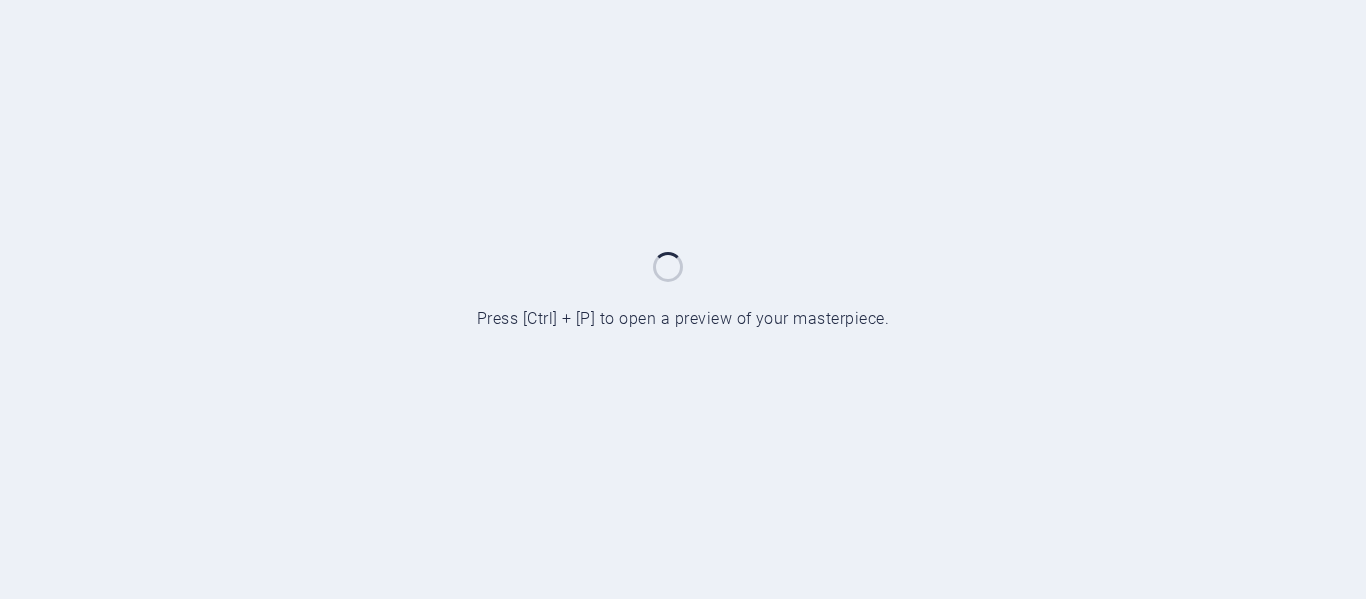 scroll, scrollTop: 0, scrollLeft: 0, axis: both 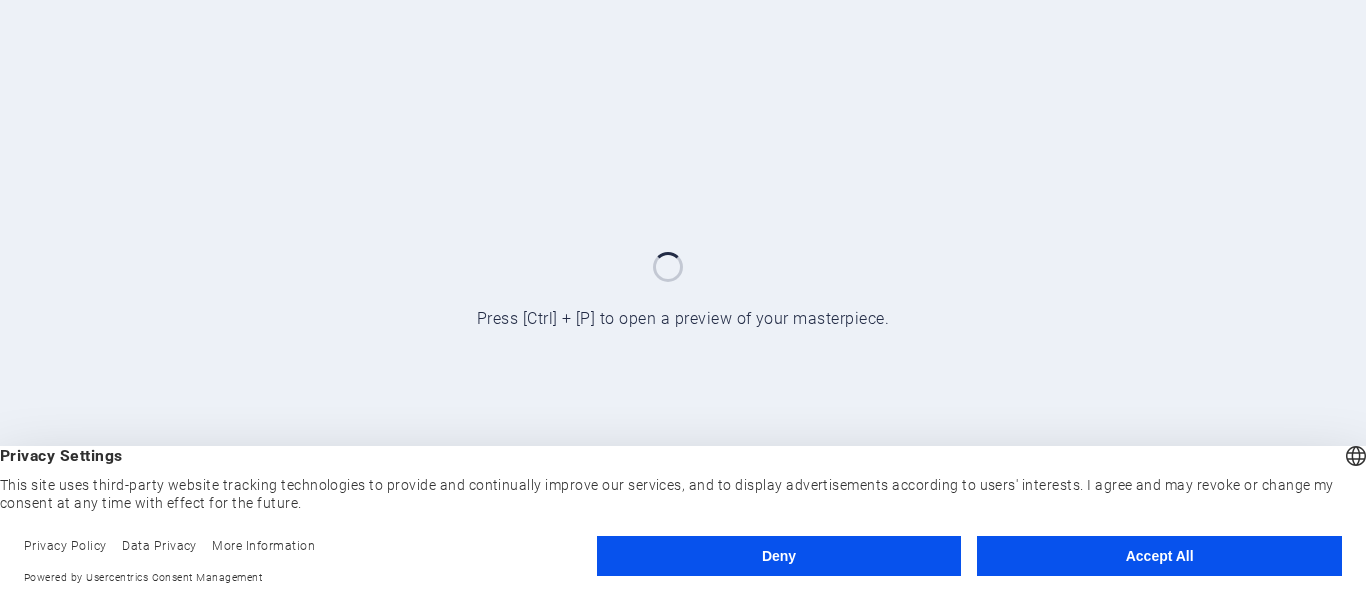 click on "Accept All" at bounding box center [1159, 556] 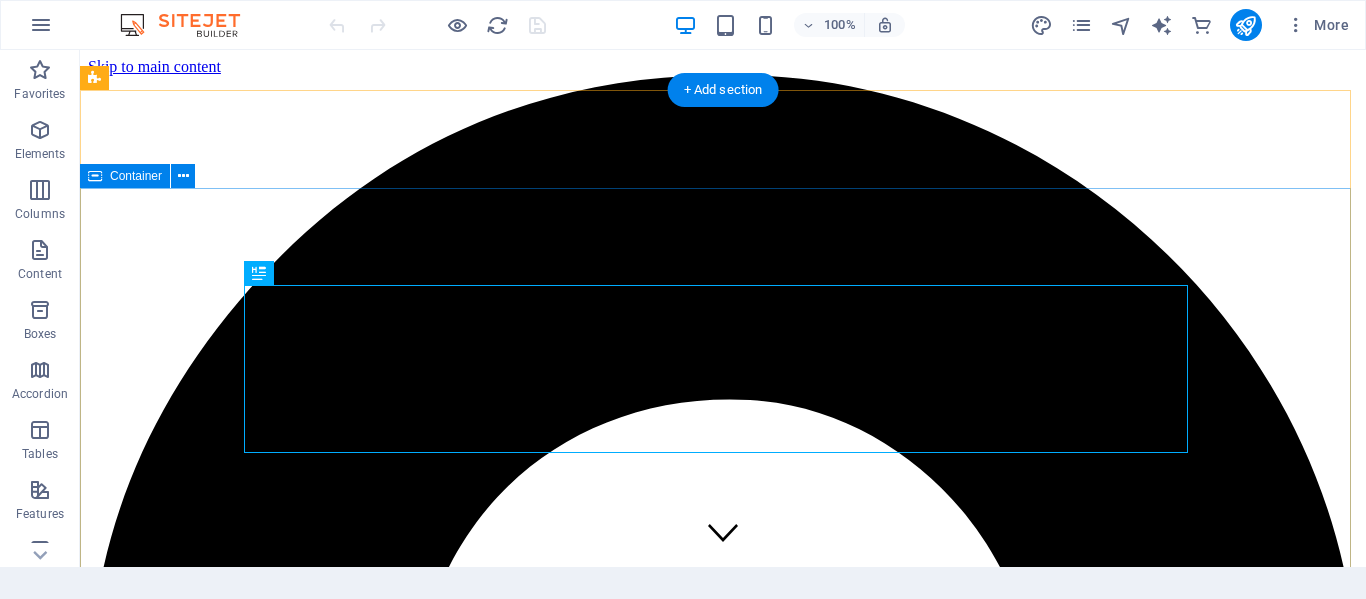 scroll, scrollTop: 0, scrollLeft: 0, axis: both 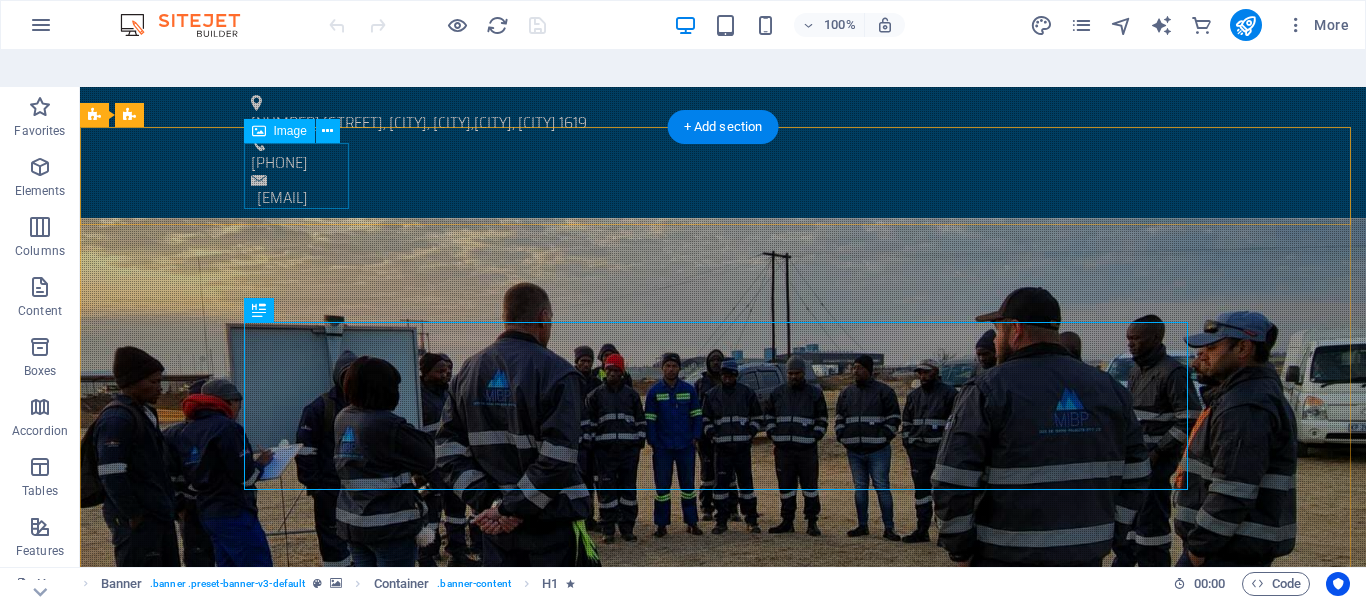 click at bounding box center [723, 784] 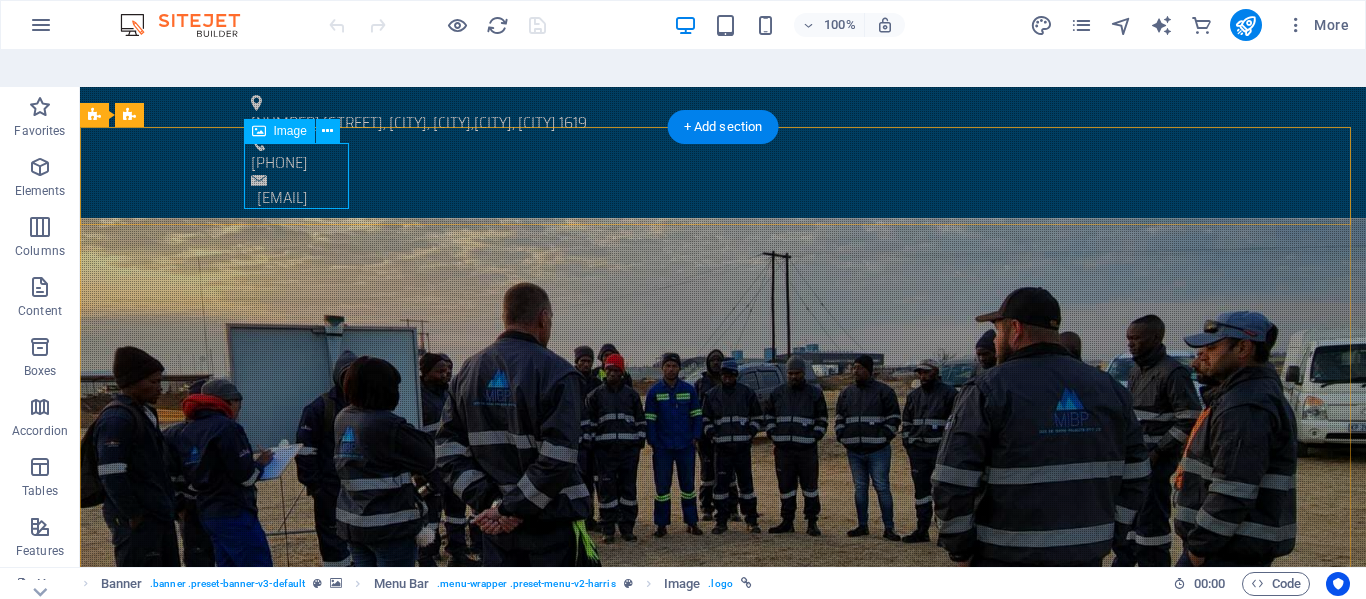 click at bounding box center (723, 784) 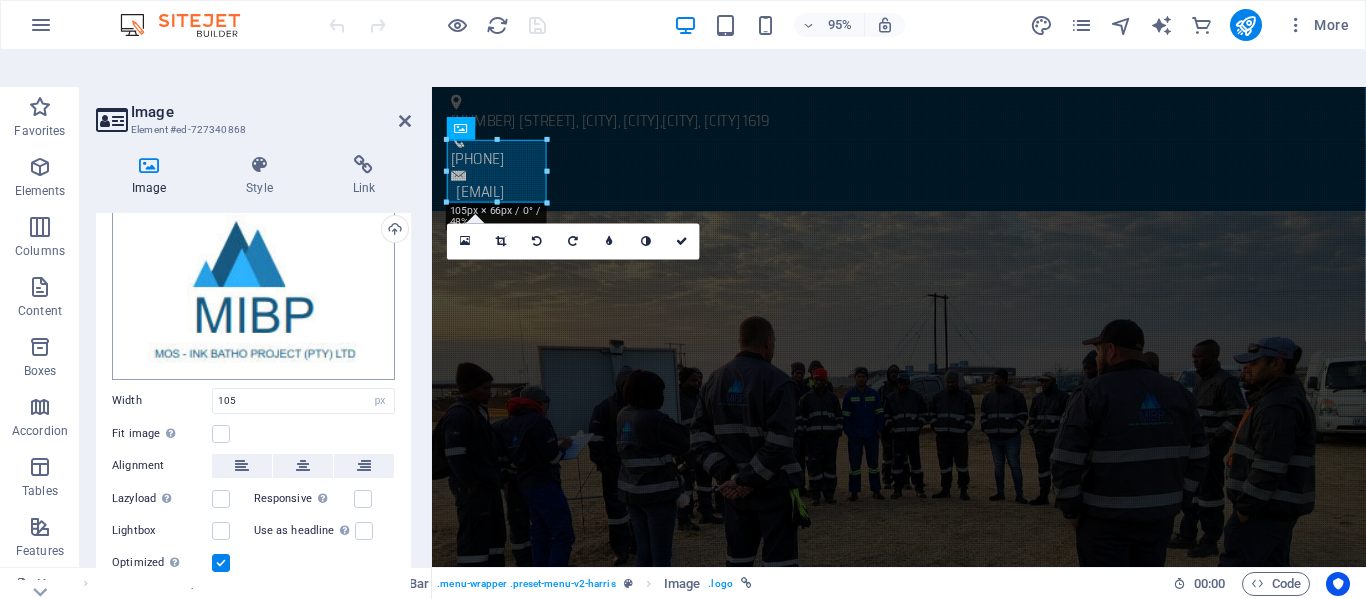 scroll, scrollTop: 0, scrollLeft: 0, axis: both 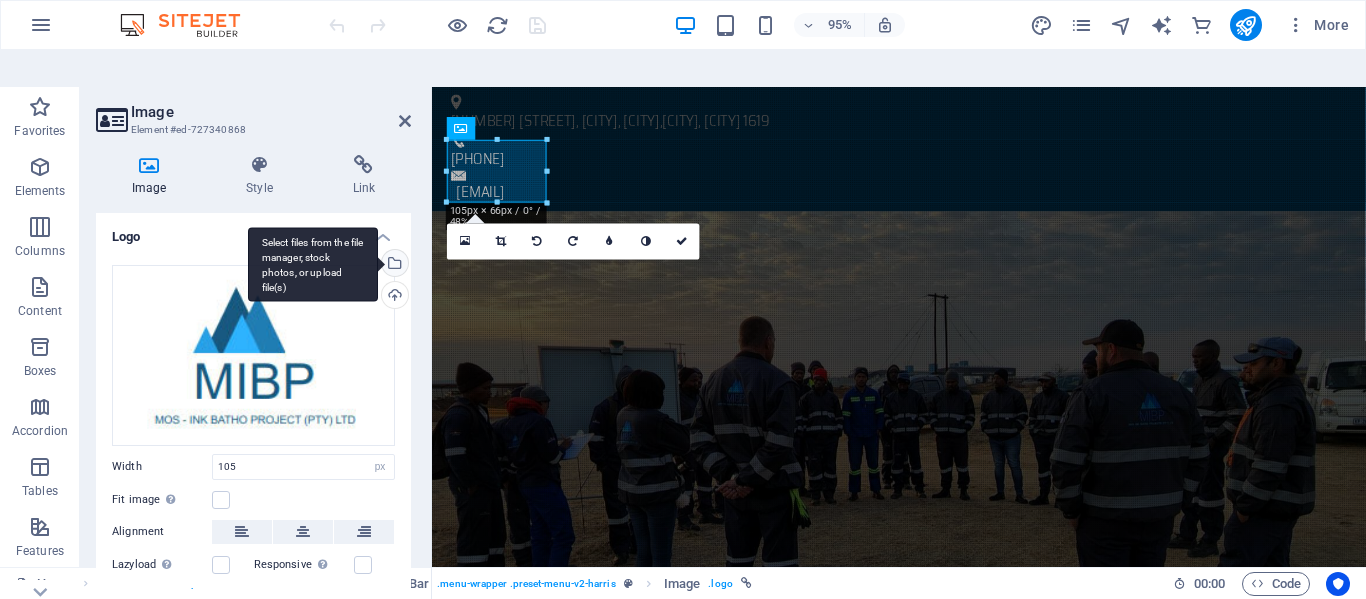 click on "Select files from the file manager, stock photos, or upload file(s)" at bounding box center (393, 265) 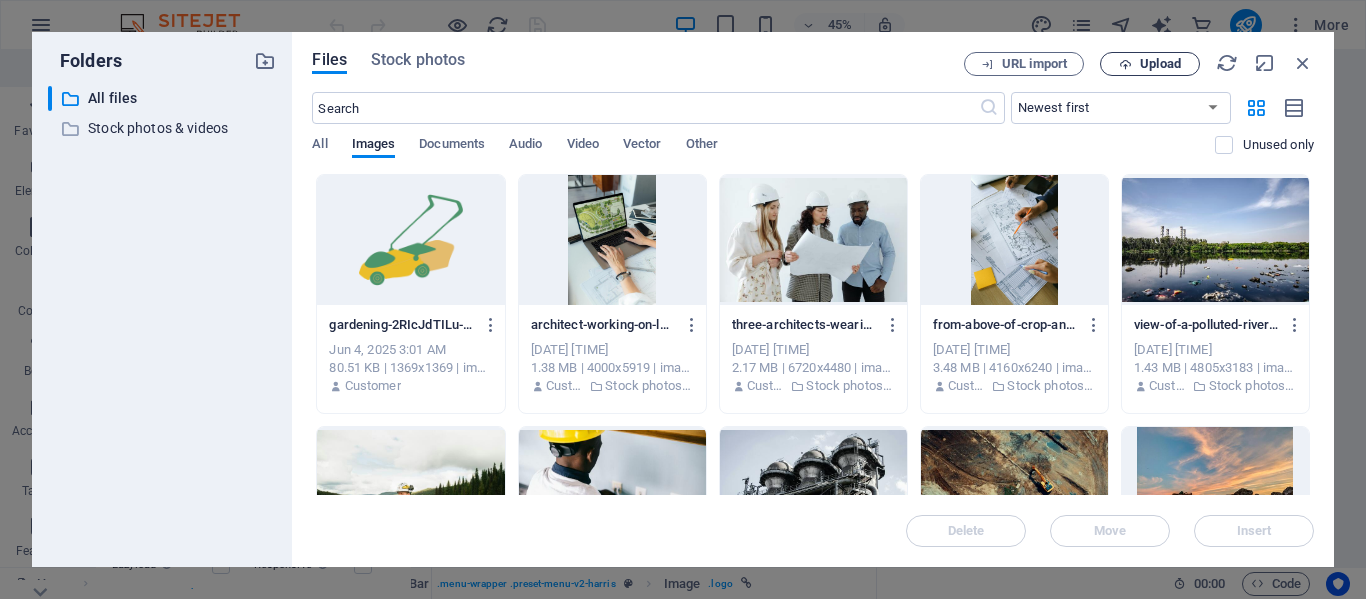 click on "Upload" at bounding box center (1160, 64) 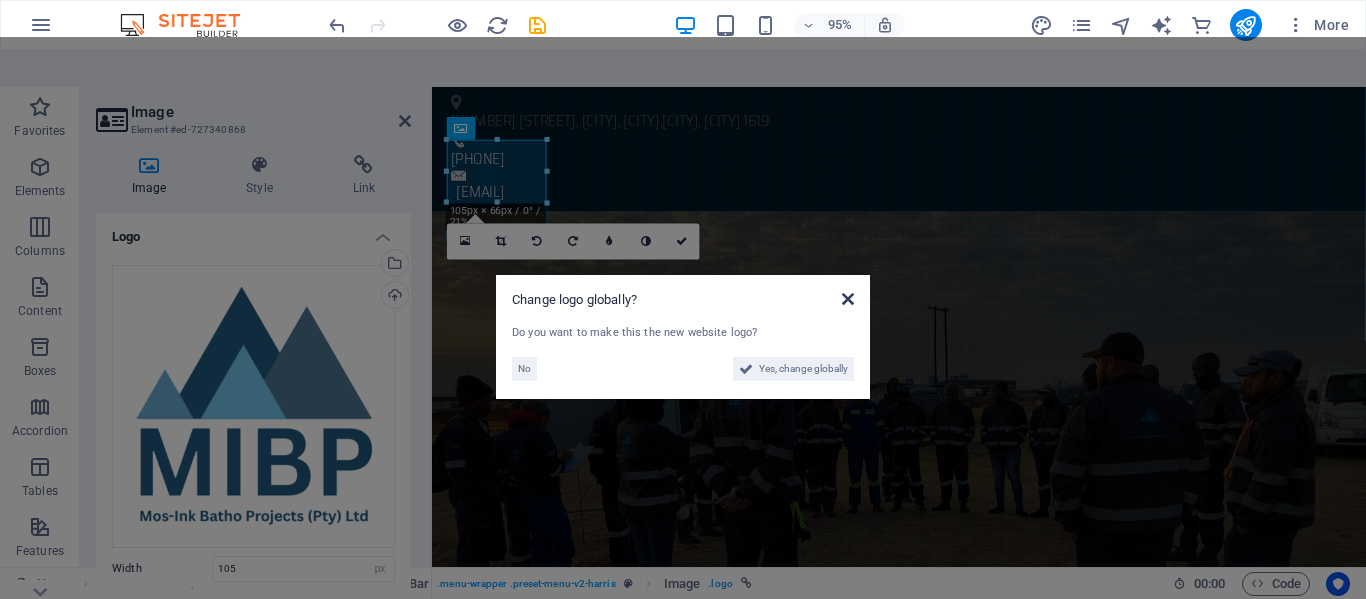 click at bounding box center [848, 299] 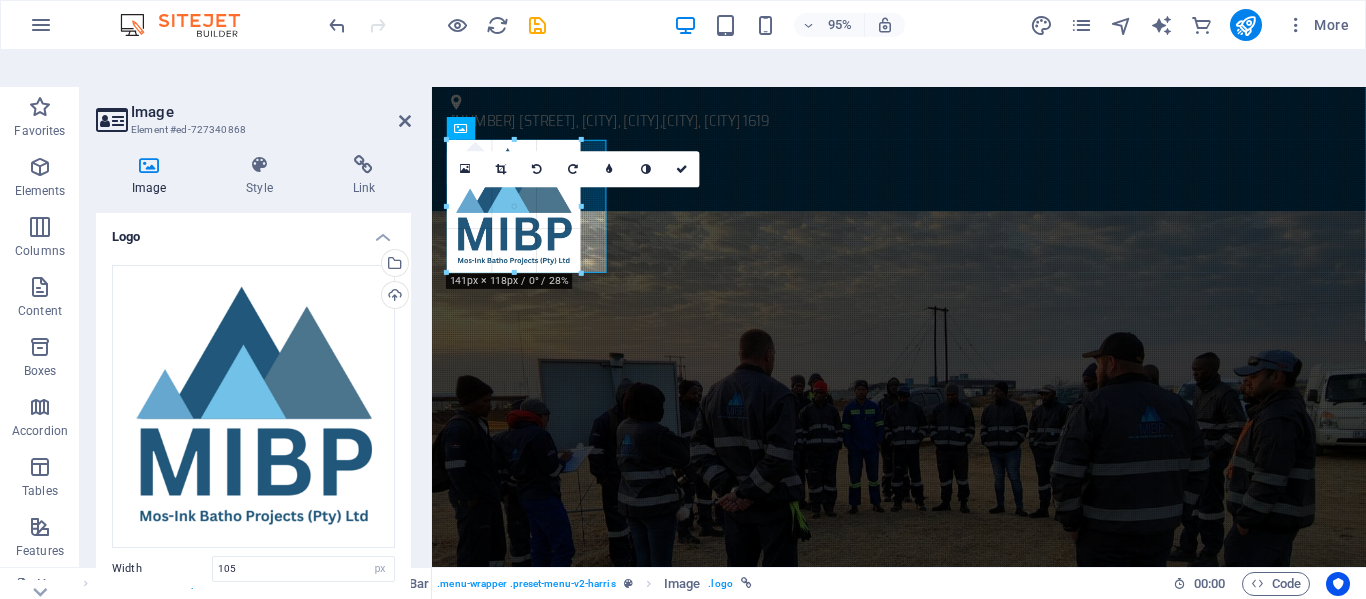 drag, startPoint x: 498, startPoint y: 166, endPoint x: 485, endPoint y: 237, distance: 72.18033 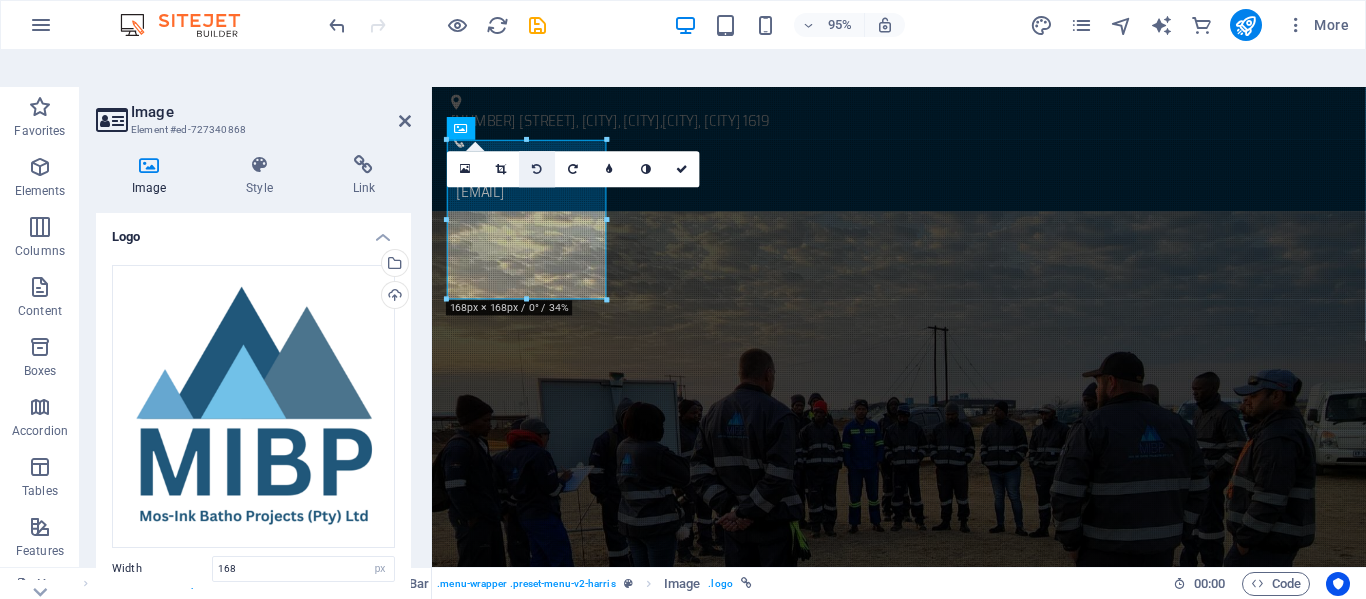 click at bounding box center (537, 170) 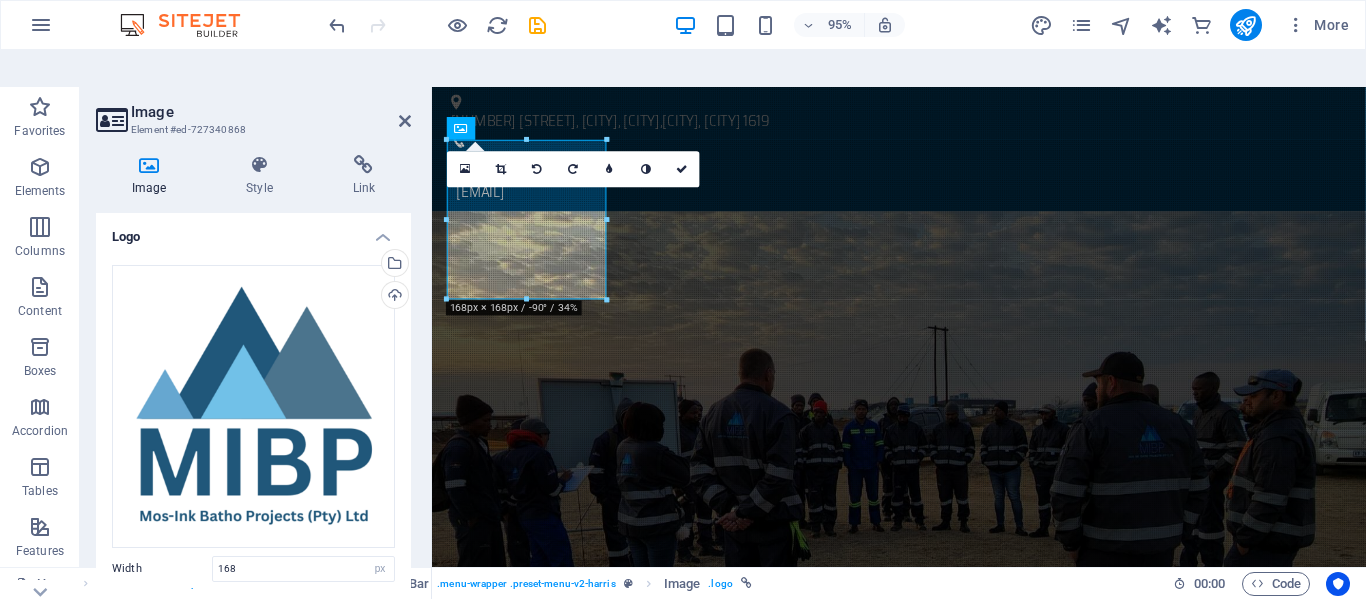 click at bounding box center [537, 170] 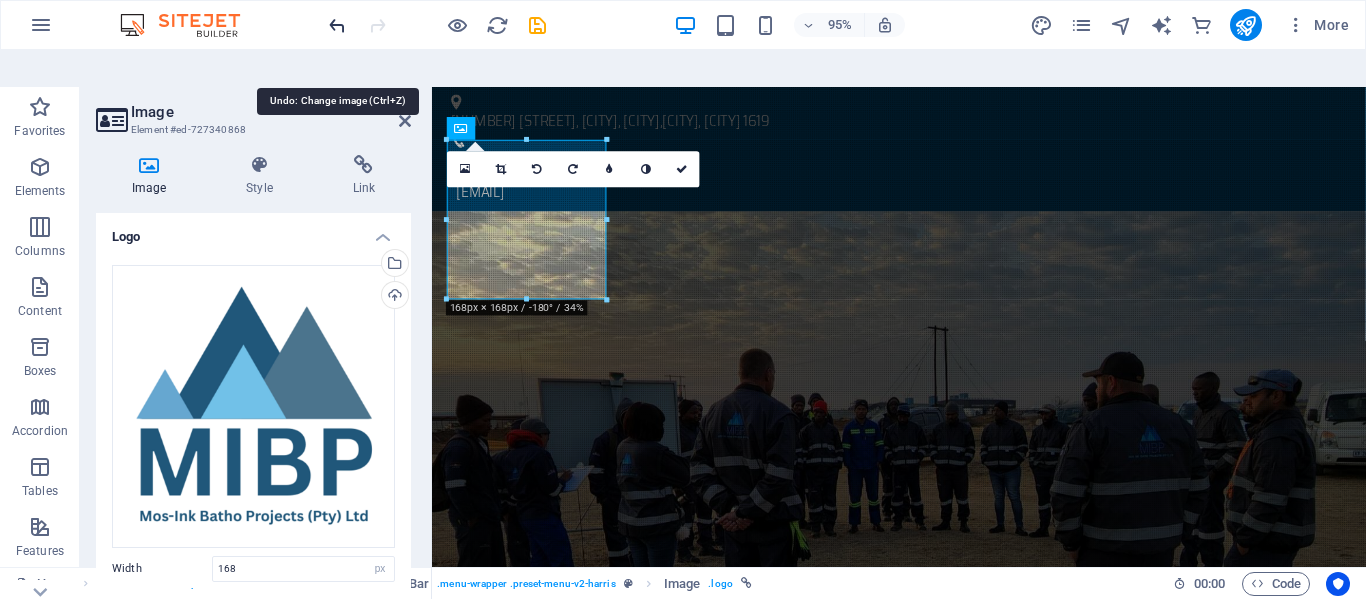 click at bounding box center (337, 25) 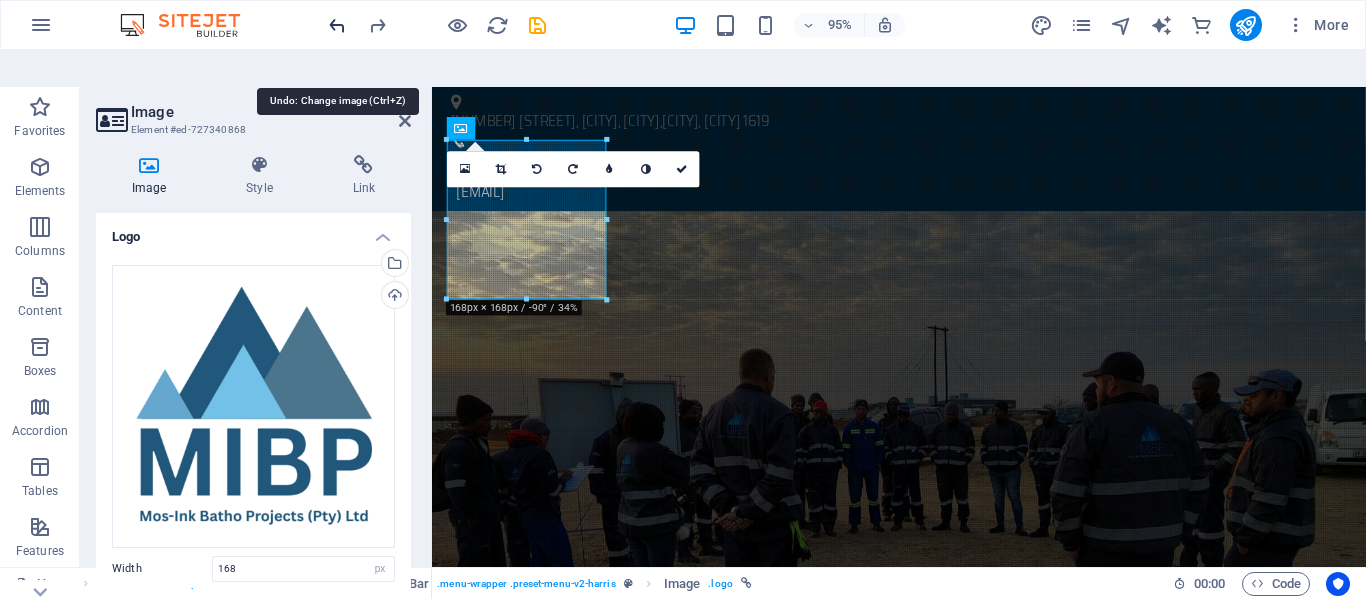 click at bounding box center [337, 25] 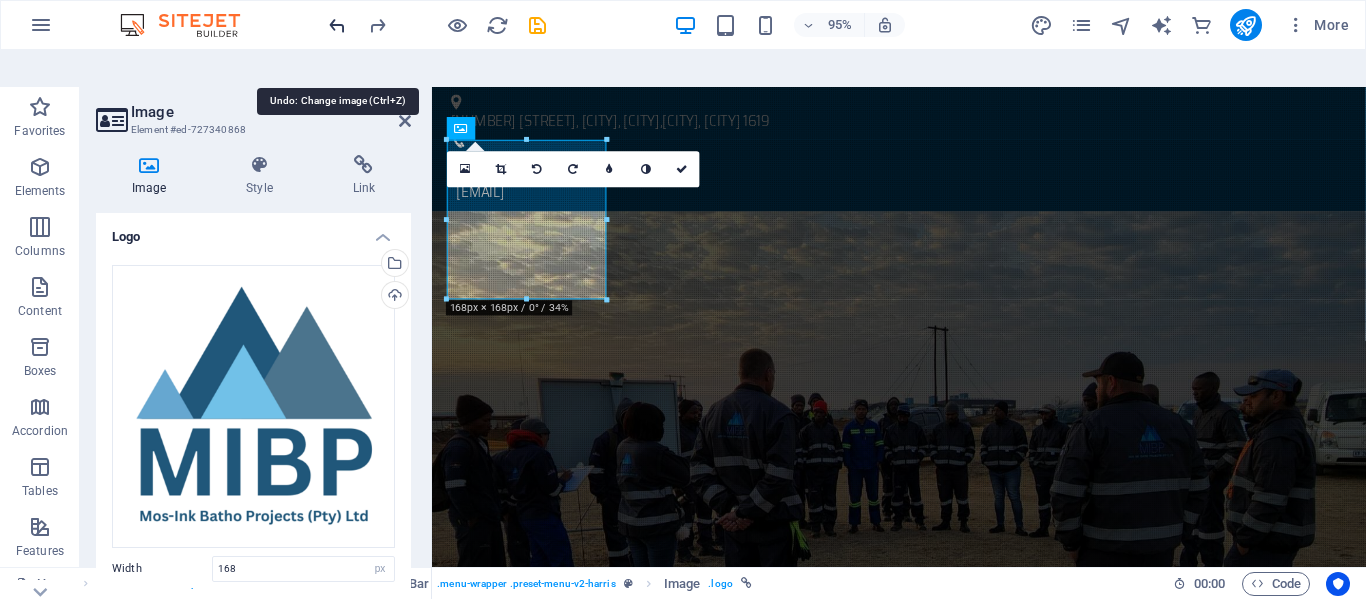 click at bounding box center [337, 25] 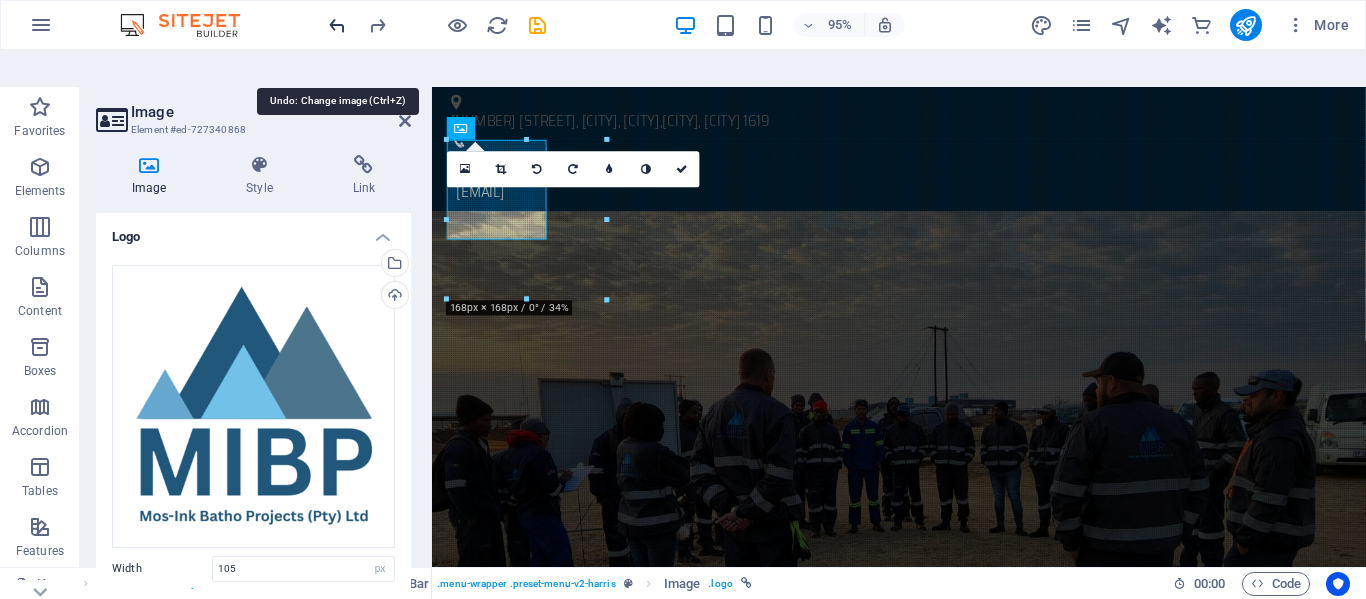 click at bounding box center [337, 25] 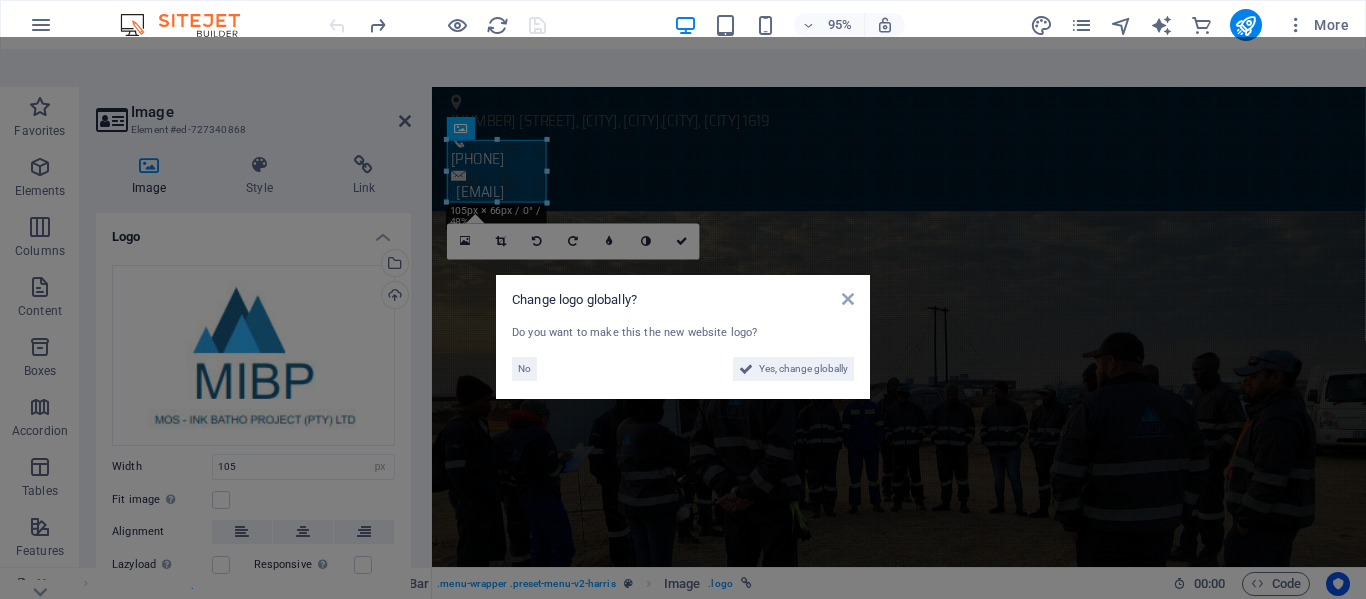 click on "Change logo globally? Do you want to make this the new website logo? No Yes, change globally" at bounding box center [683, 336] 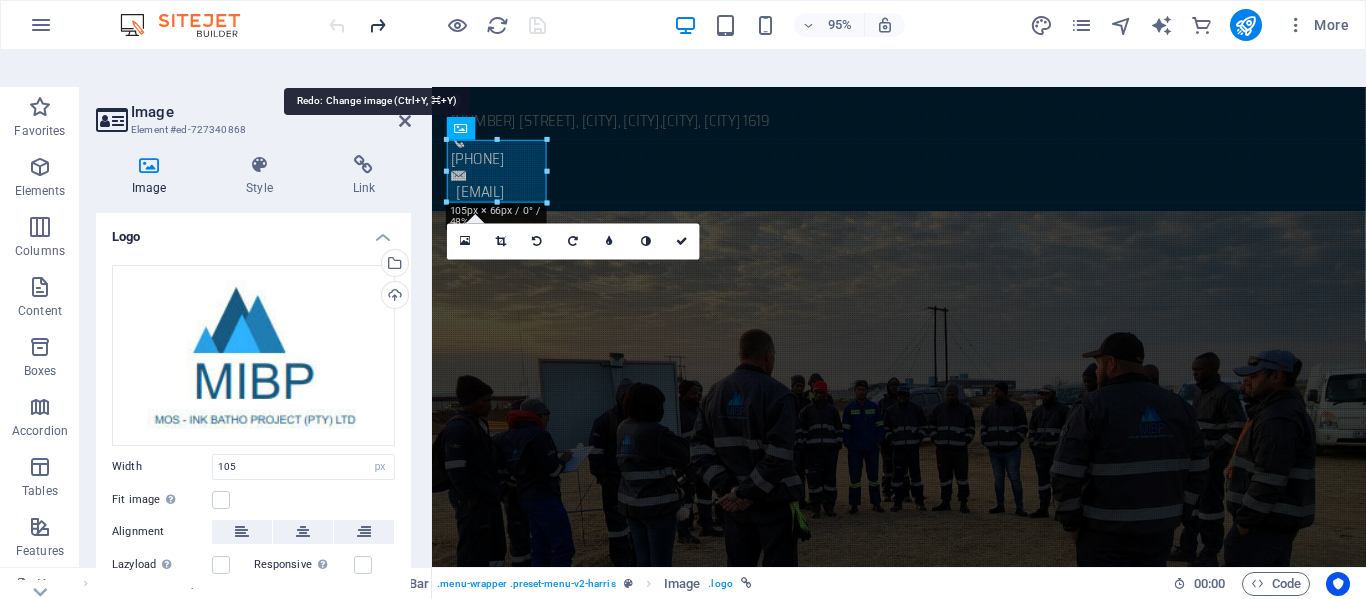 click at bounding box center (377, 25) 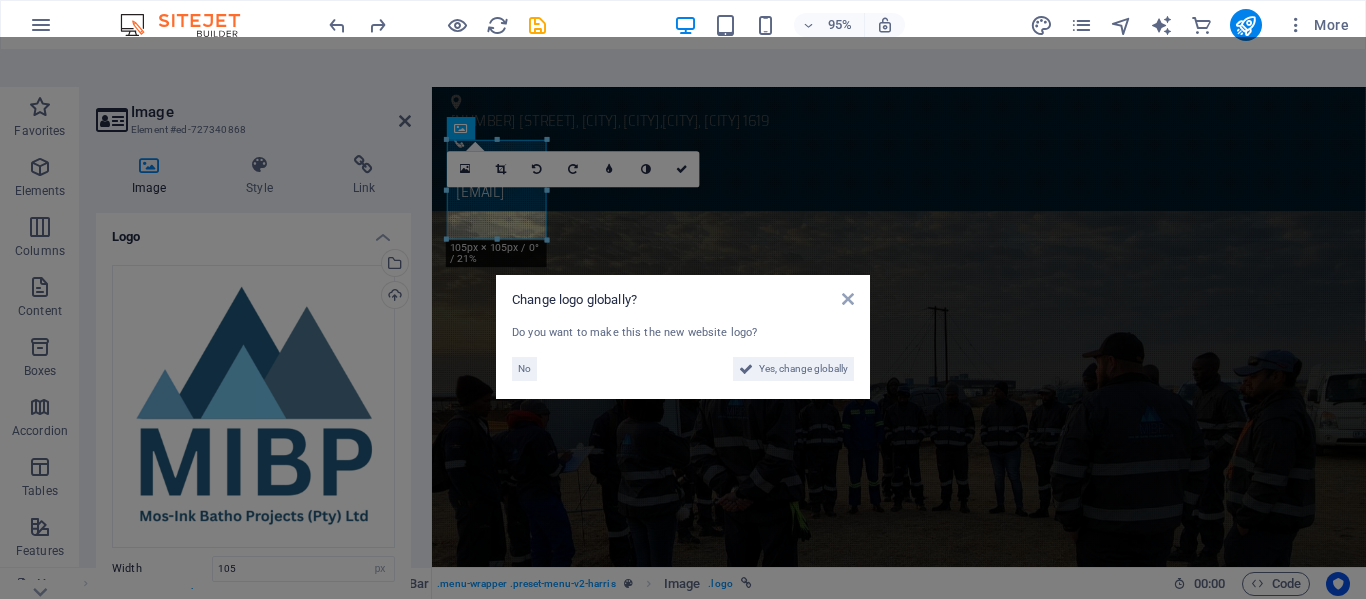 click on "Change logo globally? Do you want to make this the new website logo? No Yes, change globally" at bounding box center (683, 336) 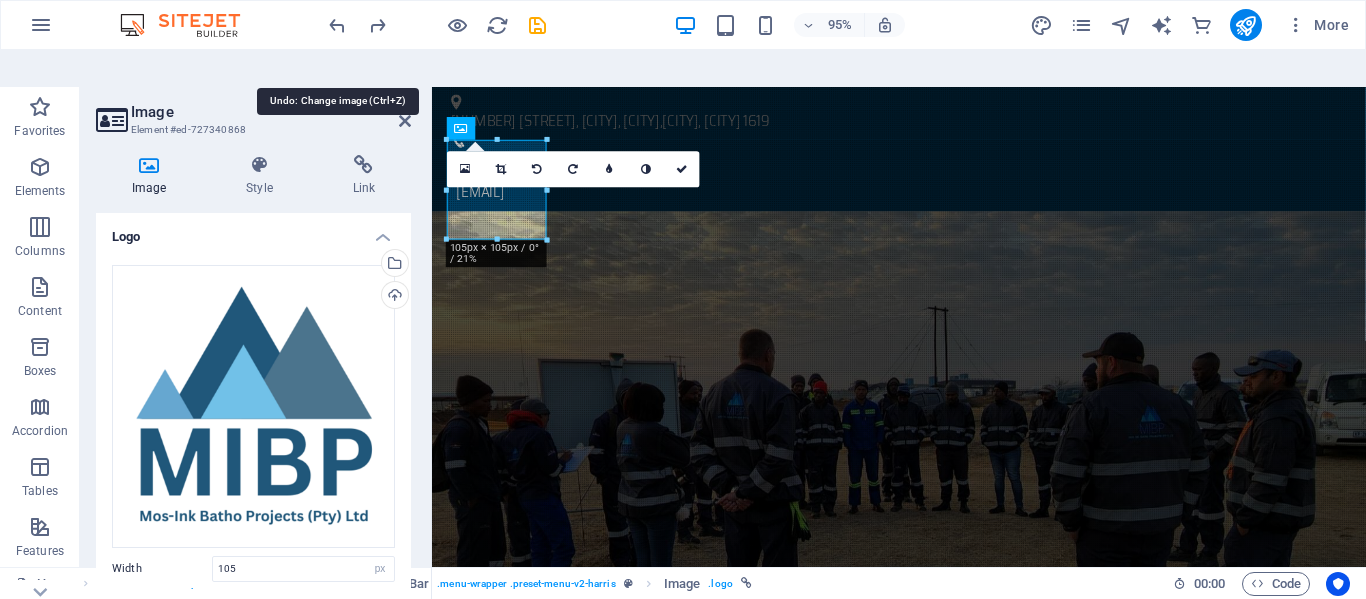click at bounding box center (337, 25) 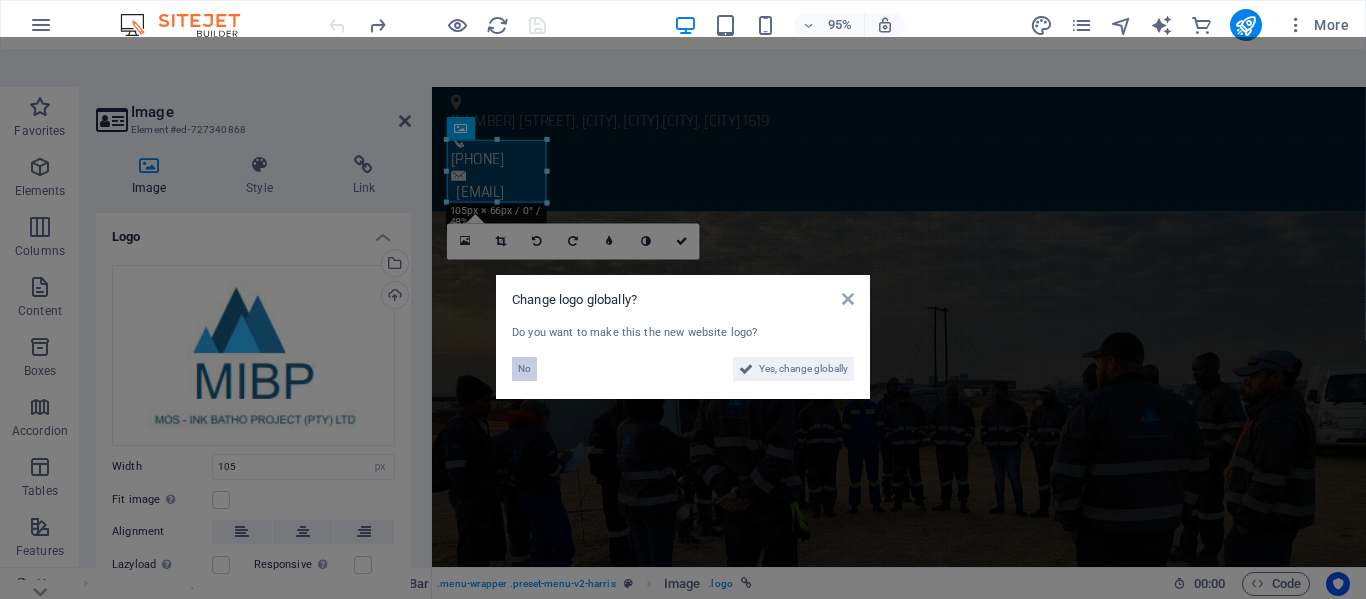 click on "No" at bounding box center [524, 369] 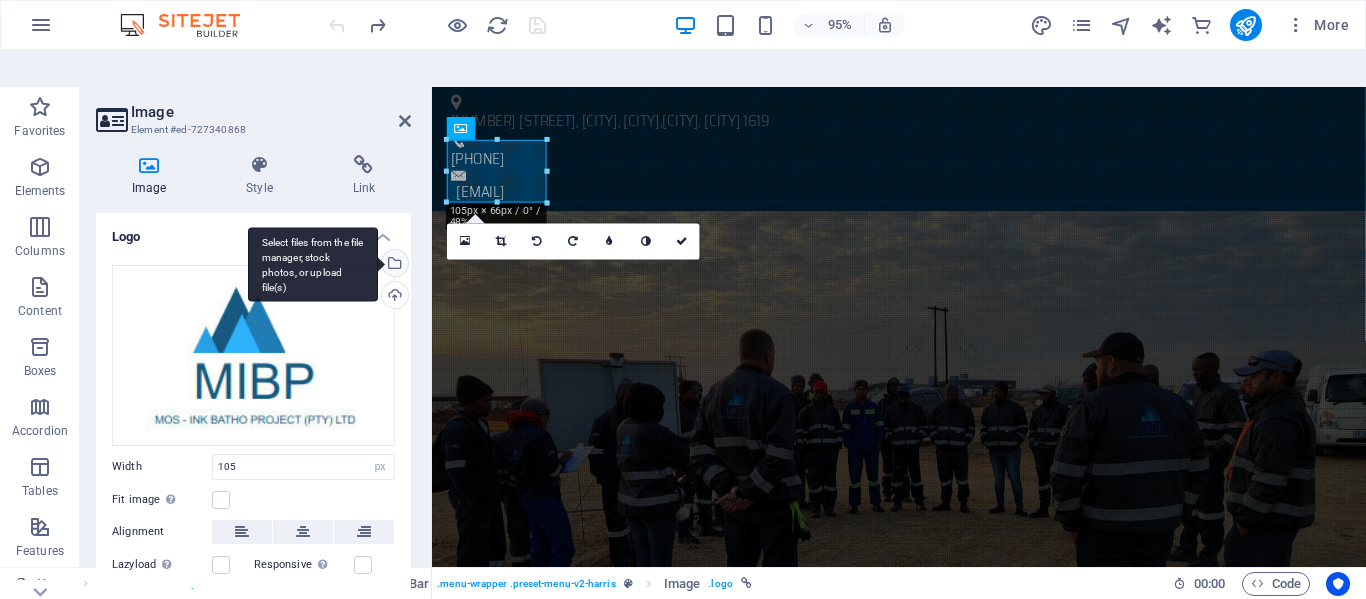 click on "Select files from the file manager, stock photos, or upload file(s)" at bounding box center [393, 265] 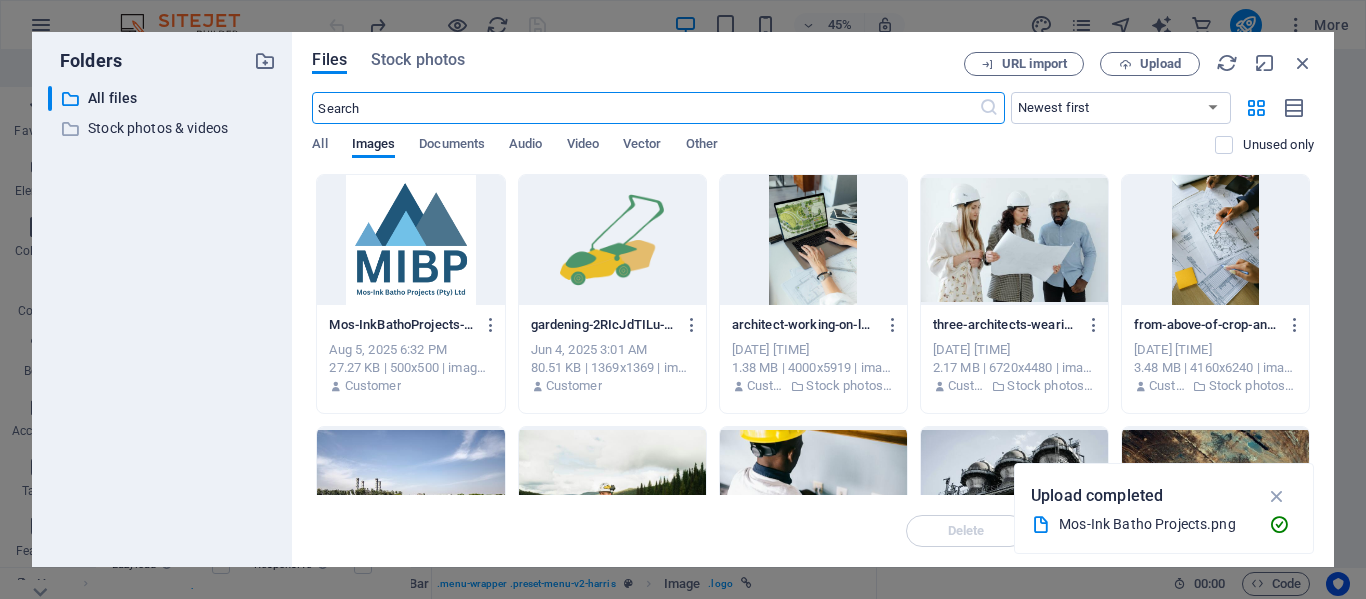 click at bounding box center [410, 240] 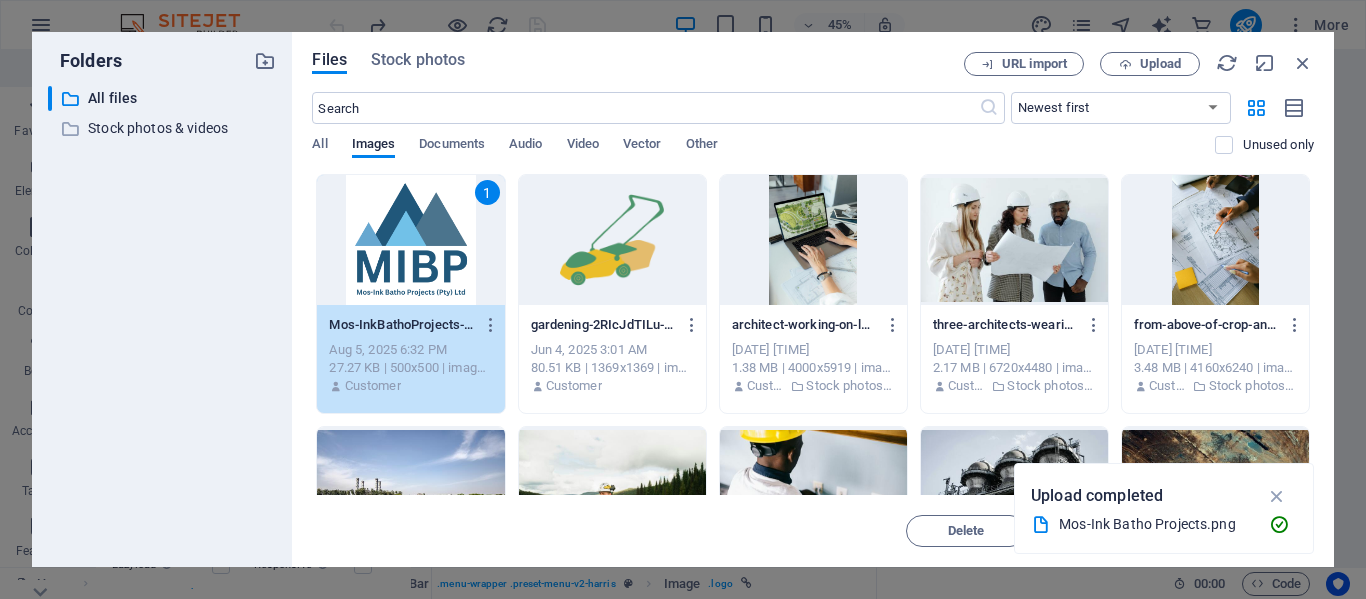 click on "1" at bounding box center (410, 240) 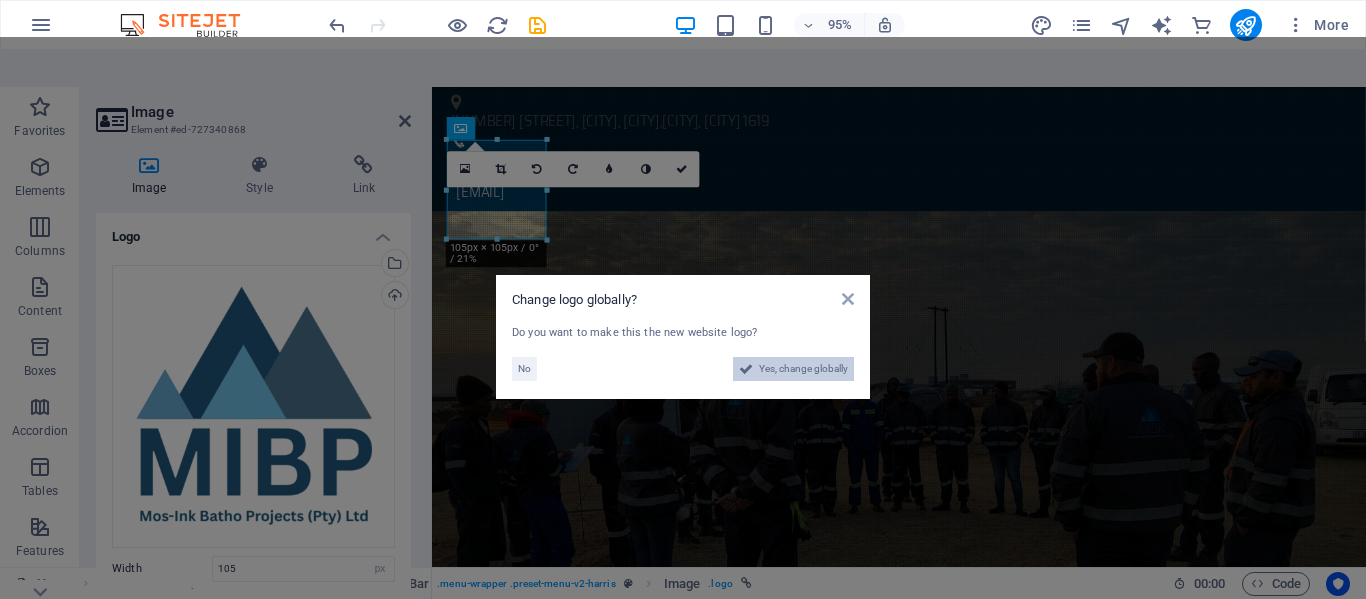 click on "Yes, change globally" at bounding box center [803, 369] 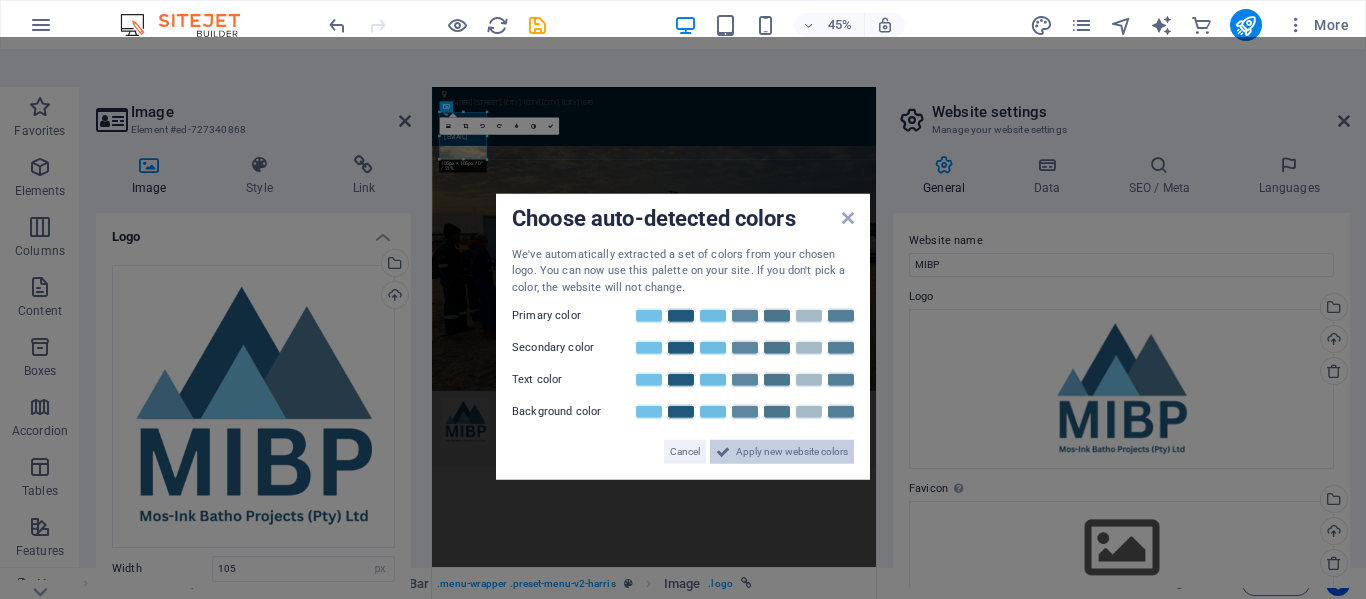 click on "Apply new website colors" at bounding box center [792, 452] 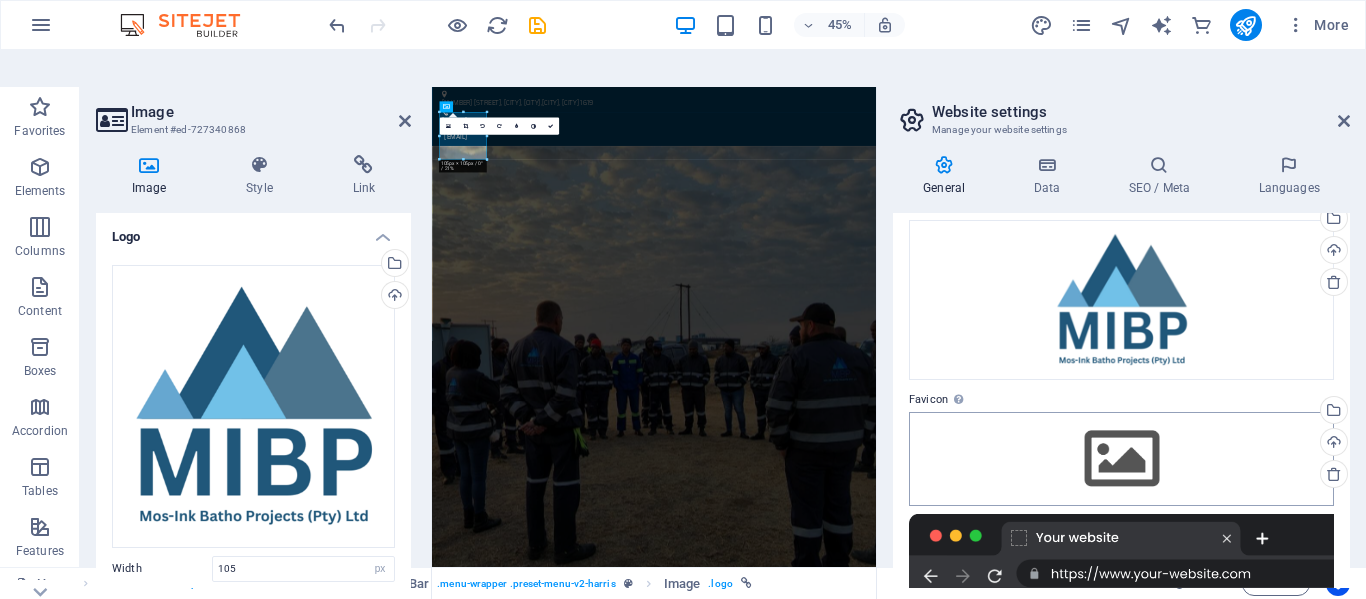 scroll, scrollTop: 200, scrollLeft: 0, axis: vertical 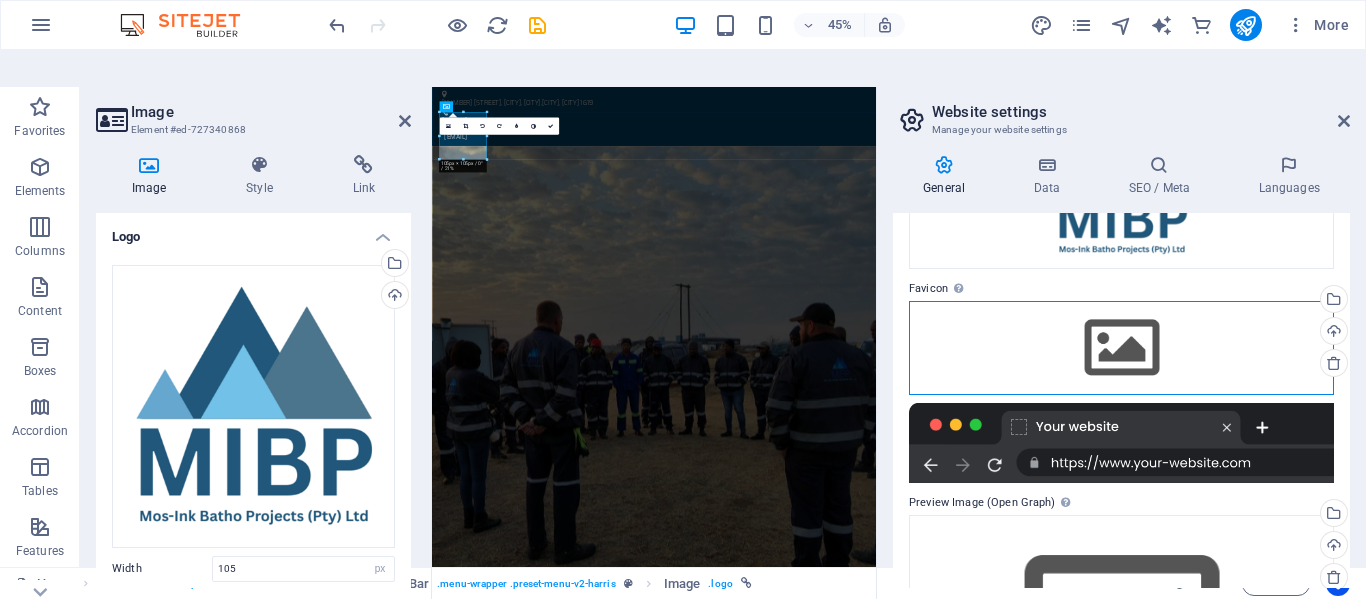 click on "Drag files here, click to choose files or select files from Files or our free stock photos & videos" at bounding box center [1121, 348] 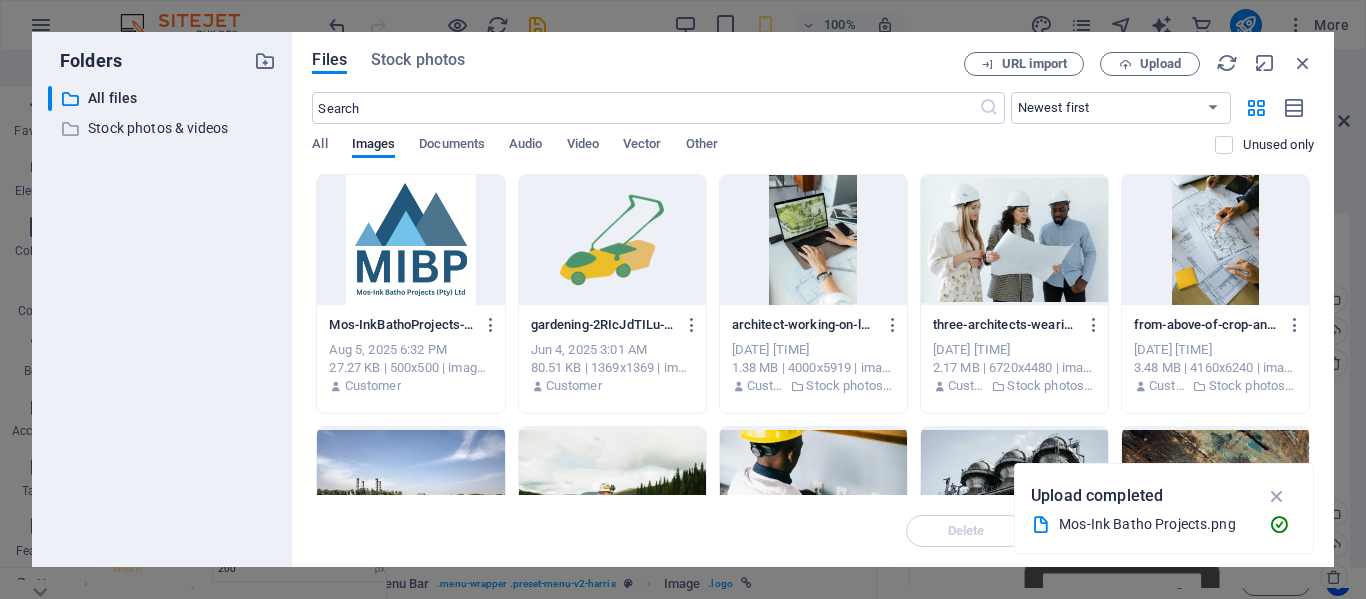 click at bounding box center (410, 240) 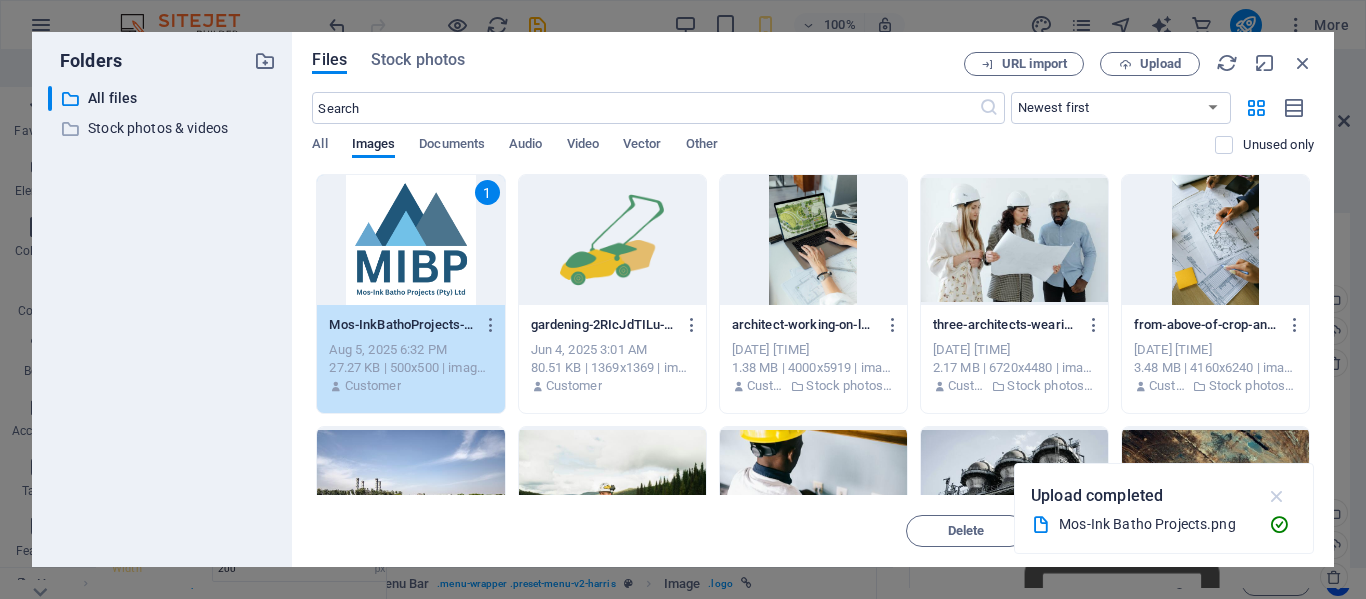 click at bounding box center (1277, 496) 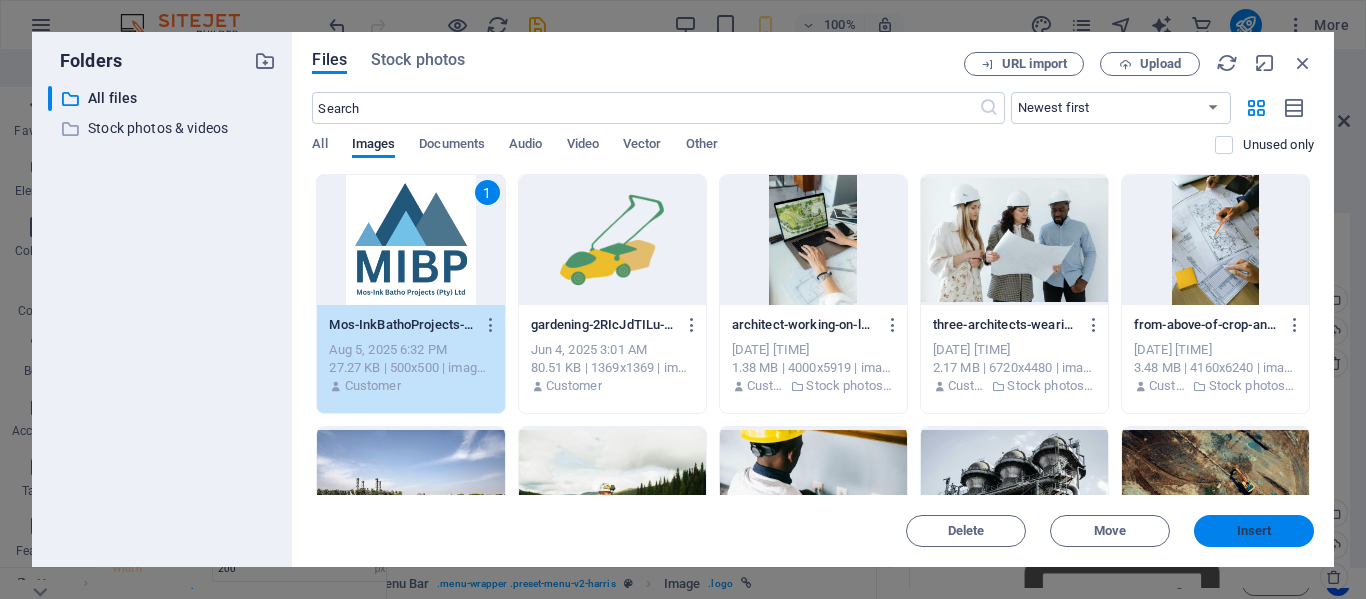 click on "Insert" at bounding box center [1254, 531] 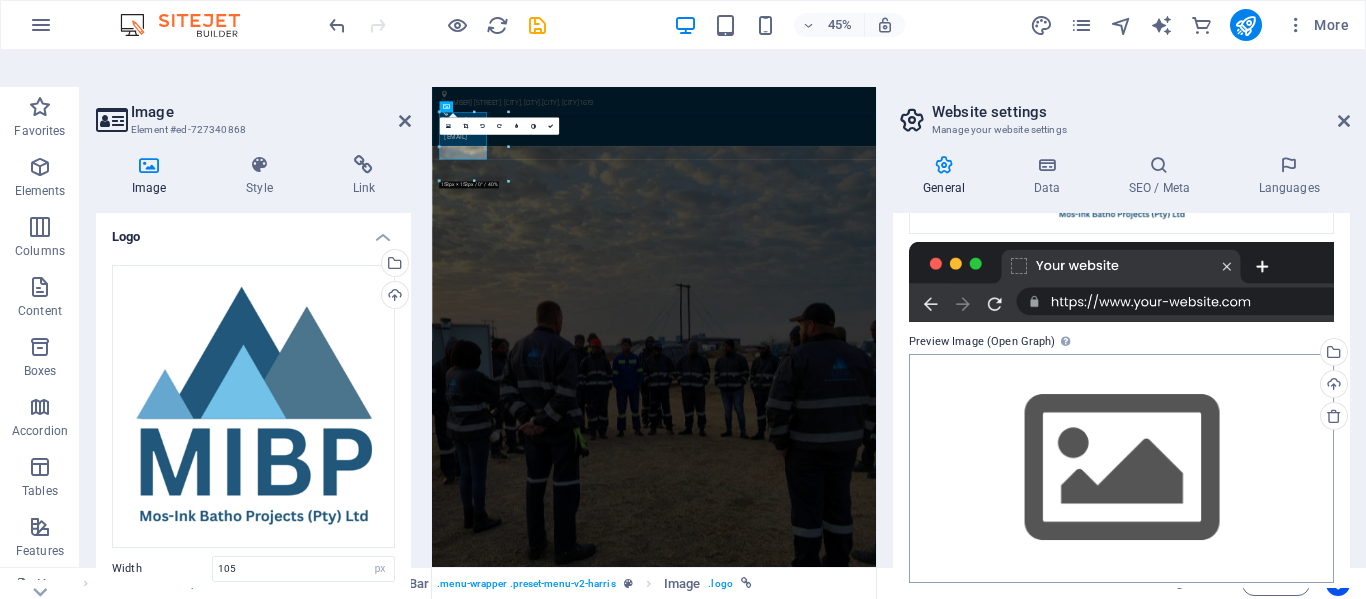 scroll, scrollTop: 438, scrollLeft: 0, axis: vertical 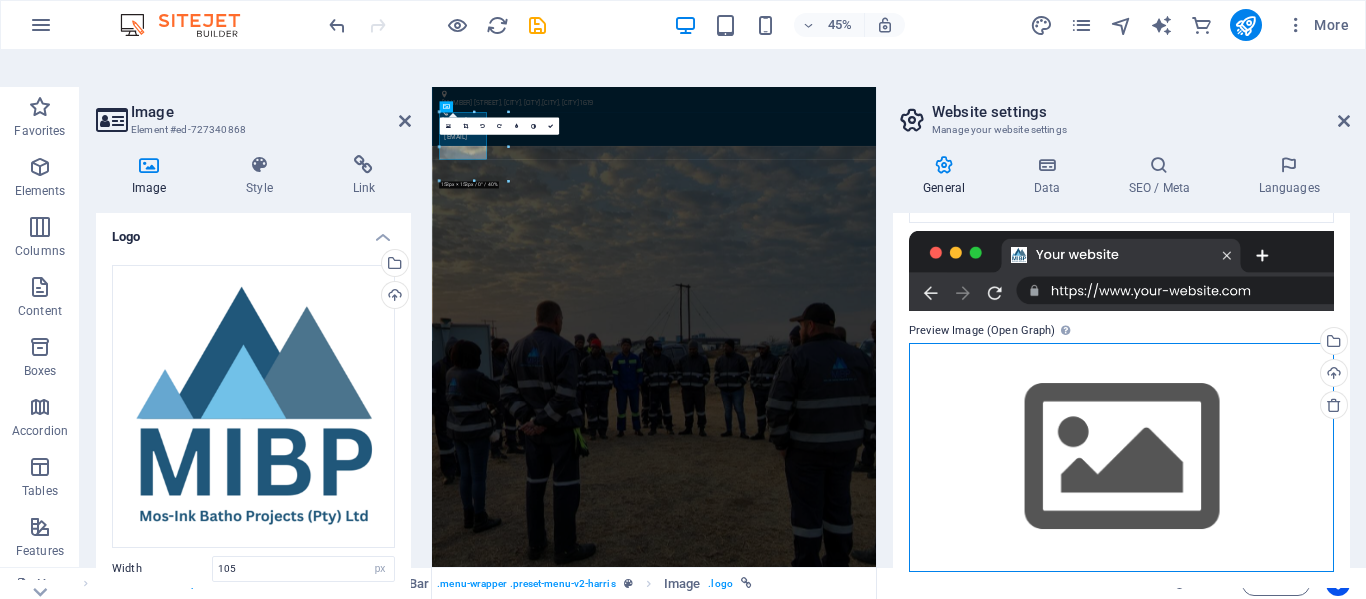 click on "Drag files here, click to choose files or select files from Files or our free stock photos & videos" at bounding box center [1121, 457] 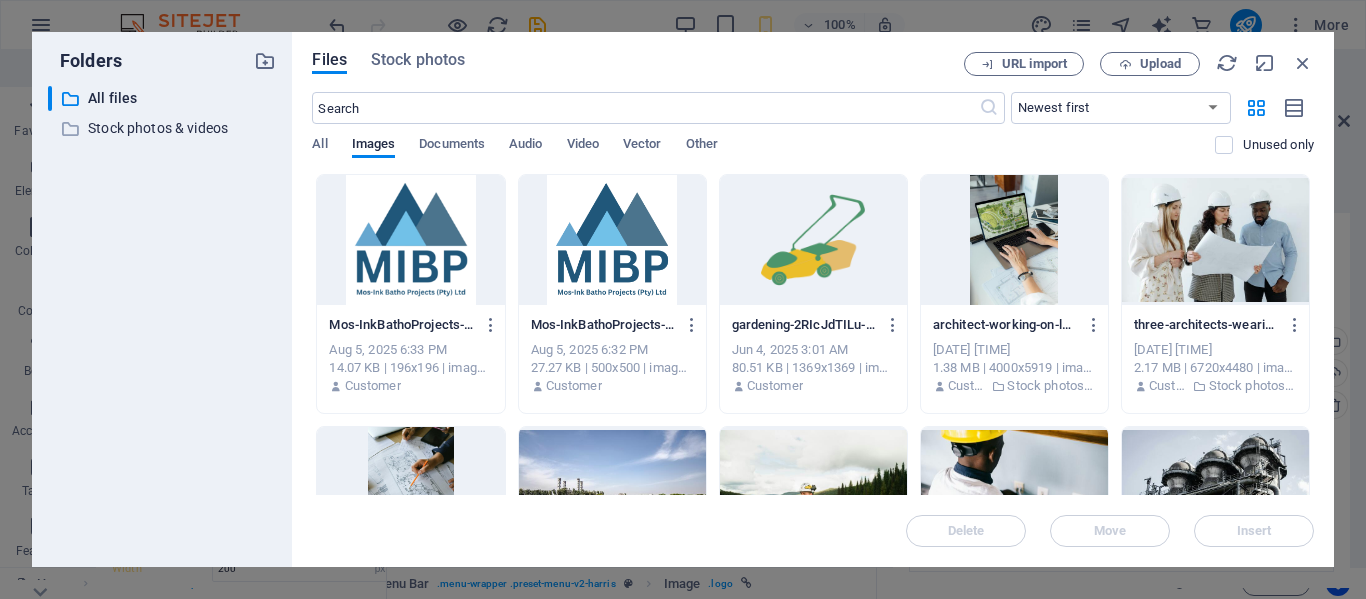 click at bounding box center [612, 240] 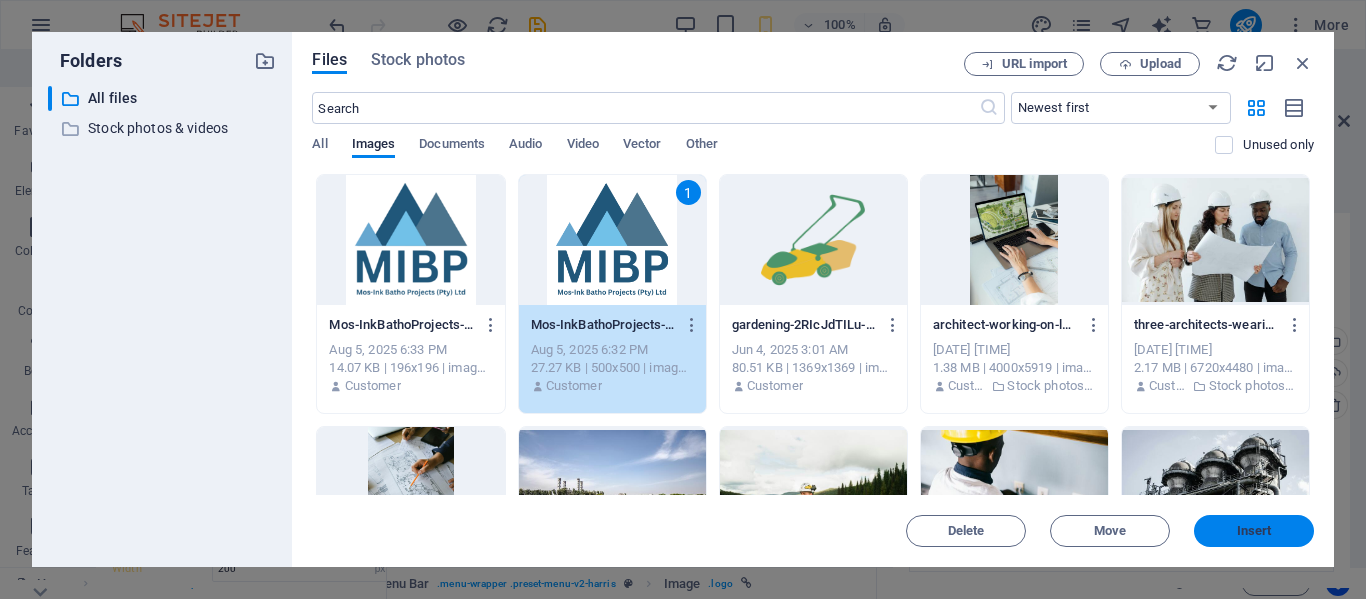 click on "Insert" at bounding box center (1254, 531) 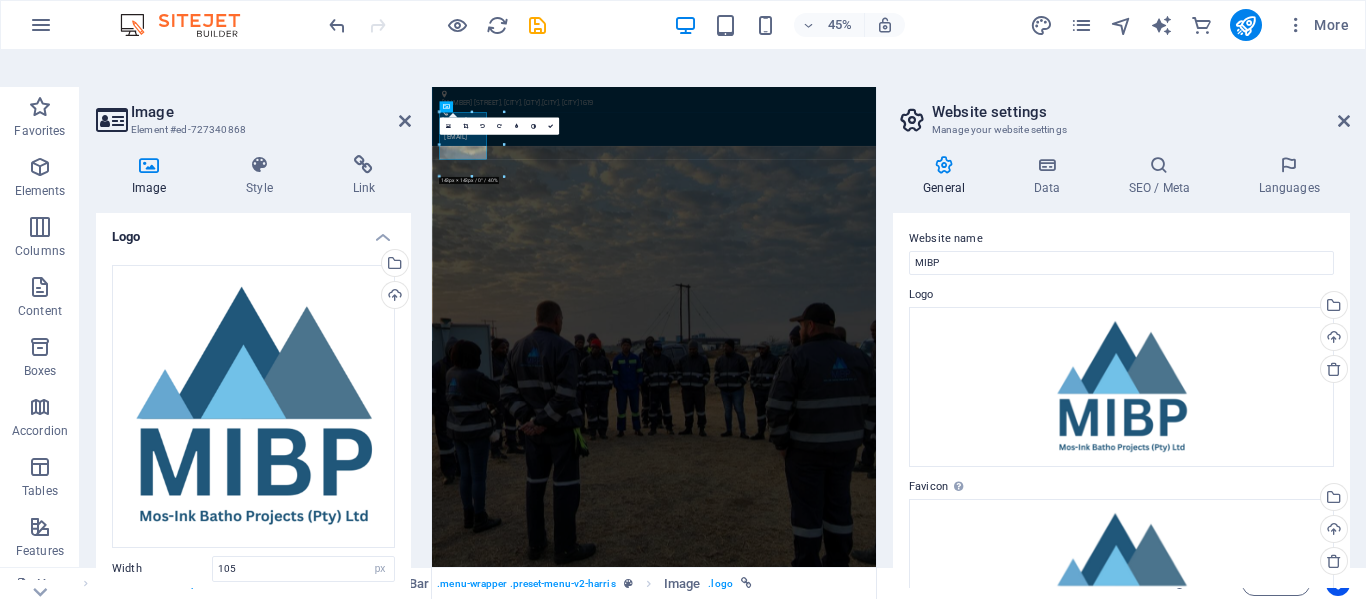 scroll, scrollTop: 0, scrollLeft: 0, axis: both 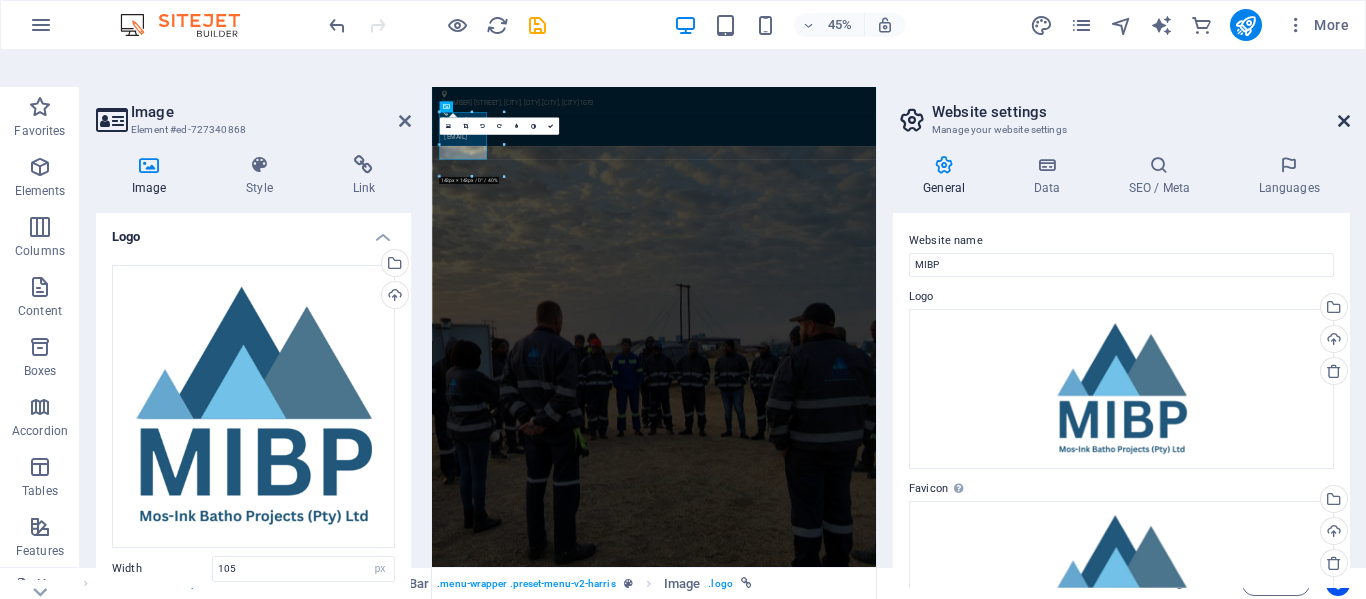 click at bounding box center [1344, 121] 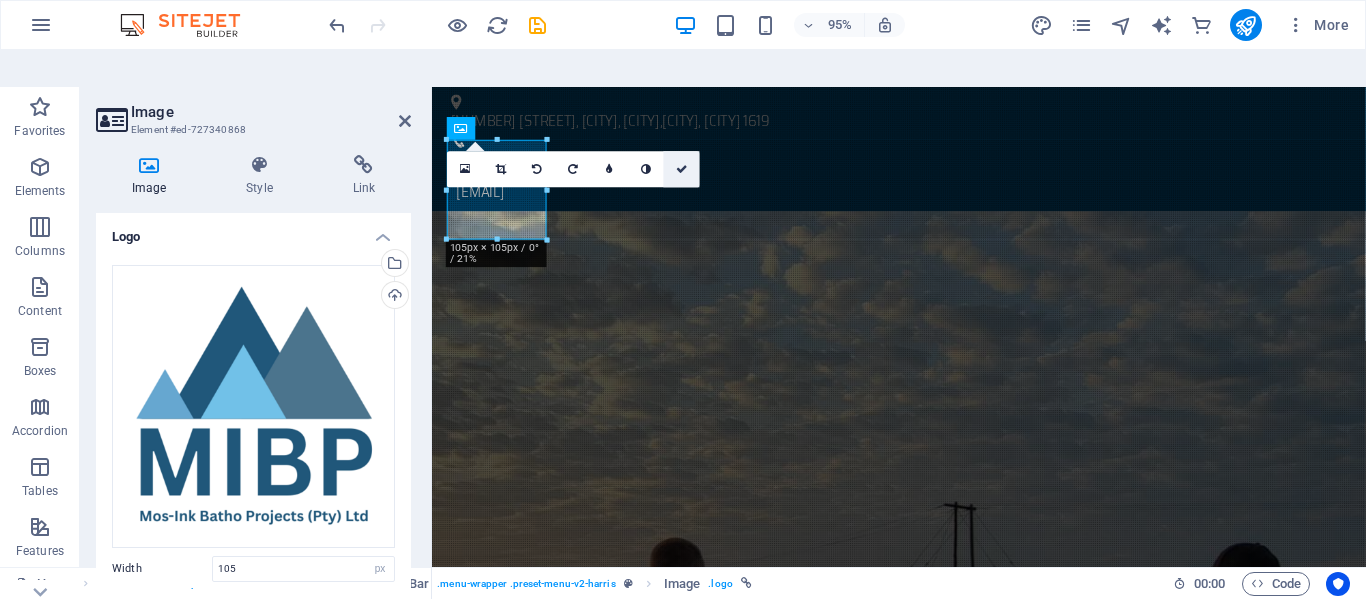 click at bounding box center [682, 169] 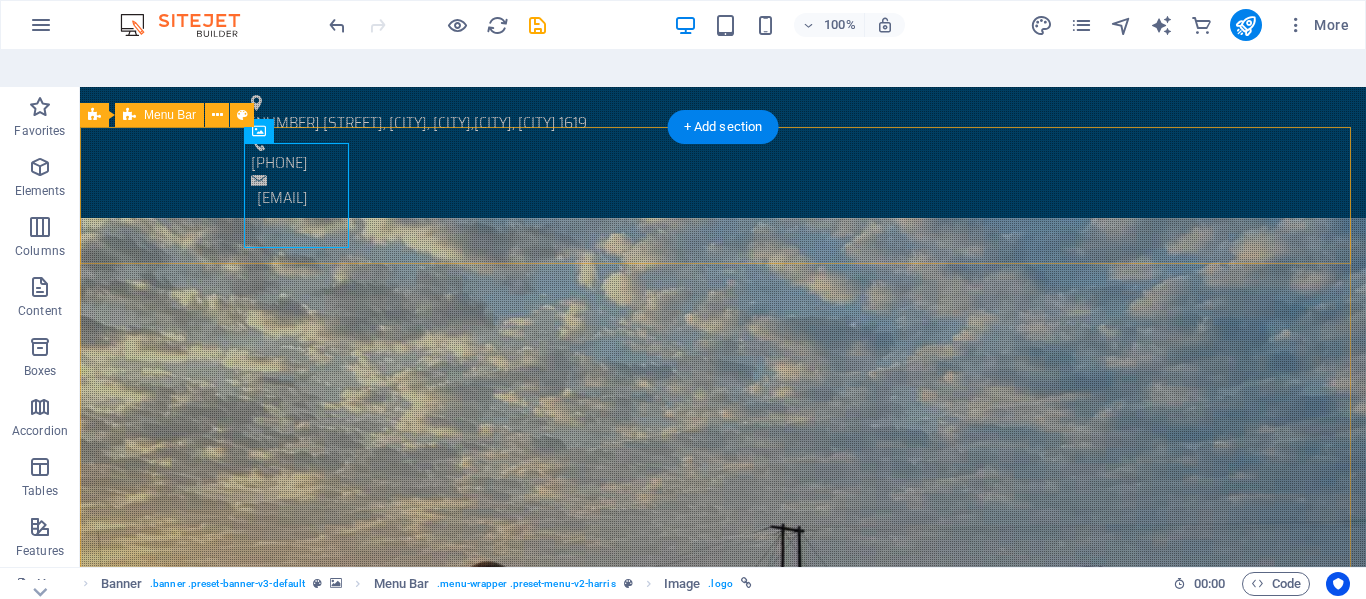 click on "Home About Services Civil Mechanical Electrical Consulting Environmental Equipment For Hire Contact" at bounding box center (723, 1451) 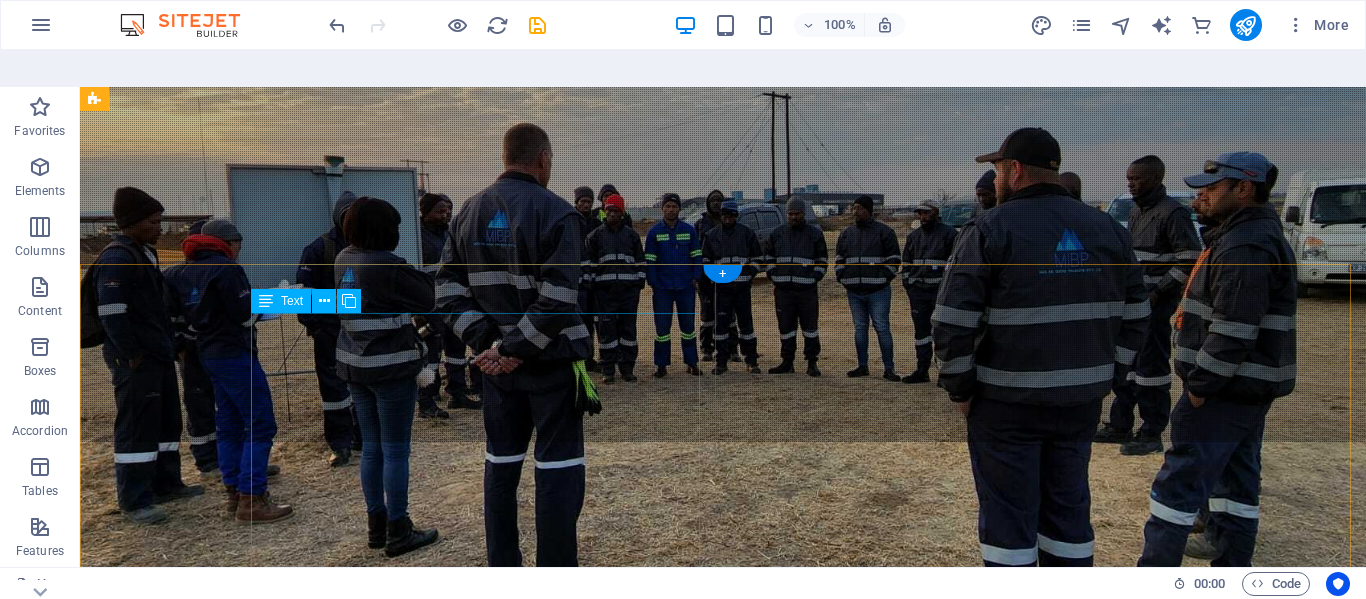 scroll, scrollTop: 0, scrollLeft: 0, axis: both 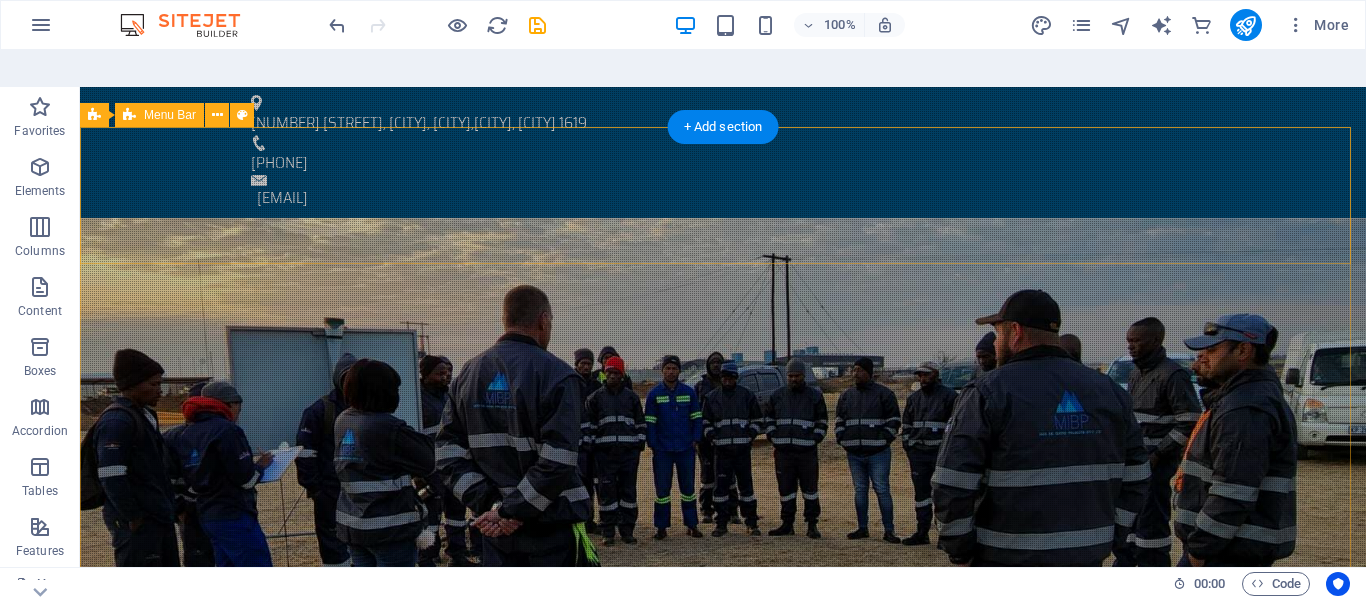 click on "Home About Services Civil Mechanical Electrical Consulting Environmental Equipment For Hire Contact" at bounding box center (723, 824) 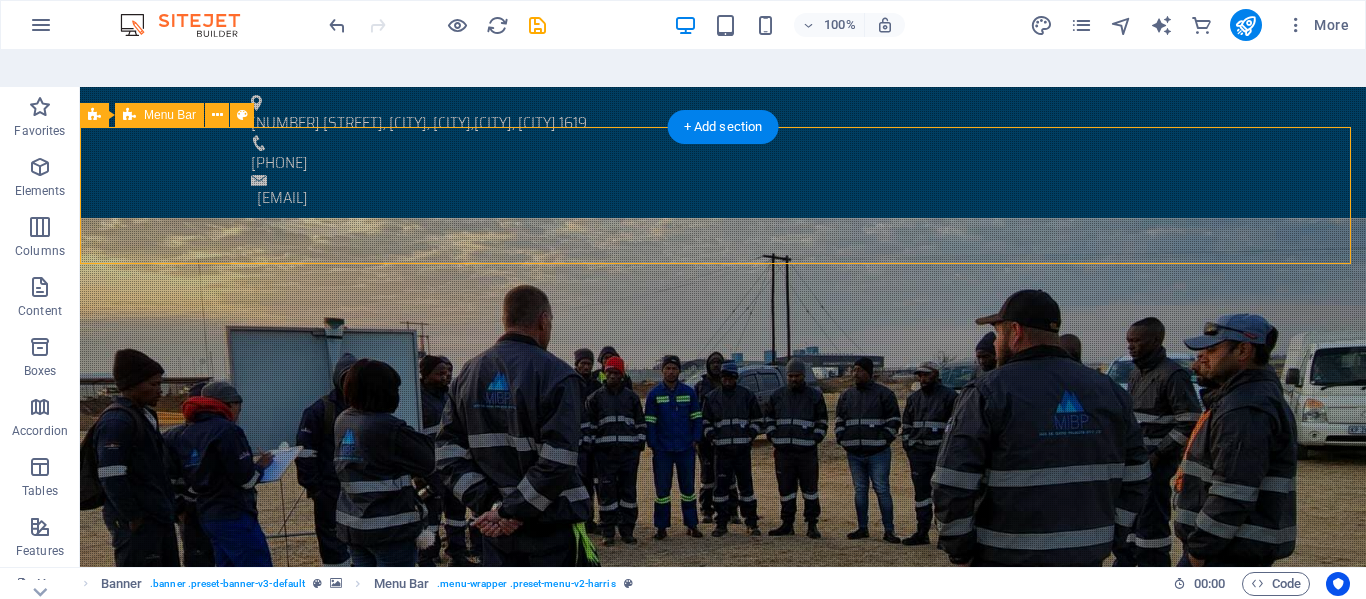 click on "Home About Services Civil Mechanical Electrical Consulting Environmental Equipment For Hire Contact" at bounding box center [723, 824] 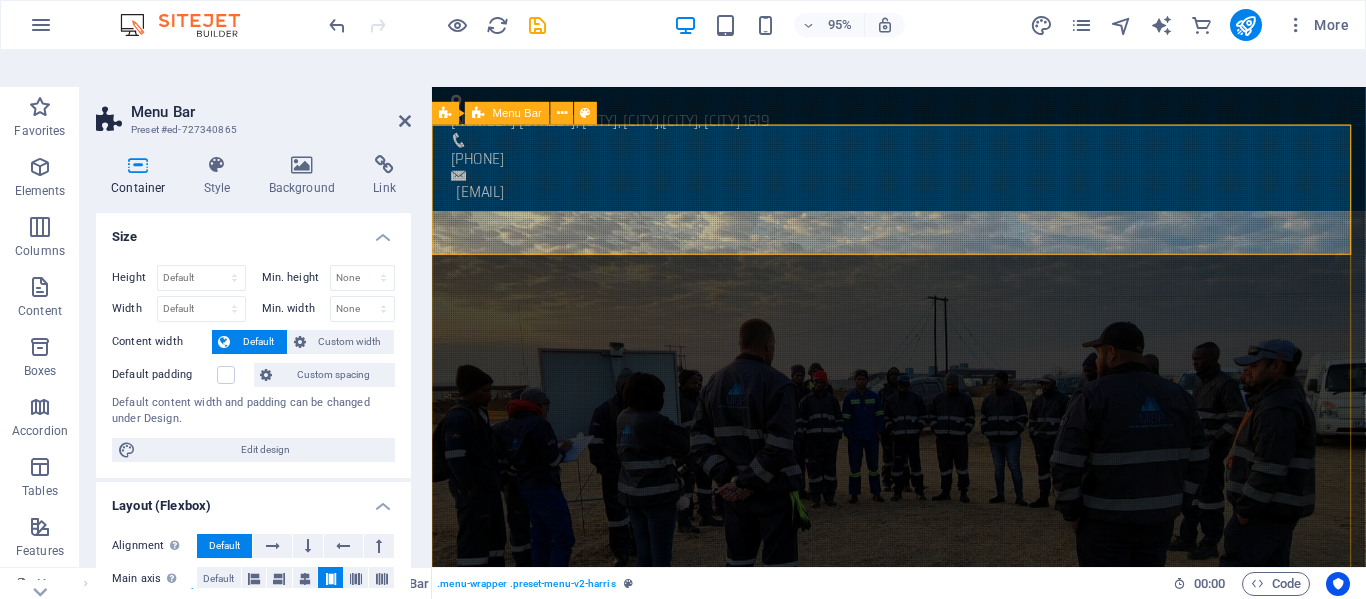 click on "Home About Services Civil Mechanical Electrical Consulting Environmental Equipment For Hire Contact" at bounding box center [923, 824] 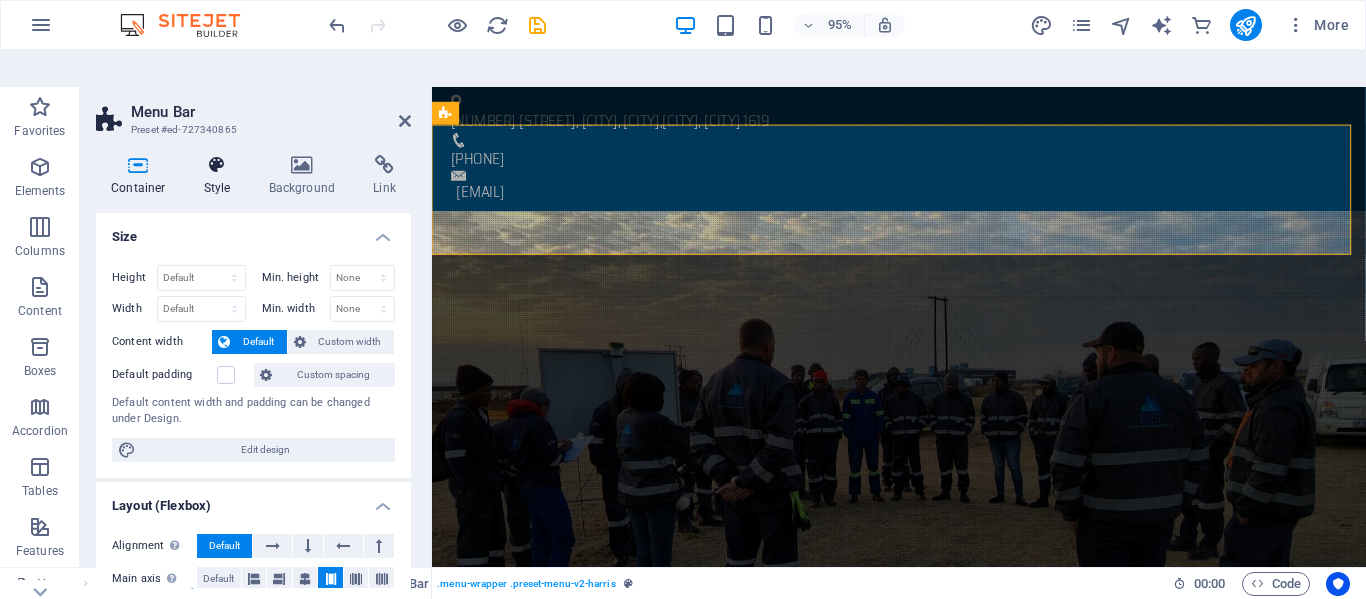 click on "Style" at bounding box center (221, 176) 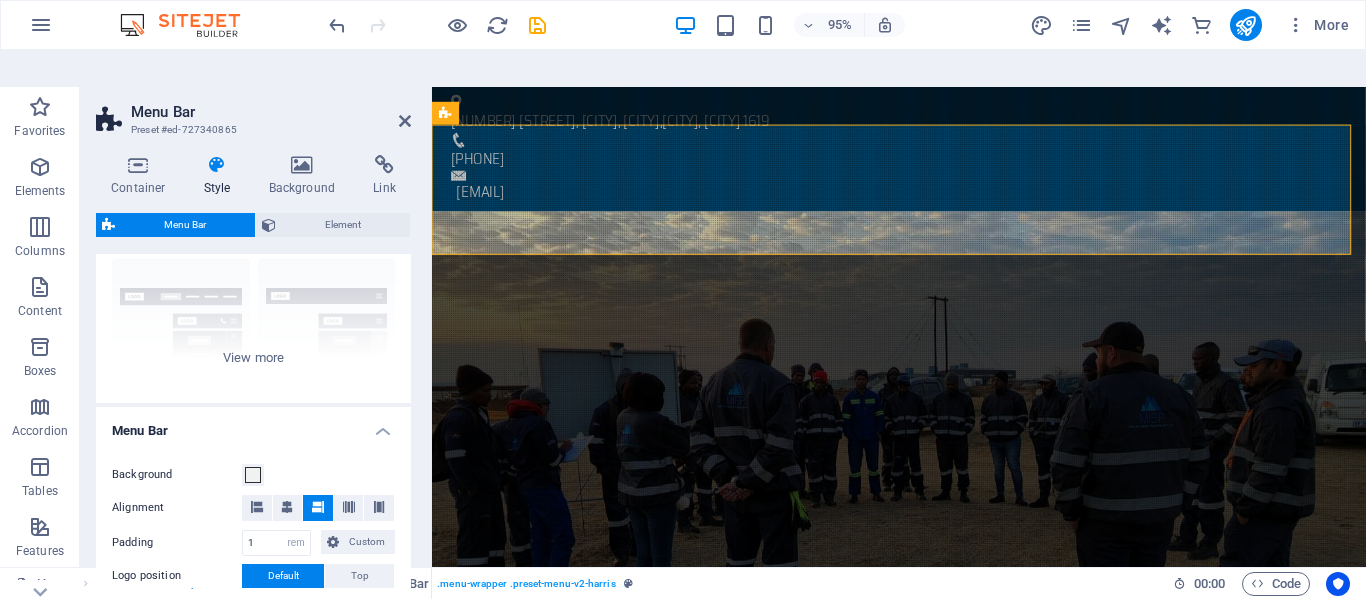 scroll, scrollTop: 200, scrollLeft: 0, axis: vertical 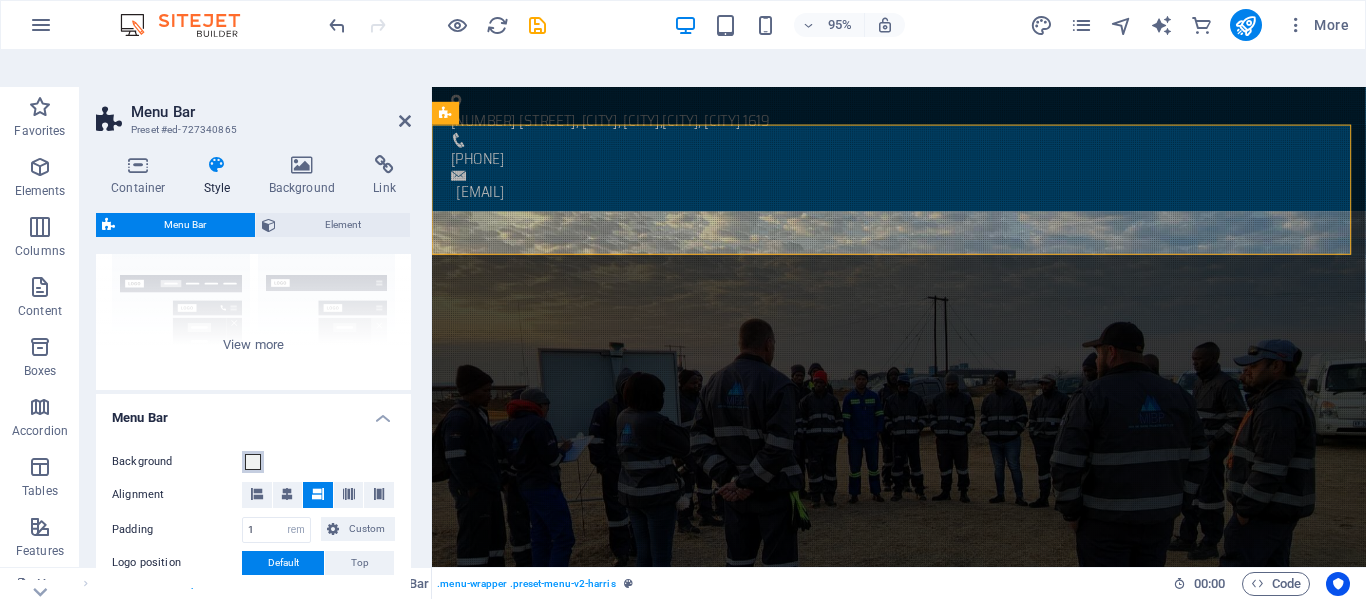 click at bounding box center [253, 462] 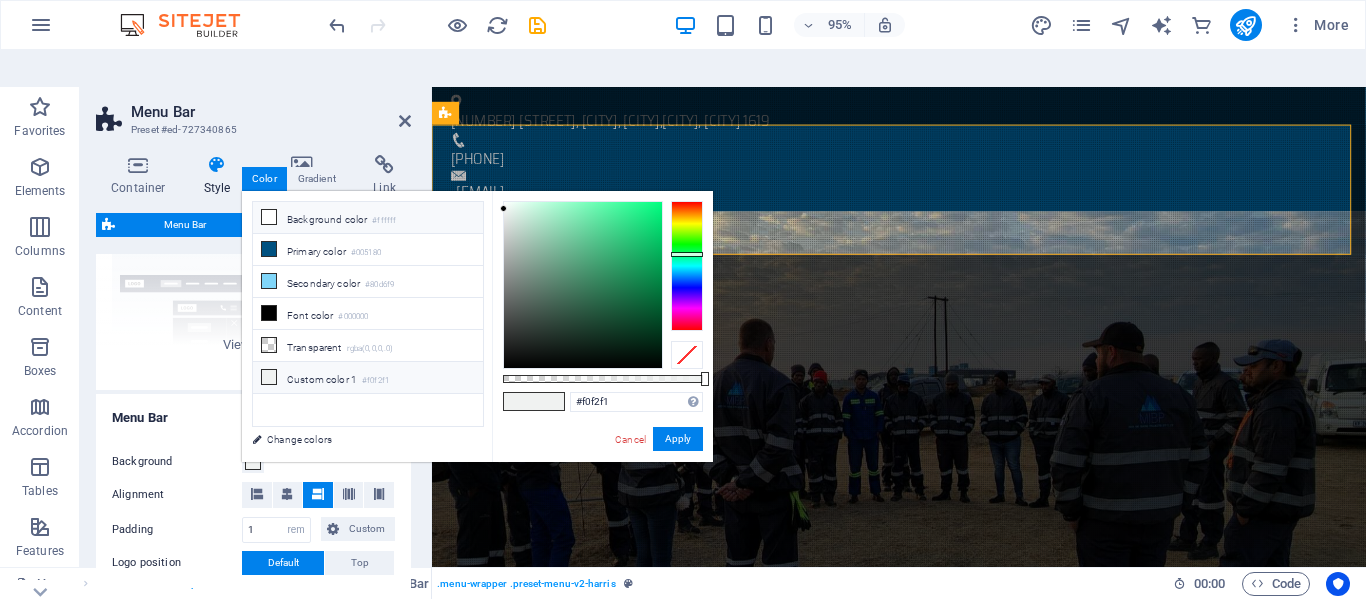 click at bounding box center (269, 217) 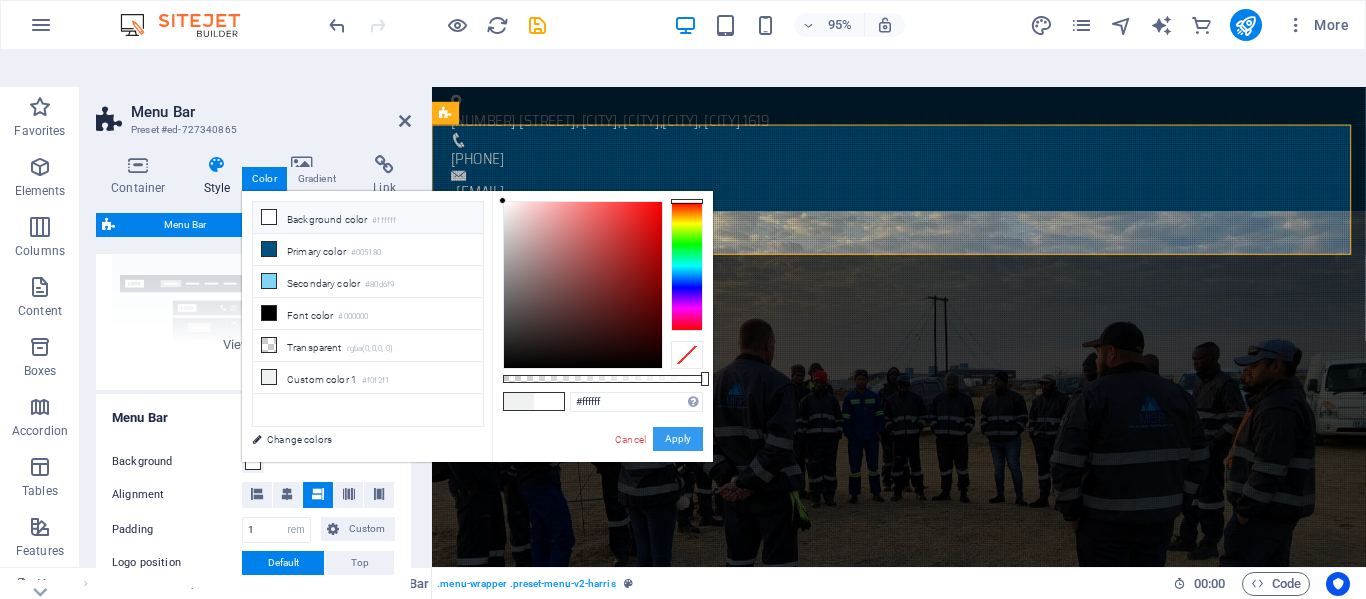 click on "Apply" at bounding box center (678, 439) 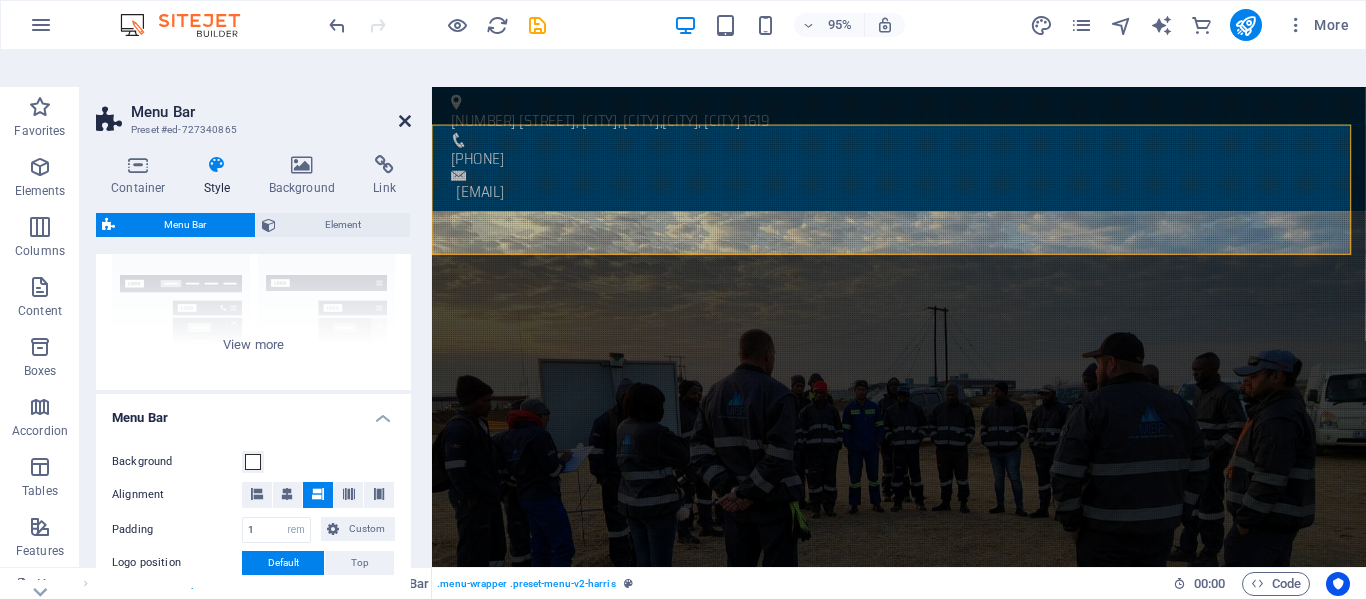 click at bounding box center (405, 121) 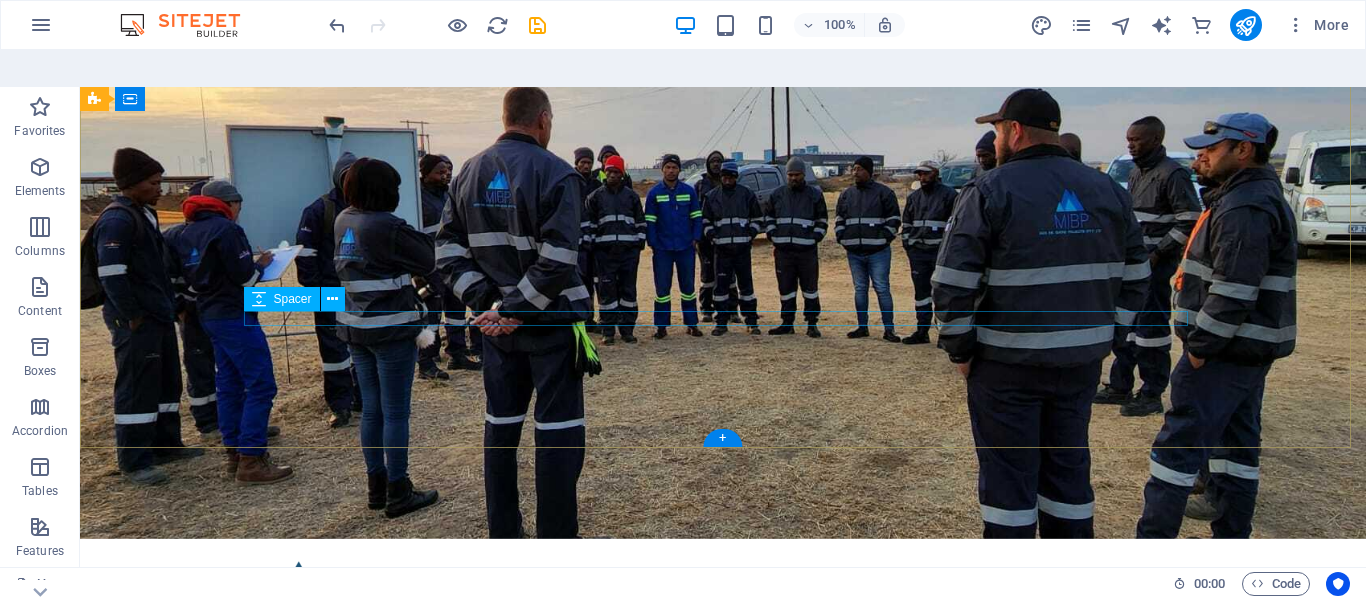scroll, scrollTop: 0, scrollLeft: 0, axis: both 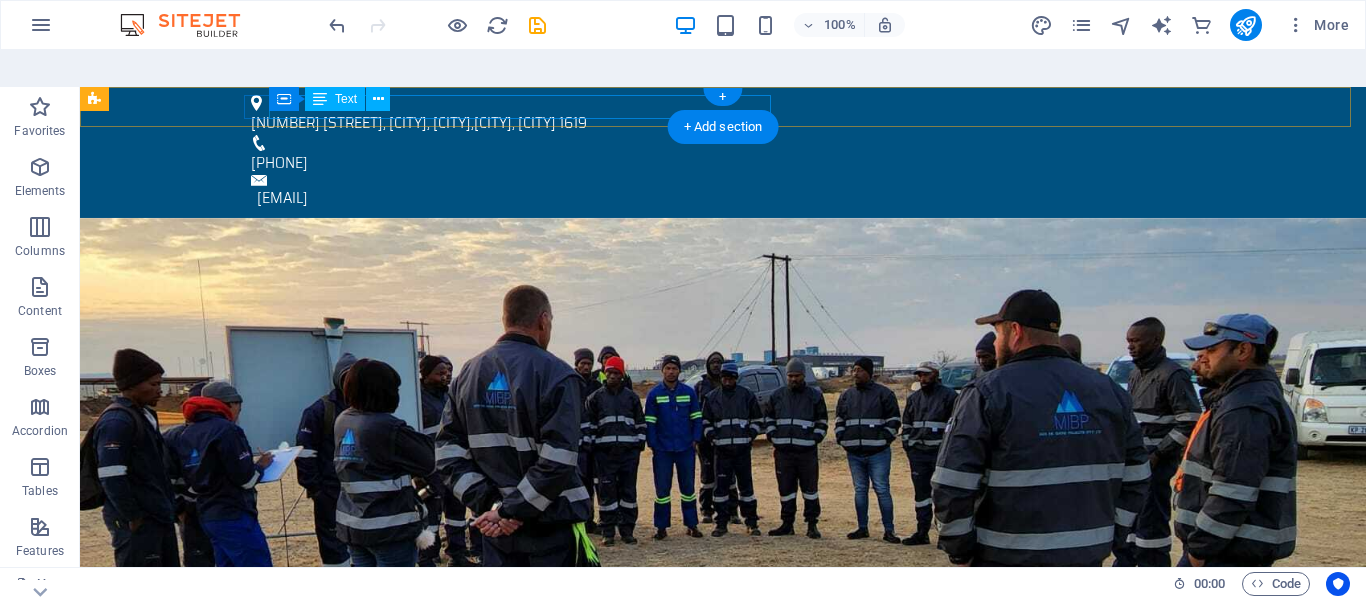 click on "[NUMBER] [STREET], [CITY], [CITY]" at bounding box center [361, 122] 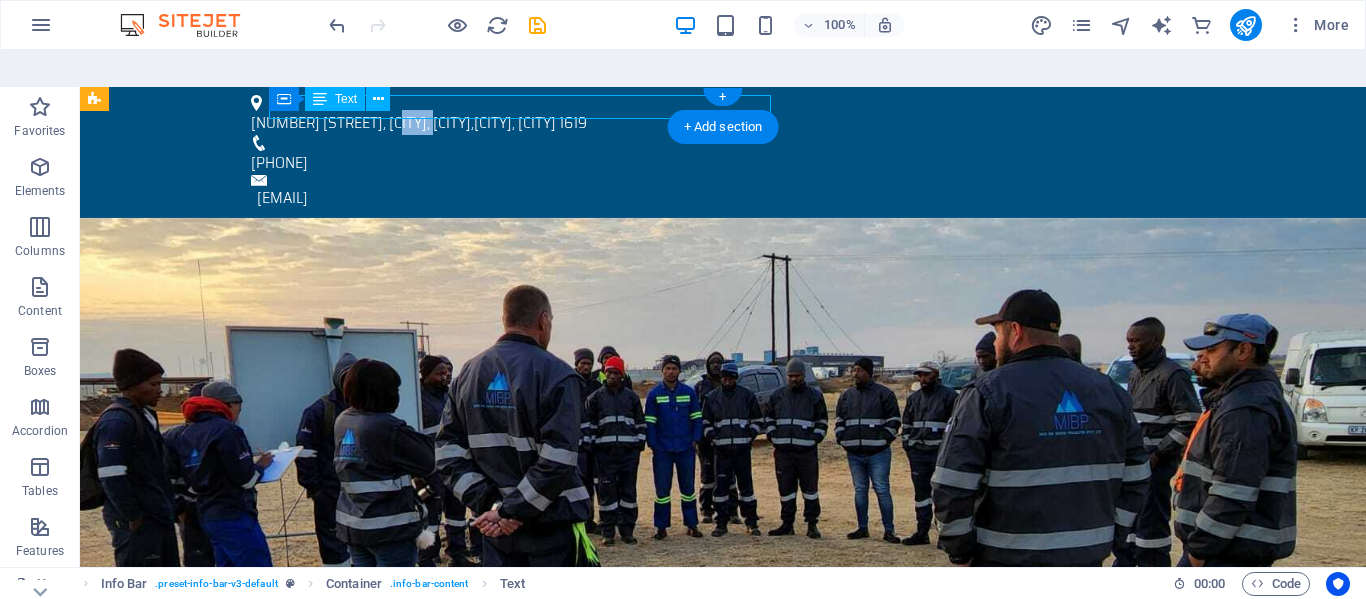 click on "[NUMBER] [STREET], [CITY], [CITY]" at bounding box center [361, 122] 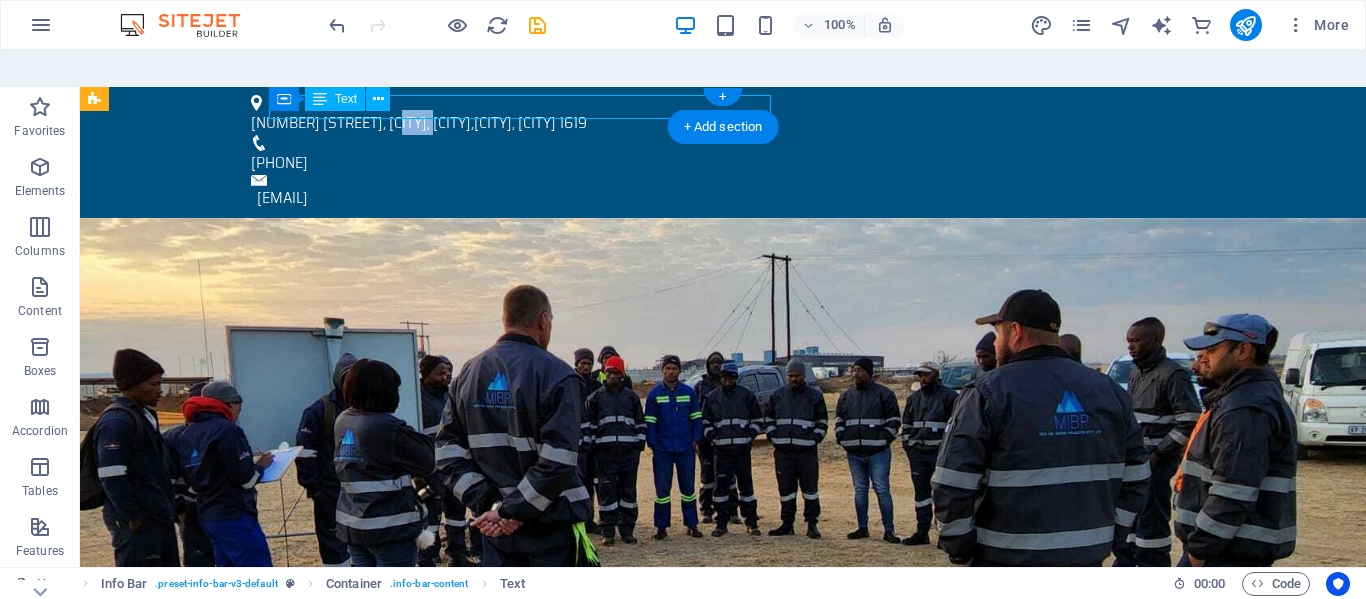 click on "116 E.P Malan Road,  Pomona, Kempton Park ,  Bedfordview, Johannesburg    1619 +27 73 630 6773 info@mibp.co.za" at bounding box center [723, 152] 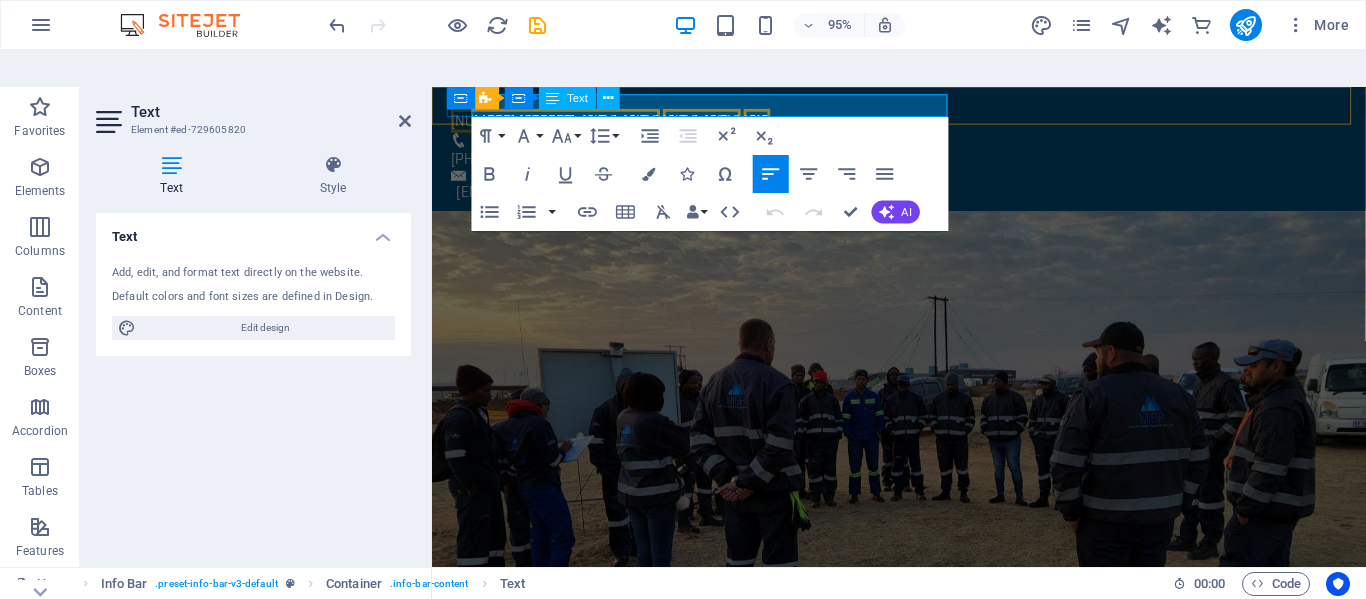 click on "[NUMBER] [STREET], [CITY], [CITY]" at bounding box center [562, 122] 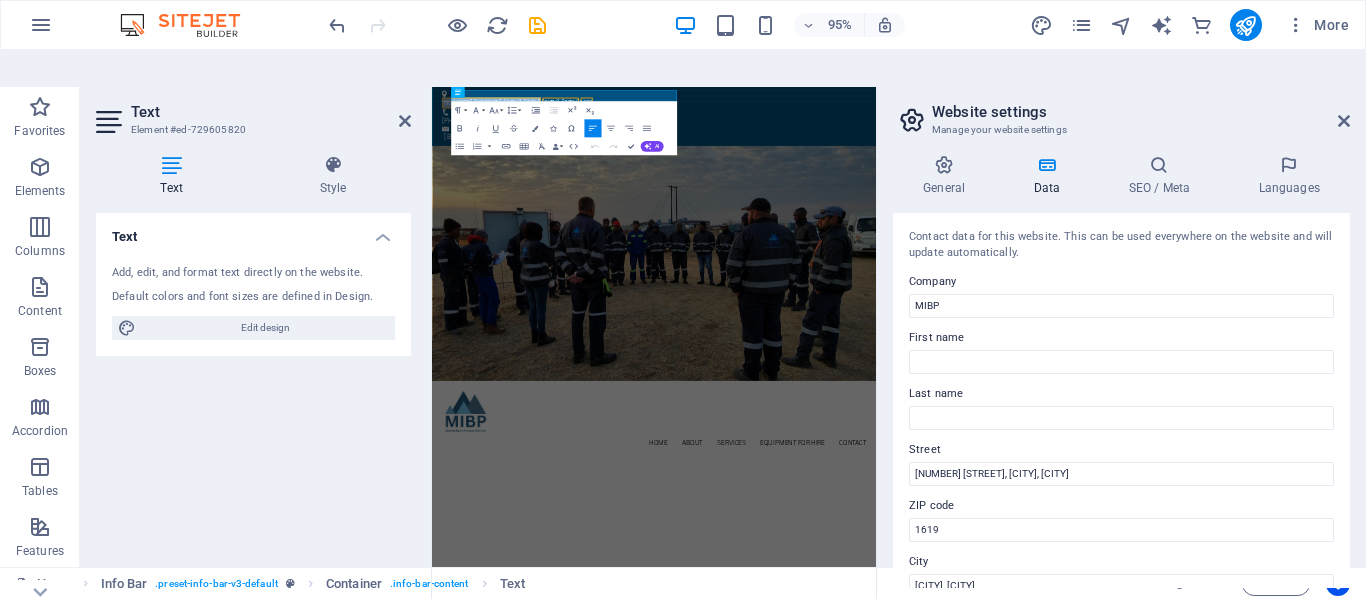 click on "Paragraph Format Normal Heading 1 Heading 2 Heading 3 Heading 4 Heading 5 Heading 6 Code Font Family Arial Georgia Impact Tahoma Times New Roman Verdana Play Saira Semi Condensed Font Size 8 9 10 11 12 14 18 24 30 36 48 60 72 96 Line Height Default Single 1.15 1.5 Double Increase Indent Decrease Indent Superscript Subscript Bold Italic Underline Strikethrough Colors Icons Special Characters Align Left Align Center Align Right Align Justify Unordered List   Default Circle Disc Square    Ordered List   Default Lower Alpha Lower Greek Lower Roman Upper Alpha Upper Roman    Insert Link Insert Table Clear Formatting Data Bindings Company First name Last name Street ZIP code City Email Phone Mobile Fax Custom field 1 Custom field 2 Custom field 3 Custom field 4 Custom field 5 Custom field 6 HTML Undo Redo Confirm (Ctrl+⏎) AI Improve Make shorter Make longer Fix spelling & grammar Translate to English Generate text" at bounding box center [564, 128] 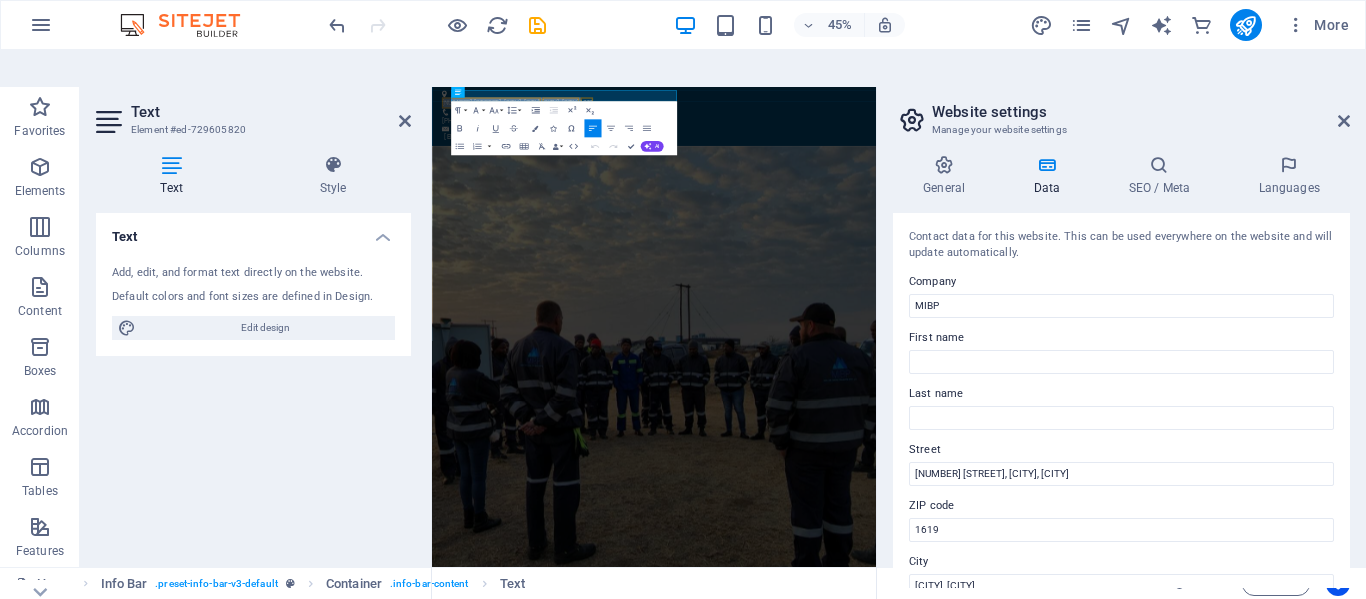 copy on "116 E.P Malan Road,  Pomona, Kempton Park ,  Bedfordview, Johannesburg" 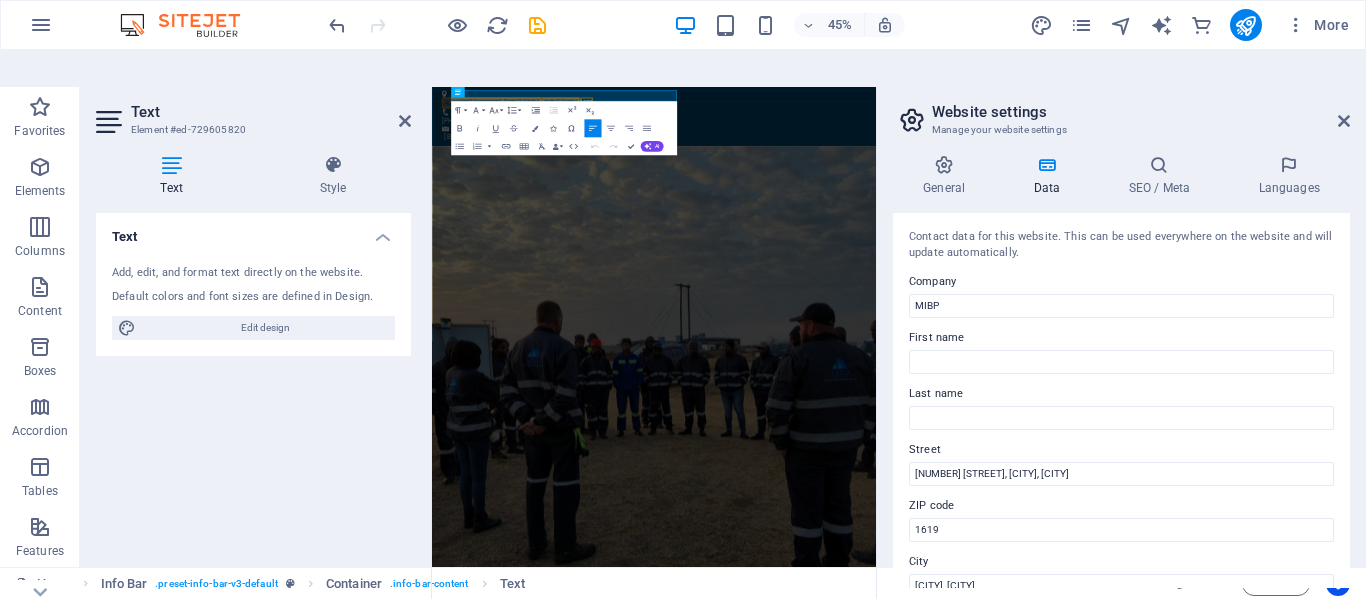 click on "General  Data  SEO / Meta  Languages Website name MIBP Logo Drag files here, click to choose files or select files from Files or our free stock photos & videos Select files from the file manager, stock photos, or upload file(s) Upload Favicon Set the favicon of your website here. A favicon is a small icon shown in the browser tab next to your website title. It helps visitors identify your website. Drag files here, click to choose files or select files from Files or our free stock photos & videos Select files from the file manager, stock photos, or upload file(s) Upload Preview Image (Open Graph) This image will be shown when the website is shared on social networks Drag files here, click to choose files or select files from Files or our free stock photos & videos Select files from the file manager, stock photos, or upload file(s) Upload Contact data for this website. This can be used everywhere on the website and will update automatically. Company MIBP First name Last name Street ZIP code 1619 City Email Fax" at bounding box center (1121, 371) 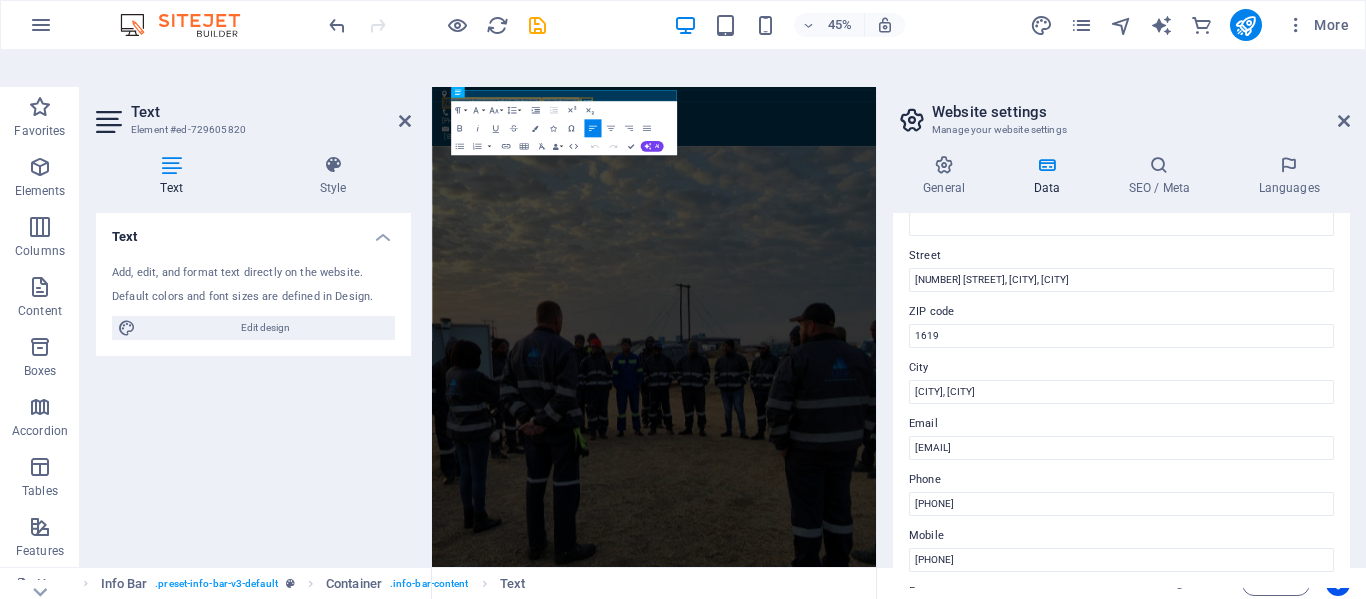 scroll, scrollTop: 200, scrollLeft: 0, axis: vertical 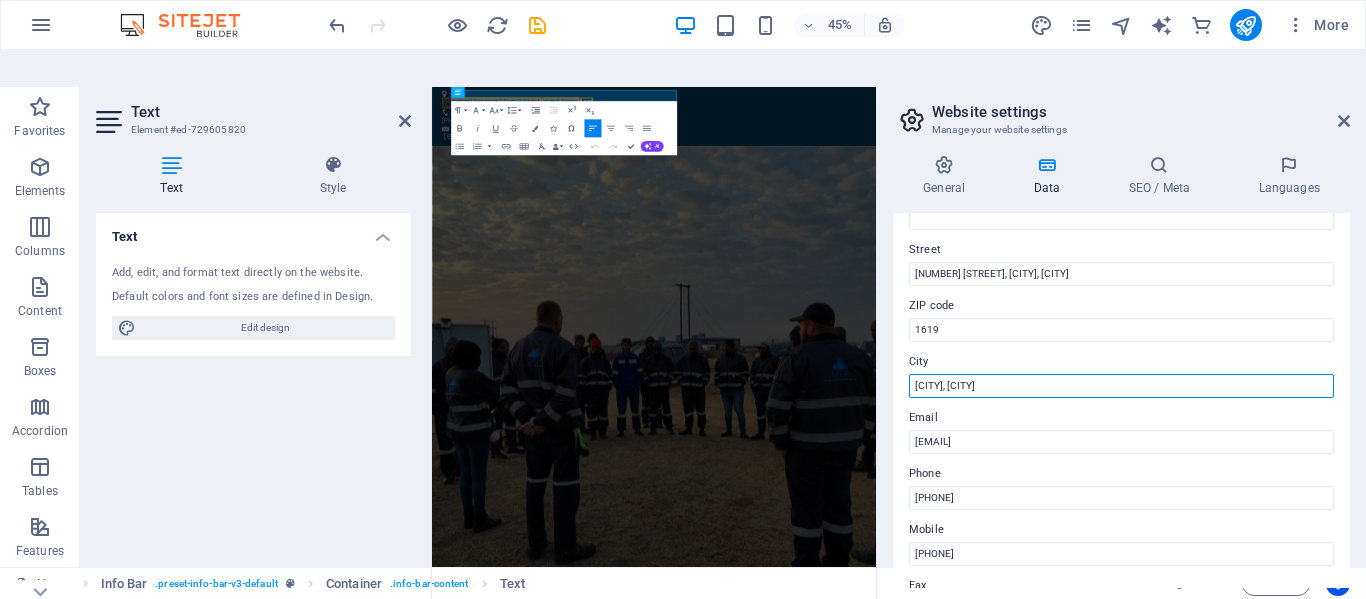 click on "Bedfordview, Johannesburg" at bounding box center (1121, 386) 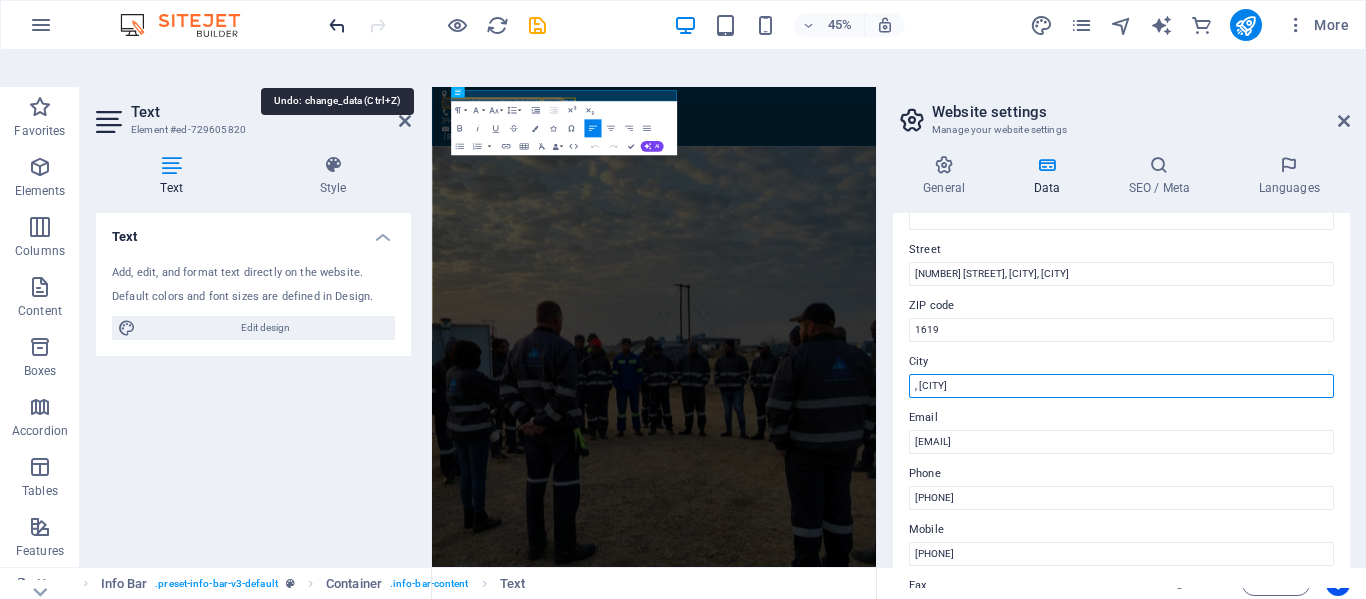 type on ", Johannesburg" 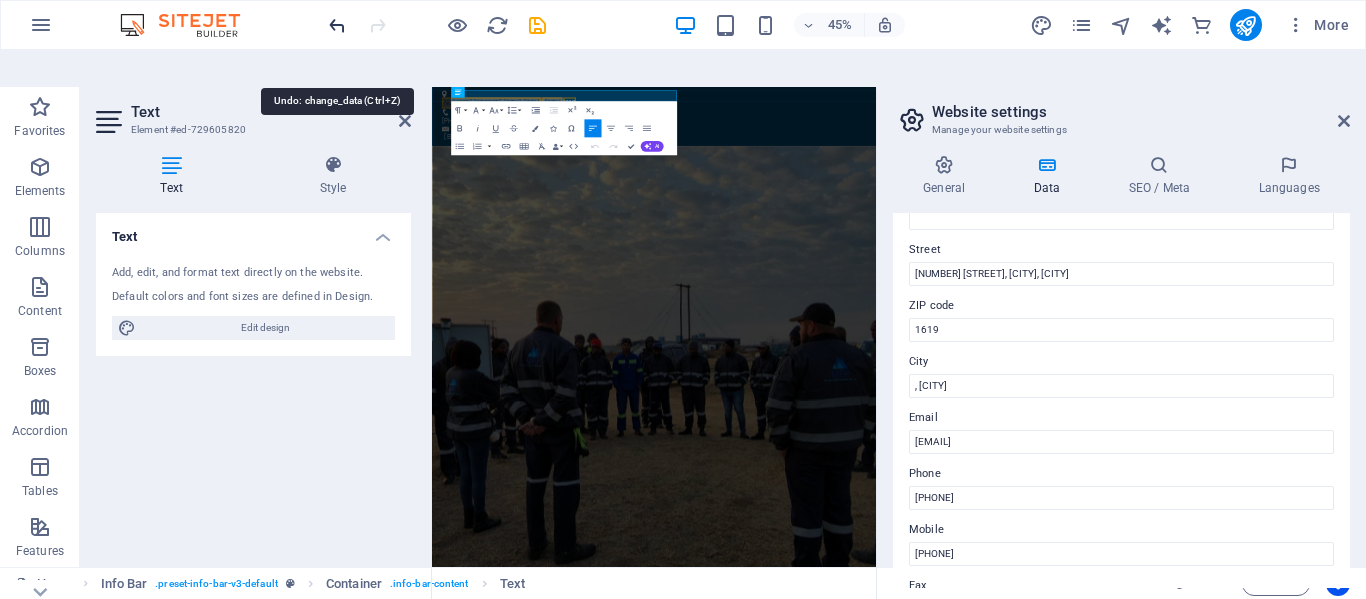 click at bounding box center [337, 25] 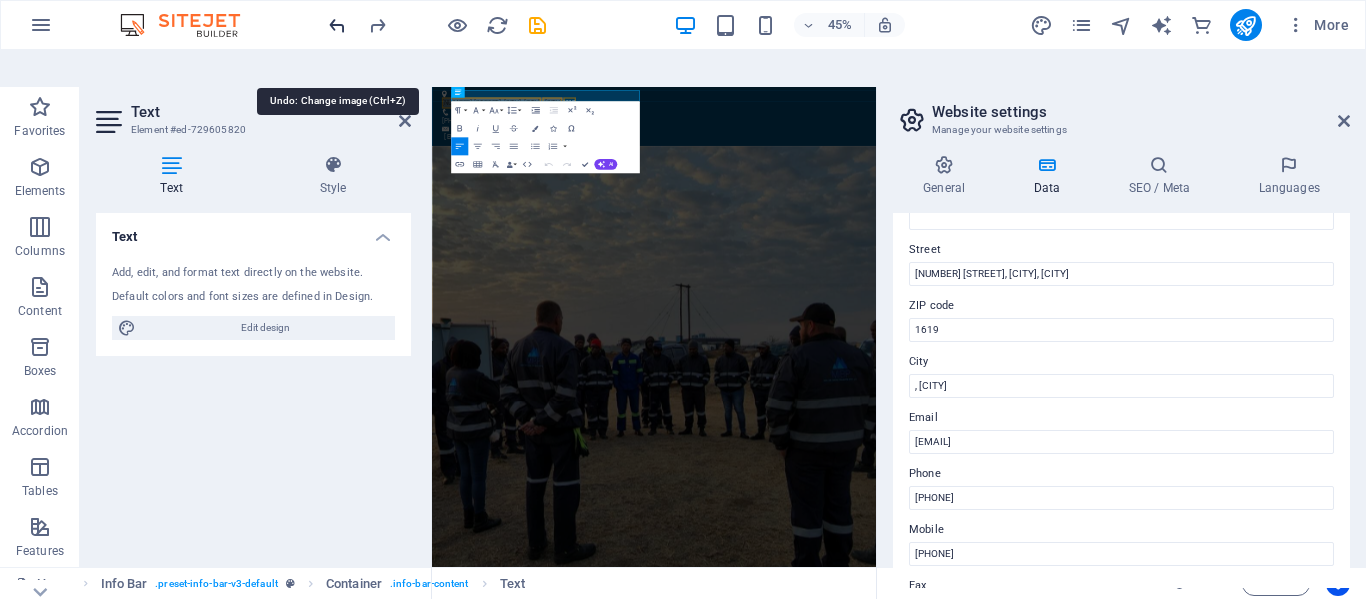 click at bounding box center (337, 25) 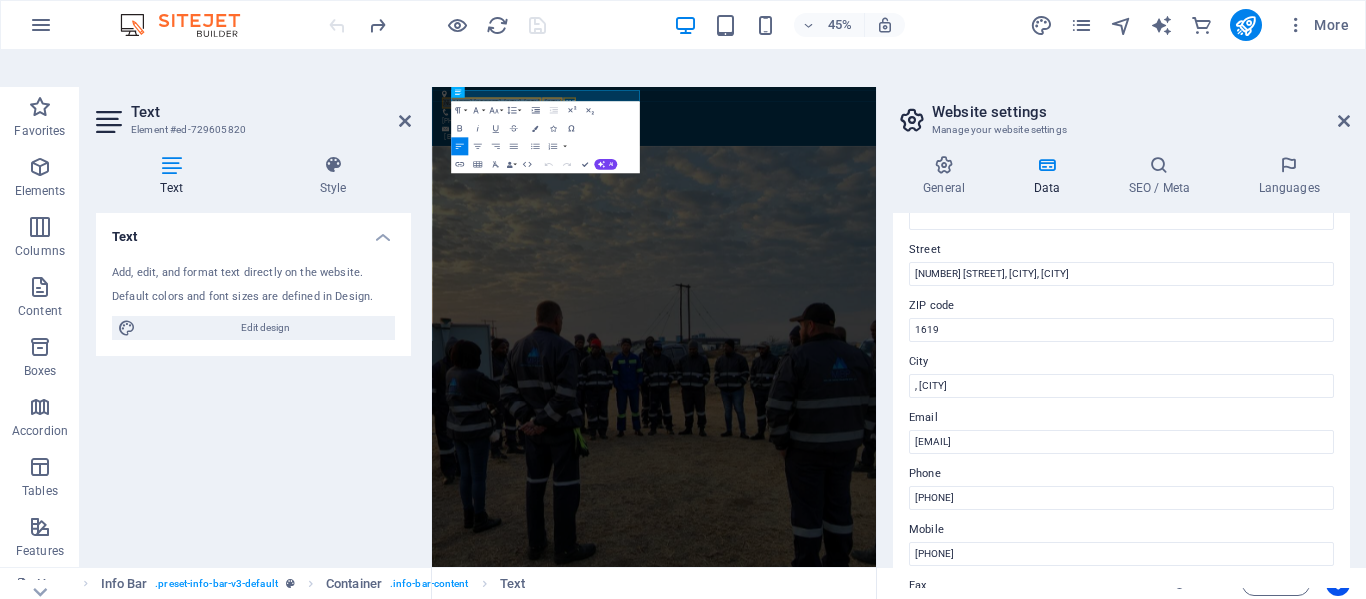 click at bounding box center (437, 25) 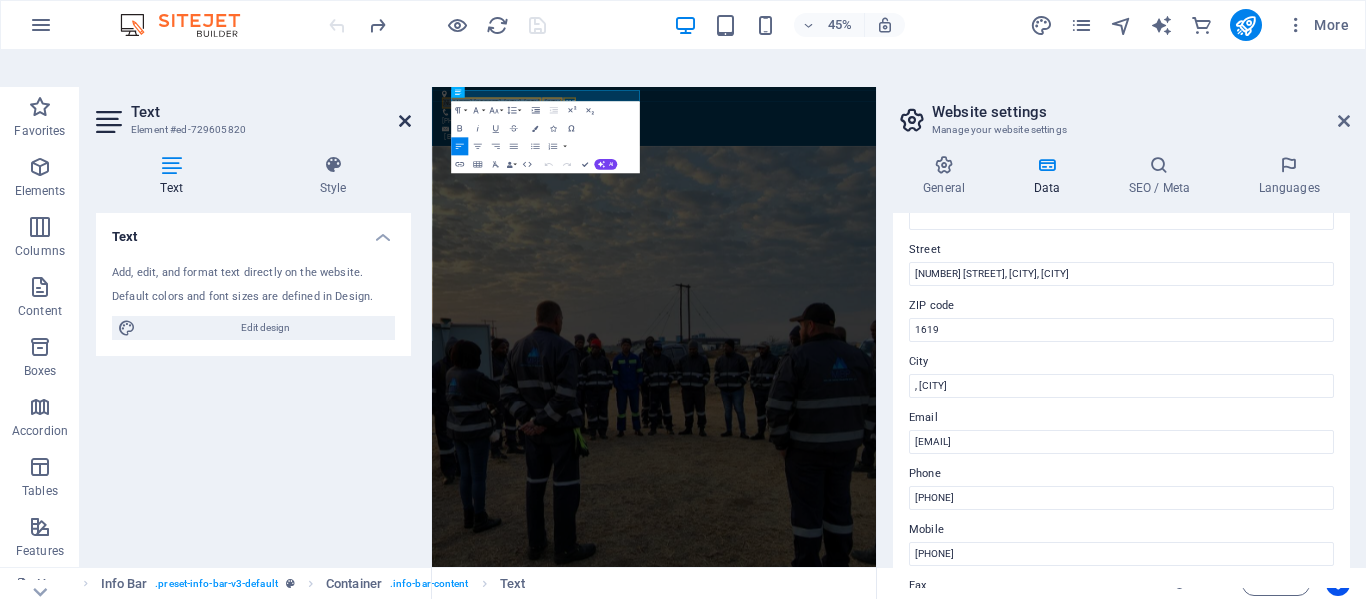 click at bounding box center (405, 121) 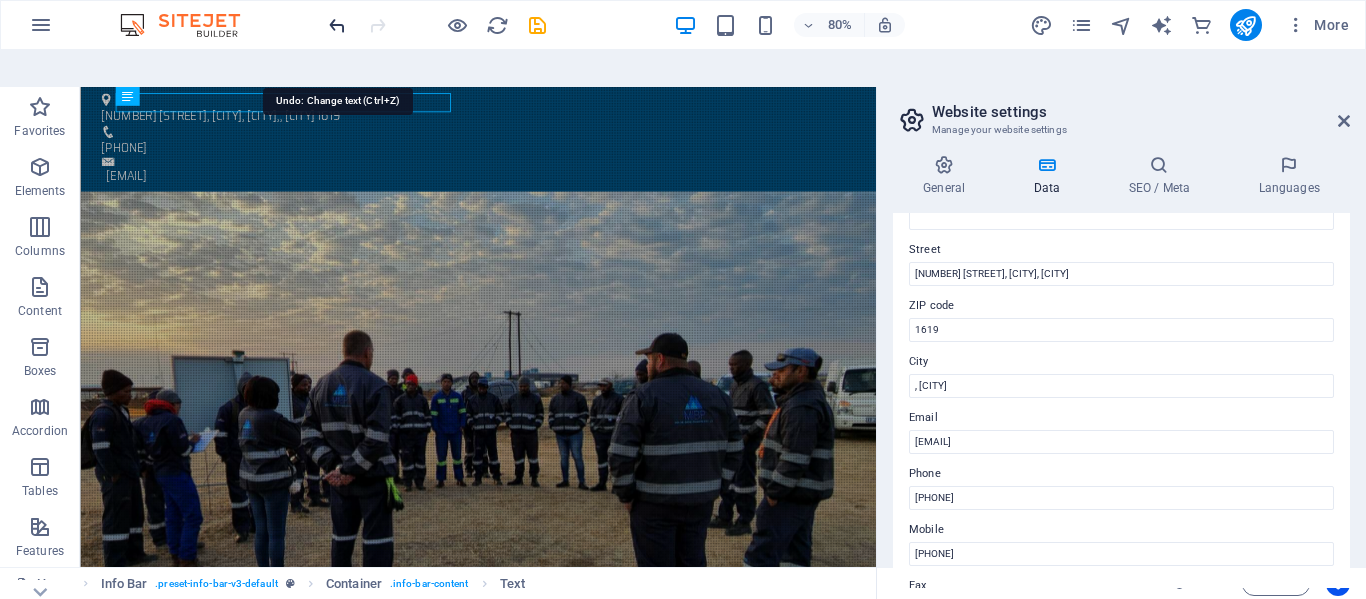 click at bounding box center [337, 25] 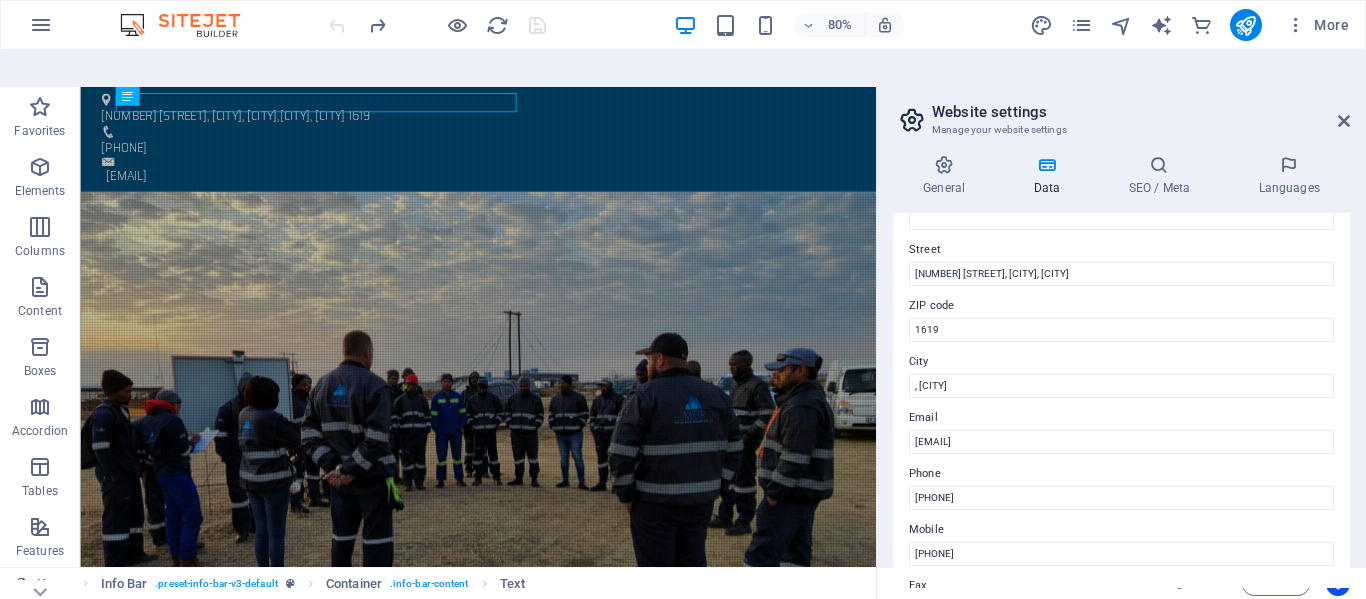 click at bounding box center [437, 25] 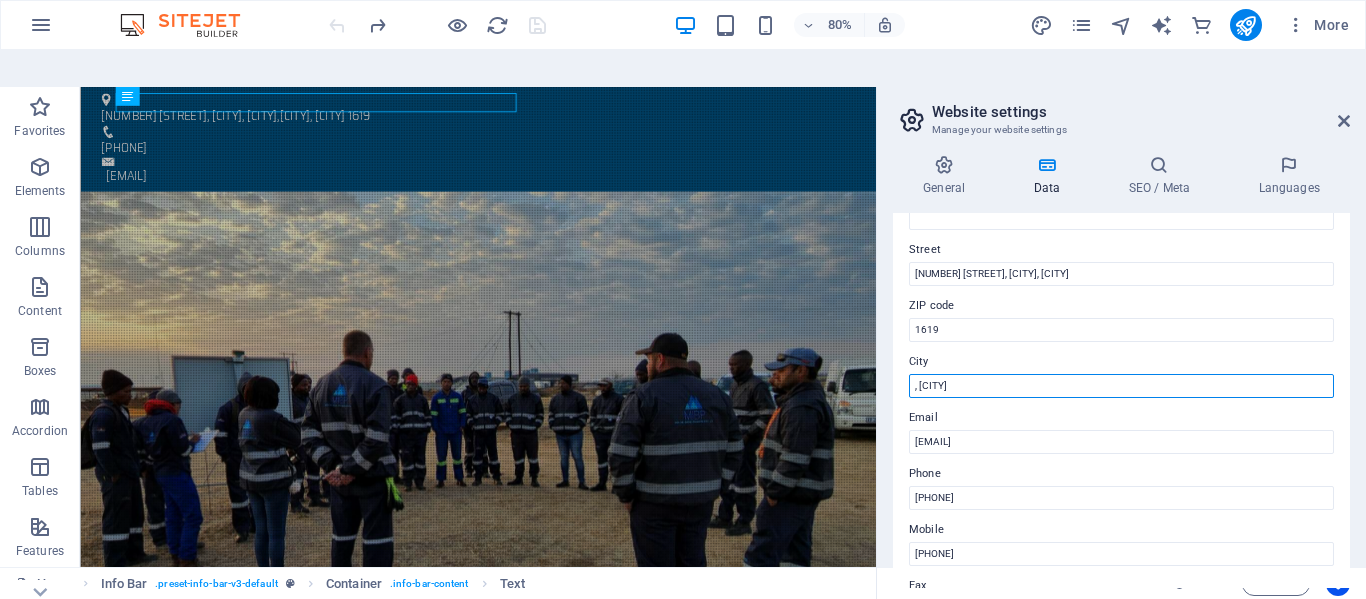 click on ", Johannesburg" at bounding box center [1121, 386] 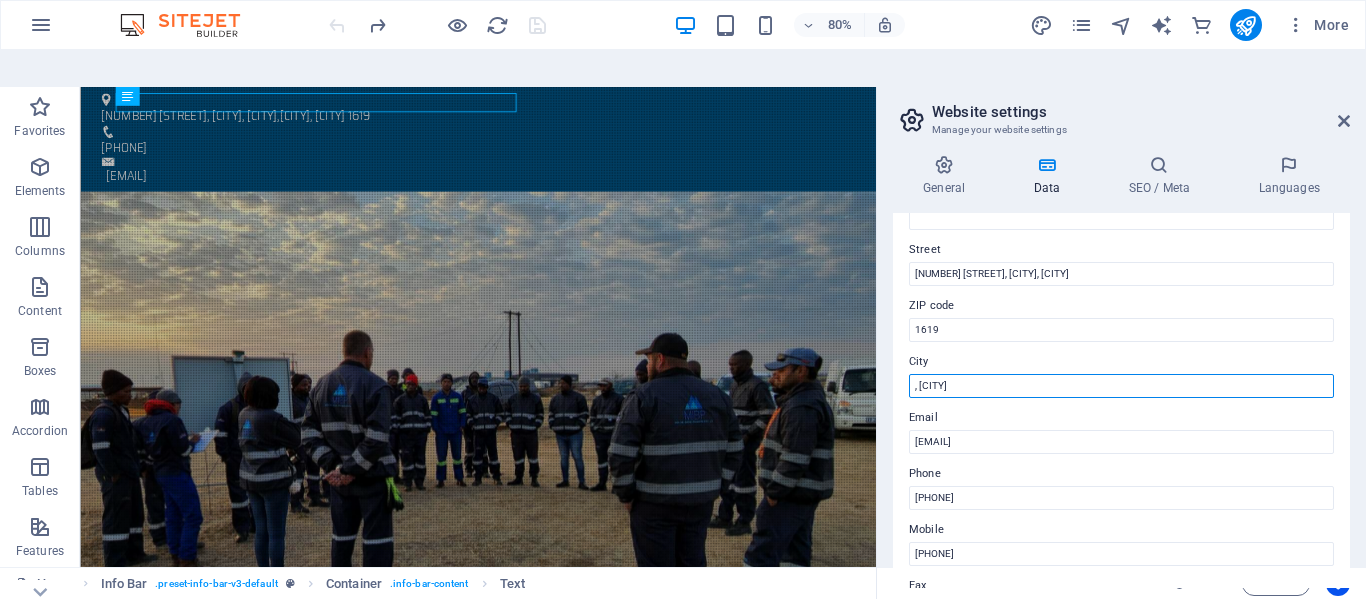 click on ", Johannesburg" at bounding box center (1121, 386) 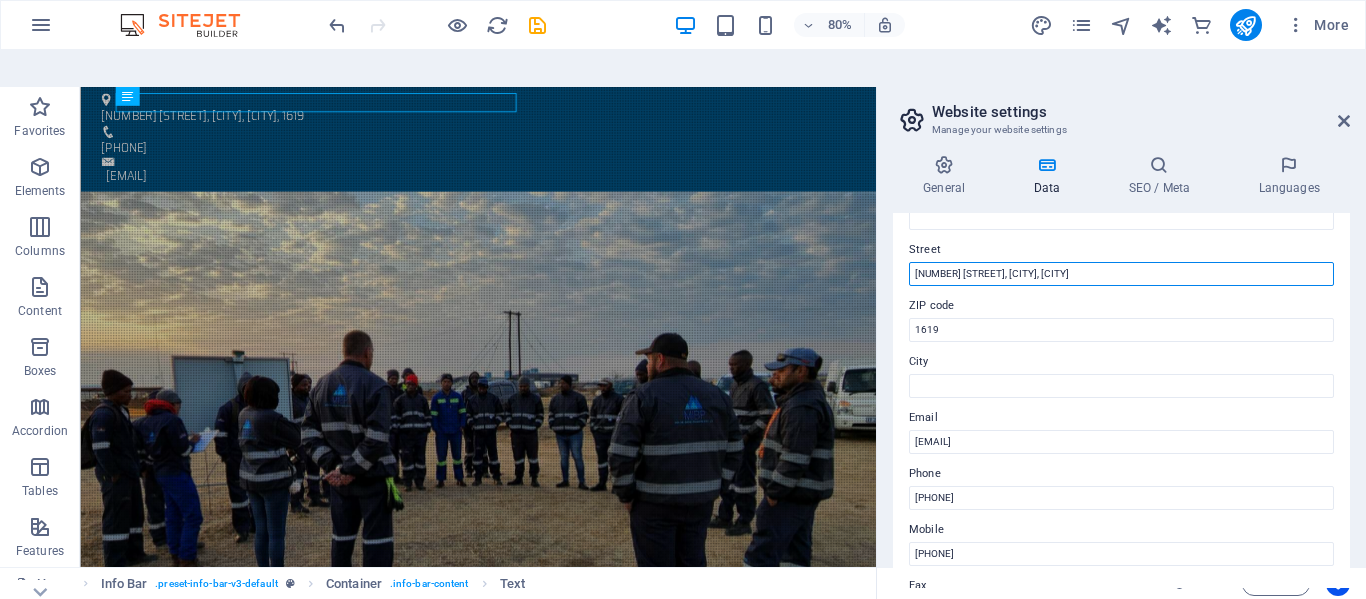 drag, startPoint x: 1010, startPoint y: 238, endPoint x: 1130, endPoint y: 254, distance: 121.061966 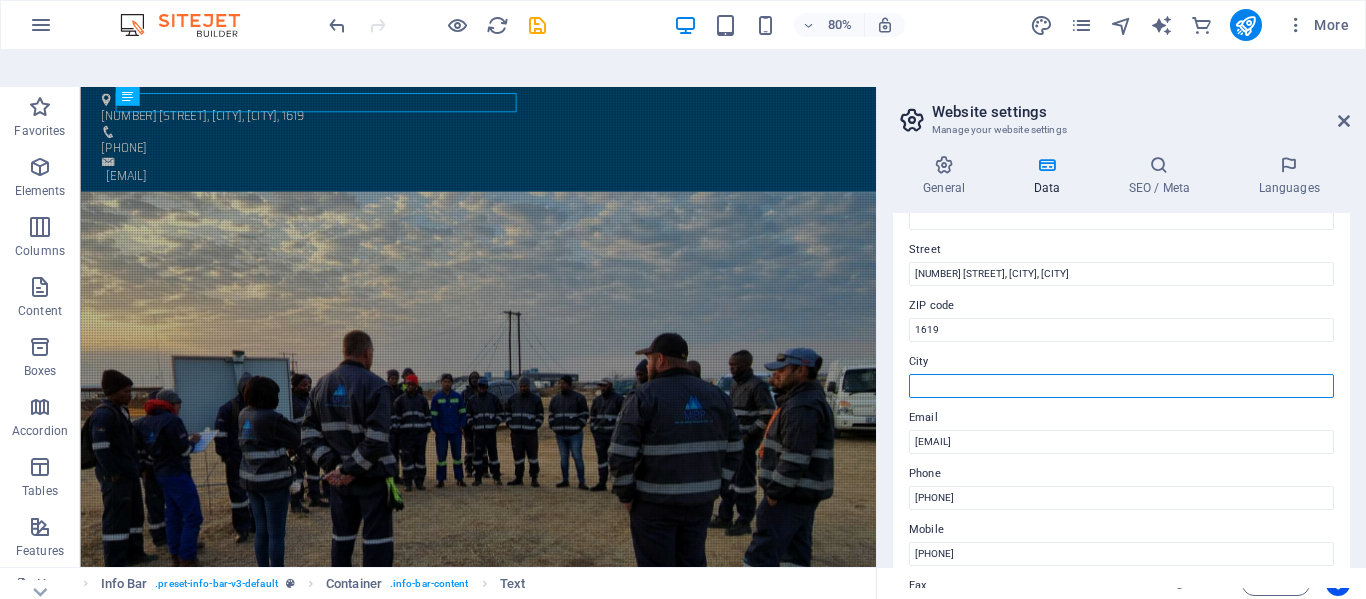 click on "City" at bounding box center [1121, 386] 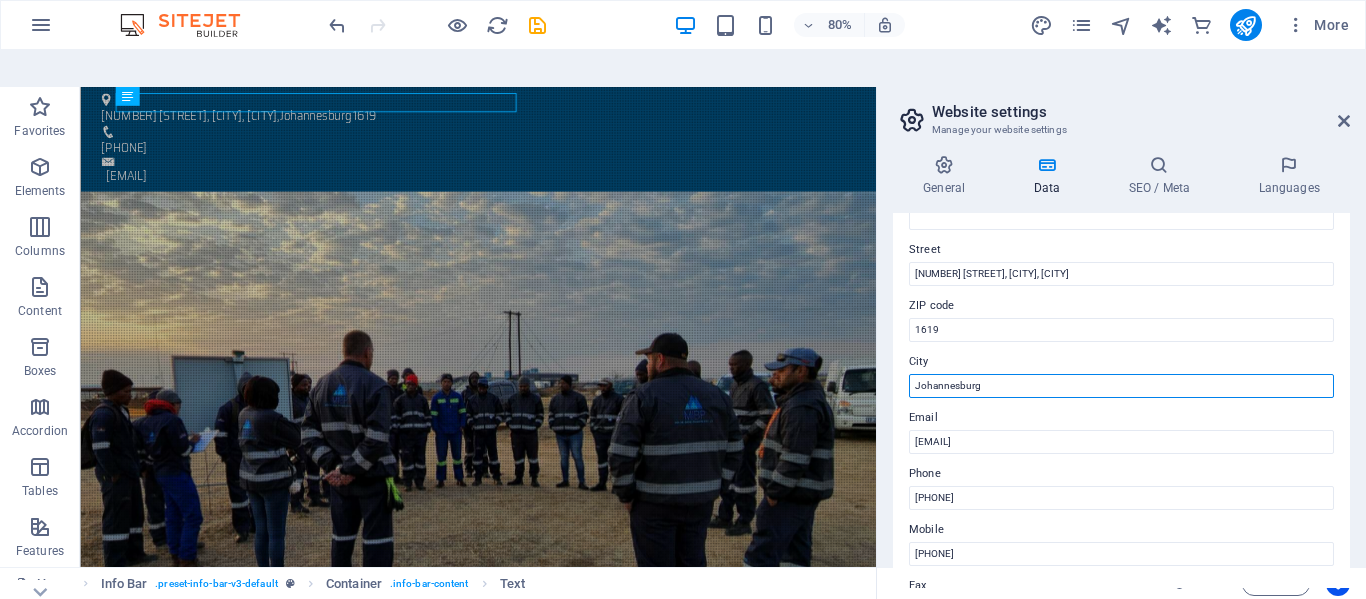 type on "Johannesburg" 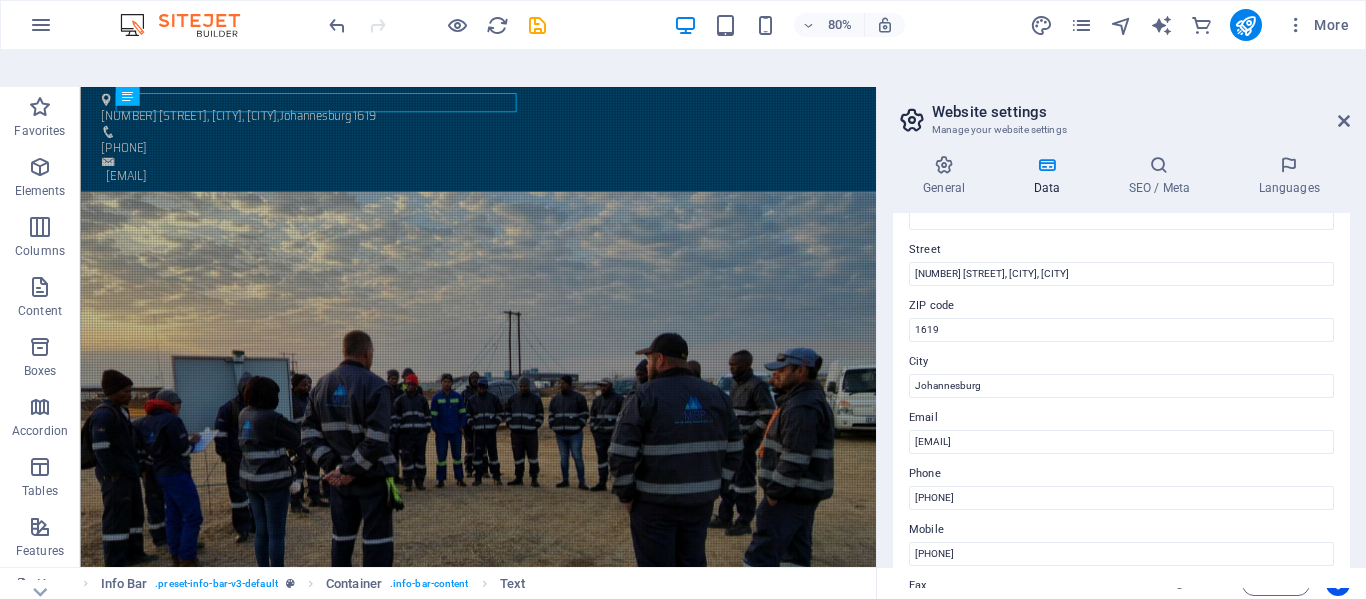 click on "Website settings" at bounding box center (1141, 112) 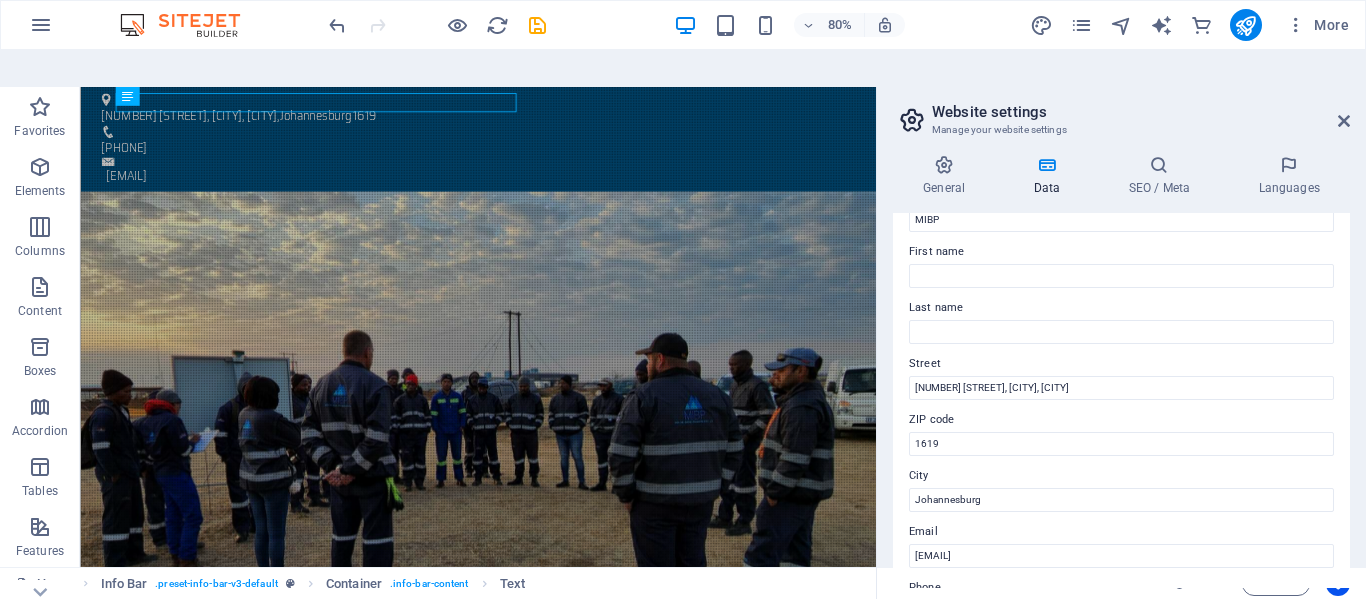 scroll, scrollTop: 0, scrollLeft: 0, axis: both 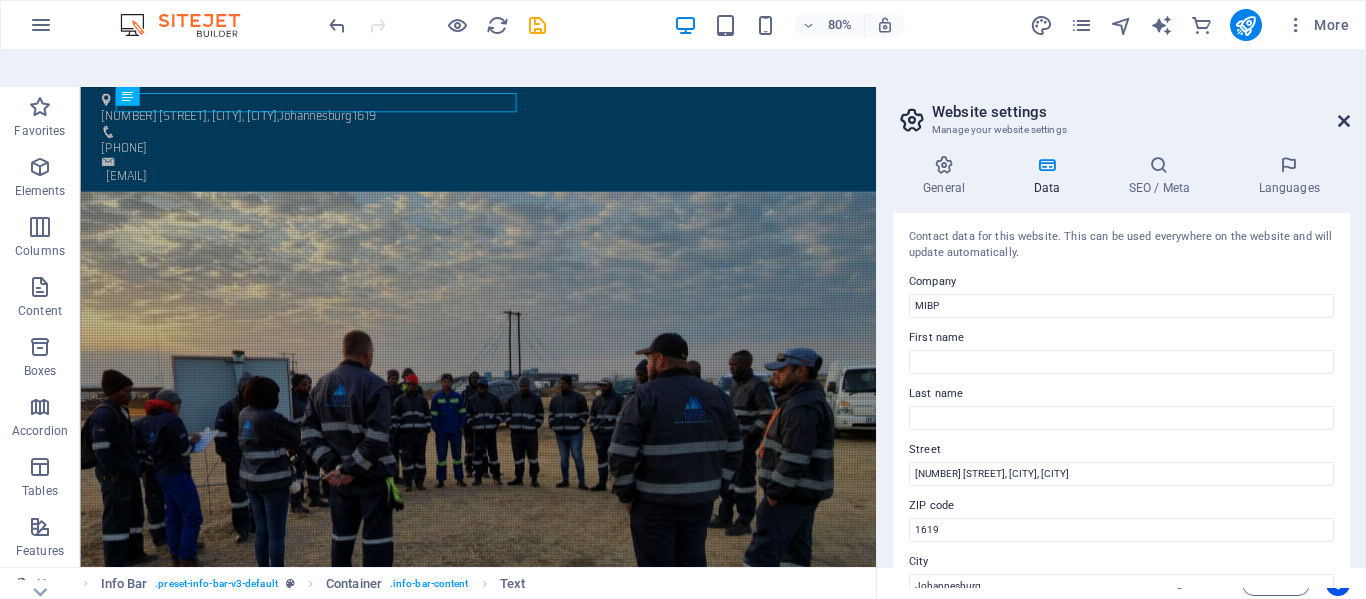 click at bounding box center [1344, 121] 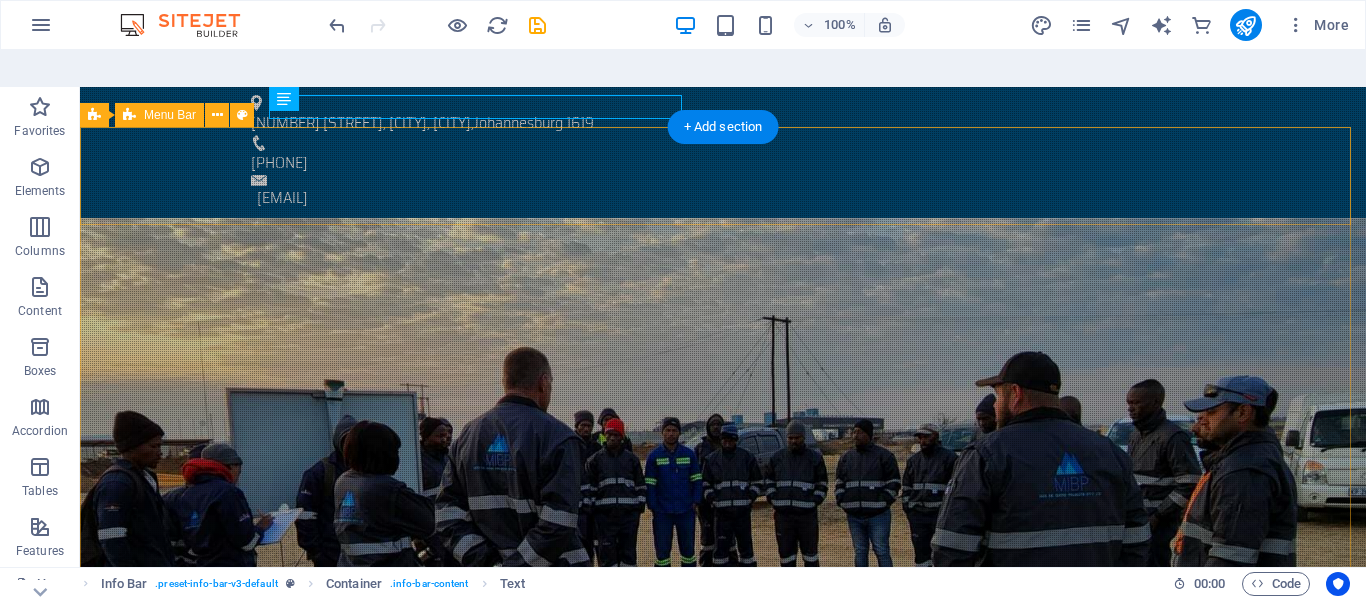click on "Home About Services Civil Mechanical Electrical Consulting Environmental Equipment For Hire Contact" at bounding box center (723, 929) 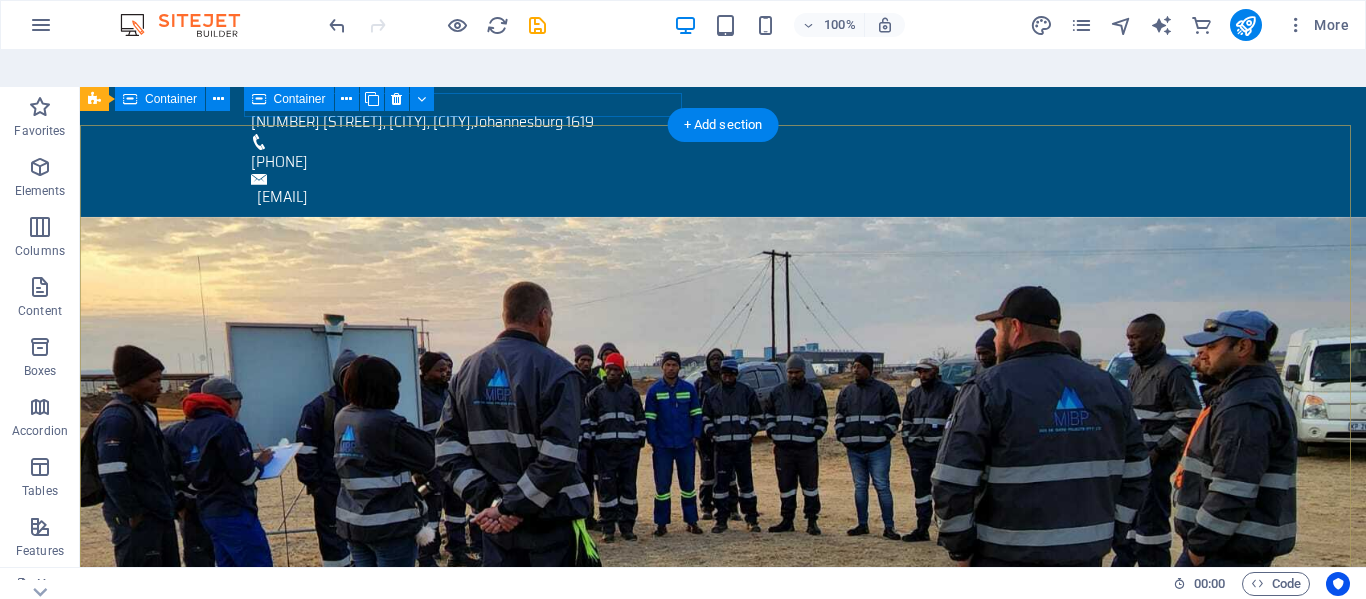 scroll, scrollTop: 0, scrollLeft: 0, axis: both 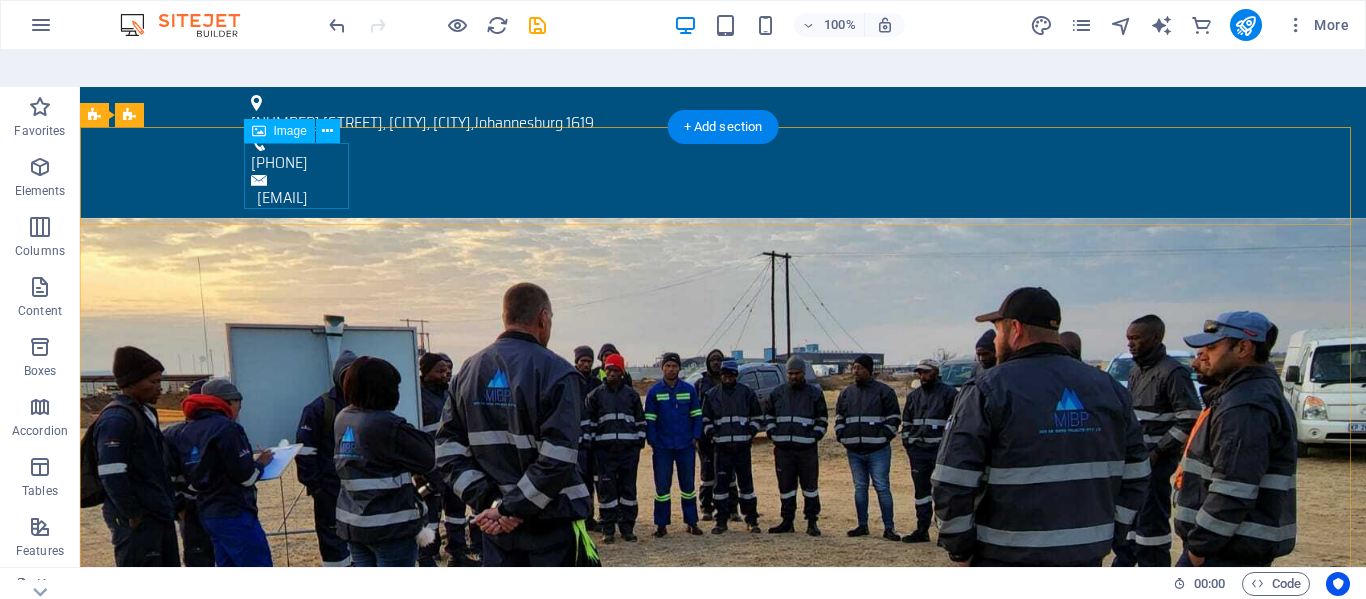 click at bounding box center (723, 784) 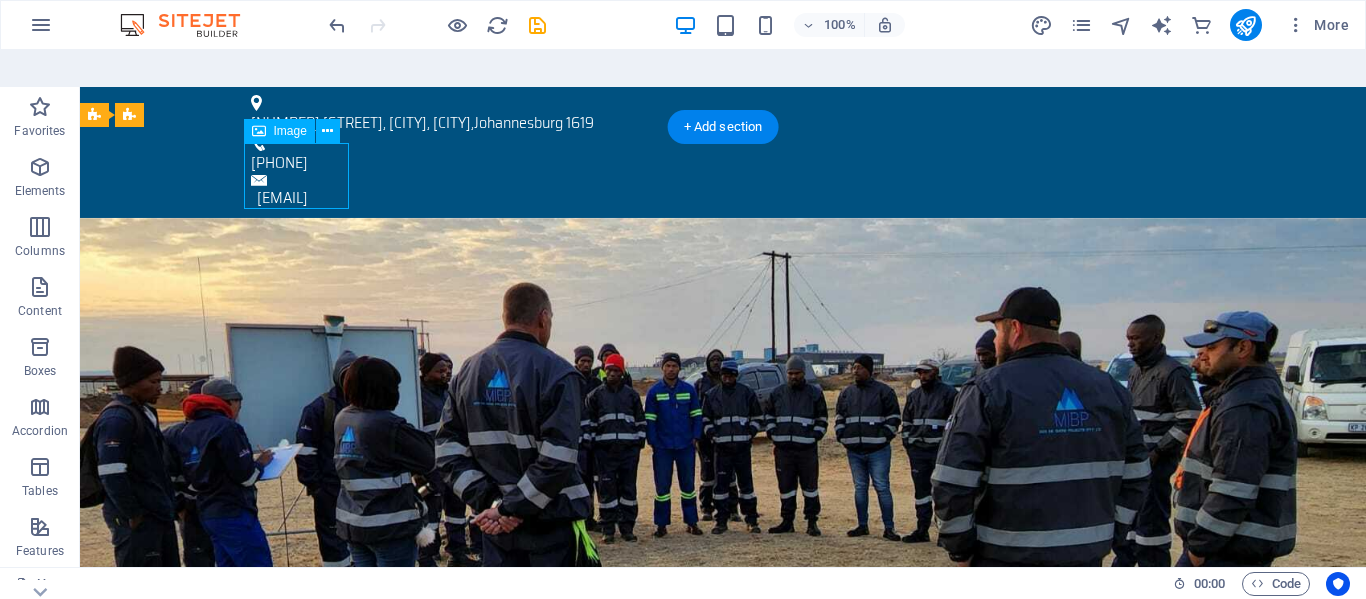 click at bounding box center [723, 784] 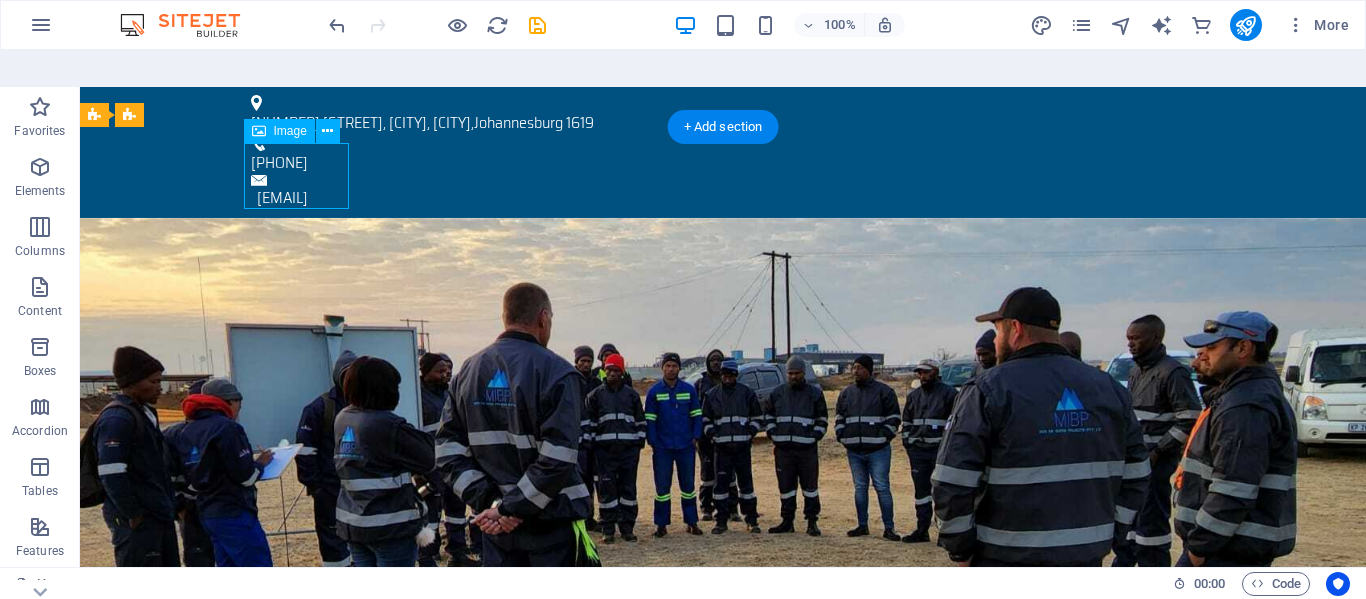 select on "px" 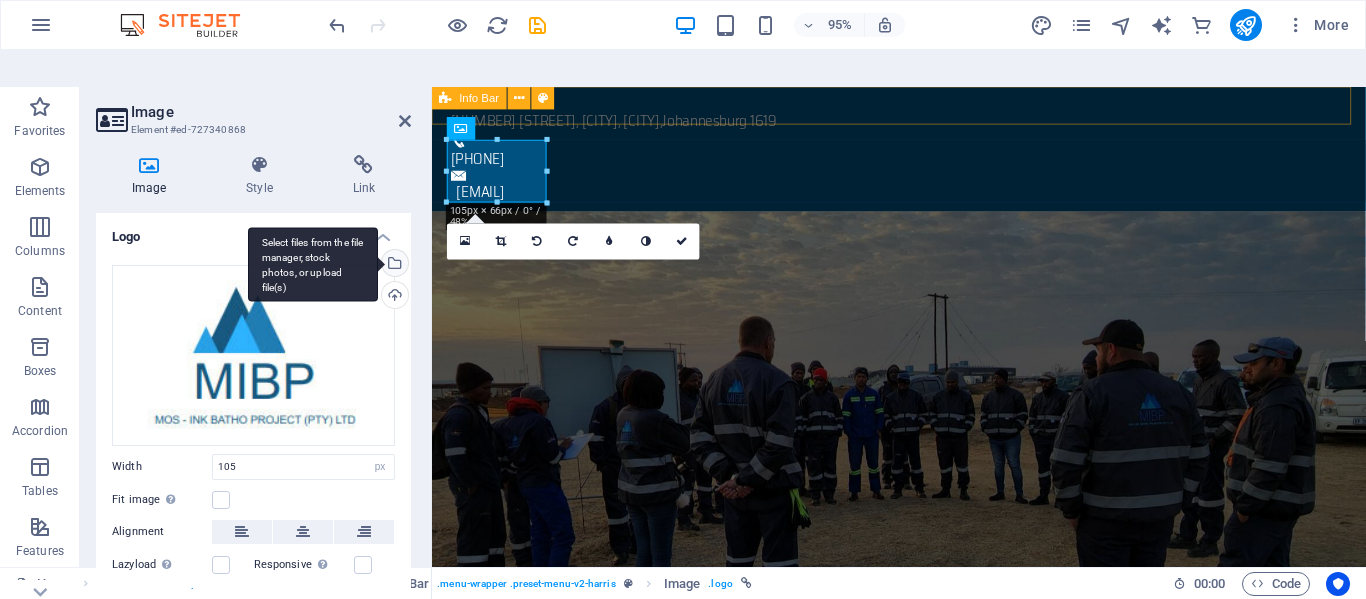 click on "Select files from the file manager, stock photos, or upload file(s)" at bounding box center [313, 264] 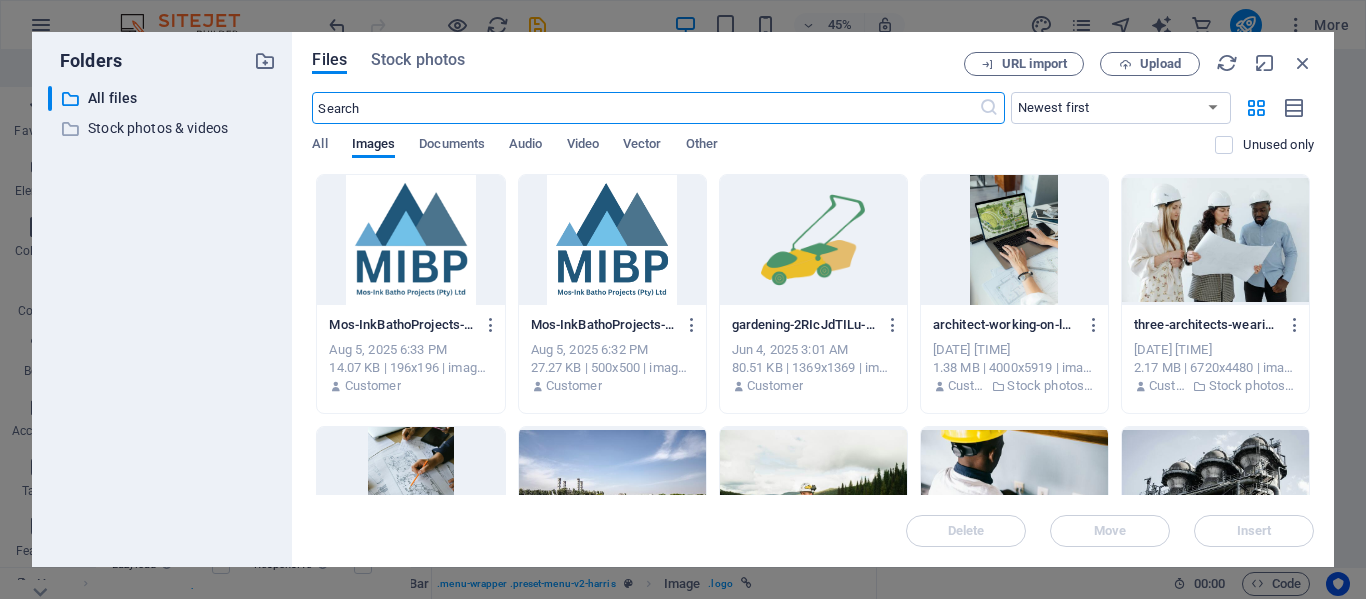 click at bounding box center [612, 240] 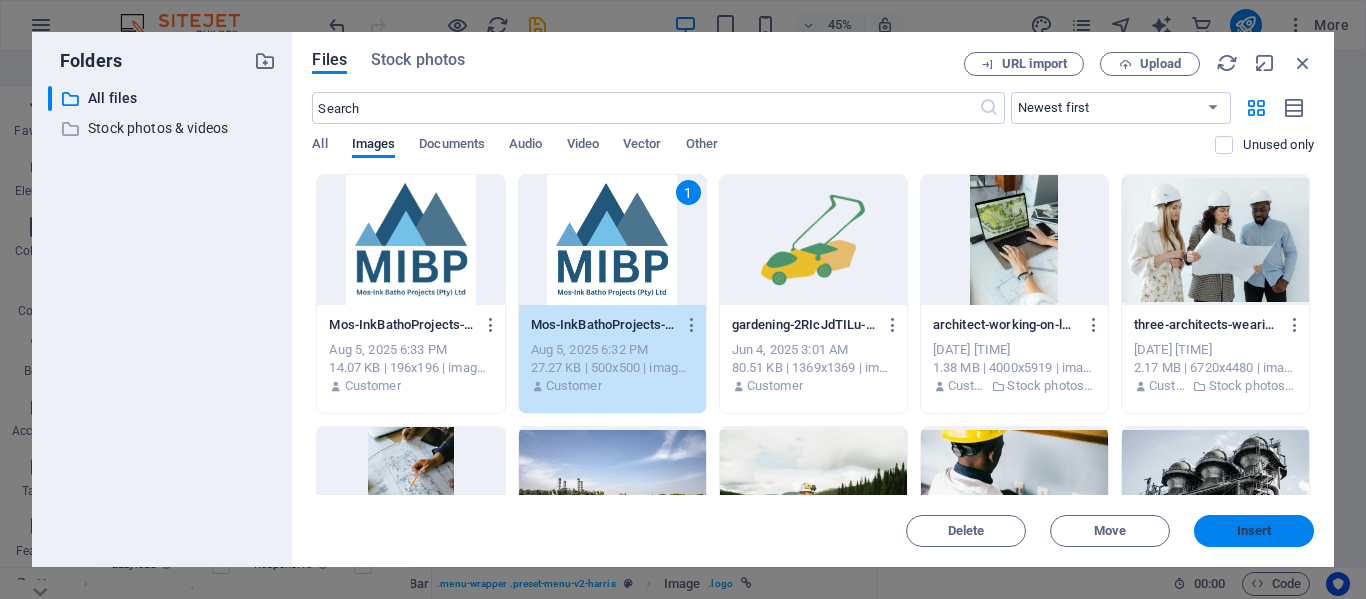 click on "Insert" at bounding box center [1254, 531] 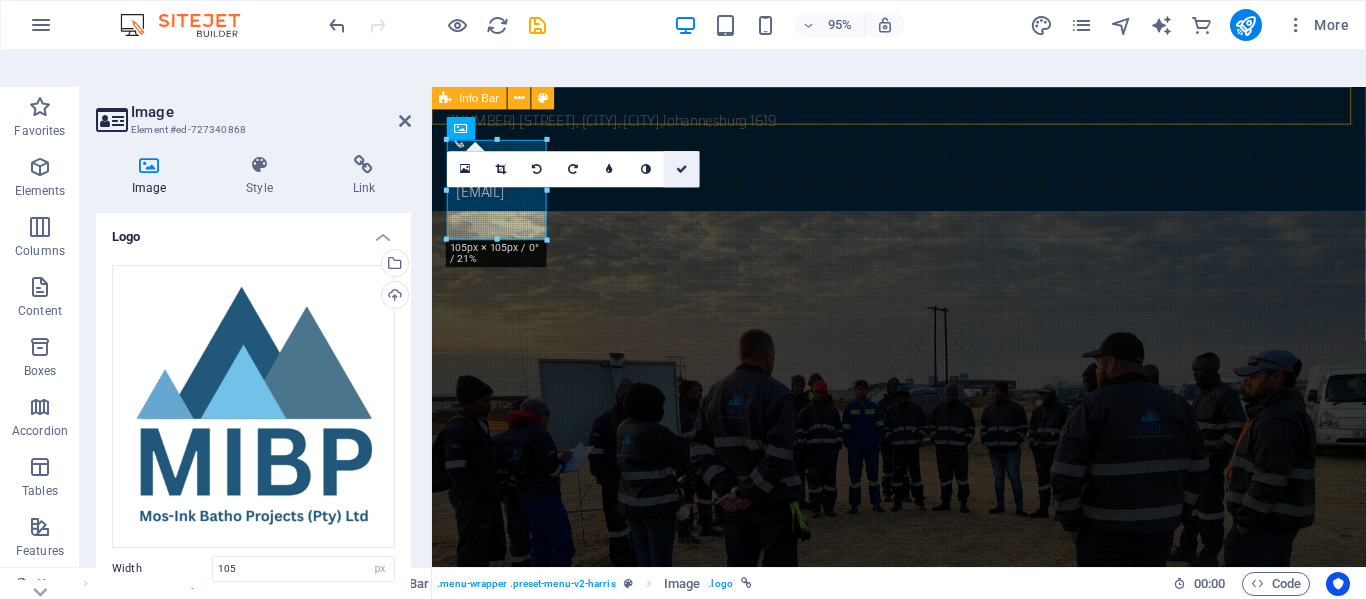 click at bounding box center (682, 169) 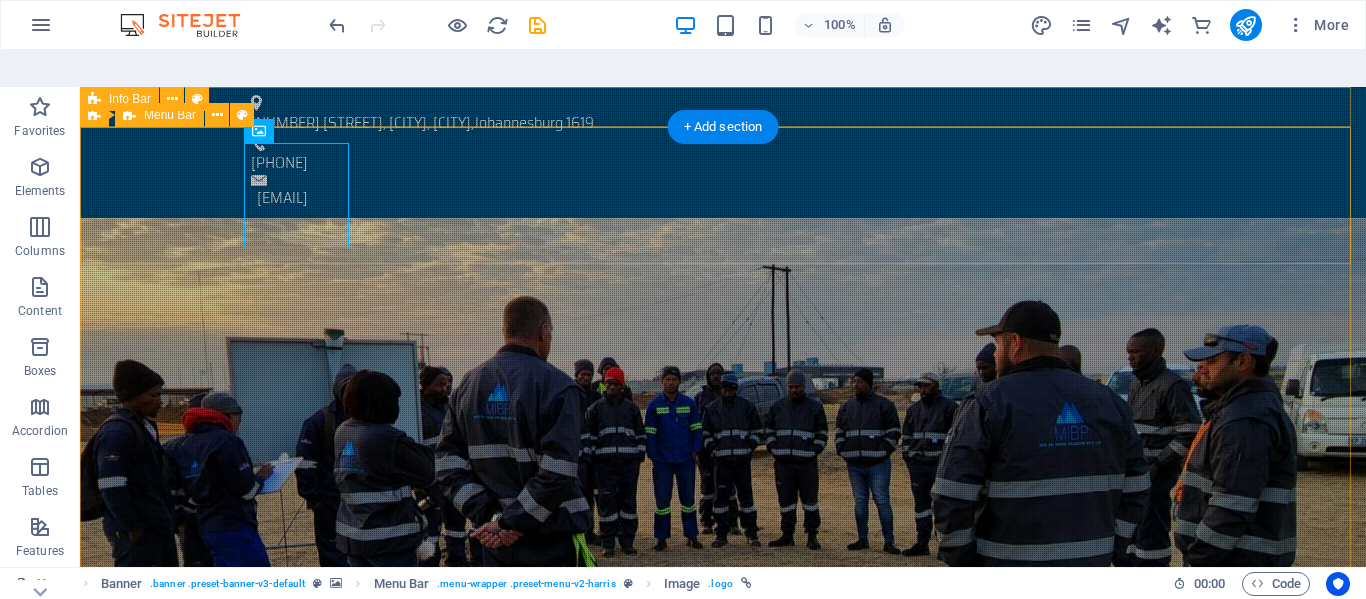 click on "Home About Services Civil Mechanical Electrical Consulting Environmental Equipment For Hire Contact" at bounding box center [723, 846] 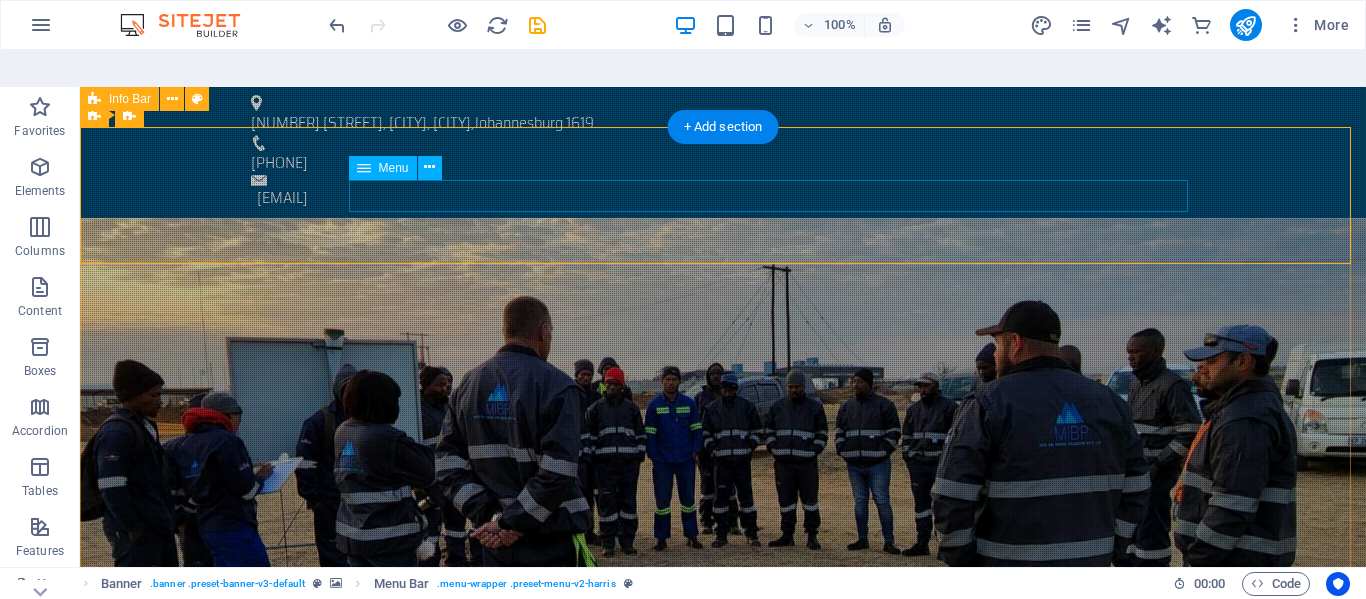 click on "Home About Services Civil Mechanical Electrical Consulting Environmental Equipment For Hire Contact" at bounding box center [723, 899] 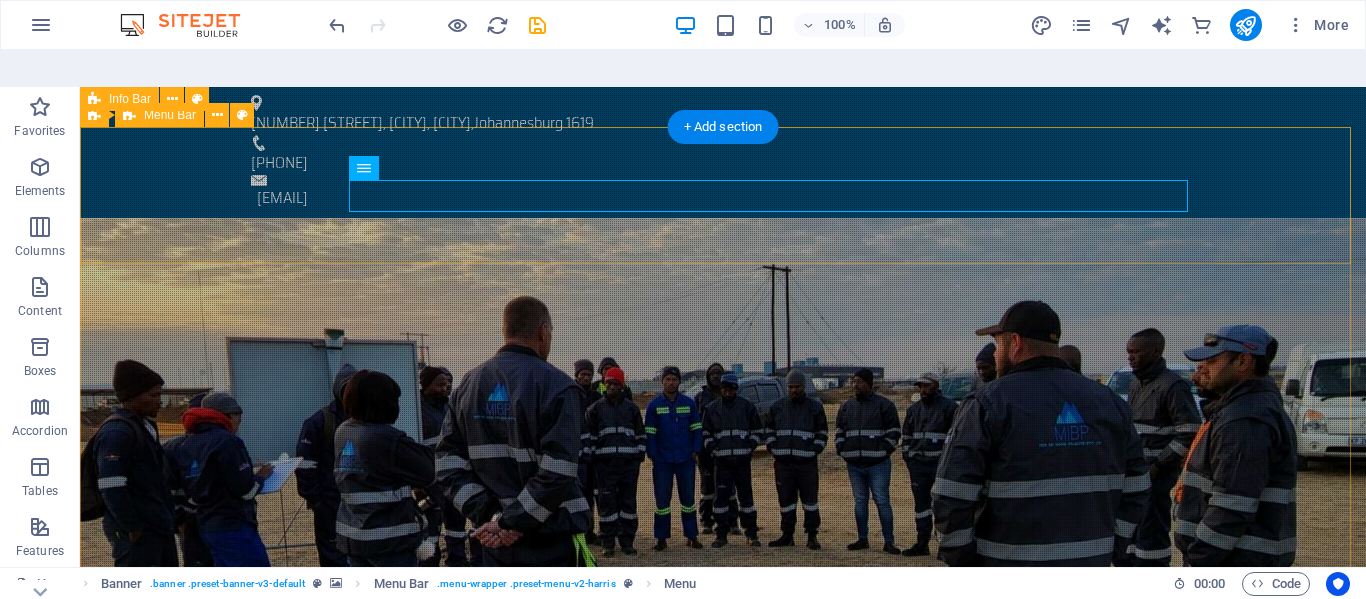 click on "Home About Services Civil Mechanical Electrical Consulting Environmental Equipment For Hire Contact" at bounding box center (723, 846) 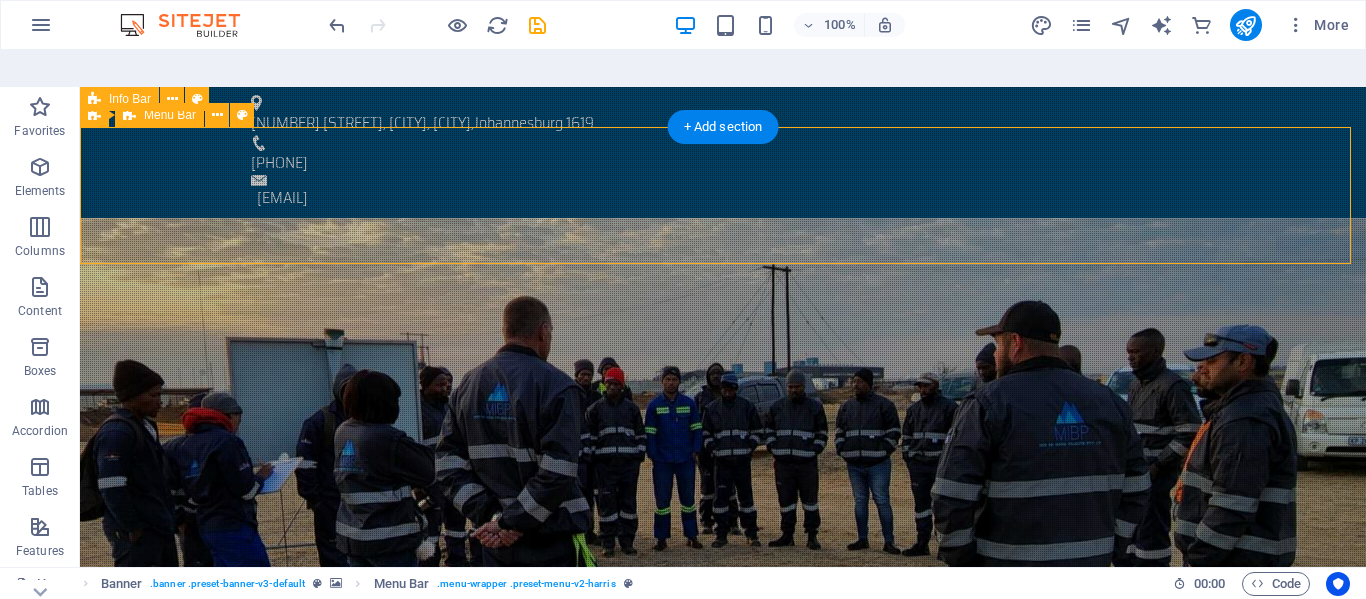 click on "Home About Services Civil Mechanical Electrical Consulting Environmental Equipment For Hire Contact" at bounding box center [723, 846] 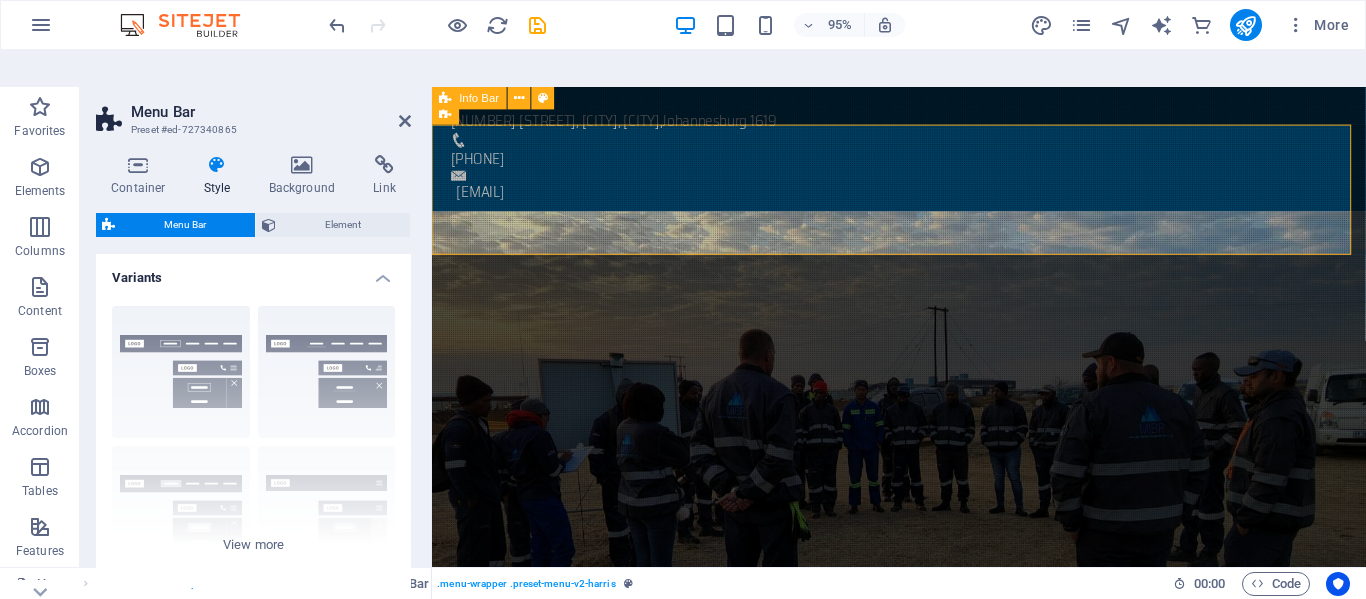 click on "Style" at bounding box center [221, 176] 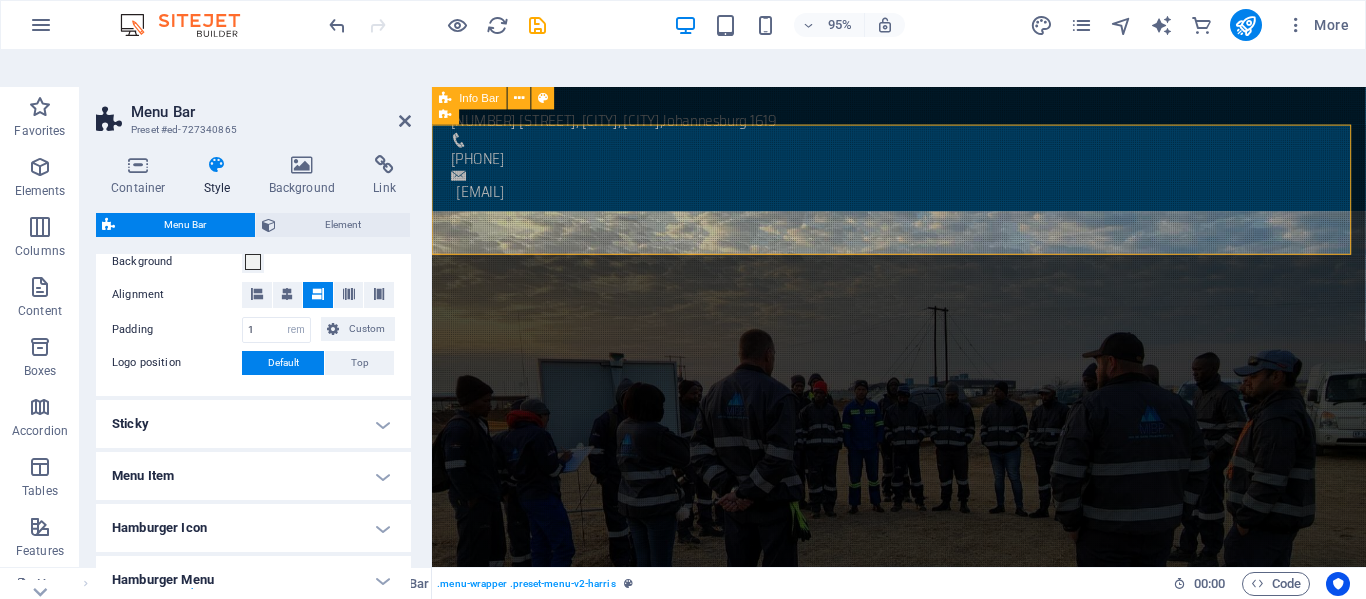 scroll, scrollTop: 300, scrollLeft: 0, axis: vertical 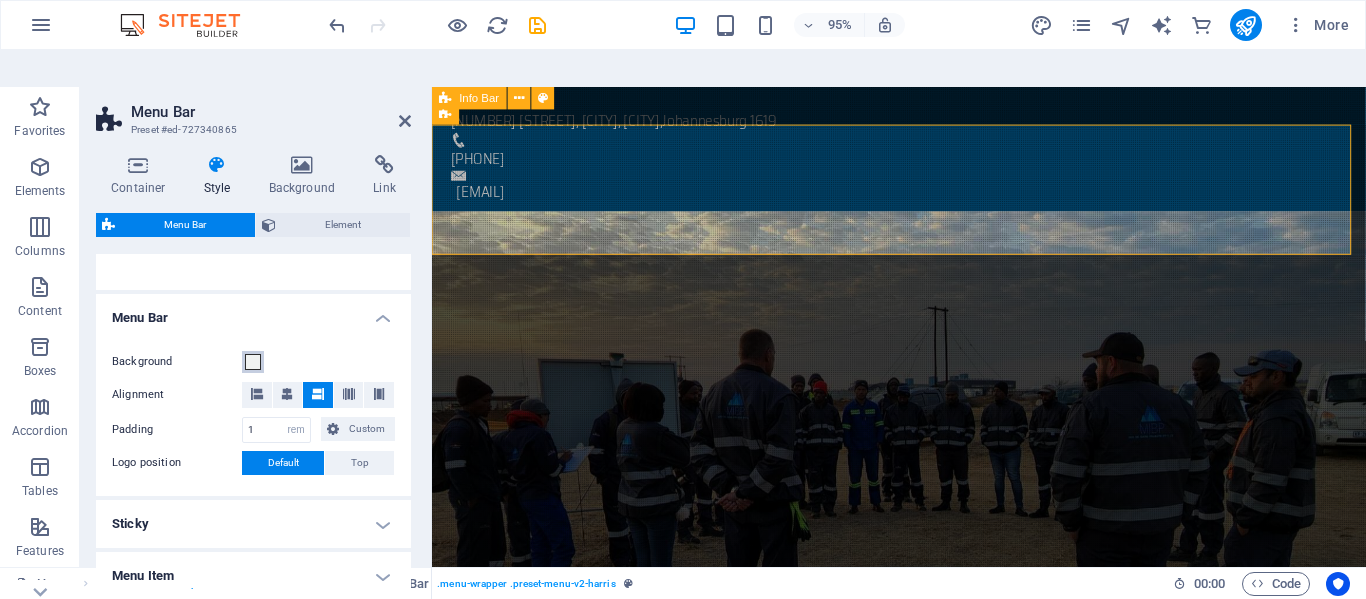 click at bounding box center [253, 362] 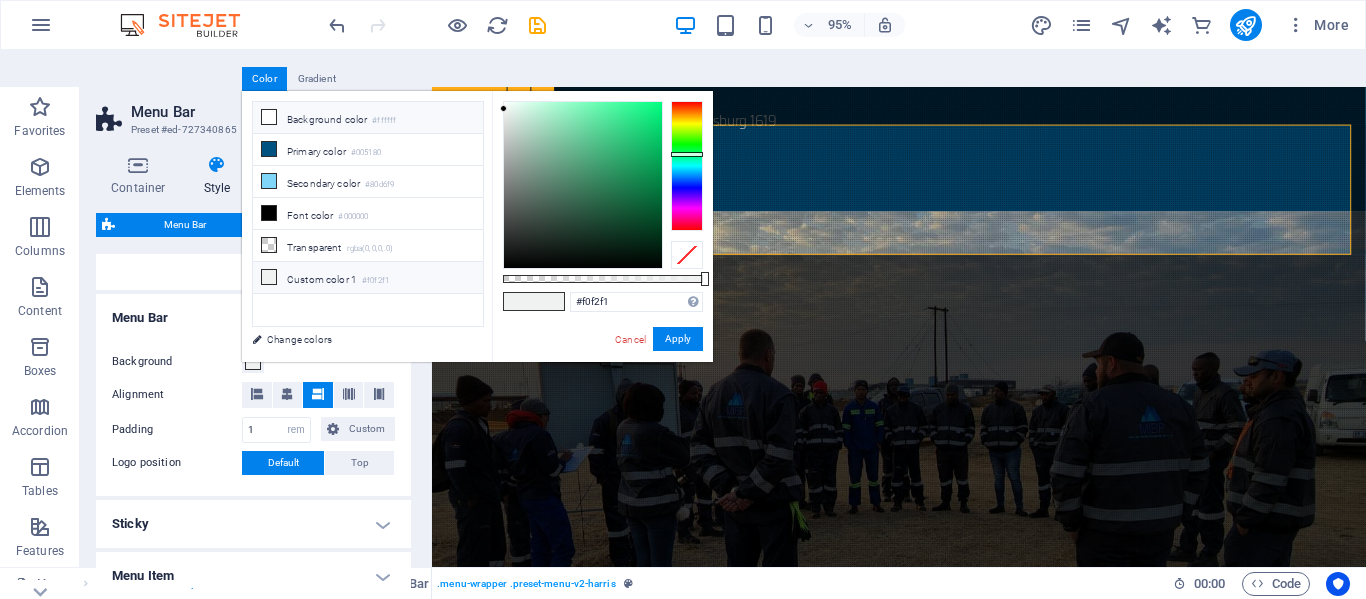 click on "Background color
#ffffff" at bounding box center (368, 118) 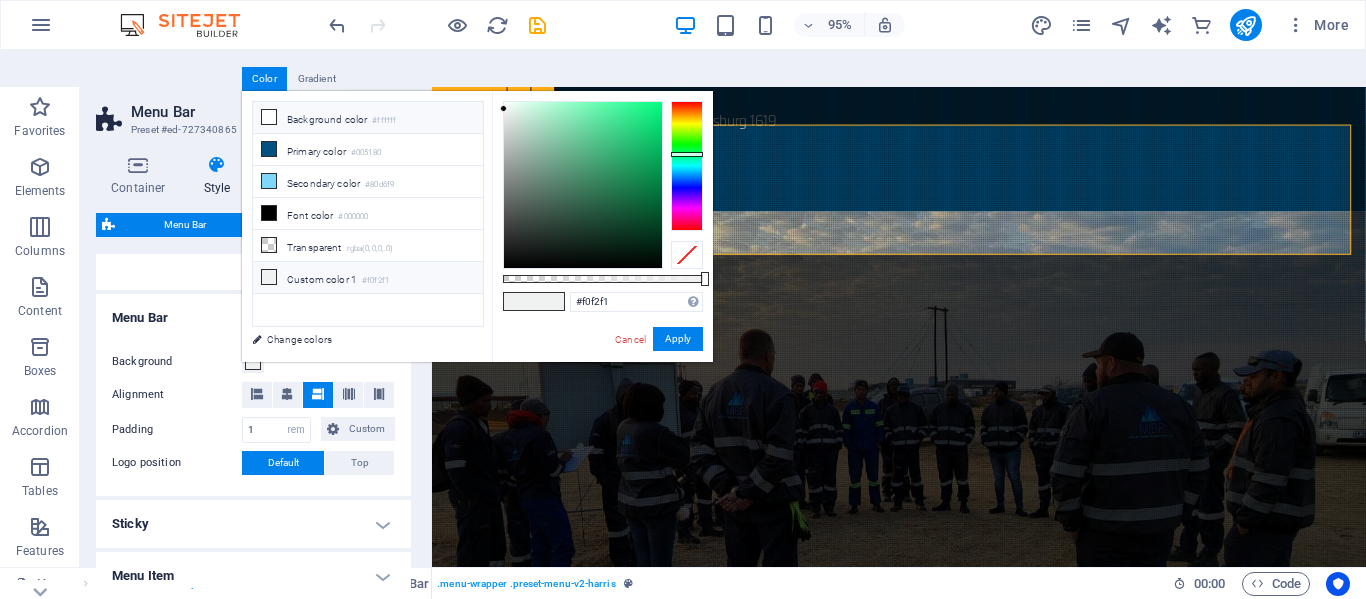 type on "#ffffff" 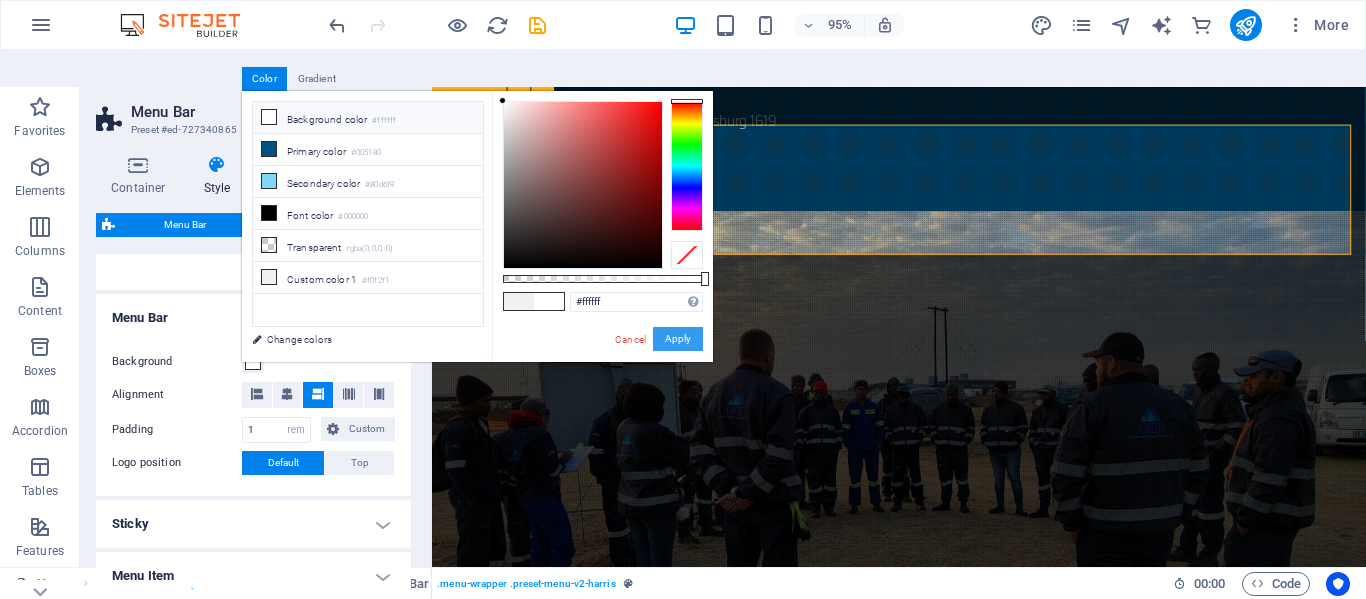 click on "Apply" at bounding box center (678, 339) 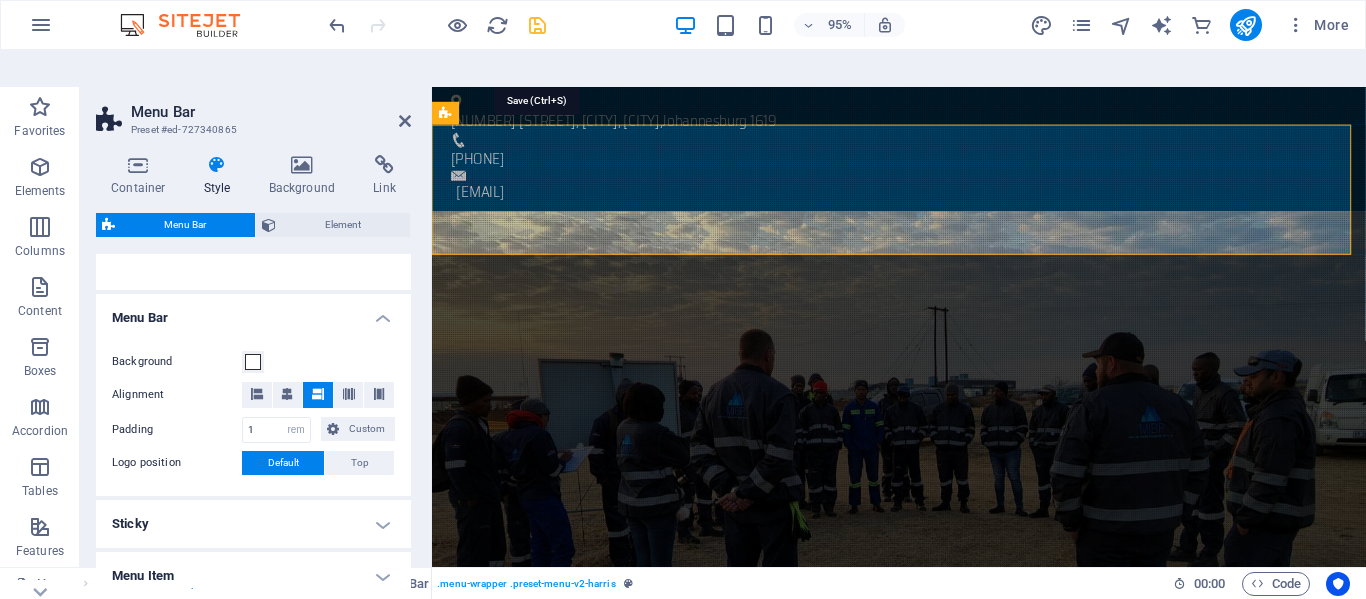 click at bounding box center [537, 25] 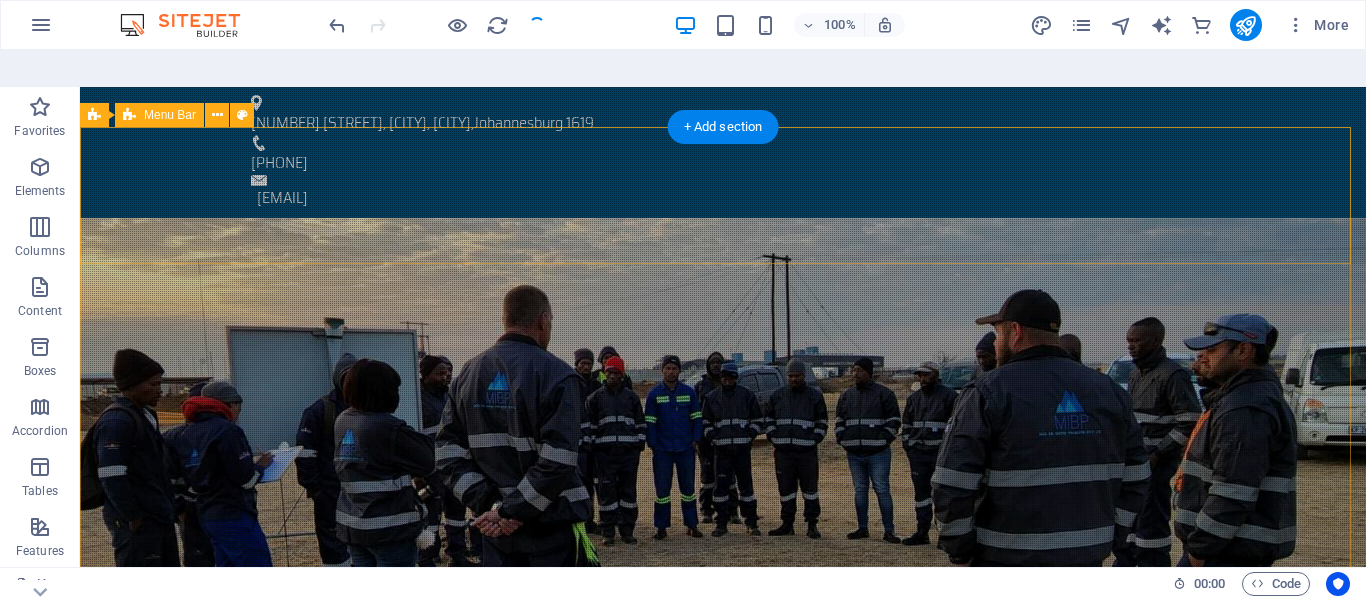 click on "Home About Services Civil Mechanical Electrical Consulting Environmental Equipment For Hire Contact" at bounding box center (723, 824) 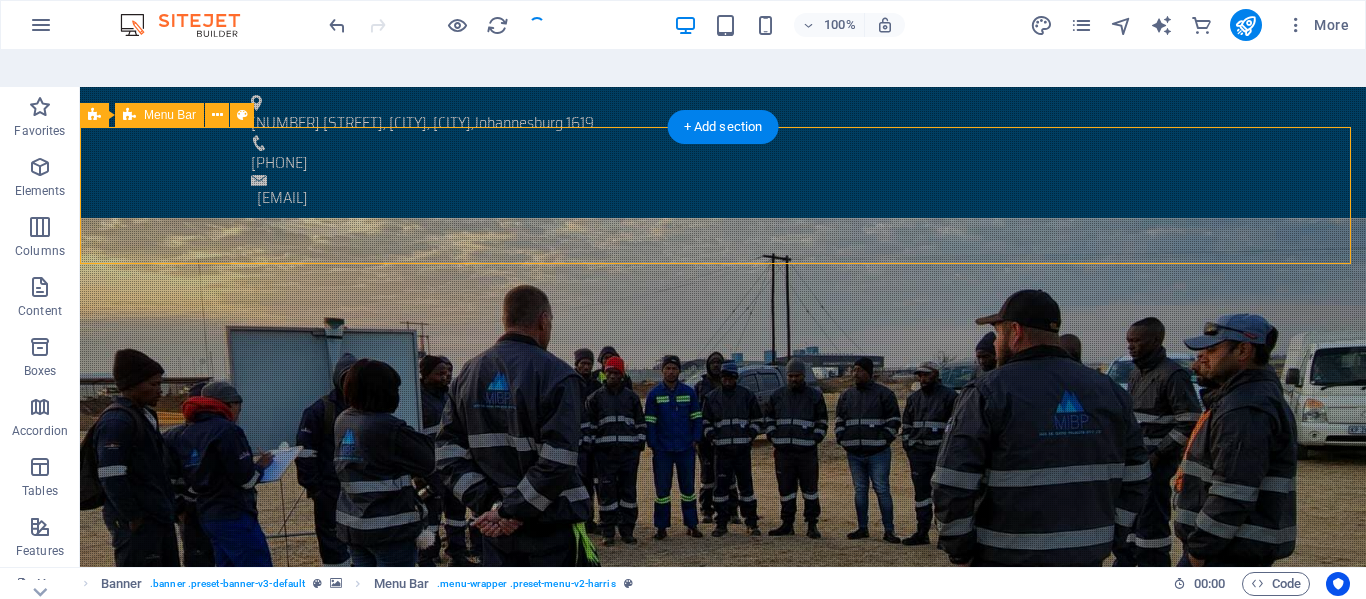 click on "Home About Services Civil Mechanical Electrical Consulting Environmental Equipment For Hire Contact" at bounding box center (723, 824) 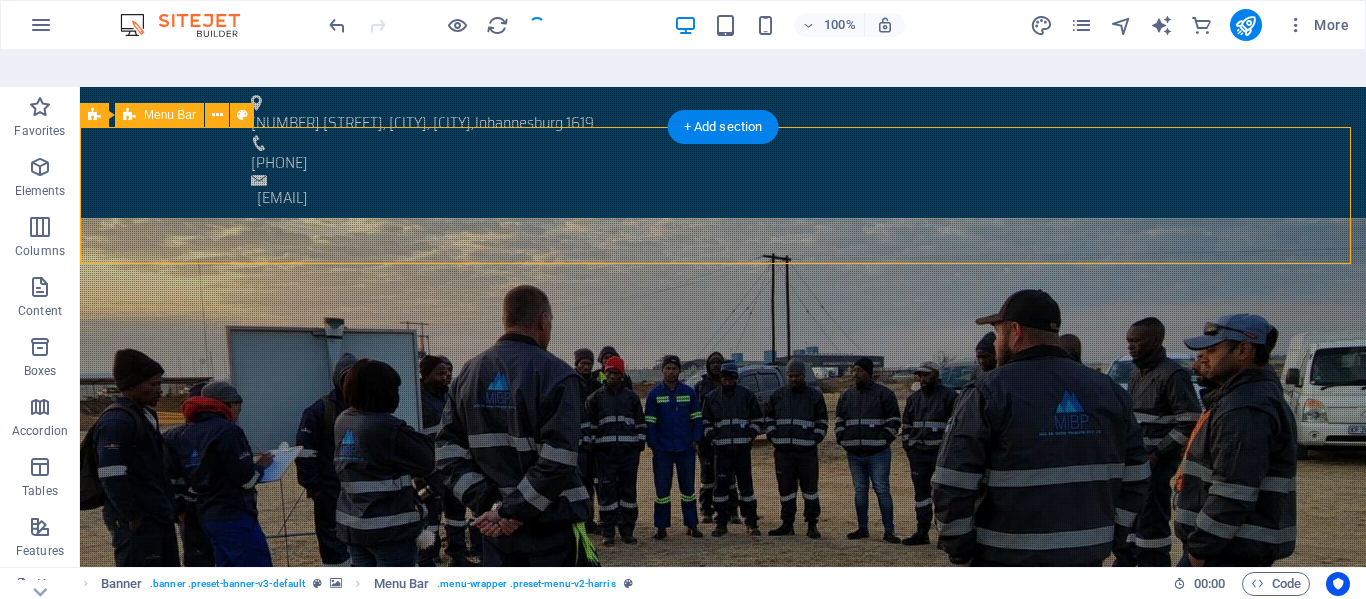 select on "rem" 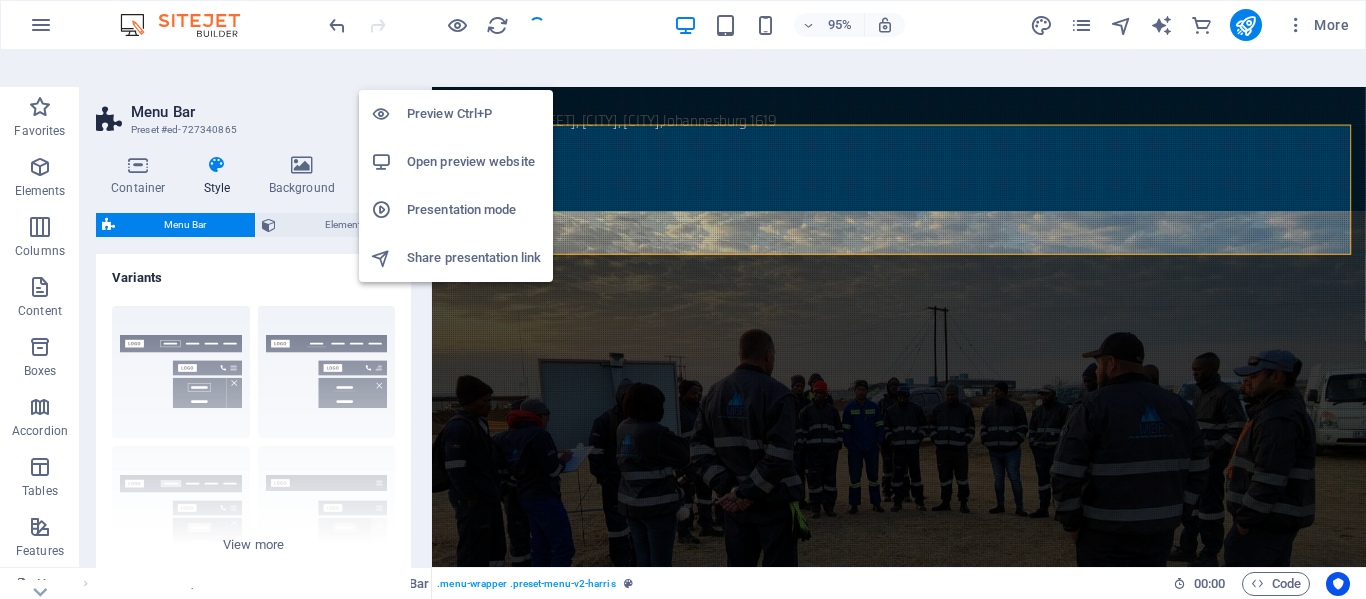 click on "Preview Ctrl+P" at bounding box center [474, 114] 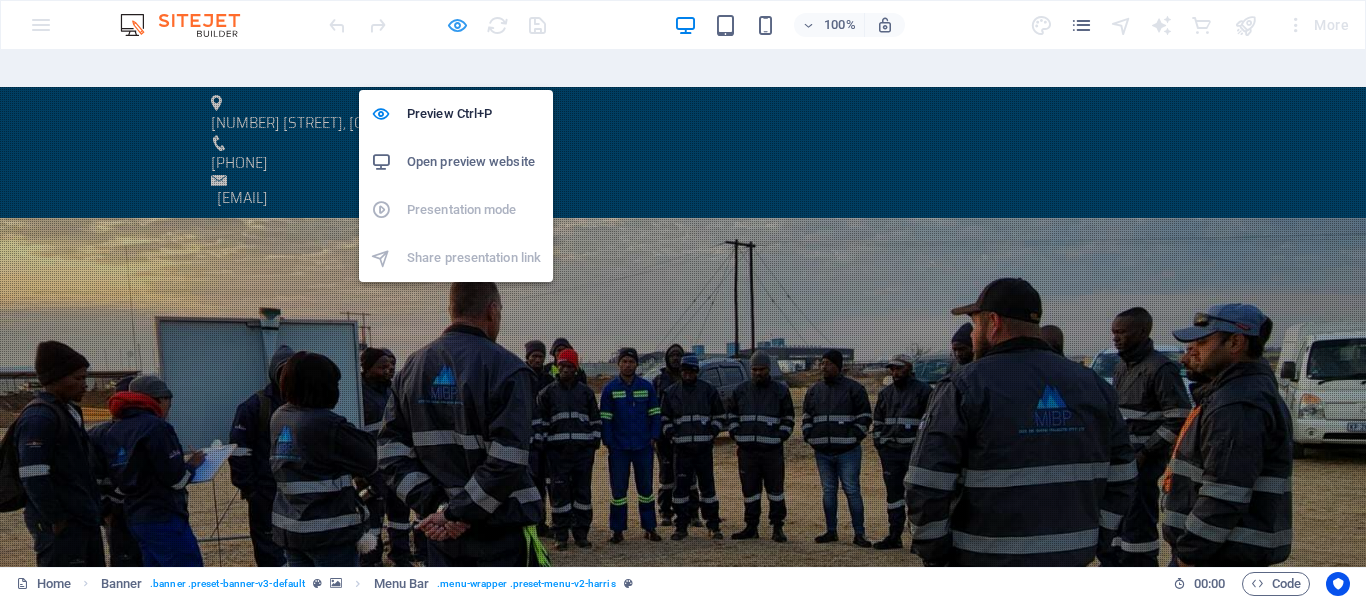 click at bounding box center (457, 25) 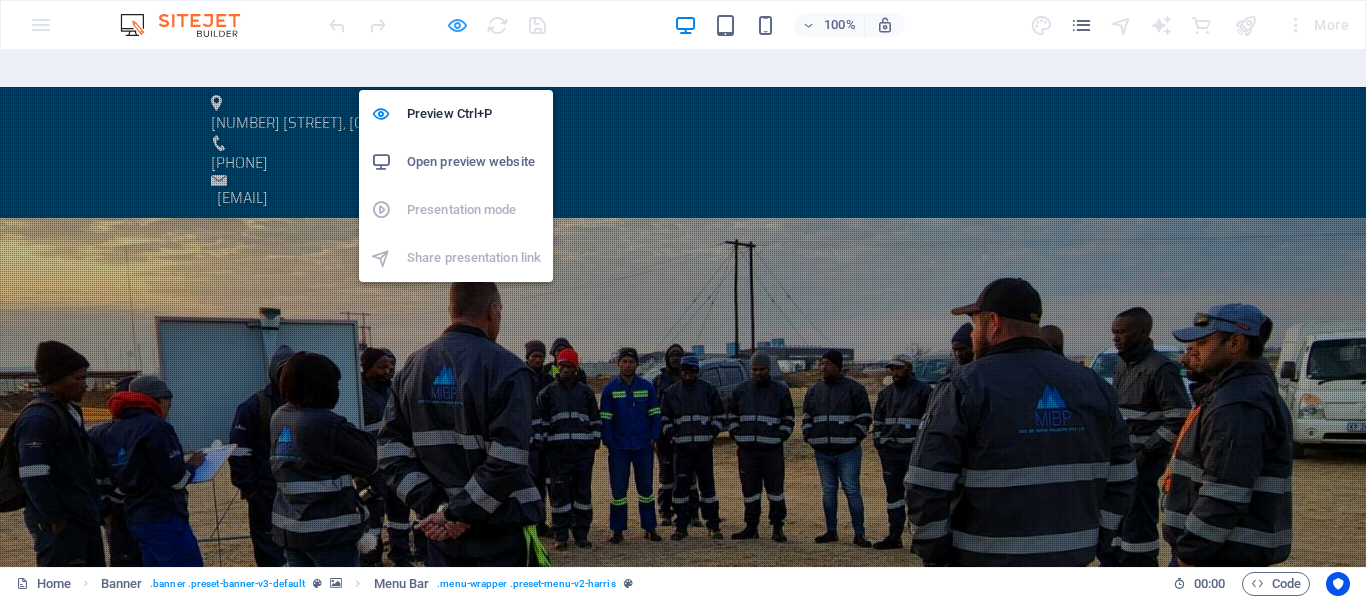 select on "rem" 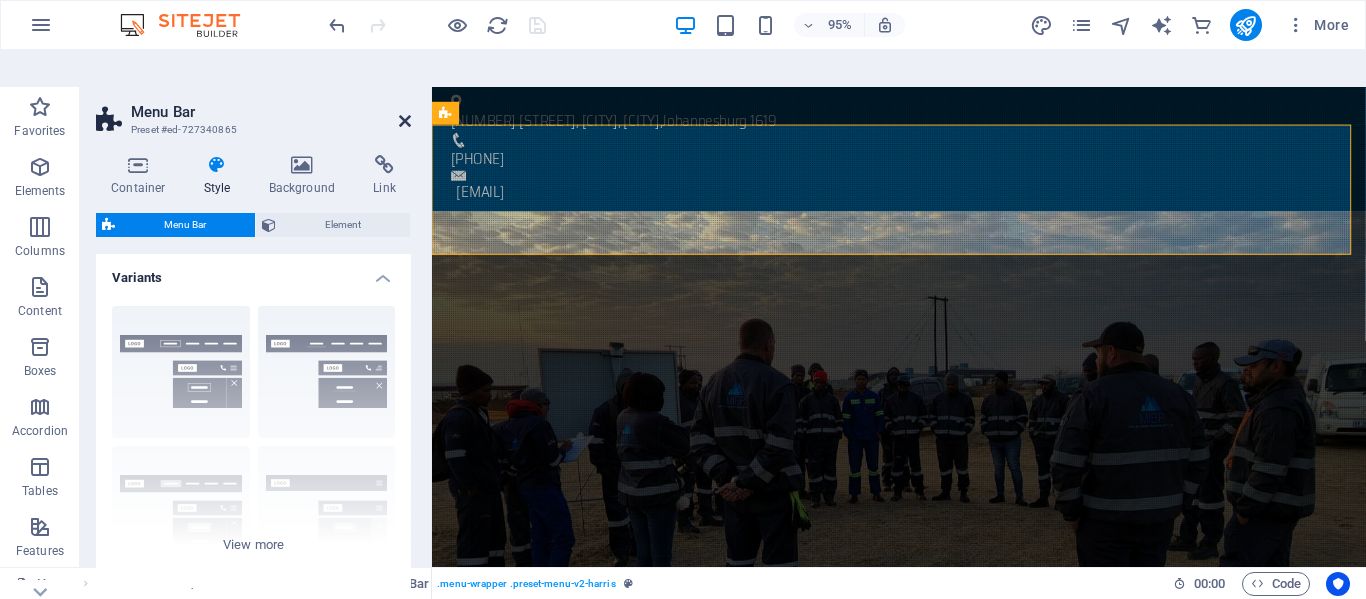 click at bounding box center [405, 121] 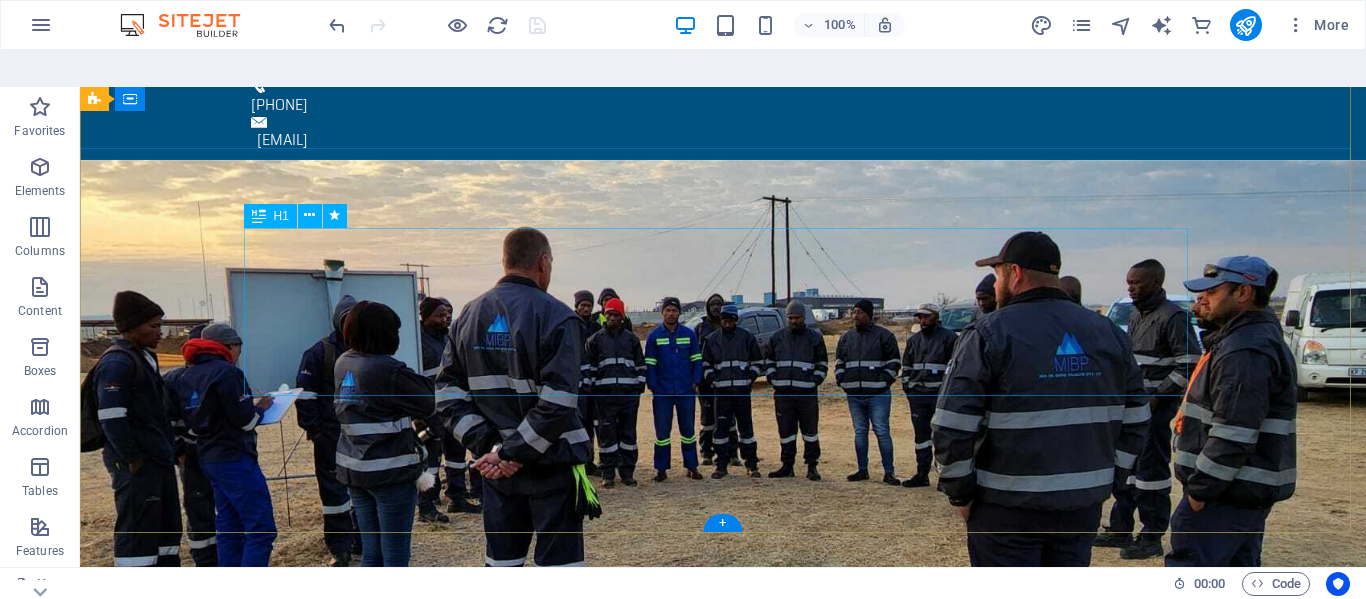 scroll, scrollTop: 0, scrollLeft: 0, axis: both 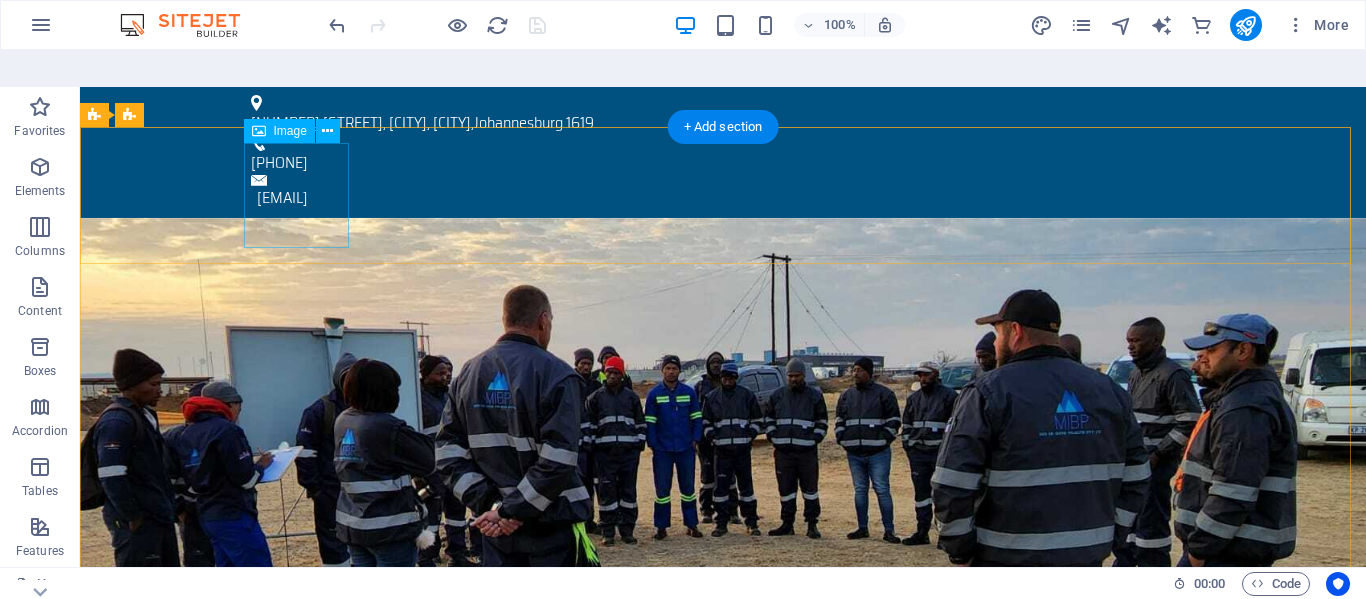 click at bounding box center (723, 808) 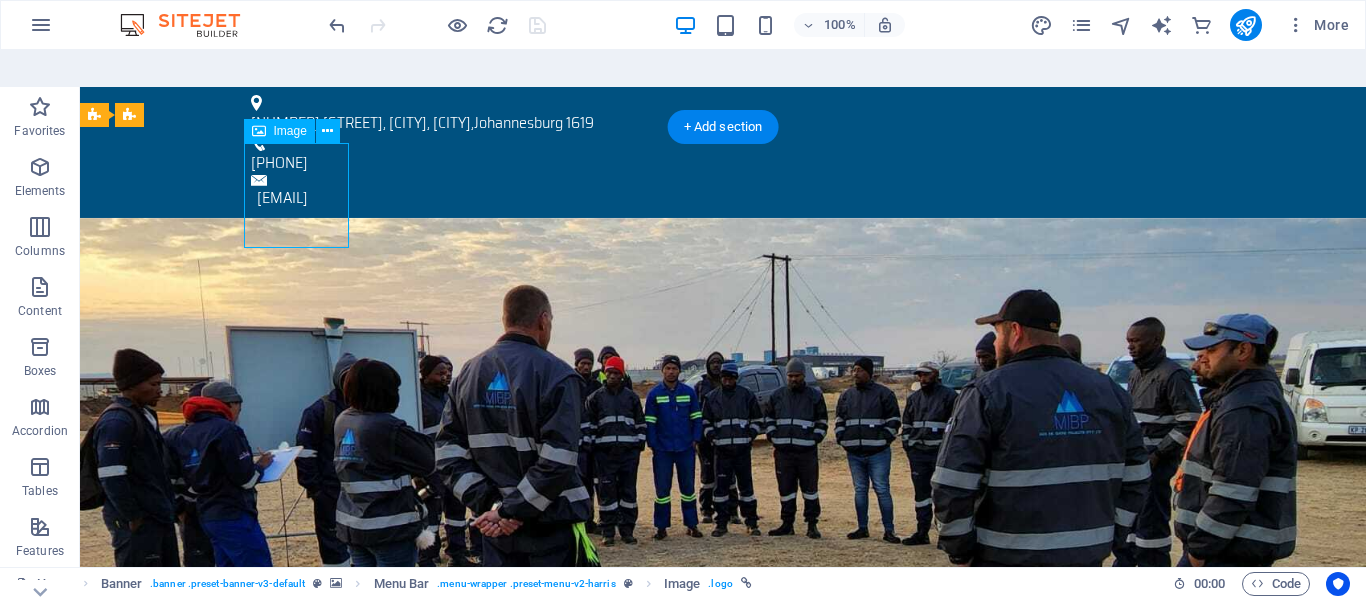 click at bounding box center [723, 808] 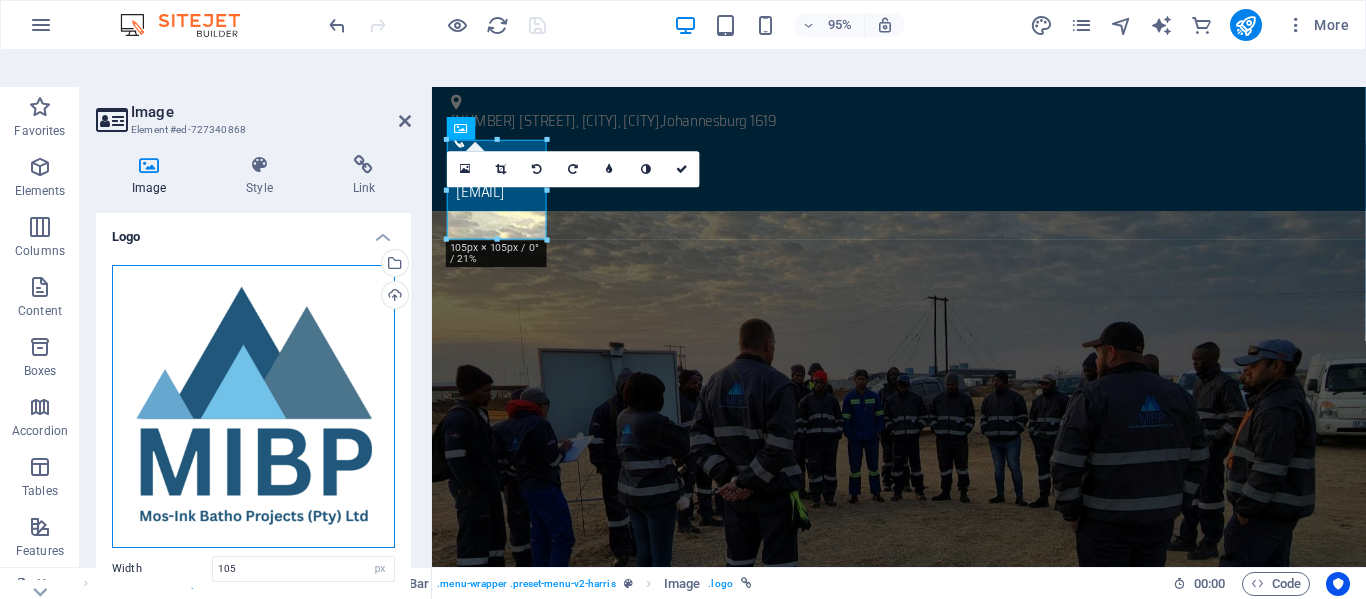 click on "Drag files here, click to choose files or select files from Files or our free stock photos & videos" at bounding box center (253, 406) 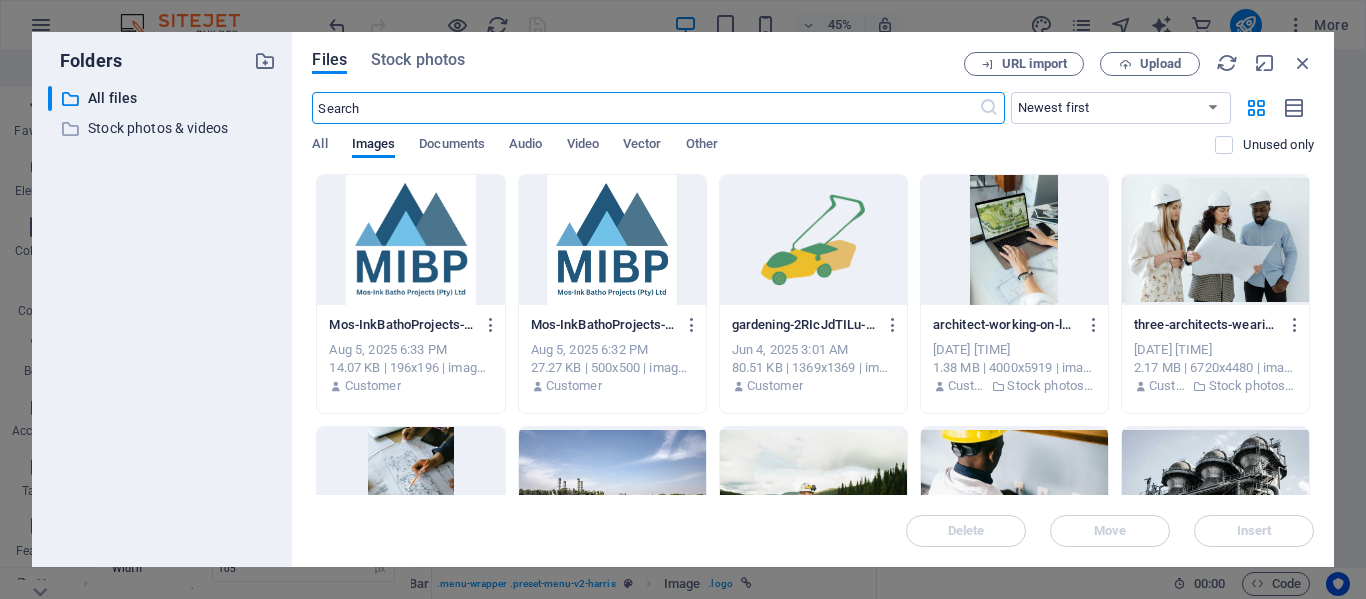 click at bounding box center (612, 240) 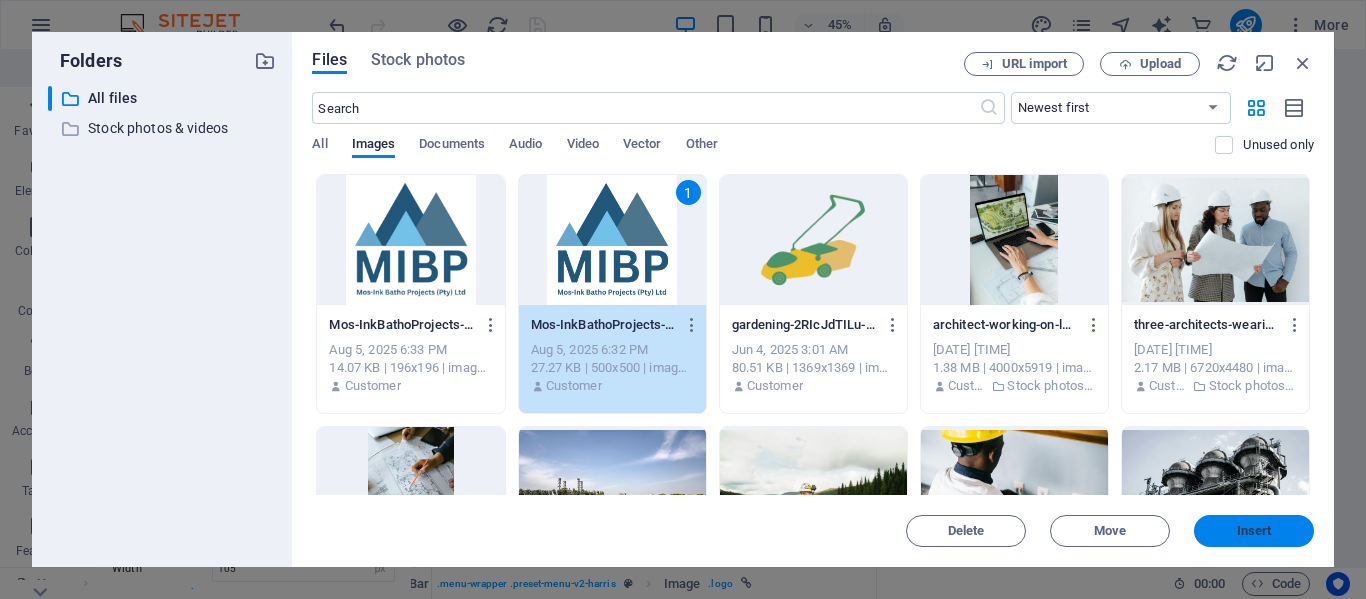 click on "Insert" at bounding box center [1254, 531] 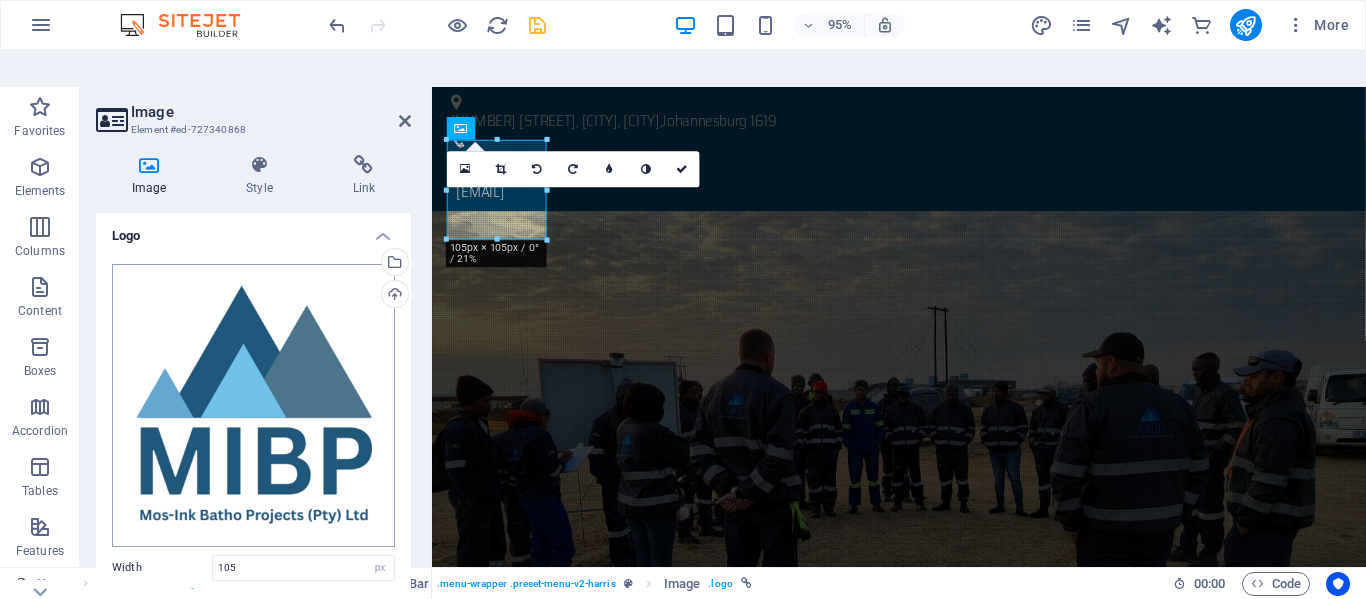 scroll, scrollTop: 0, scrollLeft: 0, axis: both 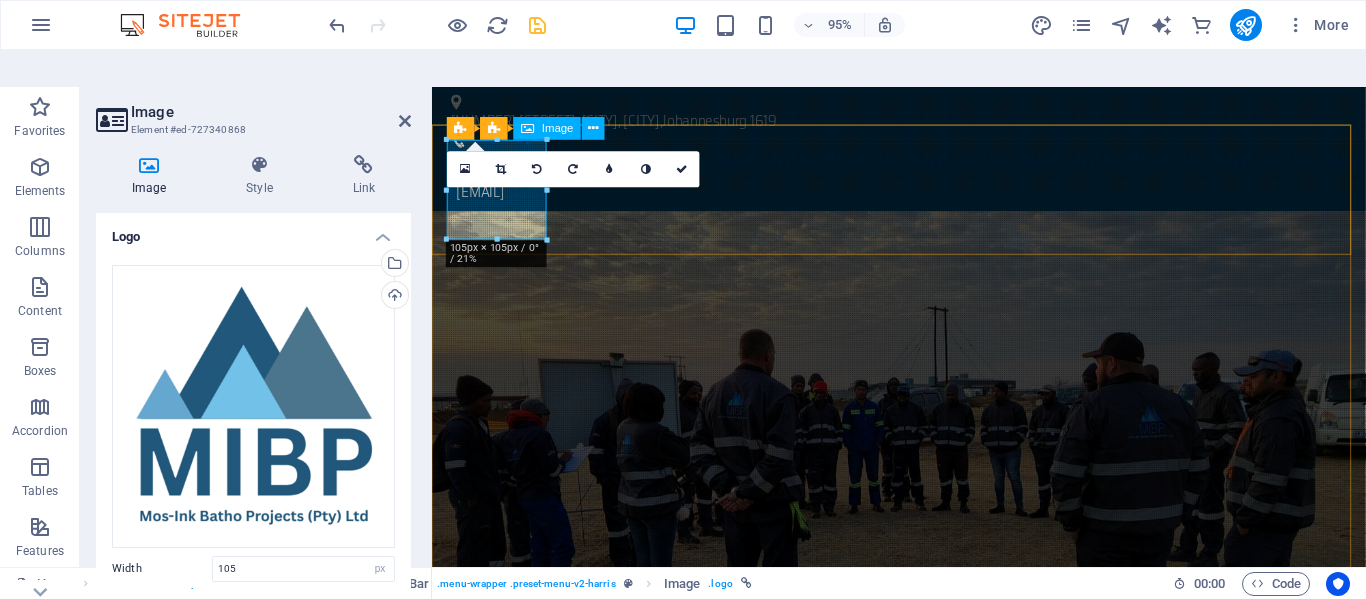 click at bounding box center (924, 830) 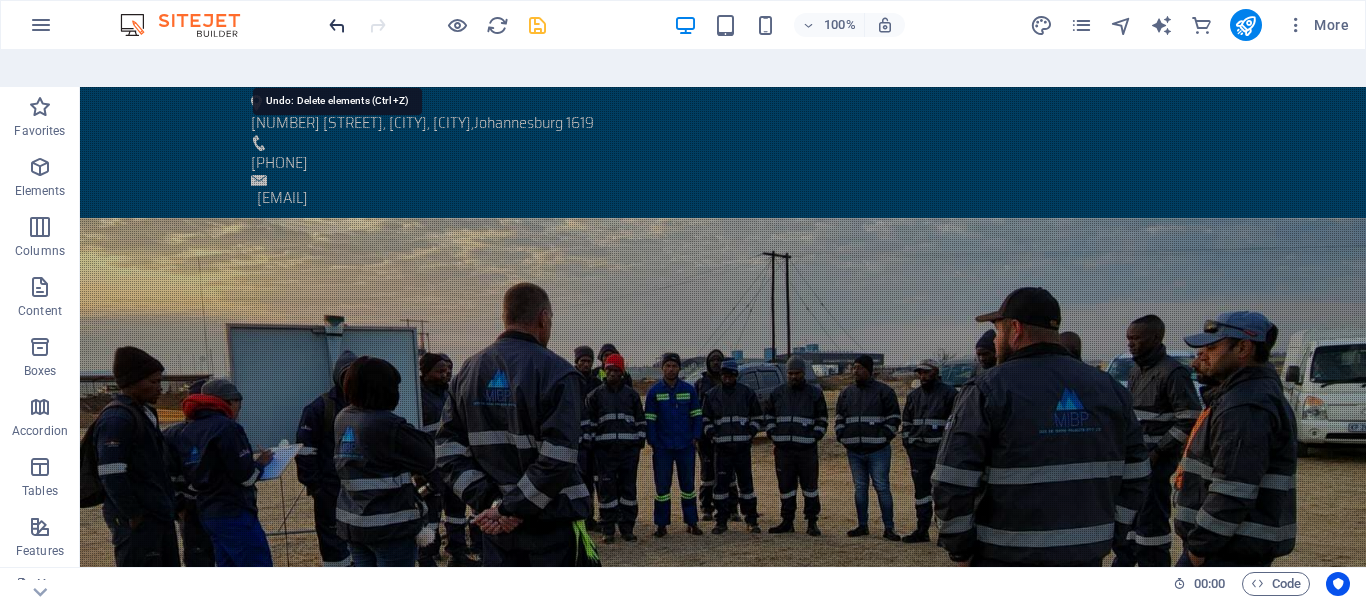 click at bounding box center (337, 25) 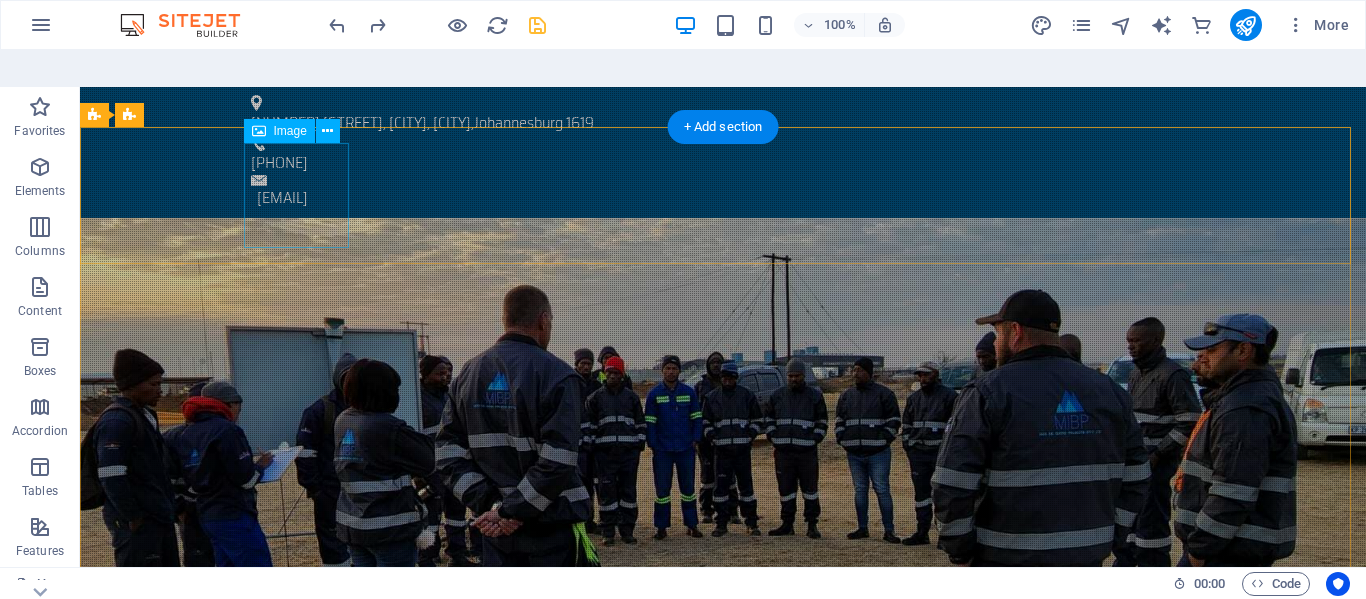 click at bounding box center [723, 808] 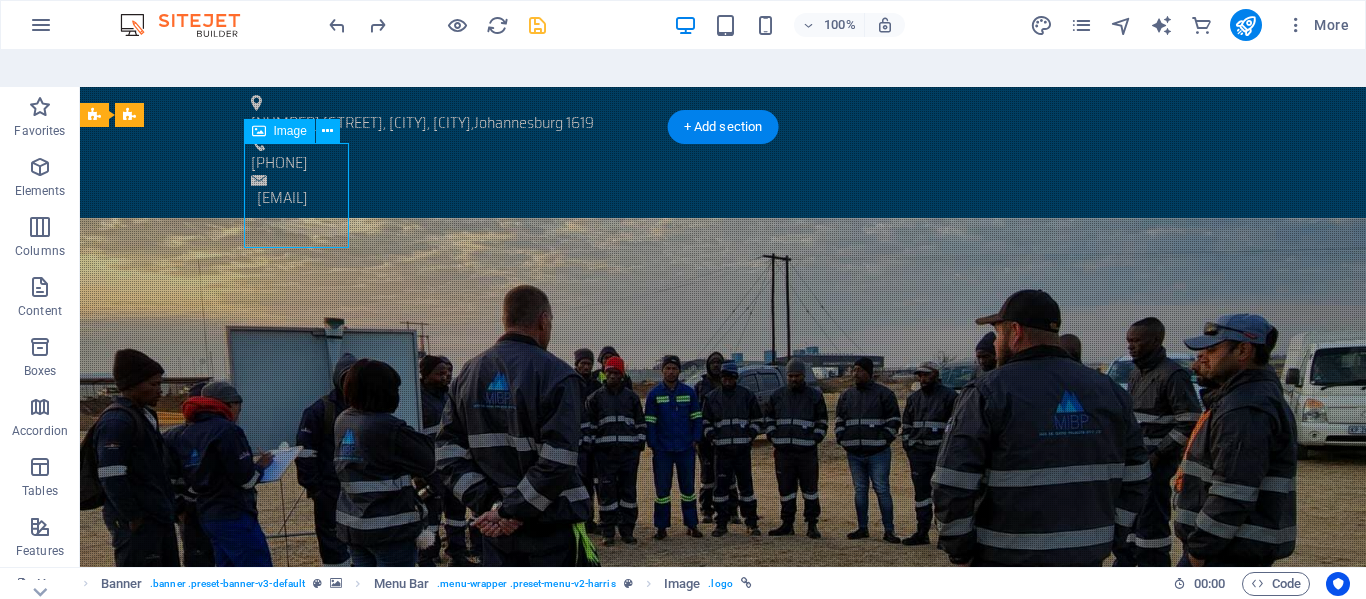 click at bounding box center (723, 808) 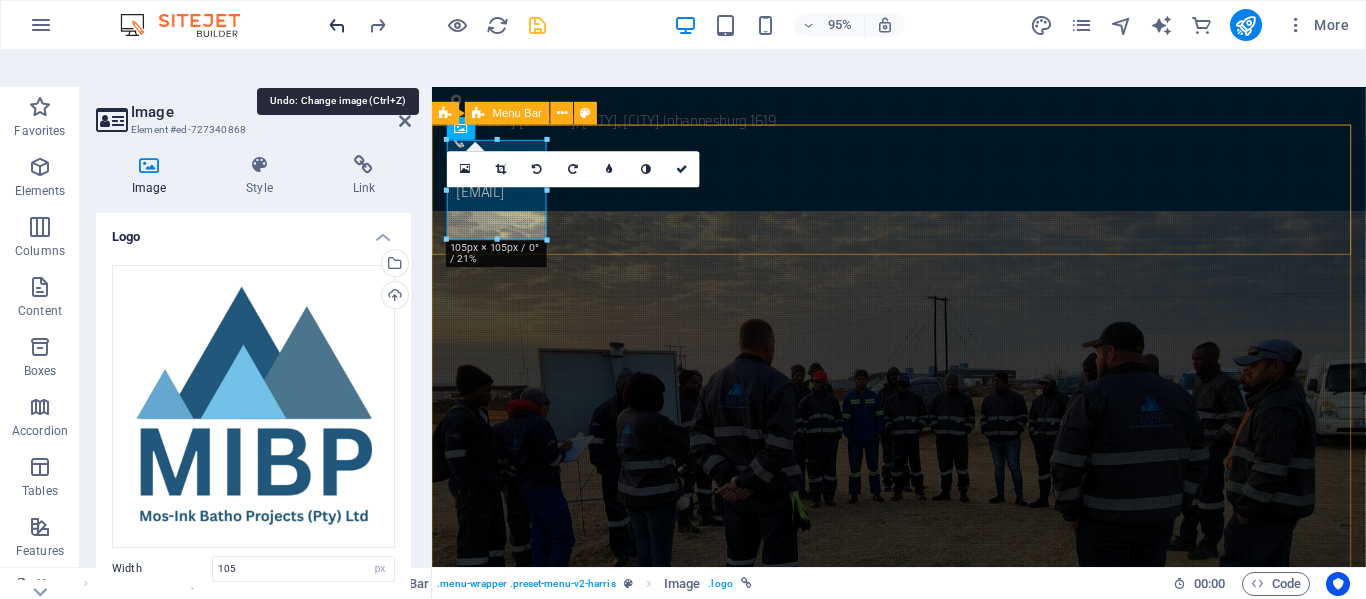 click at bounding box center (337, 25) 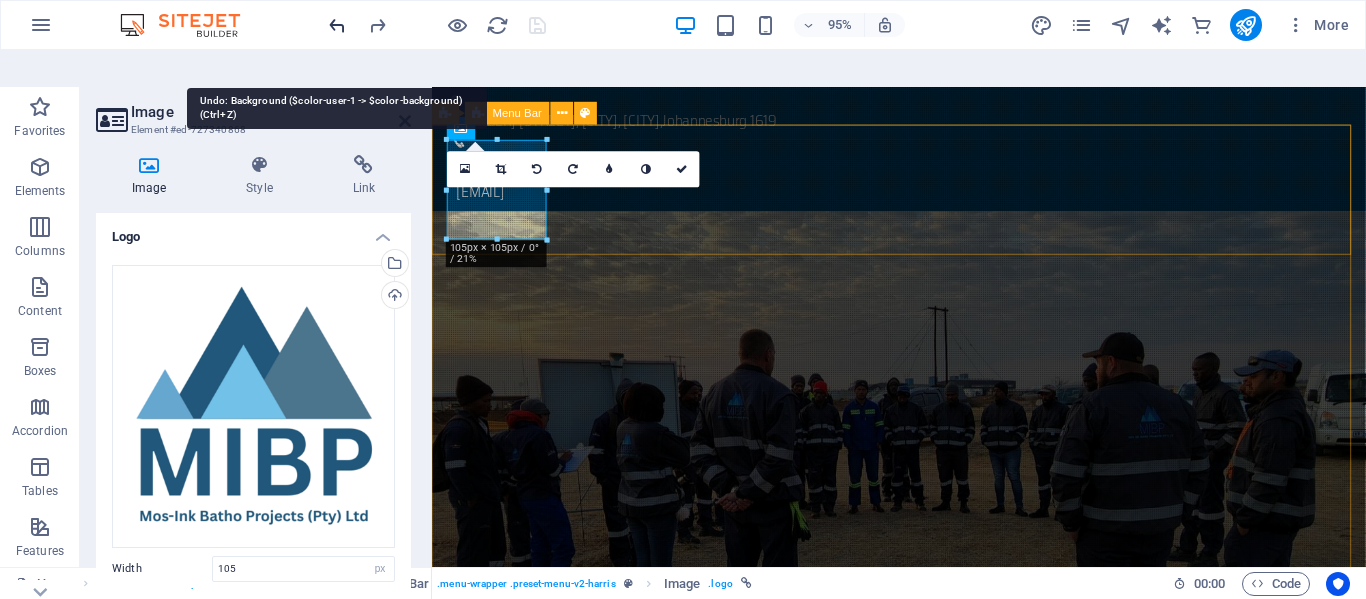 click at bounding box center (337, 25) 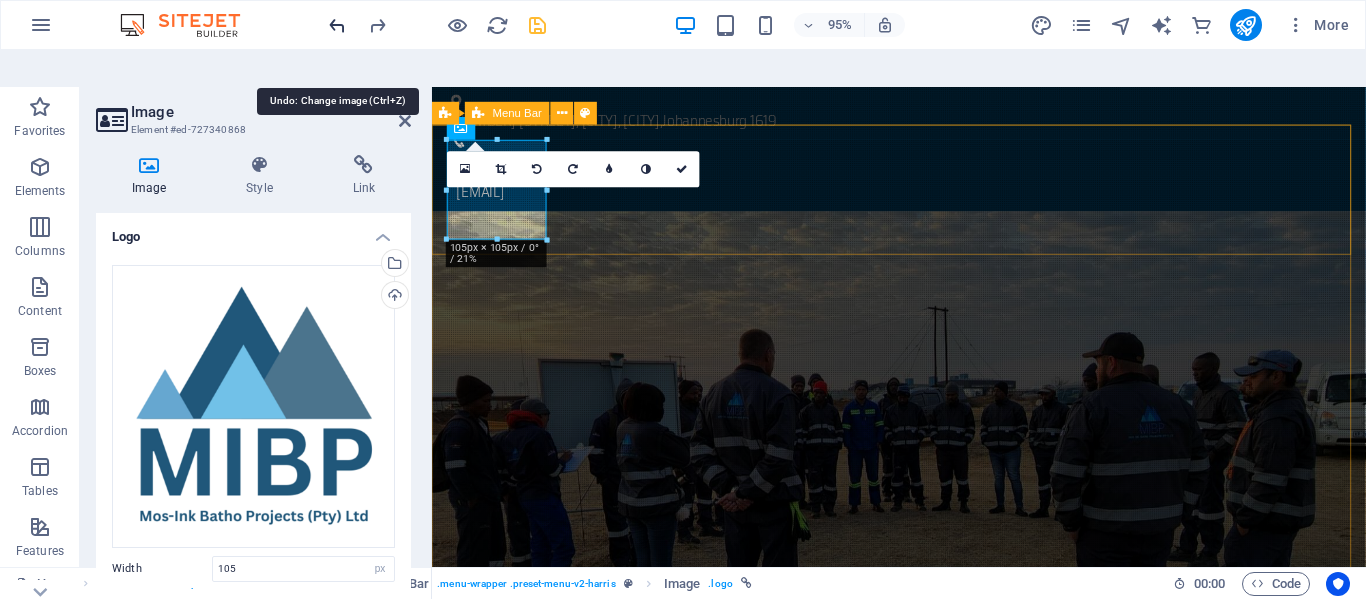 click at bounding box center [337, 25] 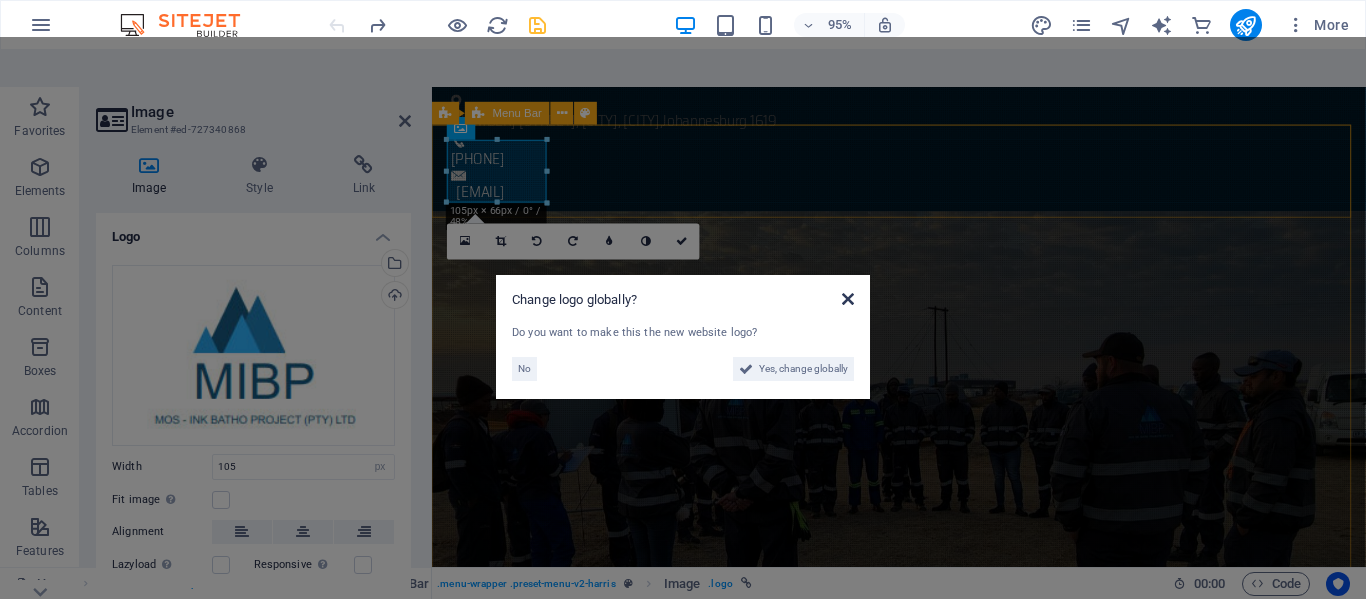 click at bounding box center (848, 299) 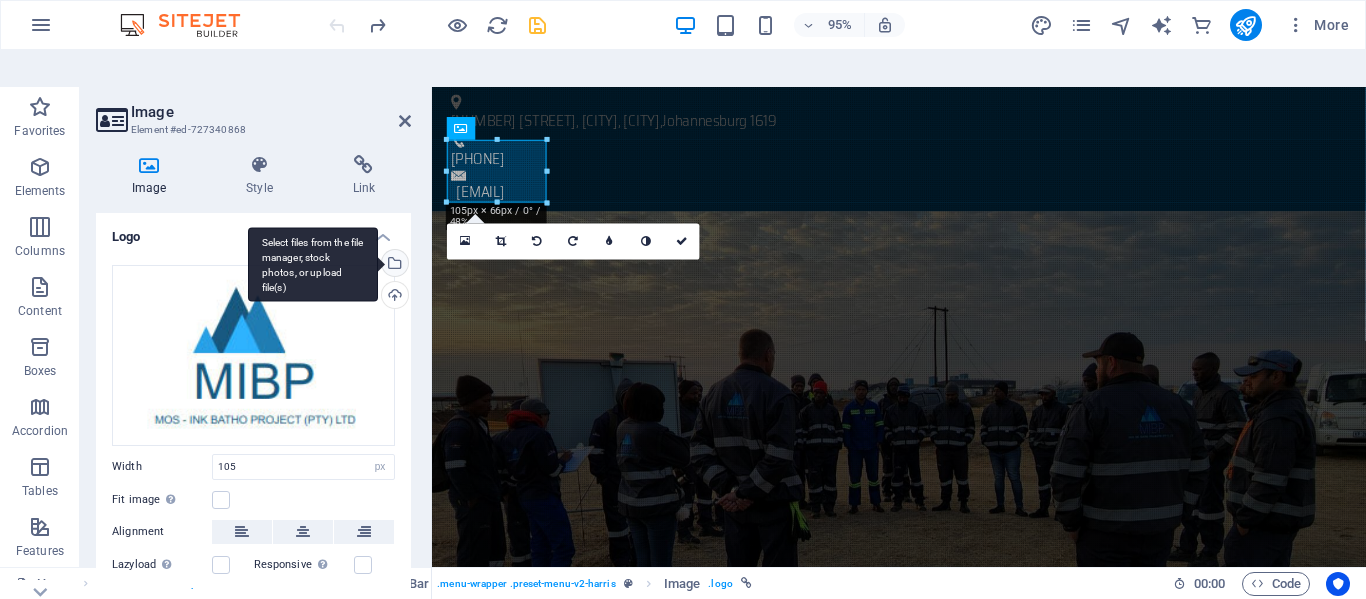 click on "Select files from the file manager, stock photos, or upload file(s)" at bounding box center (313, 264) 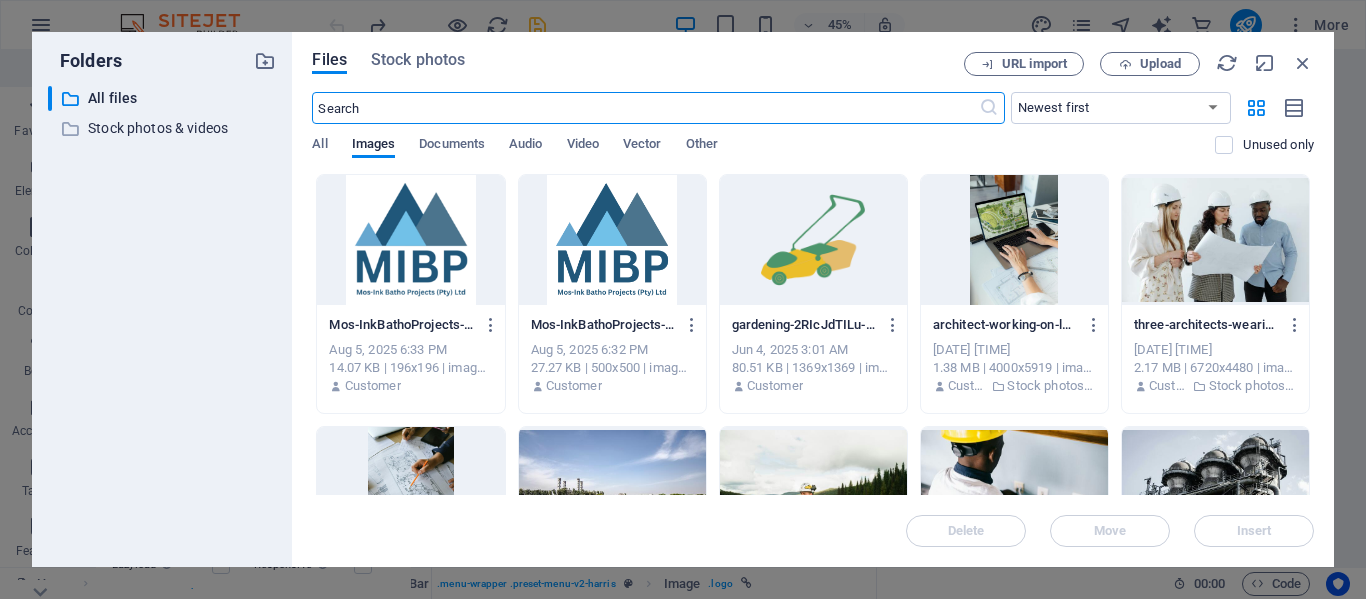 click at bounding box center (612, 240) 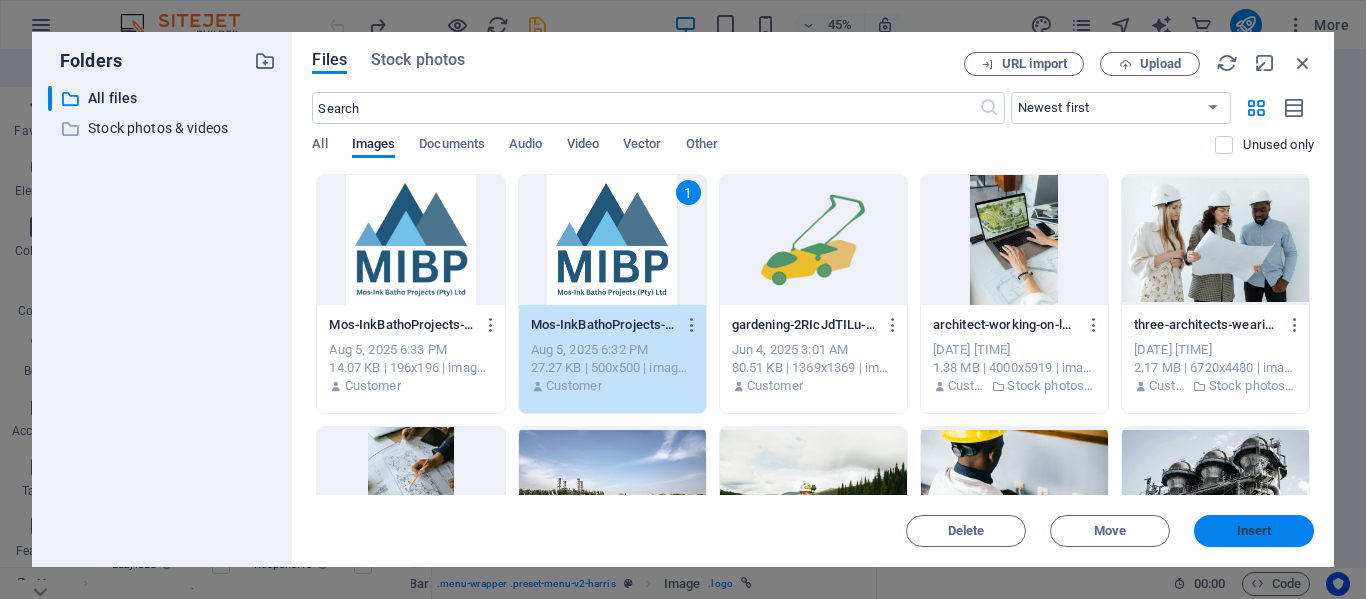 click on "Insert" at bounding box center (1254, 531) 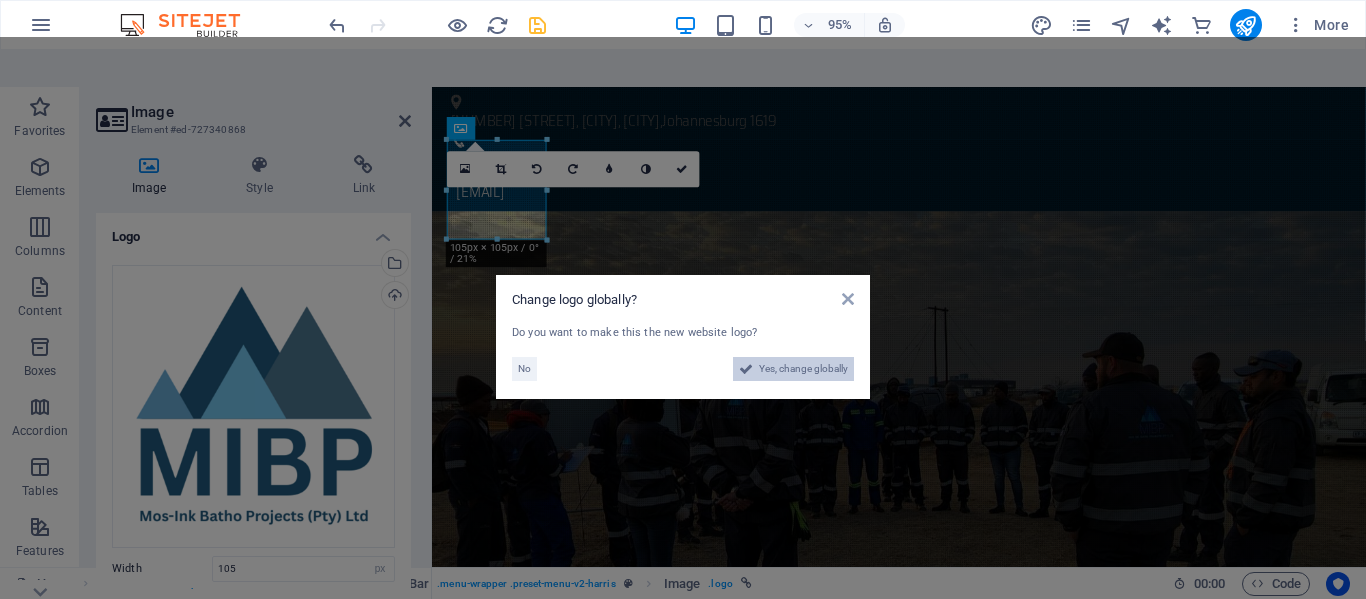 click on "Yes, change globally" at bounding box center (803, 369) 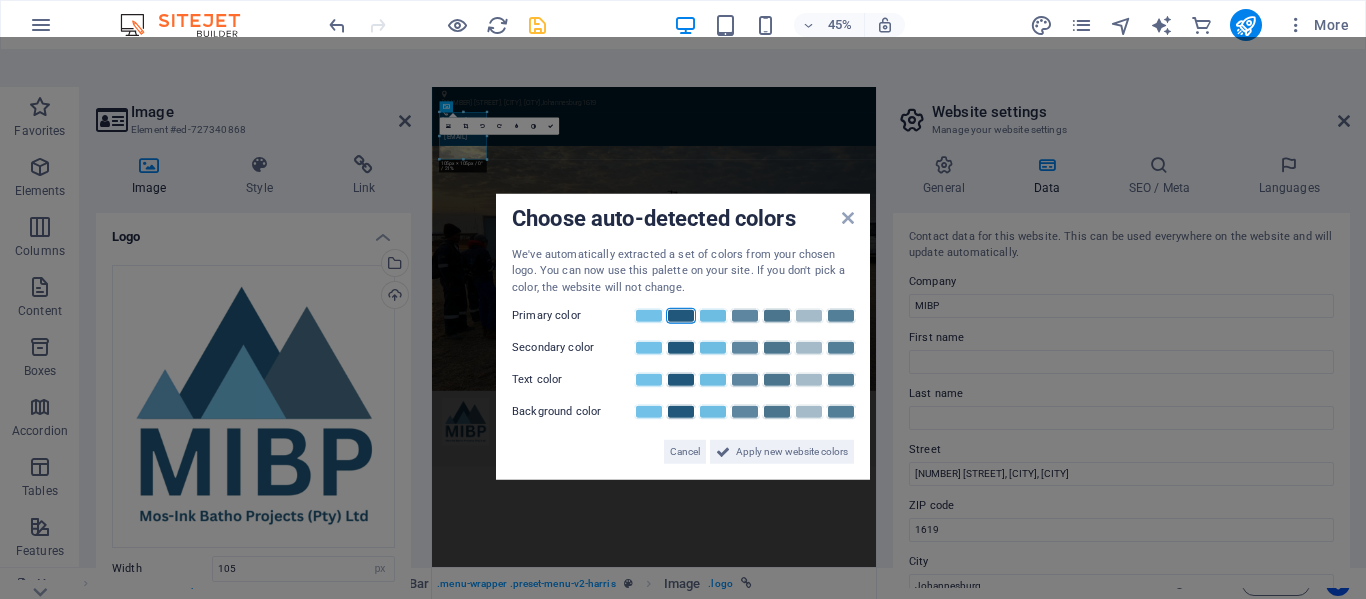 click at bounding box center [681, 316] 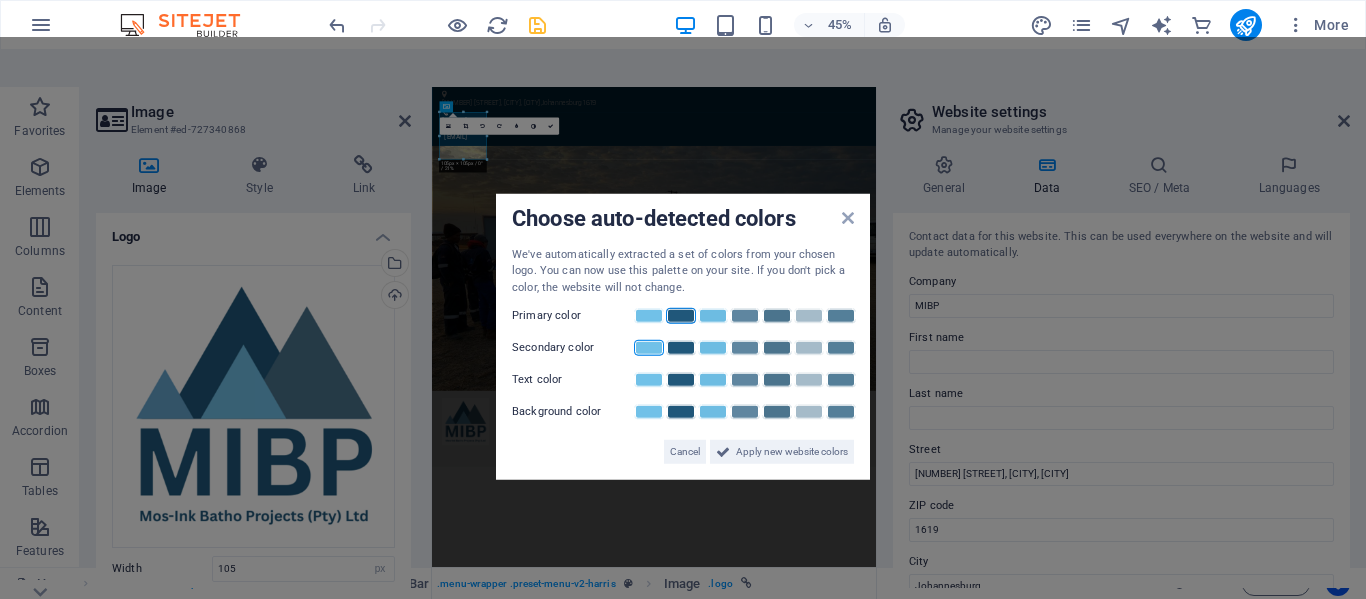 click at bounding box center [649, 348] 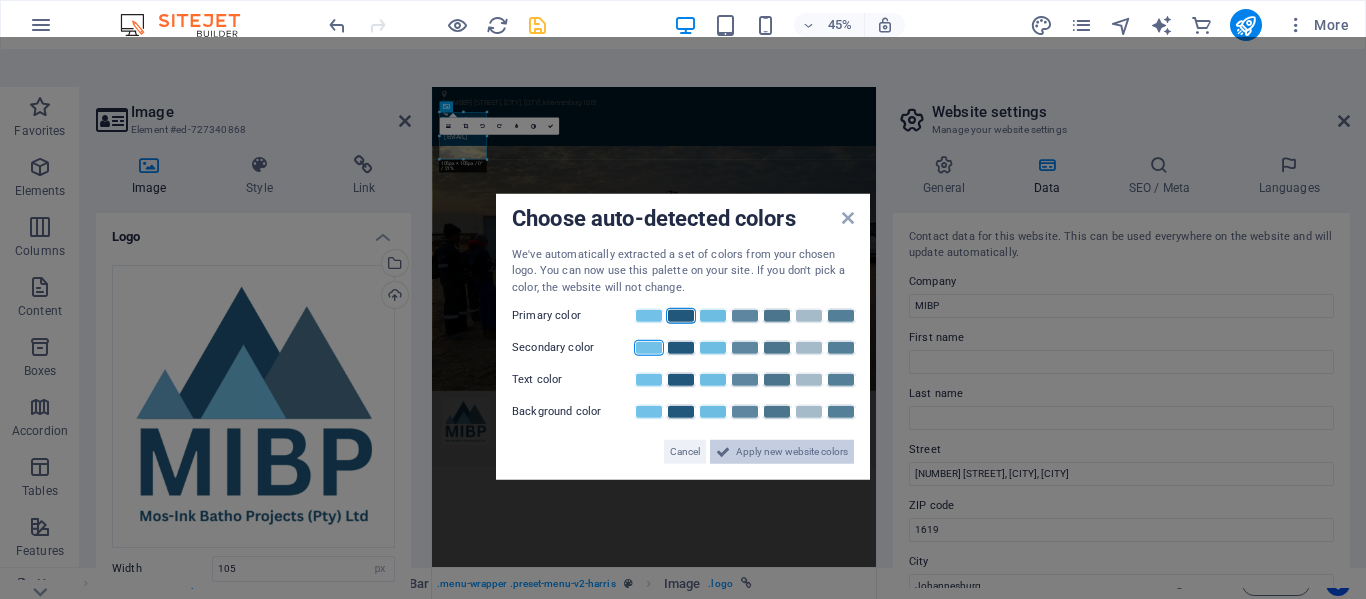 click on "Apply new website colors" at bounding box center (792, 452) 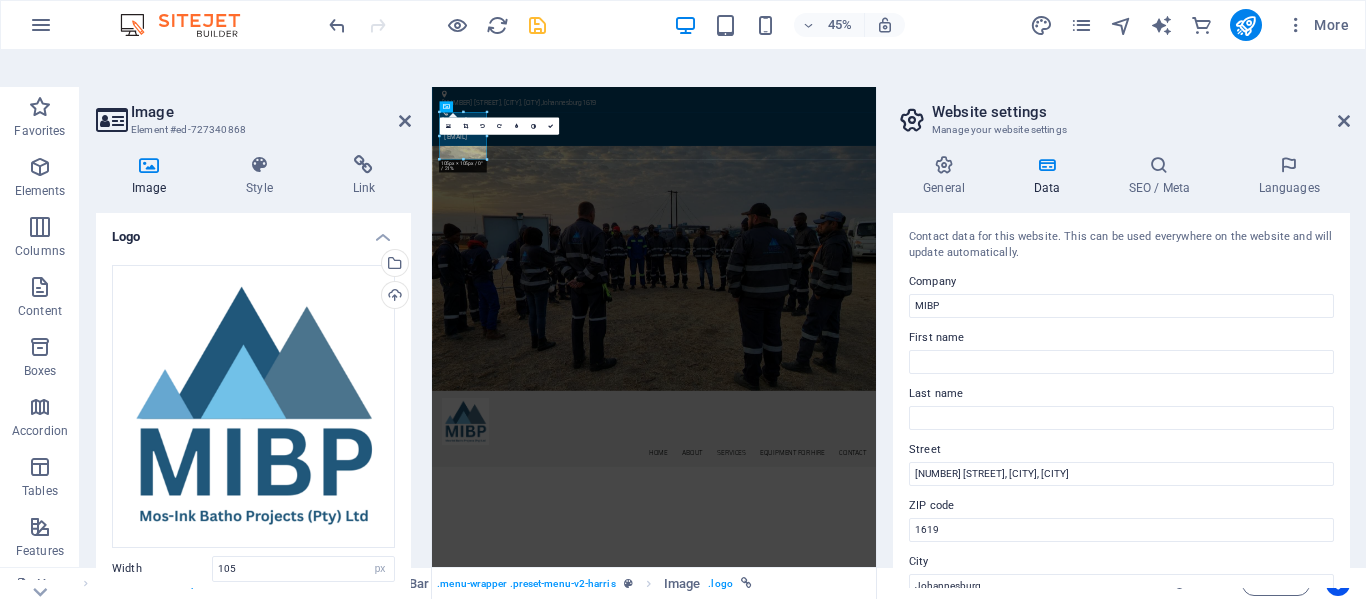 click on "Website settings" at bounding box center [1141, 112] 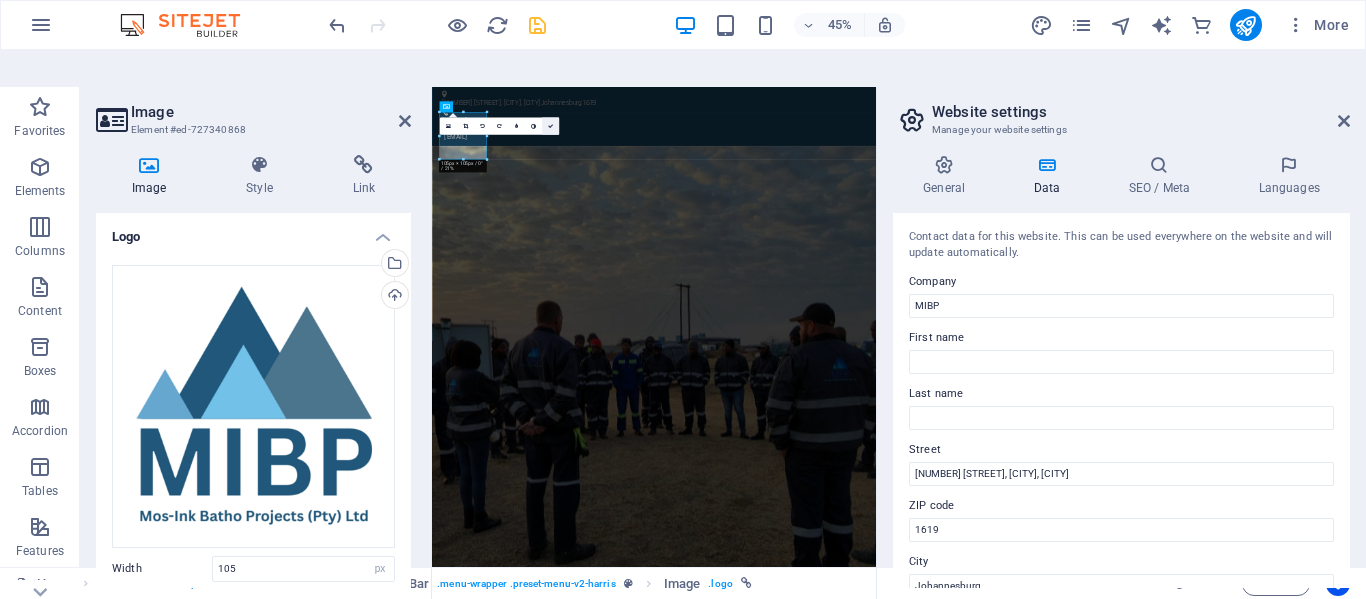 click at bounding box center (550, 126) 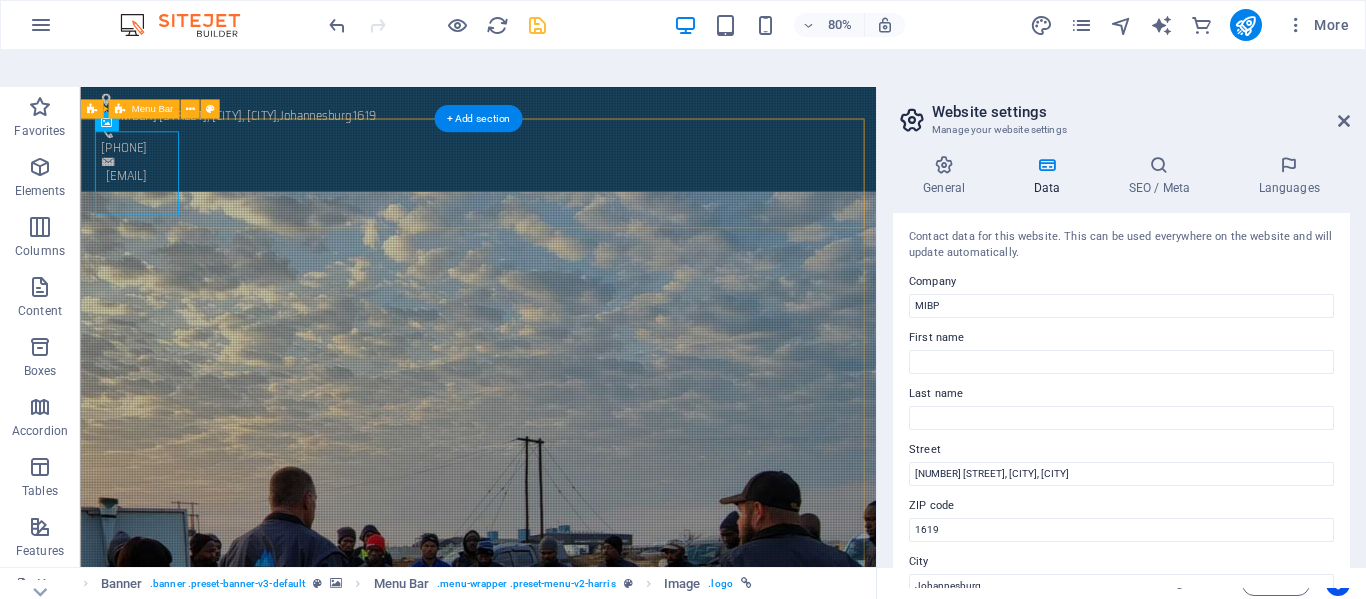 click on "Home About Services Civil Mechanical Electrical Consulting Environmental Equipment For Hire Contact" at bounding box center (577, 1451) 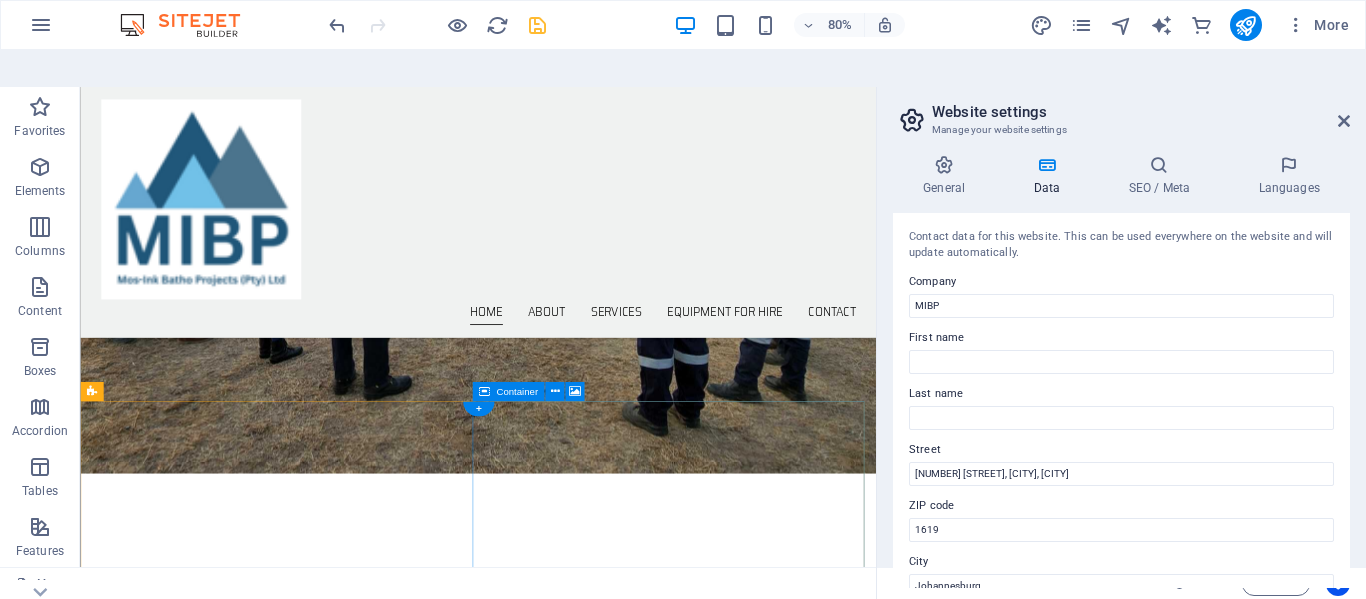 scroll, scrollTop: 0, scrollLeft: 0, axis: both 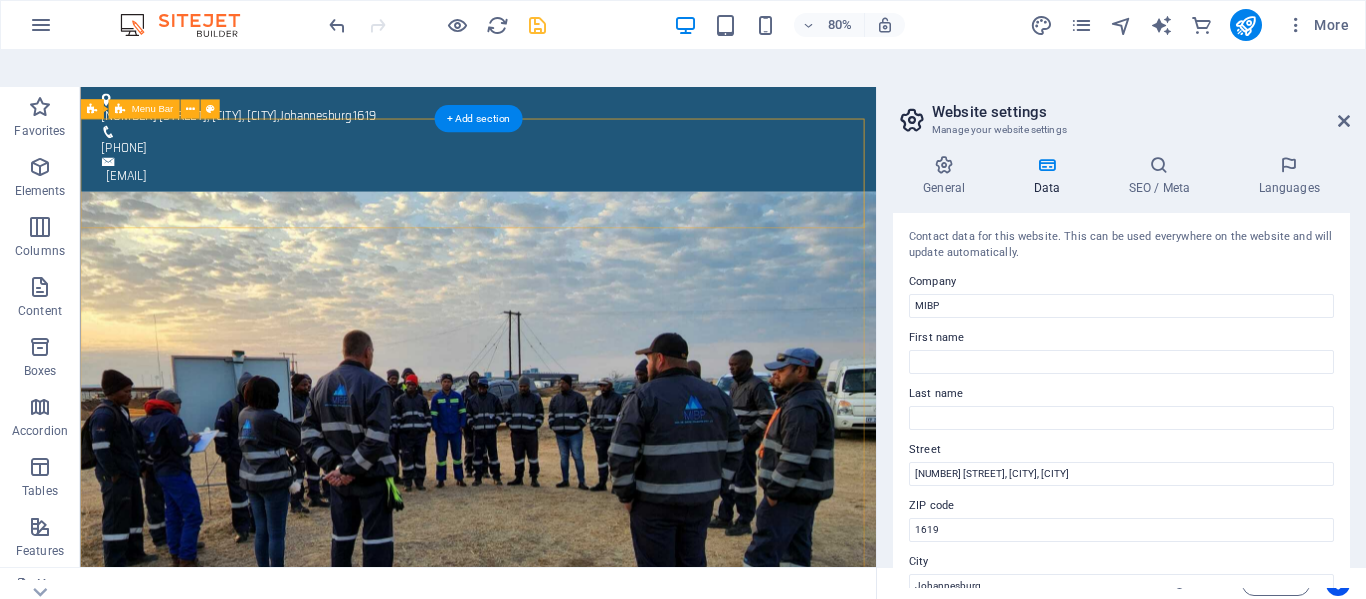 click on "Home About Services Civil Mechanical Electrical Consulting Environmental Equipment For Hire Contact" at bounding box center (577, 948) 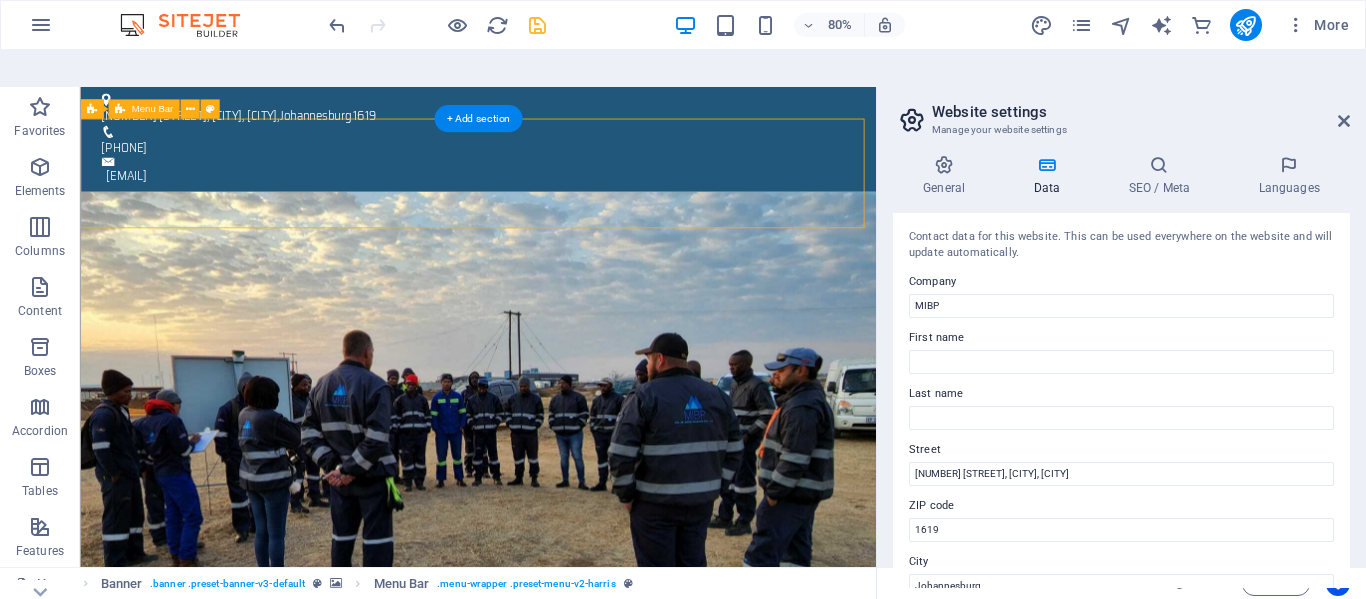 click on "Home About Services Civil Mechanical Electrical Consulting Environmental Equipment For Hire Contact" at bounding box center (577, 948) 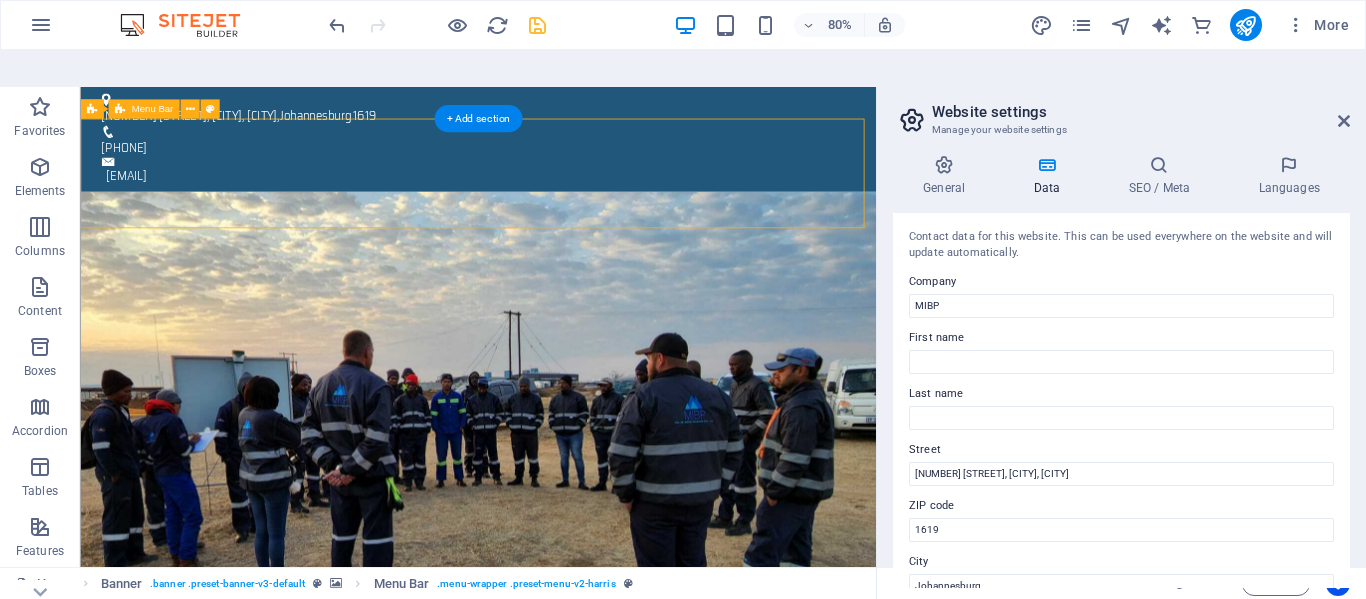 click on "Home About Services Civil Mechanical Electrical Consulting Environmental Equipment For Hire Contact" at bounding box center [577, 948] 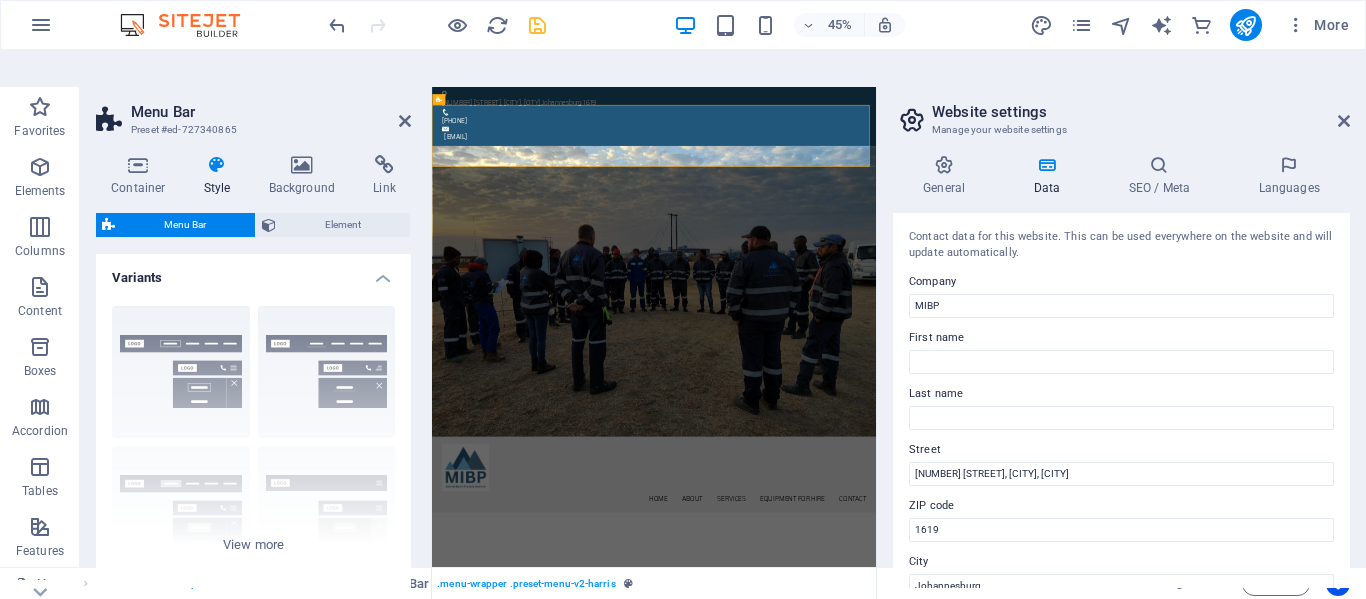 click at bounding box center [217, 165] 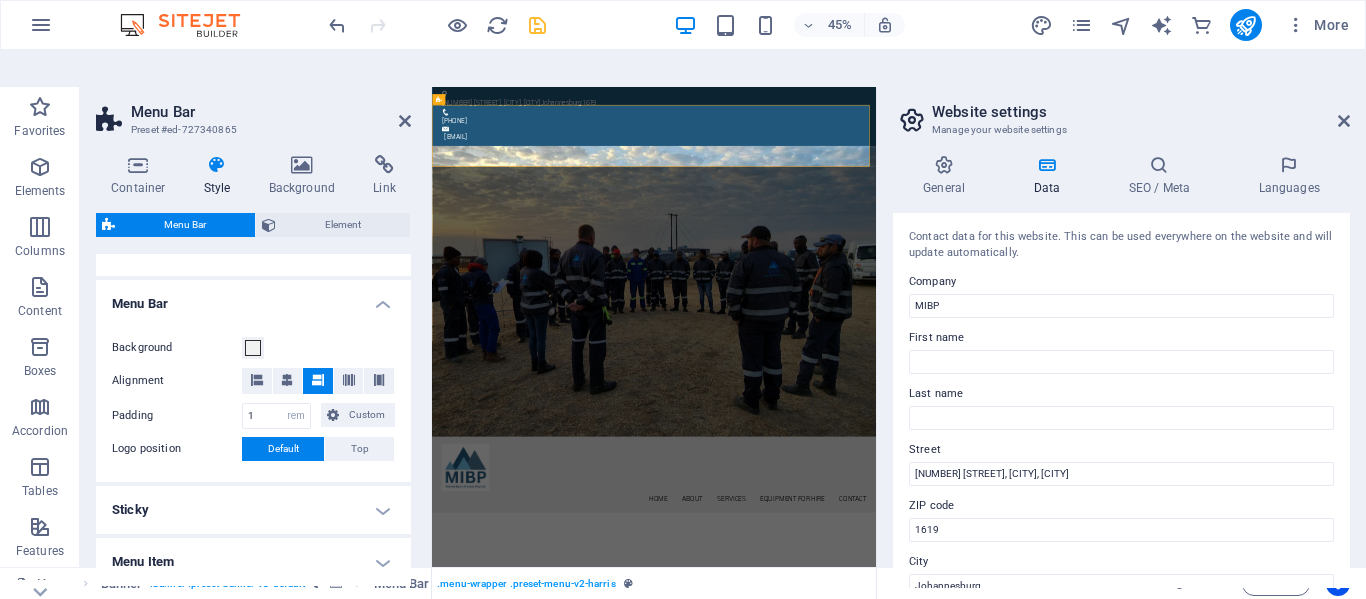 scroll, scrollTop: 200, scrollLeft: 0, axis: vertical 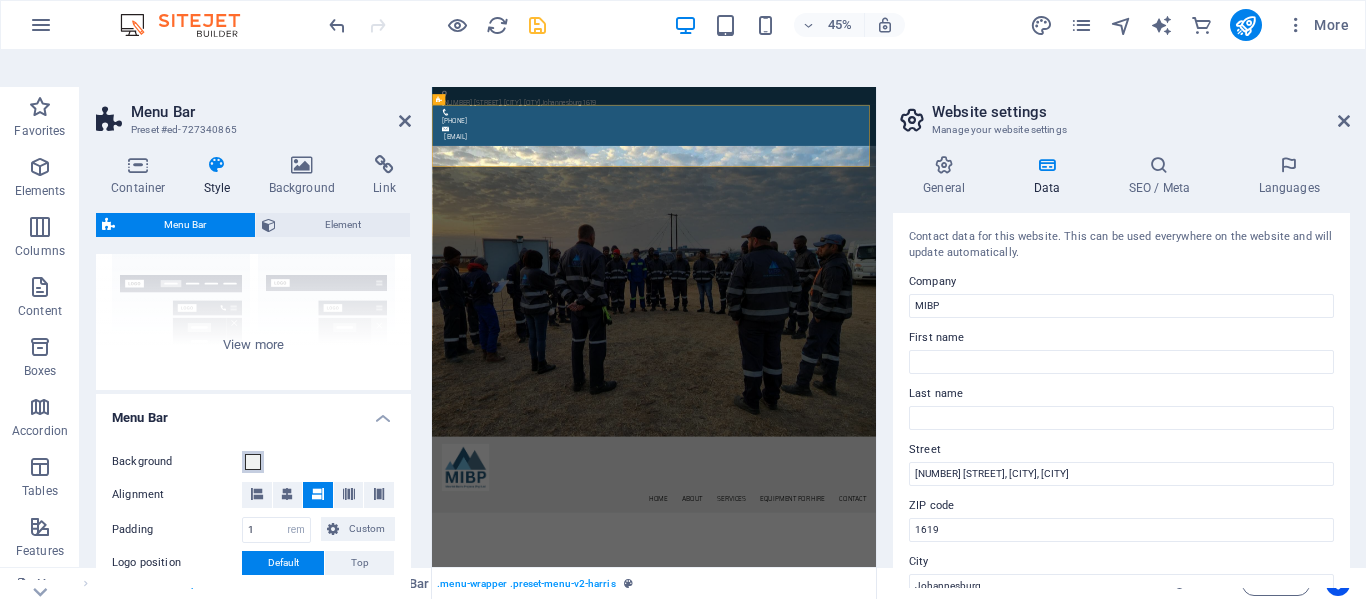 click at bounding box center (253, 462) 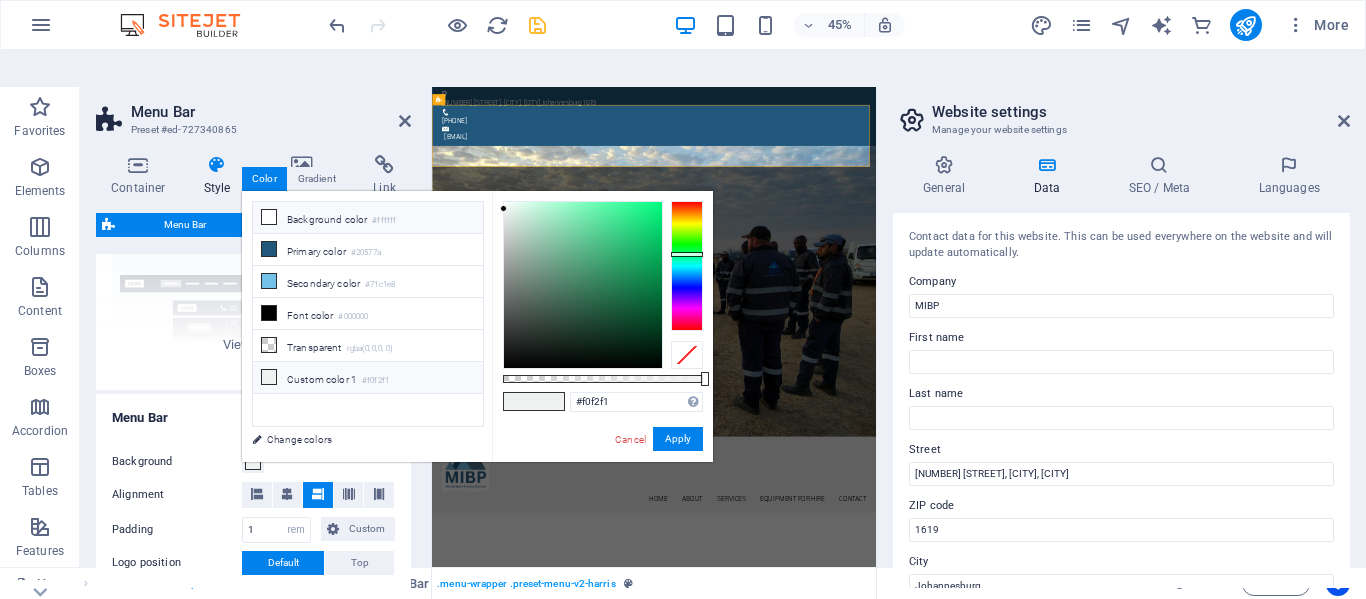 click on "Background color
#ffffff" at bounding box center [368, 218] 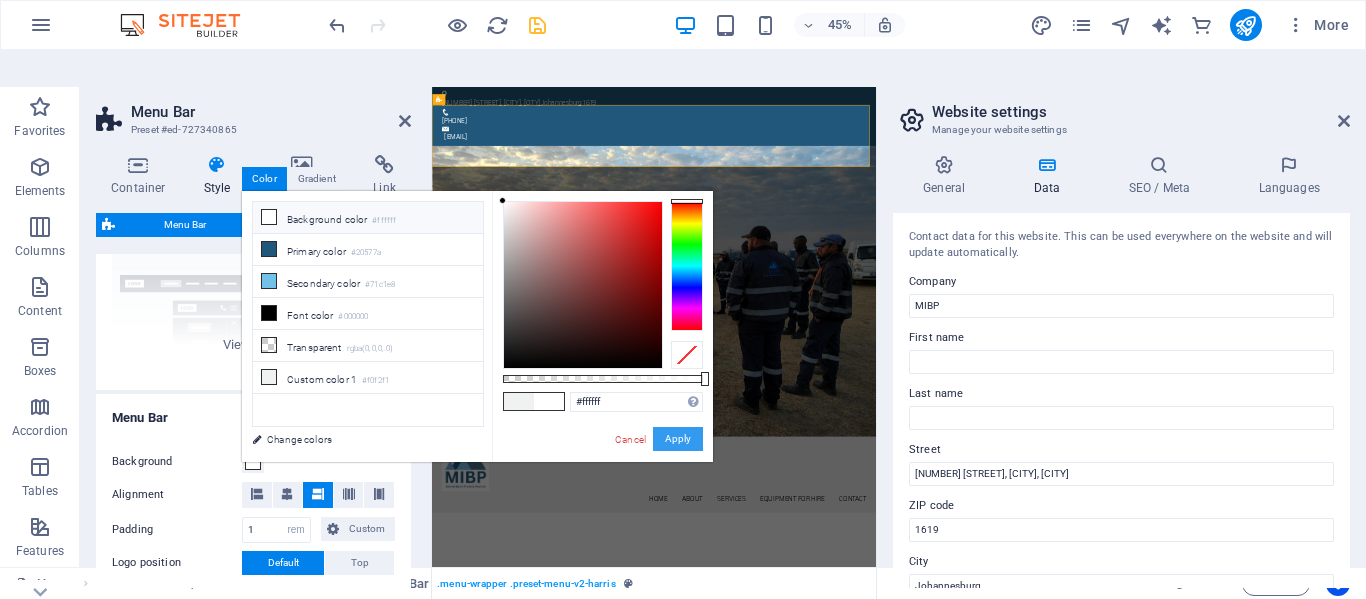 click on "Apply" at bounding box center (678, 439) 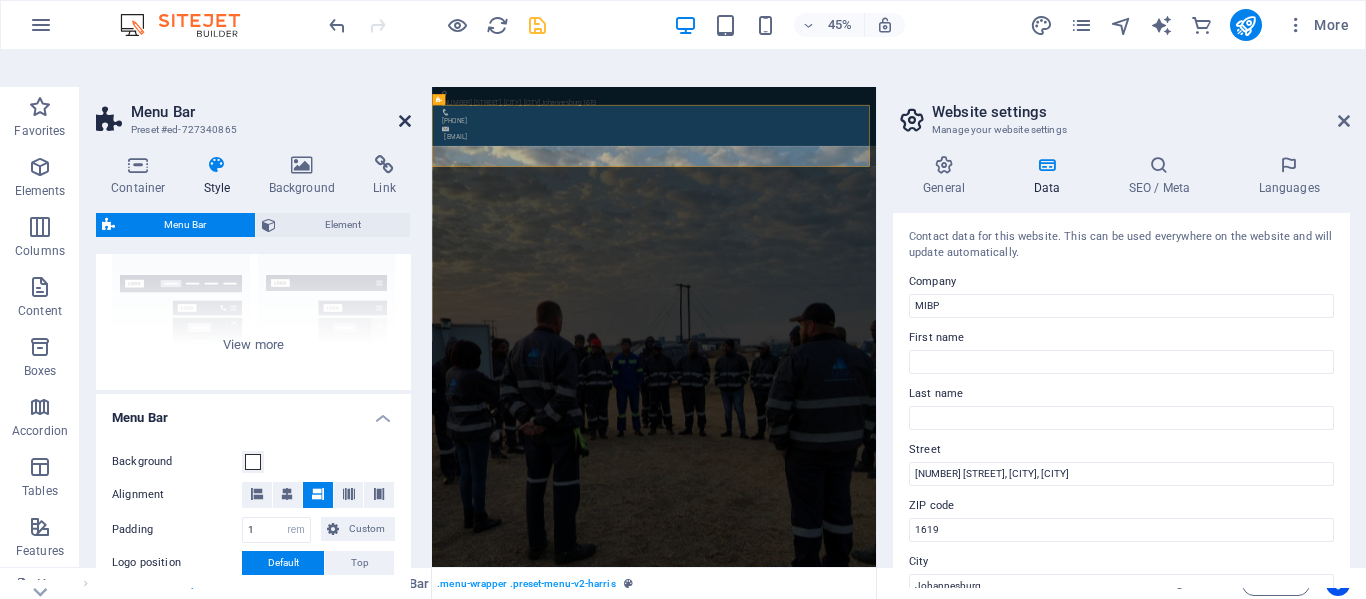 click at bounding box center (405, 121) 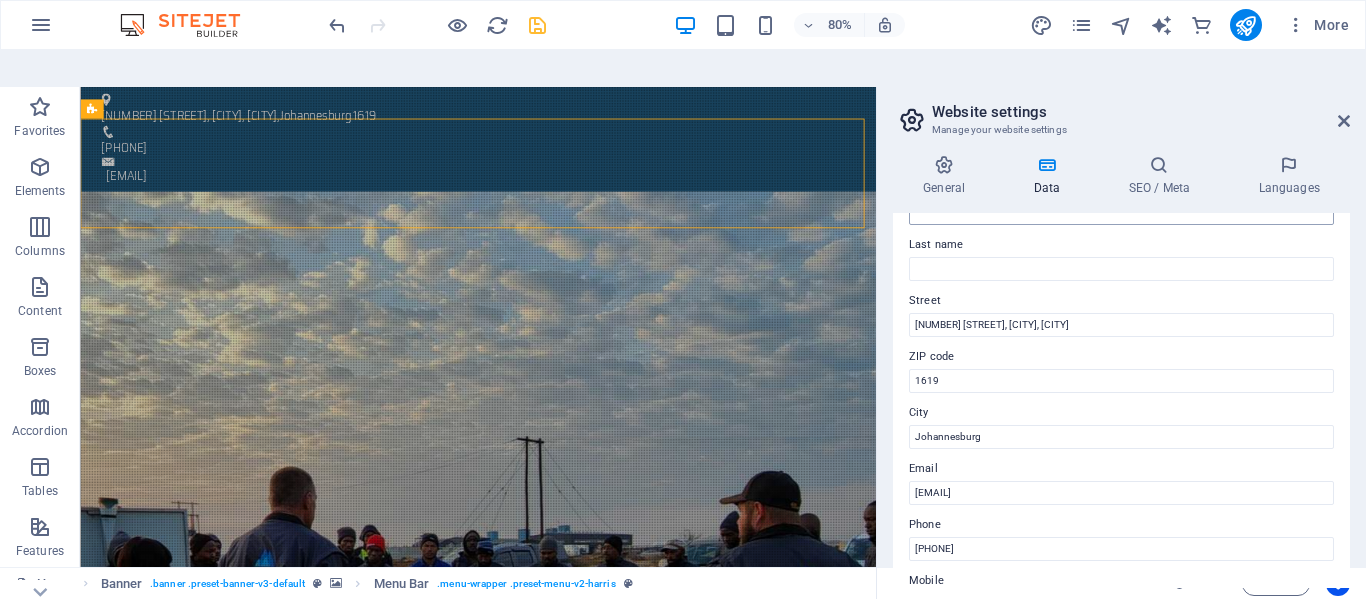 scroll, scrollTop: 200, scrollLeft: 0, axis: vertical 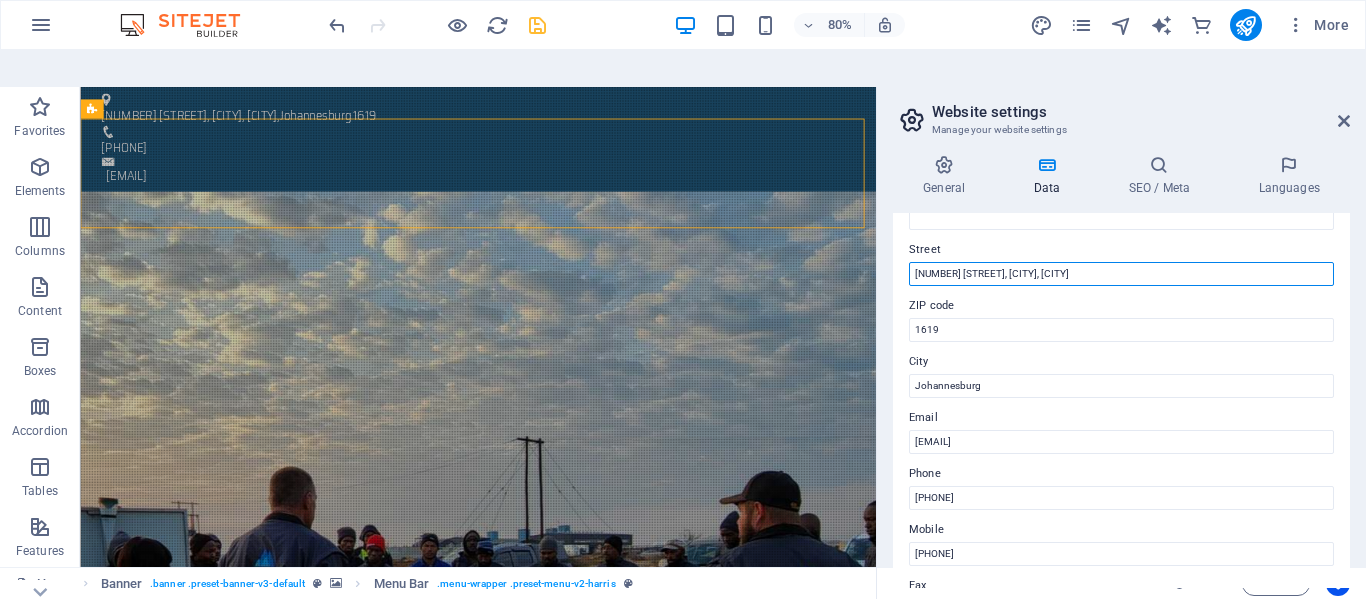 click on "116 E.P Malan Road,  Pomona, Kempton Park" at bounding box center [1121, 274] 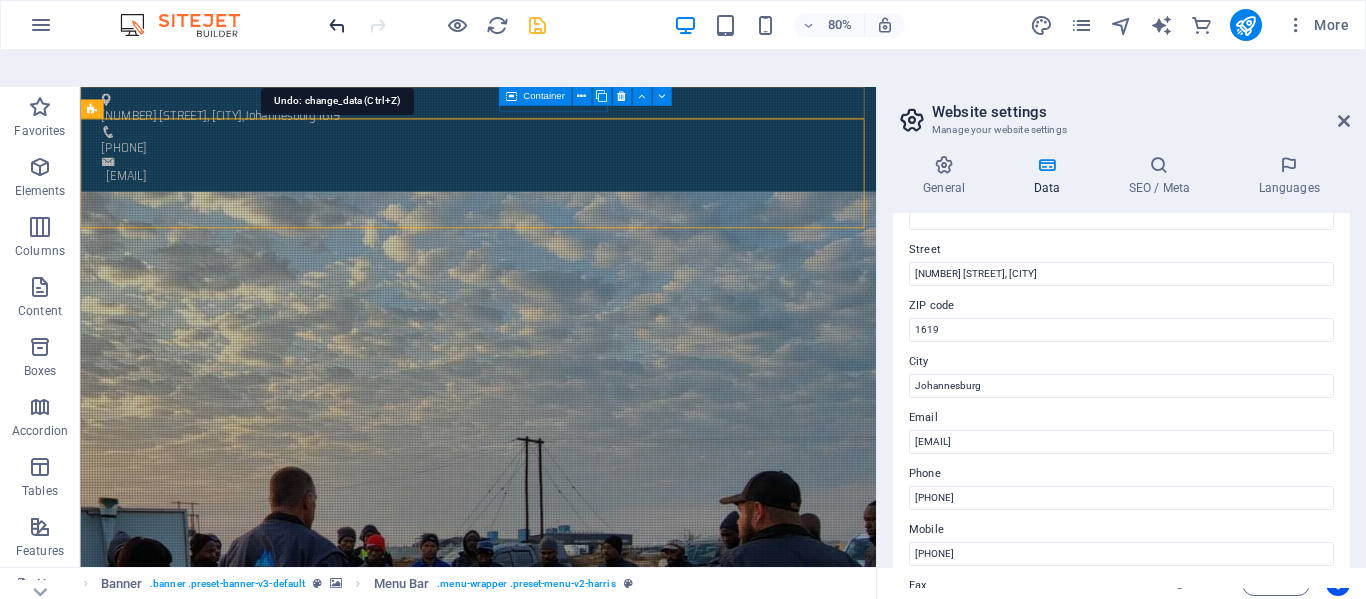 click at bounding box center (337, 25) 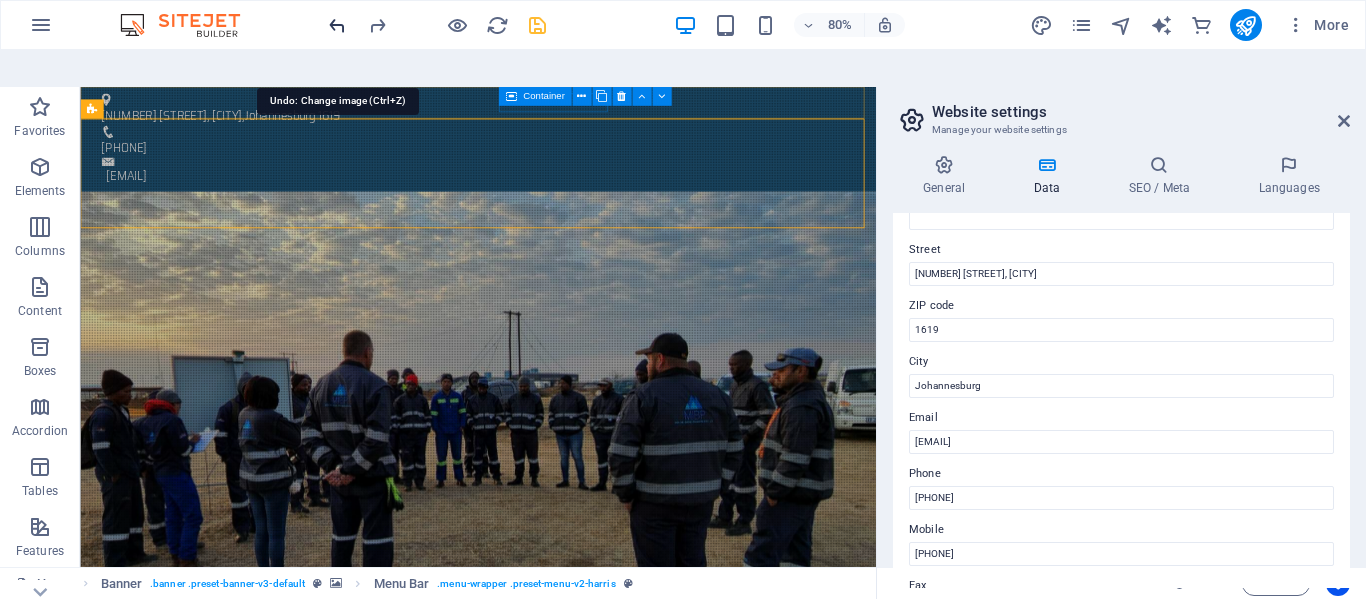 click at bounding box center (337, 25) 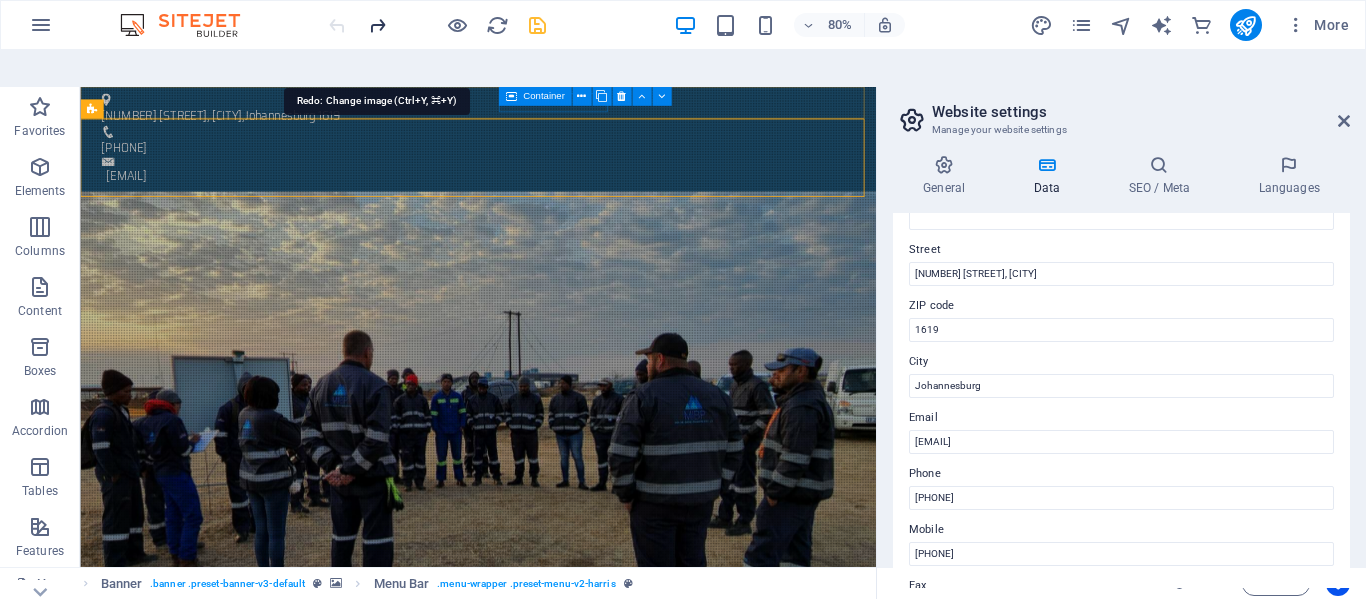 click at bounding box center [377, 25] 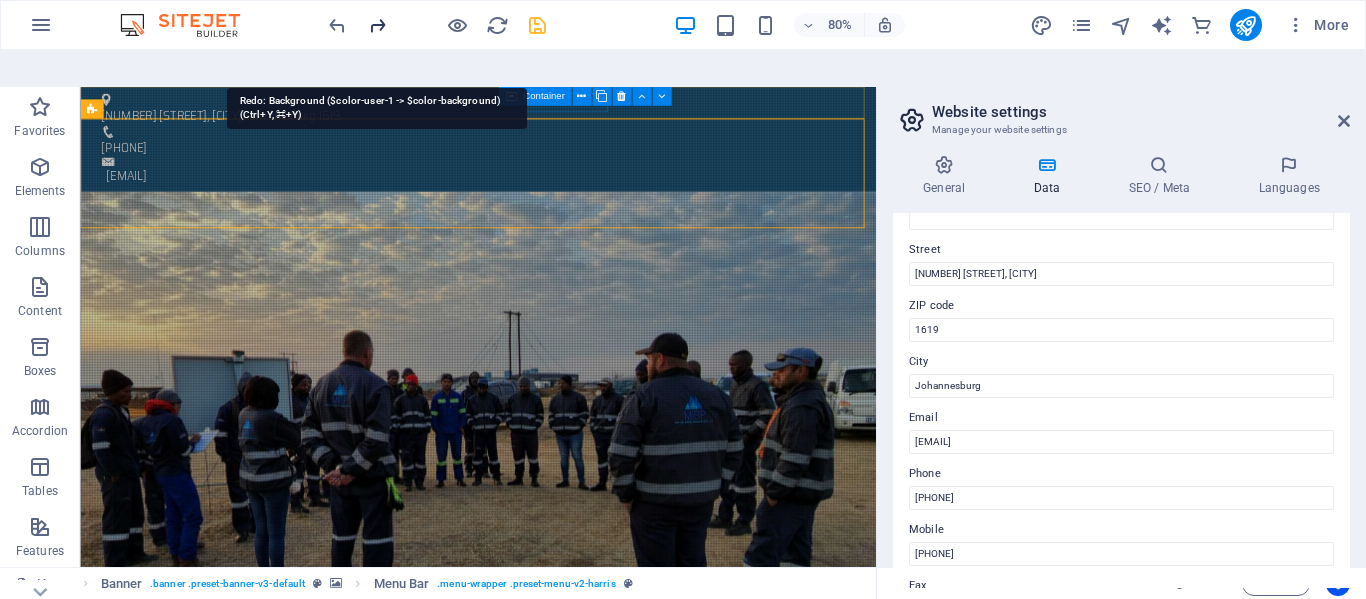 click at bounding box center [377, 25] 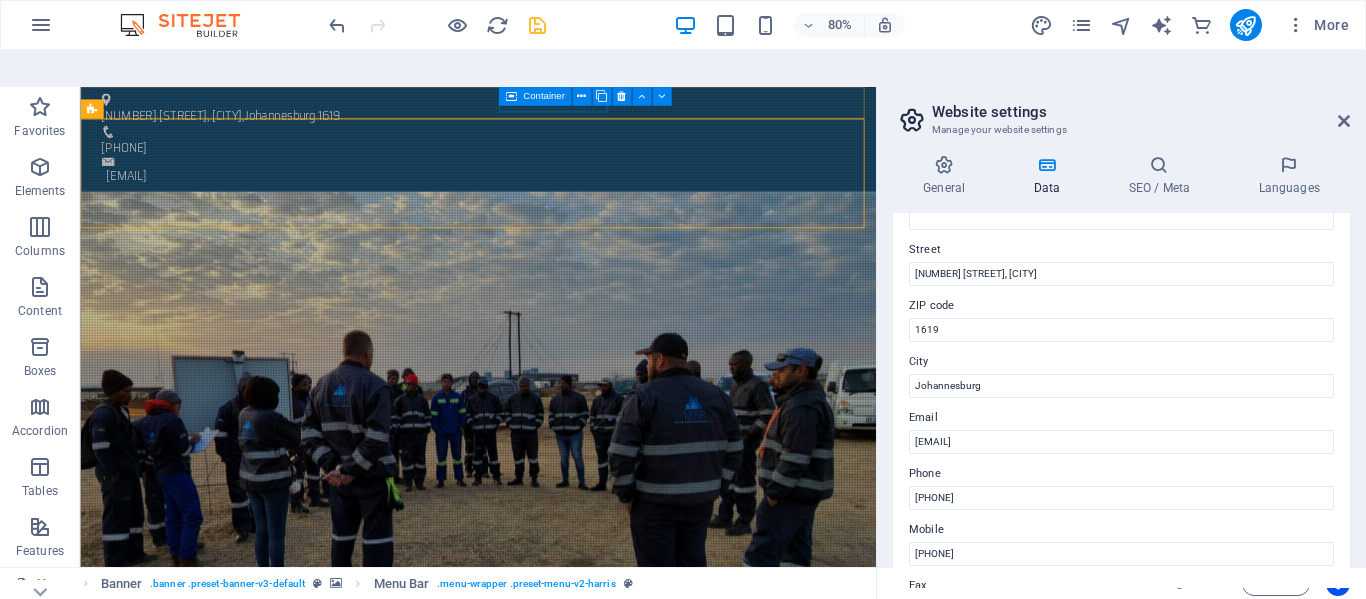 click at bounding box center [437, 25] 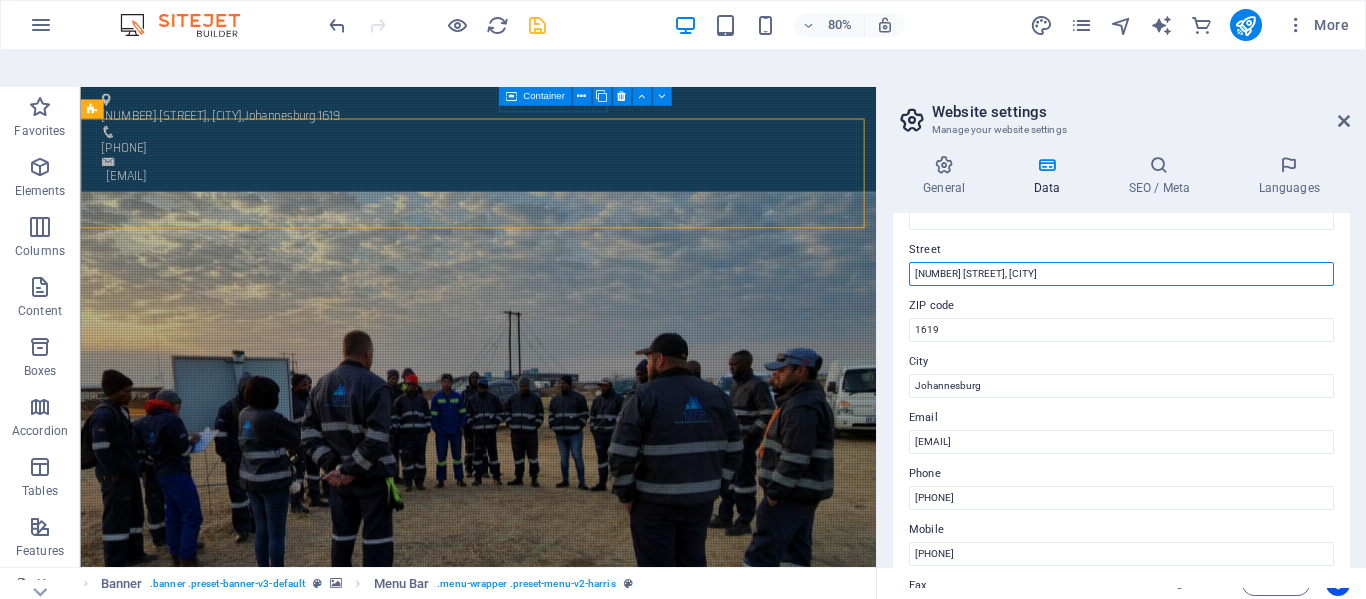 click on "116 E.P Malan Road,  Pomona" at bounding box center [1121, 274] 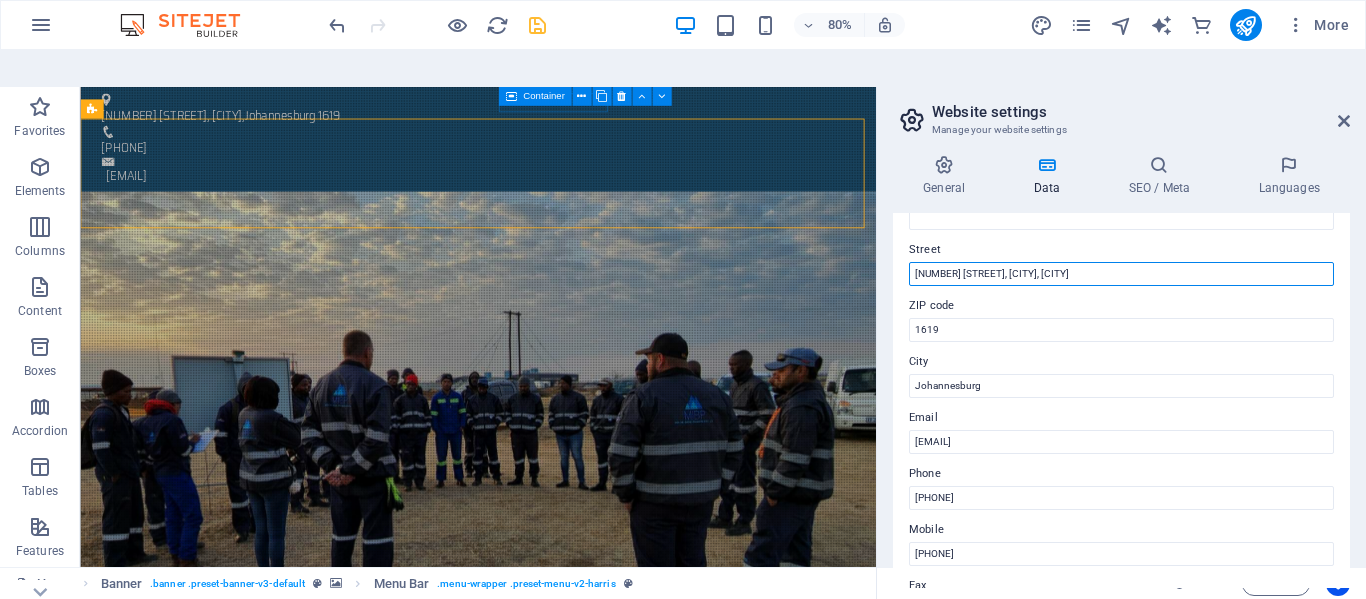 type on "116 E.P Malan Road,  Pomona, Kempton Park" 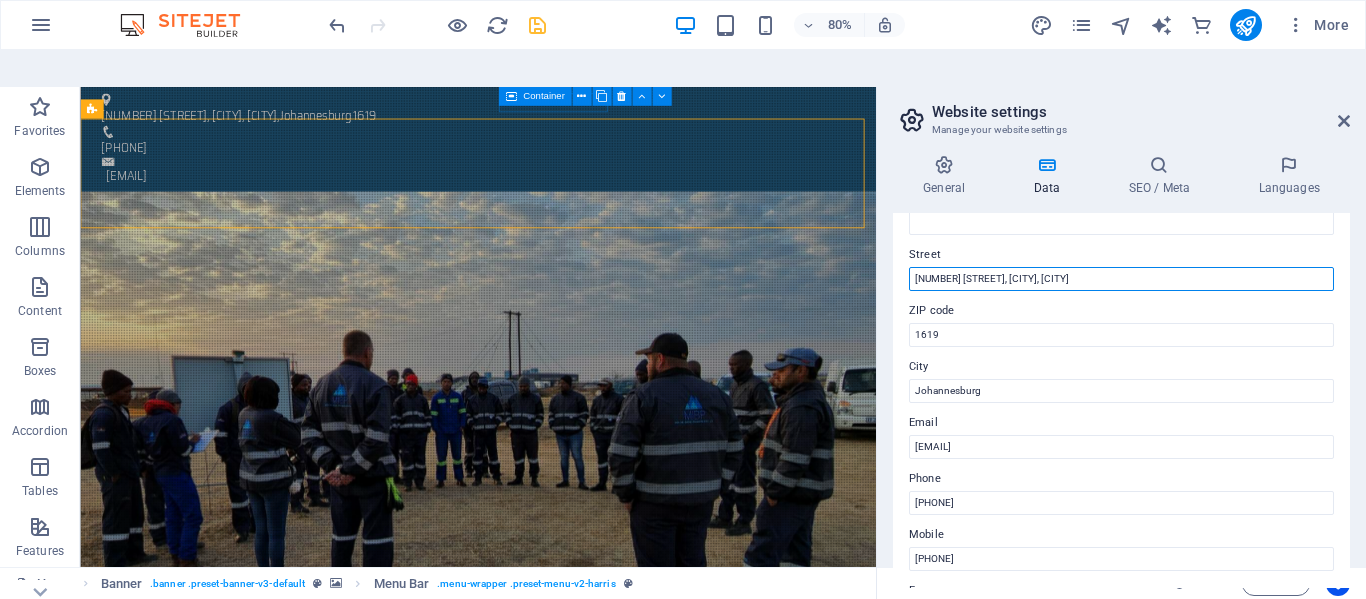 scroll, scrollTop: 0, scrollLeft: 0, axis: both 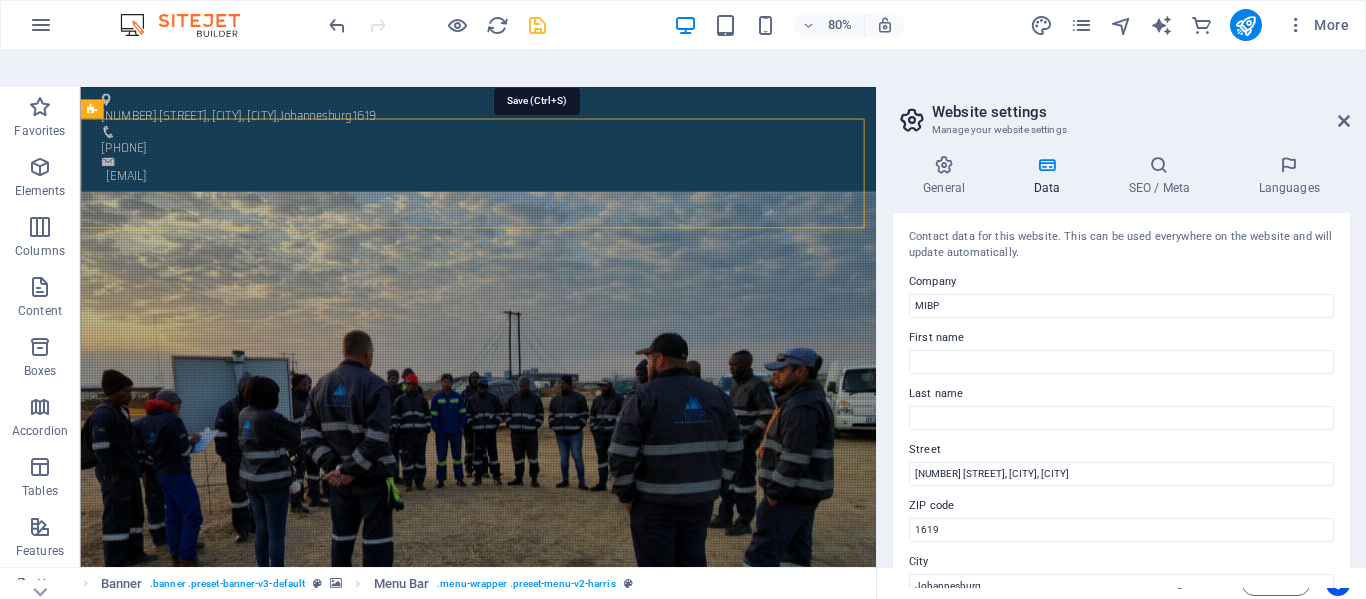 click at bounding box center (537, 25) 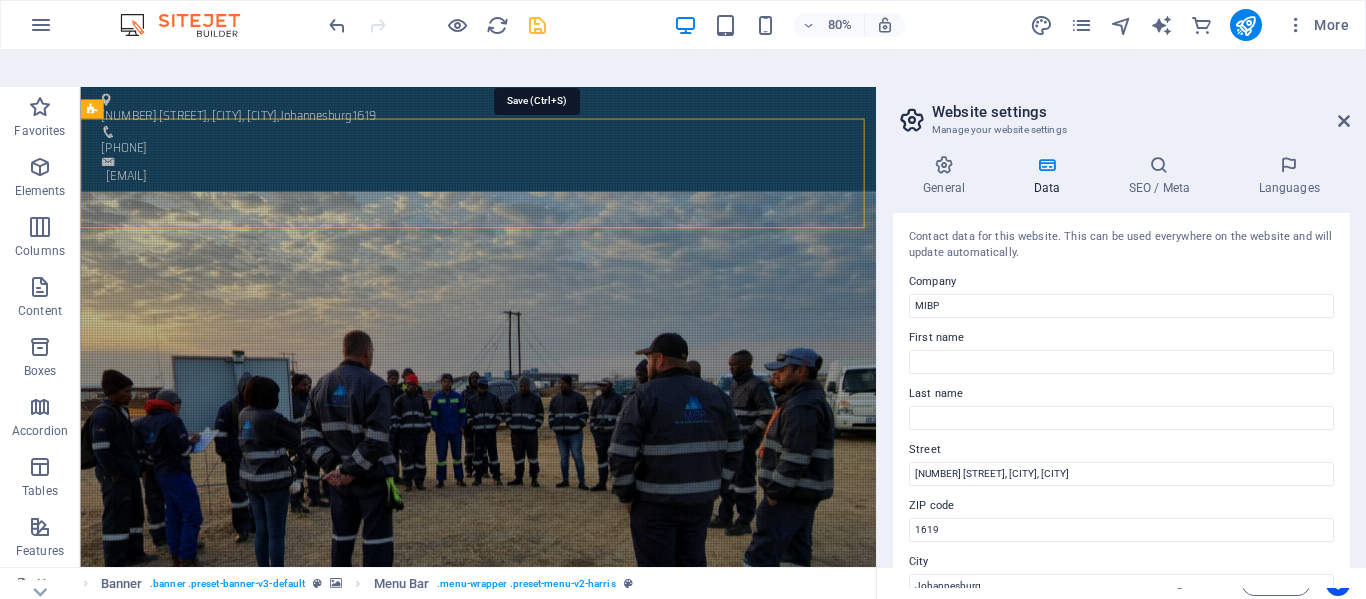 select on "rem" 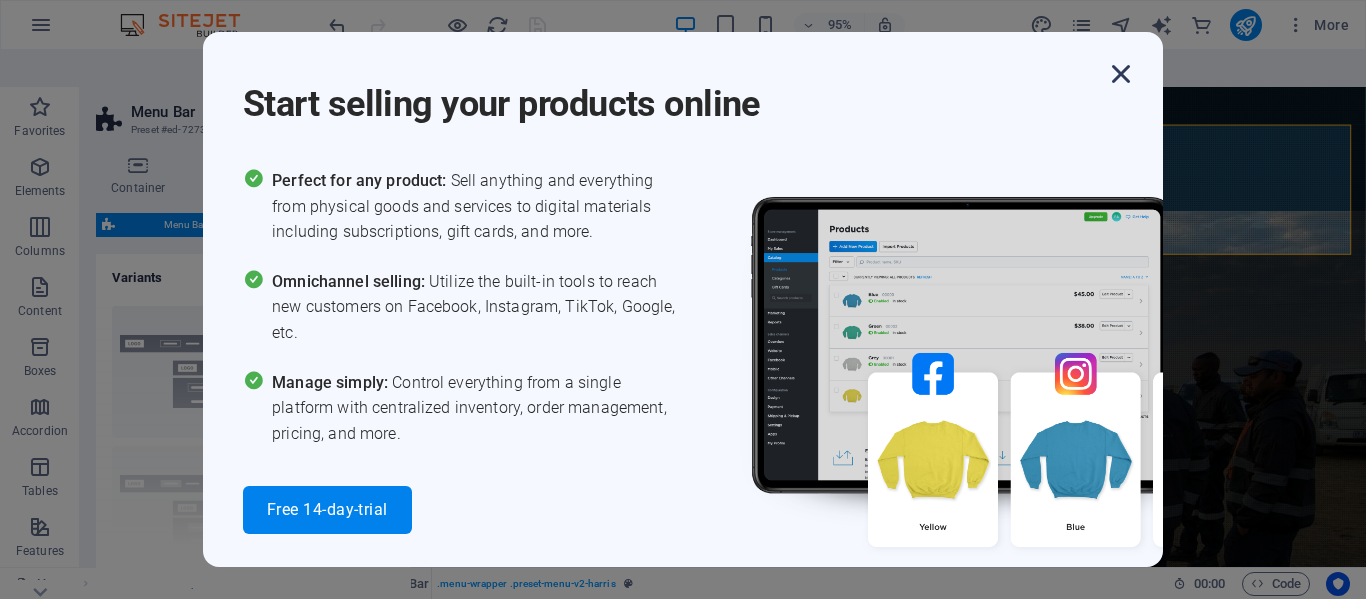 click at bounding box center (1121, 74) 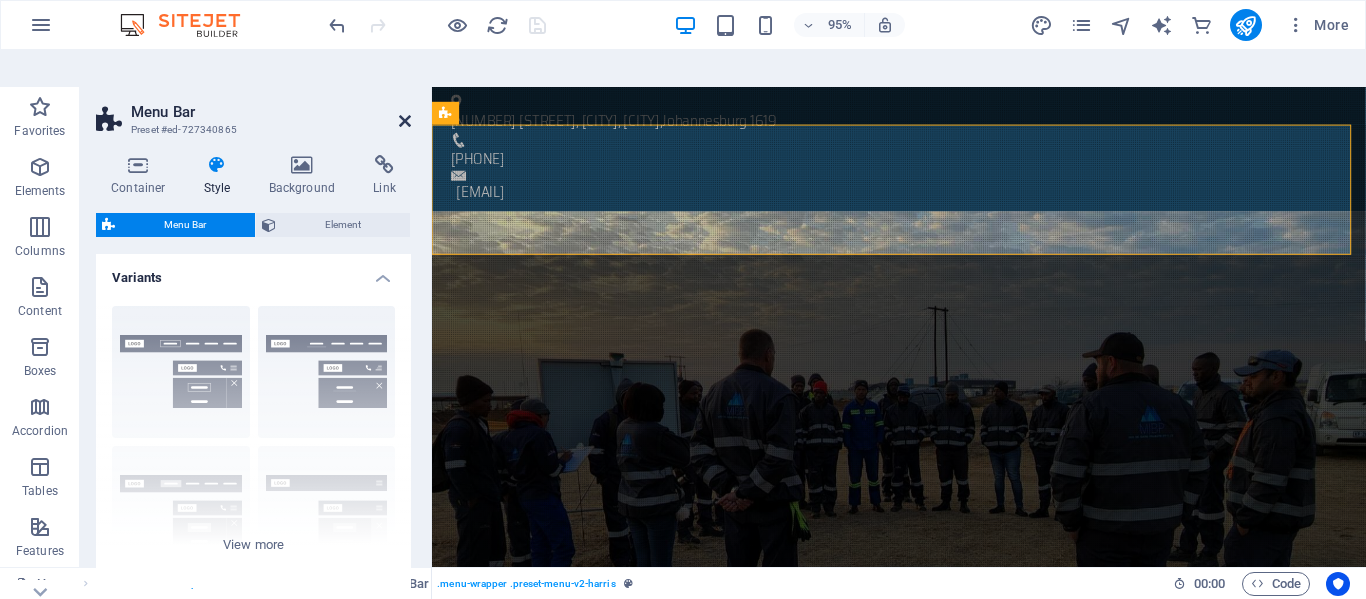 click at bounding box center [405, 121] 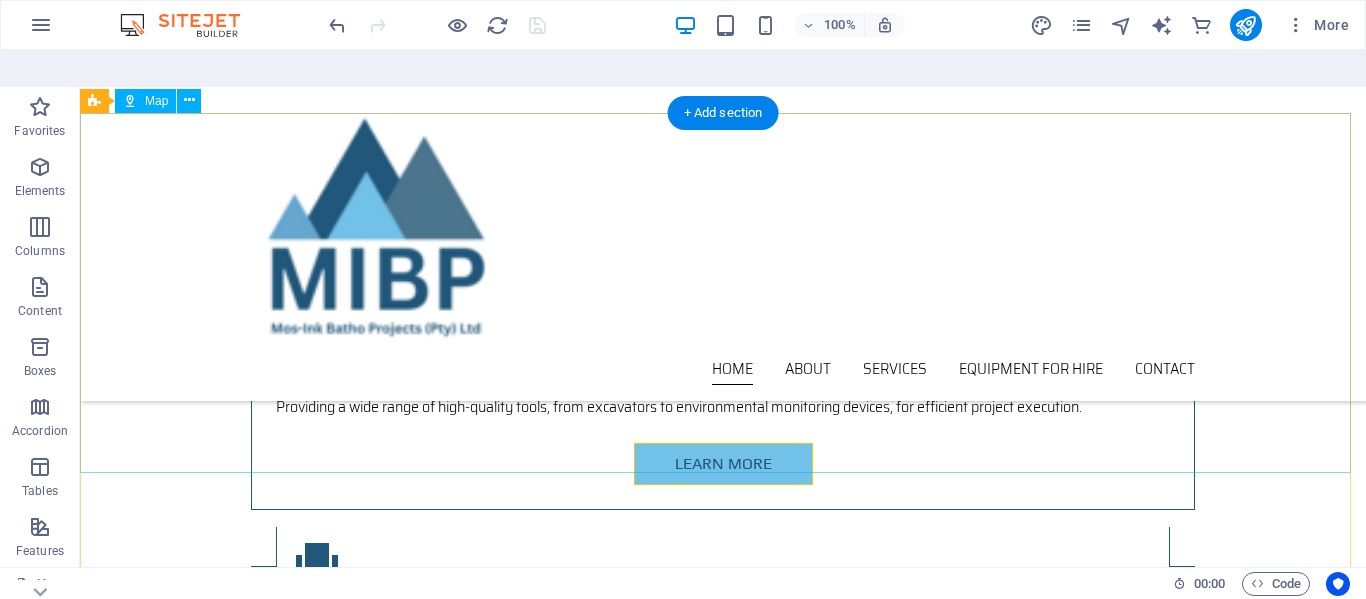scroll, scrollTop: 3400, scrollLeft: 0, axis: vertical 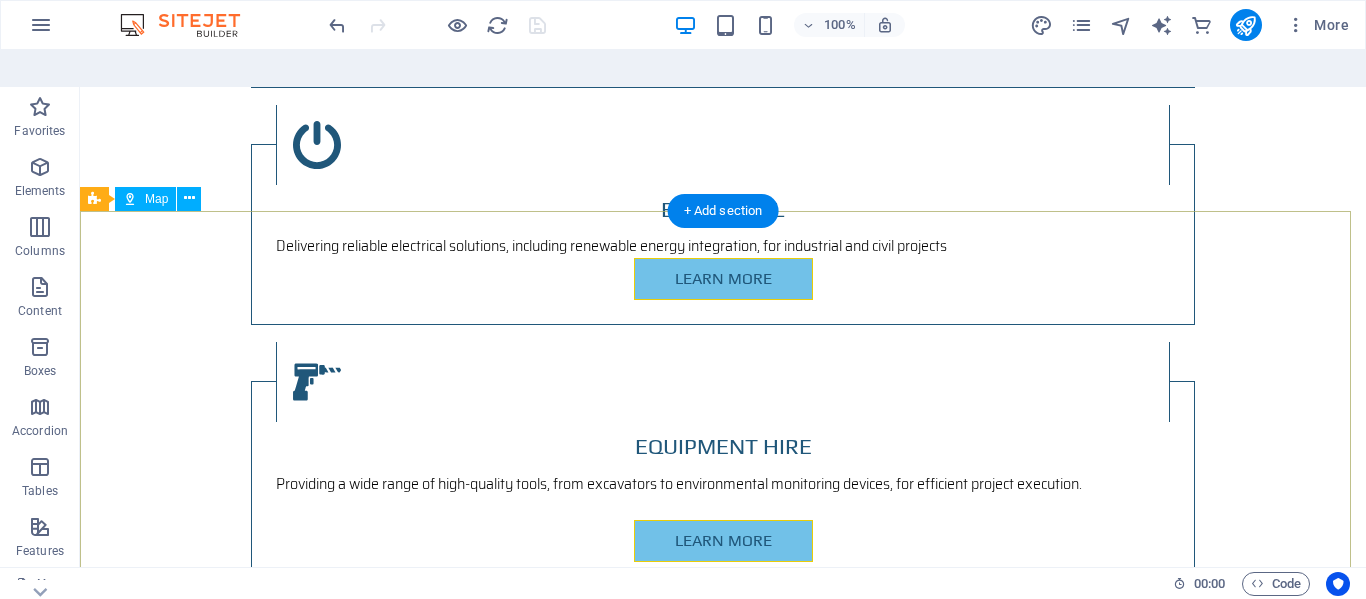 click at bounding box center (723, 3888) 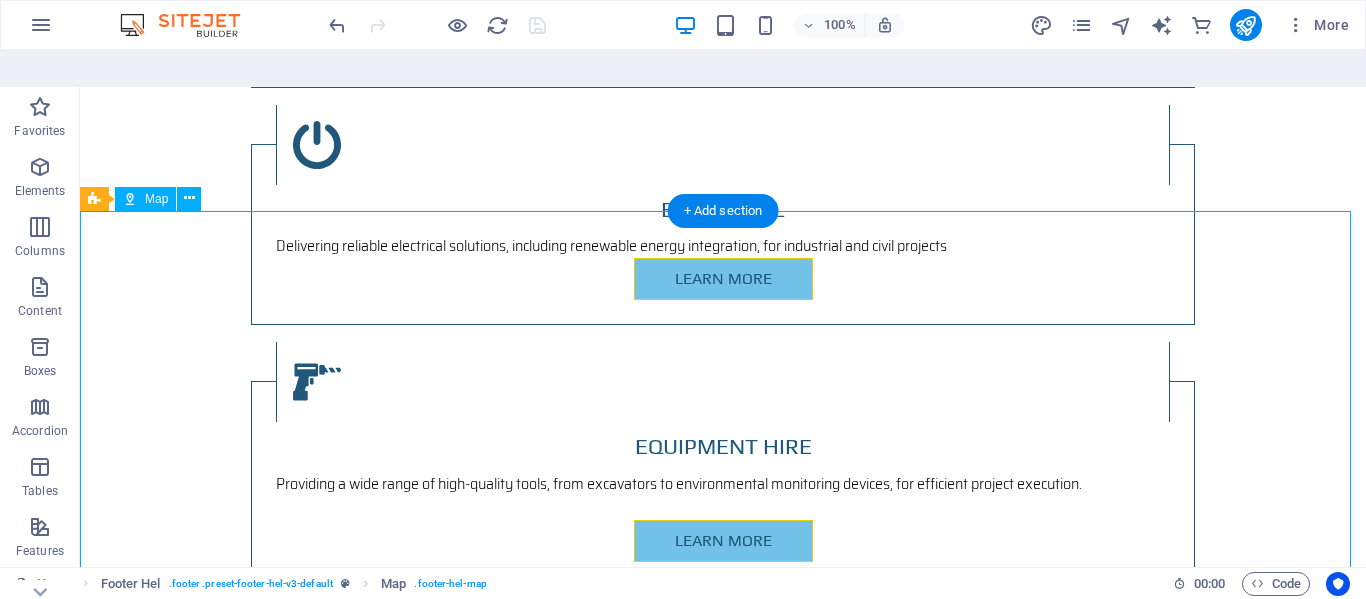 click at bounding box center (723, 3888) 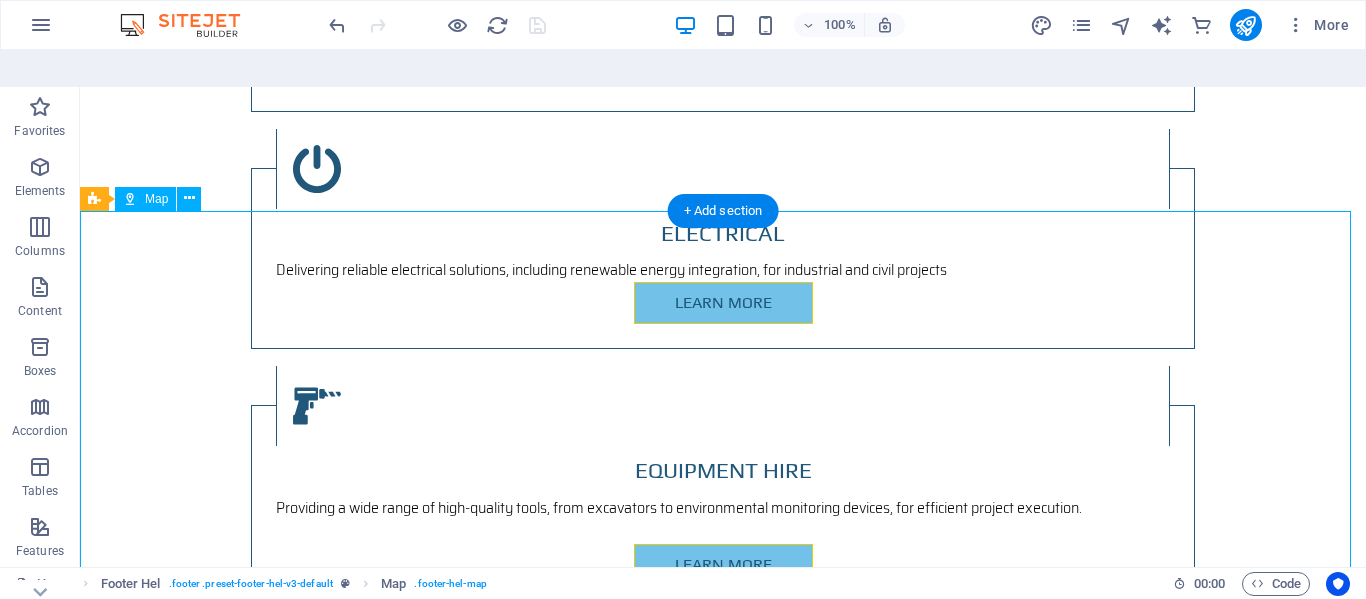 select on "1" 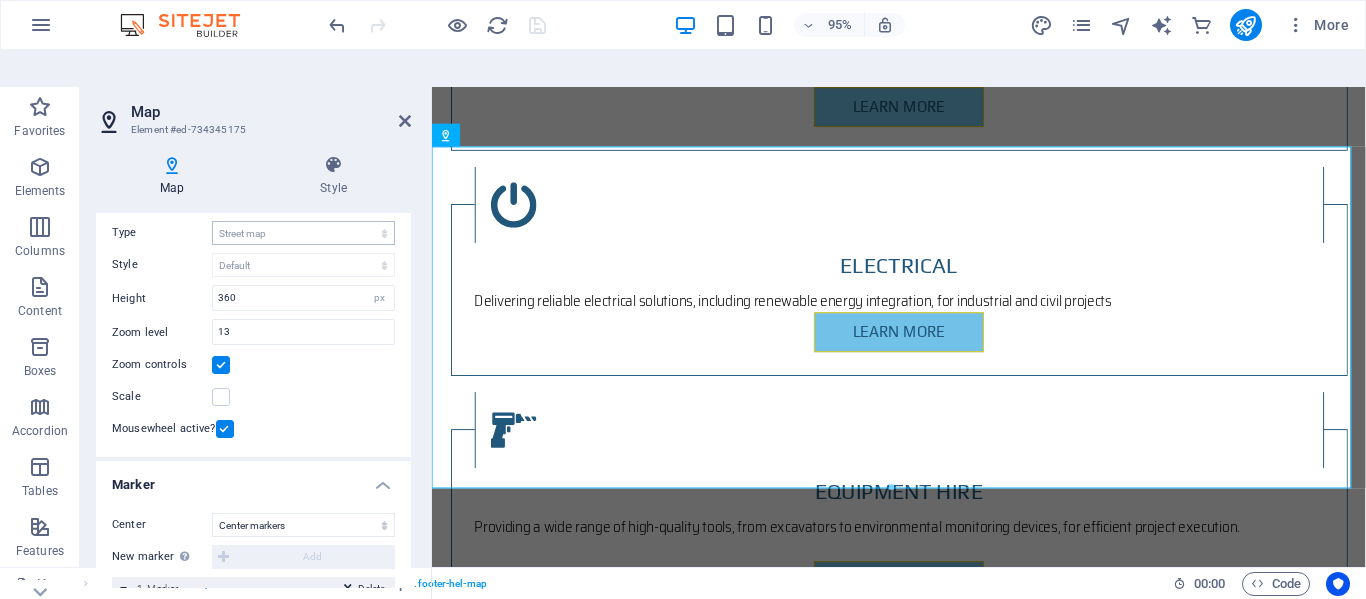 scroll, scrollTop: 0, scrollLeft: 0, axis: both 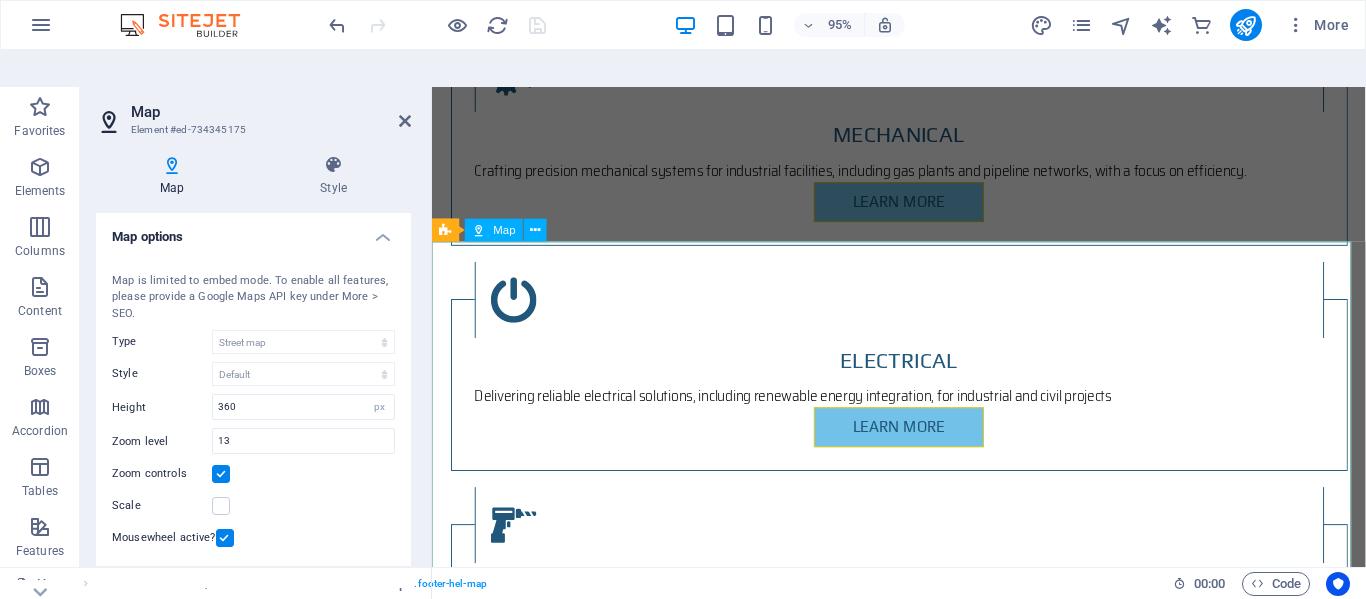 click at bounding box center (923, 3934) 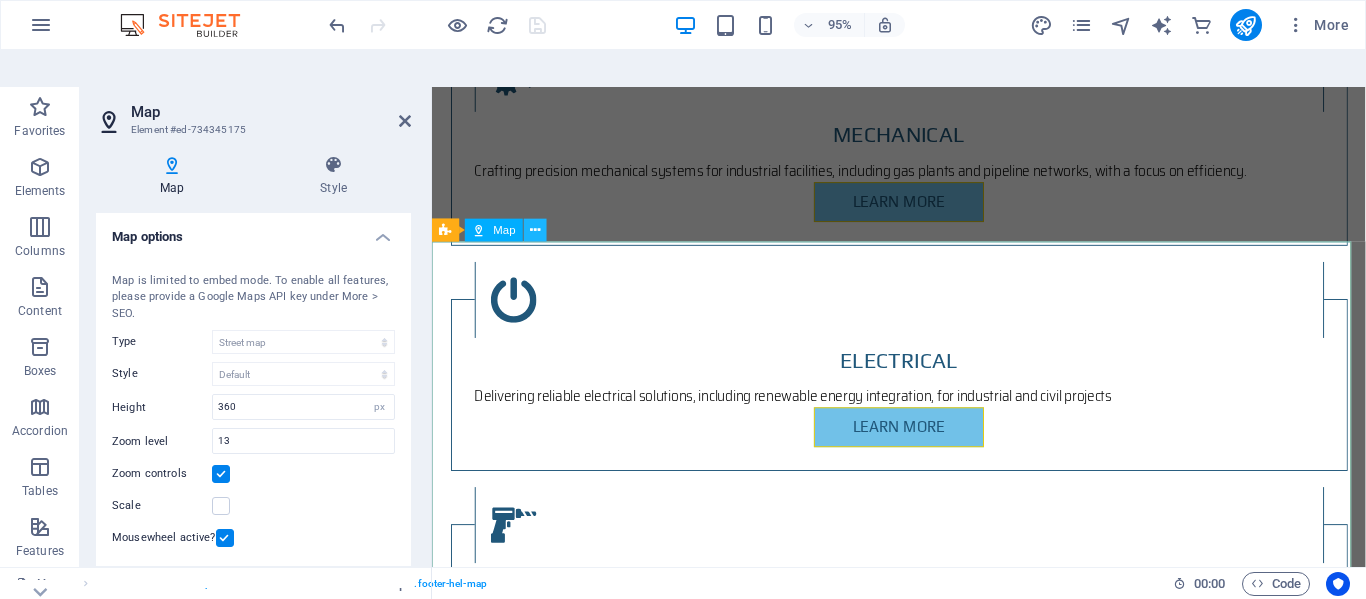 click at bounding box center [536, 231] 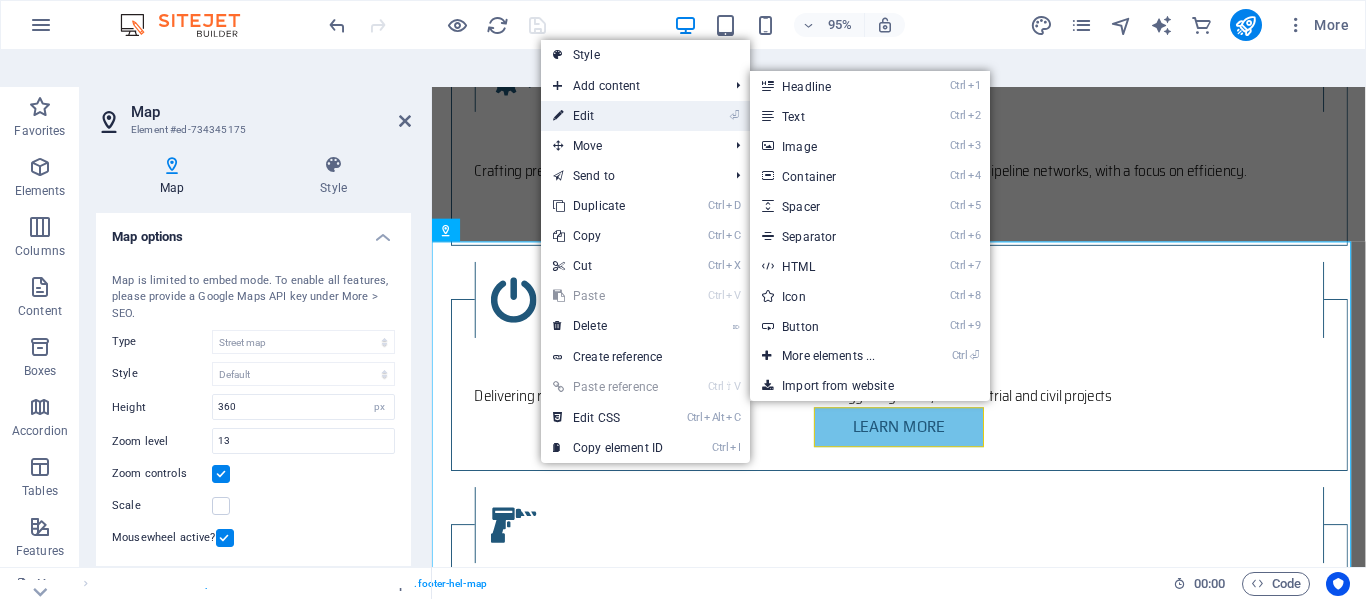 click on "⏎  Edit" at bounding box center [608, 116] 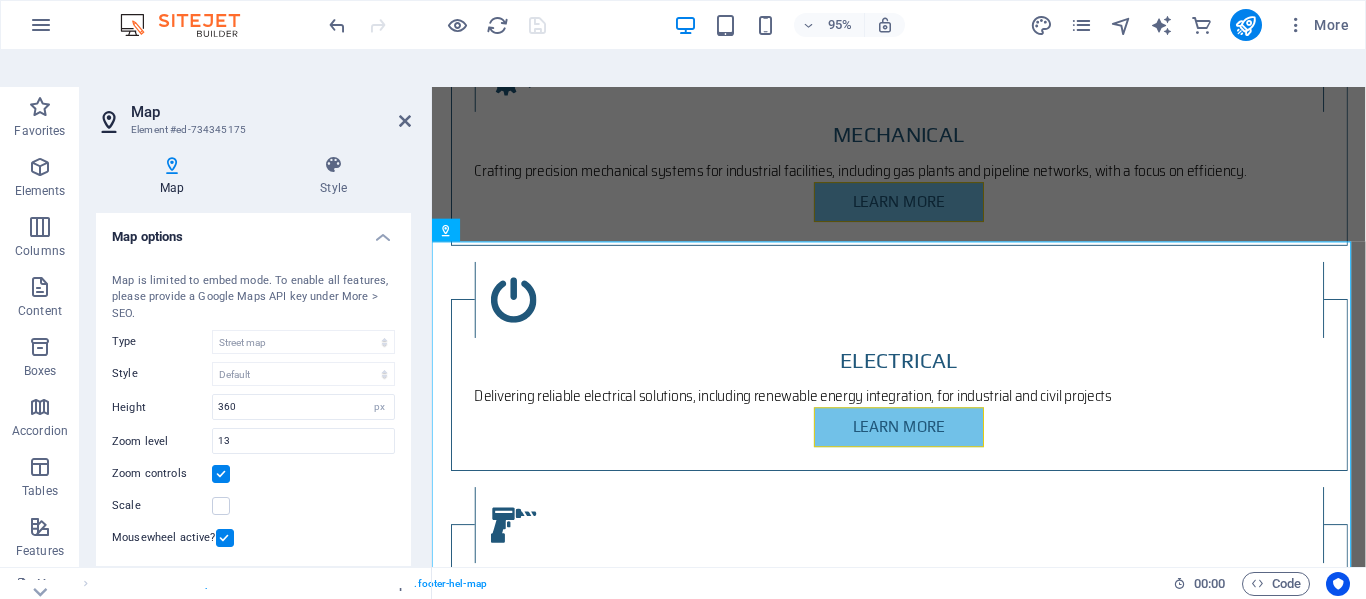 click on "Map" at bounding box center [176, 176] 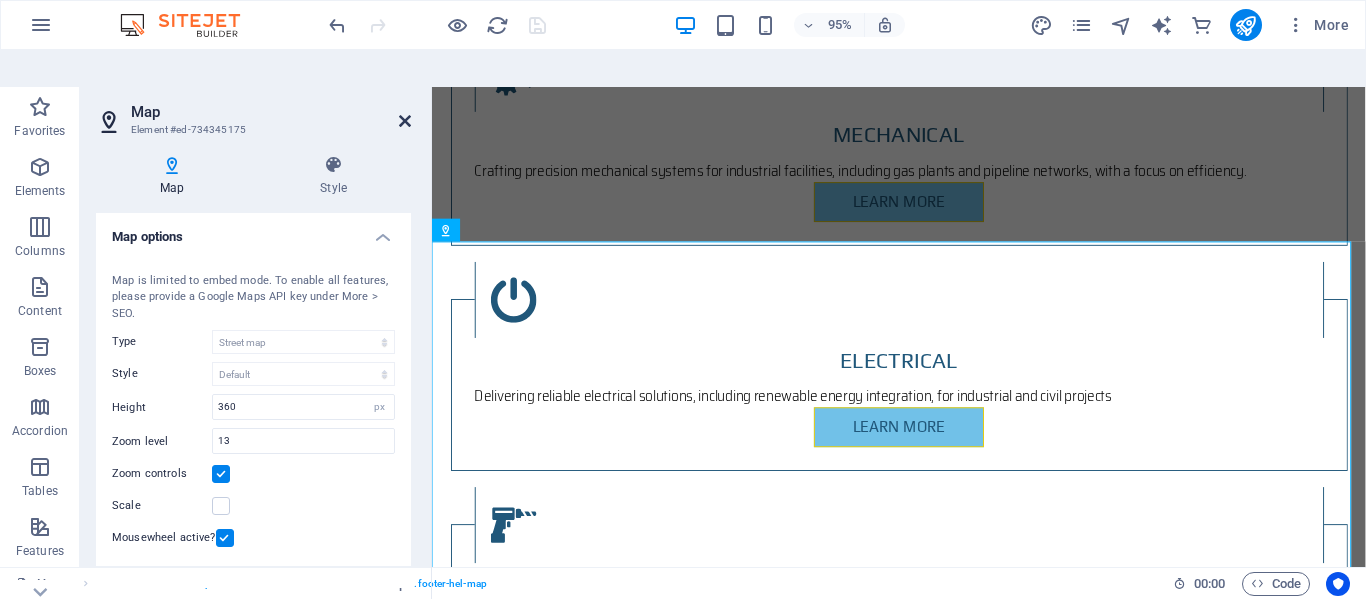 click at bounding box center (405, 121) 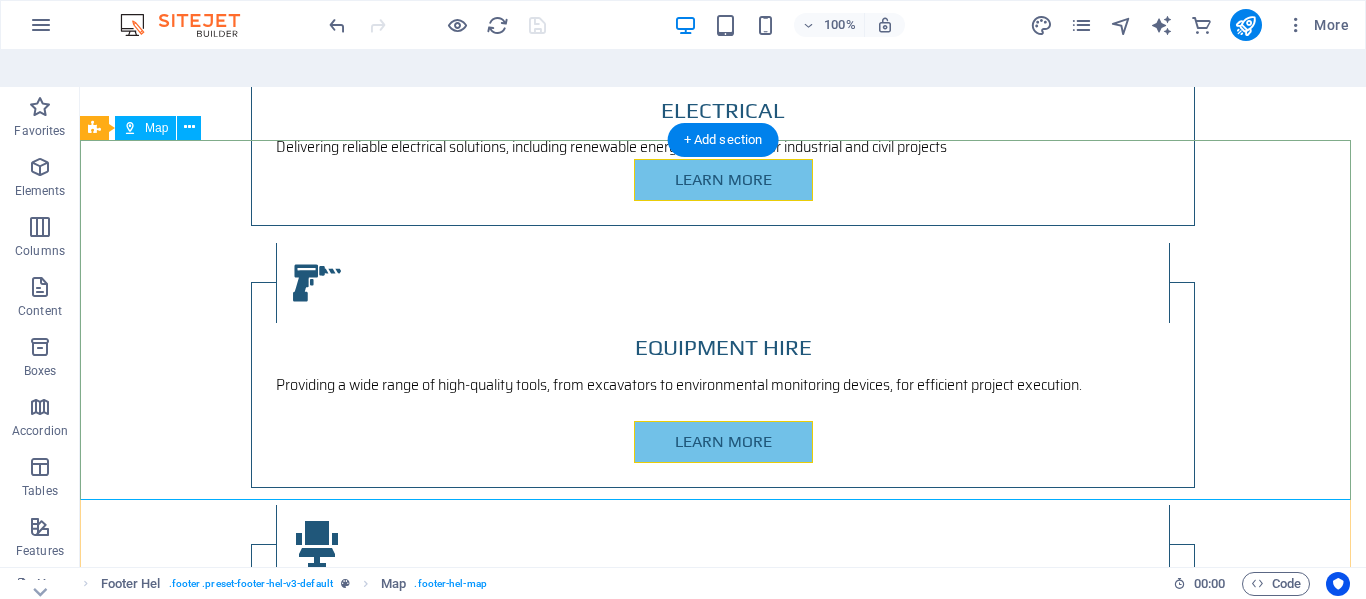 scroll, scrollTop: 3500, scrollLeft: 0, axis: vertical 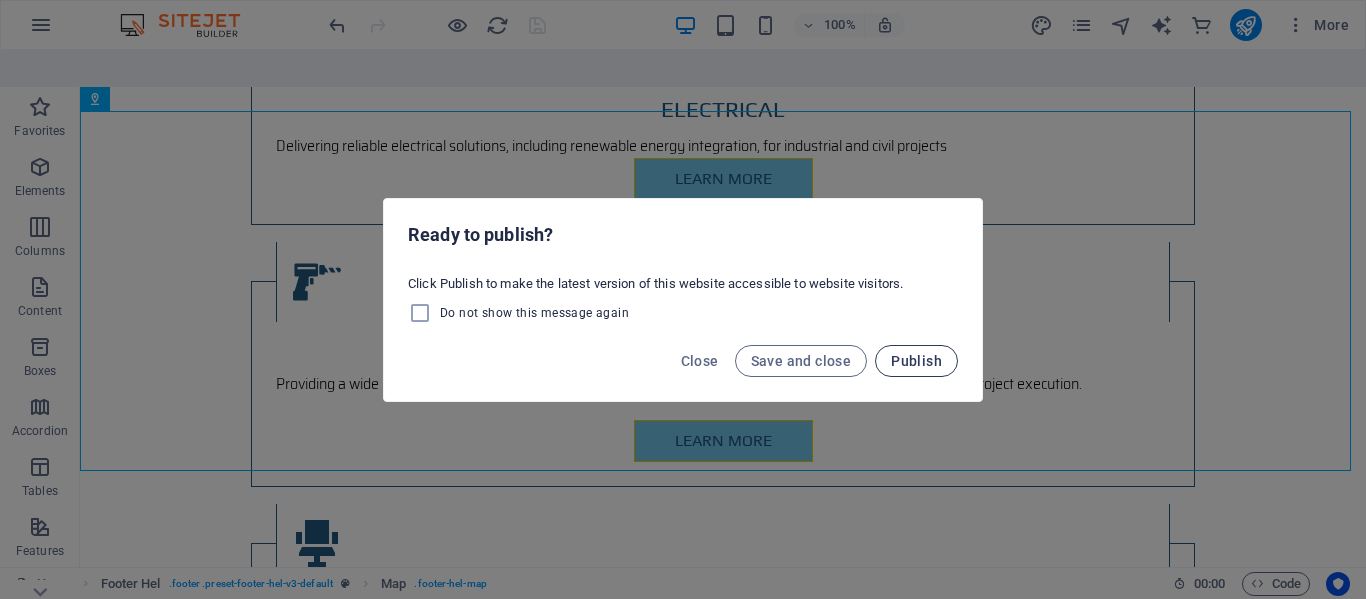 click on "Publish" at bounding box center [916, 361] 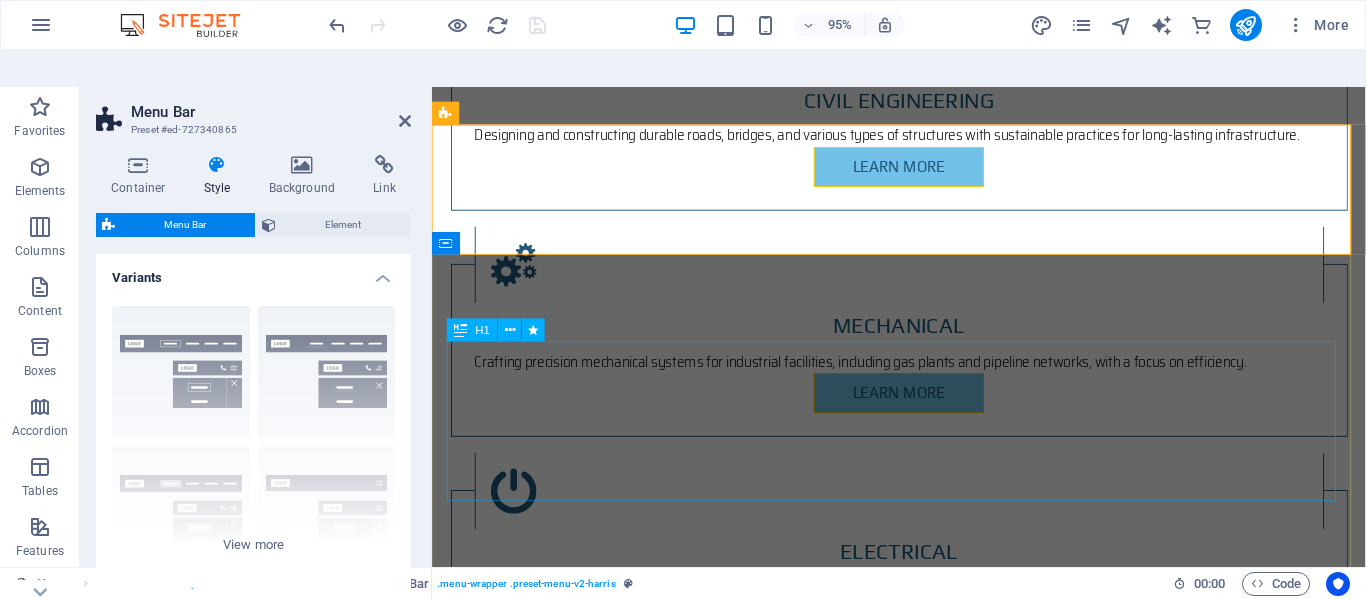 scroll, scrollTop: 0, scrollLeft: 0, axis: both 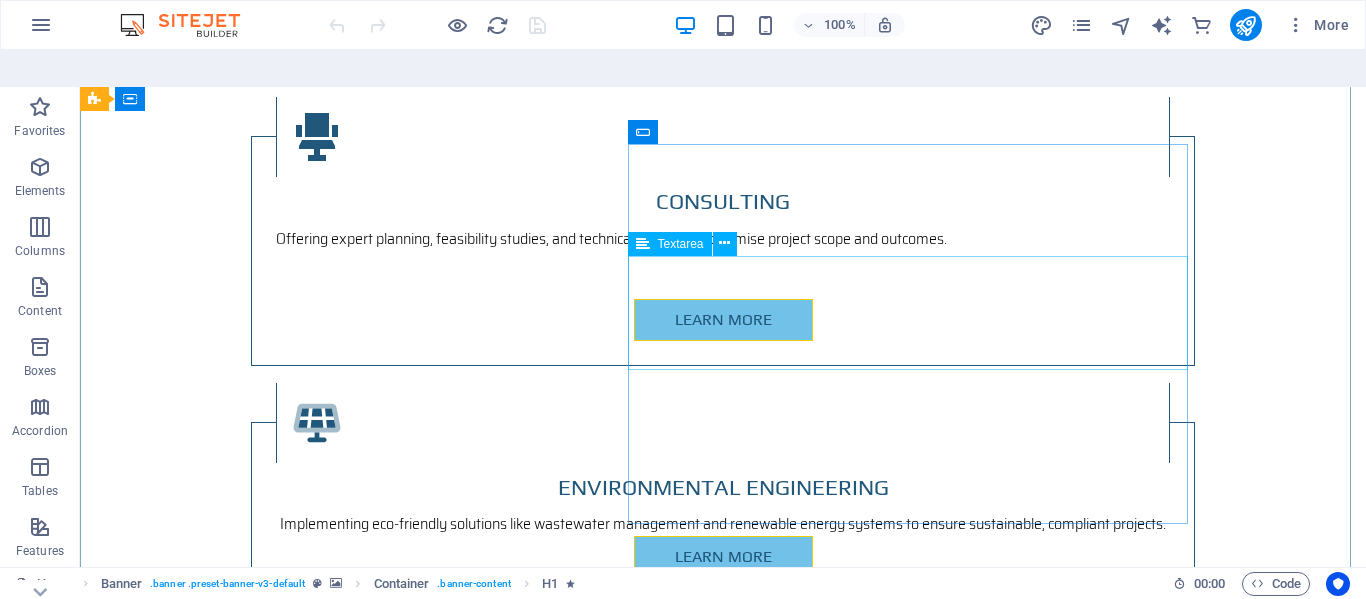 click at bounding box center [568, 4153] 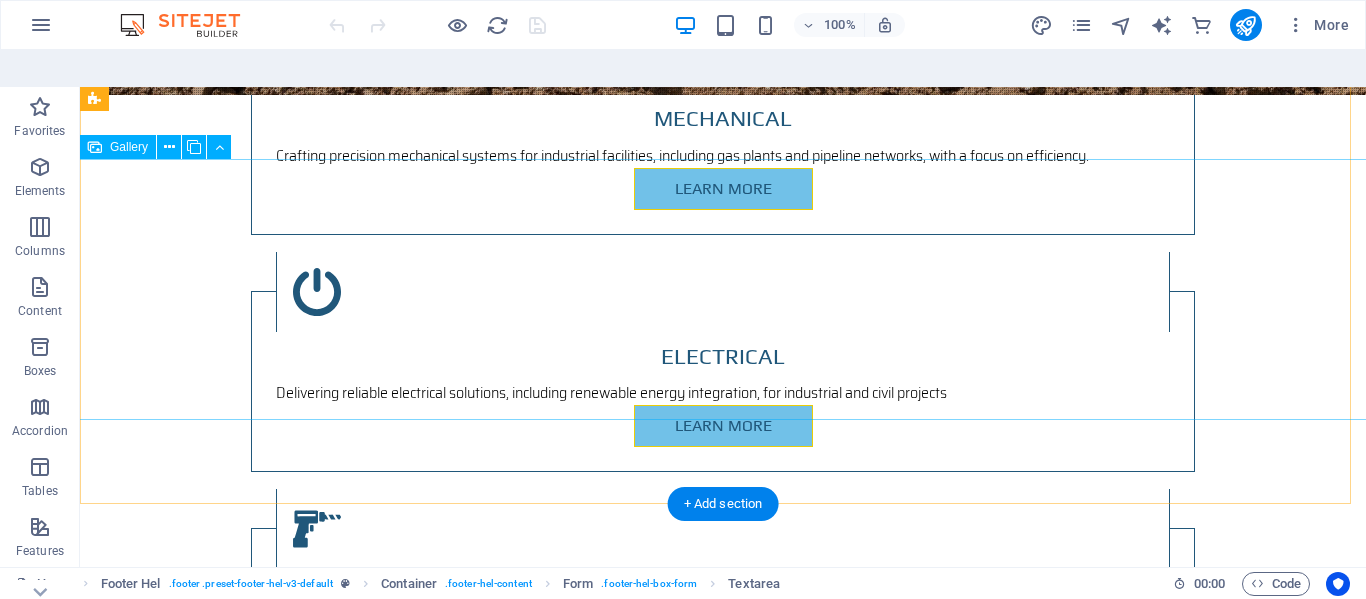 scroll, scrollTop: 3407, scrollLeft: 0, axis: vertical 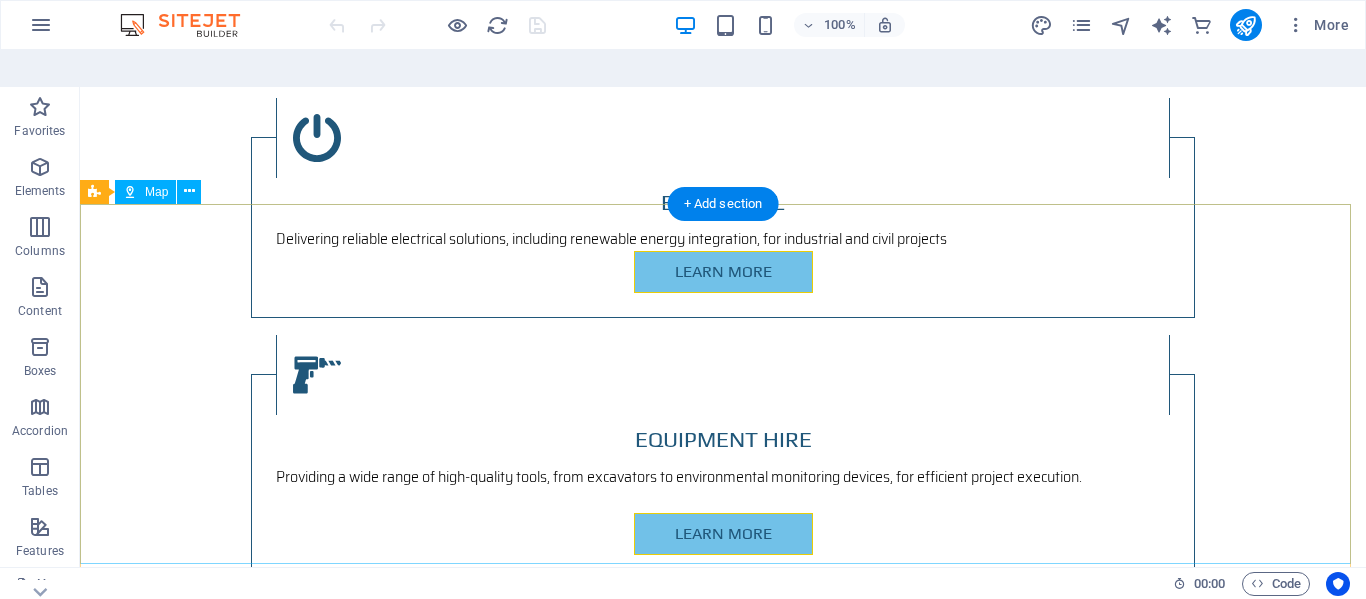 click at bounding box center [723, 3881] 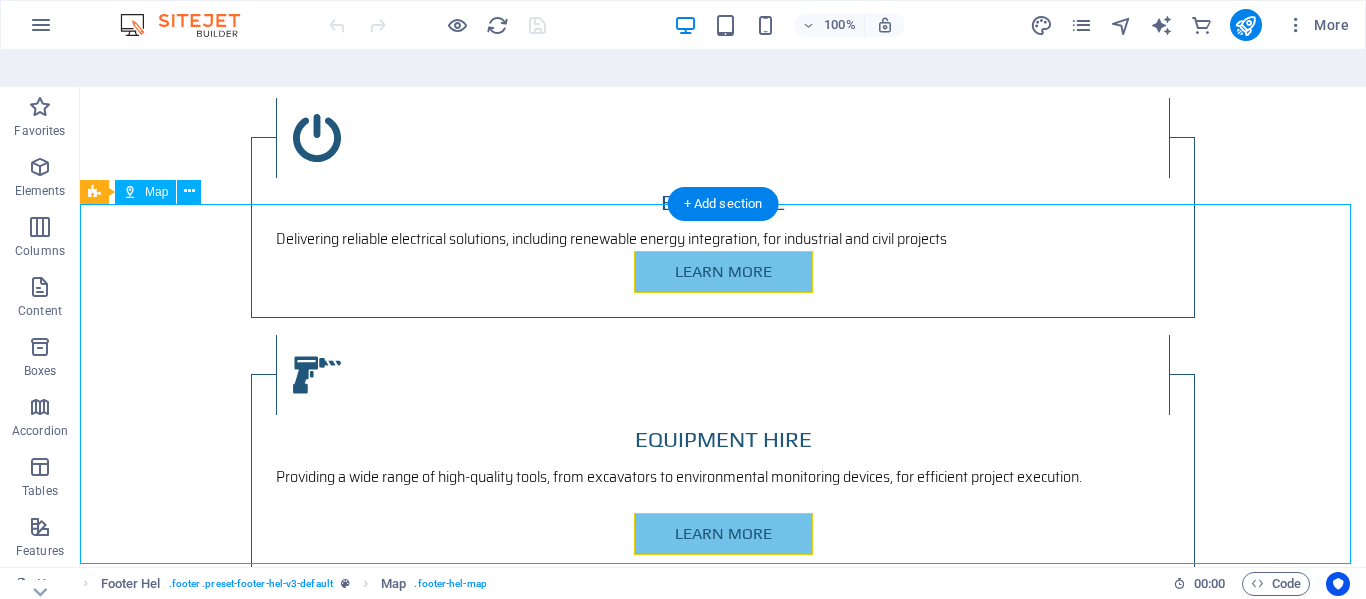 click at bounding box center (723, 3881) 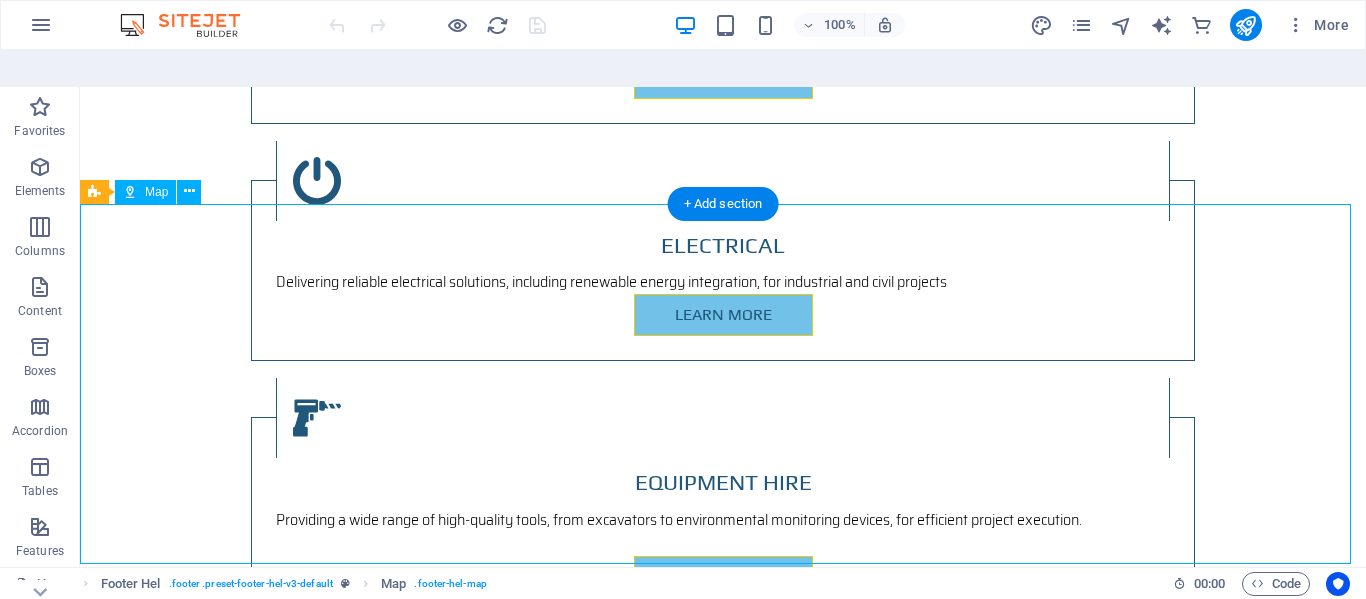 select on "1" 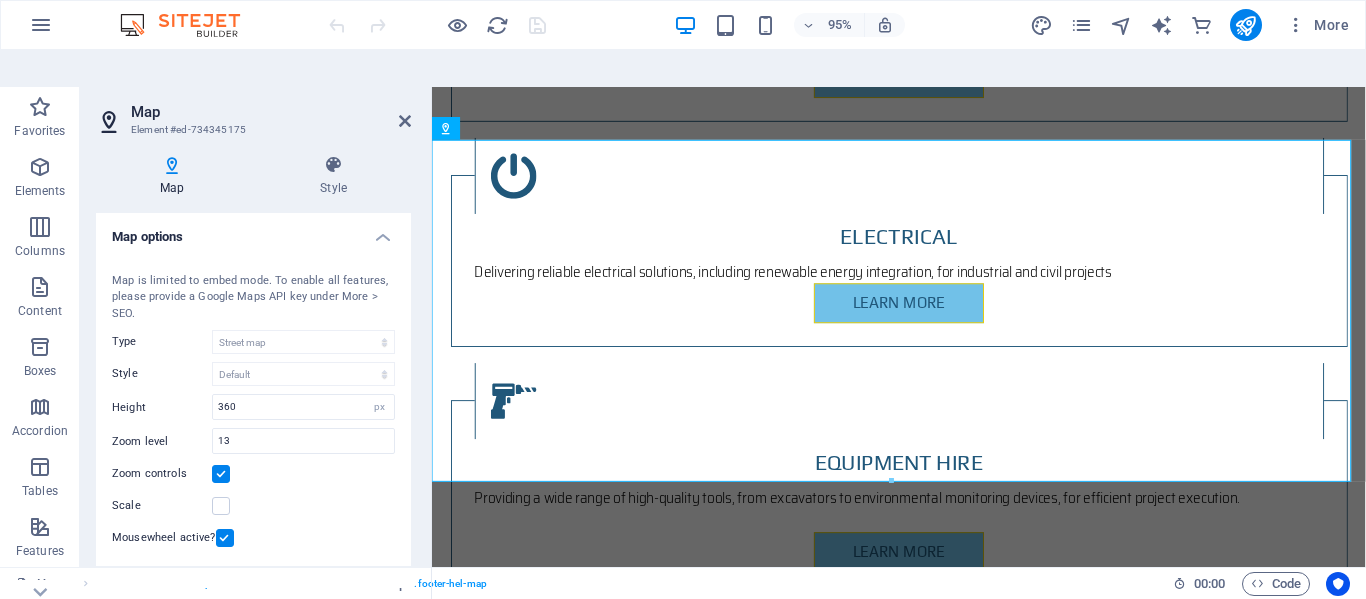 scroll, scrollTop: 3383, scrollLeft: 0, axis: vertical 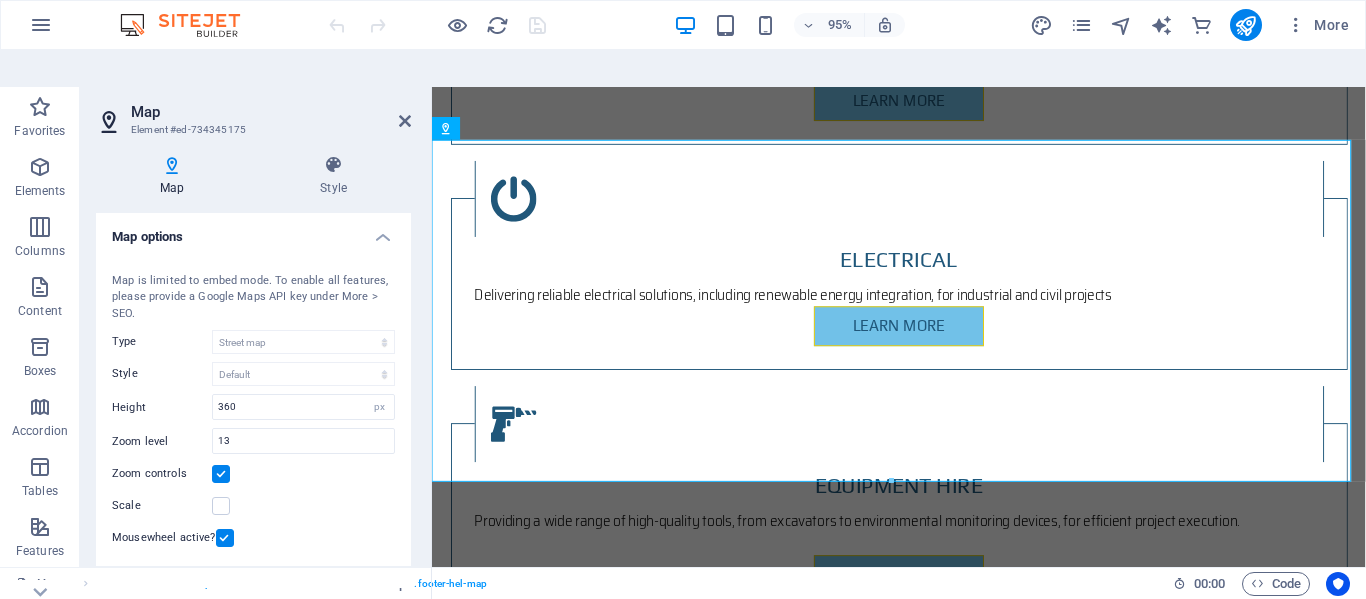 click on "Element #ed-734345175" at bounding box center (251, 130) 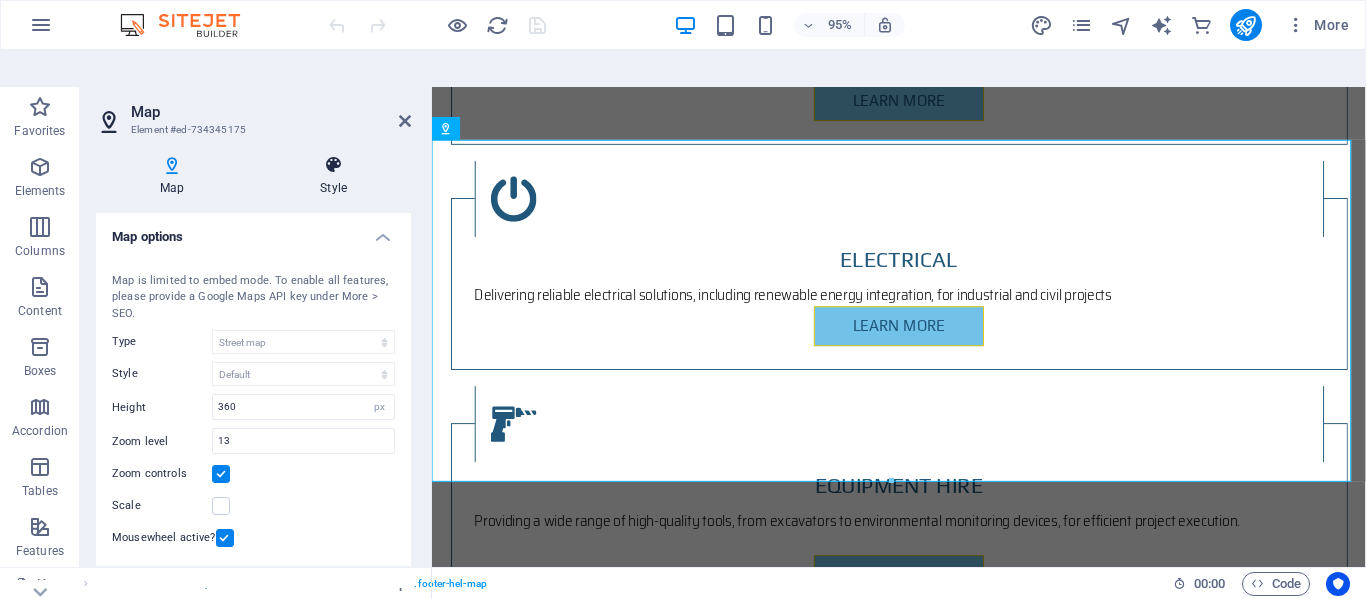 click on "Style" at bounding box center [333, 176] 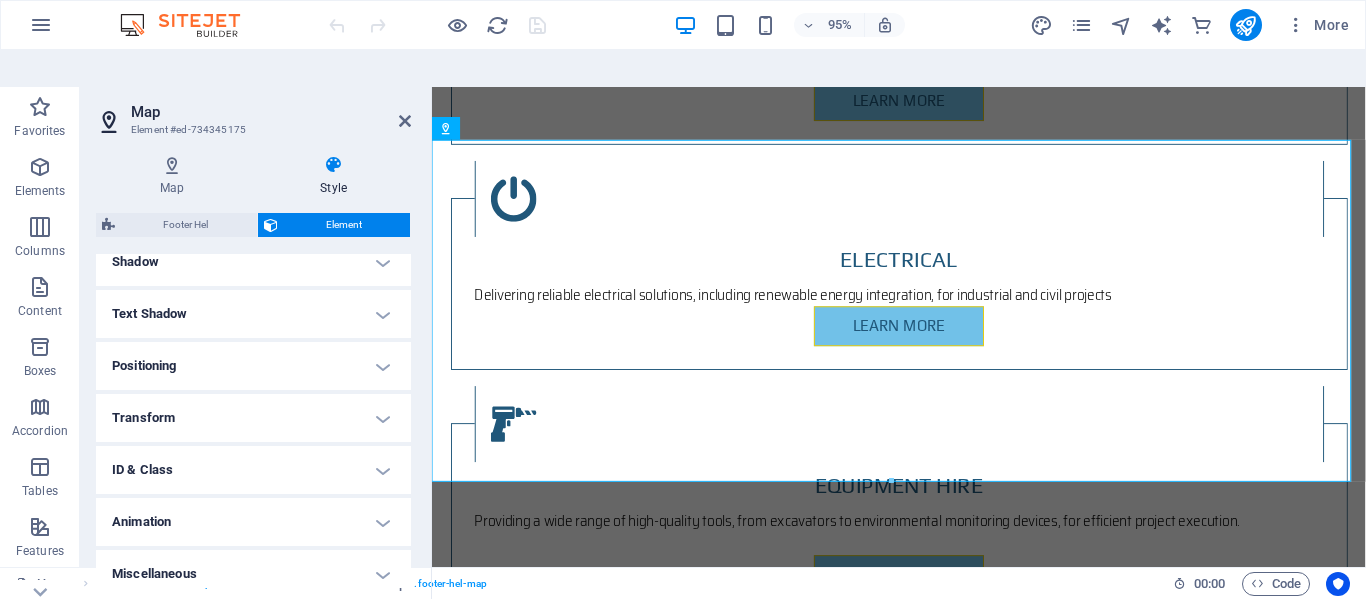 scroll, scrollTop: 511, scrollLeft: 0, axis: vertical 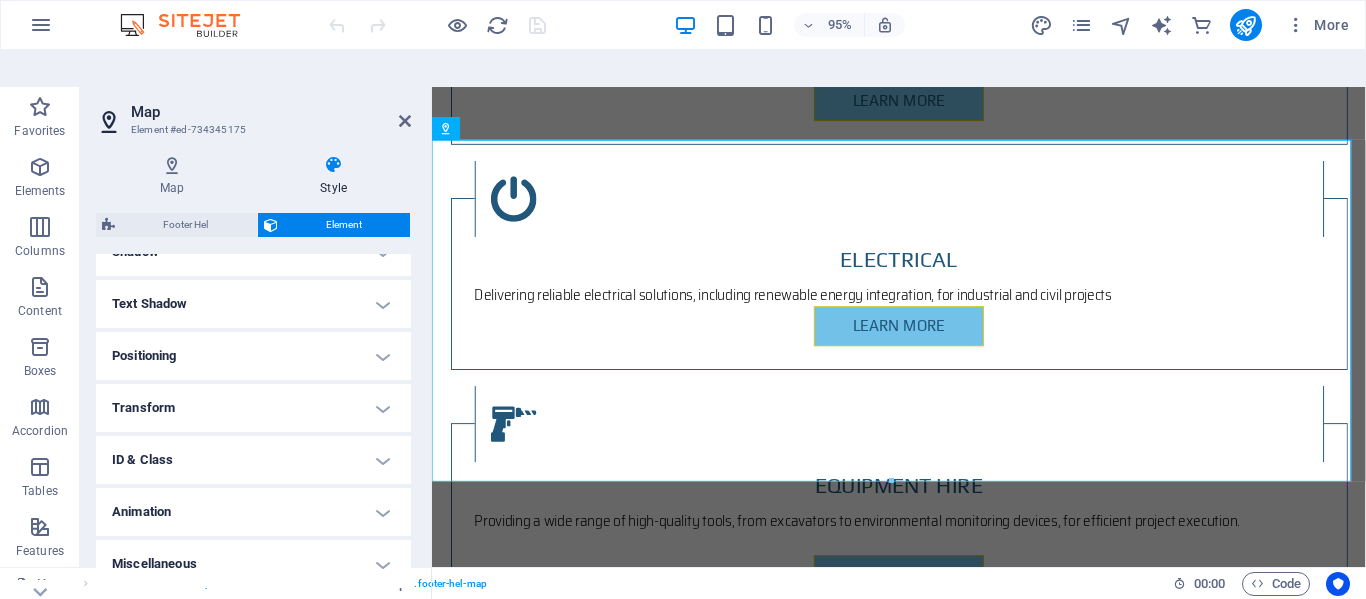 click on "Positioning" at bounding box center (253, 356) 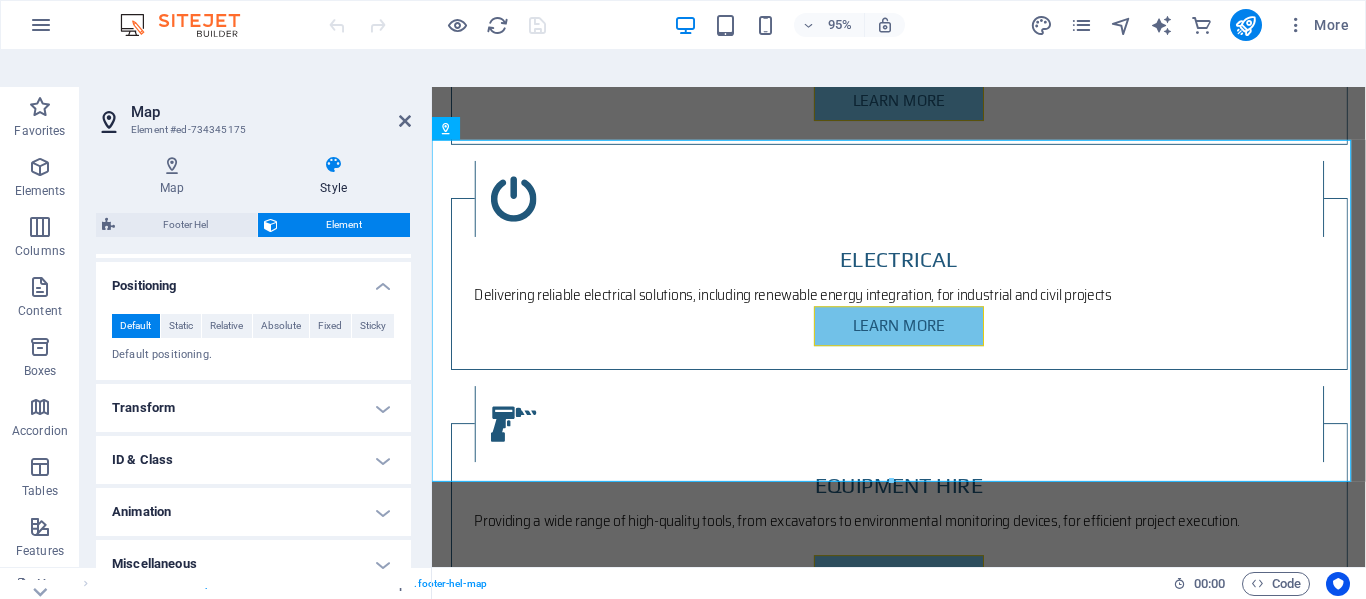 scroll, scrollTop: 0, scrollLeft: 0, axis: both 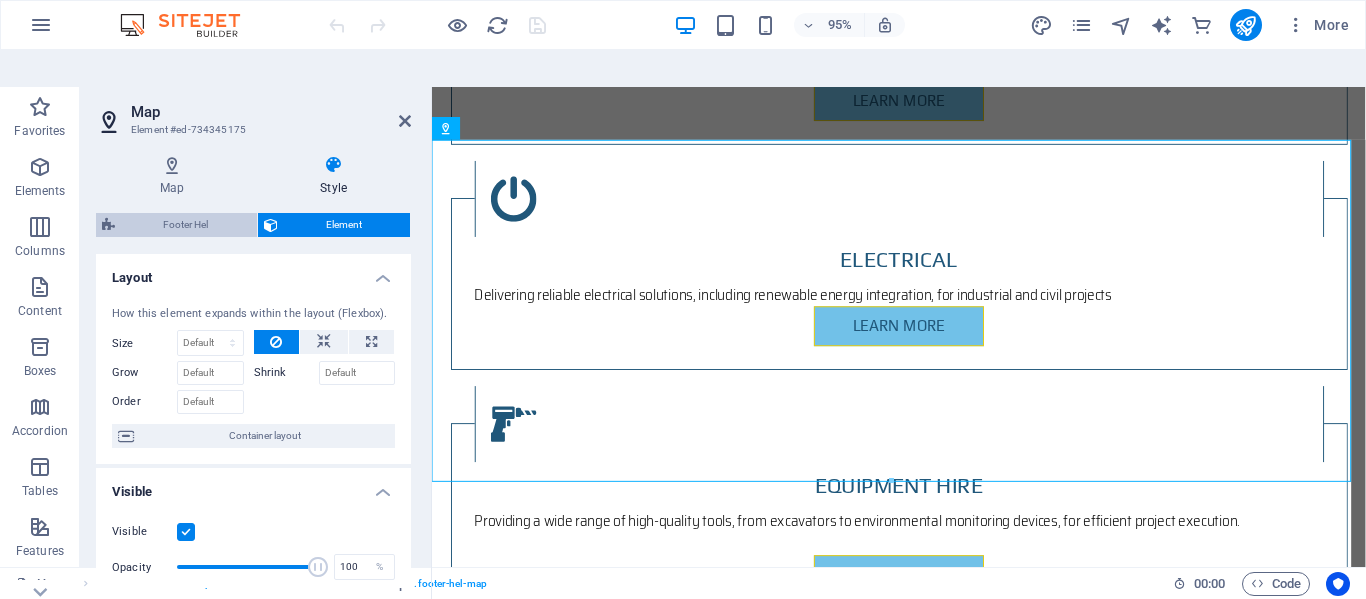 click on "Footer Hel" at bounding box center [186, 225] 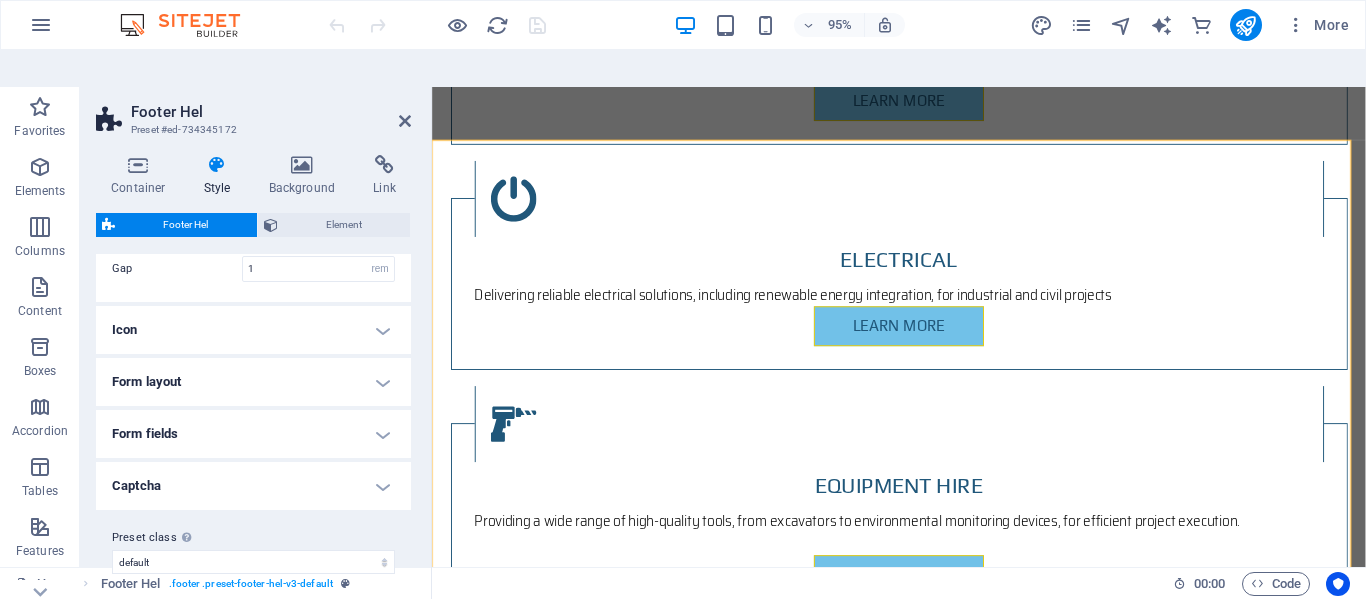 scroll, scrollTop: 122, scrollLeft: 0, axis: vertical 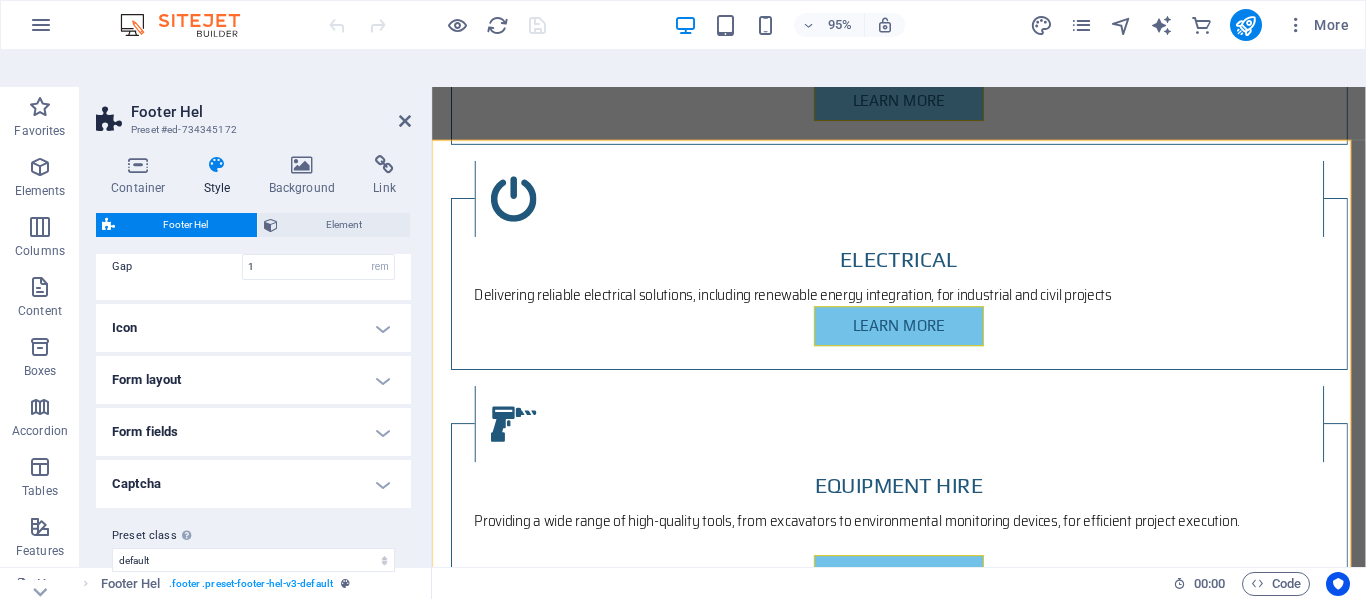 click on "Form layout" at bounding box center [253, 380] 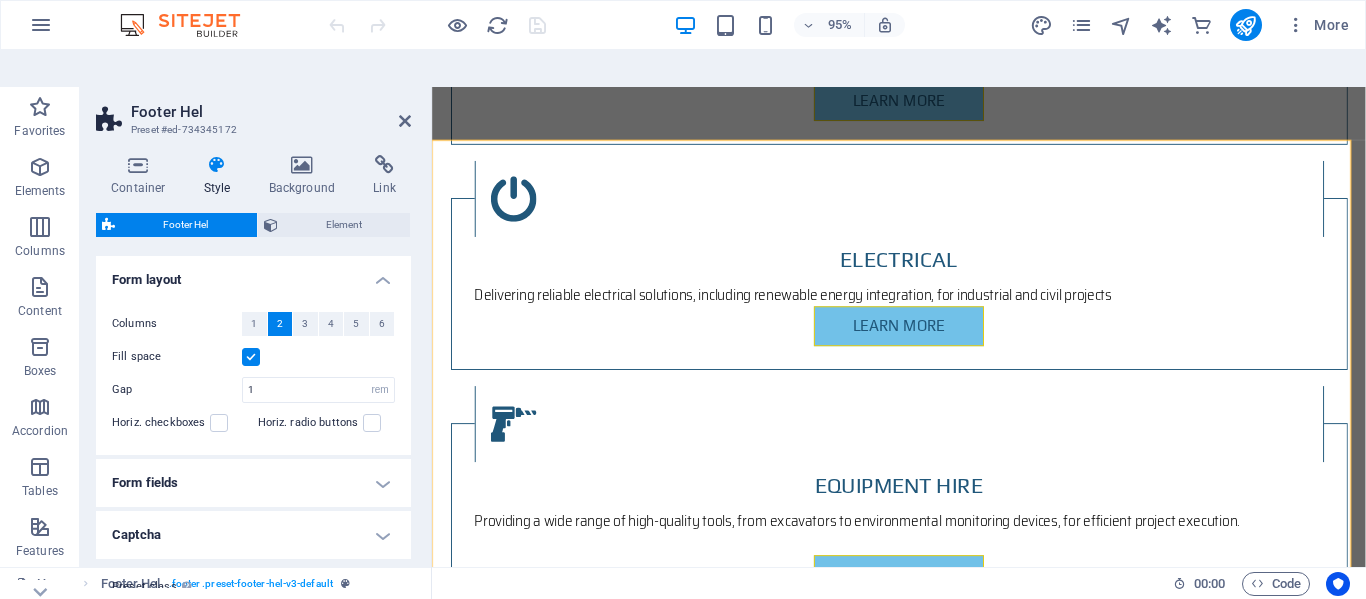 scroll, scrollTop: 273, scrollLeft: 0, axis: vertical 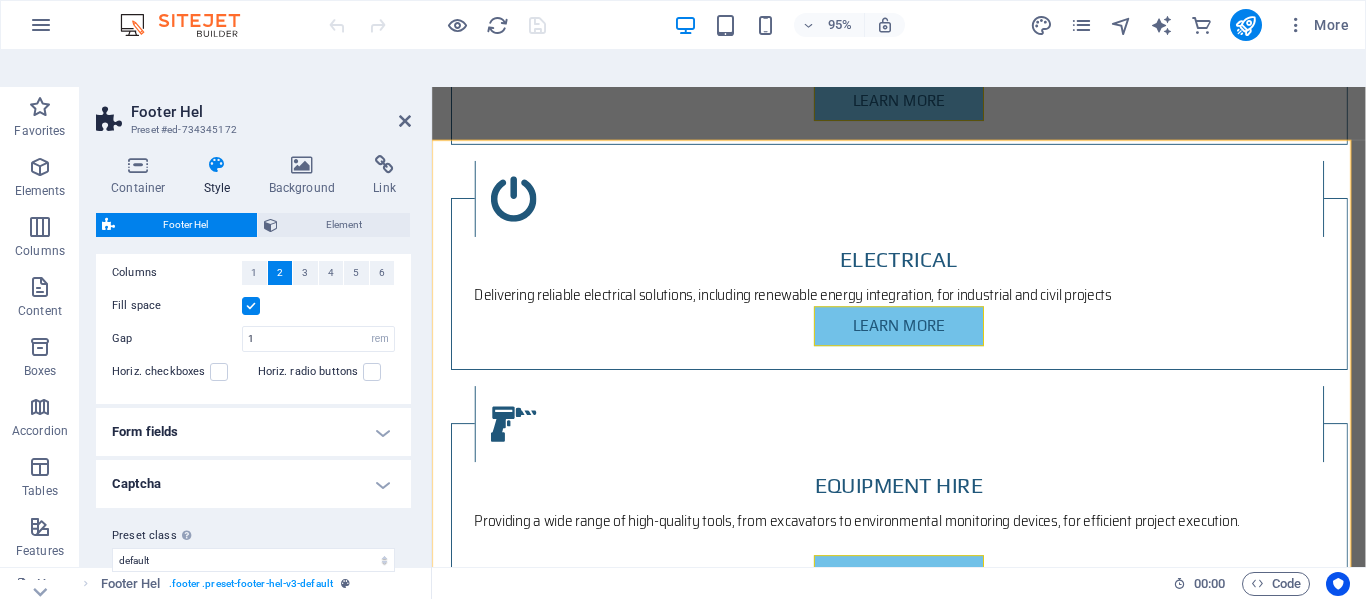 click on "Form fields" at bounding box center (253, 432) 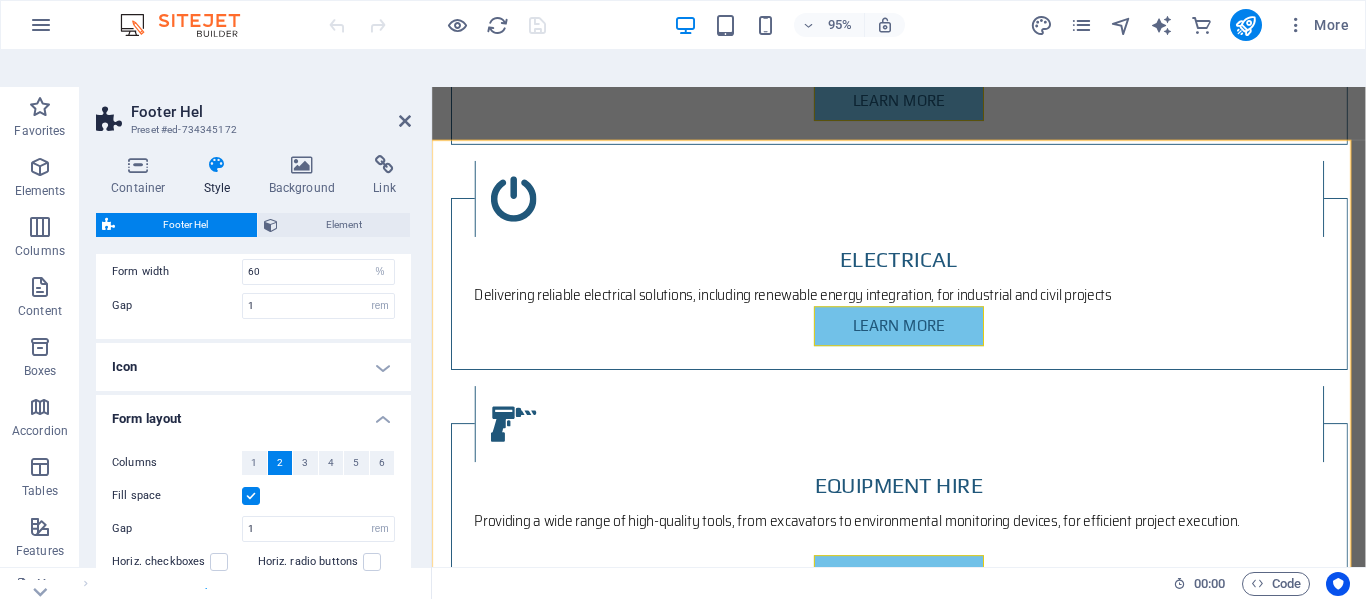 scroll, scrollTop: 0, scrollLeft: 0, axis: both 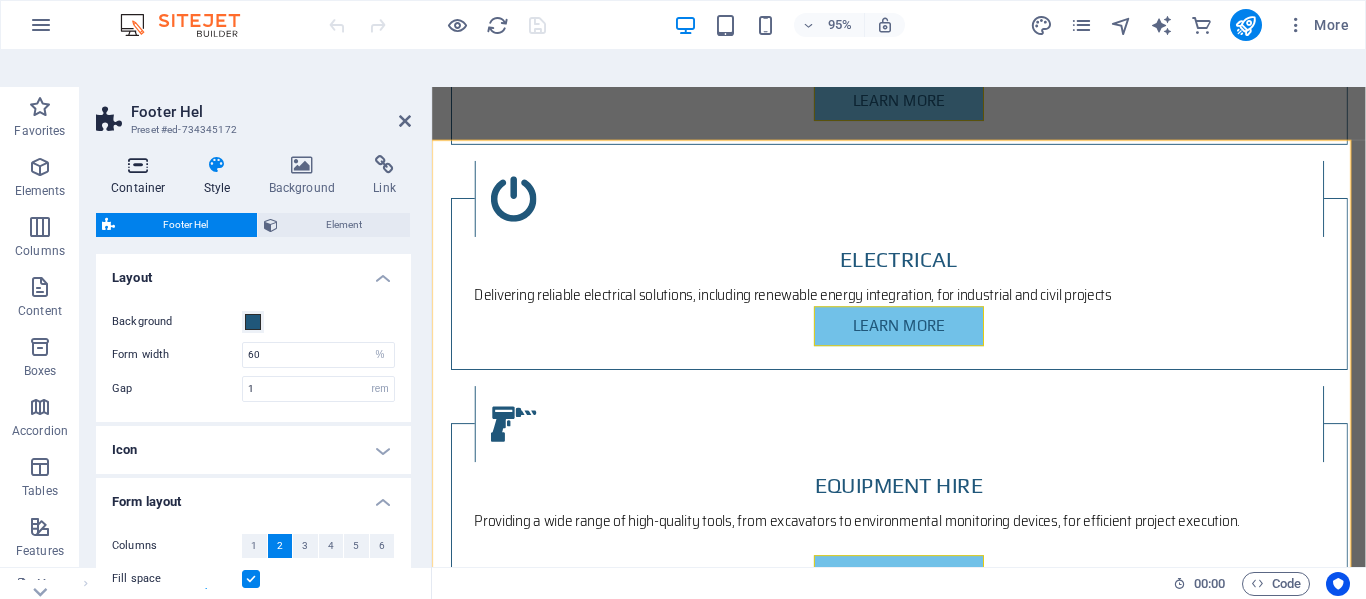 click at bounding box center (138, 165) 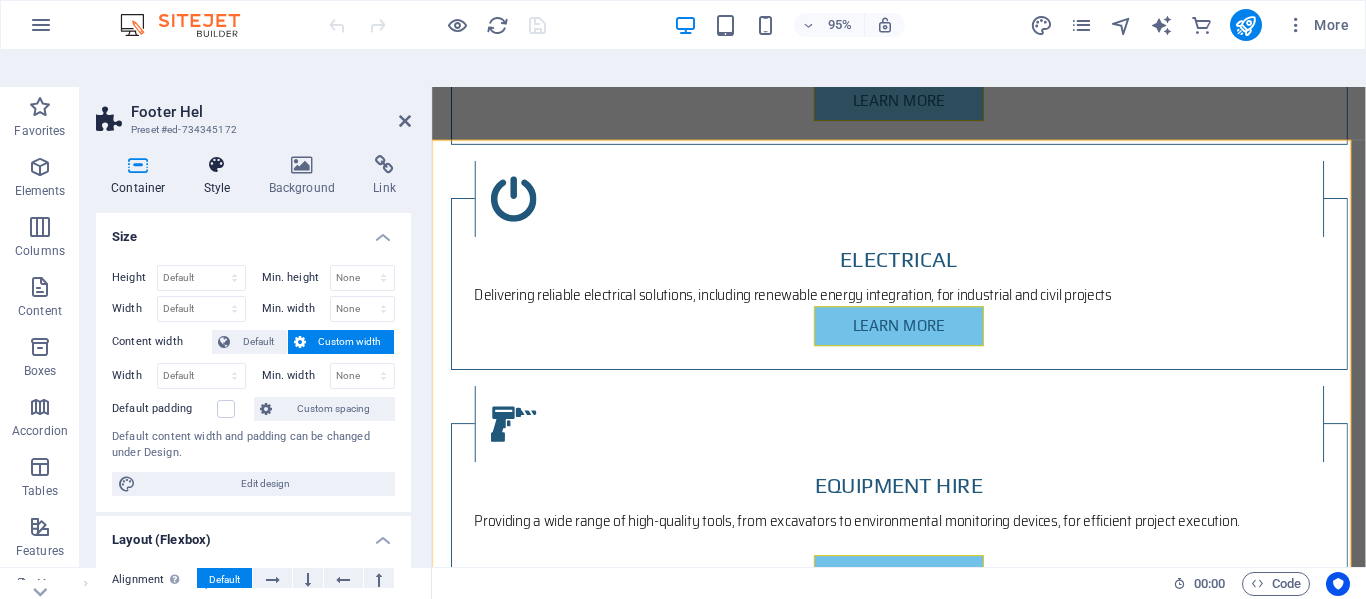 click at bounding box center [217, 165] 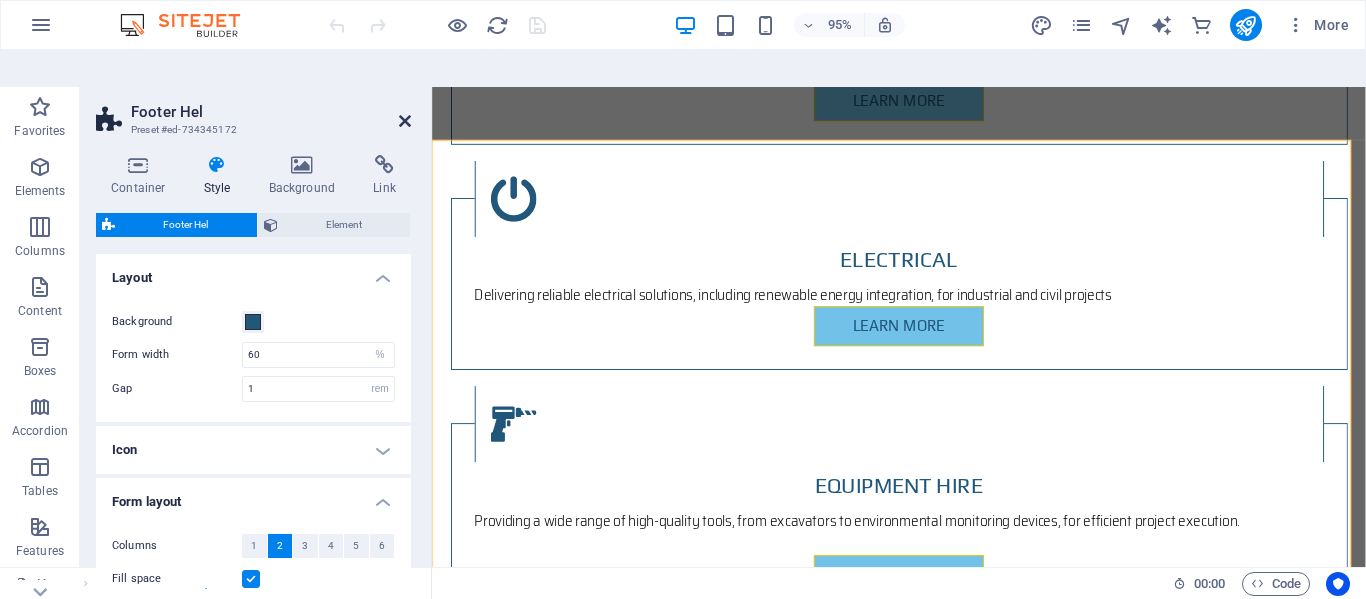 click at bounding box center (405, 121) 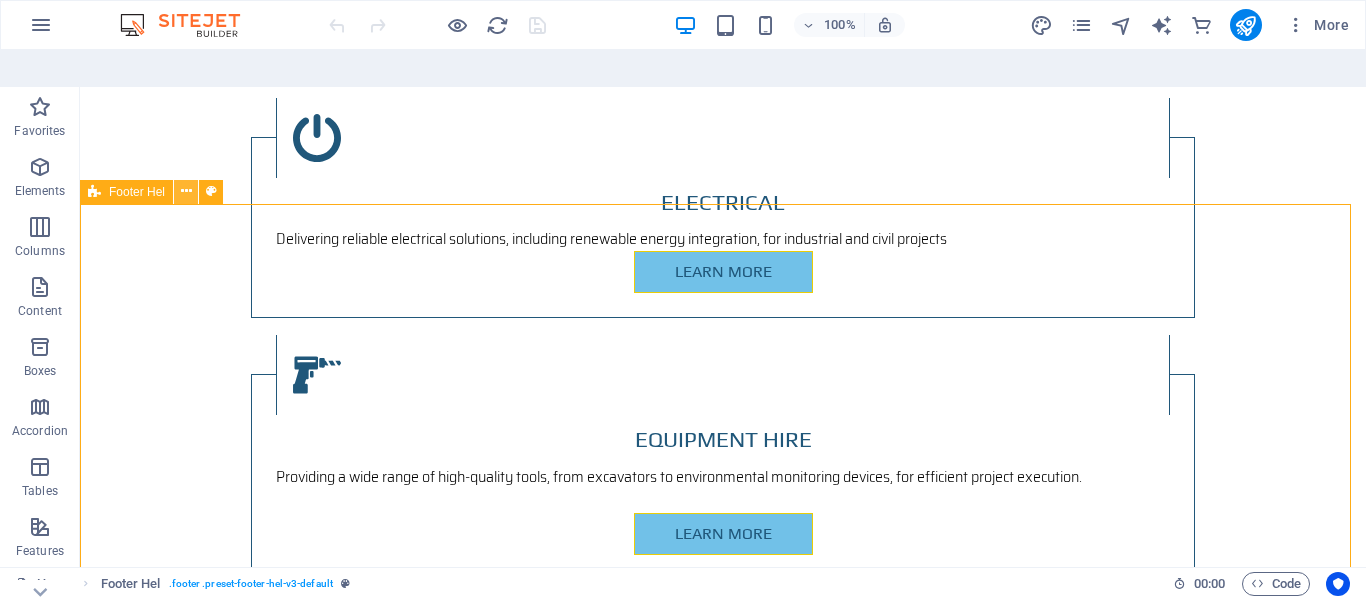 click at bounding box center (186, 191) 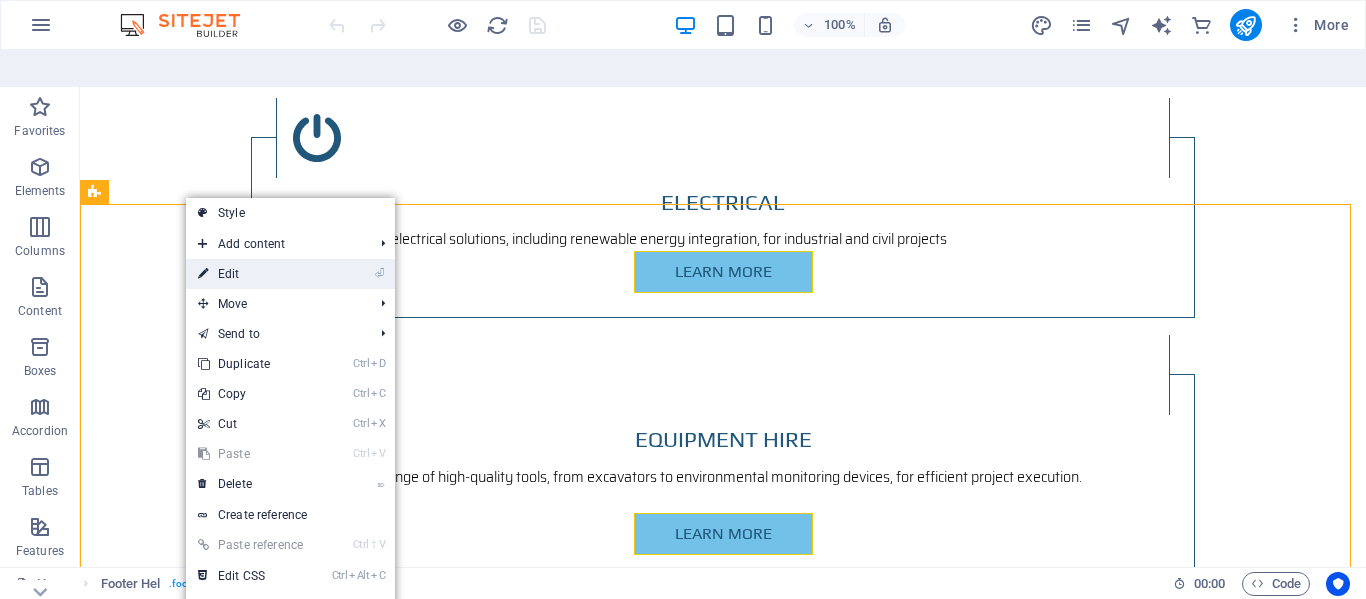 click on "⏎  Edit" at bounding box center [253, 274] 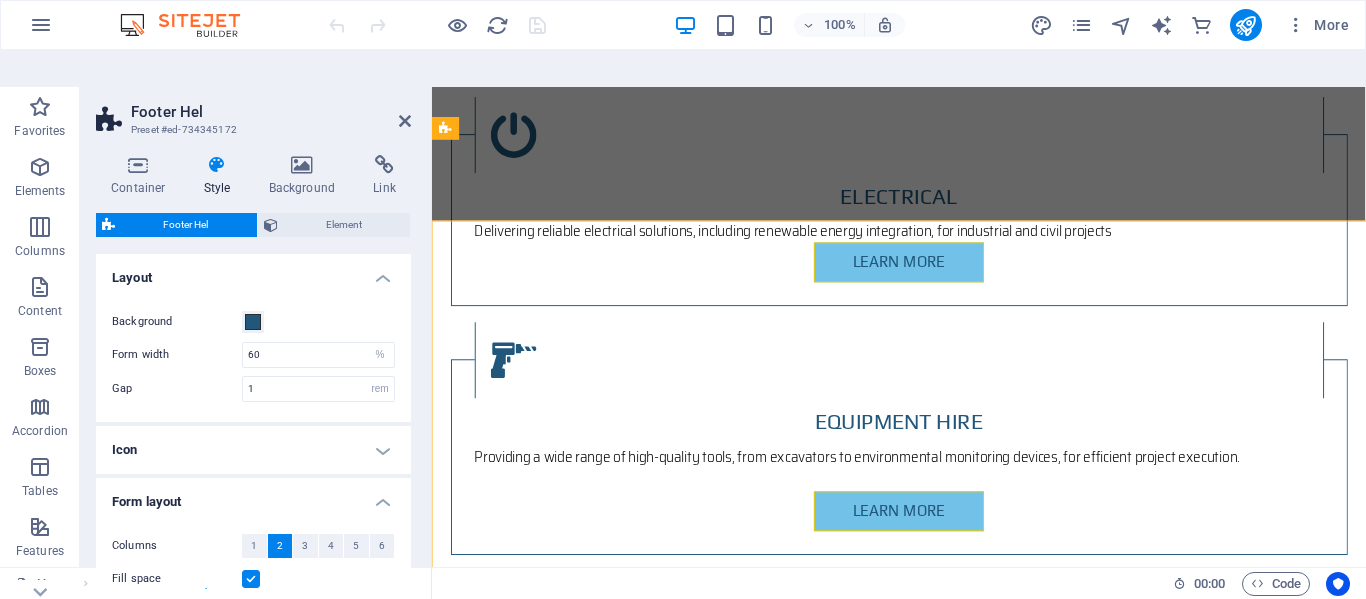 scroll, scrollTop: 3383, scrollLeft: 0, axis: vertical 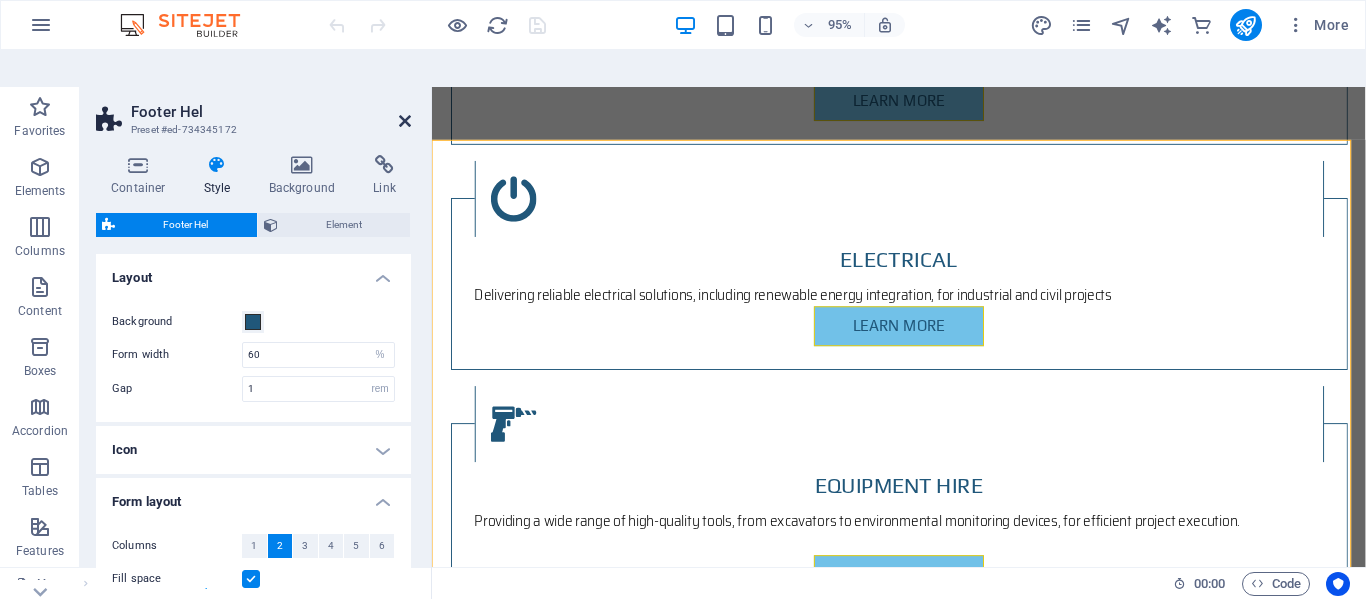 click at bounding box center [405, 121] 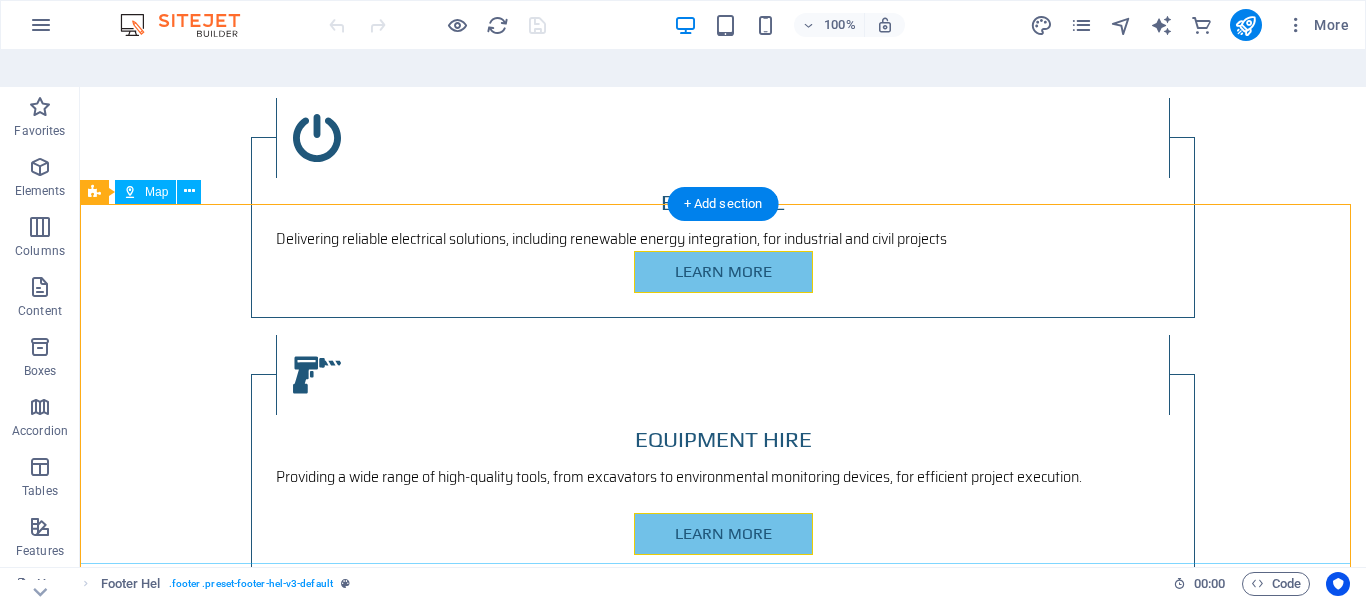 click at bounding box center [723, 3881] 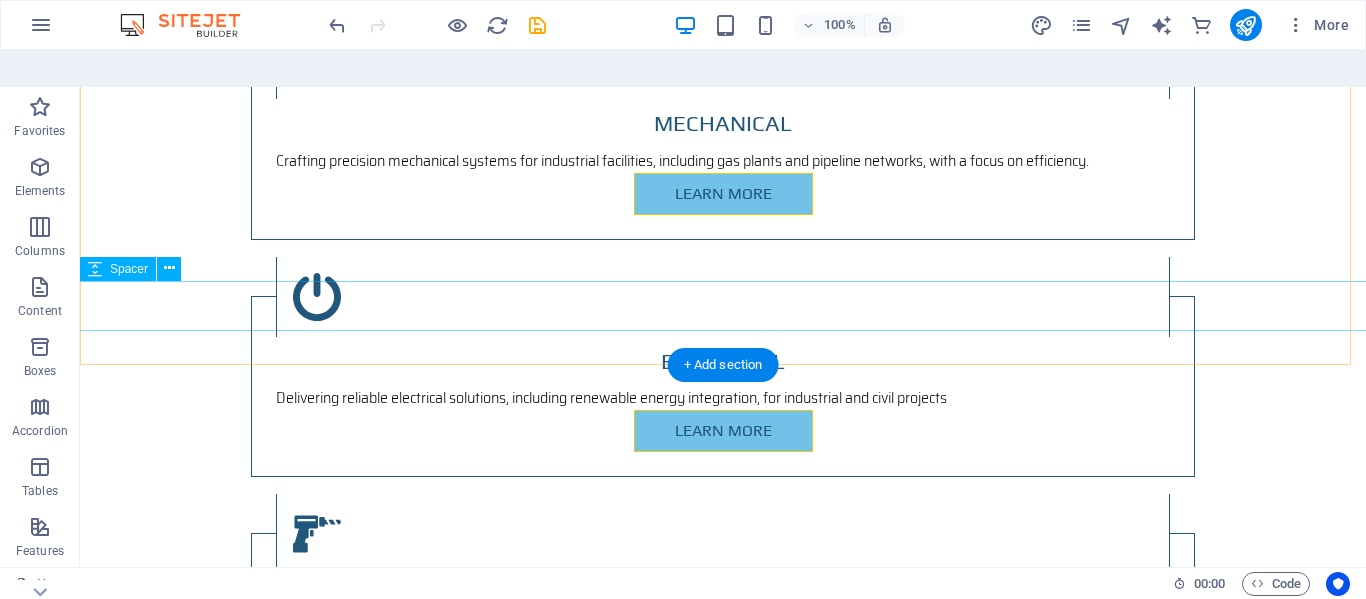 scroll, scrollTop: 3247, scrollLeft: 0, axis: vertical 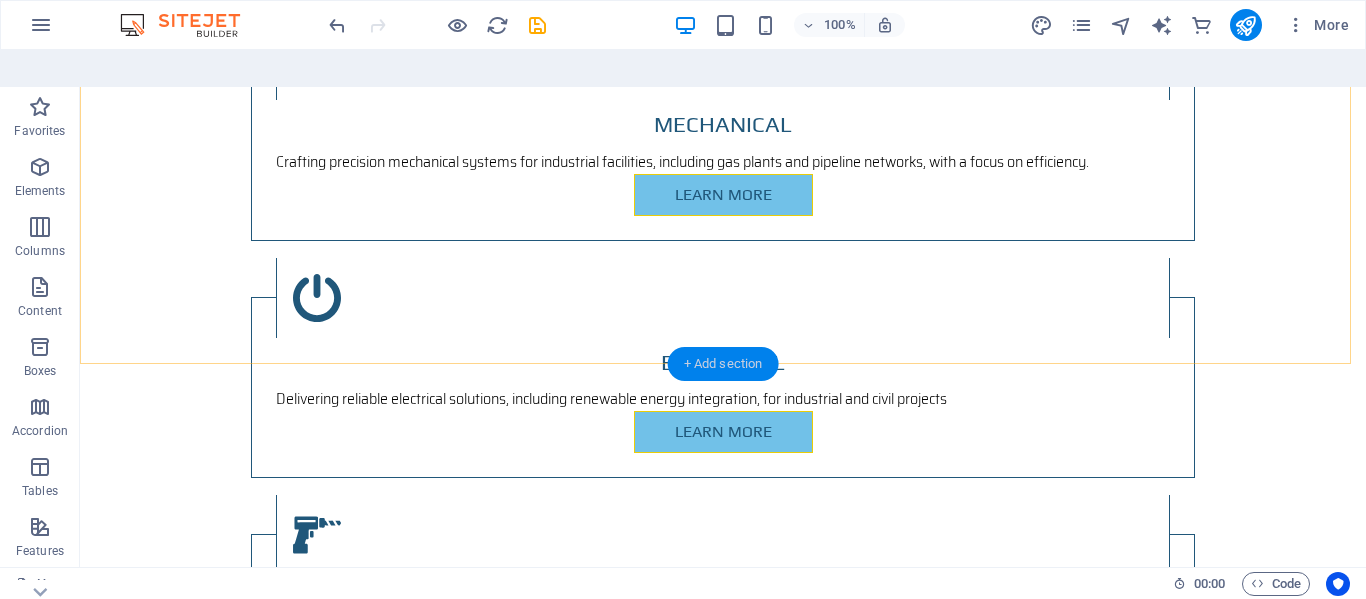 click on "+ Add section" at bounding box center (723, 364) 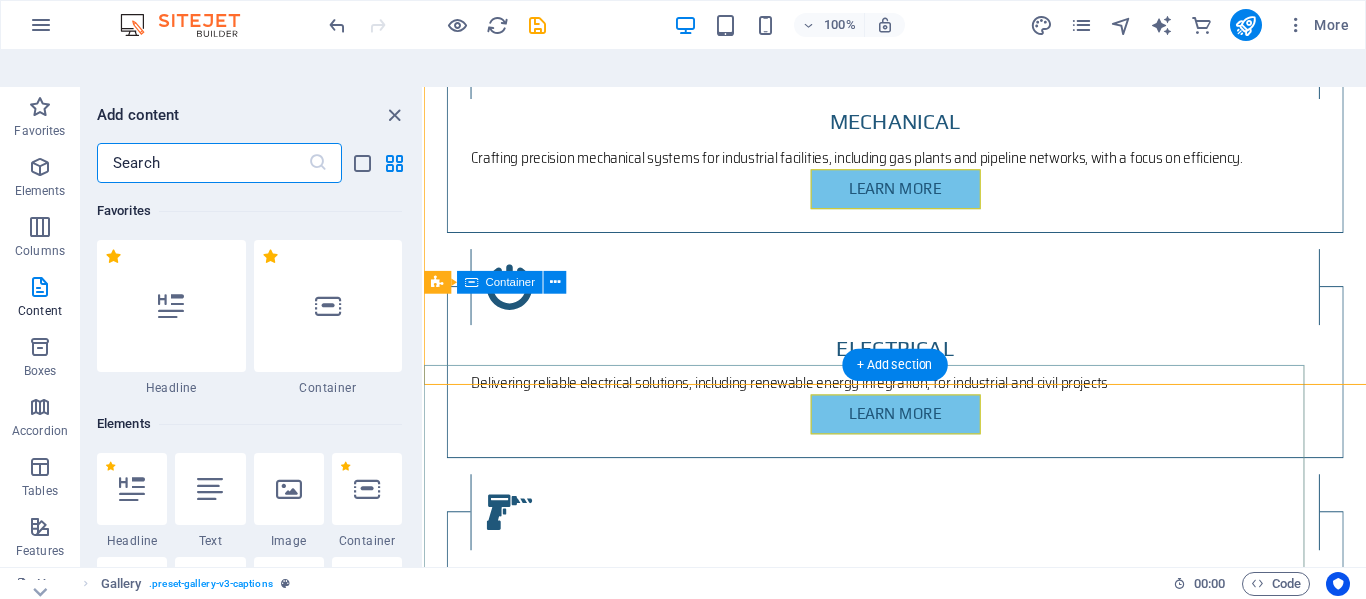 scroll, scrollTop: 3210, scrollLeft: 0, axis: vertical 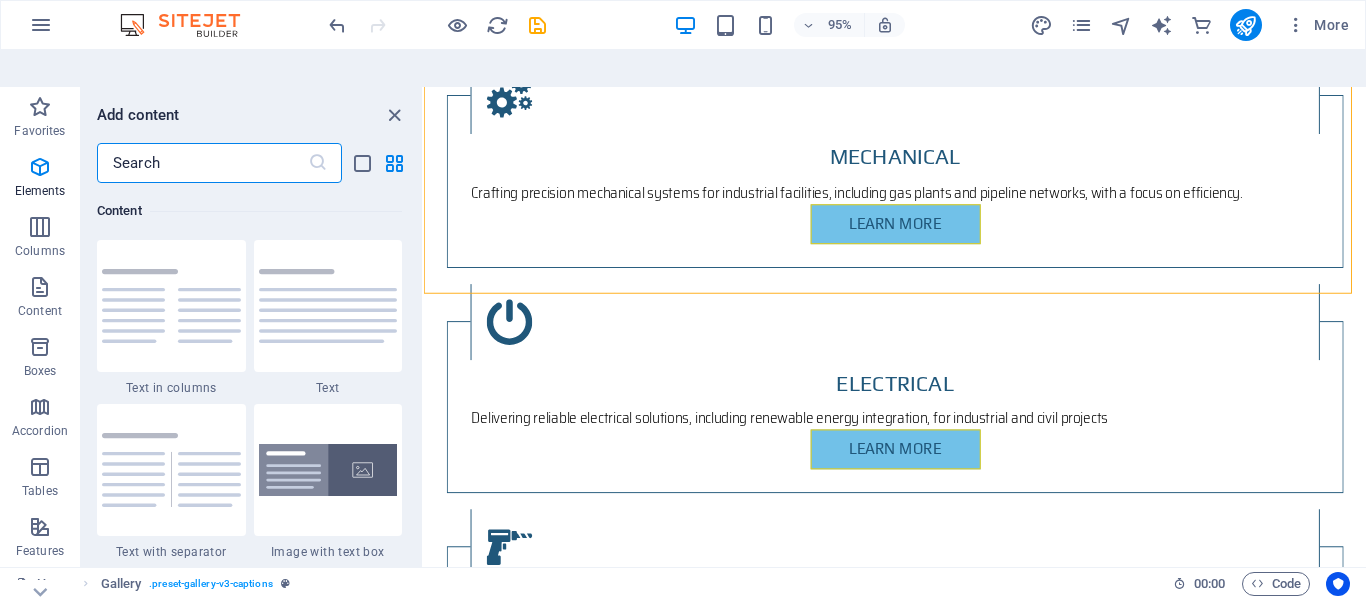 click at bounding box center (202, 163) 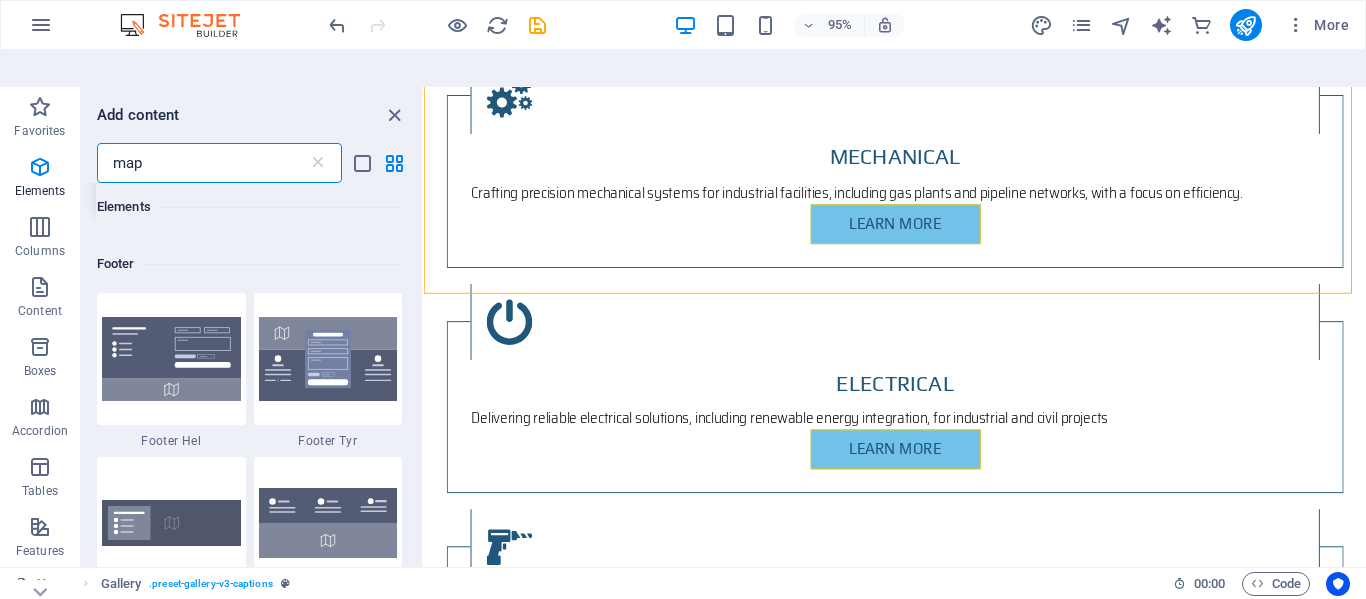 scroll, scrollTop: 0, scrollLeft: 0, axis: both 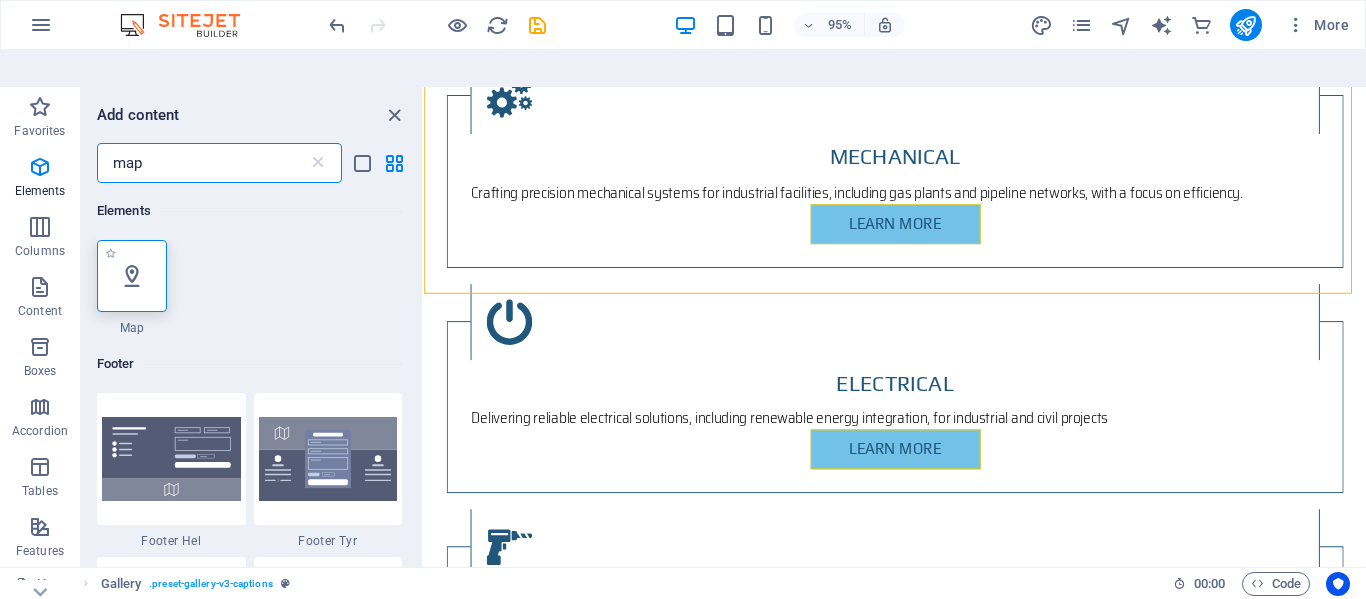 type on "map" 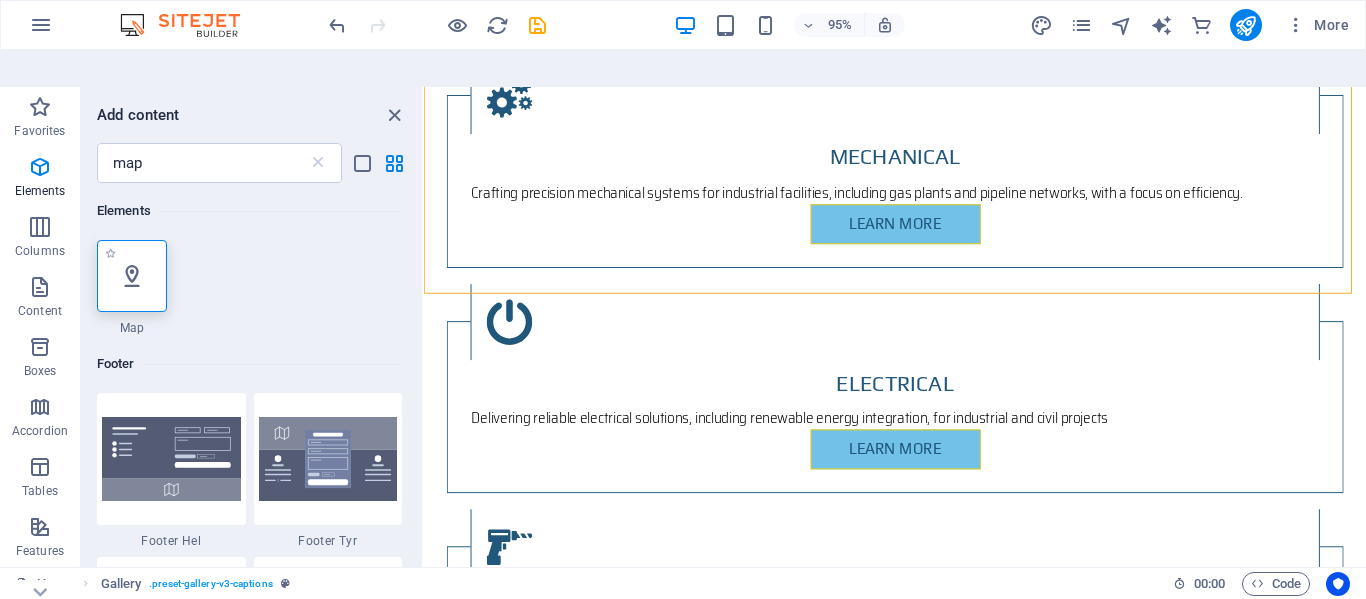 click at bounding box center (132, 276) 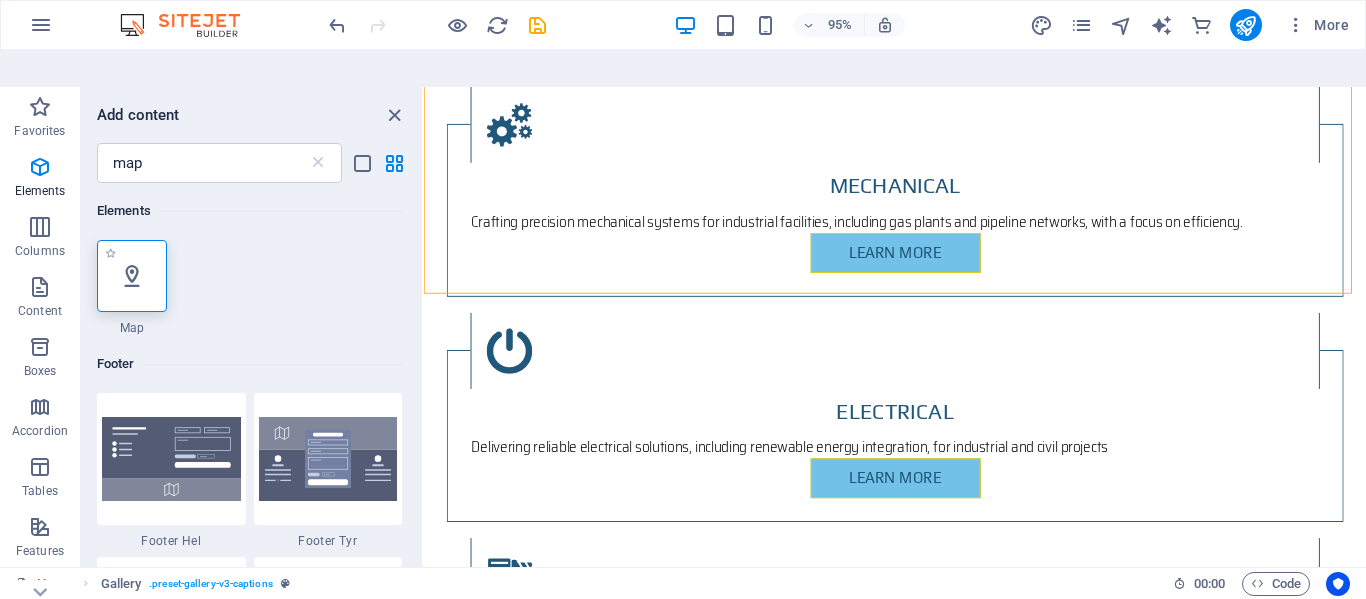 select on "1" 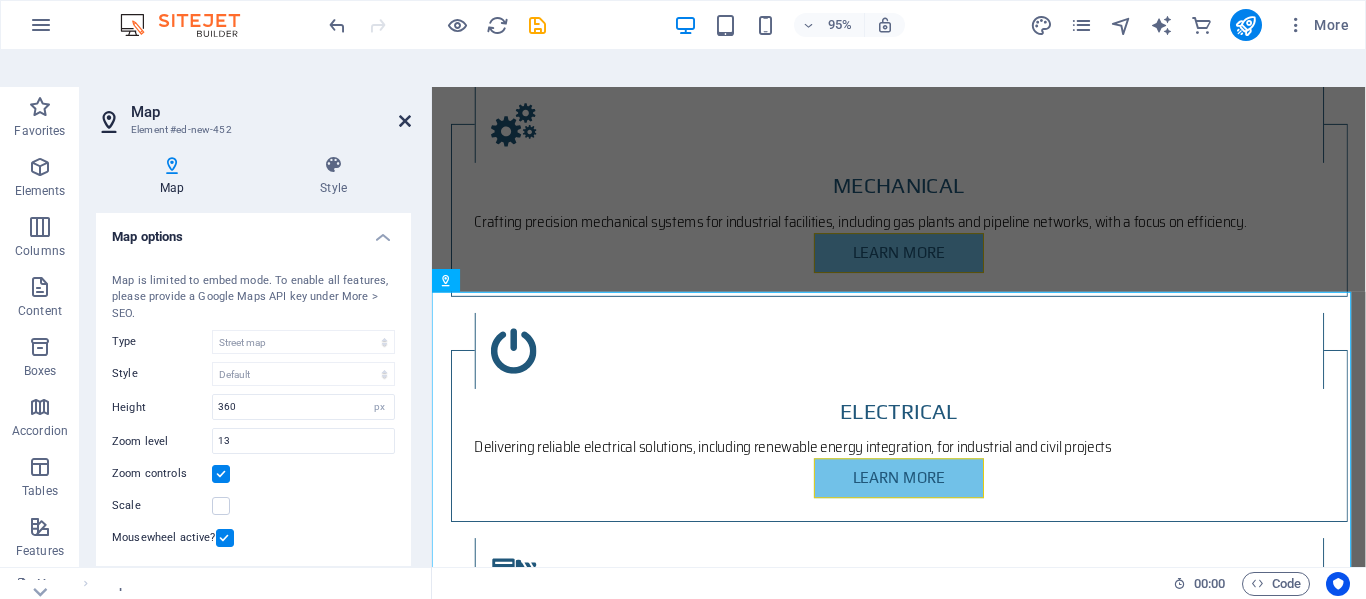 click at bounding box center (405, 121) 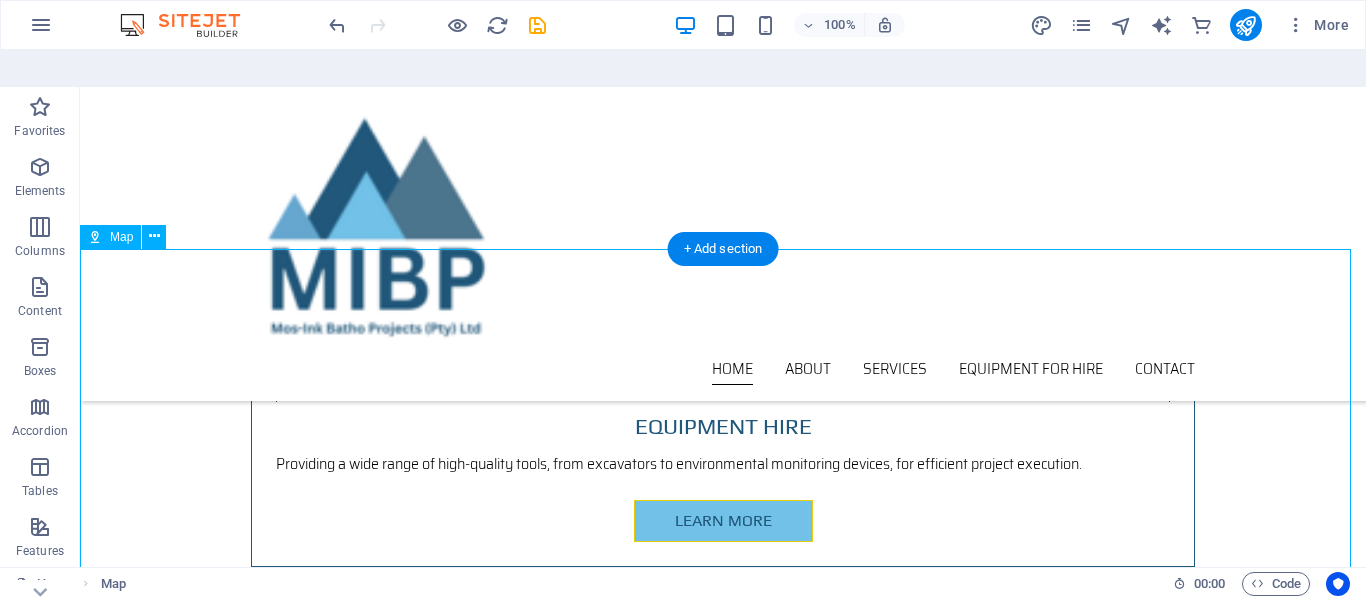 scroll, scrollTop: 3347, scrollLeft: 0, axis: vertical 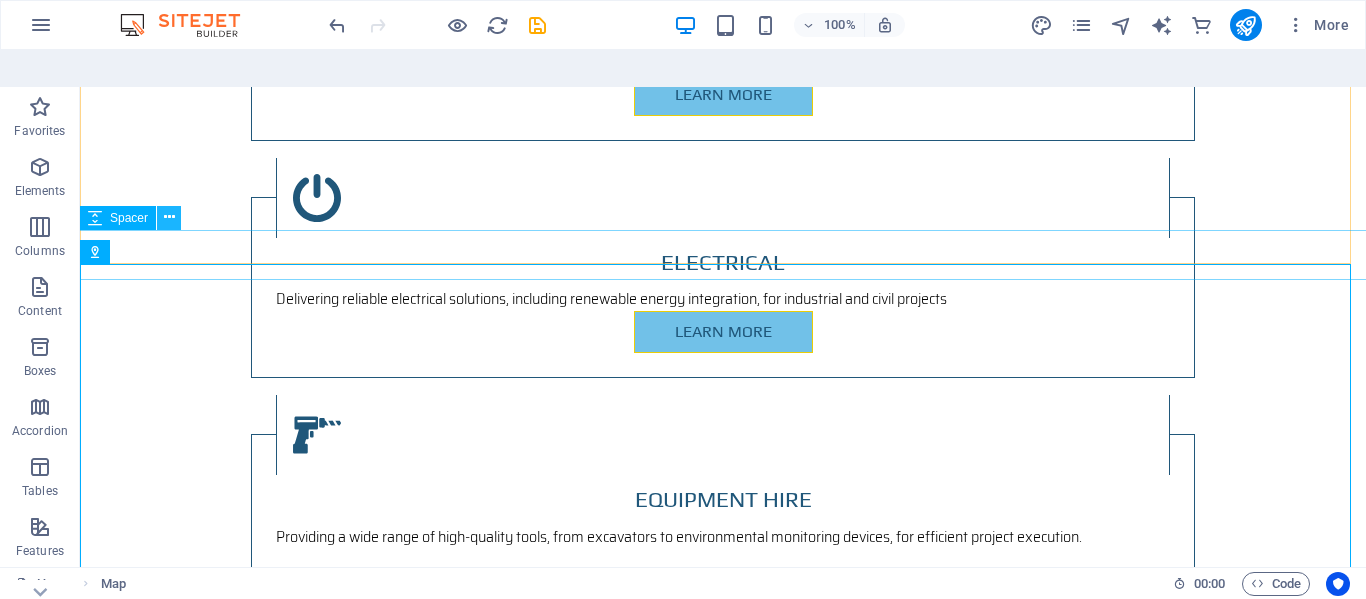 click at bounding box center (169, 217) 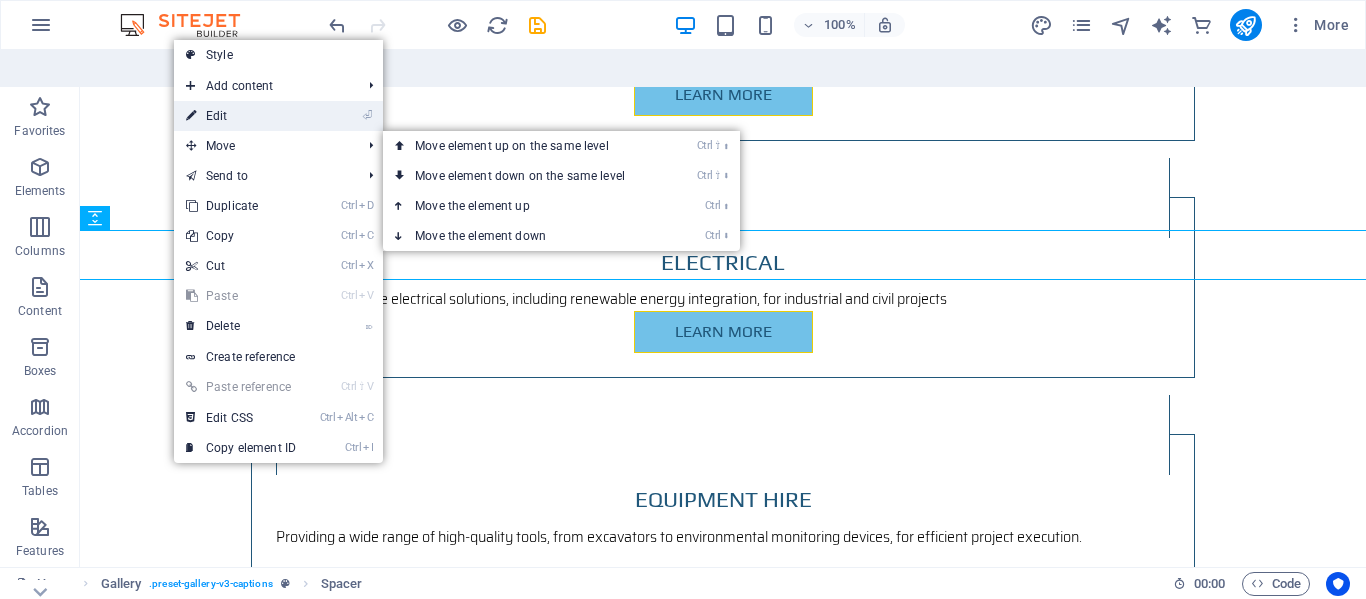 click on "⏎  Edit" at bounding box center [241, 116] 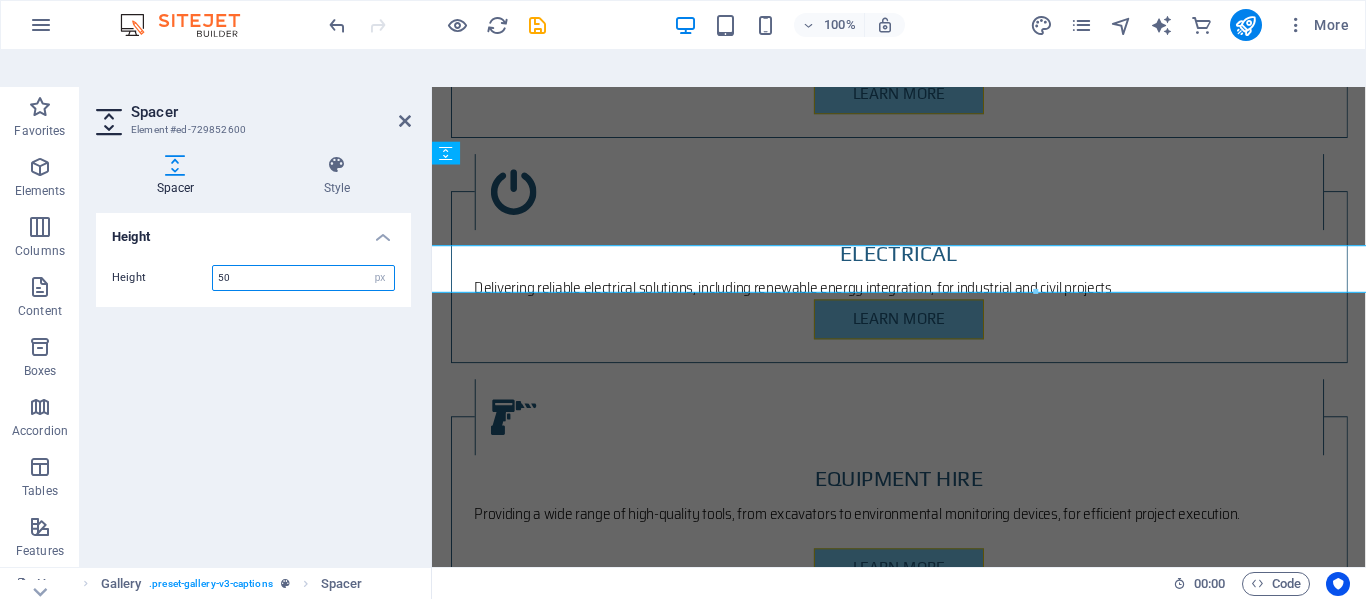 scroll, scrollTop: 3323, scrollLeft: 0, axis: vertical 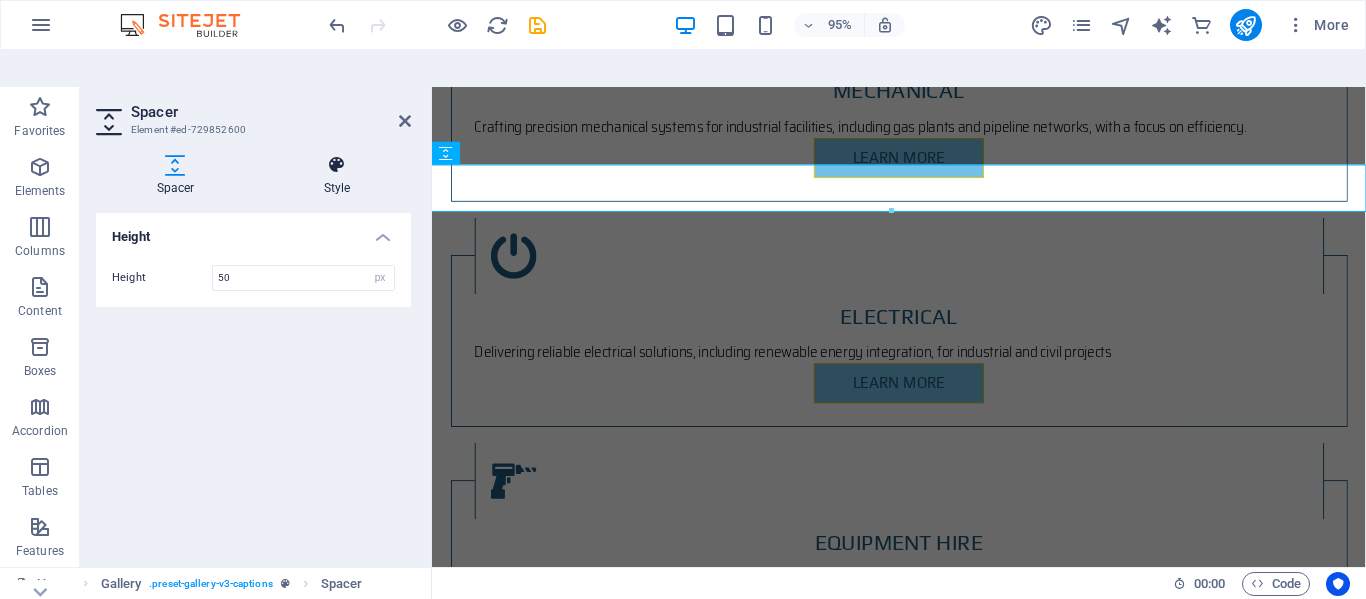click at bounding box center (337, 165) 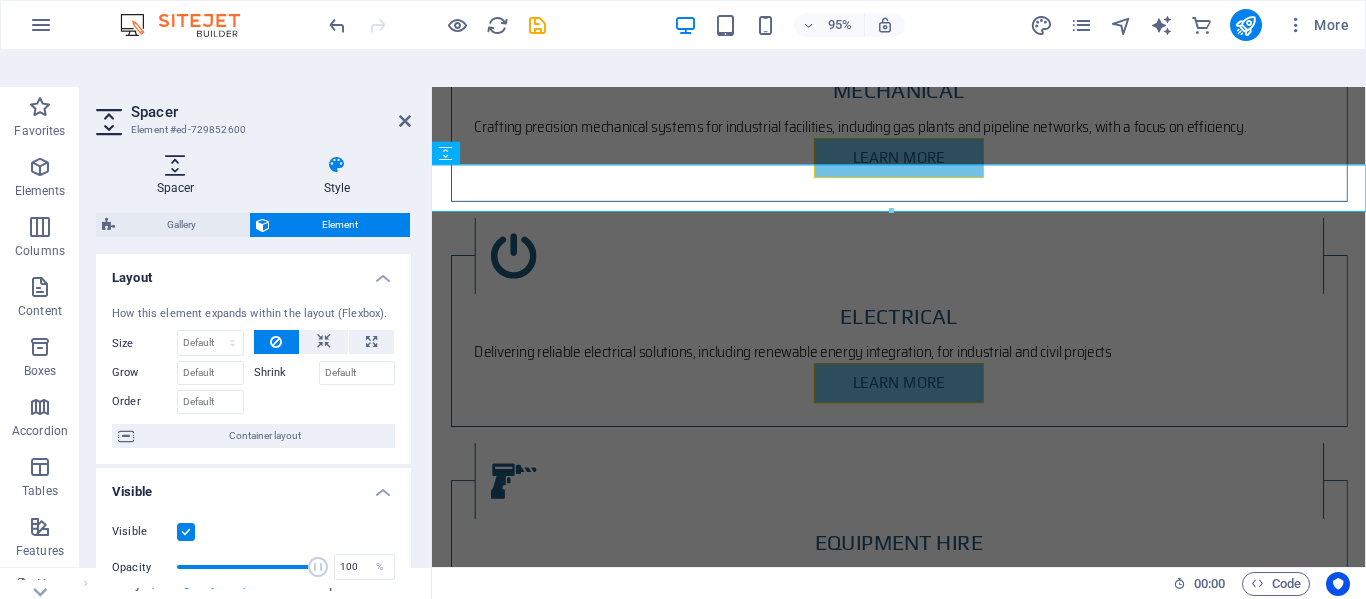 click at bounding box center (175, 165) 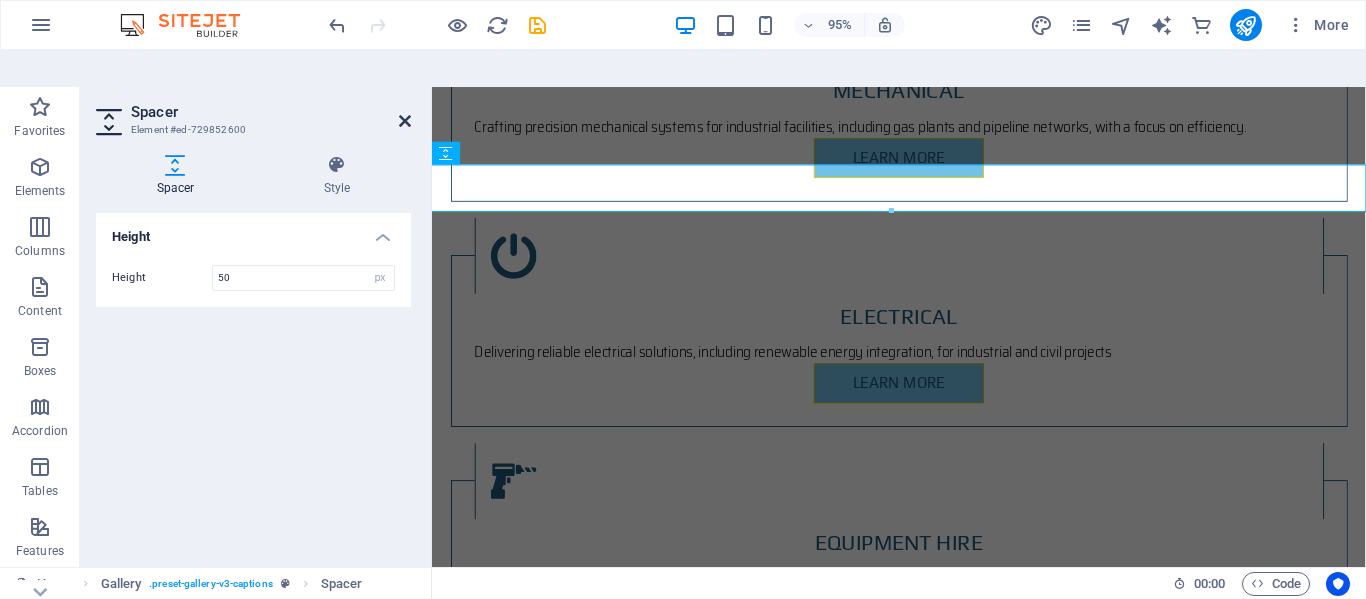 click at bounding box center [405, 121] 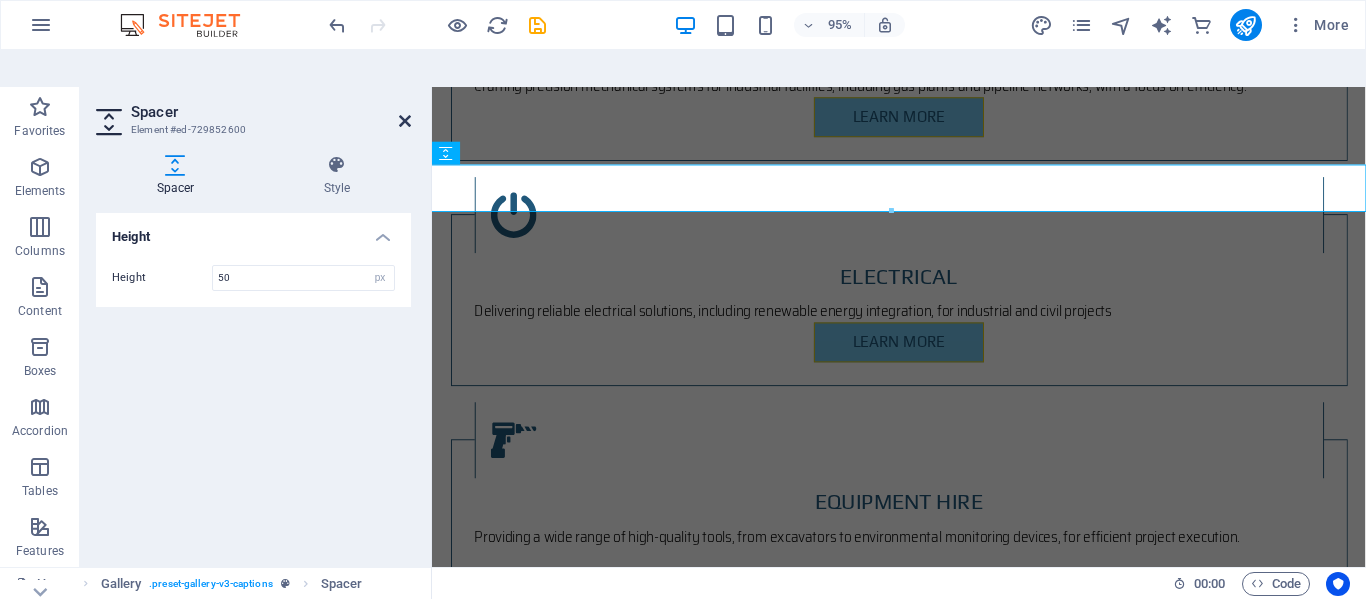 scroll, scrollTop: 3347, scrollLeft: 0, axis: vertical 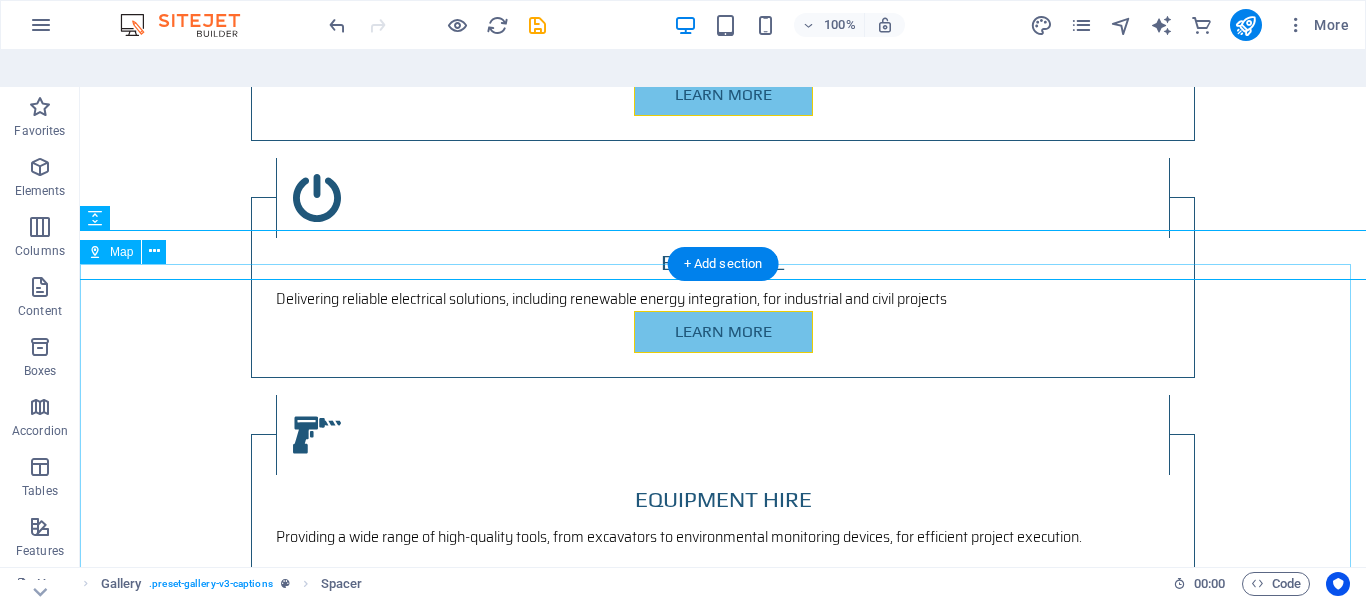 click on "← Move left → Move right ↑ Move up ↓ Move down + Zoom in - Zoom out Home Jump left by 75% End Jump right by 75% Page Up Jump up by 75% Page Down Jump down by 75% Map Terrain Satellite Labels Keyboard shortcuts Map Data Map data ©2025 AfriGIS (Pty) Ltd, Google Map data ©2025 AfriGIS (Pty) Ltd, Google 1 km  Click to toggle between metric and imperial units Terms Report a map error" at bounding box center [723, 3941] 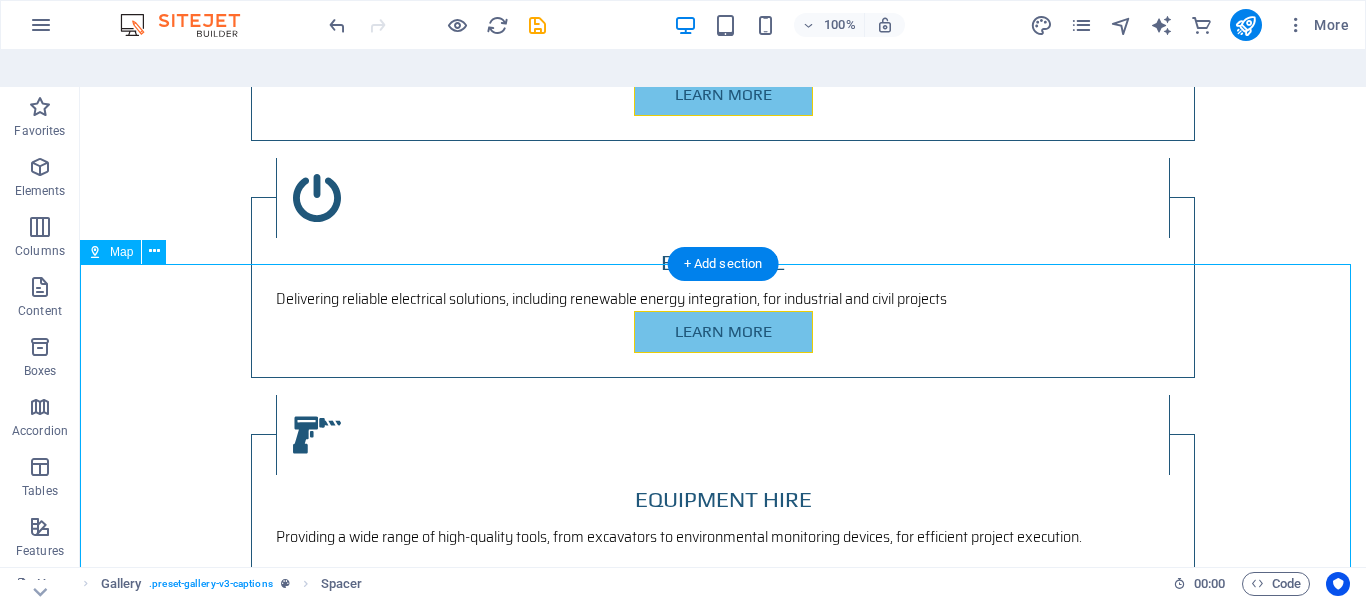 click on "← Move left → Move right ↑ Move up ↓ Move down + Zoom in - Zoom out Home Jump left by 75% End Jump right by 75% Page Up Jump up by 75% Page Down Jump down by 75% Map Terrain Satellite Labels Keyboard shortcuts Map Data Map data ©2025 AfriGIS (Pty) Ltd, Google Map data ©2025 AfriGIS (Pty) Ltd, Google 1 km  Click to toggle between metric and imperial units Terms Report a map error" at bounding box center (723, 3941) 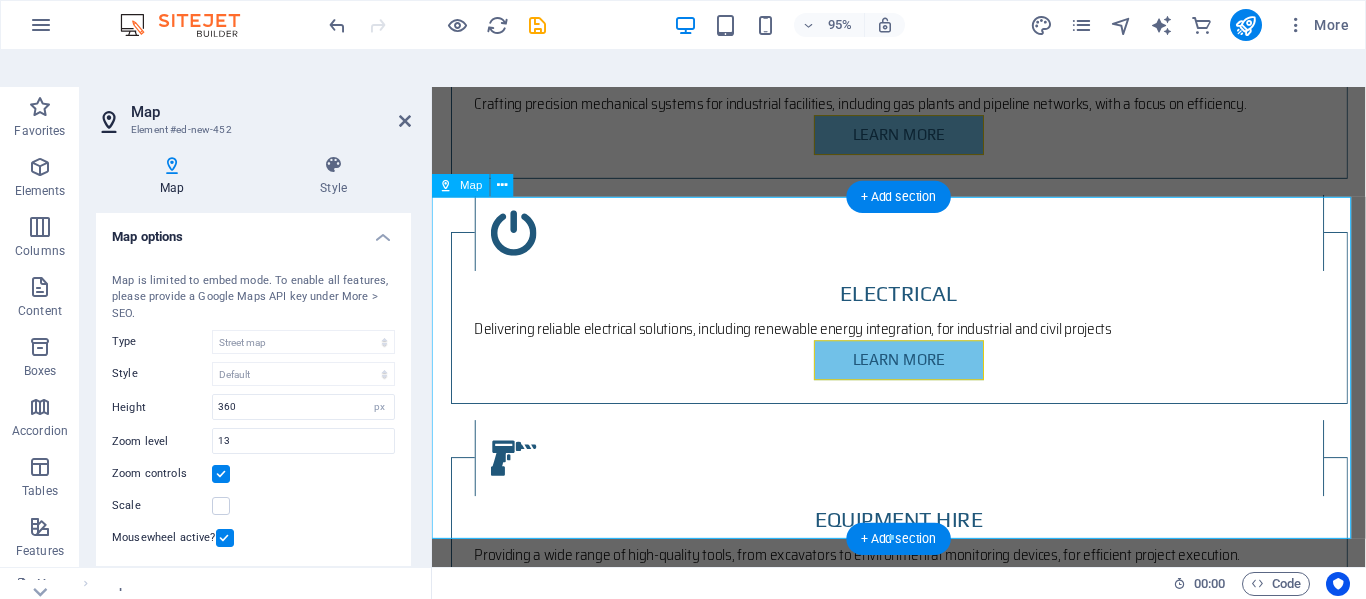 scroll, scrollTop: 3323, scrollLeft: 0, axis: vertical 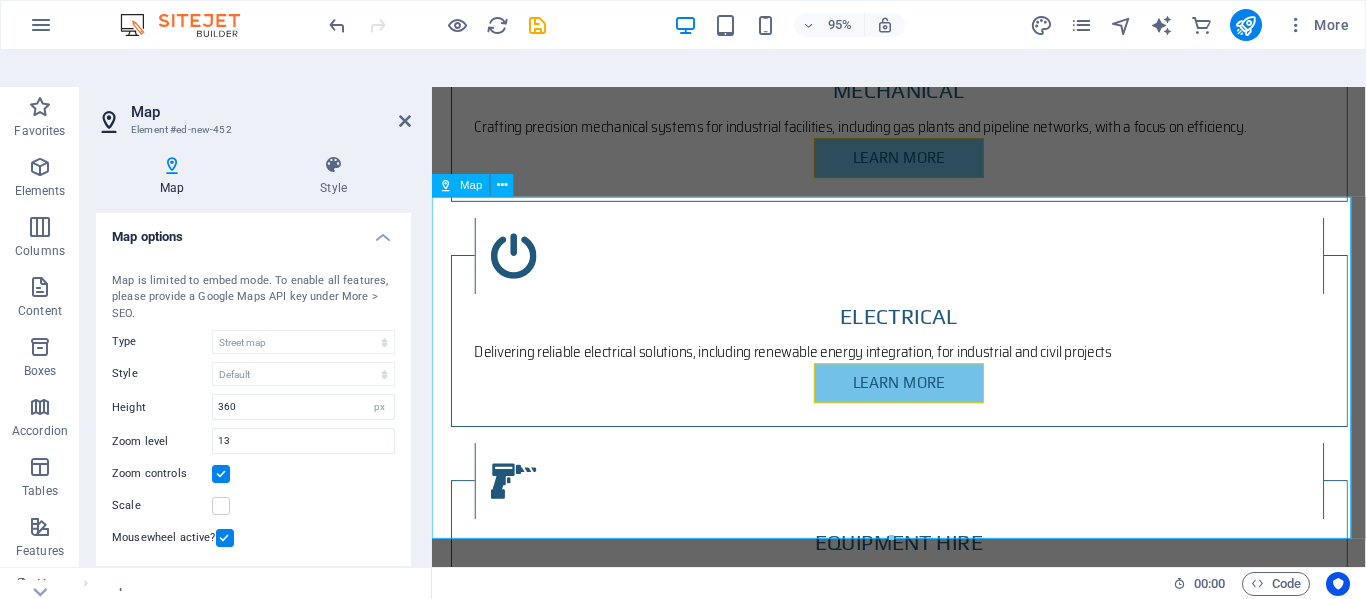 click on "← Move left → Move right ↑ Move up ↓ Move down + Zoom in - Zoom out Home Jump left by 75% End Jump right by 75% Page Up Jump up by 75% Page Down Jump down by 75% Map Terrain Satellite Labels Keyboard shortcuts Map Data Map data ©2025 AfriGIS (Pty) Ltd, Google Map data ©2025 AfriGIS (Pty) Ltd, Google 1 km  Click to toggle between metric and imperial units Terms Report a map error" at bounding box center [923, 3887] 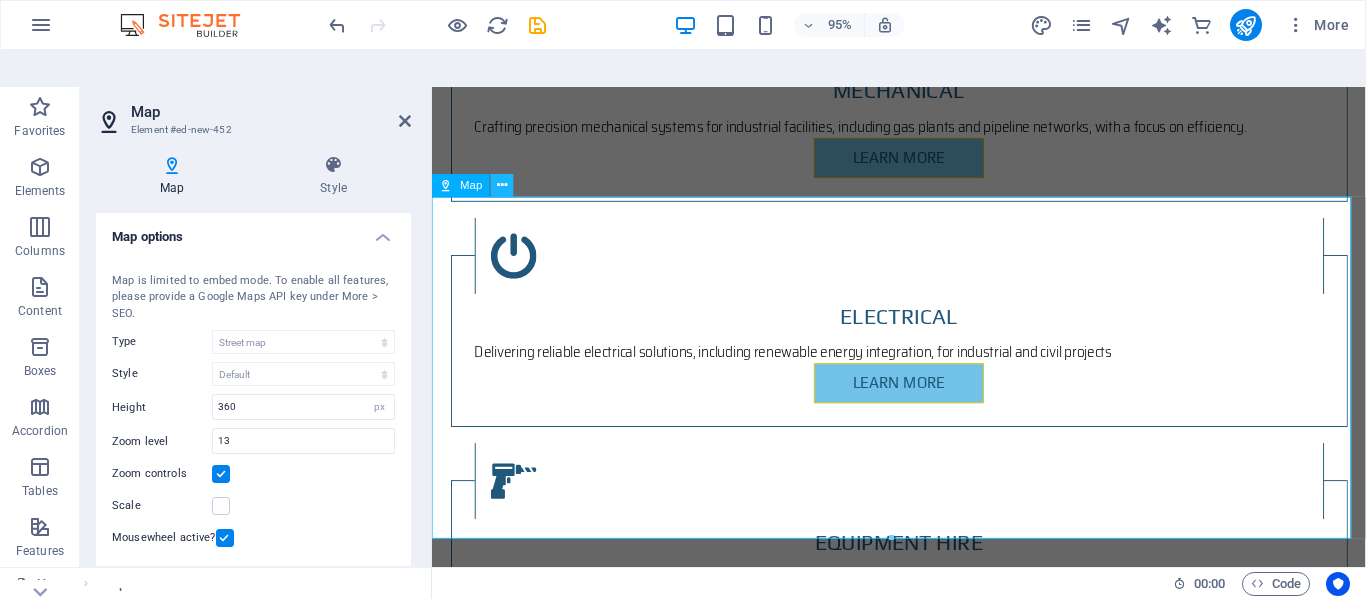 click at bounding box center (502, 186) 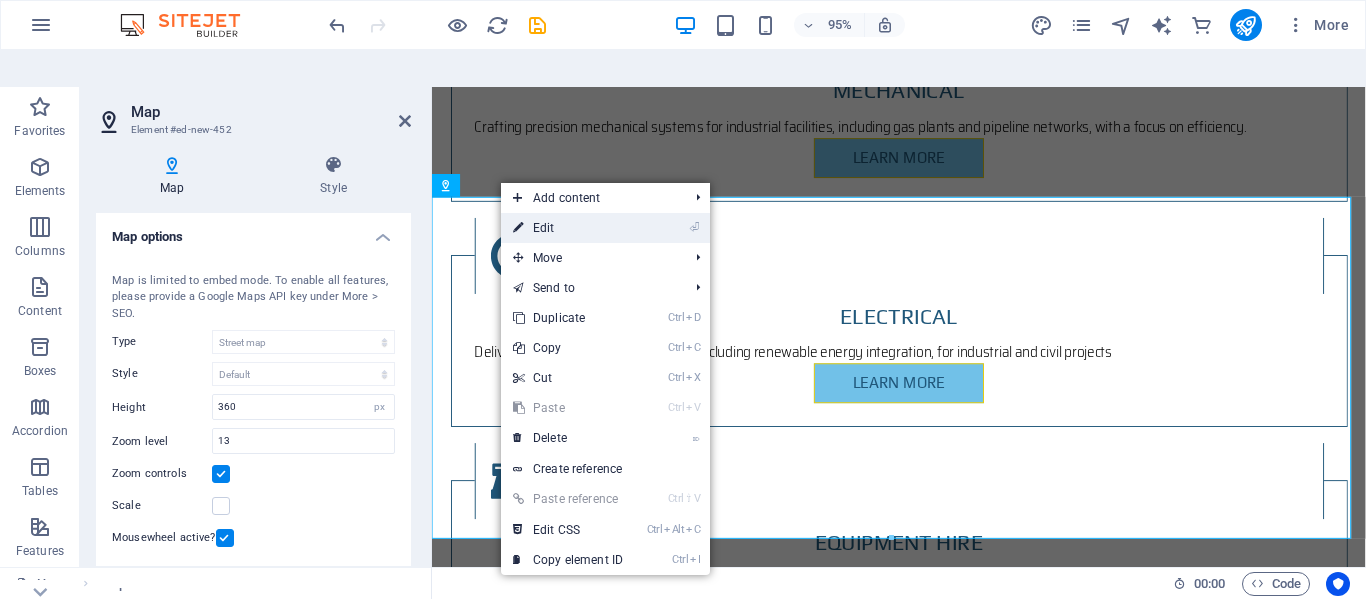 click on "⏎  Edit" at bounding box center (568, 228) 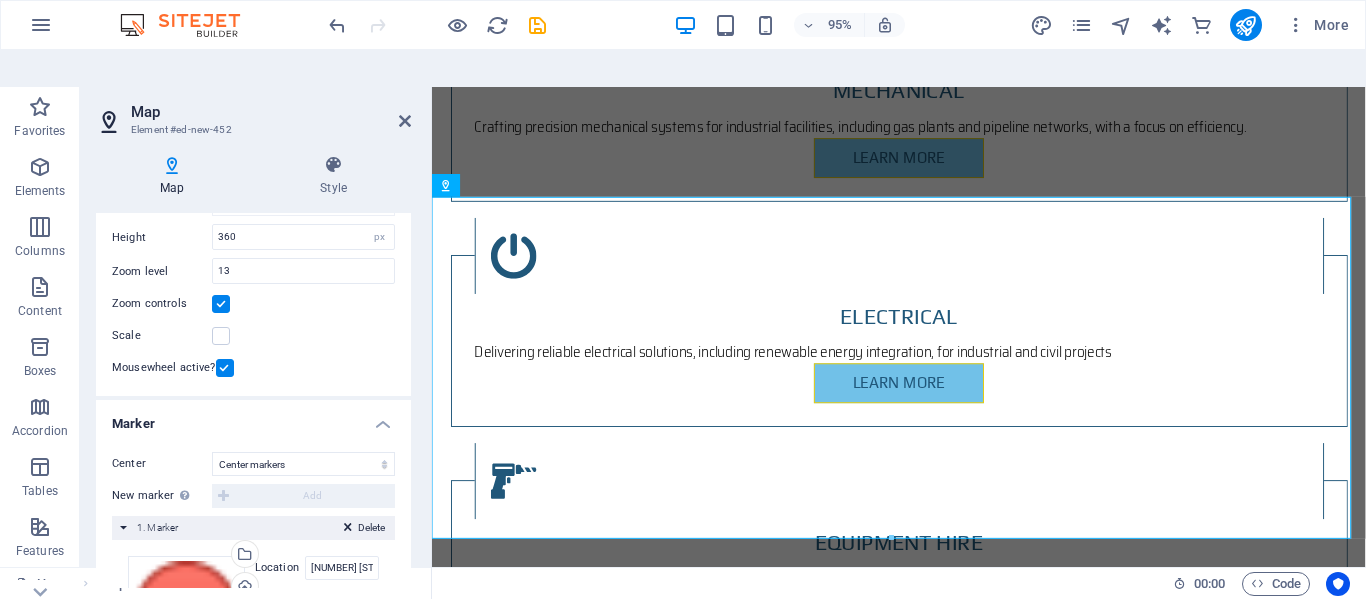 scroll, scrollTop: 70, scrollLeft: 0, axis: vertical 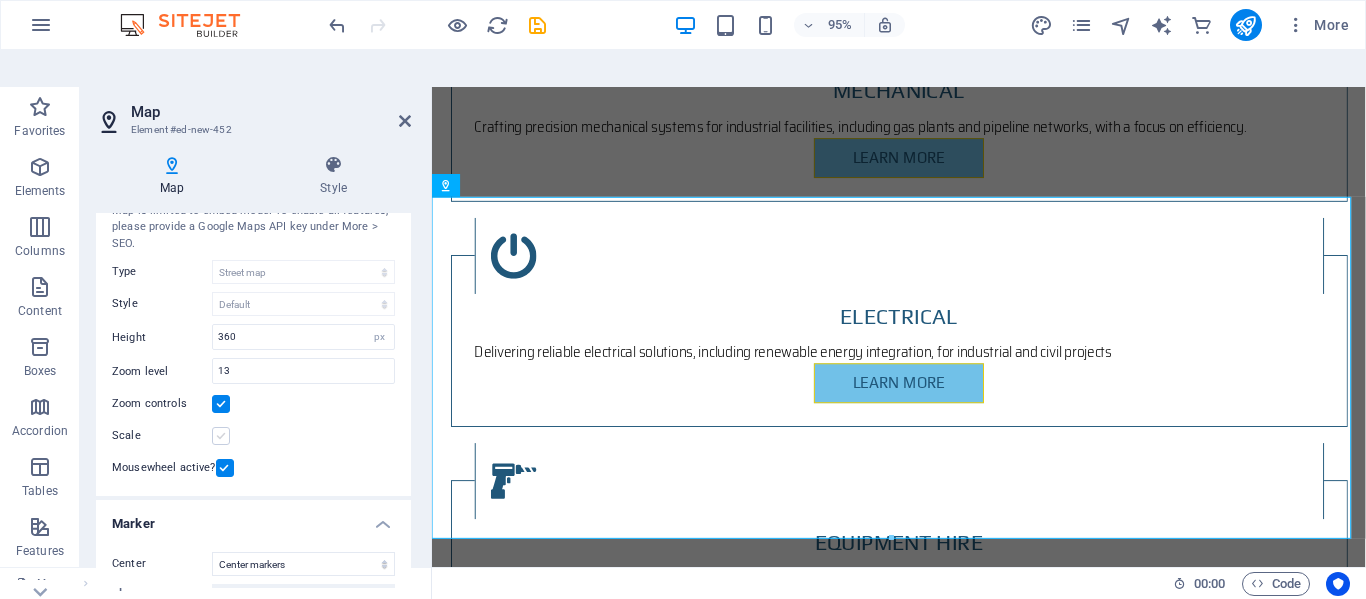 click at bounding box center [221, 436] 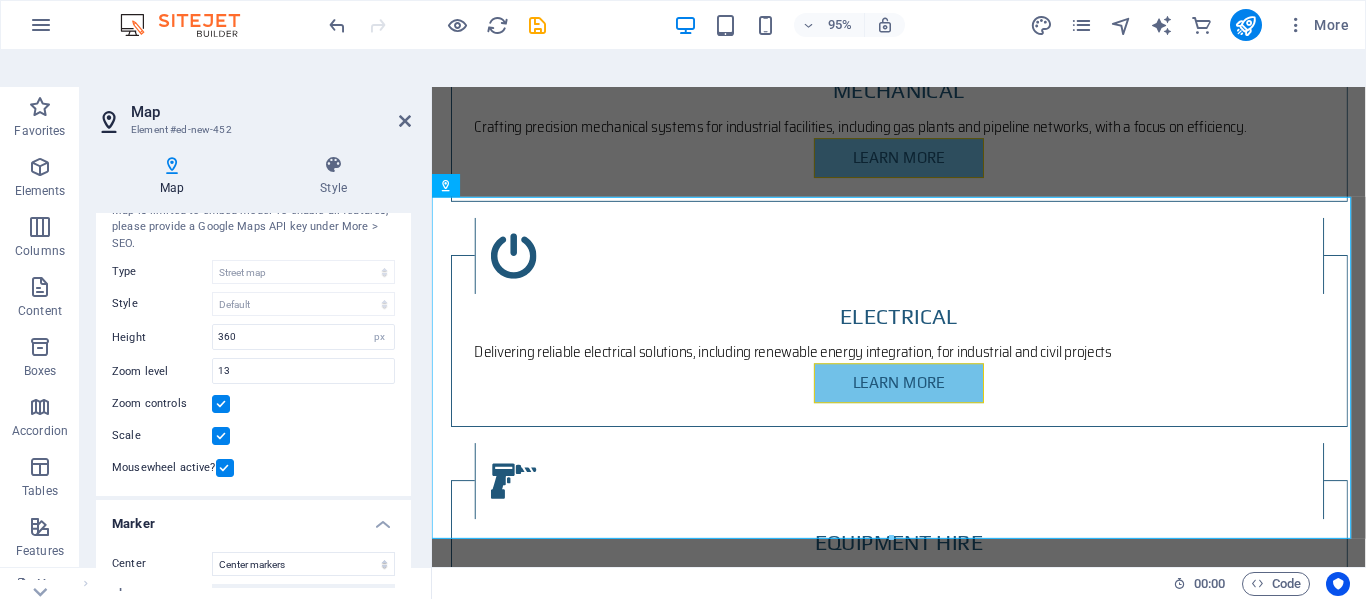 click at bounding box center (221, 436) 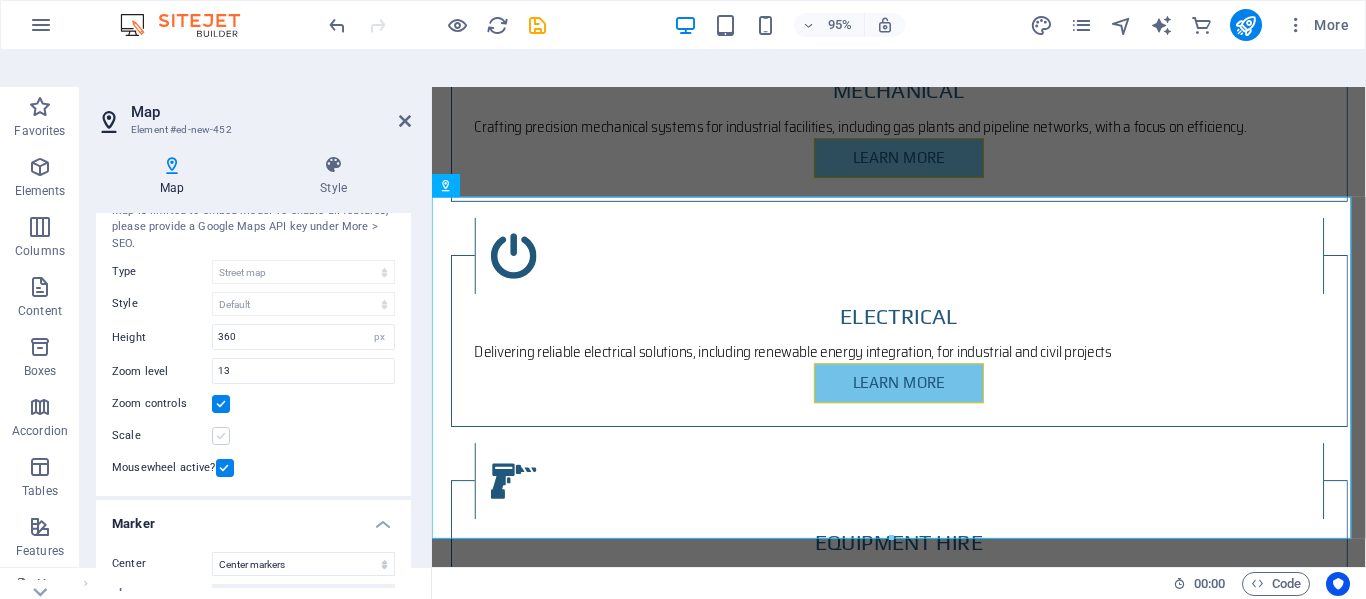 click at bounding box center [221, 436] 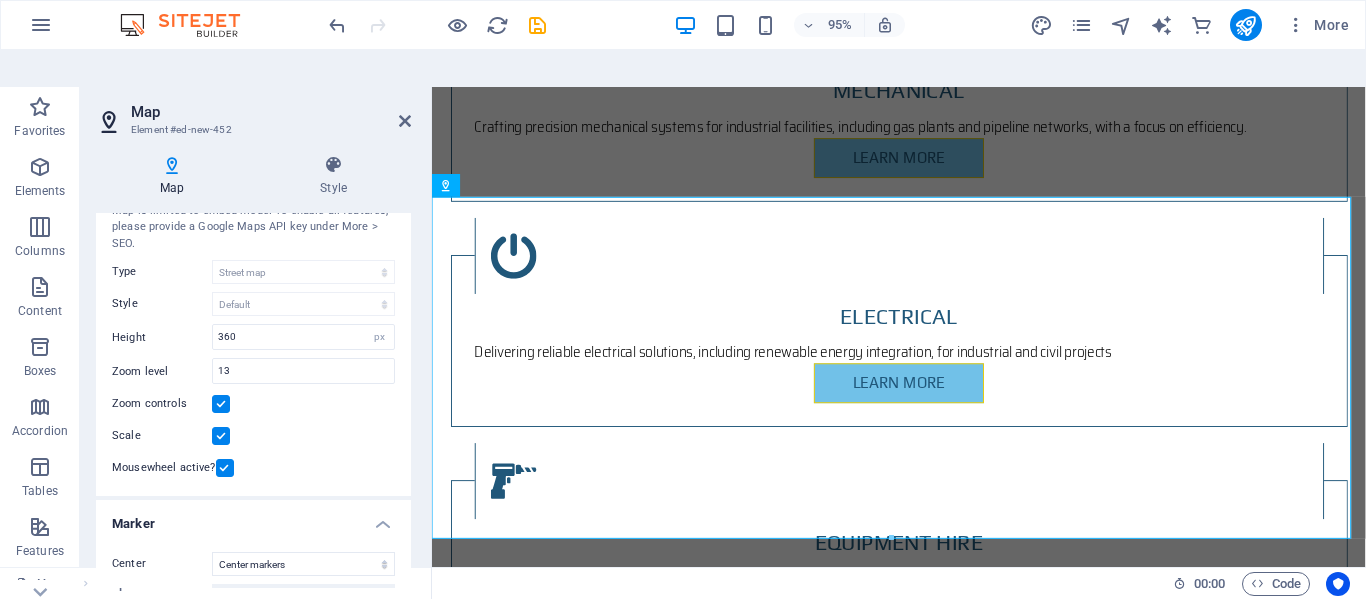 click at bounding box center [221, 436] 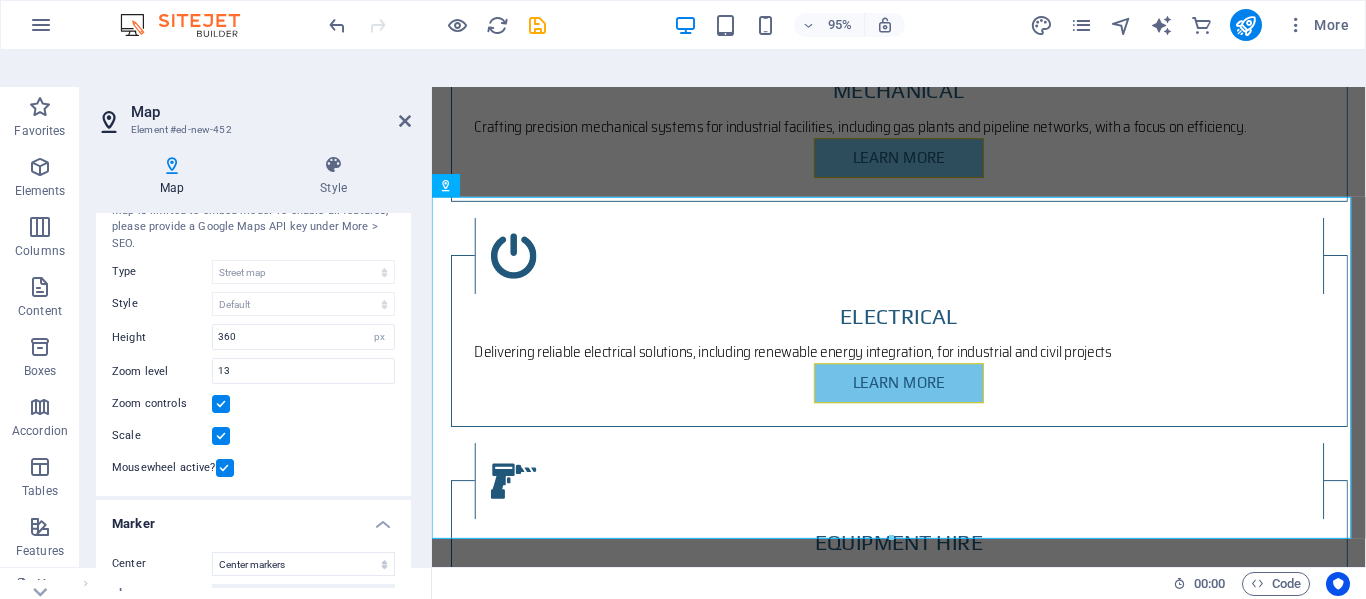 click on "Scale" at bounding box center (0, 0) 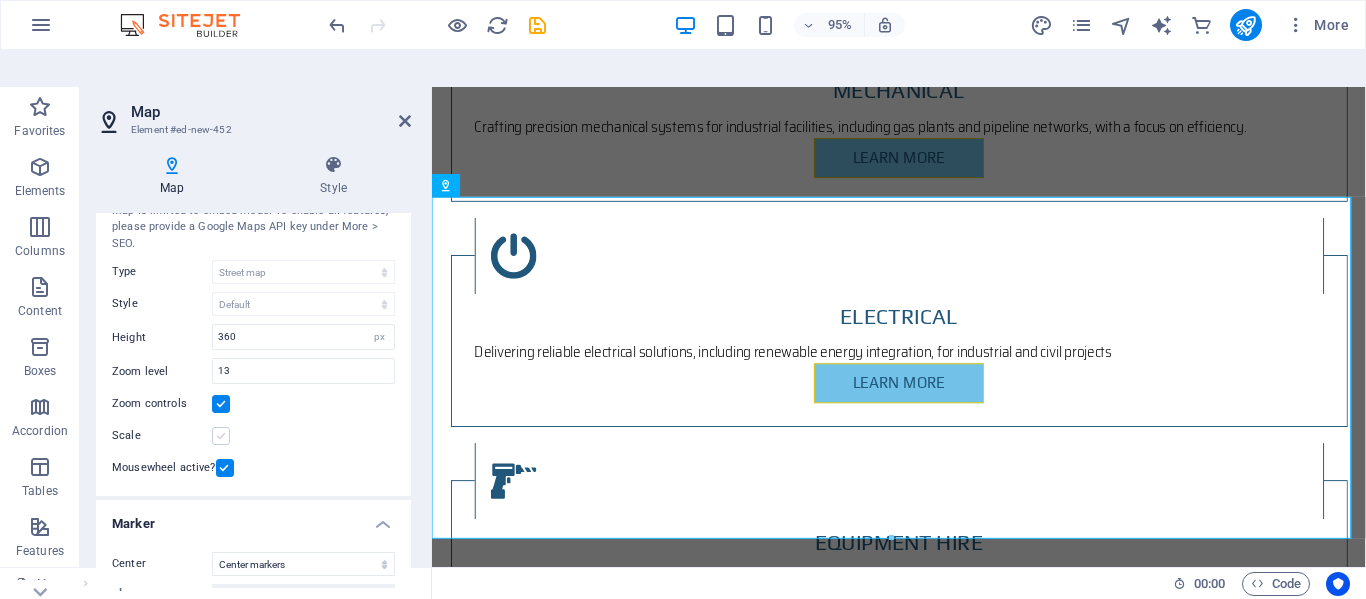 click at bounding box center [221, 436] 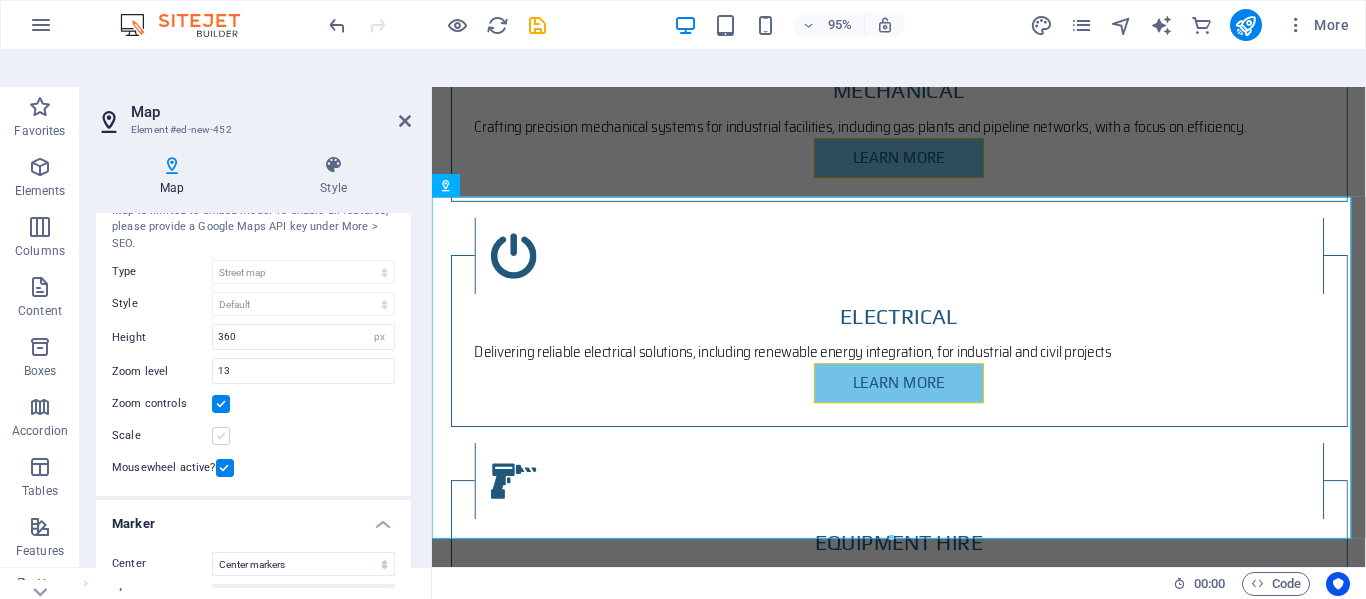 click on "Scale" at bounding box center (0, 0) 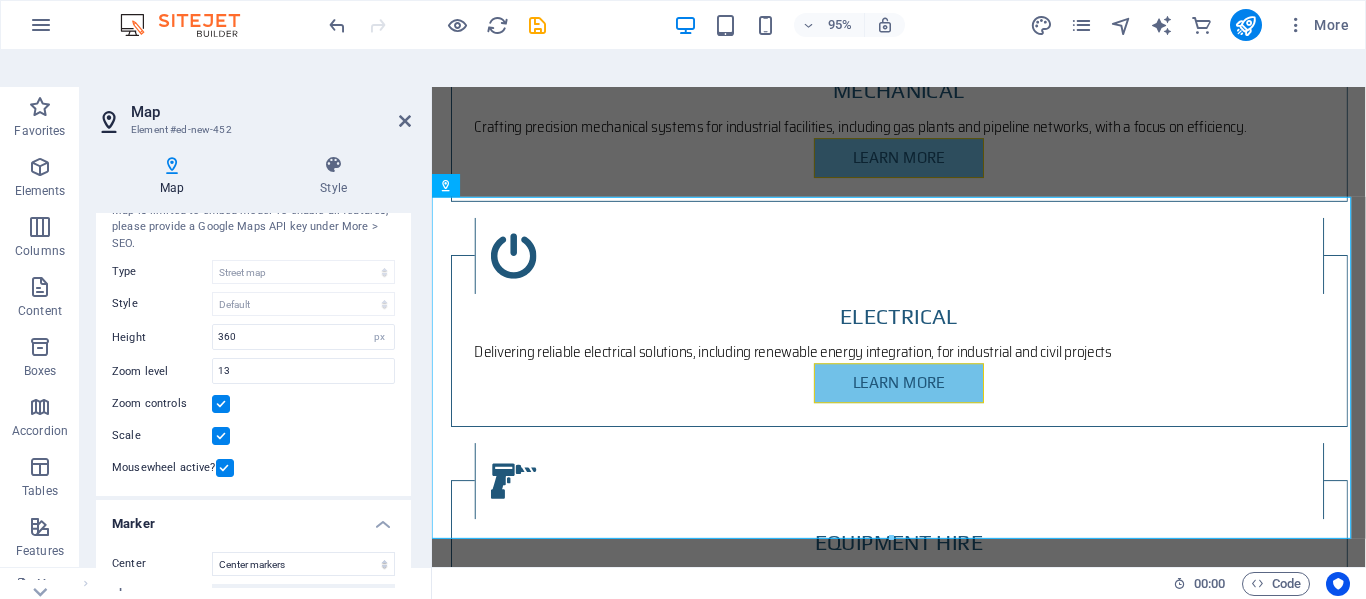 click at bounding box center [221, 436] 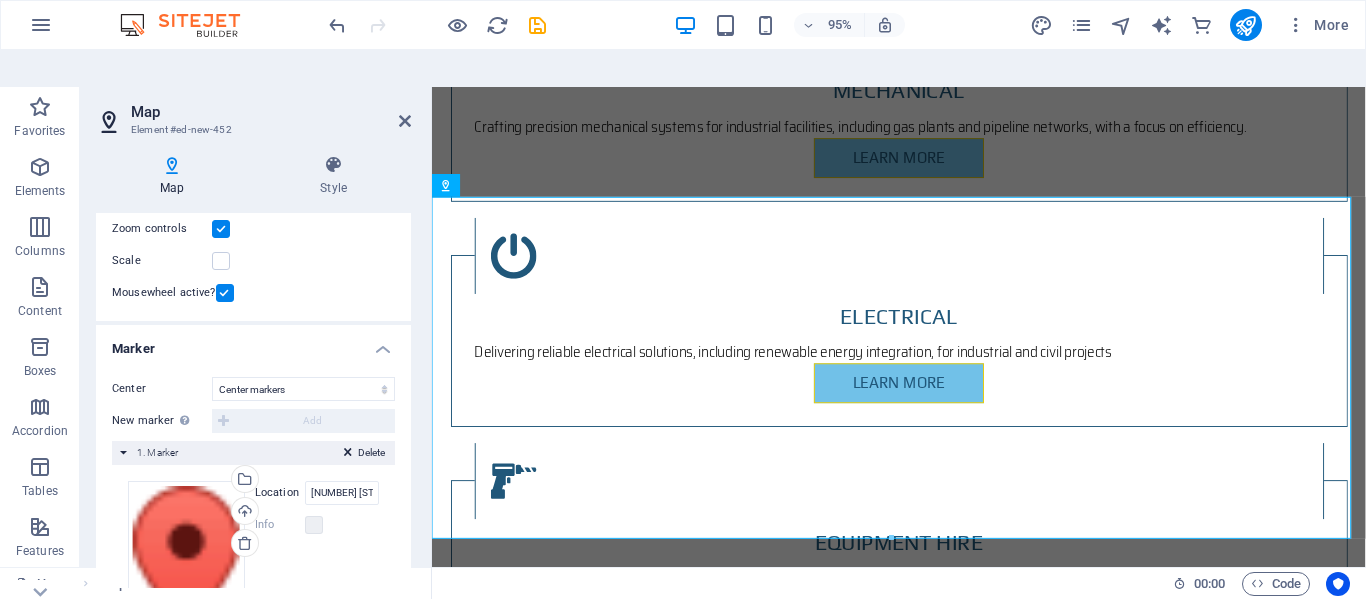 scroll, scrollTop: 270, scrollLeft: 0, axis: vertical 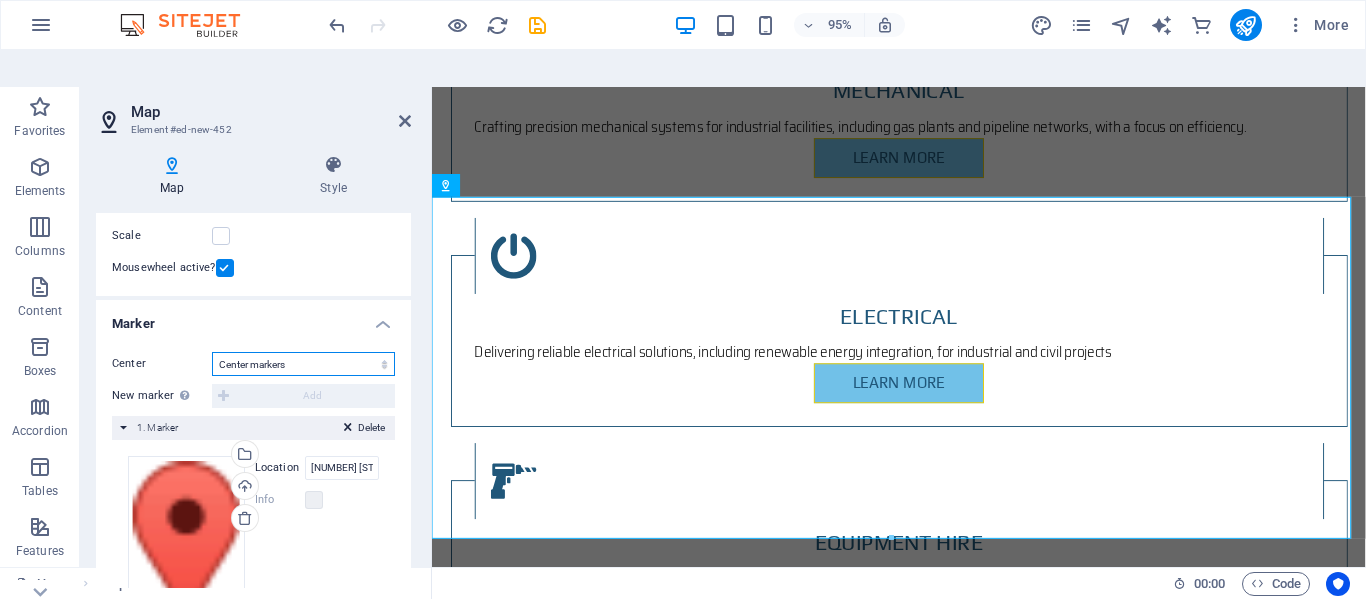click on "Don't center Center markers Center and zoom markers" at bounding box center [303, 364] 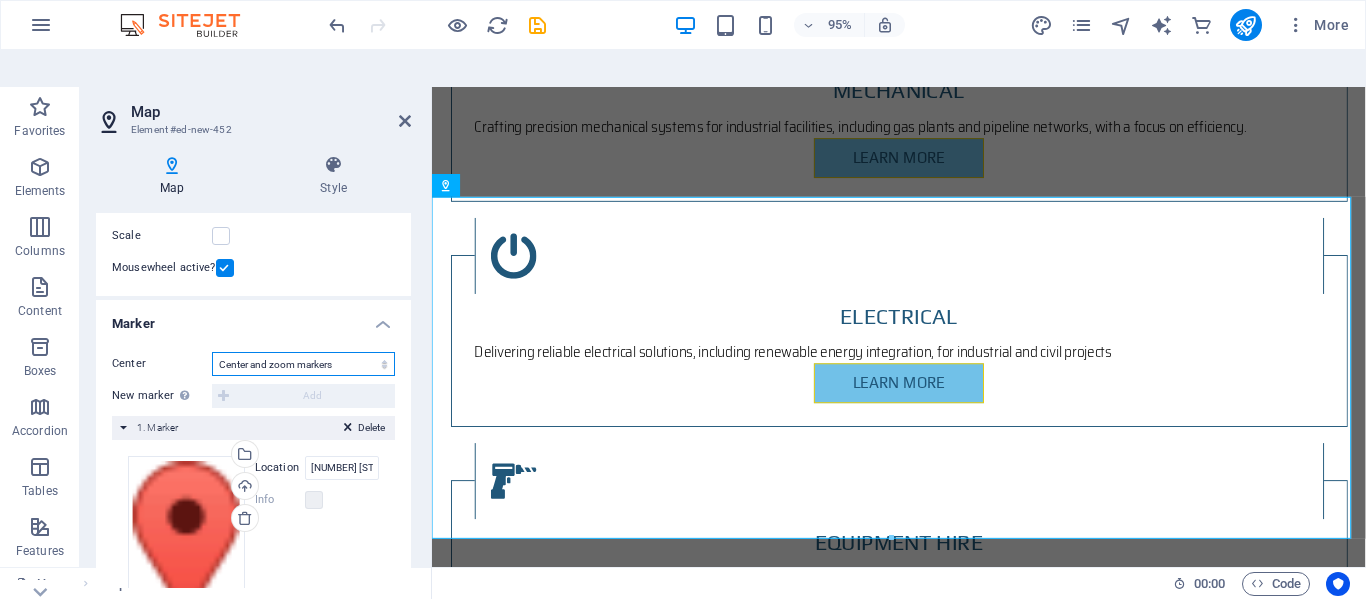click on "Don't center Center markers Center and zoom markers" at bounding box center (303, 364) 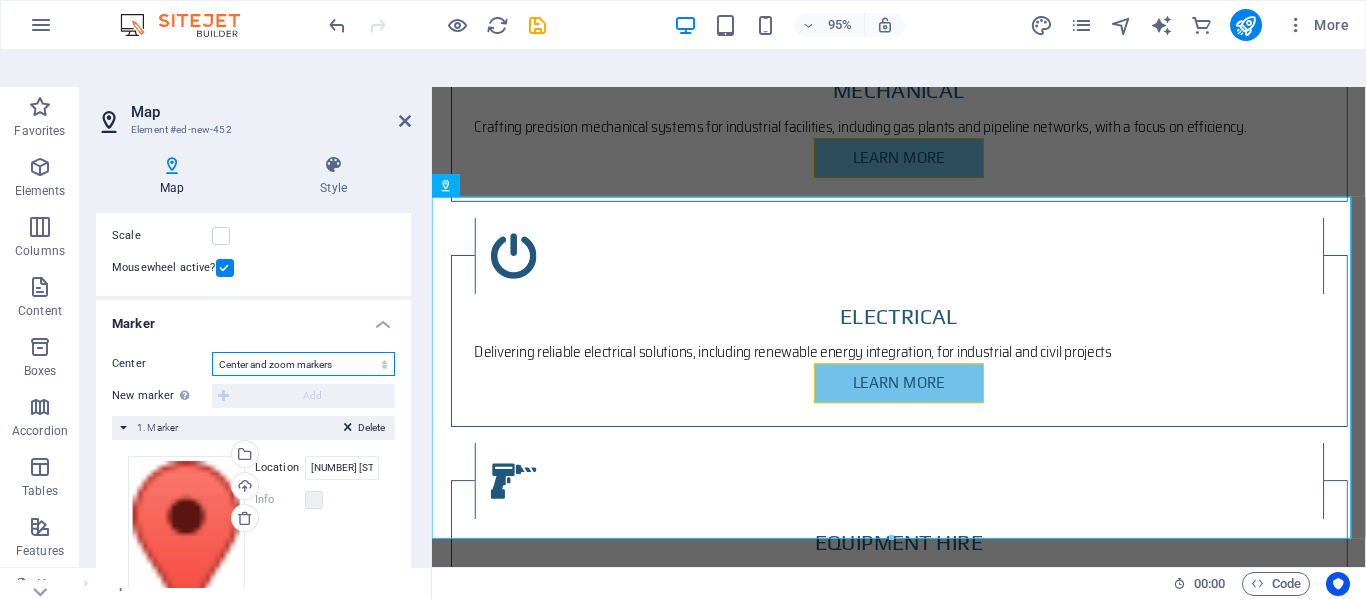 scroll, scrollTop: 236, scrollLeft: 0, axis: vertical 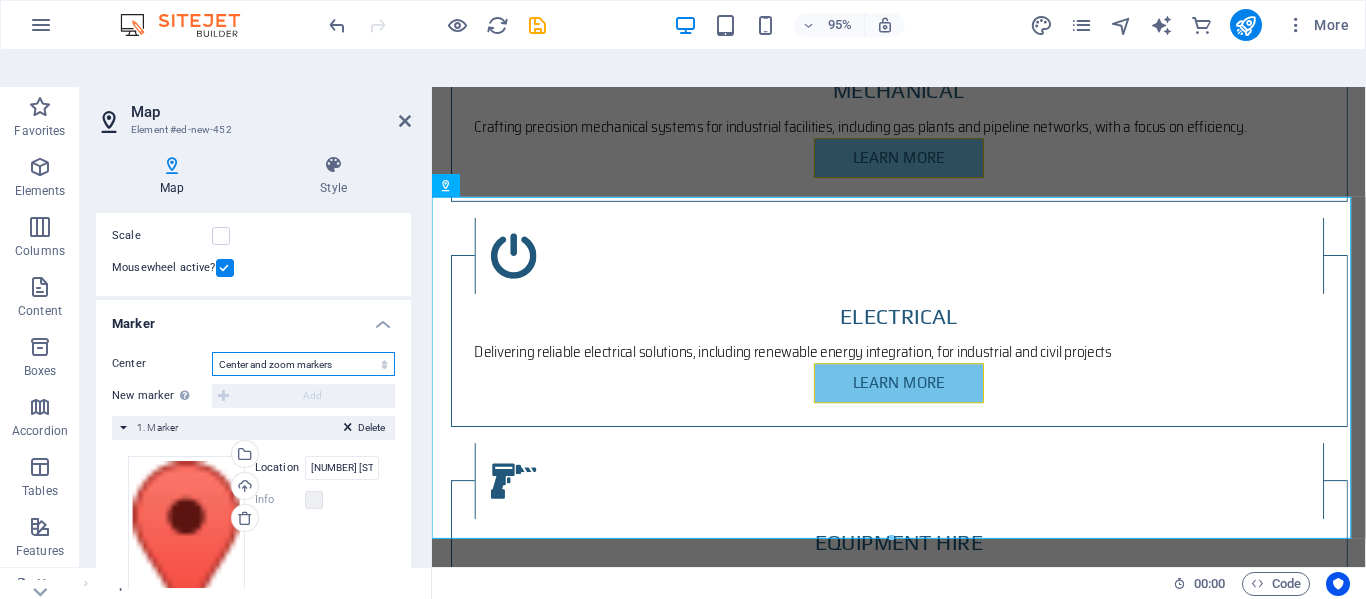 click on "Don't center Center markers Center and zoom markers" at bounding box center [303, 364] 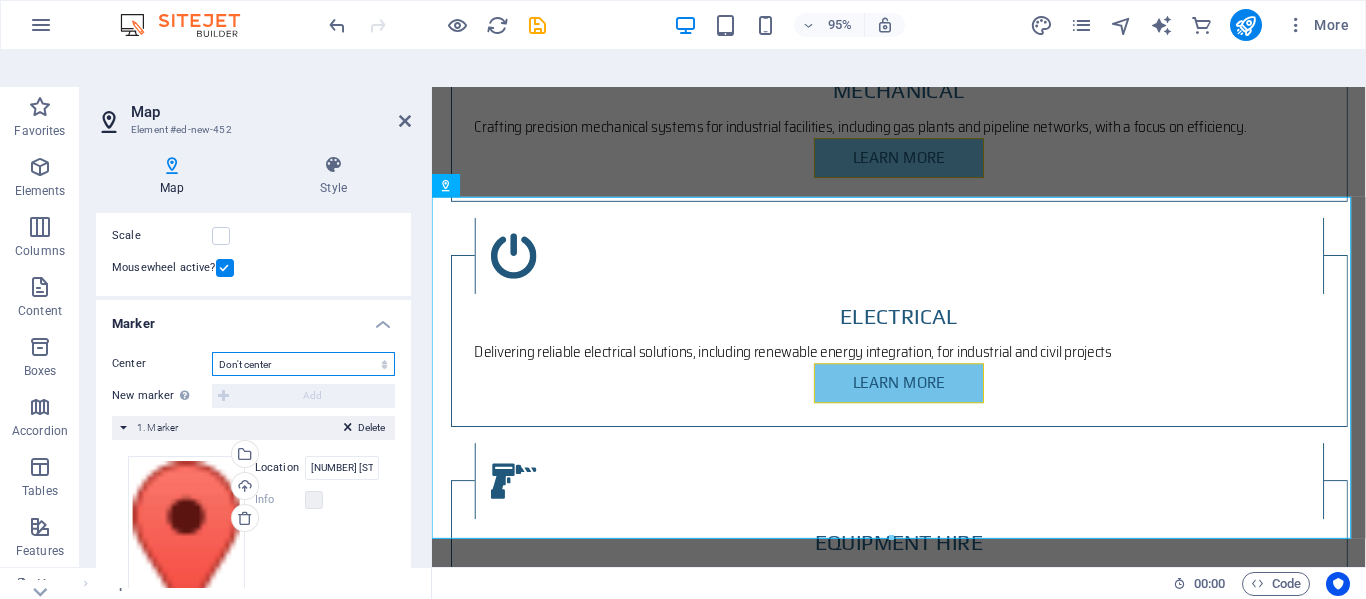 click on "Don't center Center markers Center and zoom markers" at bounding box center (303, 364) 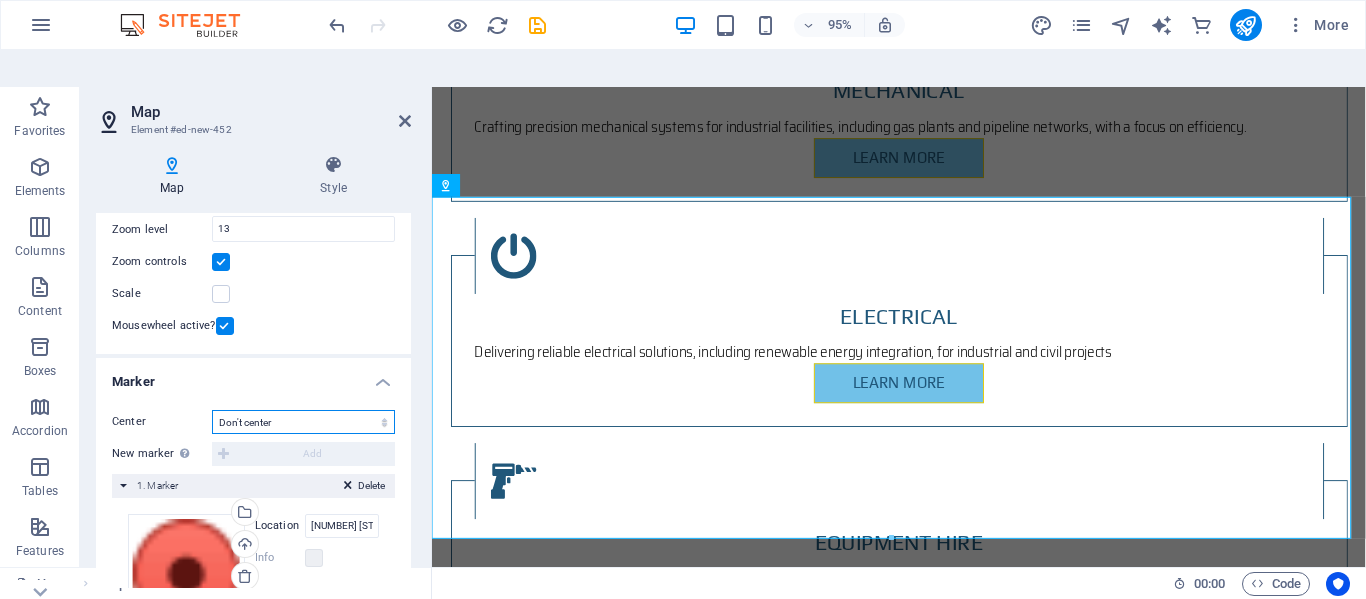 scroll, scrollTop: 294, scrollLeft: 0, axis: vertical 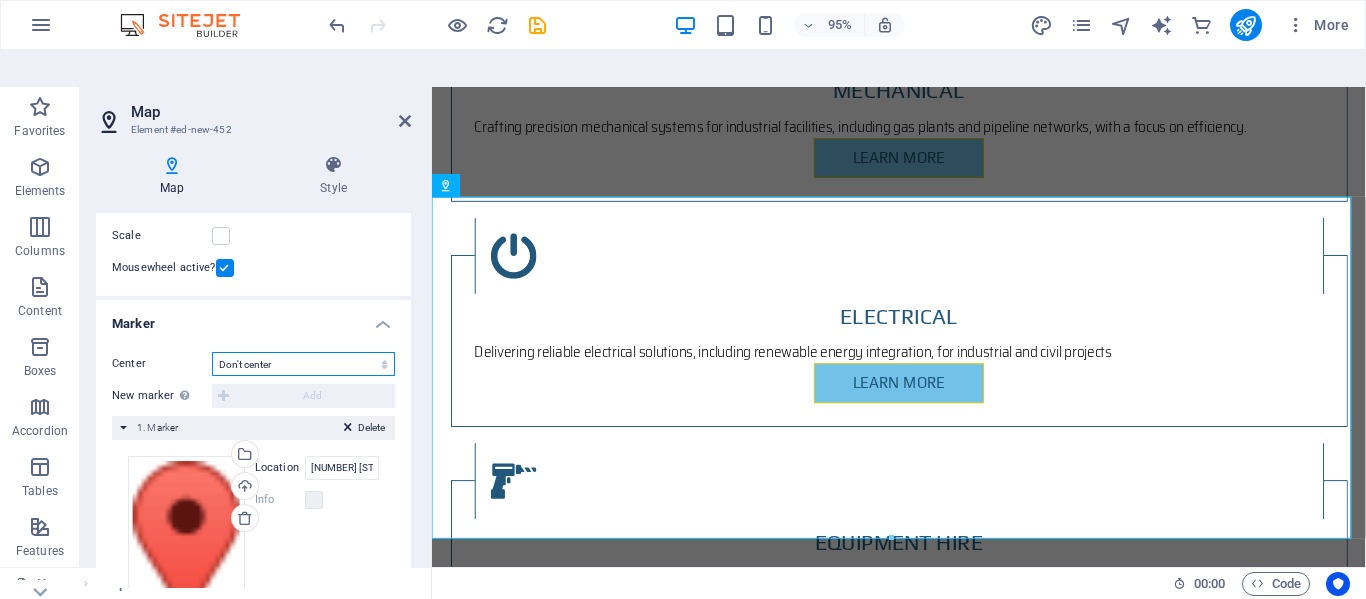click on "Don't center Center markers Center and zoom markers" at bounding box center [303, 364] 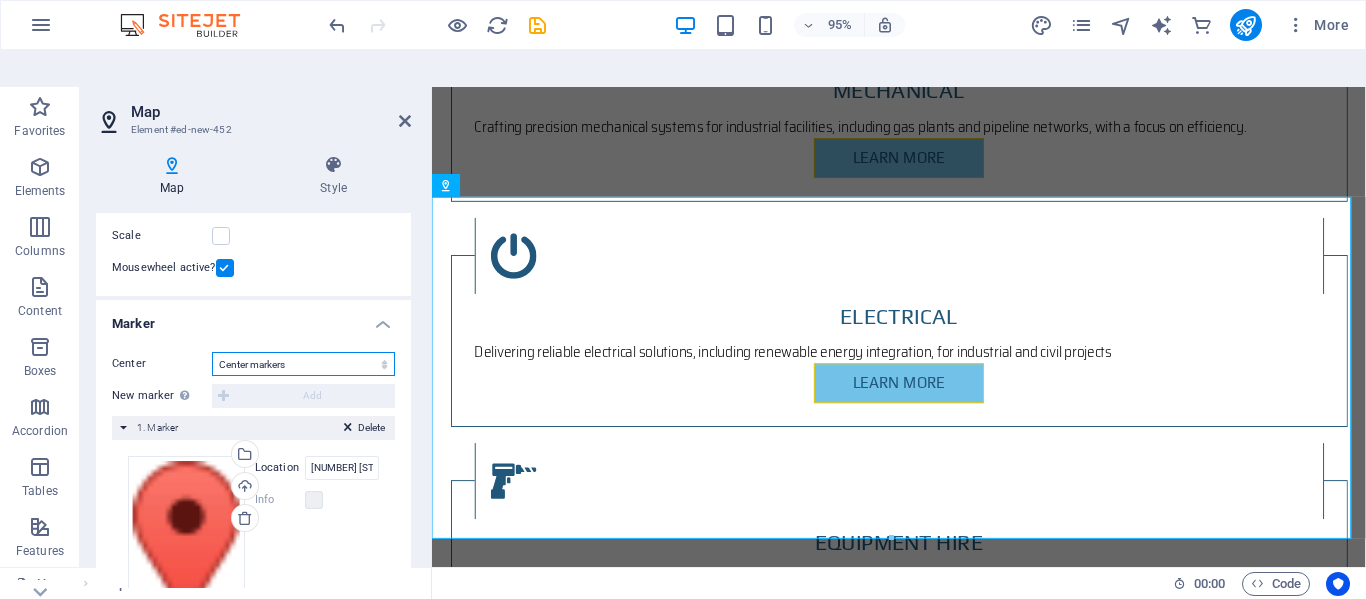 click on "Don't center Center markers Center and zoom markers" at bounding box center (303, 364) 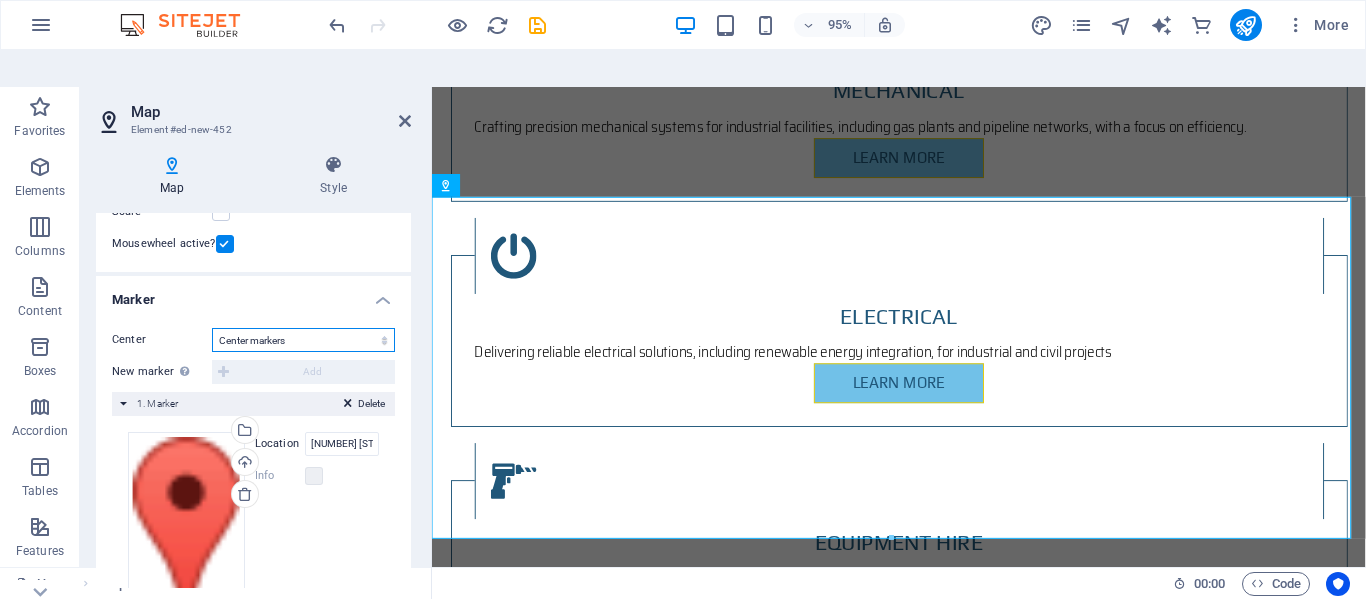 scroll, scrollTop: 270, scrollLeft: 0, axis: vertical 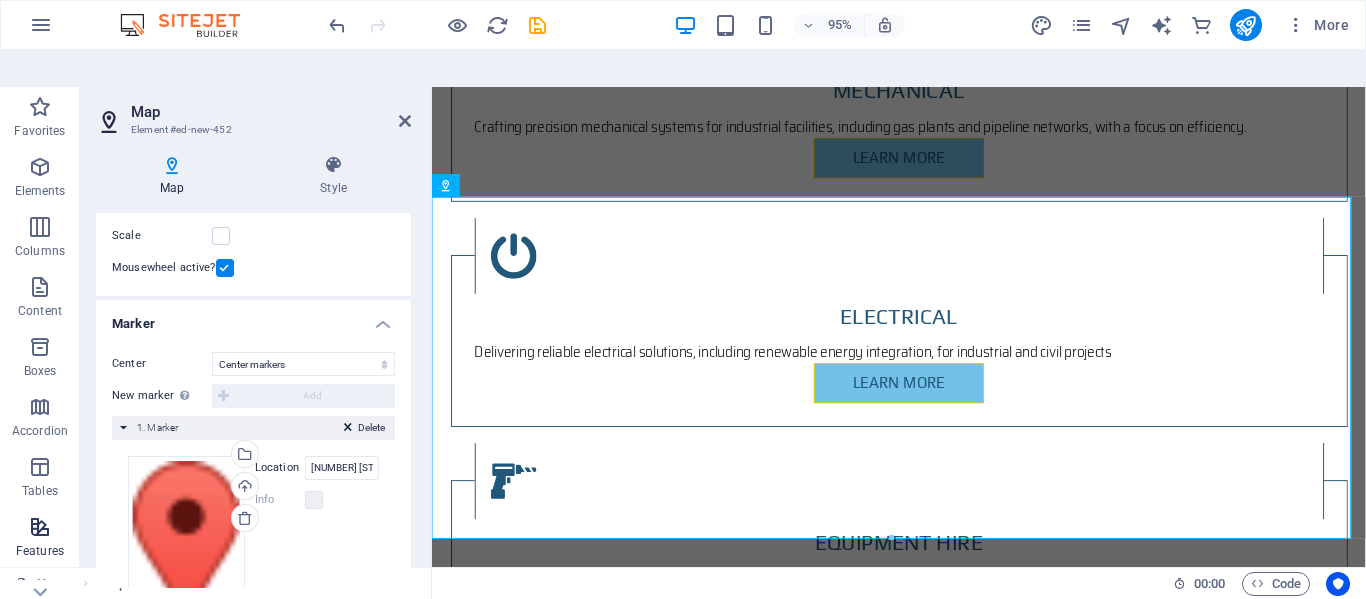 drag, startPoint x: 22, startPoint y: 399, endPoint x: 69, endPoint y: 483, distance: 96.25487 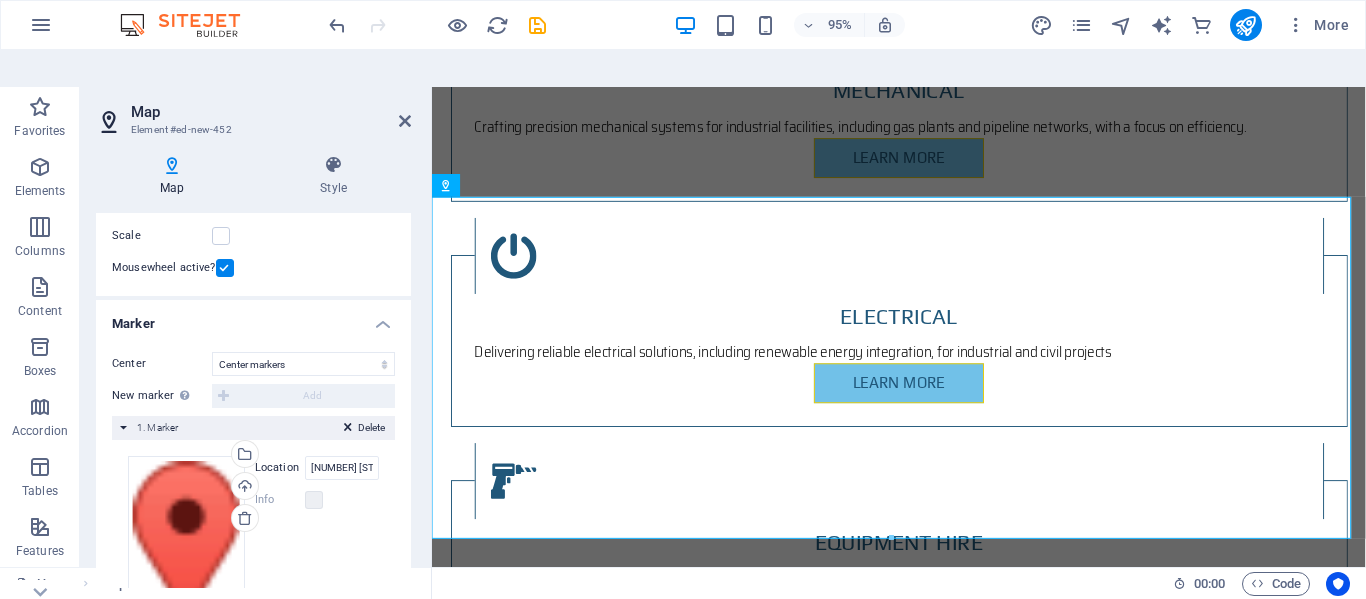 scroll, scrollTop: 370, scrollLeft: 0, axis: vertical 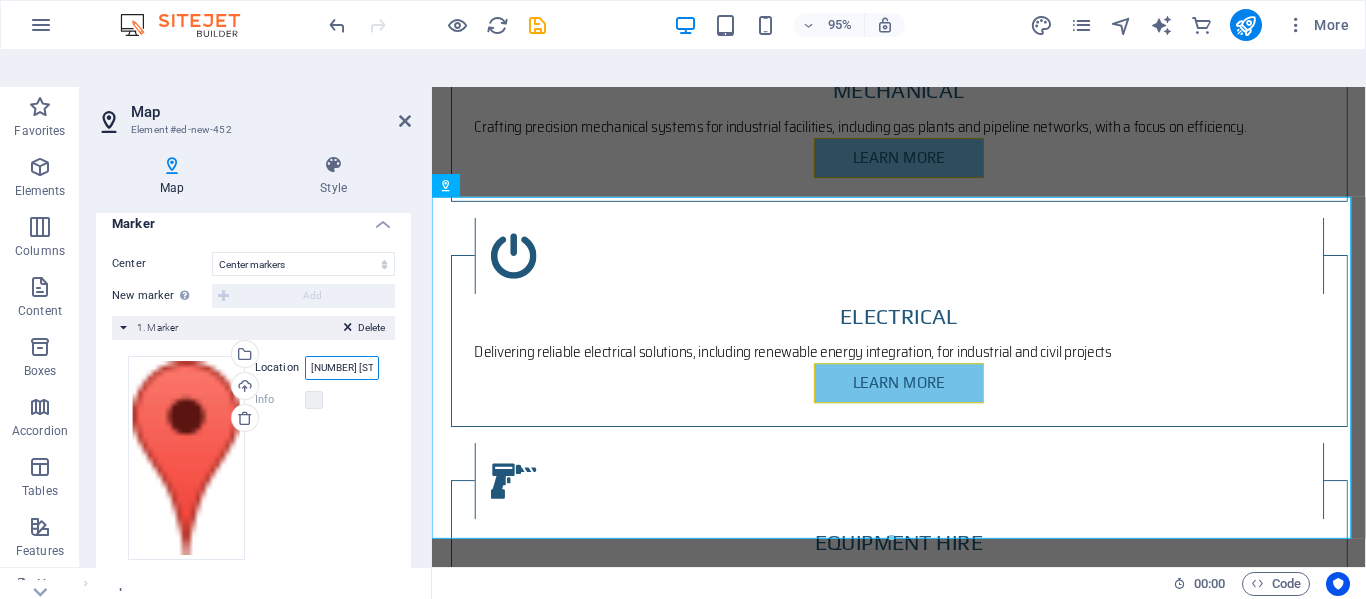 click on "116 E.P Malan Road,  Pomona, Kempton Park,  1619 Johannesburg" at bounding box center [342, 368] 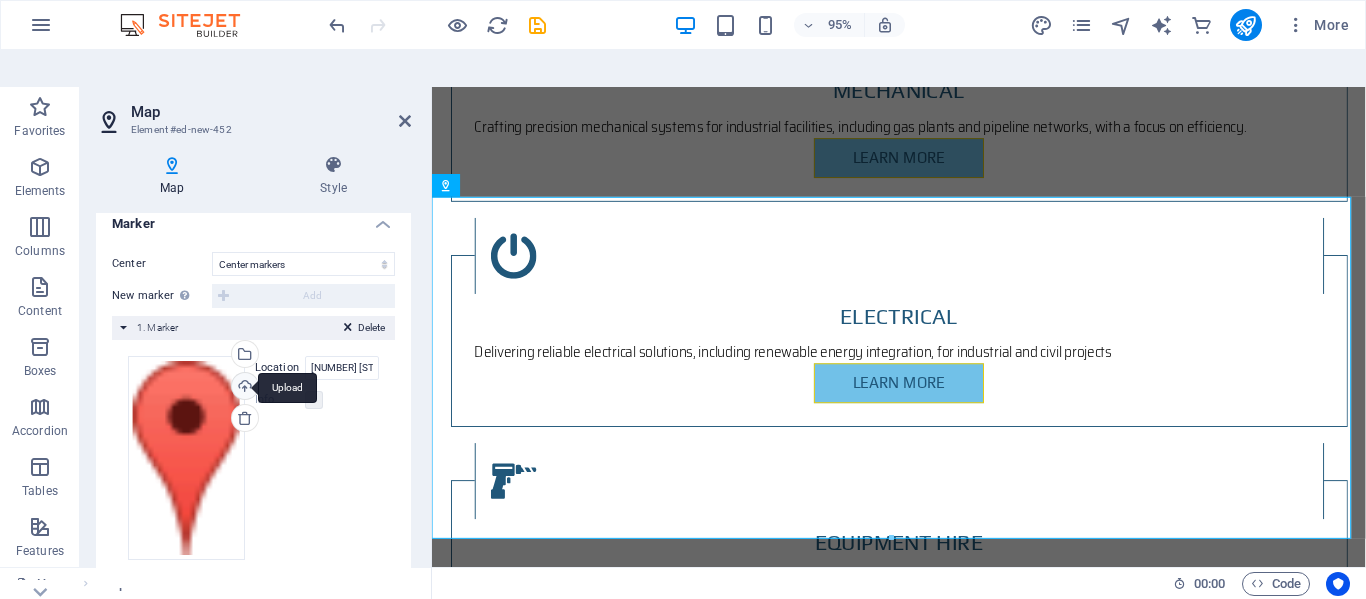 click on "Upload" at bounding box center [243, 388] 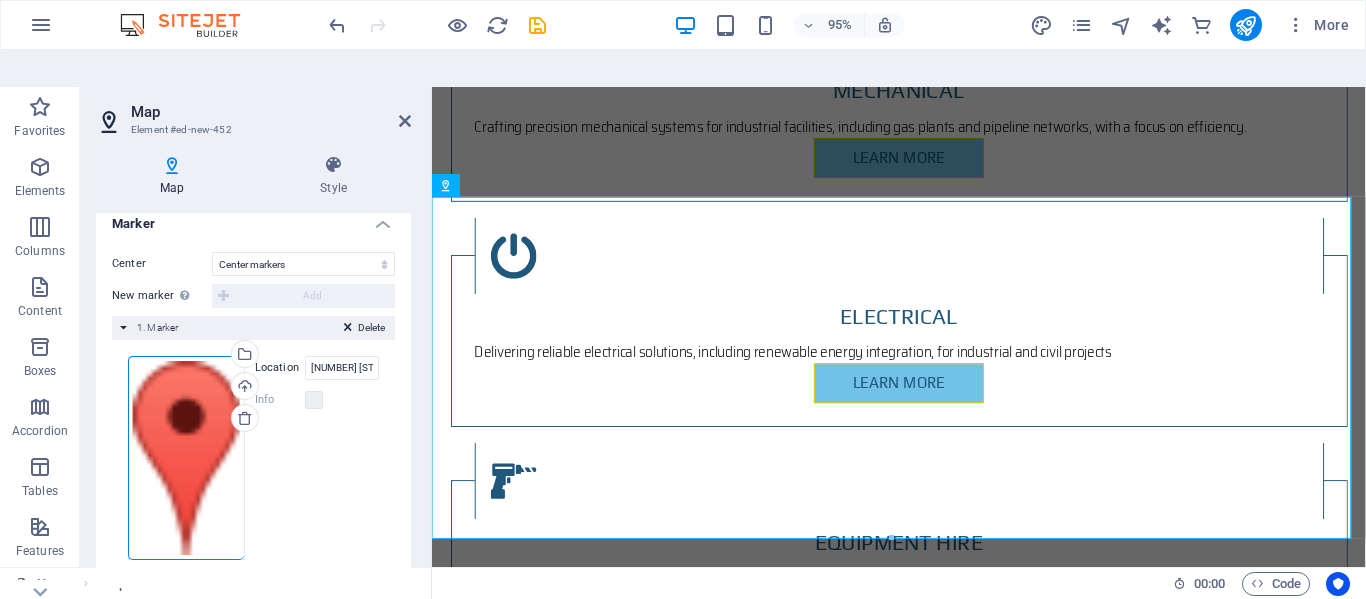 click on "Drag files here, click to choose files or select files from Files or our free stock photos & videos Select files from the file manager, stock photos, or upload file(s) Upload Location 116 E.P Malan Road,  Pomona, Kempton Park,  1619 Johannesburg Width auto px Info Opened? Headline MIBP SEO Description Paragraph Format Normal Heading 1 Heading 2 Heading 3 Heading 4 Heading 5 Heading 6 Code Font Family Arial Georgia Impact Tahoma Times New Roman Verdana Font Size 8 9 10 11 12 14 18 24 30 36 48 60 72 96 Bold Italic Underline Strikethrough Colors Icons Align Left Align Center Align Right Align Justify Unordered List Ordered List Insert Link Clear Formatting HTML" at bounding box center (253, 458) 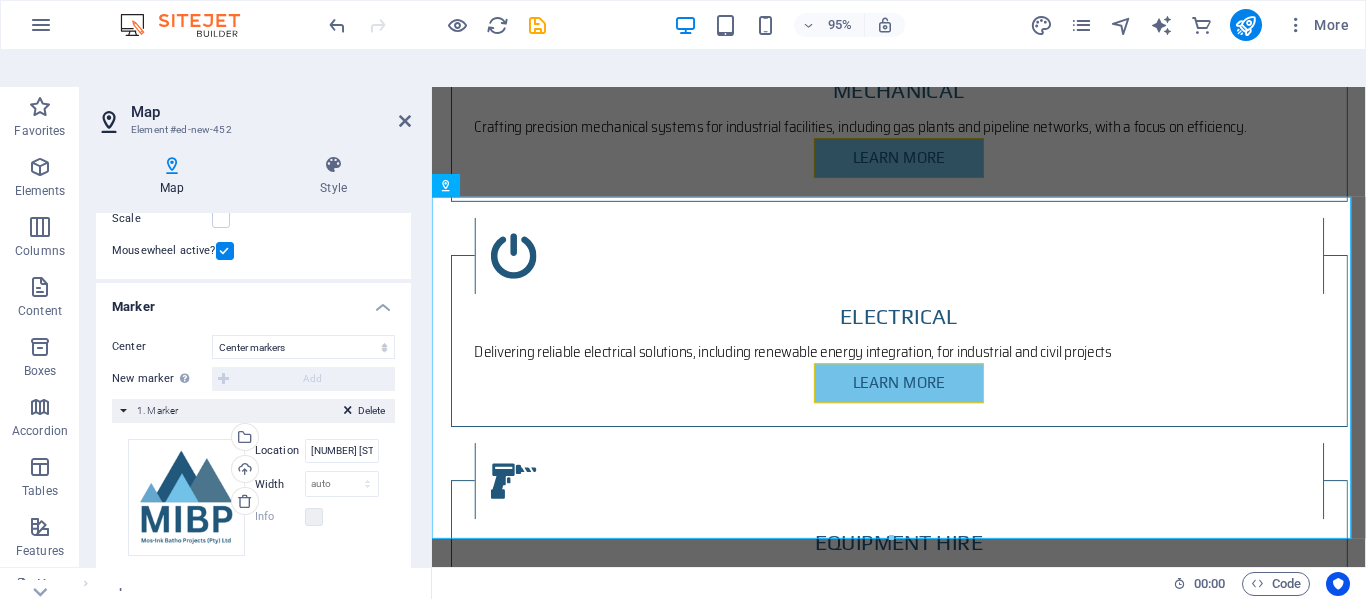 scroll, scrollTop: 285, scrollLeft: 0, axis: vertical 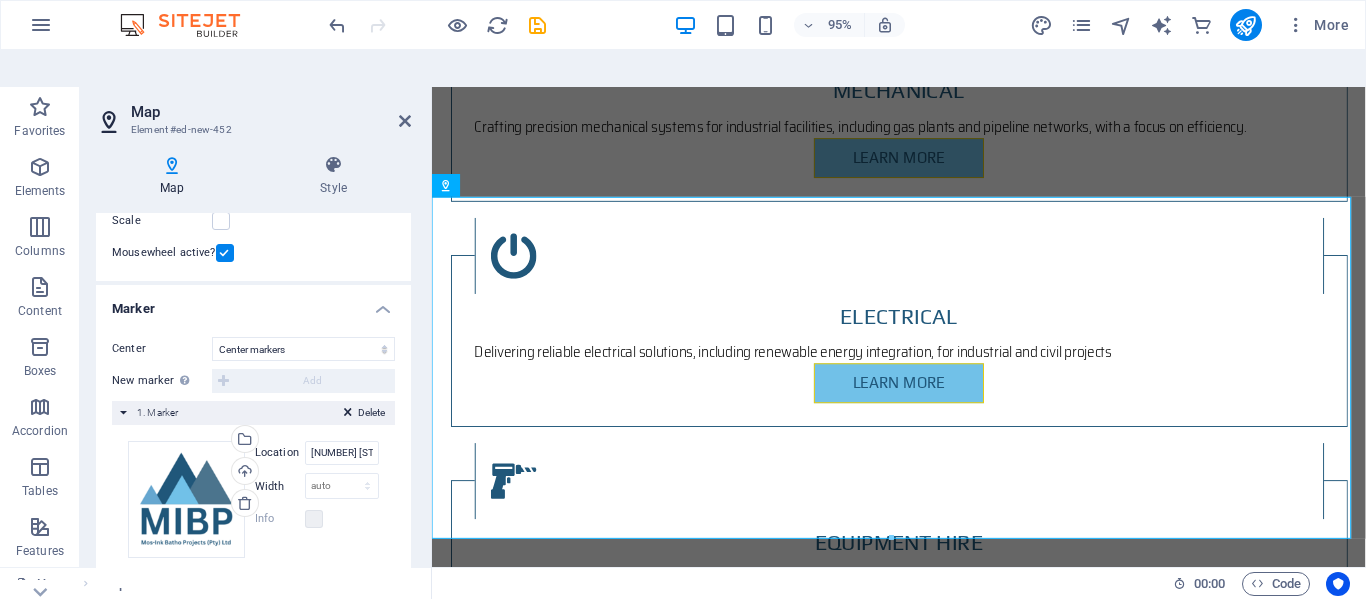 click on "Width" at bounding box center (280, 486) 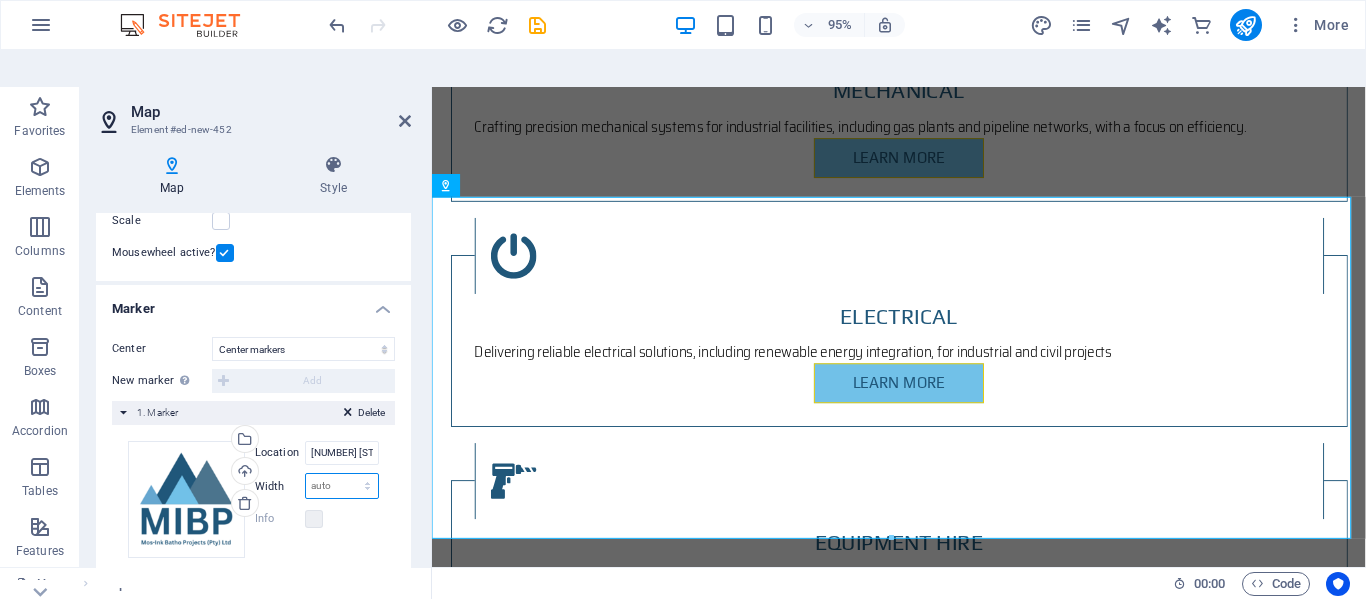 click on "auto px" at bounding box center (342, 486) 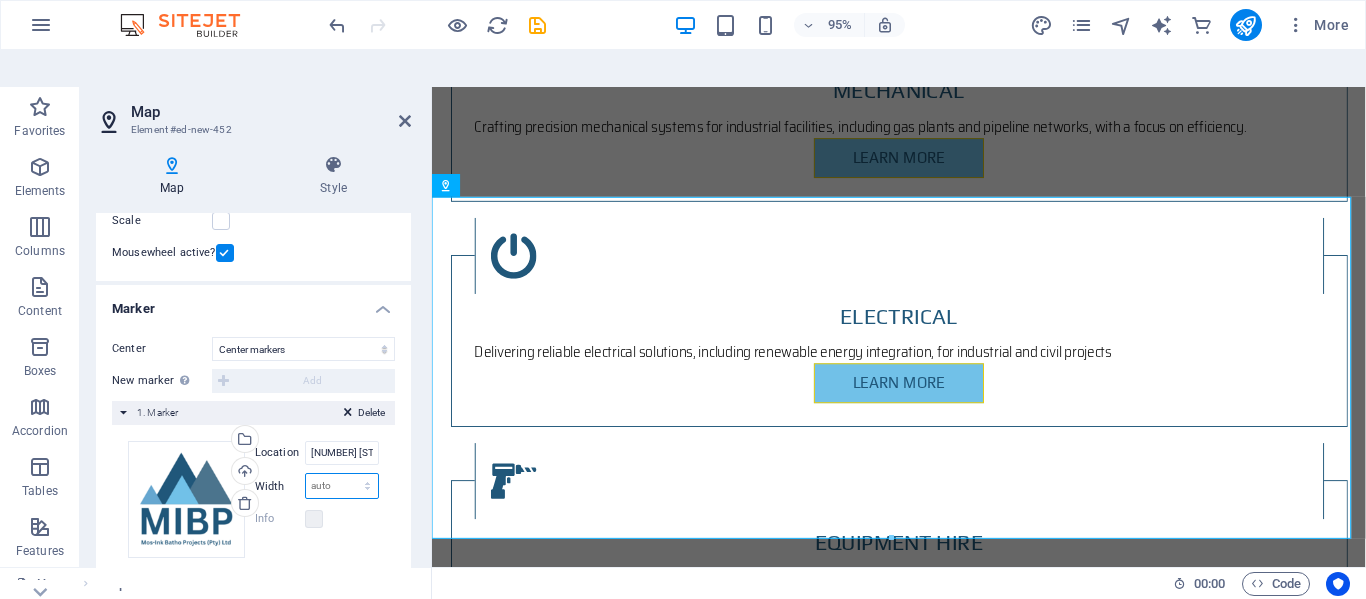 select on "px" 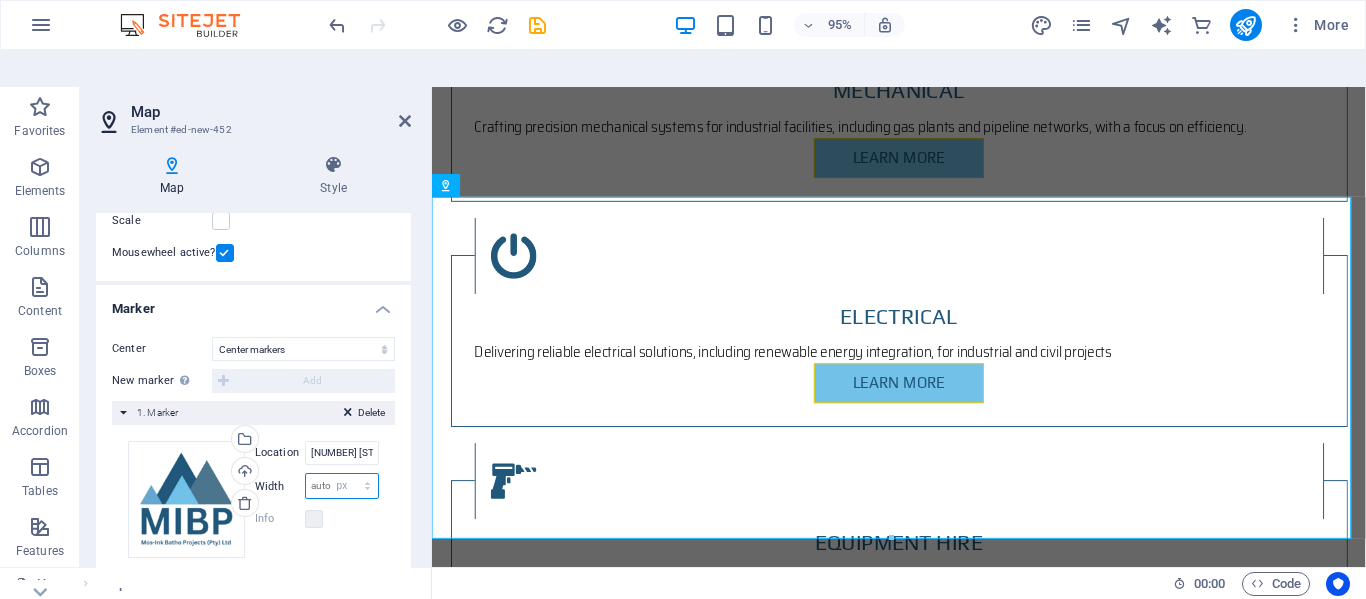 click on "auto px" at bounding box center [342, 486] 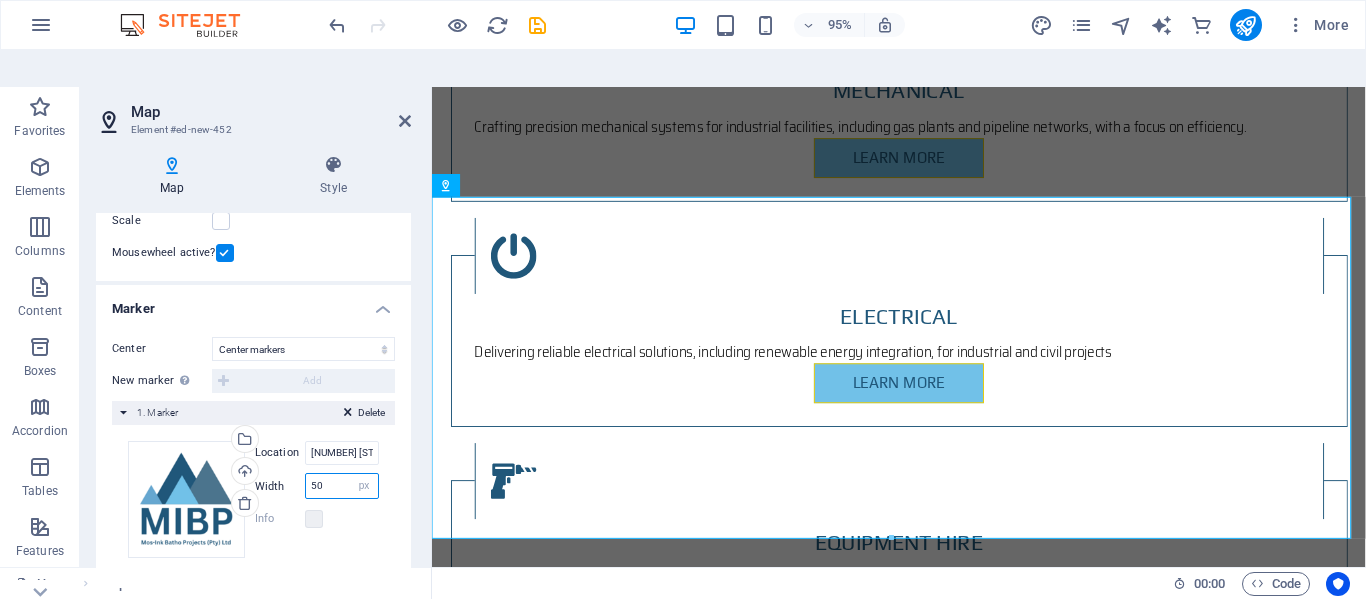 type on "50" 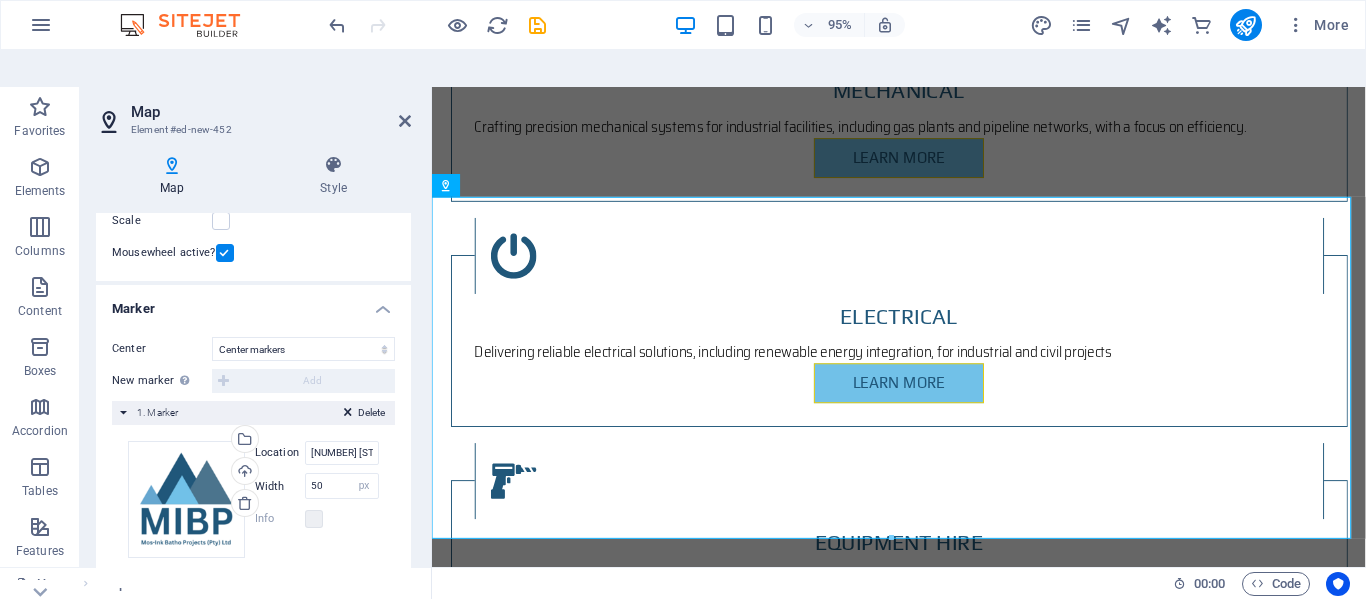 click on "Center Don't center Center markers Center and zoom markers New marker To enable this feature, please provide a Google Maps API key in the website settings. Add Delete 1. Marker Drag files here, click to choose files or select files from Files or our free stock photos & videos Select files from the file manager, stock photos, or upload file(s) Upload Location 116 E.P Malan Road,  Pomona, Kempton Park,  1619 Johannesburg Width 50 auto px Info Opened? Headline MIBP SEO Description Paragraph Format Normal Heading 1 Heading 2 Heading 3 Heading 4 Heading 5 Heading 6 Code Font Family Arial Georgia Impact Tahoma Times New Roman Verdana Font Size 8 9 10 11 12 14 18 24 30 36 48 60 72 96 Bold Italic Underline Strikethrough Colors Icons Align Left Align Center Align Right Align Justify Unordered List Ordered List Insert Link Clear Formatting HTML" at bounding box center (253, 455) 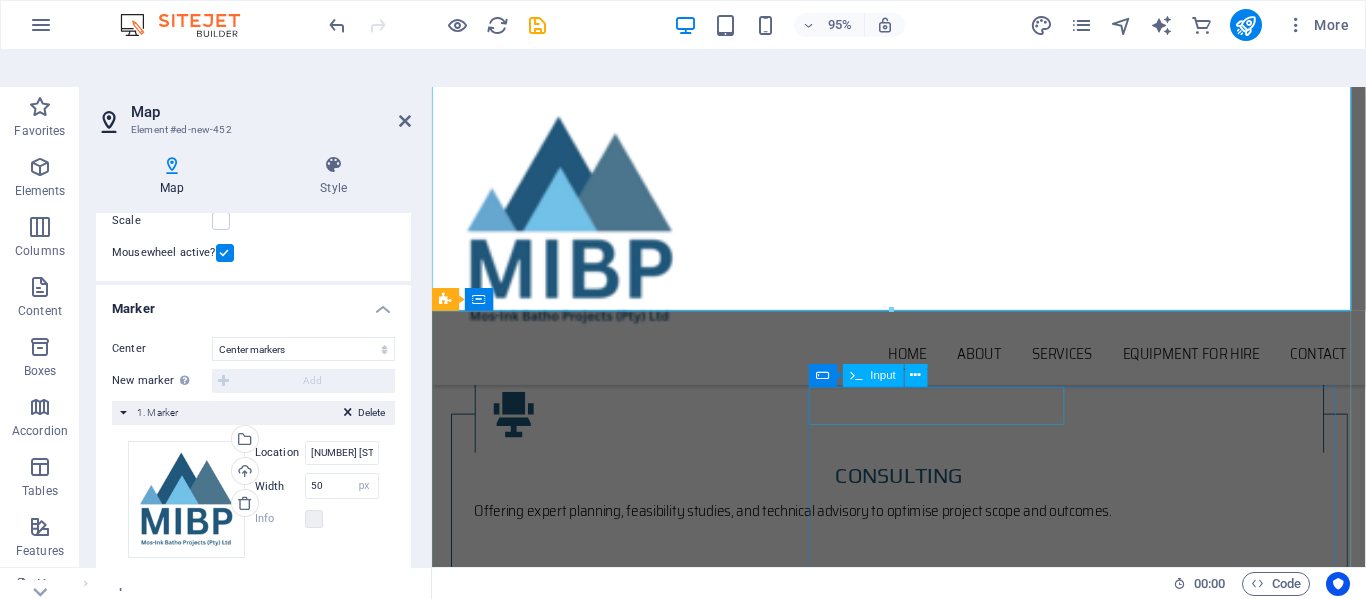 scroll, scrollTop: 3223, scrollLeft: 0, axis: vertical 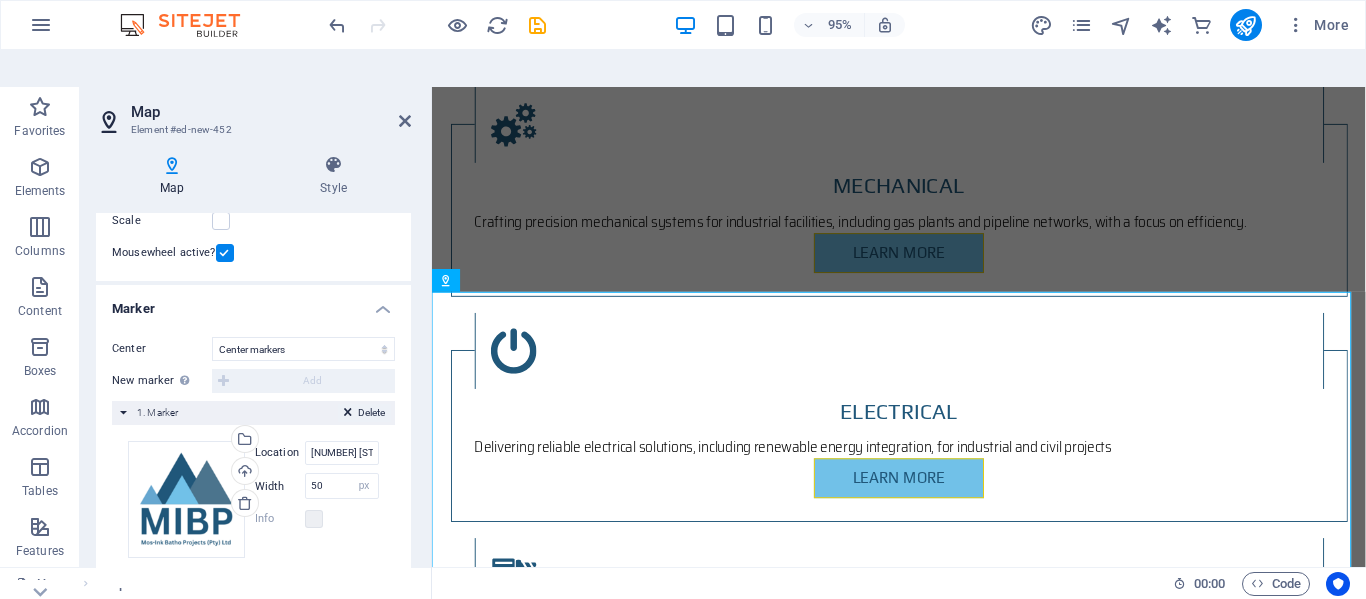 click on "Delete" at bounding box center [371, 413] 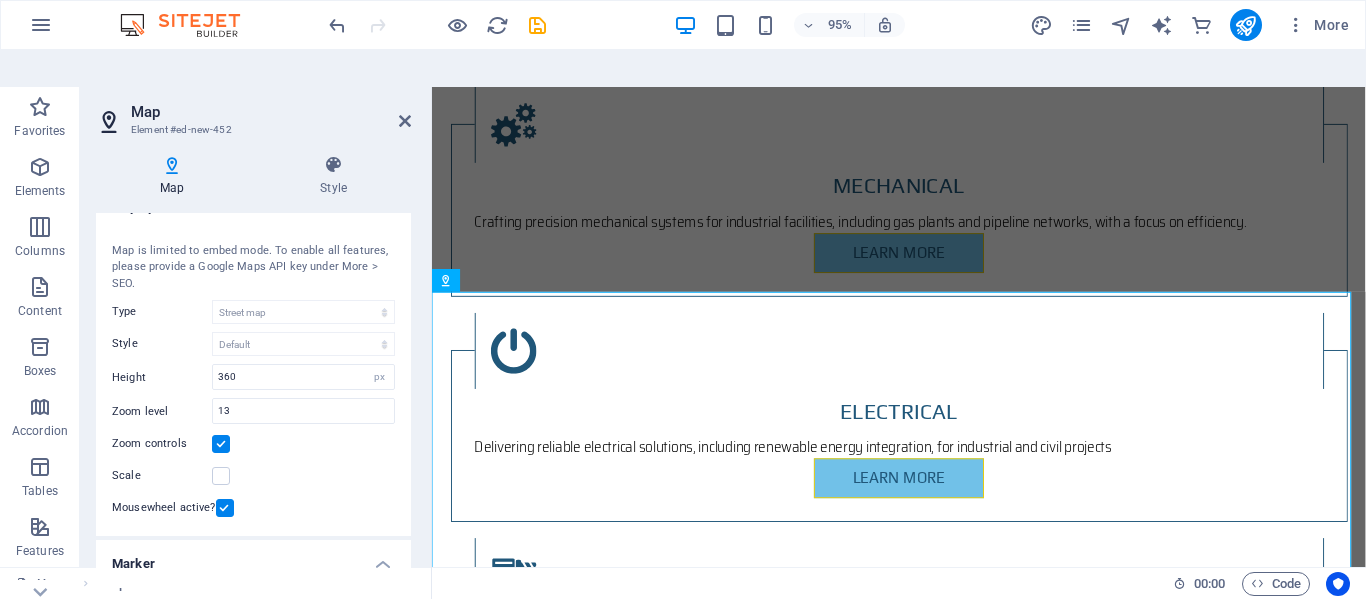 scroll, scrollTop: 0, scrollLeft: 0, axis: both 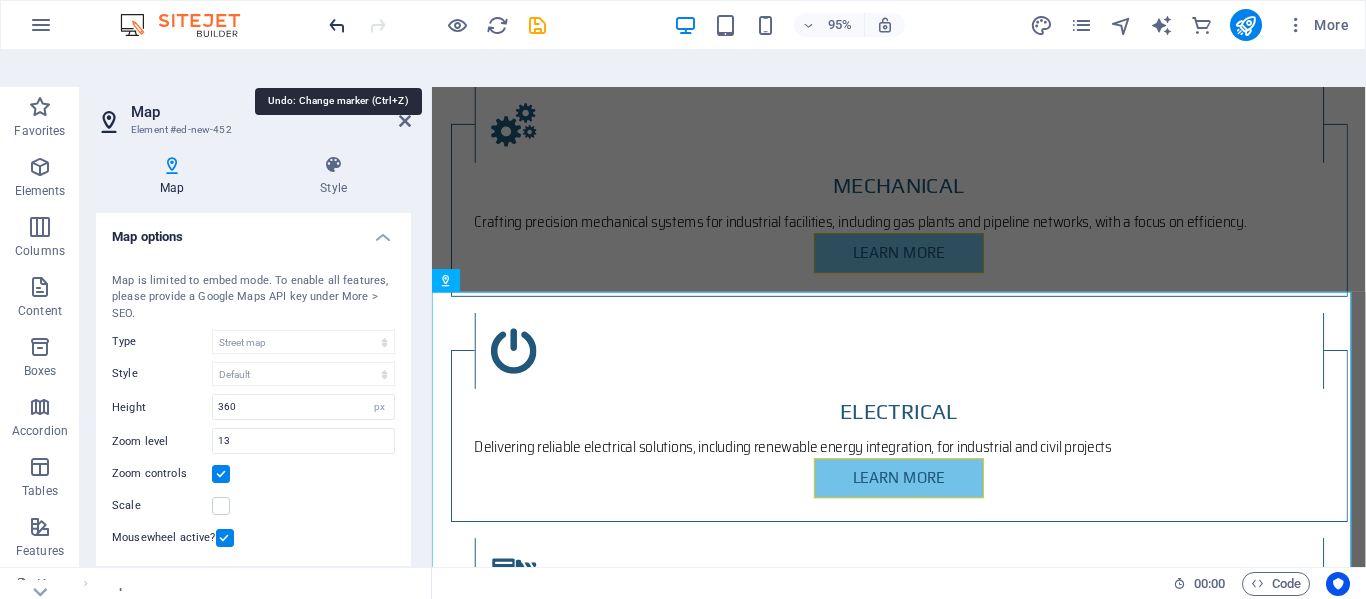 click at bounding box center [337, 25] 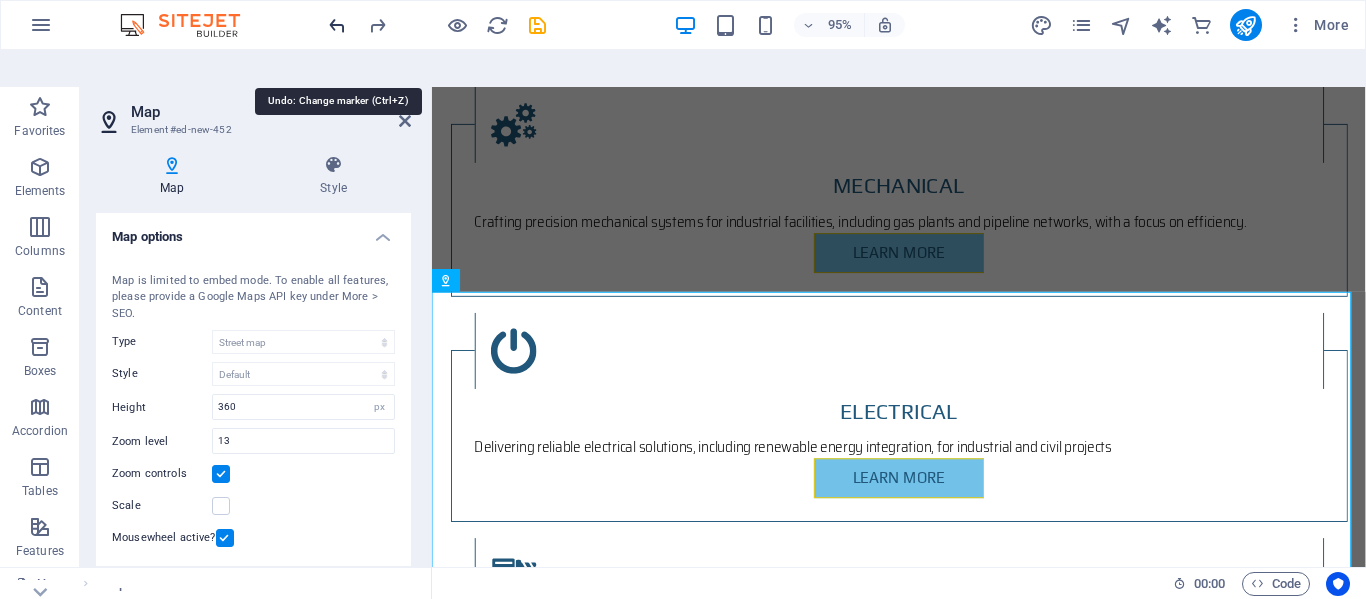 click at bounding box center [337, 25] 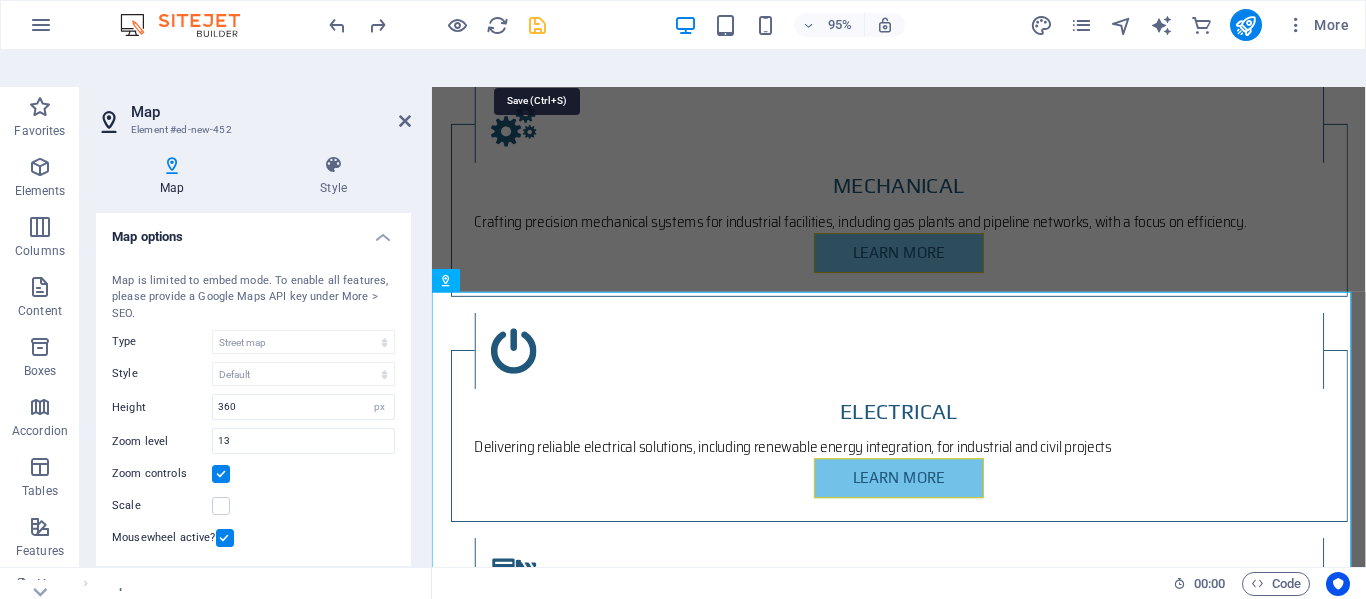 click at bounding box center (537, 25) 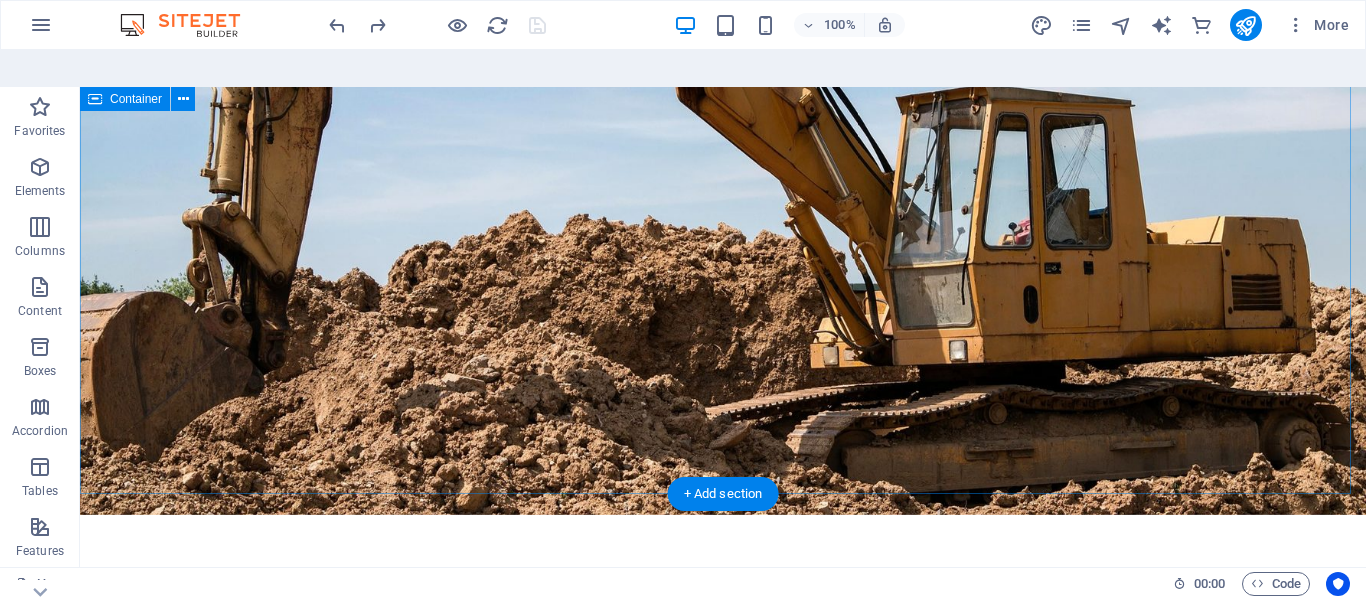 scroll, scrollTop: 2206, scrollLeft: 0, axis: vertical 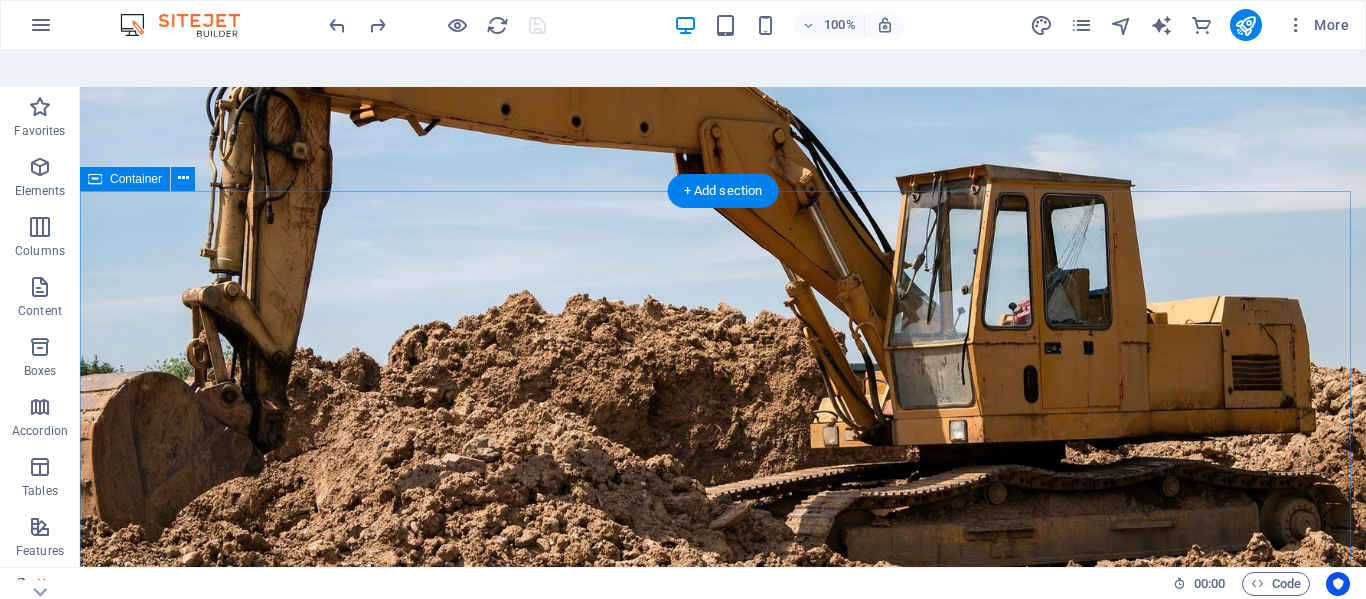 click on "WHAT DEFINES US 9+ Years Experience.  Friendly Support.  Leading quality and sustainability.  Professional Team. Pioneering Technology Using drone mapping and green tech. .fa-secondary{opacity:.4} Masterful Engineering Minds Tailored solutions for complex challenges. Relentless Timeliness Delivering projects on schedule with quality. Customer Support Responsive support from start to finish." at bounding box center (723, 3609) 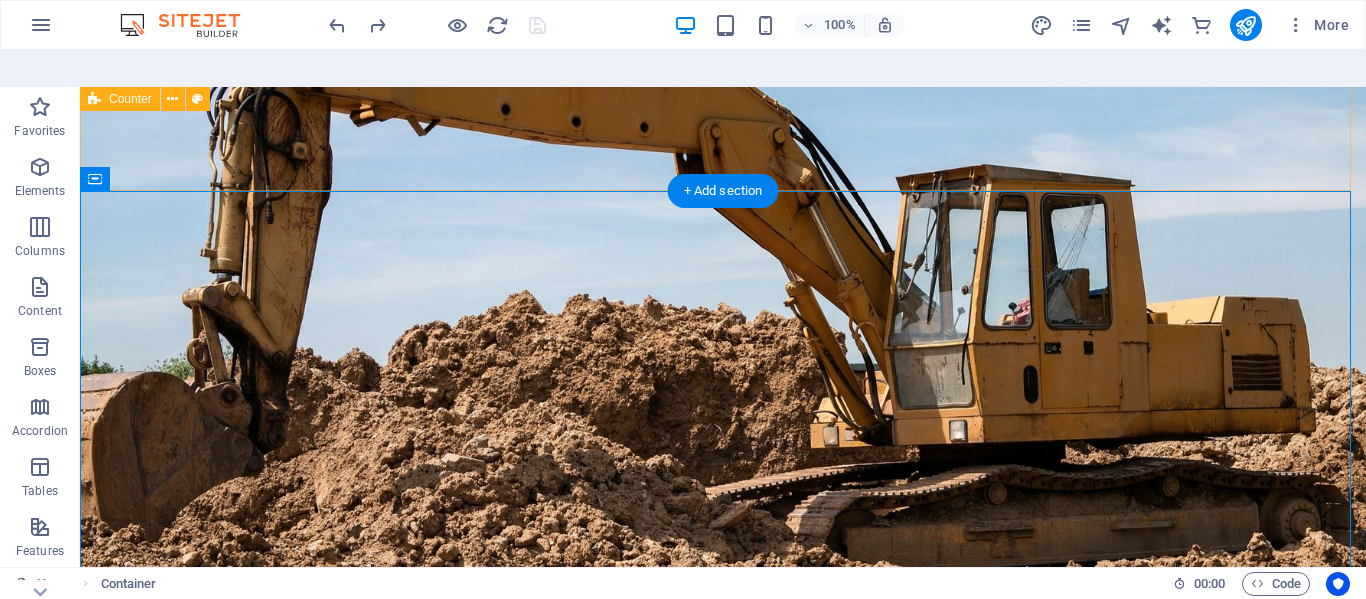 click on "59 Satisfied Clients in 2024 18 Projects in 2025 20  + Challenging Terrain Mastered 9 Years of Experience" at bounding box center (723, 2698) 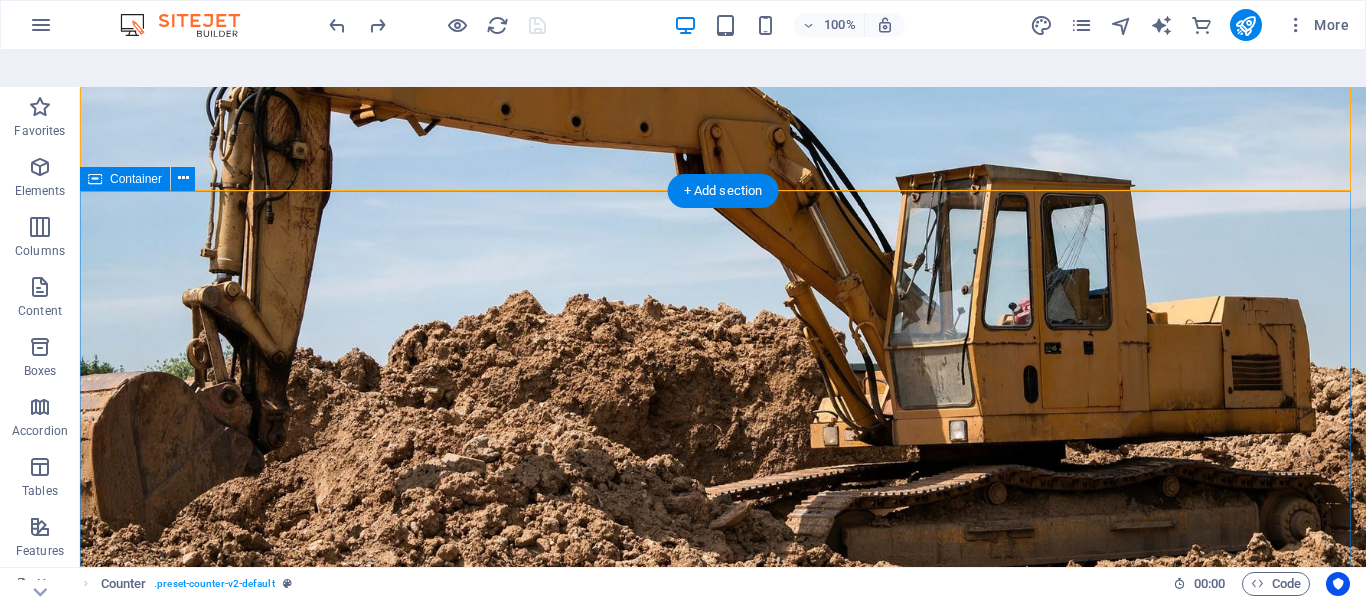 click on "WHAT DEFINES US 9+ Years Experience.  Friendly Support.  Leading quality and sustainability.  Professional Team. Pioneering Technology Using drone mapping and green tech. .fa-secondary{opacity:.4} Masterful Engineering Minds Tailored solutions for complex challenges. Relentless Timeliness Delivering projects on schedule with quality. Customer Support Responsive support from start to finish." at bounding box center [723, 3609] 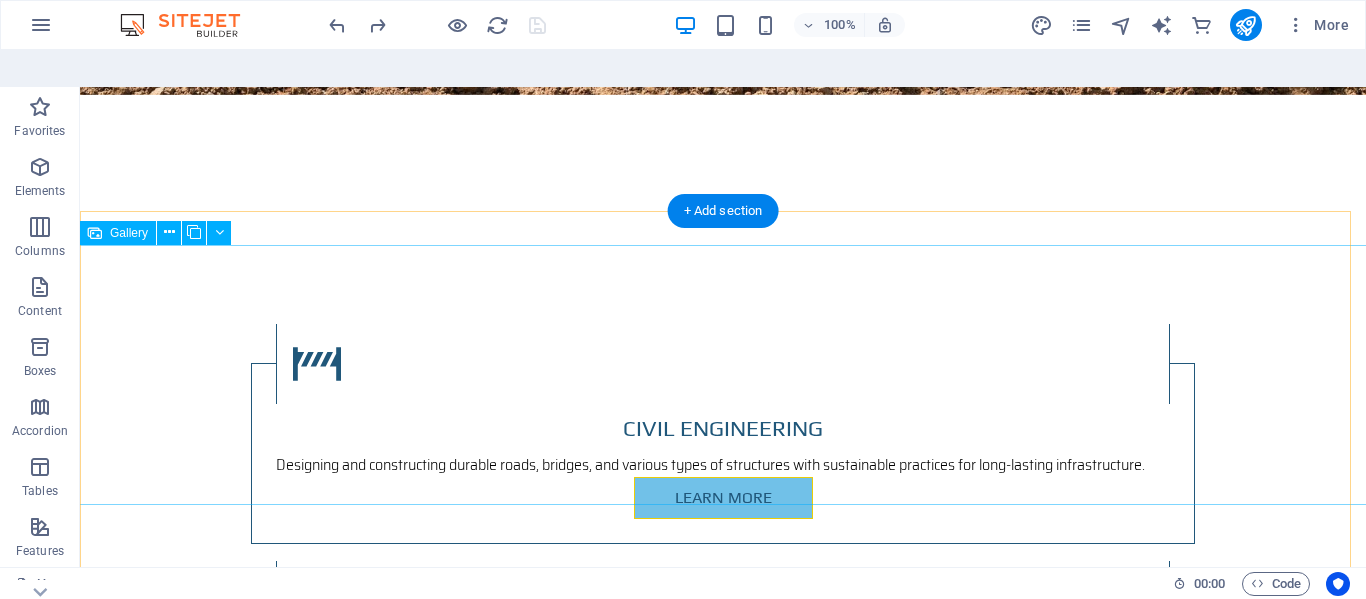 scroll, scrollTop: 2906, scrollLeft: 0, axis: vertical 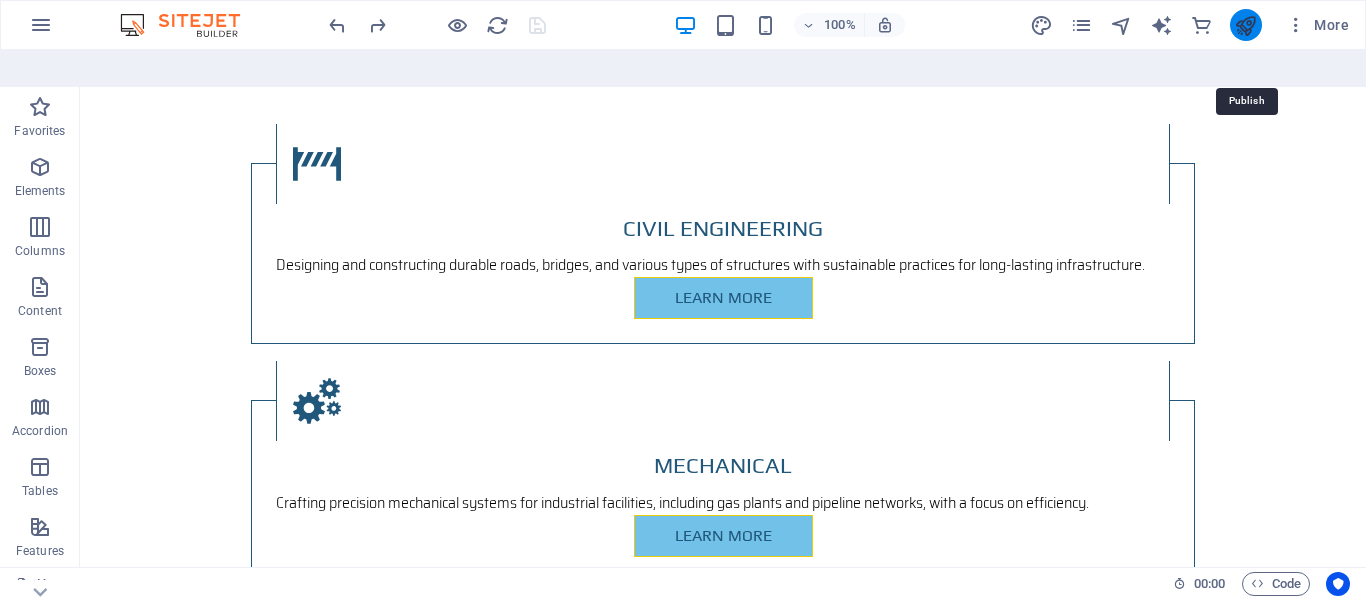 click at bounding box center (1245, 25) 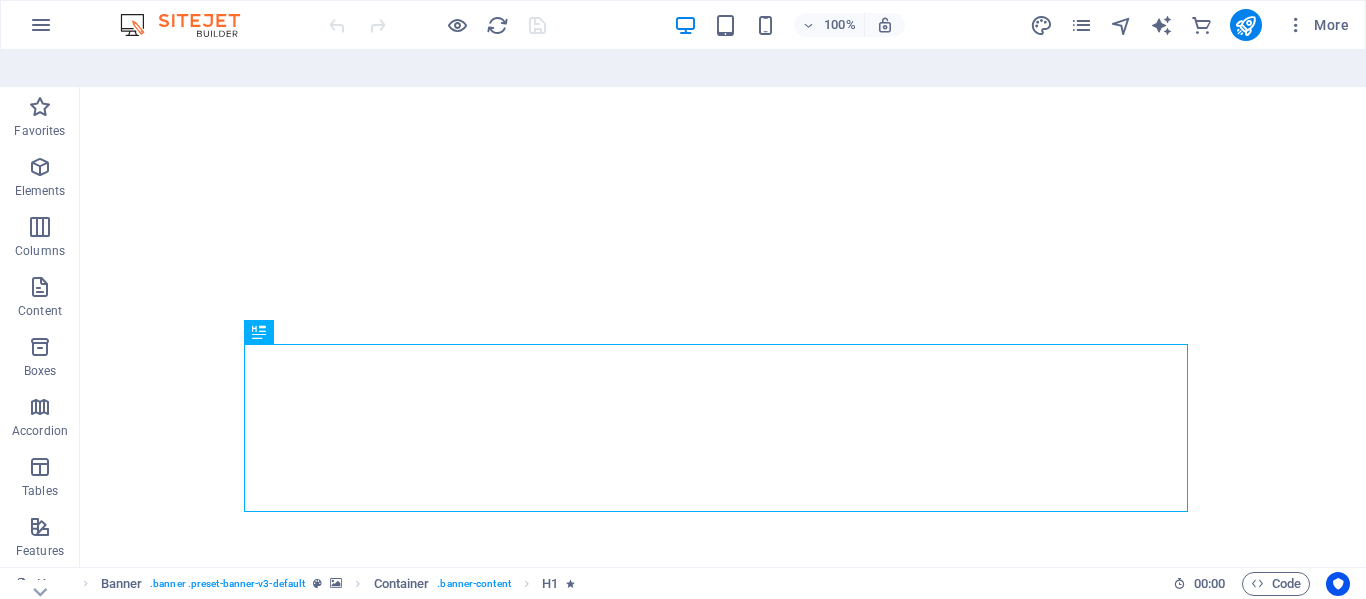scroll, scrollTop: 0, scrollLeft: 0, axis: both 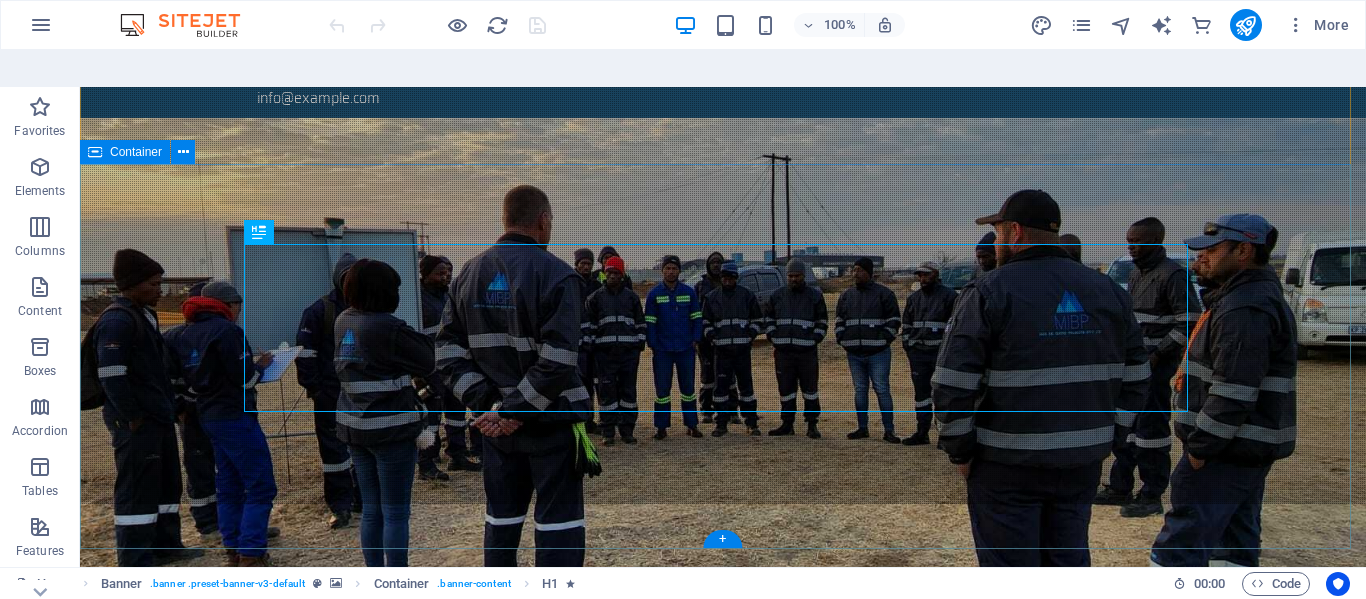 click on "Specialised Engineering & Construction Learn more" at bounding box center (723, 1001) 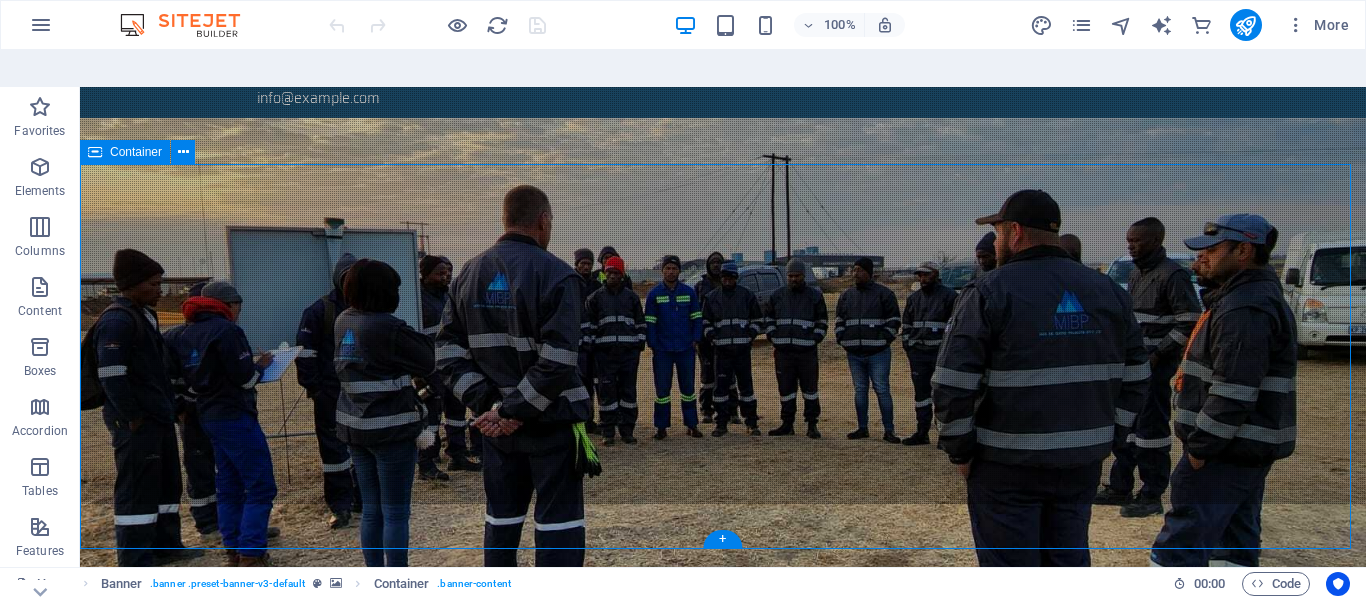 click on "Specialised Engineering & Construction Learn more" at bounding box center (723, 1001) 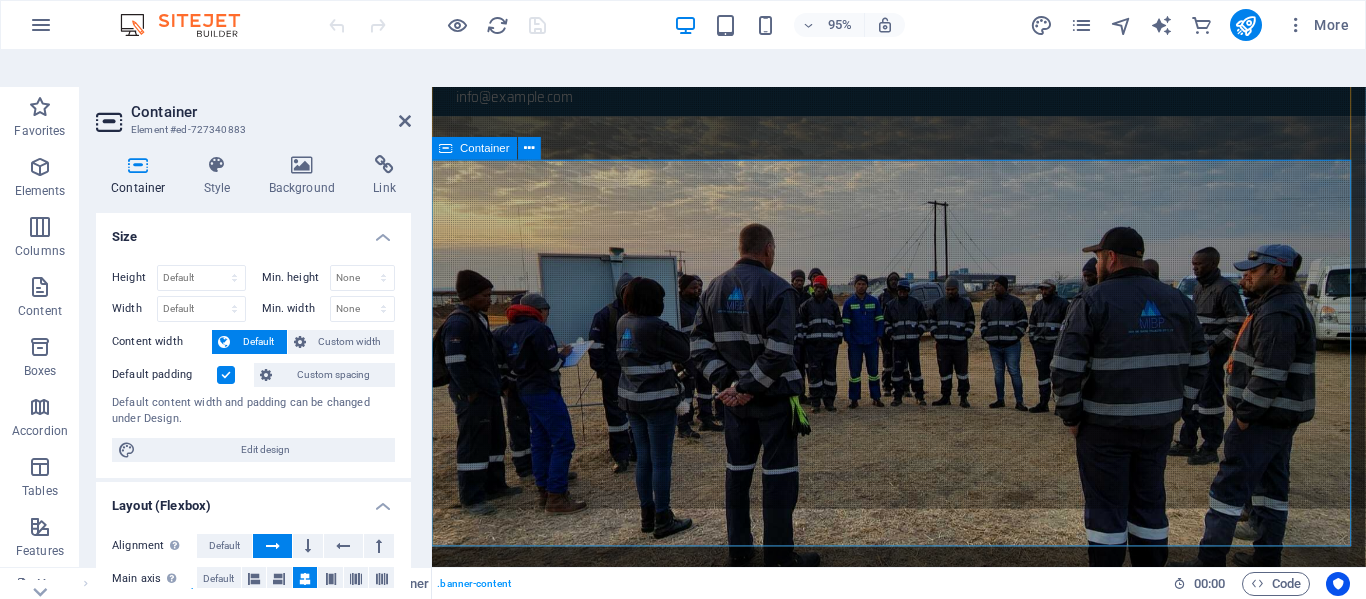 click on "Specialised Engineering & Construction Learn more" at bounding box center (923, 1001) 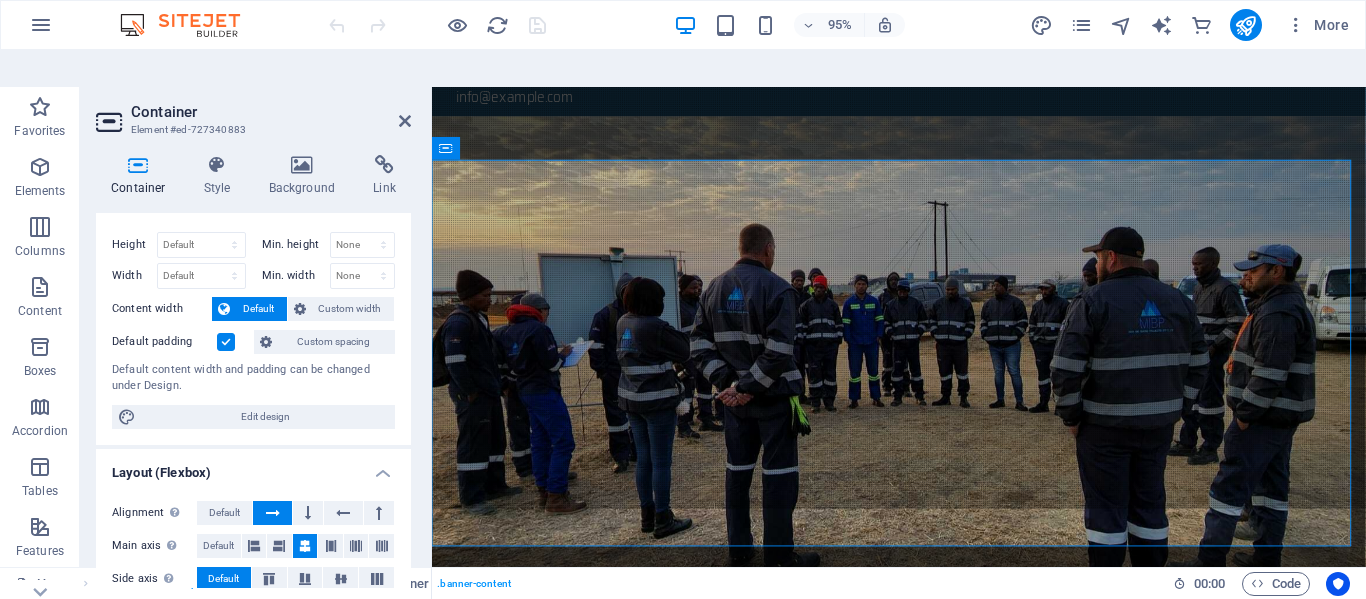 scroll, scrollTop: 0, scrollLeft: 0, axis: both 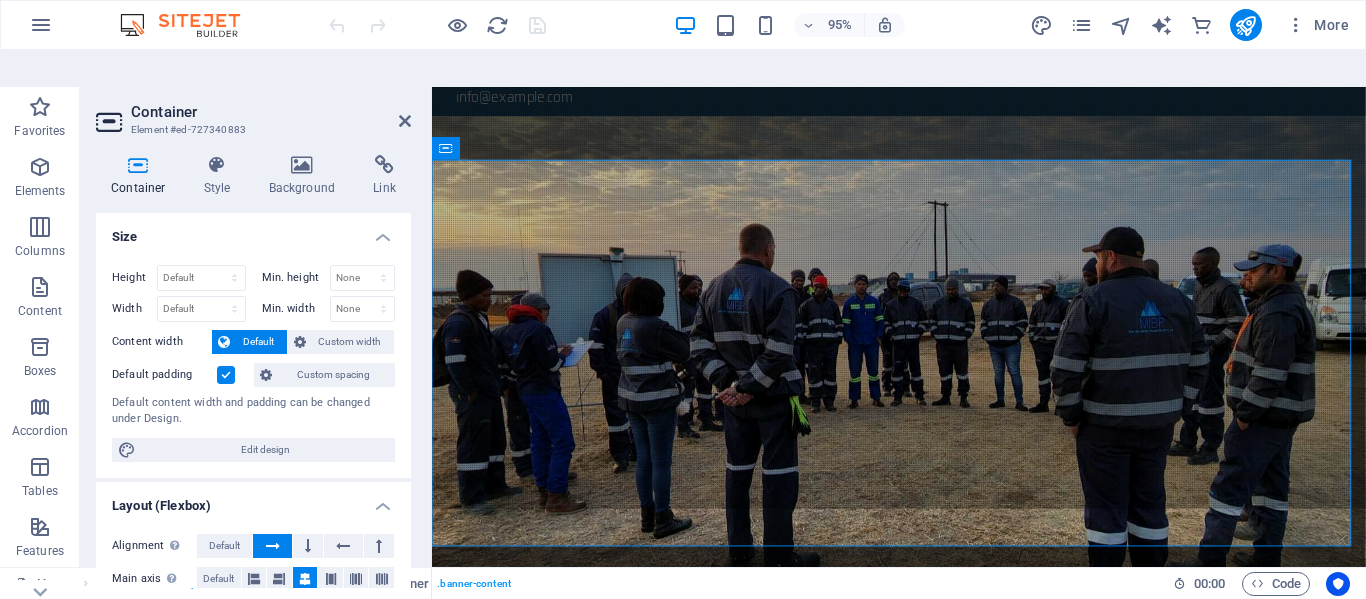 click at bounding box center [226, 375] 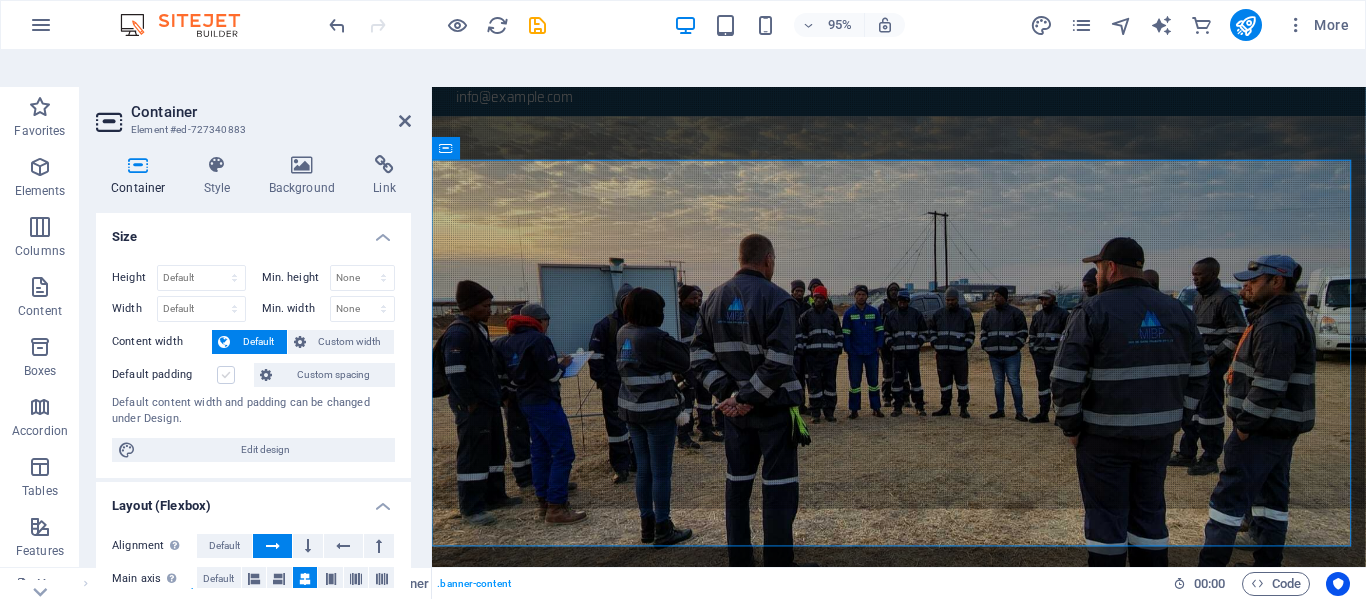 click at bounding box center (226, 375) 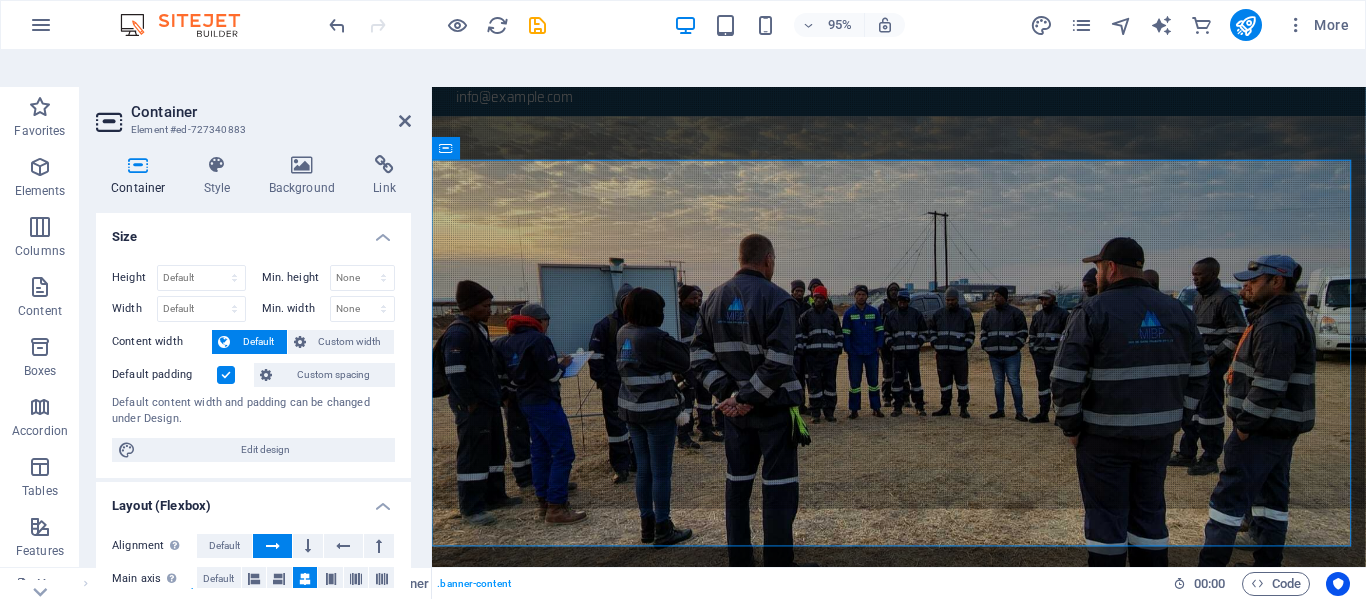 click at bounding box center (226, 375) 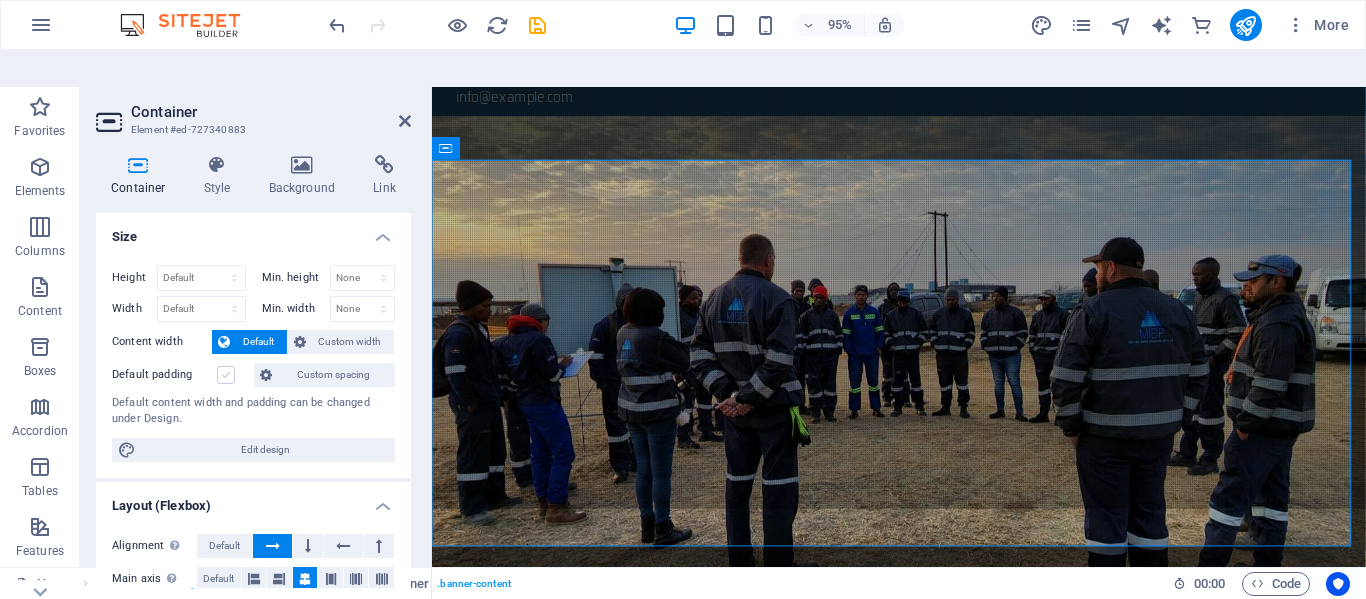 click at bounding box center [226, 375] 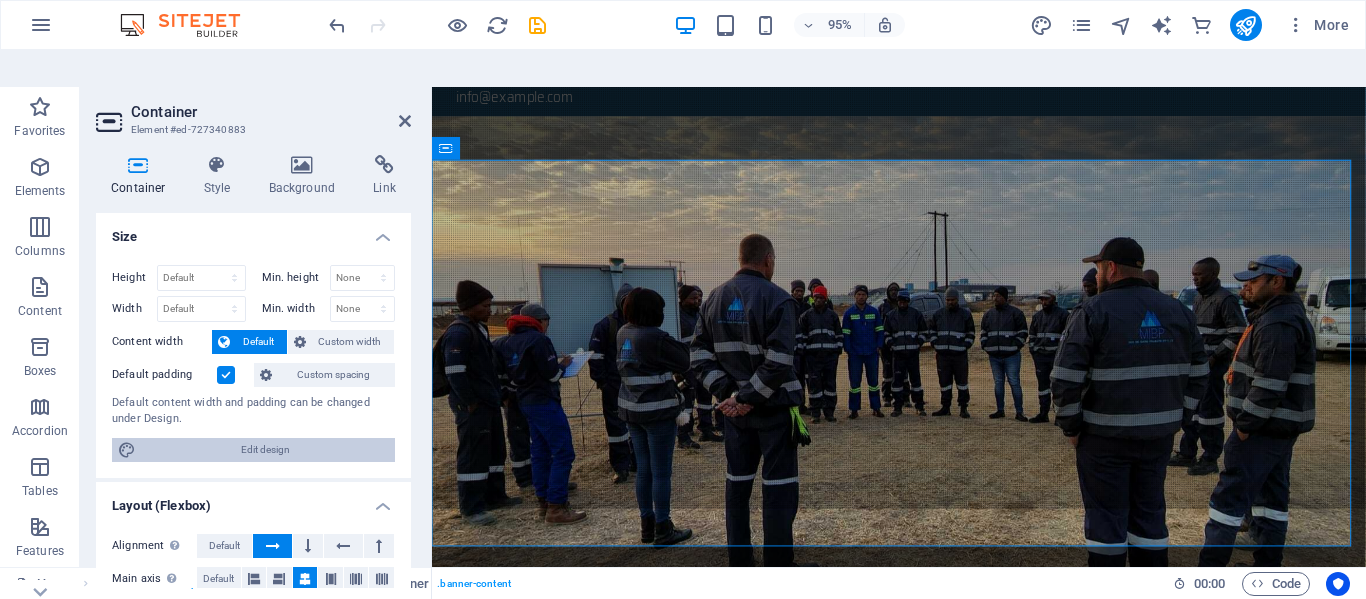 click on "Edit design" at bounding box center (265, 450) 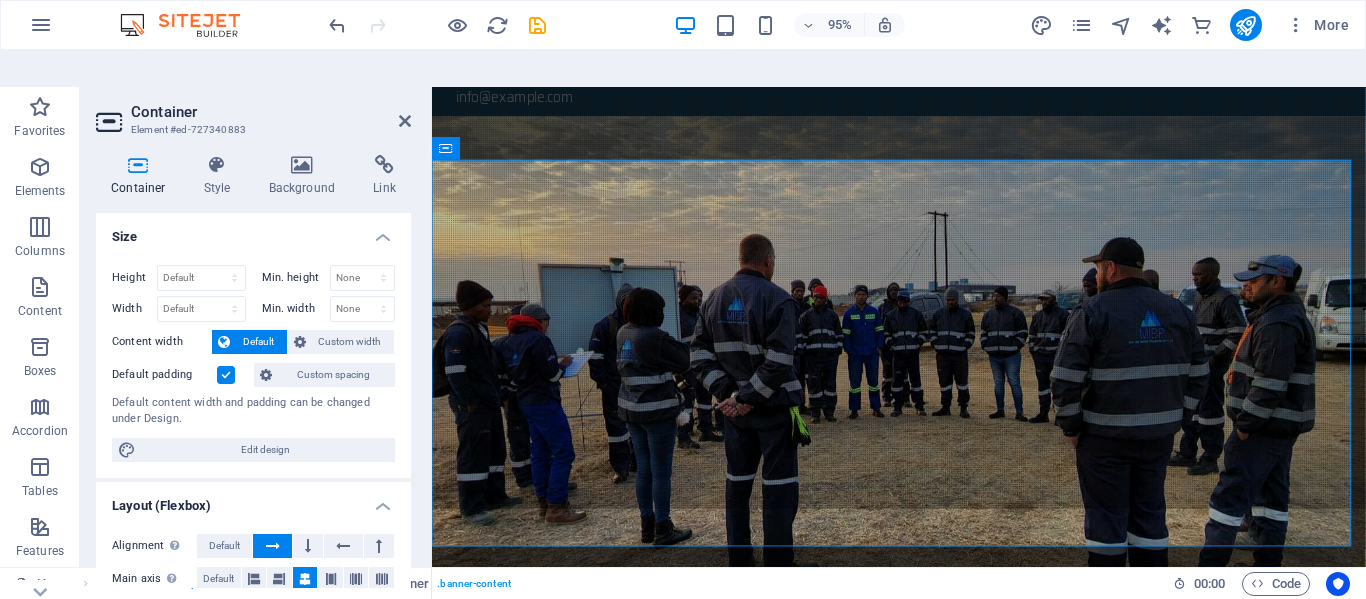 select on "rem" 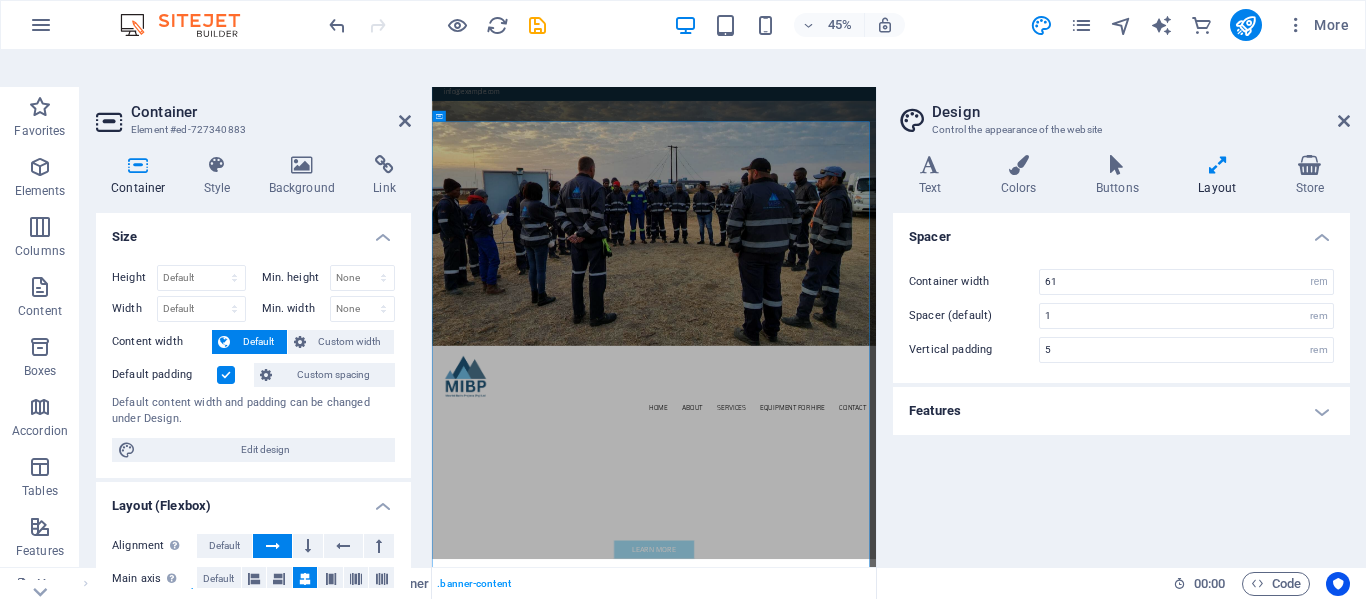 click on "Features" at bounding box center (1121, 411) 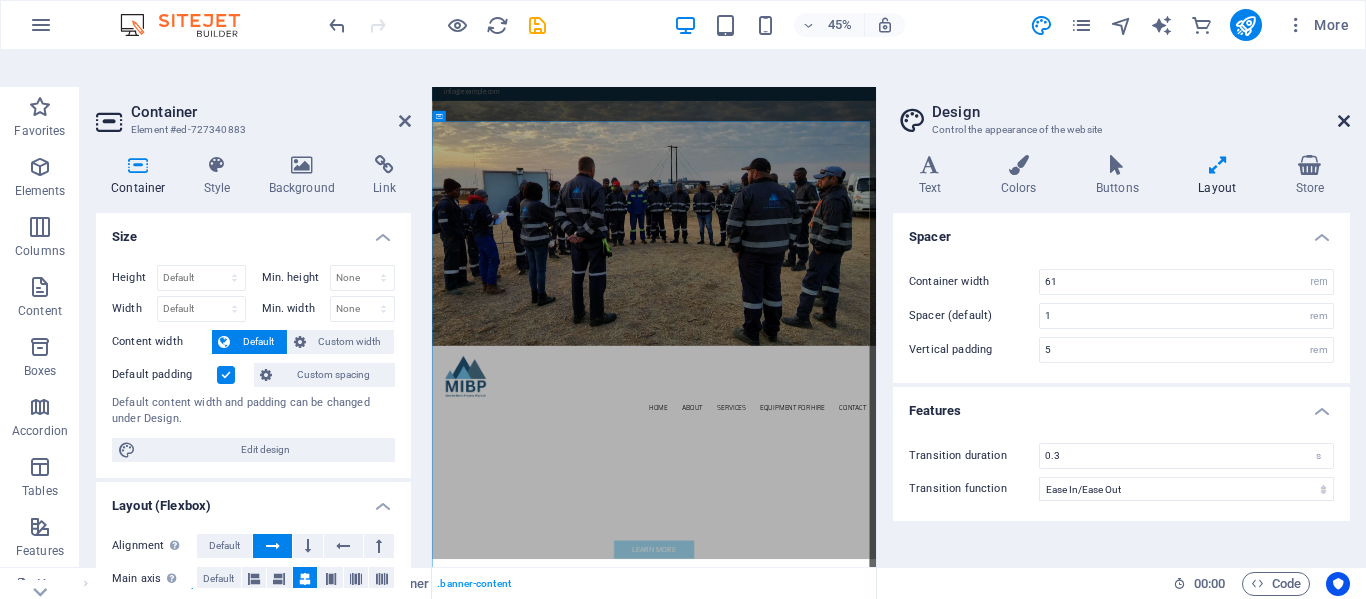 click at bounding box center [1344, 121] 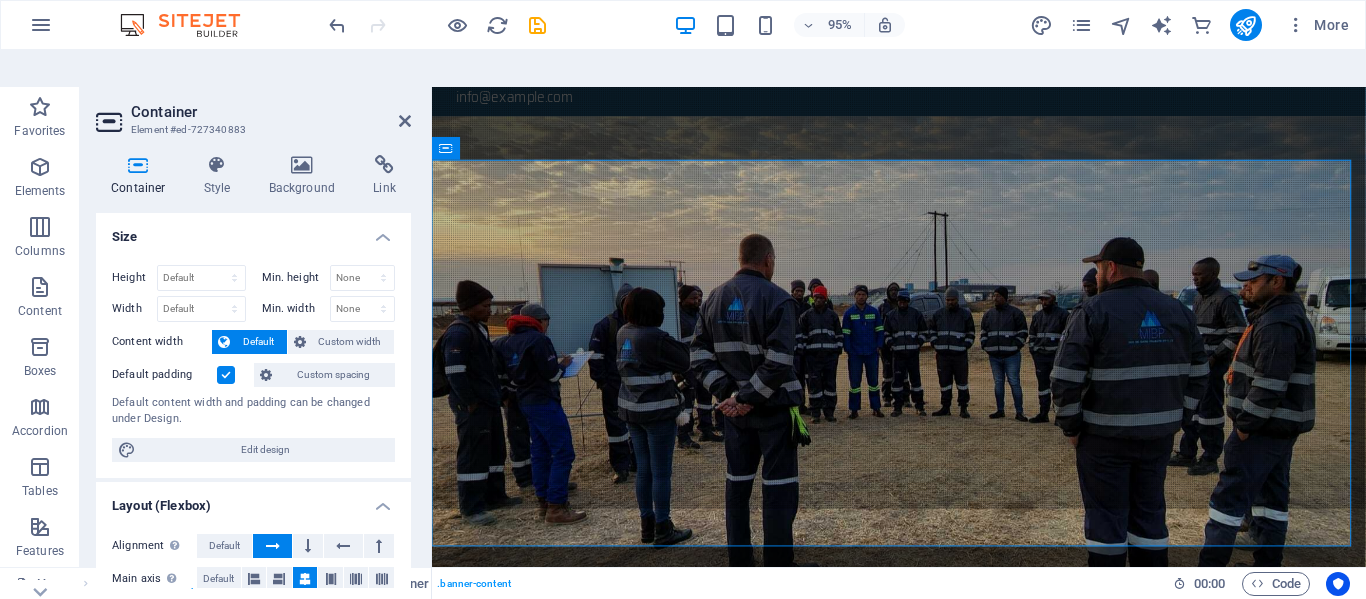 click on "Container Style Background Link Size Height Default px rem % vh vw Min. height None px rem % vh vw Width Default px rem % em vh vw Min. width None px rem % vh vw Content width Default Custom width Width Default px rem % em vh vw Min. width None px rem % vh vw Default padding Custom spacing Default content width and padding can be changed under Design. Edit design Layout (Flexbox) Alignment Determines the flex direction. Default Main axis Determine how elements should behave along the main axis inside this container (justify content). Default Side axis Control the vertical direction of the element inside of the container (align items). Default Wrap Default On Off Fill Controls the distances and direction of elements on the y-axis across several lines (align content). Default Accessibility ARIA helps assistive technologies (like screen readers) to understand the role, state, and behavior of web elements Role The ARIA role defines the purpose of an element.  None Alert Article Banner Comment Fan" at bounding box center [253, 371] 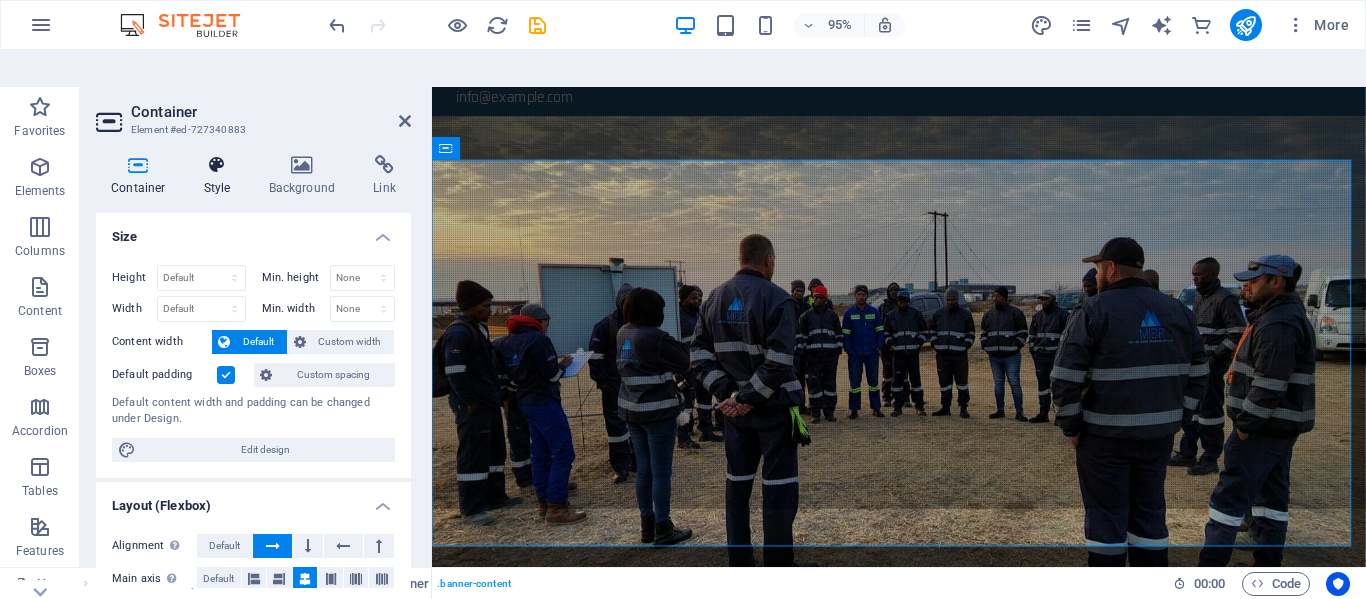 click on "Style" at bounding box center (221, 176) 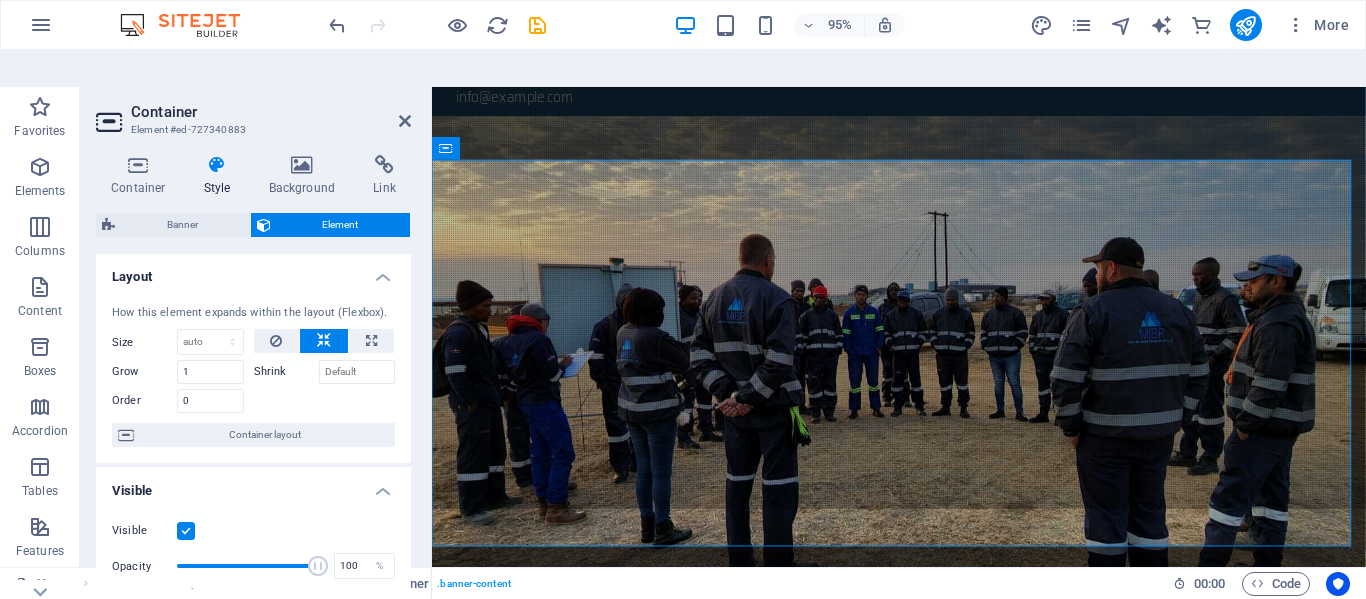 scroll, scrollTop: 0, scrollLeft: 0, axis: both 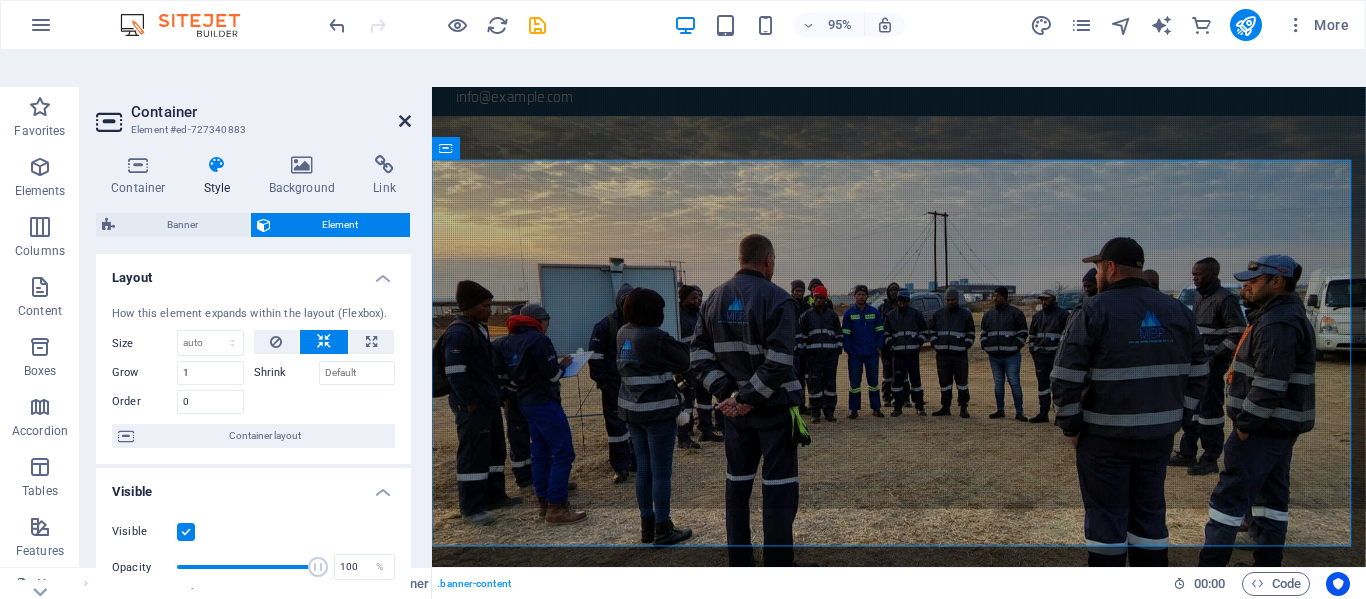 click at bounding box center (405, 121) 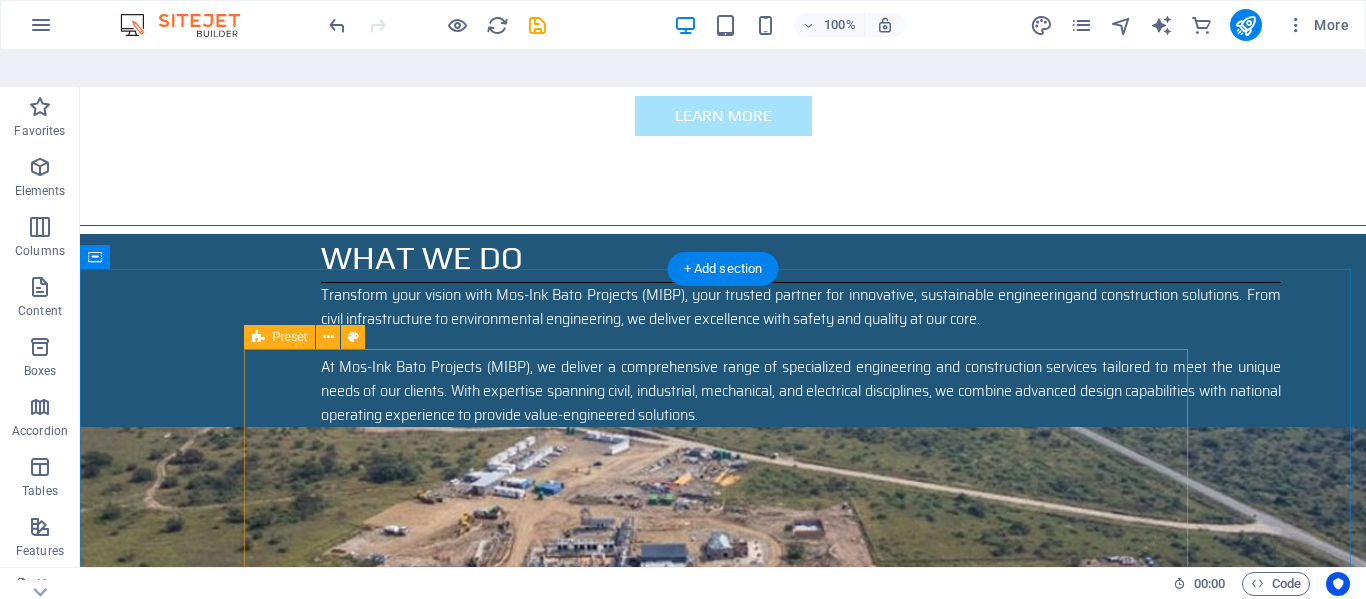 scroll, scrollTop: 1200, scrollLeft: 0, axis: vertical 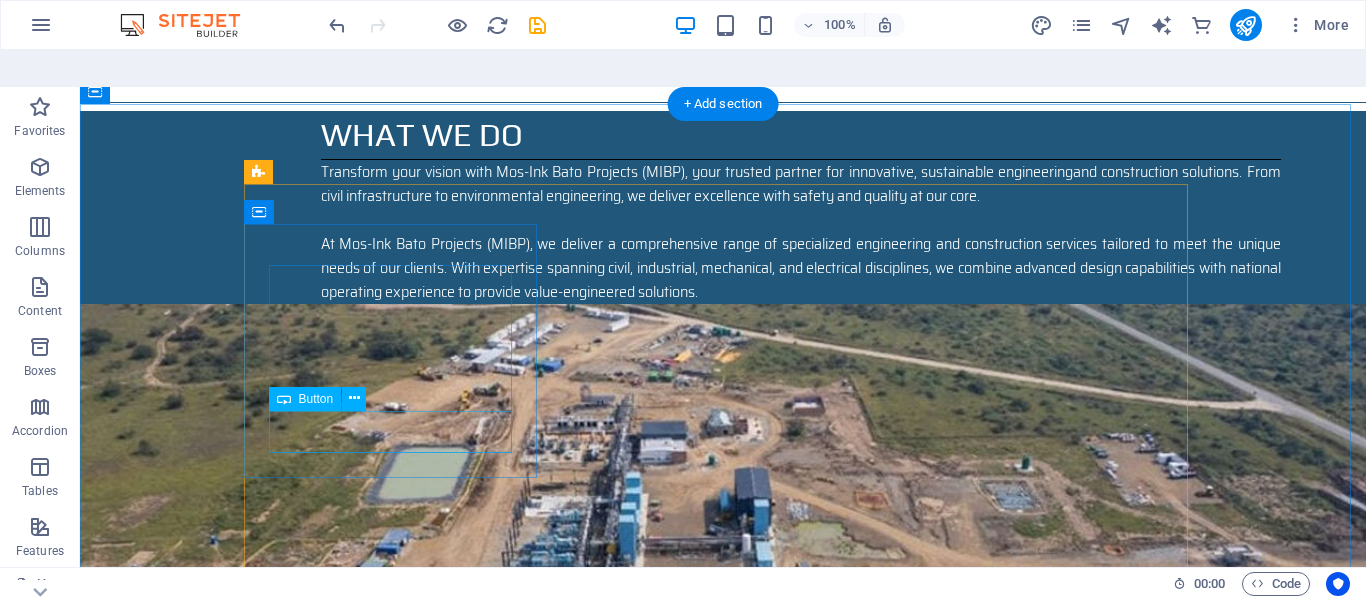 click on "learn more" at bounding box center (723, 2004) 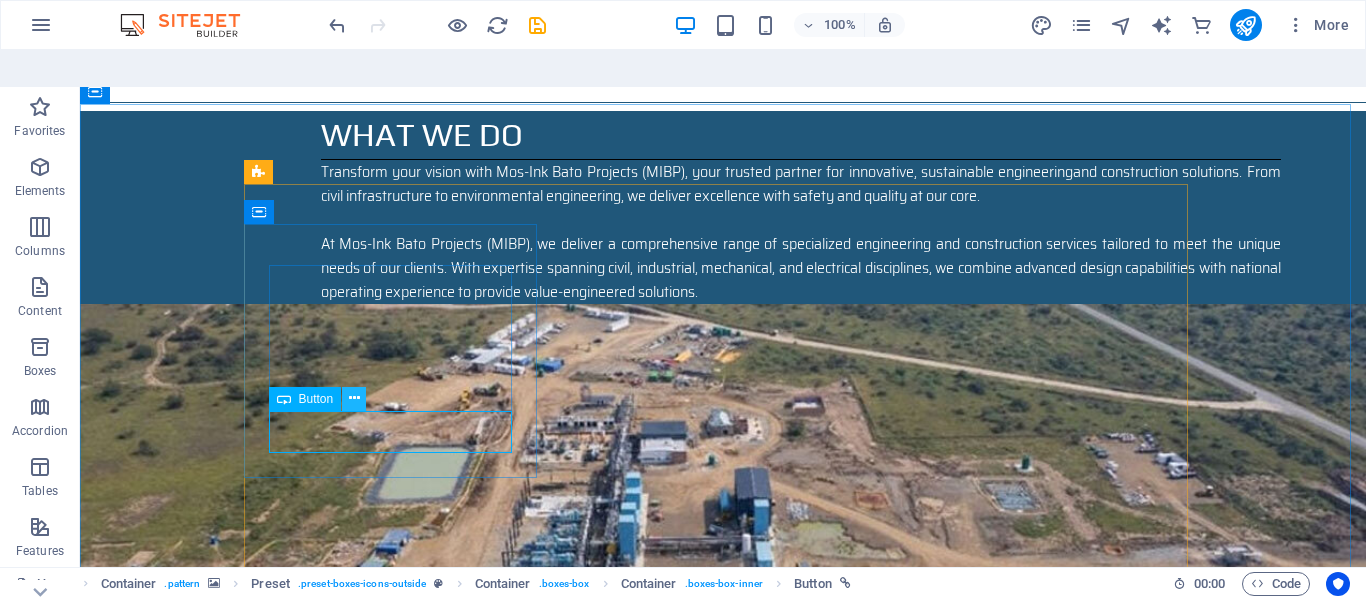 click at bounding box center (354, 398) 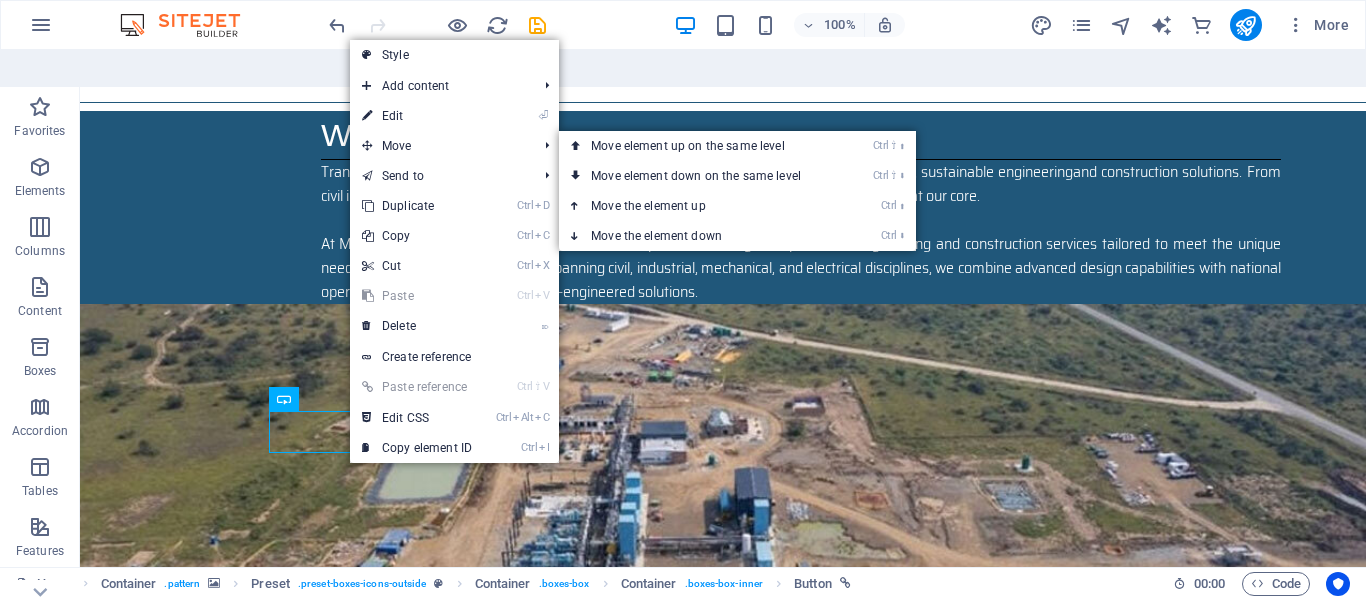 click on "⏎  Edit" at bounding box center [417, 116] 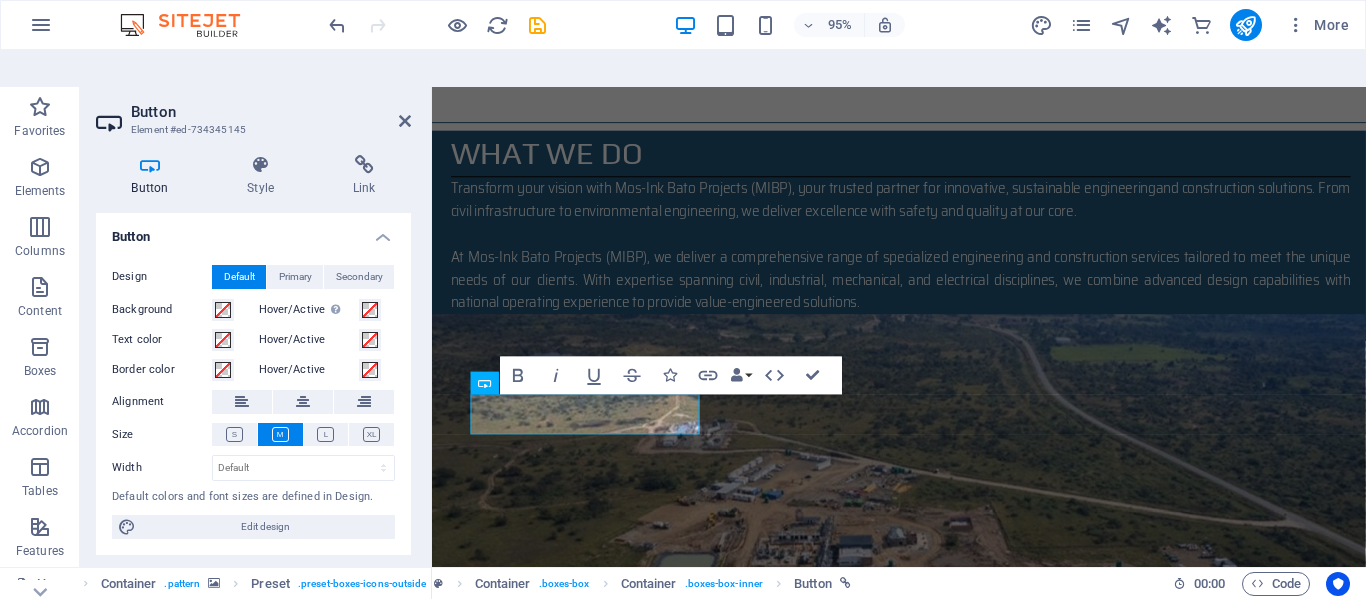 scroll, scrollTop: 1222, scrollLeft: 0, axis: vertical 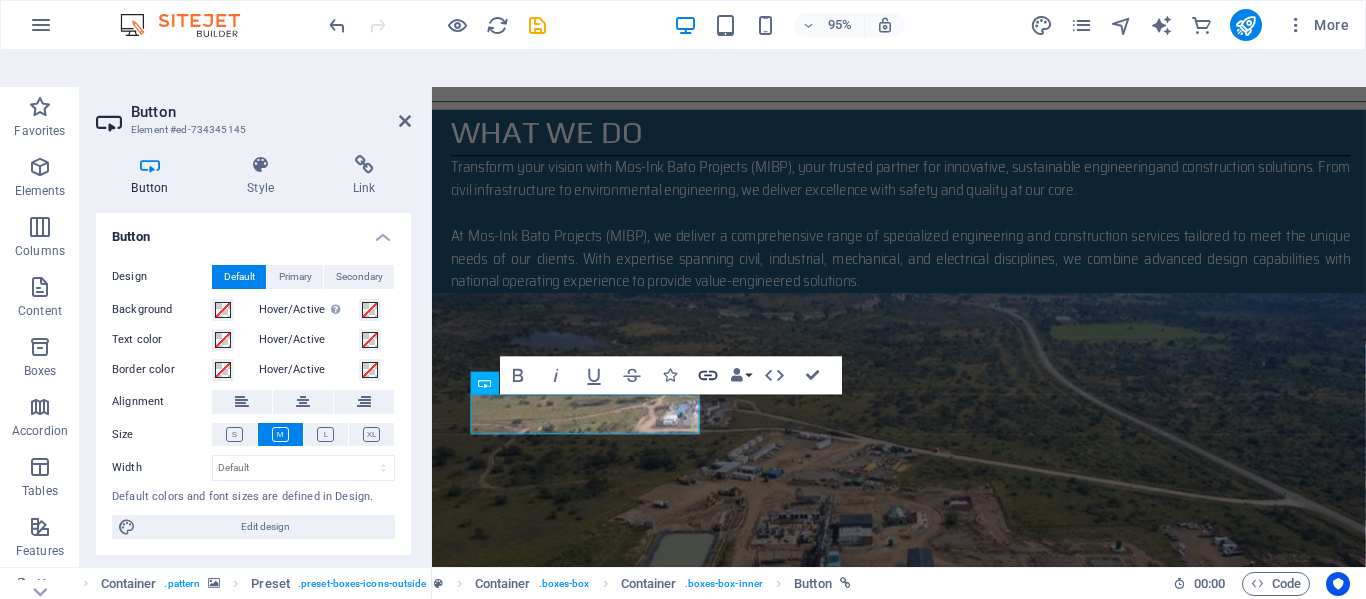 click 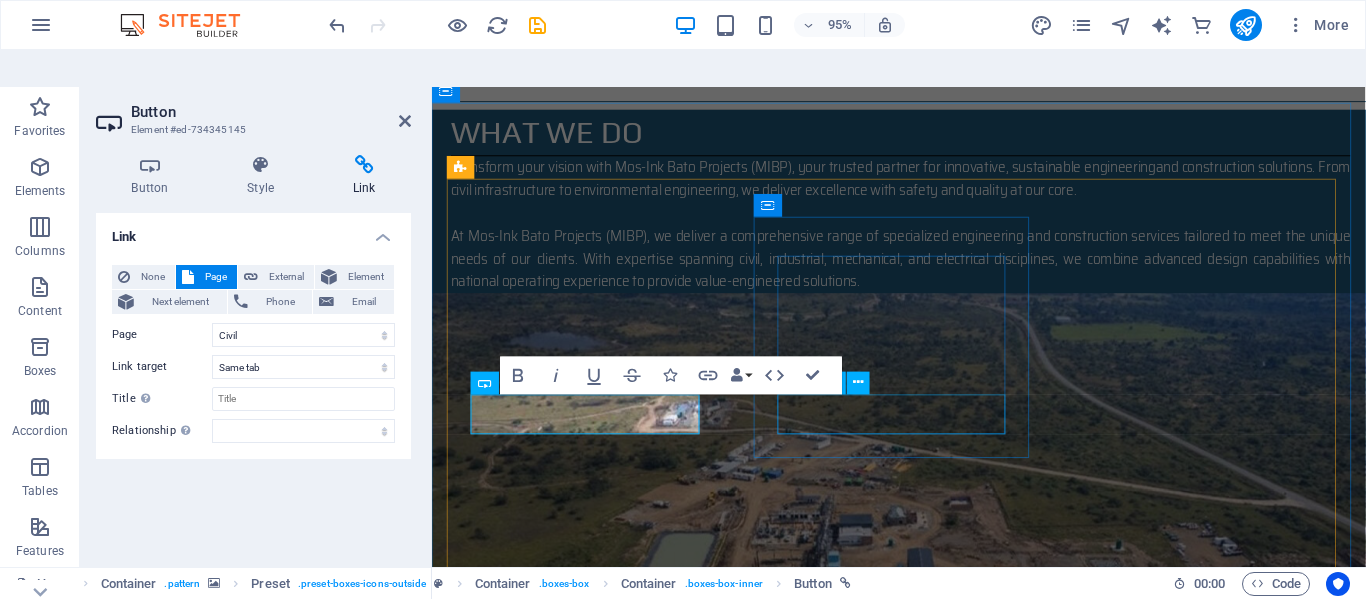 click on "learn more" at bounding box center (924, 2263) 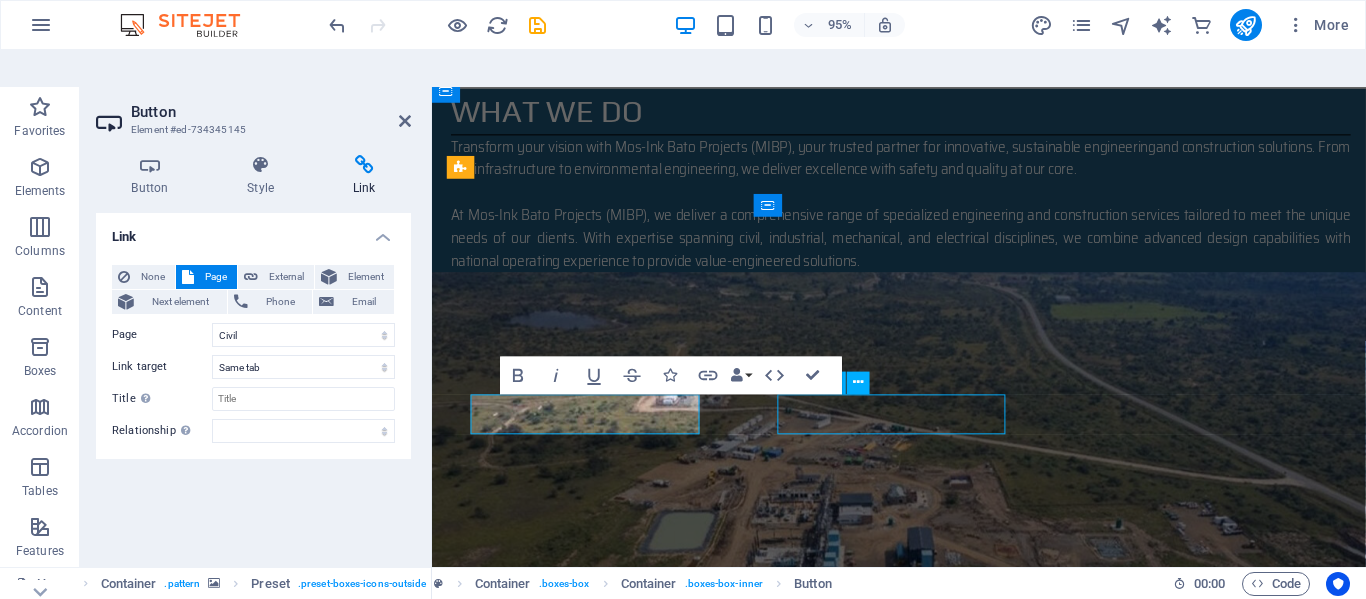 scroll, scrollTop: 1200, scrollLeft: 0, axis: vertical 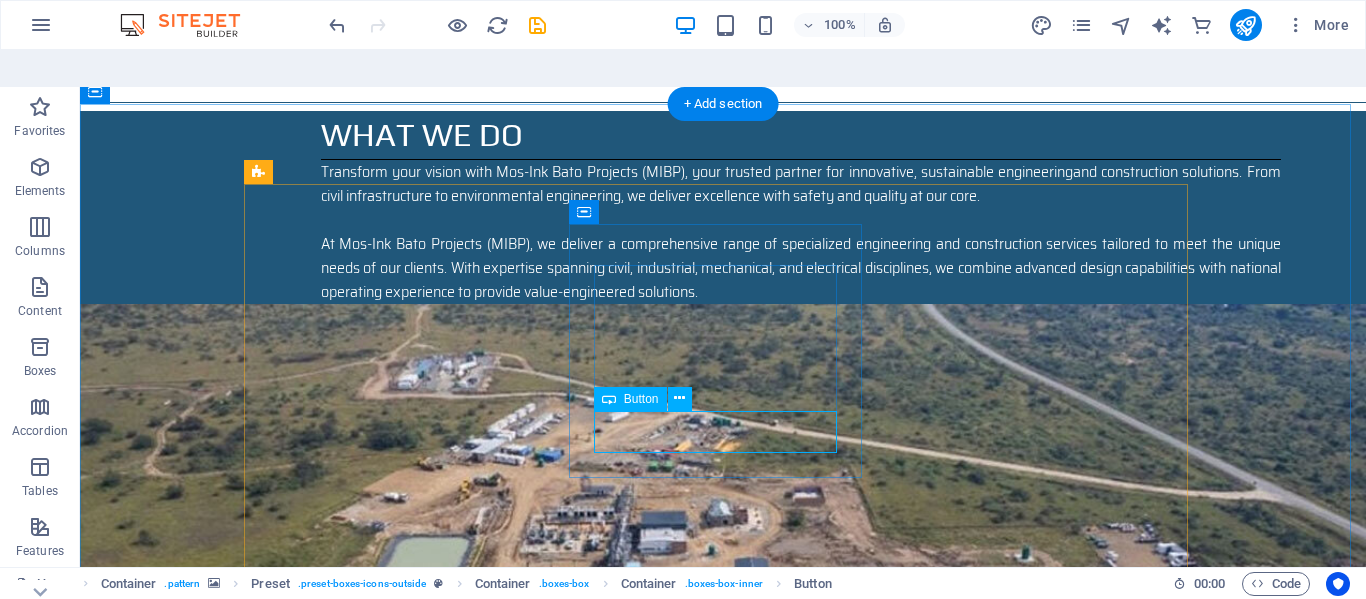 click on "learn more" at bounding box center (723, 2242) 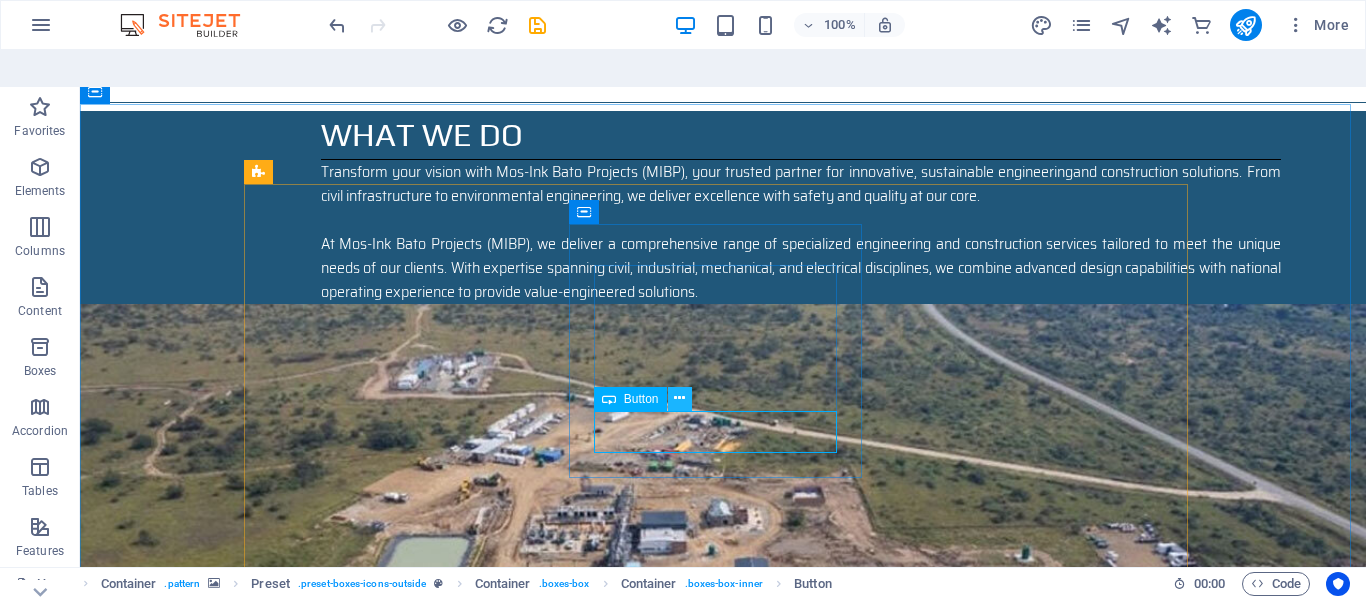 click at bounding box center [679, 398] 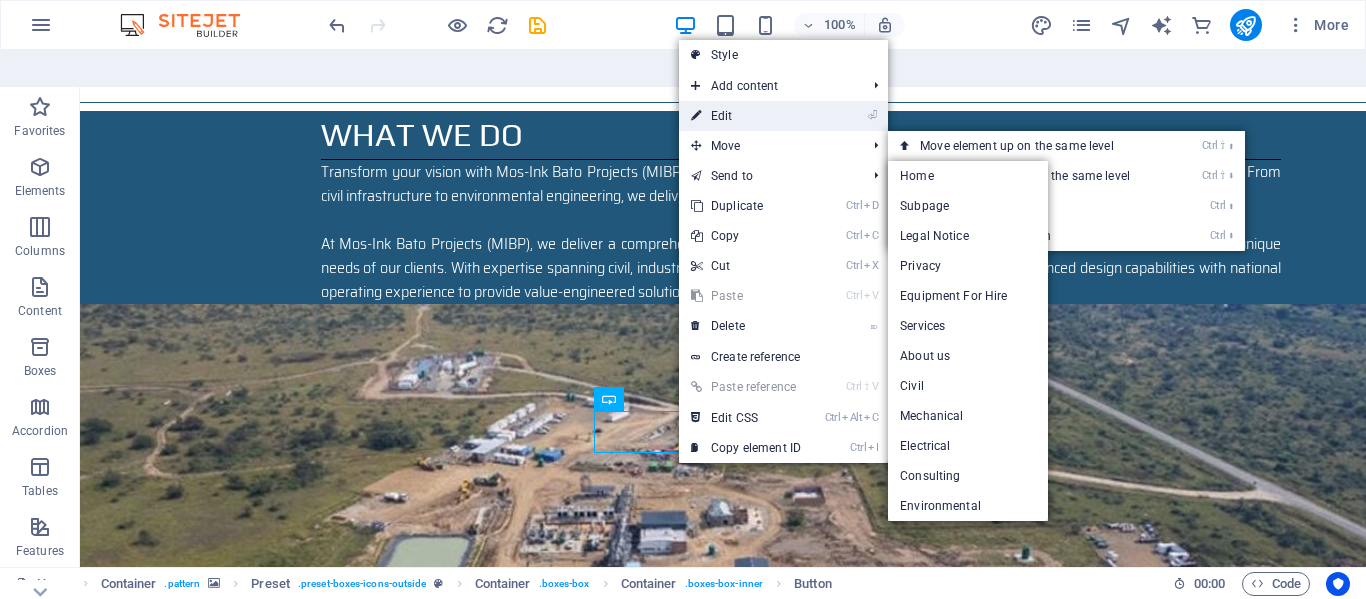 click on "⏎  Edit" at bounding box center [746, 116] 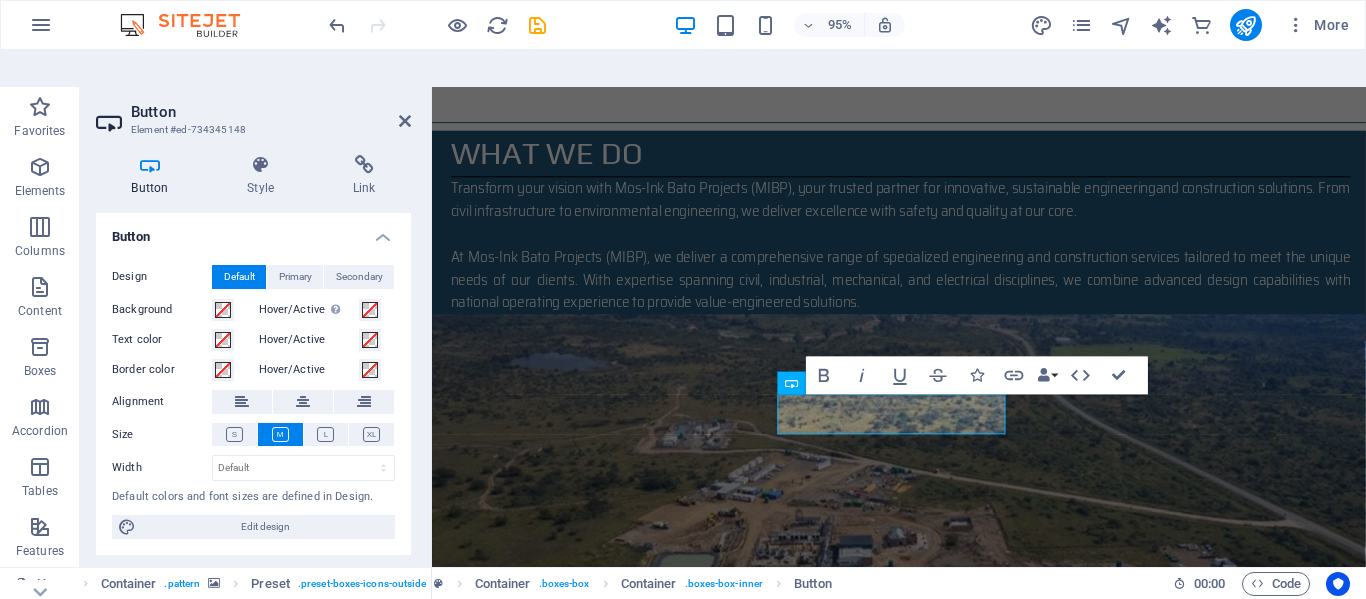 scroll, scrollTop: 1222, scrollLeft: 0, axis: vertical 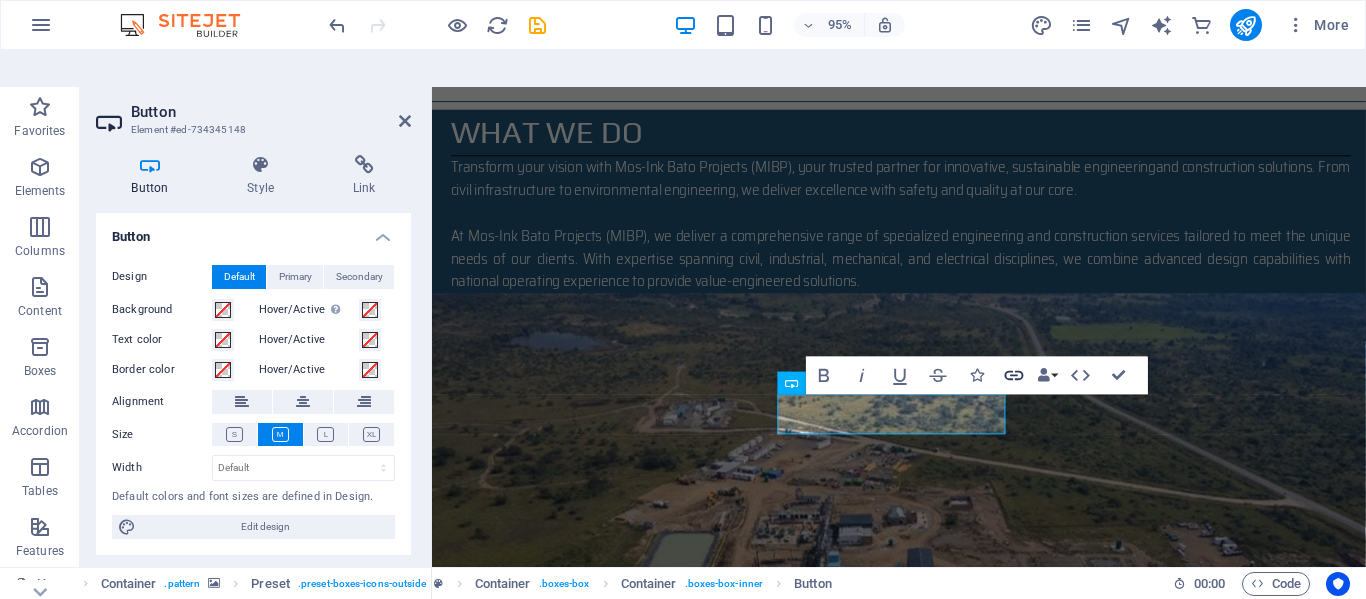 click 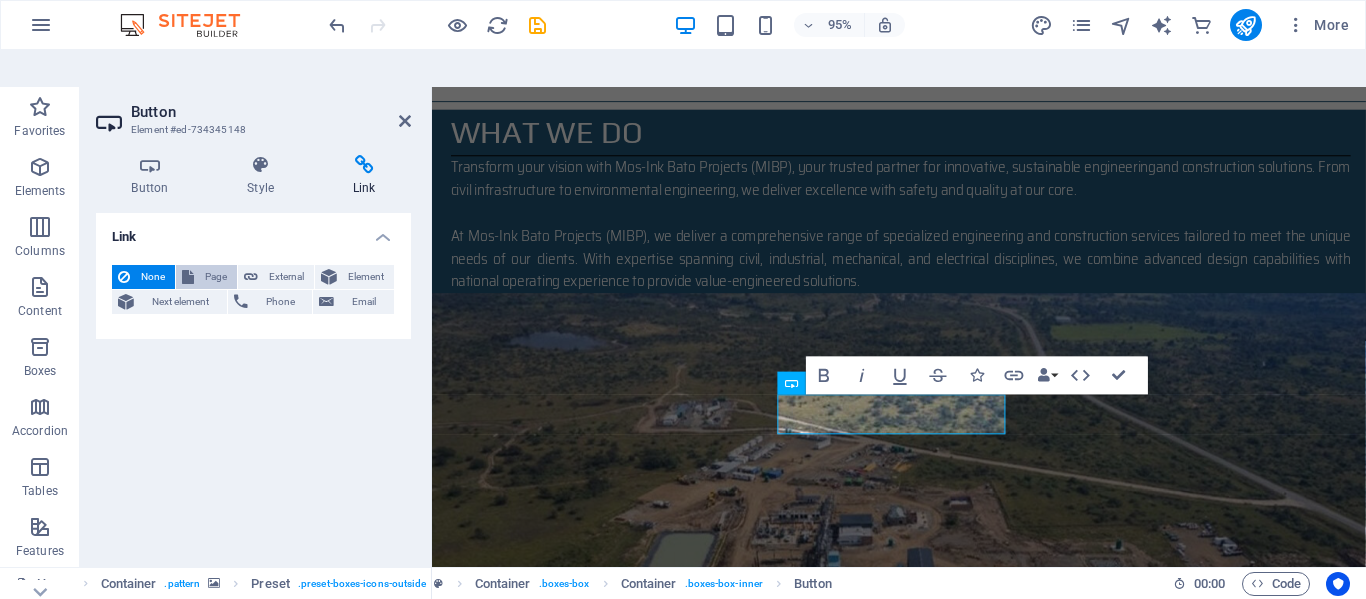 click on "Page" at bounding box center [215, 277] 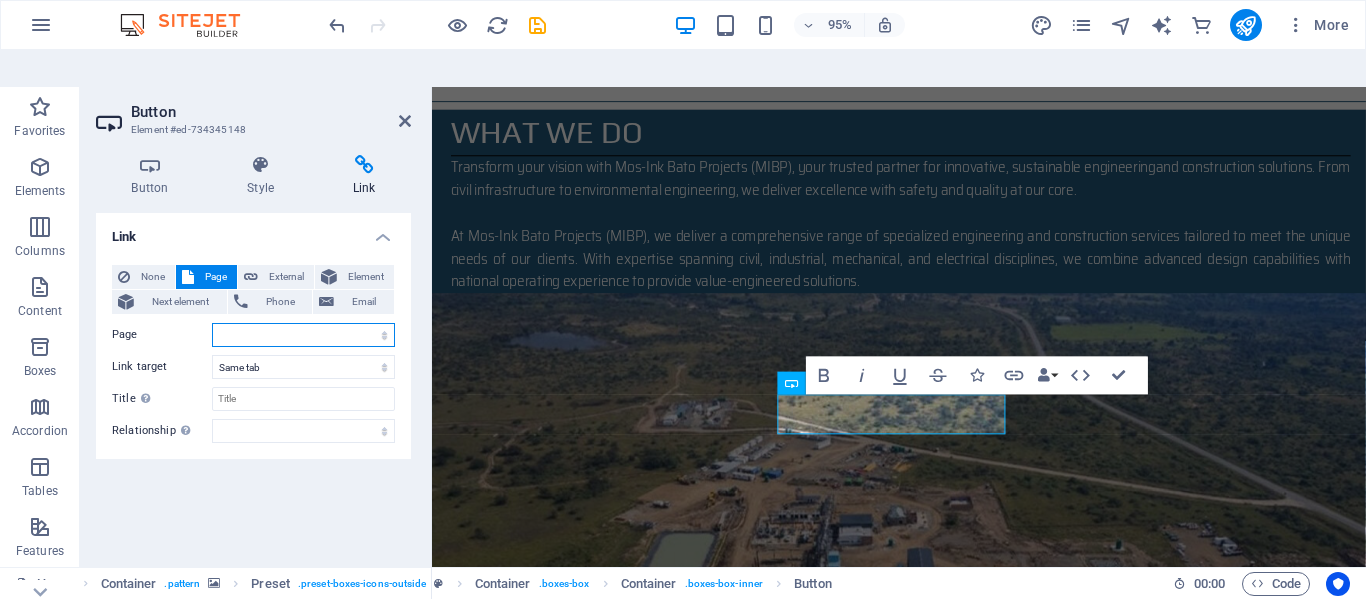 click on "Home Subpage Legal Notice Privacy Equipment For Hire Services About us Civil Mechanical Electrical Consulting Environmental" at bounding box center [303, 335] 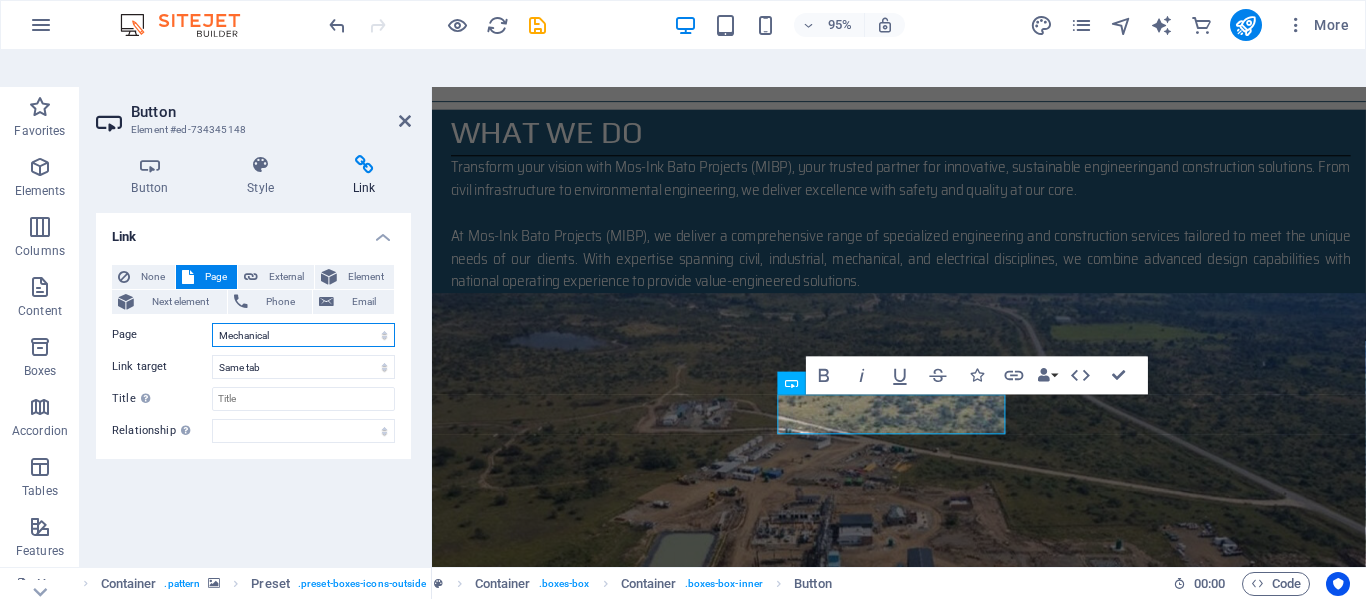 click on "Home Subpage Legal Notice Privacy Equipment For Hire Services About us Civil Mechanical Electrical Consulting Environmental" at bounding box center [303, 335] 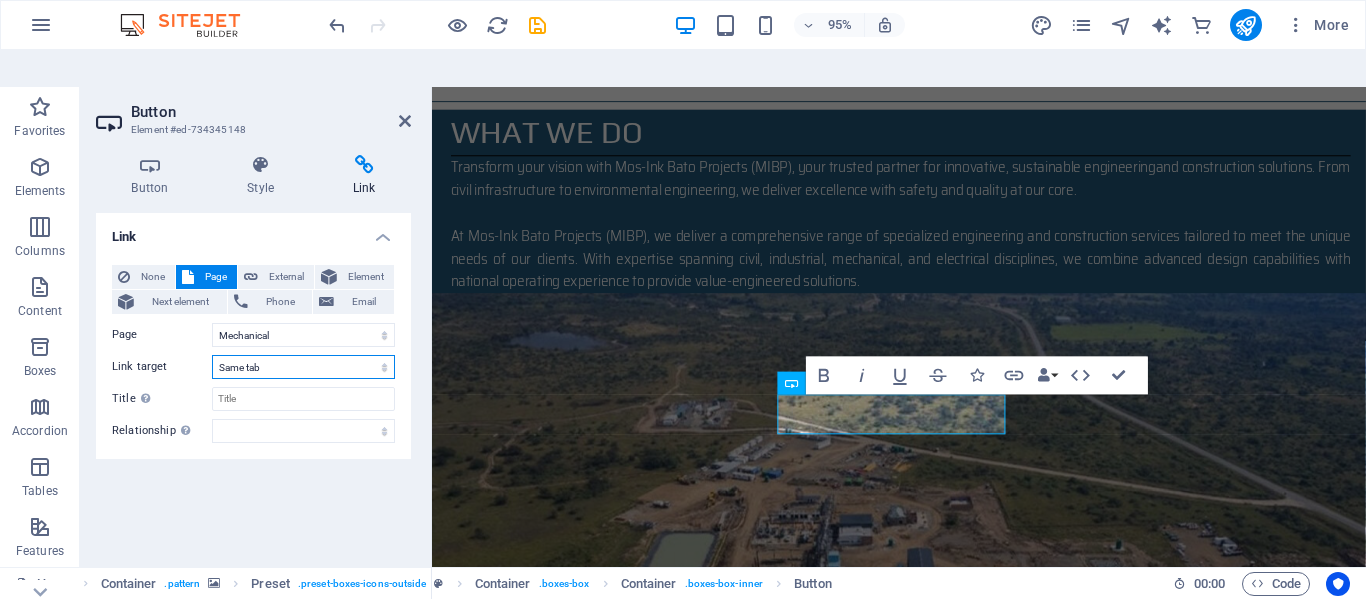 click on "New tab Same tab Overlay" at bounding box center (303, 367) 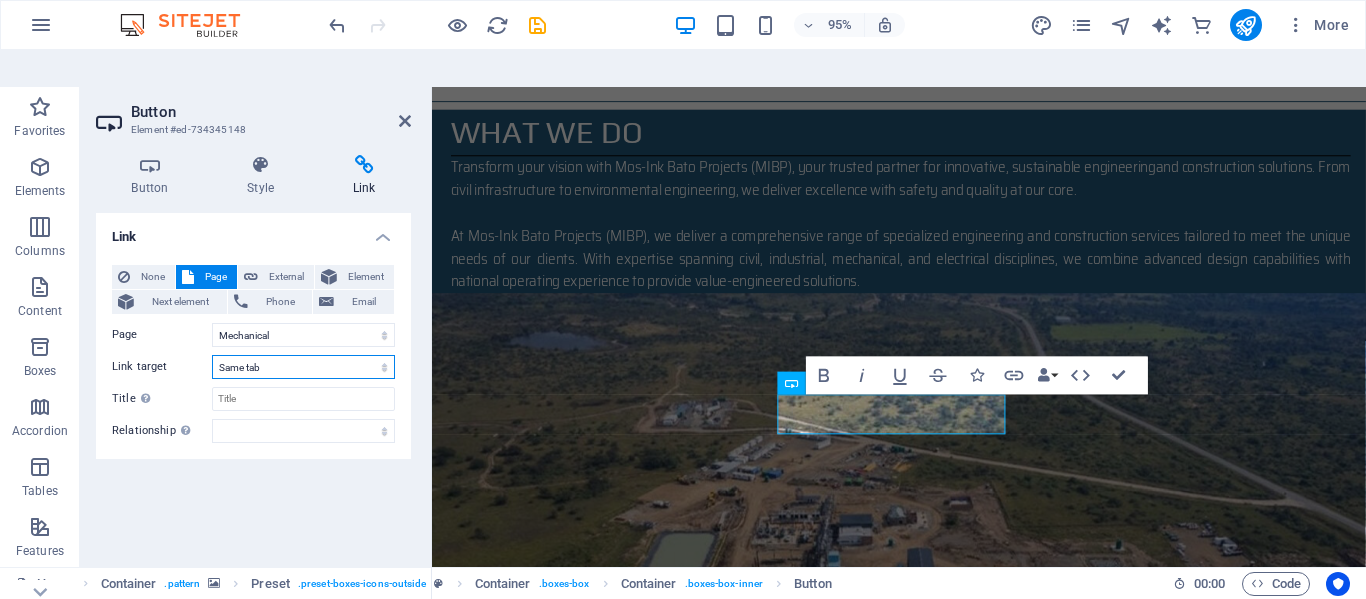select on "blank" 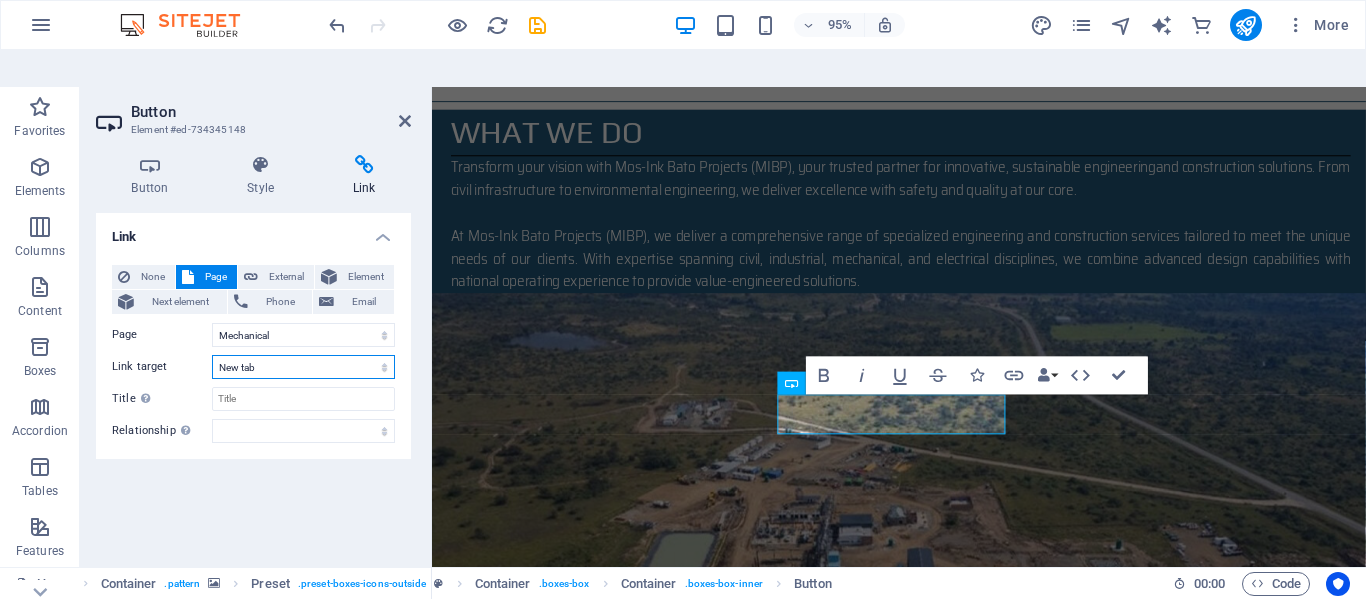 click on "New tab Same tab Overlay" at bounding box center [303, 367] 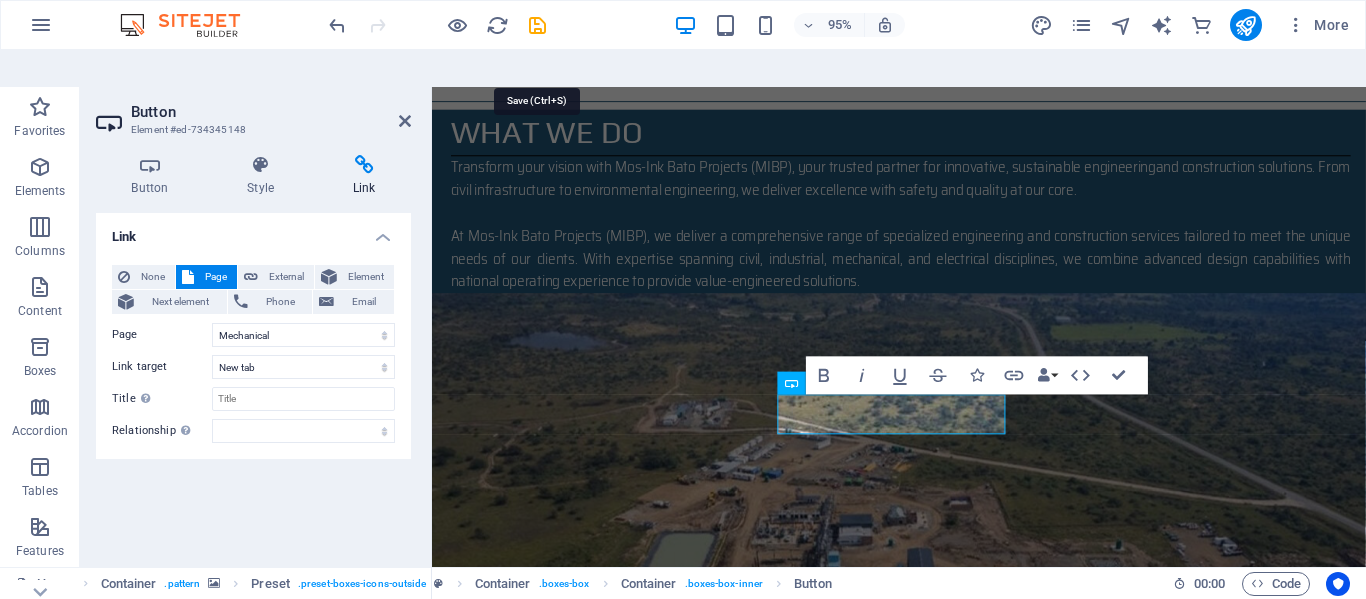 click at bounding box center [537, 25] 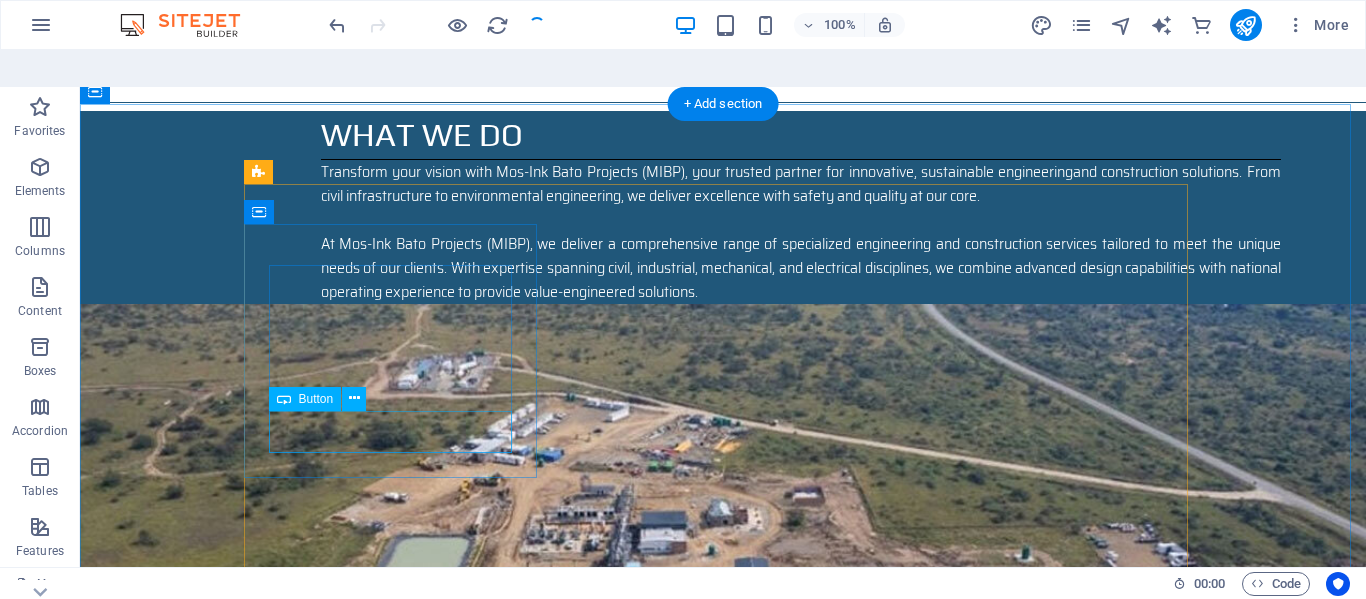 click on "learn more" at bounding box center [723, 2004] 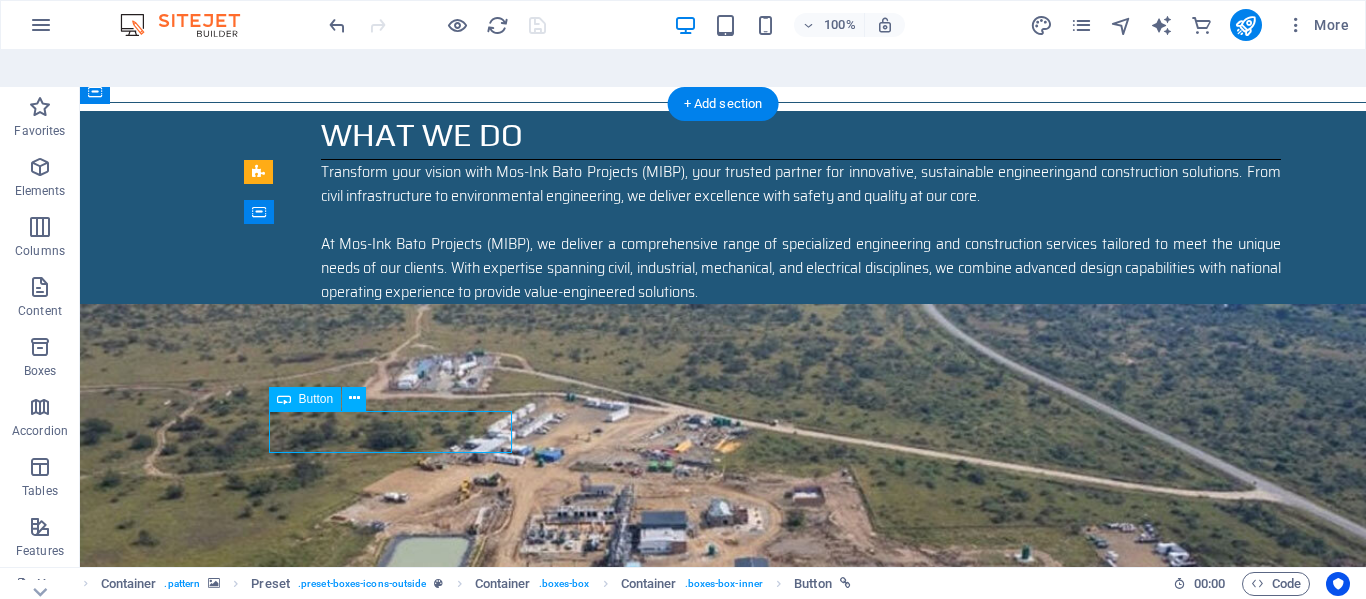 click on "learn more" at bounding box center (723, 2004) 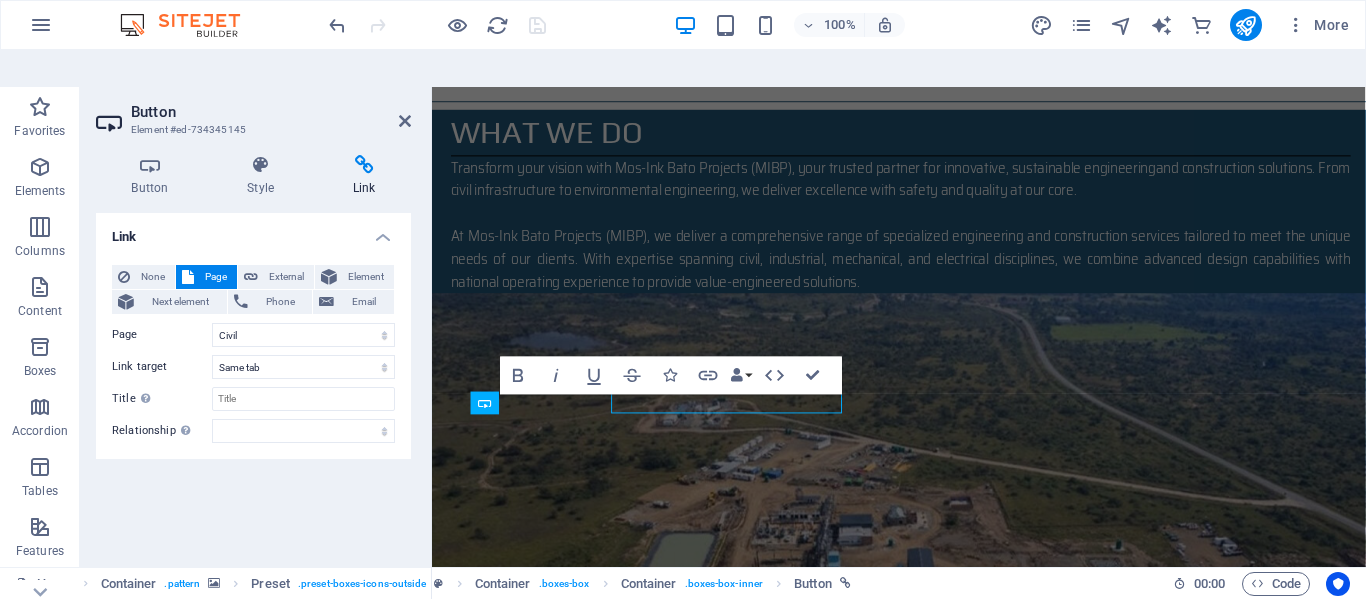 scroll, scrollTop: 1222, scrollLeft: 0, axis: vertical 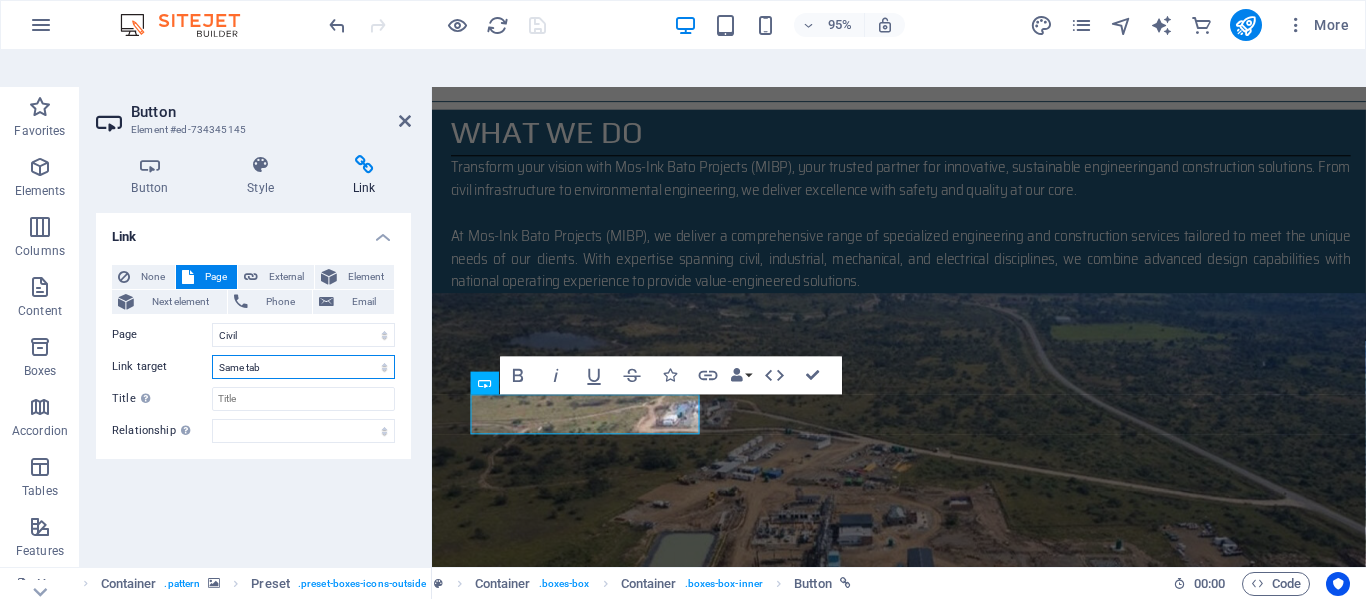 click on "New tab Same tab Overlay" at bounding box center (303, 367) 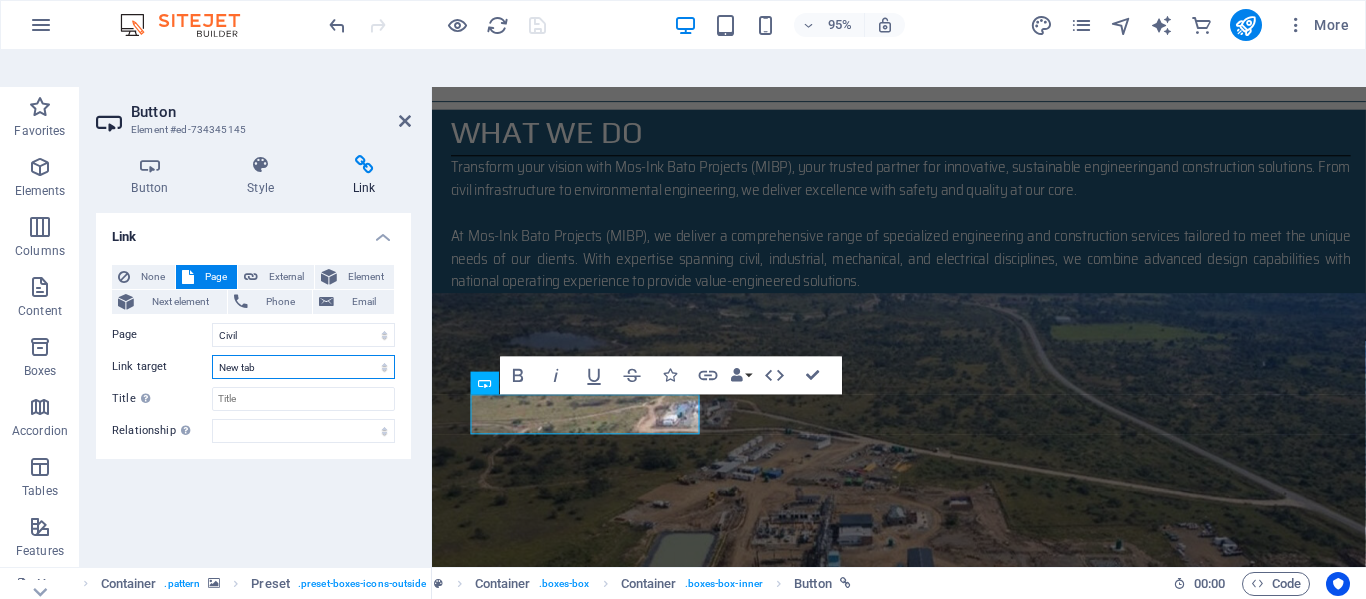 click on "New tab Same tab Overlay" at bounding box center [303, 367] 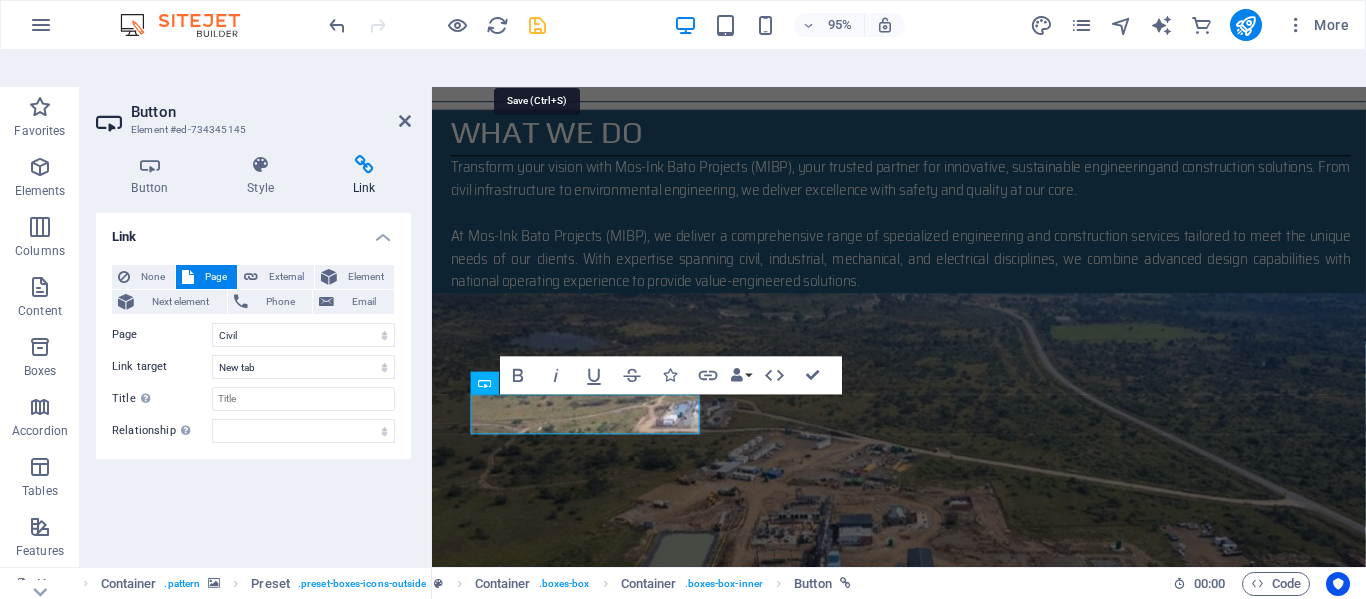 click at bounding box center [537, 25] 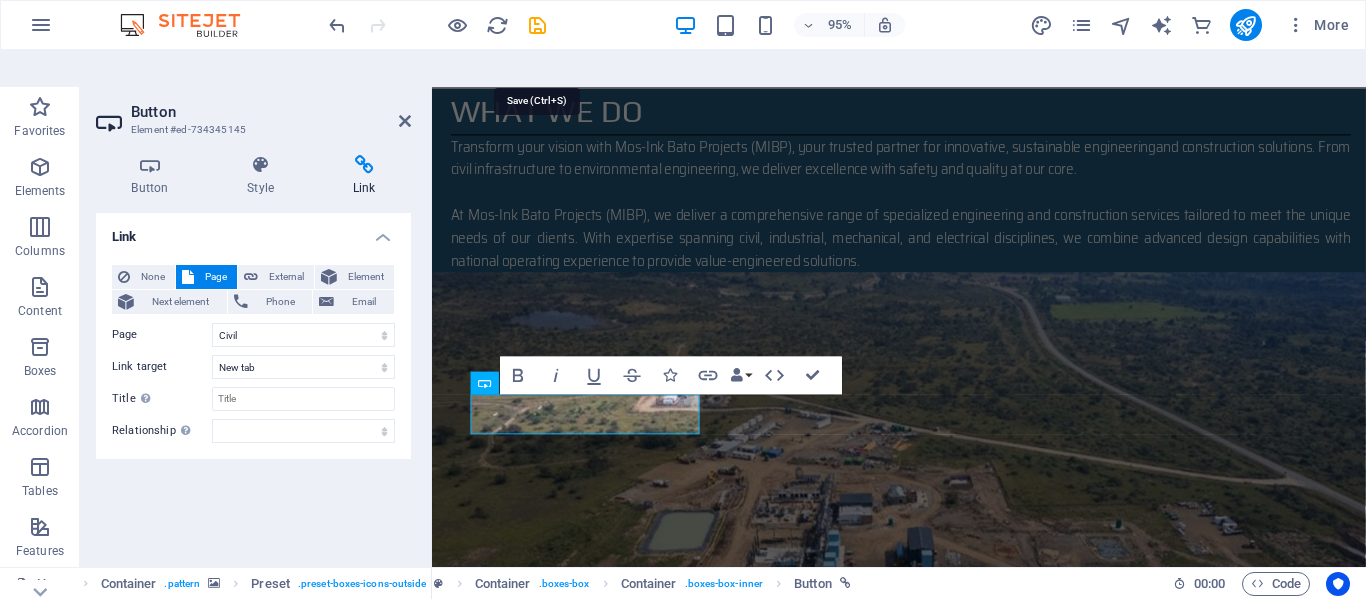 scroll, scrollTop: 1200, scrollLeft: 0, axis: vertical 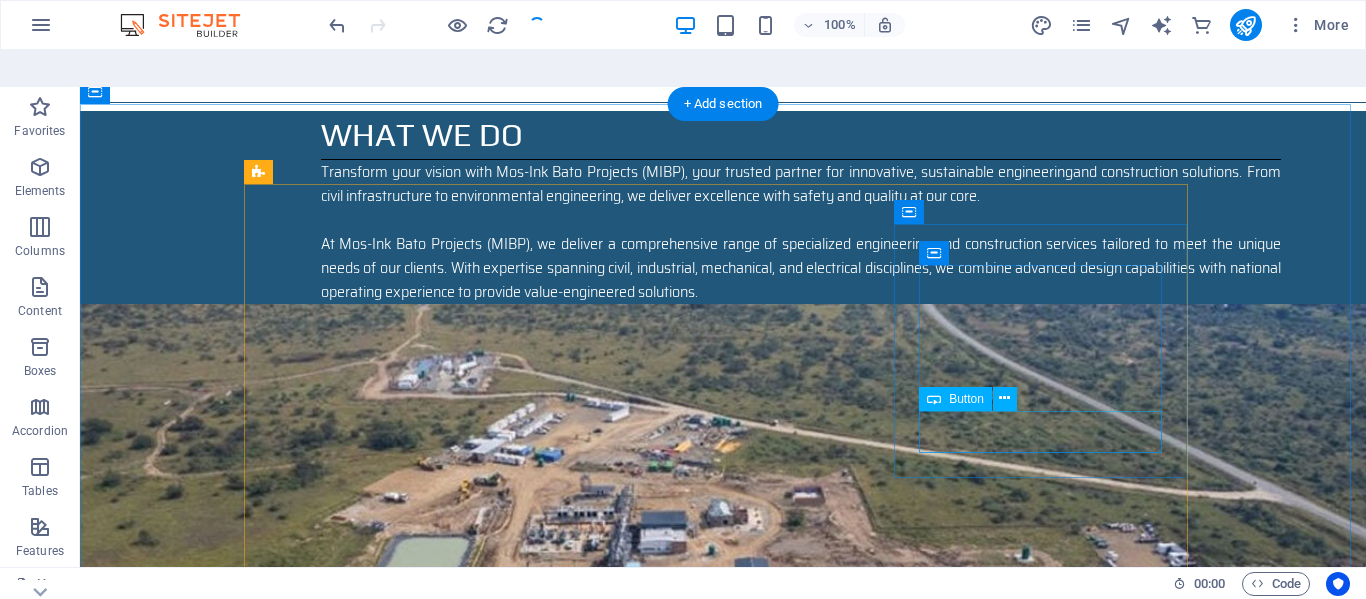 click on "learn more" at bounding box center (723, 2479) 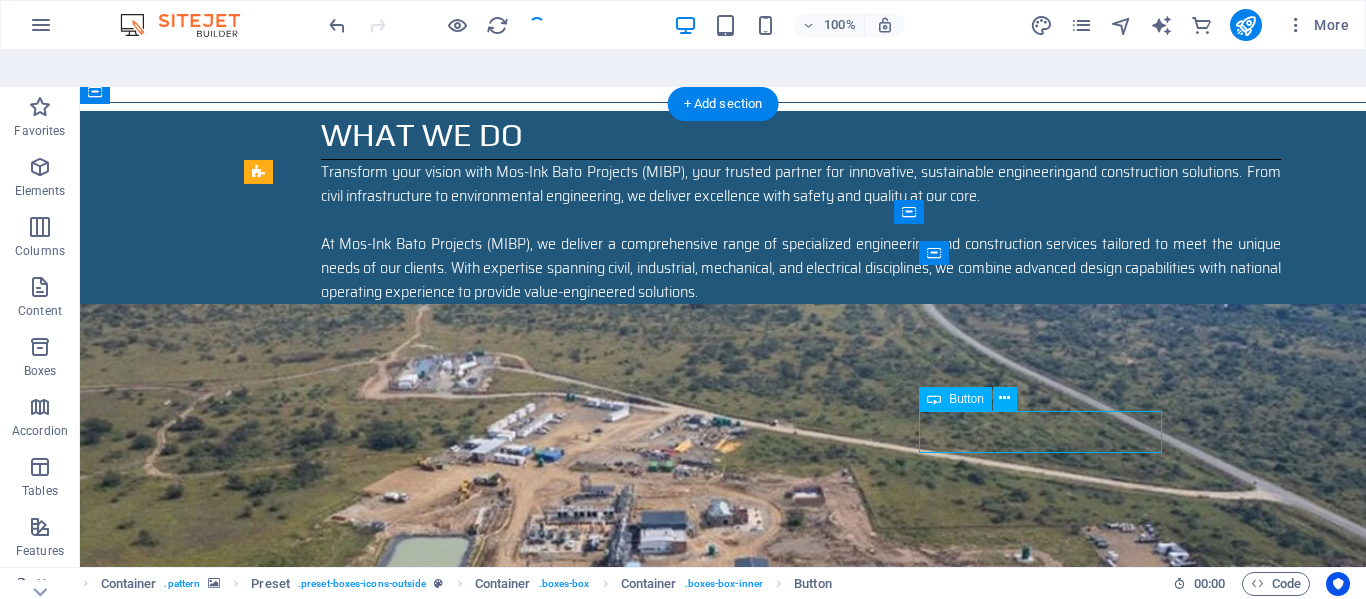 click on "learn more" at bounding box center (723, 2479) 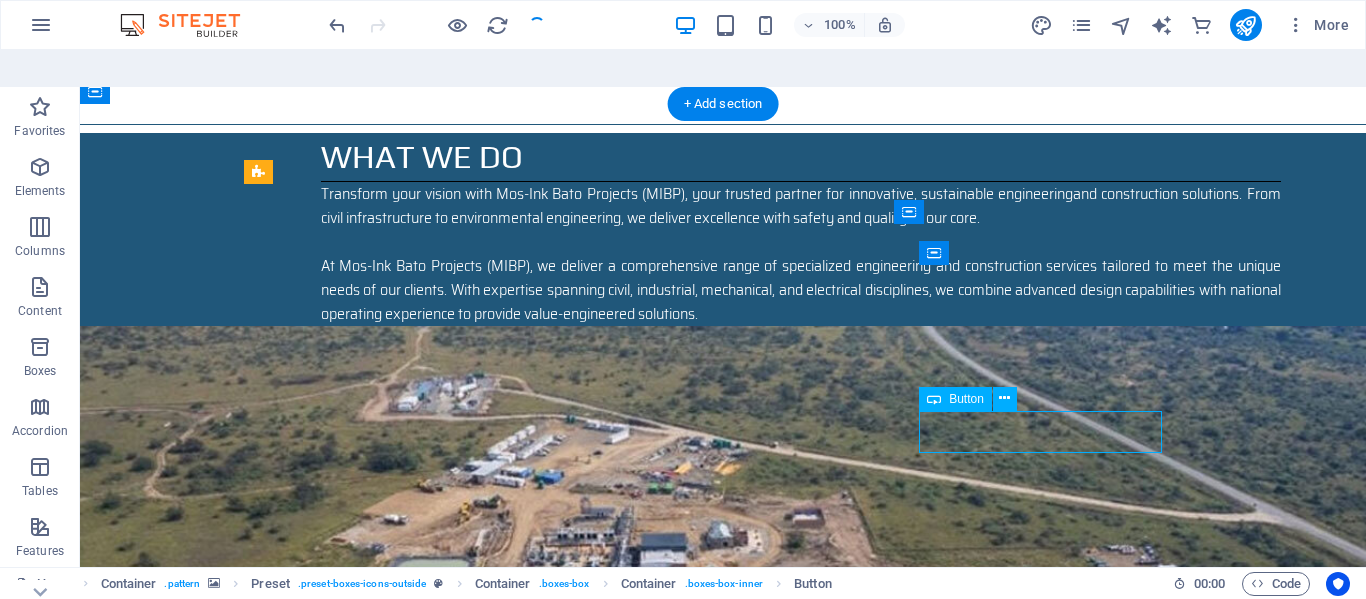 scroll, scrollTop: 1222, scrollLeft: 0, axis: vertical 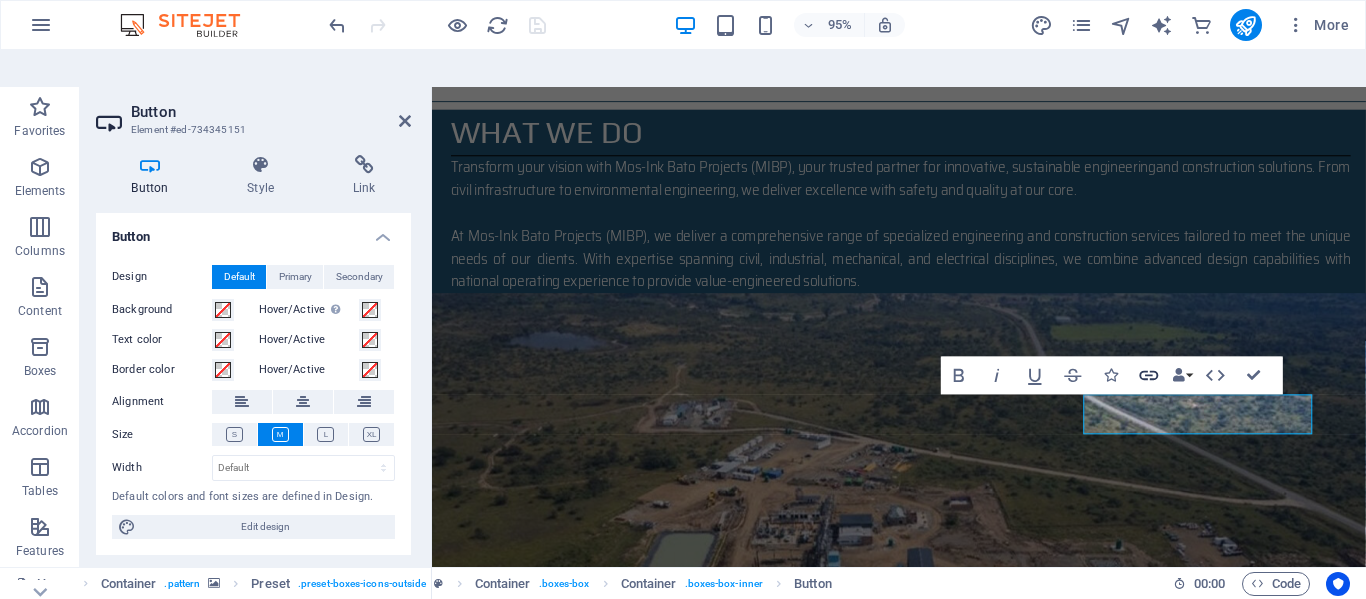 click 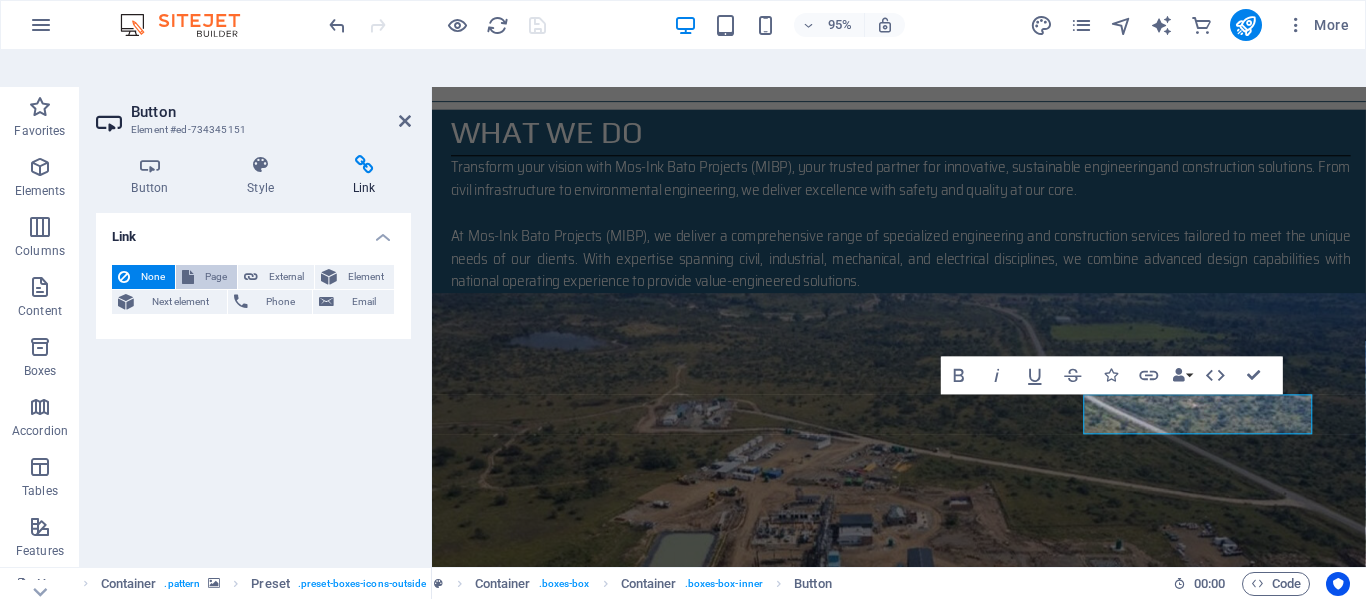 click on "Page" at bounding box center (215, 277) 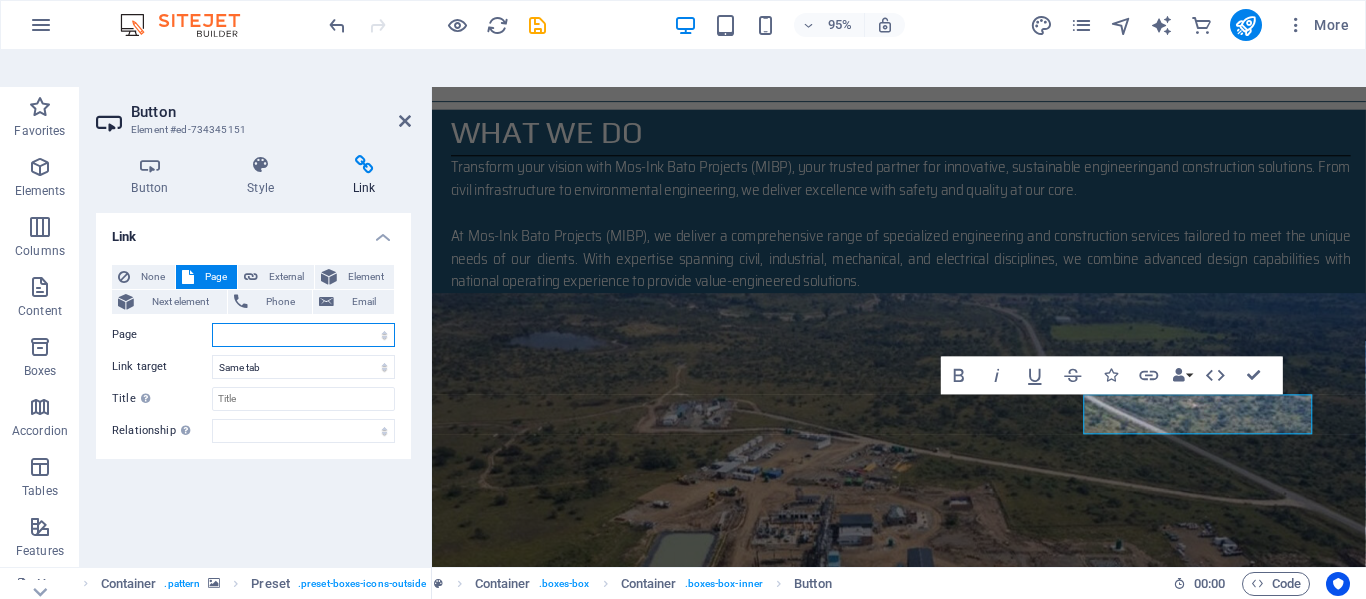 click on "Home Subpage Legal Notice Privacy Equipment For Hire Services About us Civil Mechanical Electrical Consulting Environmental" at bounding box center [303, 335] 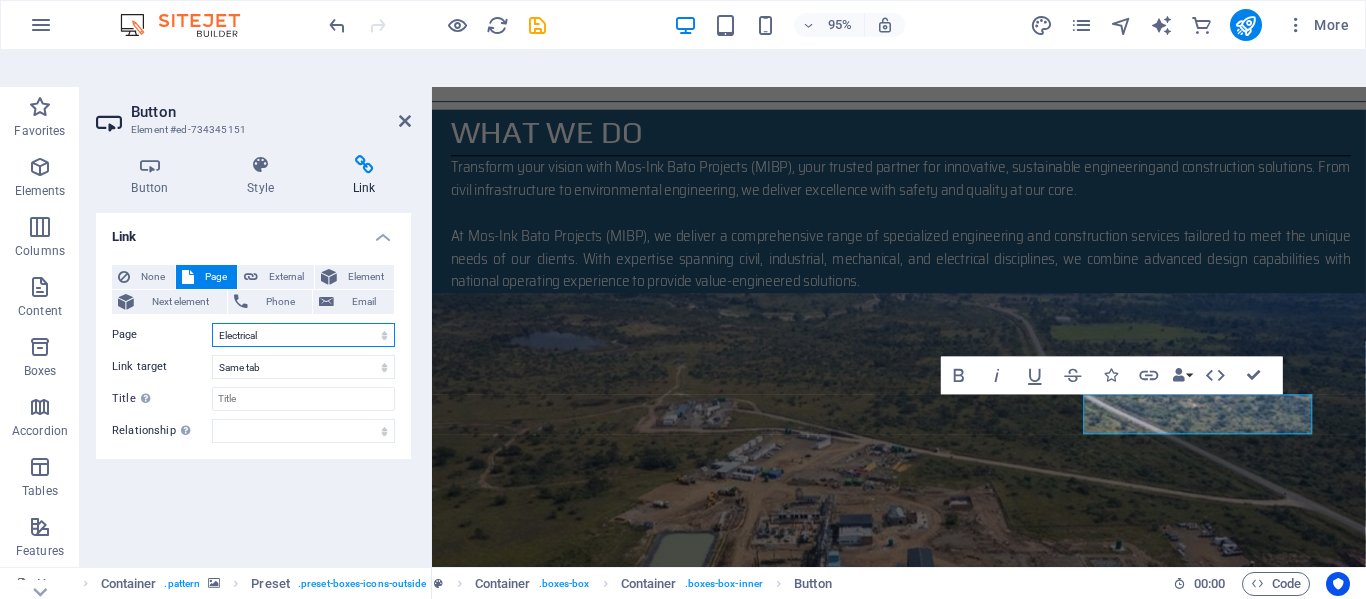 click on "Home Subpage Legal Notice Privacy Equipment For Hire Services About us Civil Mechanical Electrical Consulting Environmental" at bounding box center (303, 335) 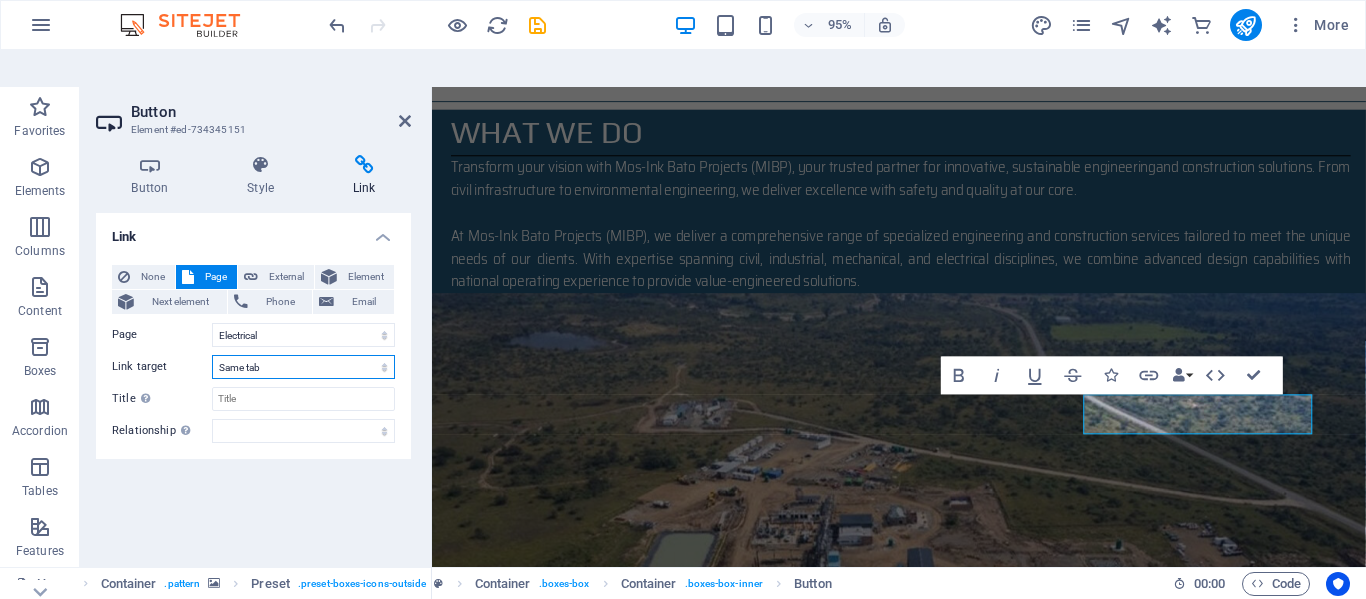 click on "New tab Same tab Overlay" at bounding box center [303, 367] 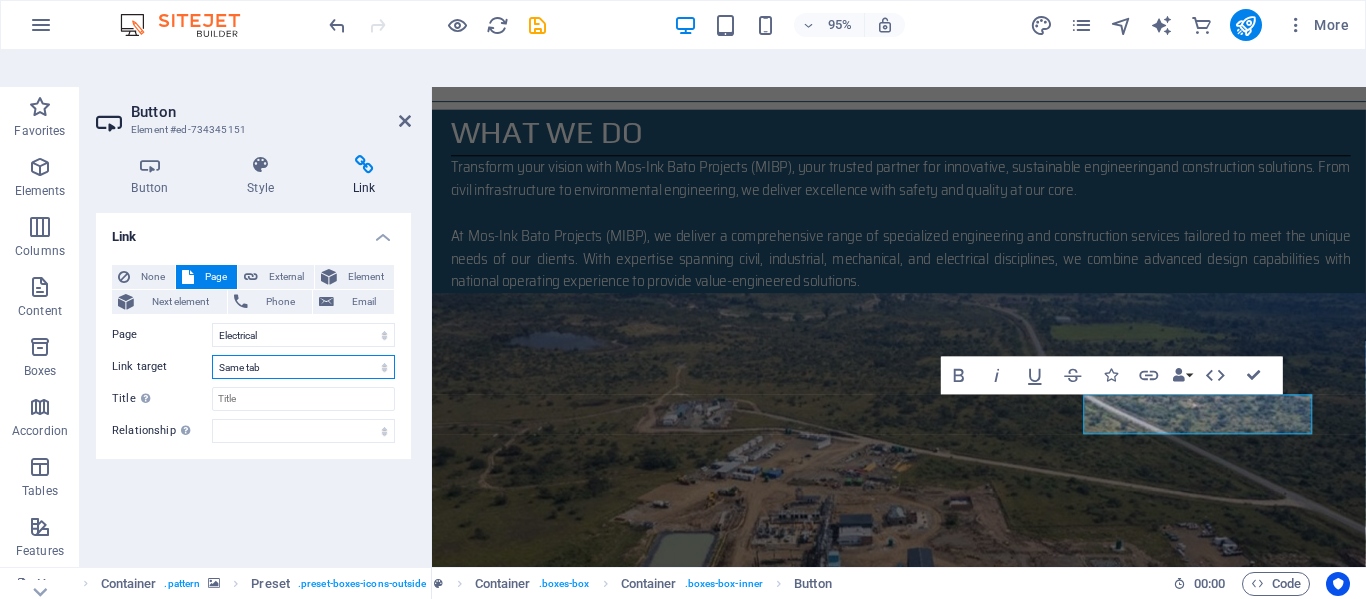 select on "blank" 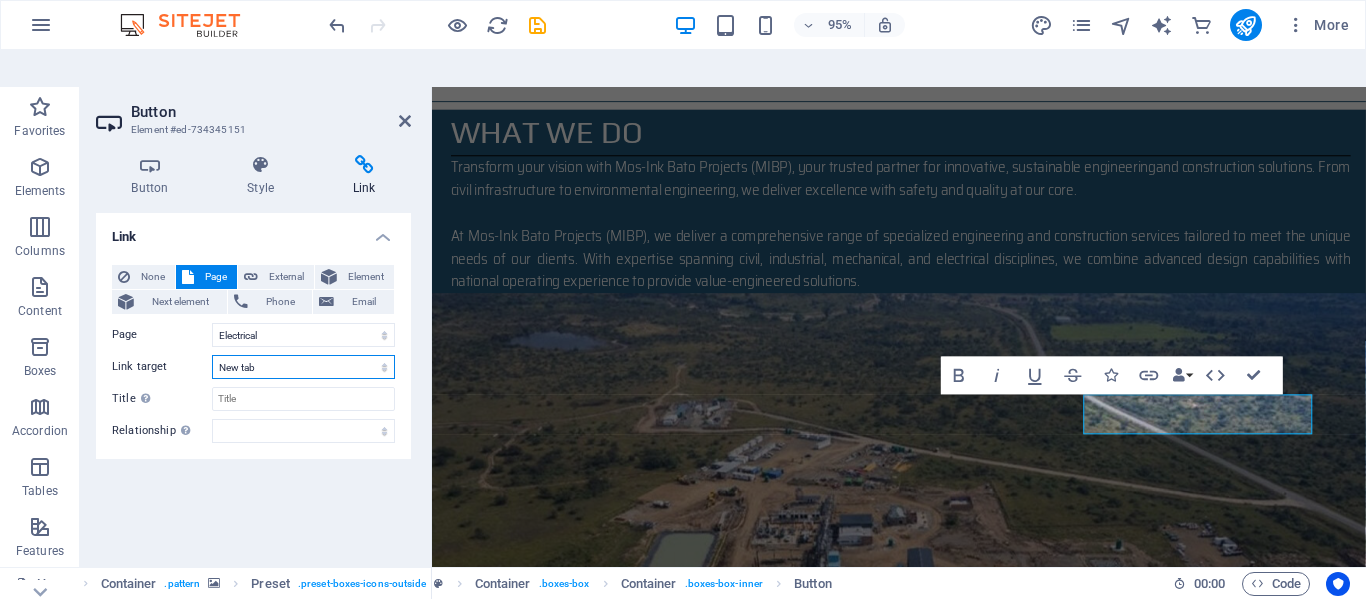 click on "New tab Same tab Overlay" at bounding box center (303, 367) 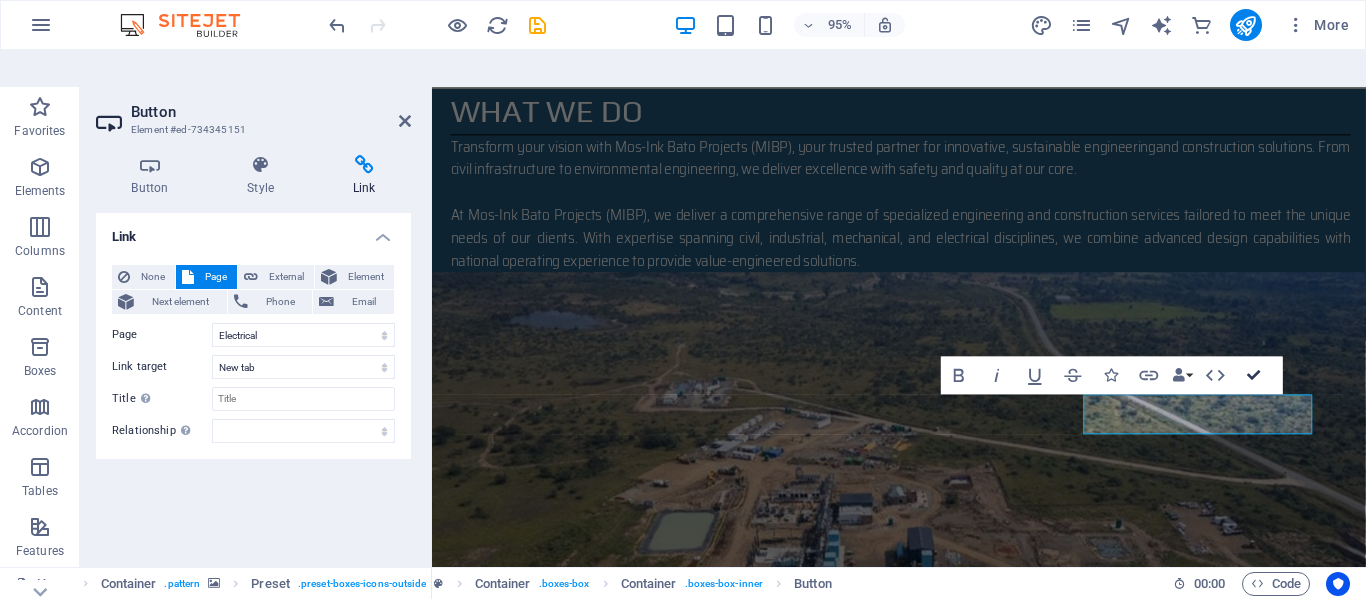 scroll, scrollTop: 1200, scrollLeft: 0, axis: vertical 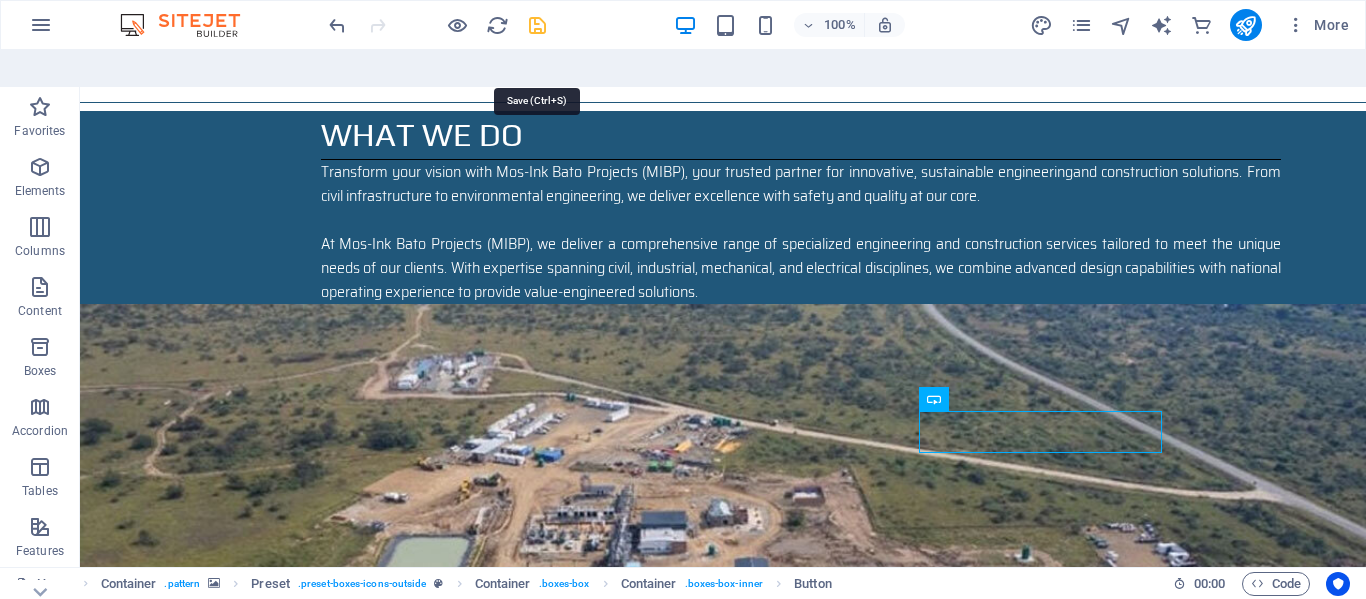 click at bounding box center (537, 25) 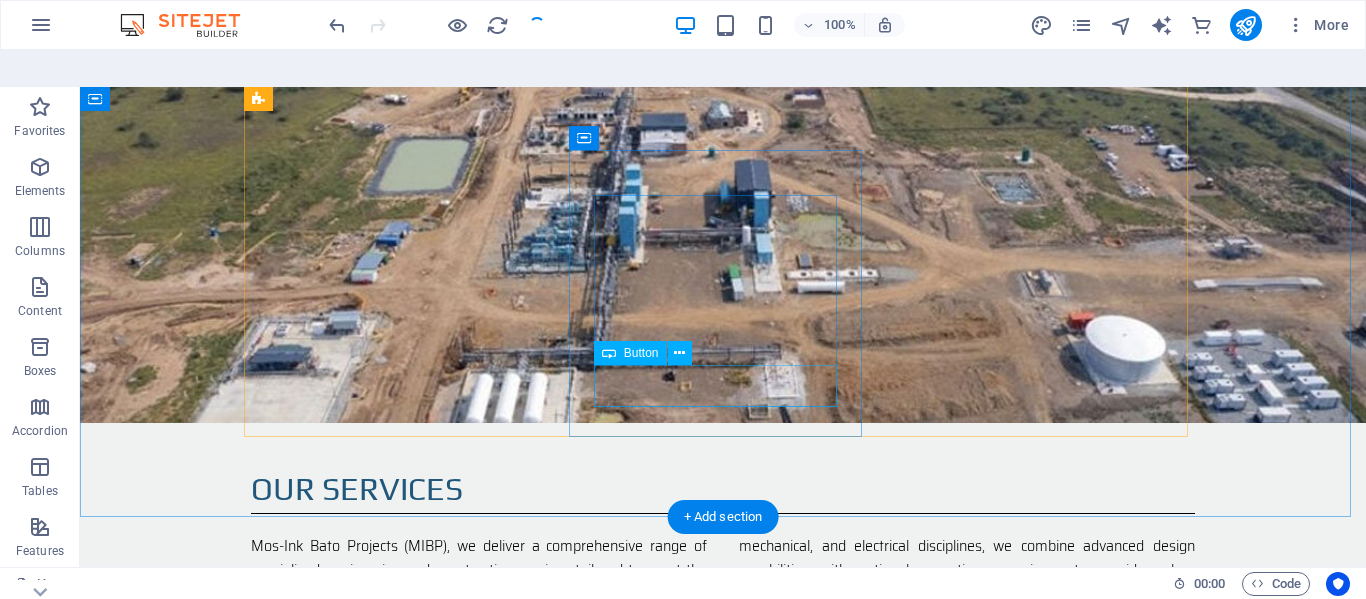 scroll, scrollTop: 1600, scrollLeft: 0, axis: vertical 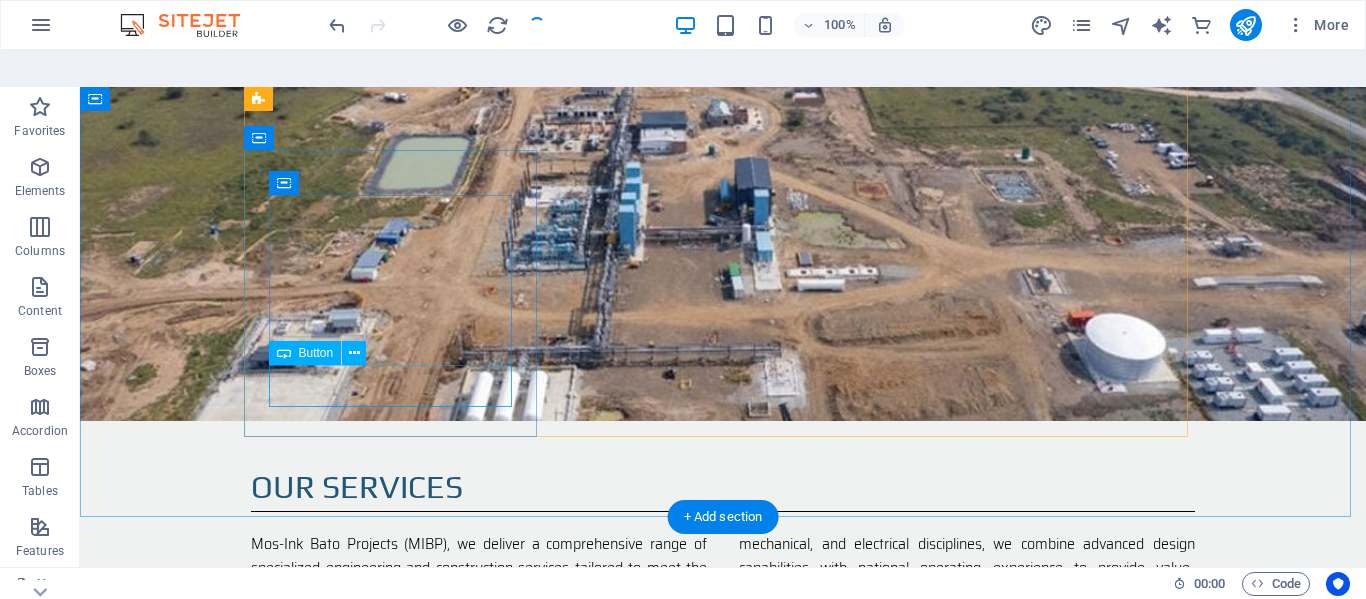 click on "learn more" at bounding box center (723, 2341) 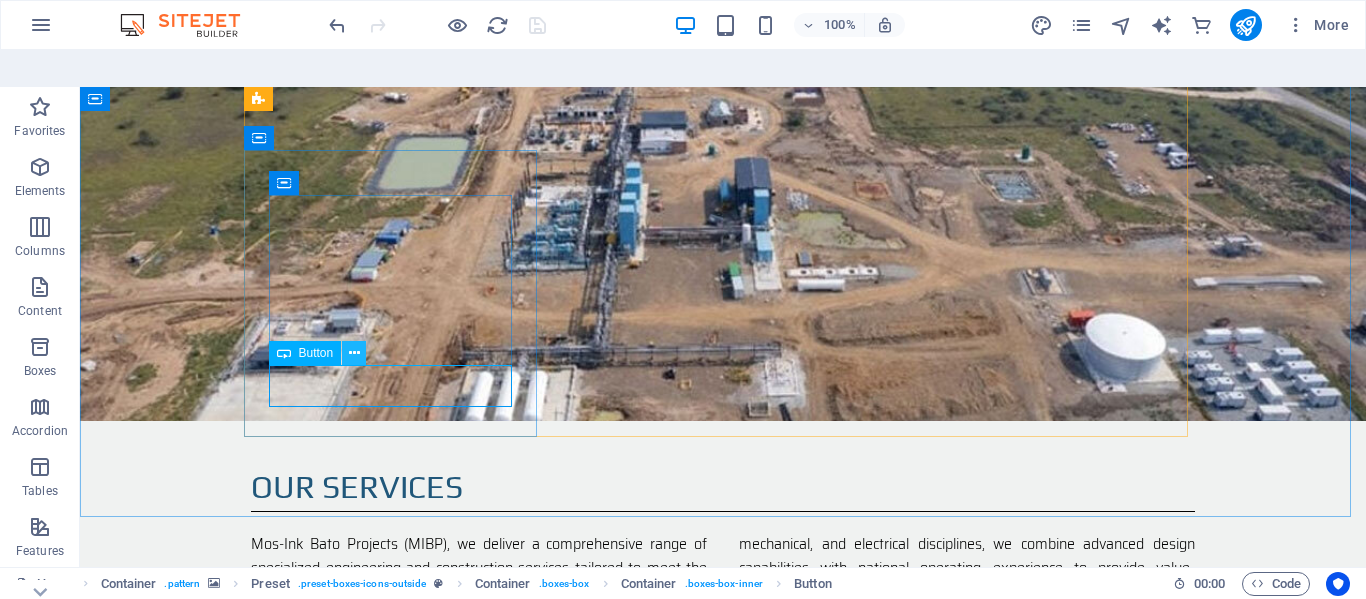 click at bounding box center [354, 353] 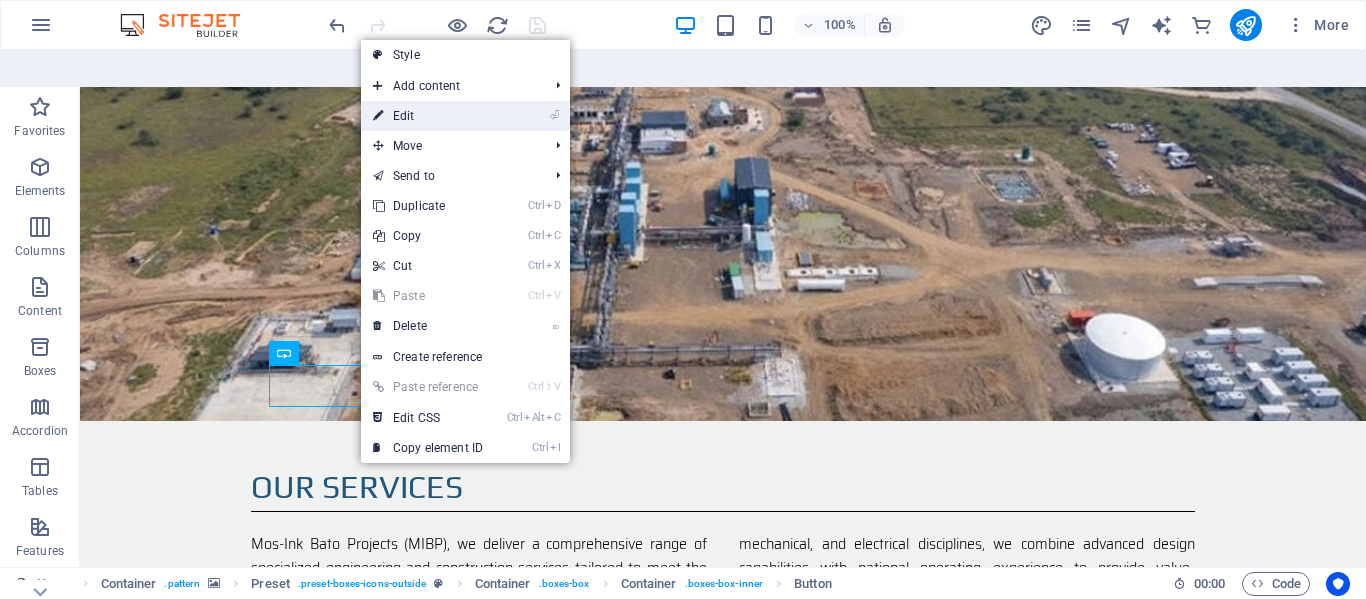 click on "⏎  Edit" at bounding box center [428, 116] 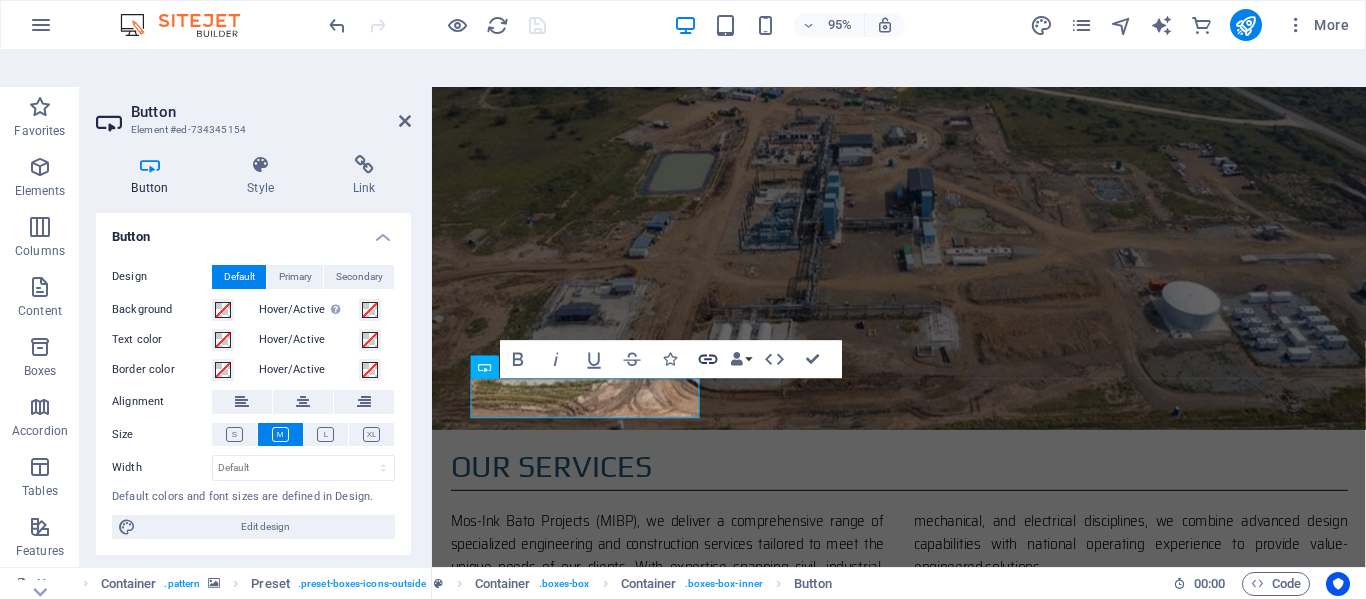 click 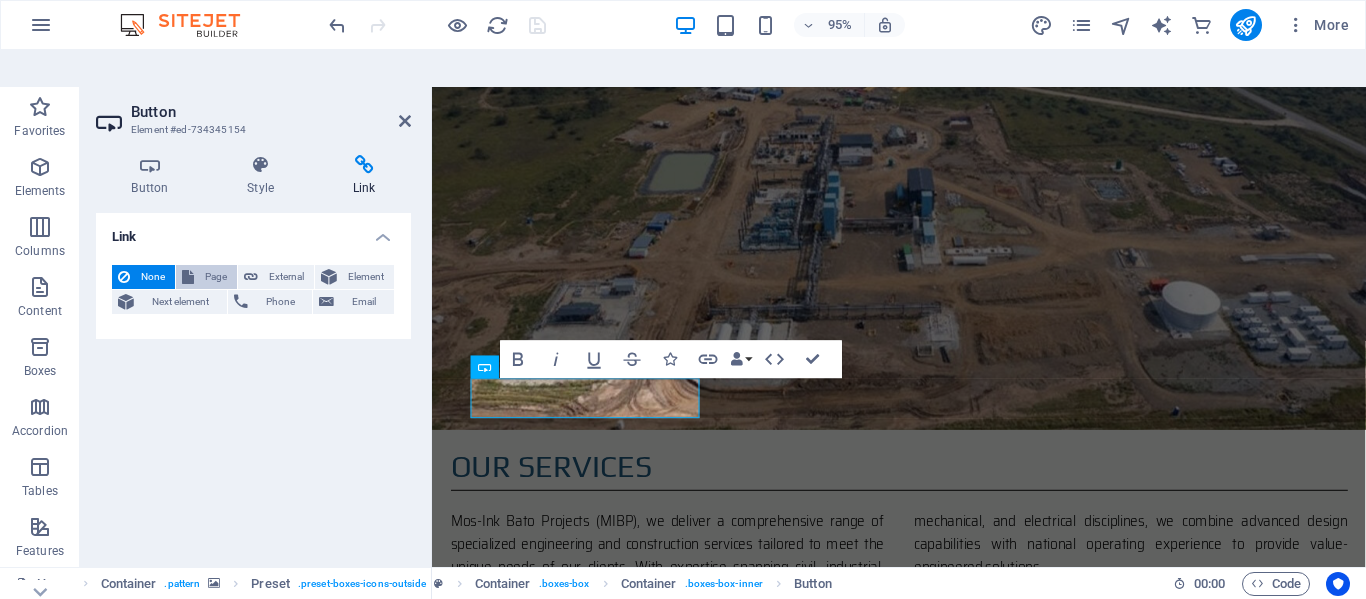click on "Page" at bounding box center (215, 277) 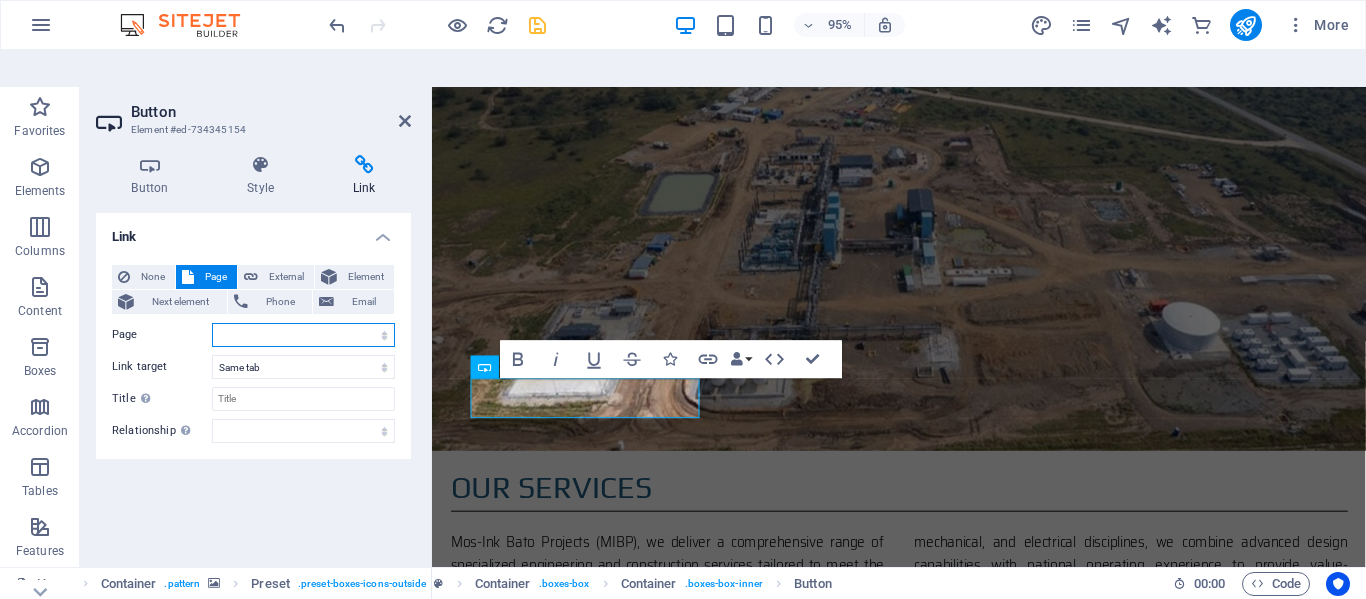 click on "Home Subpage Legal Notice Privacy Equipment For Hire Services About us Civil Mechanical Electrical Consulting Environmental" at bounding box center [303, 335] 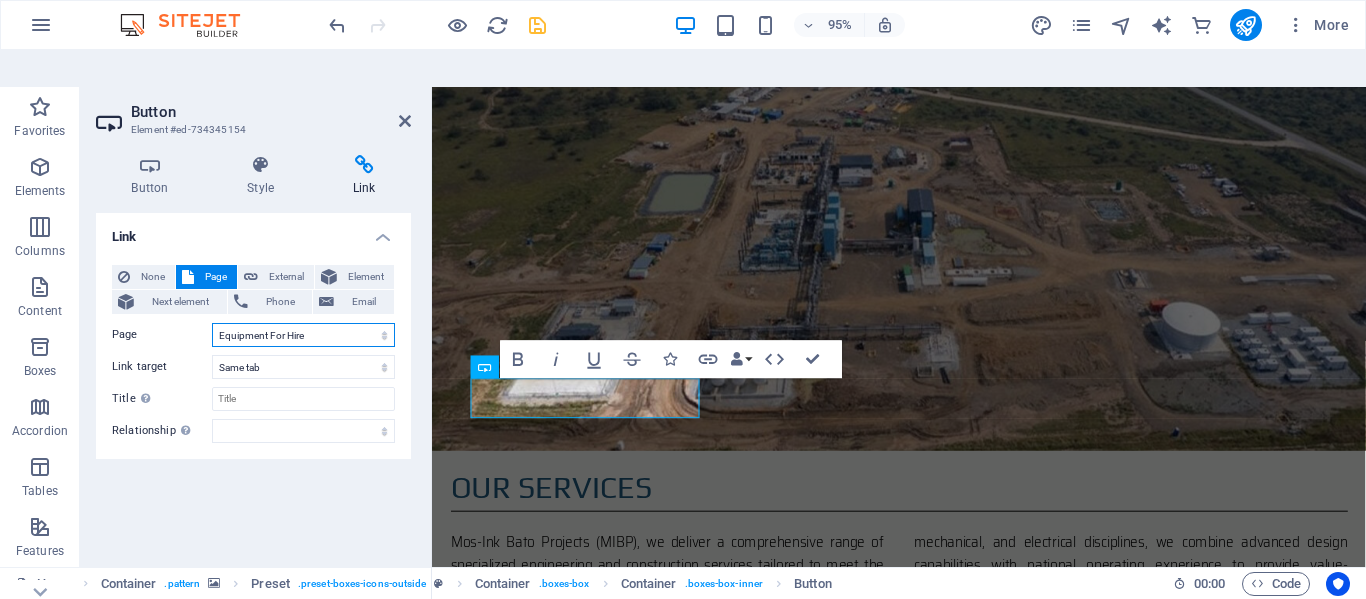 click on "Home Subpage Legal Notice Privacy Equipment For Hire Services About us Civil Mechanical Electrical Consulting Environmental" at bounding box center (303, 335) 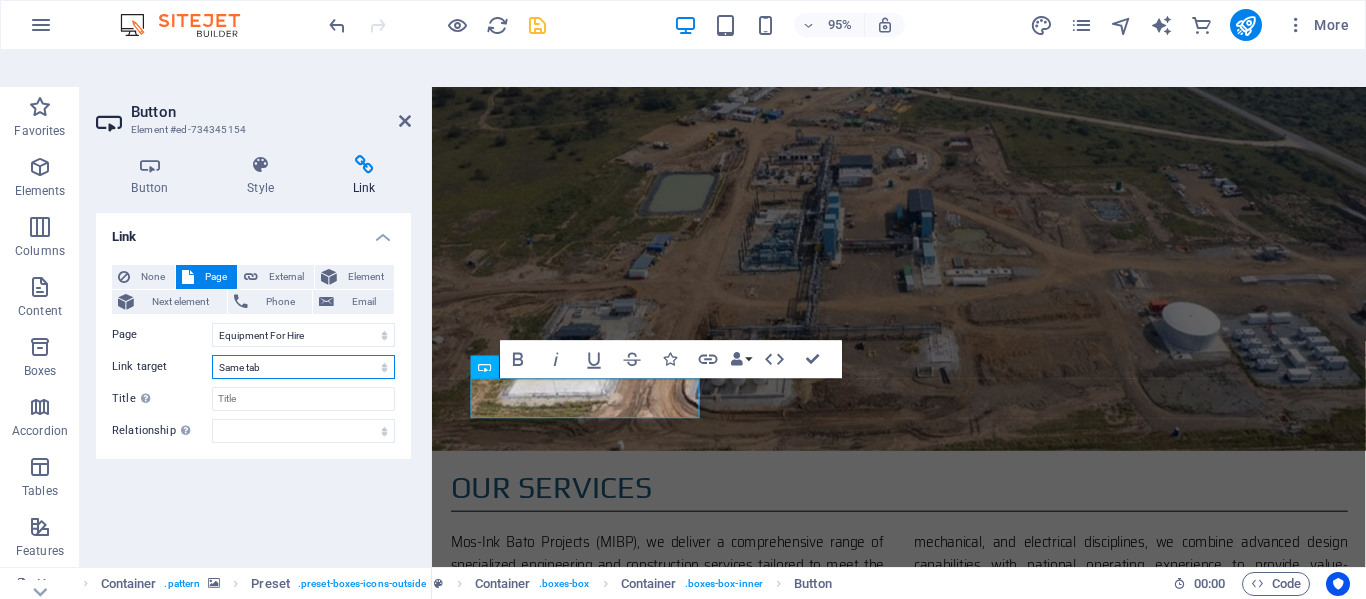 click on "New tab Same tab Overlay" at bounding box center [303, 367] 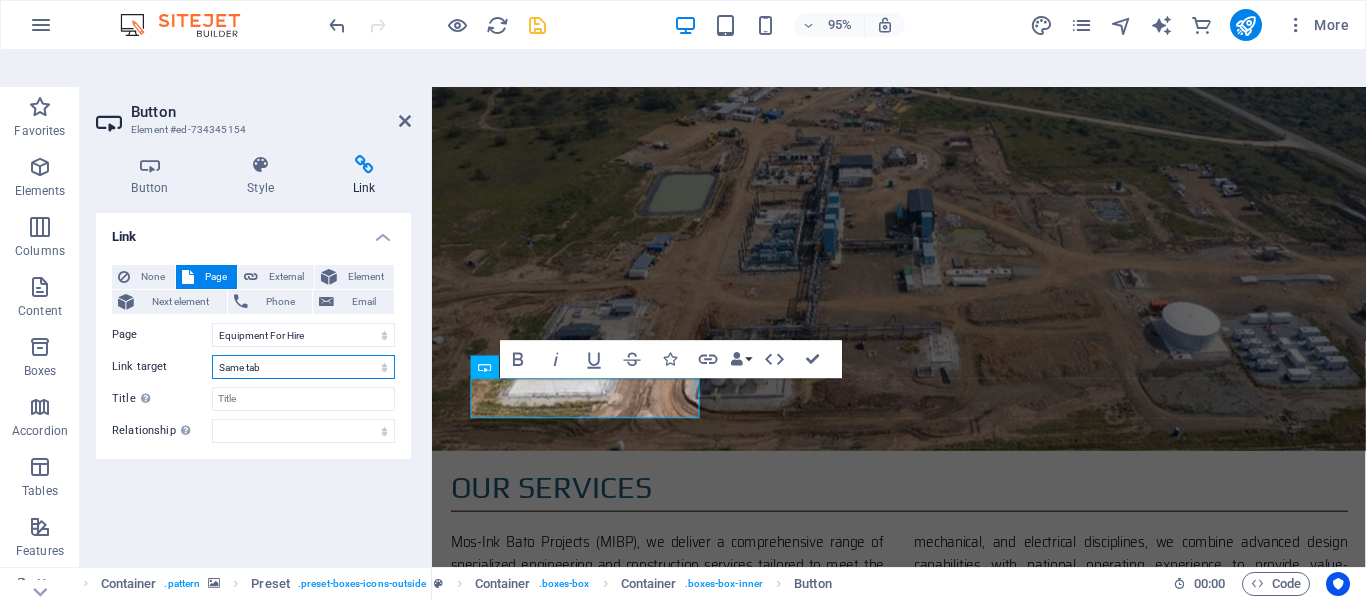 select on "blank" 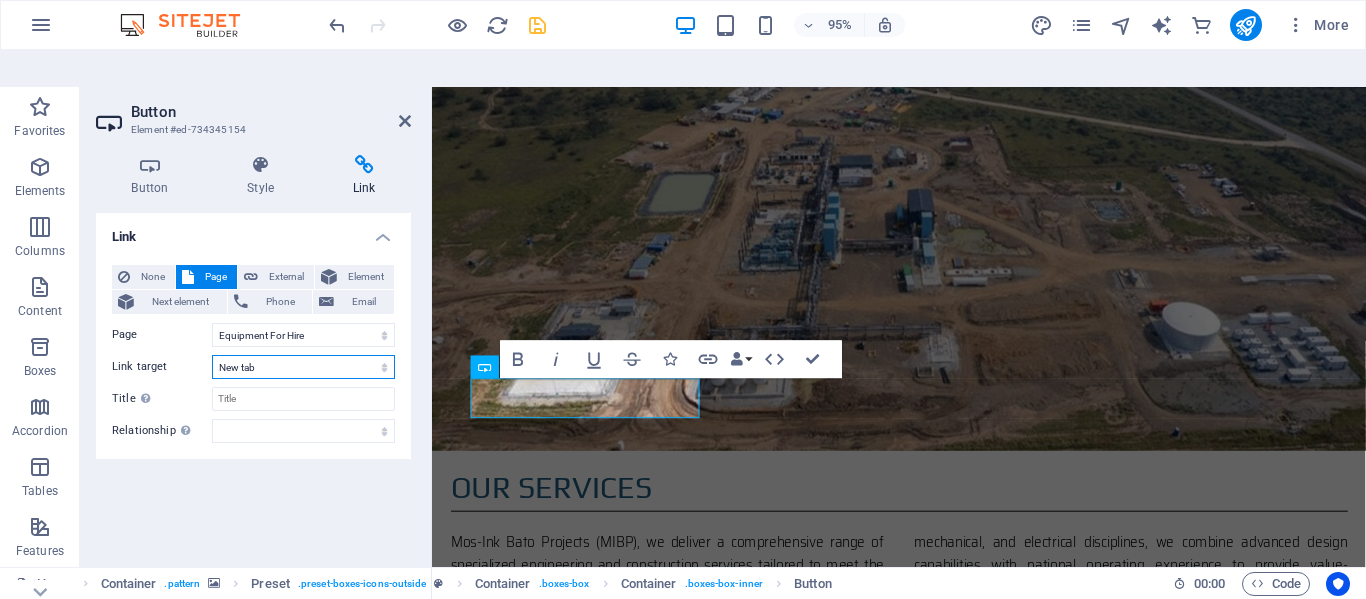 click on "New tab Same tab Overlay" at bounding box center [303, 367] 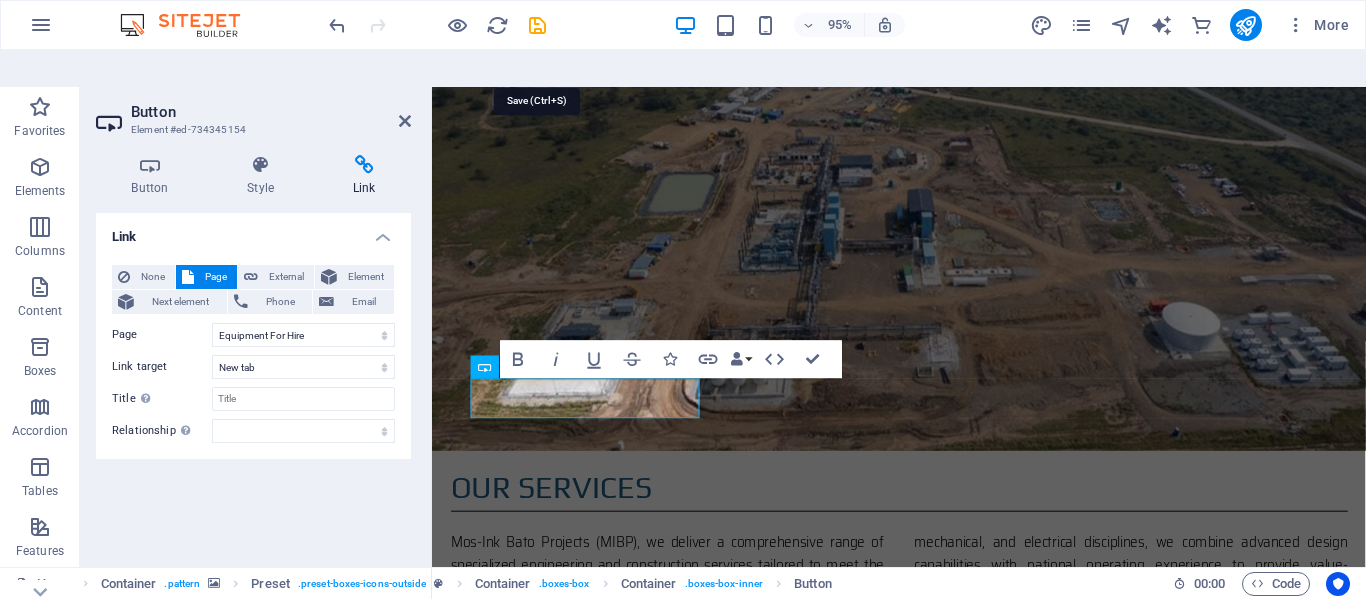 click at bounding box center [537, 25] 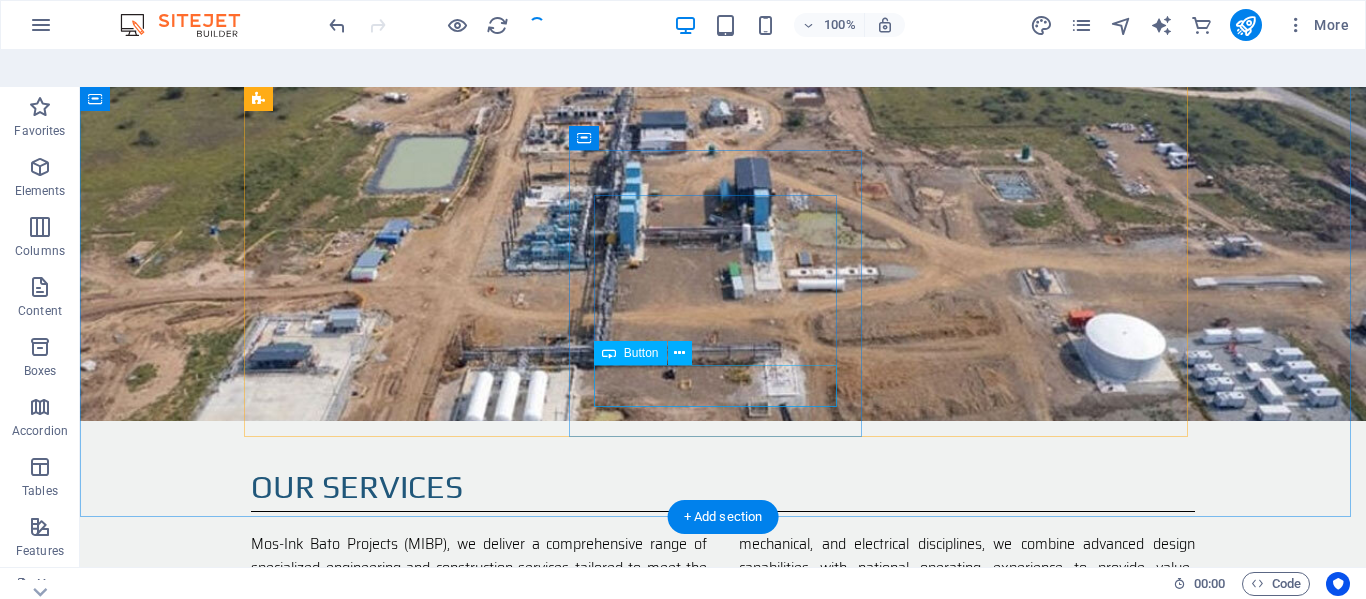 click on "learn more" at bounding box center (723, 2627) 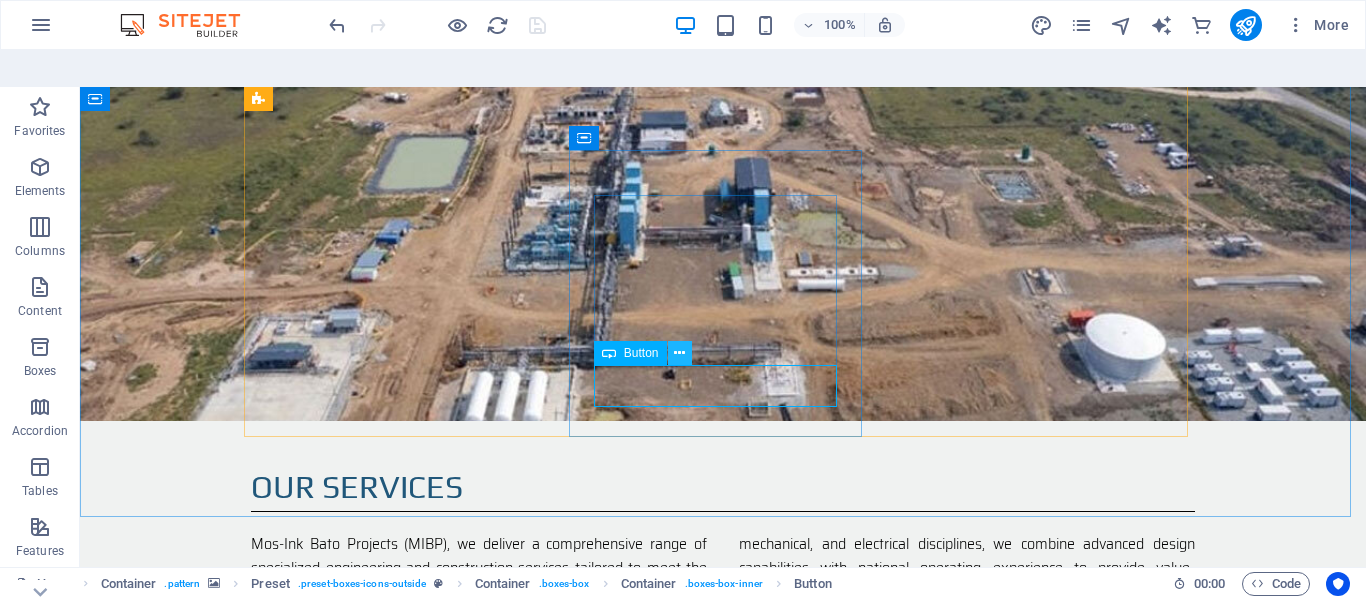 click at bounding box center [679, 353] 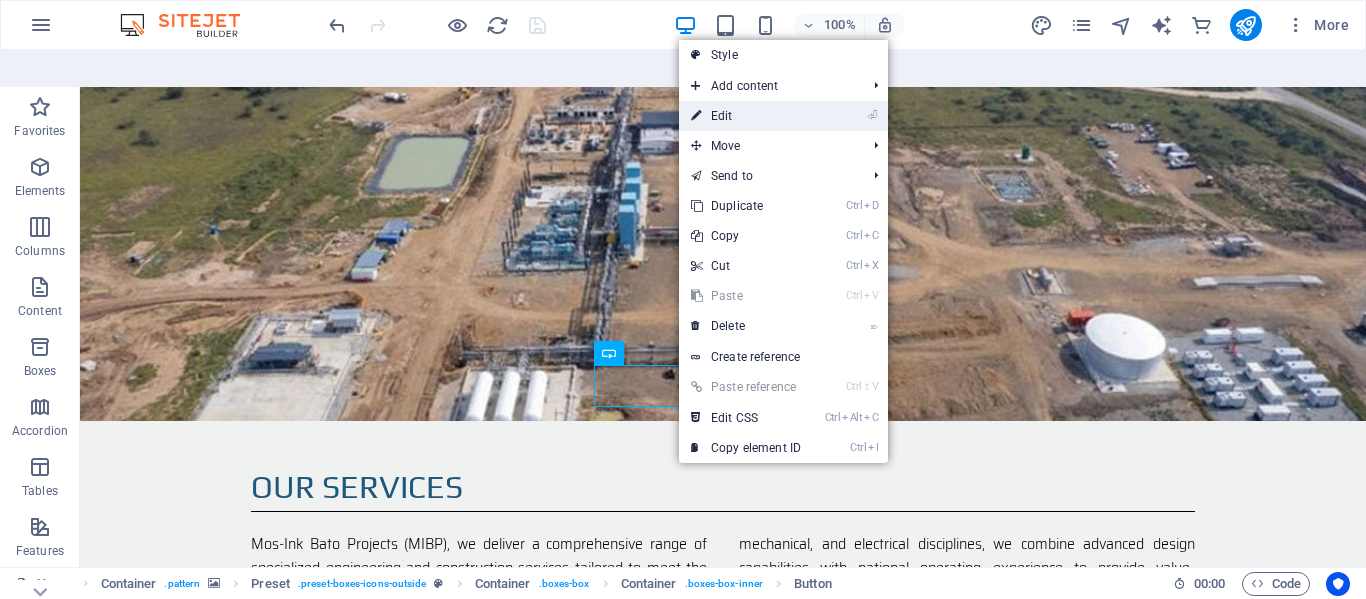 drag, startPoint x: 735, startPoint y: 82, endPoint x: 105, endPoint y: 147, distance: 633.3443 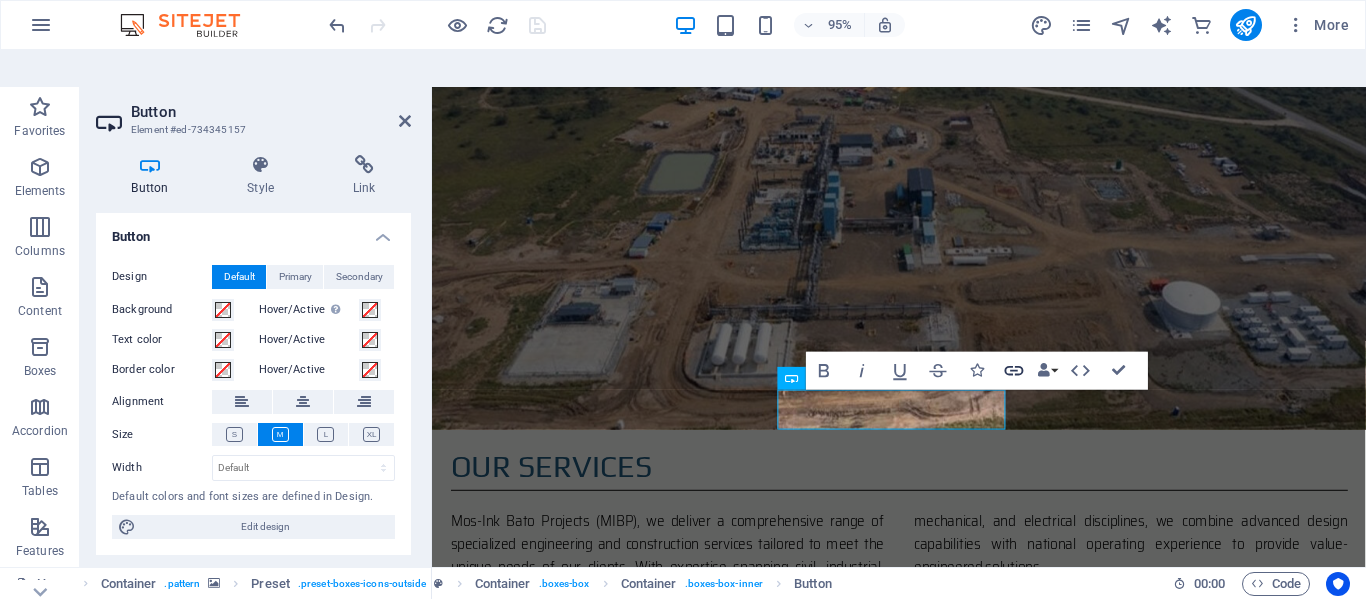 click 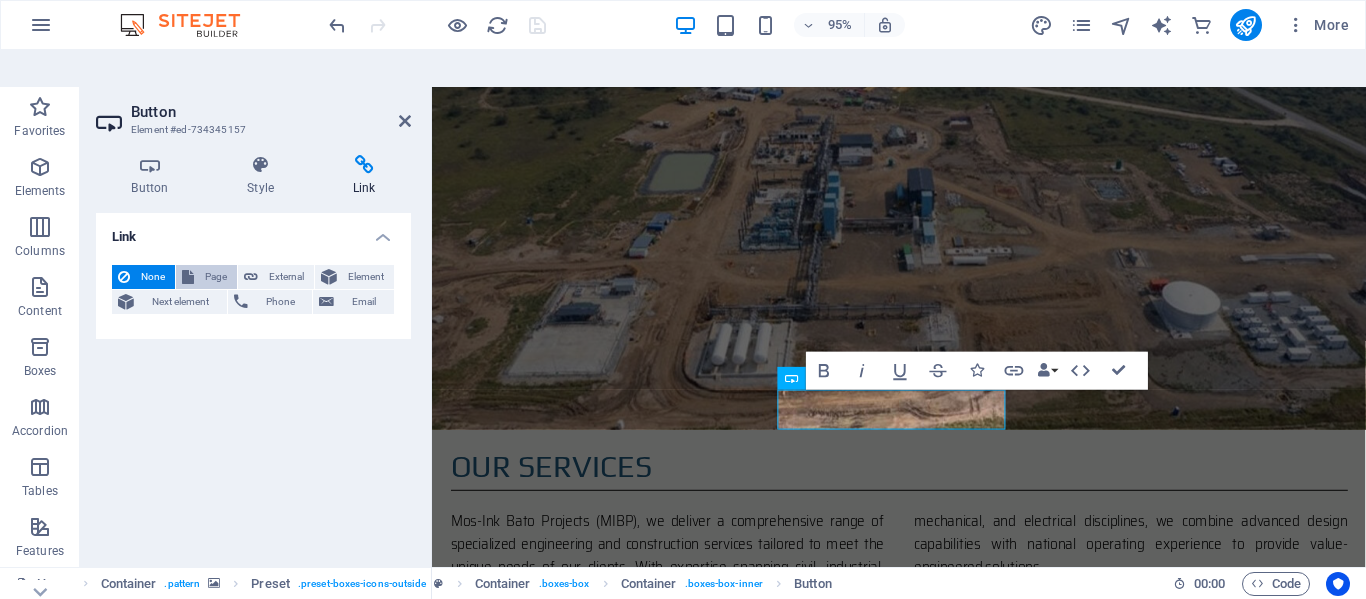 click on "Page" at bounding box center [215, 277] 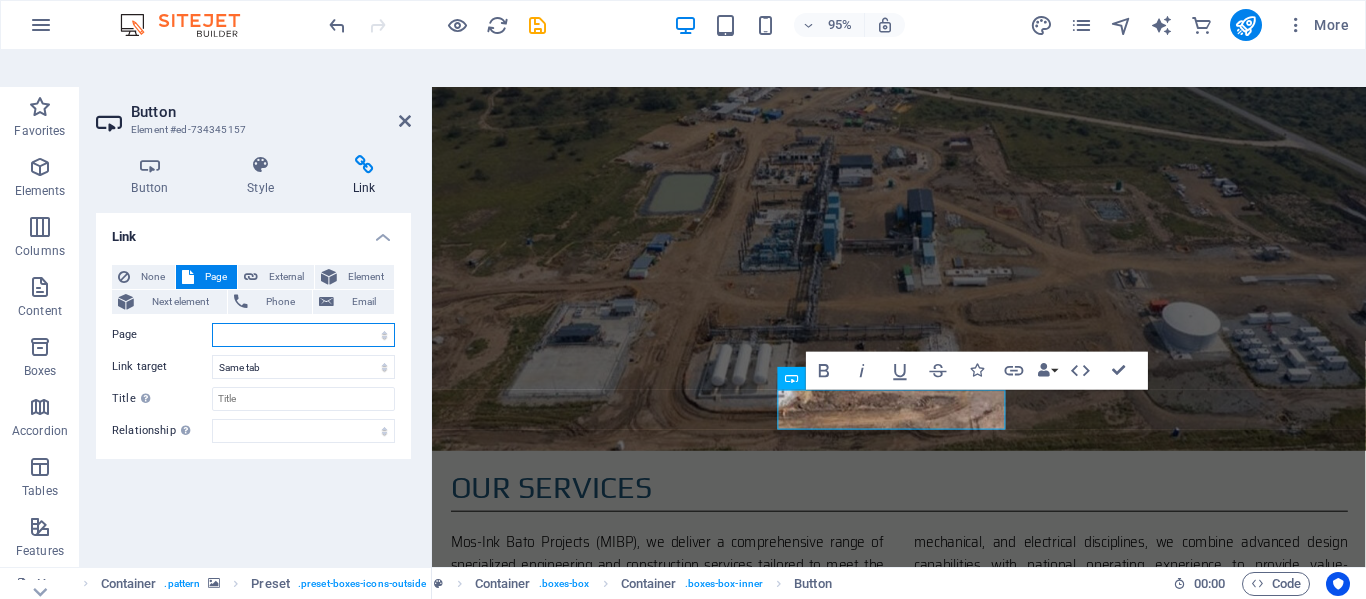 click on "Home Subpage Legal Notice Privacy Equipment For Hire Services About us Civil Mechanical Electrical Consulting Environmental" at bounding box center [303, 335] 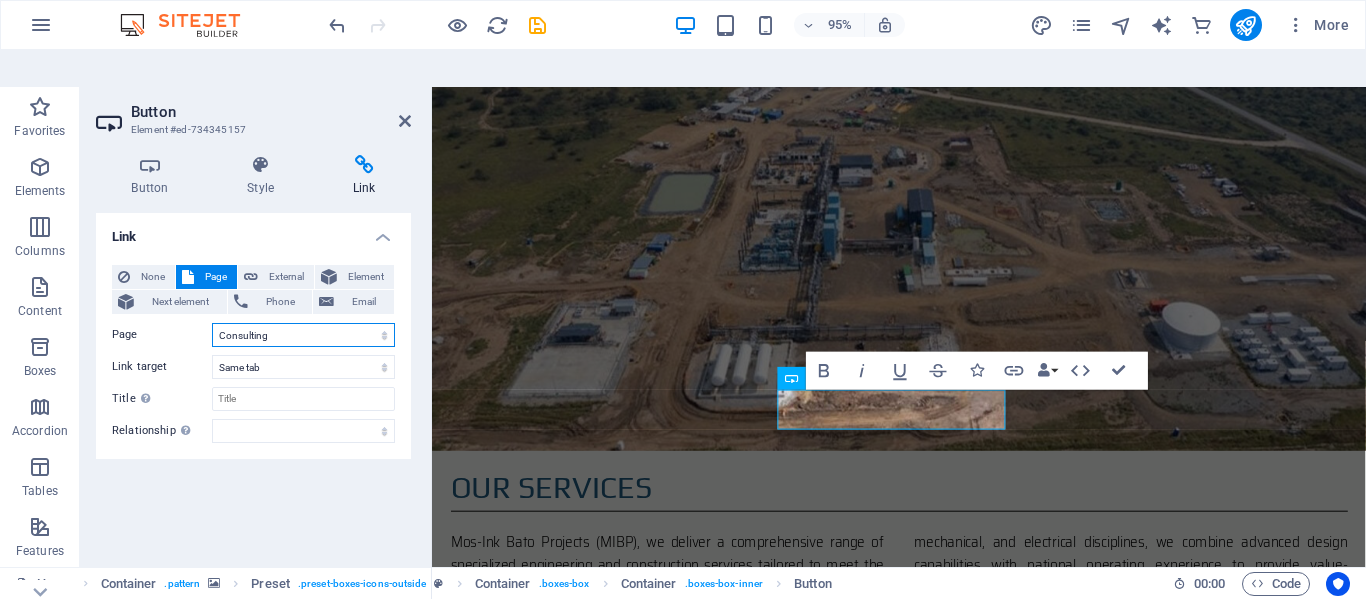 click on "Home Subpage Legal Notice Privacy Equipment For Hire Services About us Civil Mechanical Electrical Consulting Environmental" at bounding box center (303, 335) 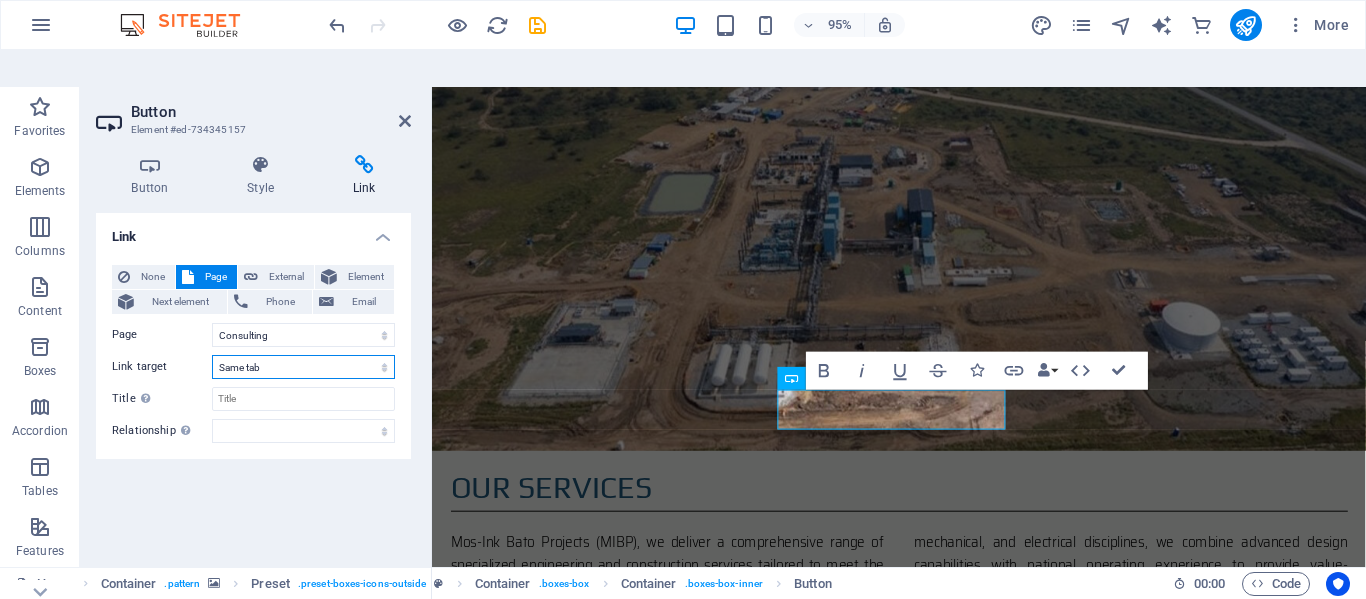 click on "New tab Same tab Overlay" at bounding box center (303, 367) 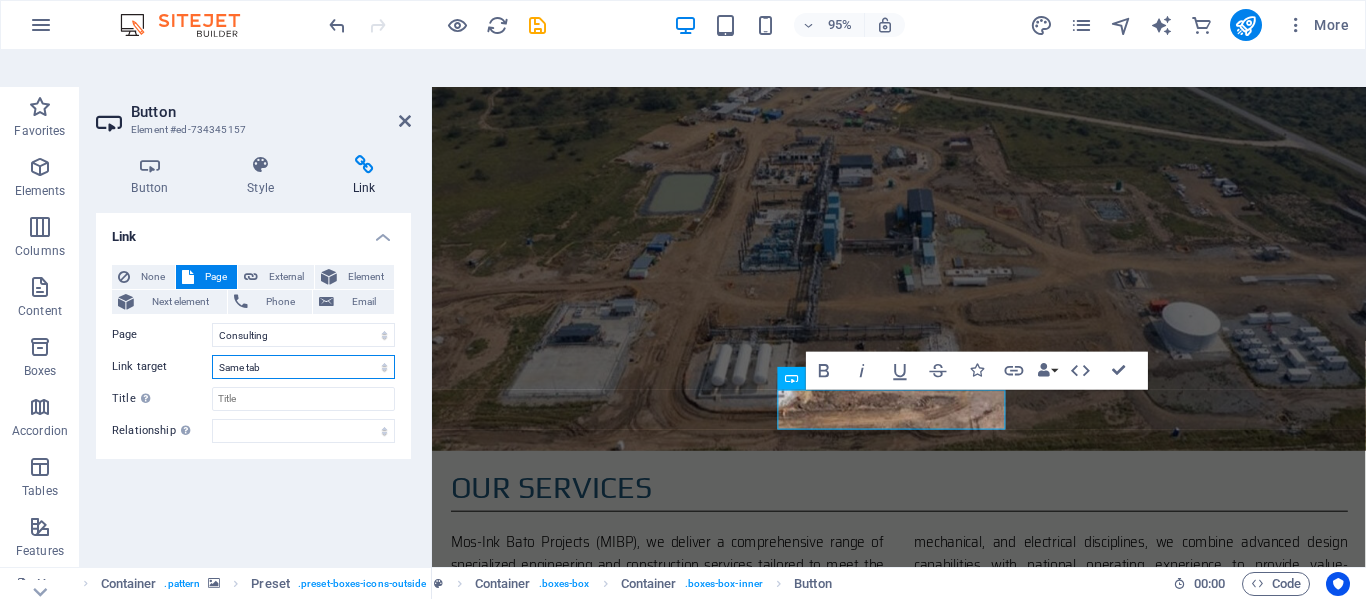 select on "blank" 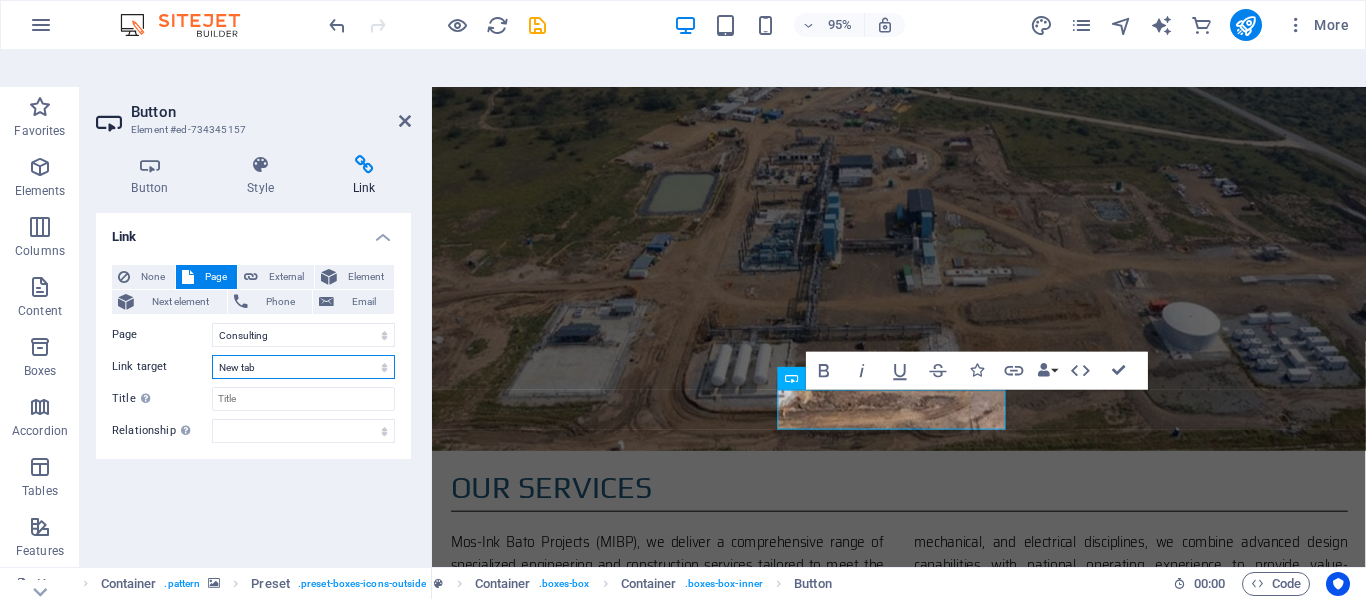 click on "New tab Same tab Overlay" at bounding box center [303, 367] 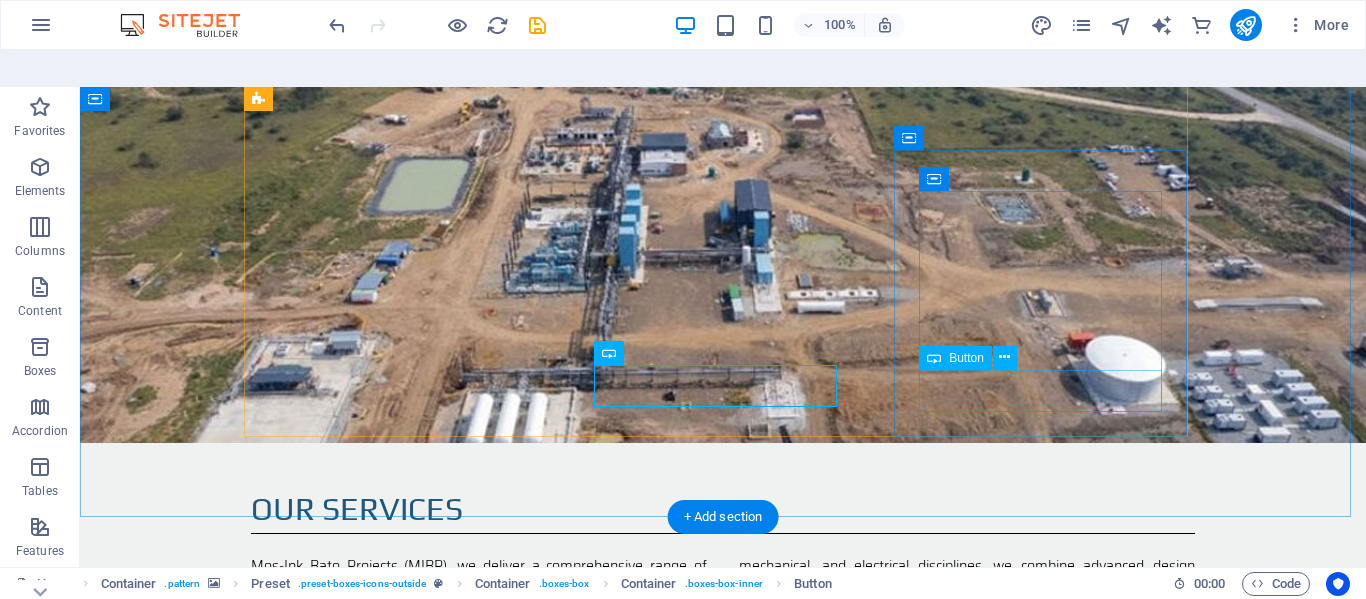 click on "learn more" at bounding box center [723, 2907] 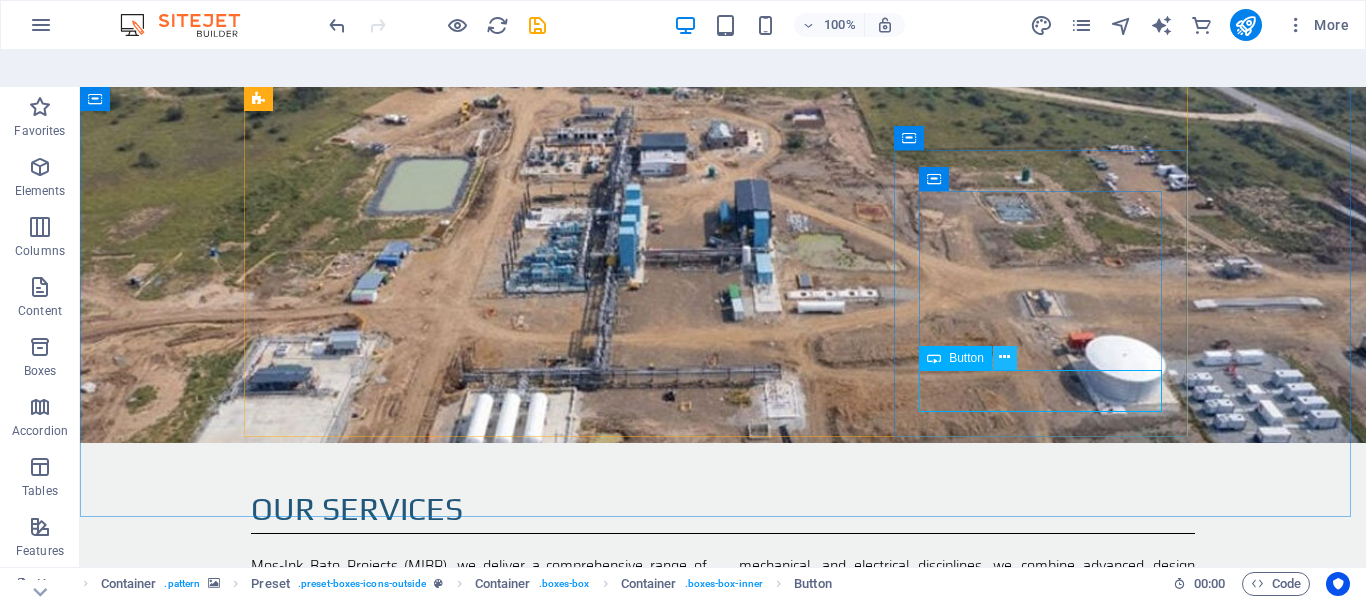 click at bounding box center (1004, 357) 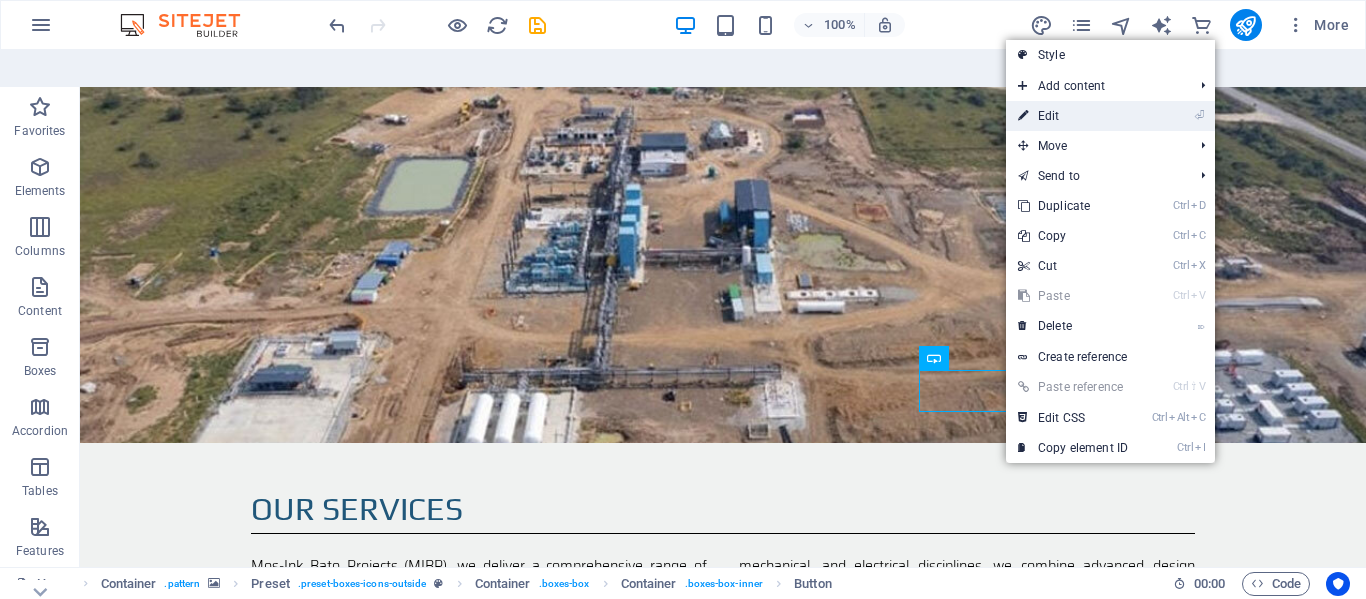 drag, startPoint x: 1065, startPoint y: 83, endPoint x: 666, endPoint y: 36, distance: 401.75864 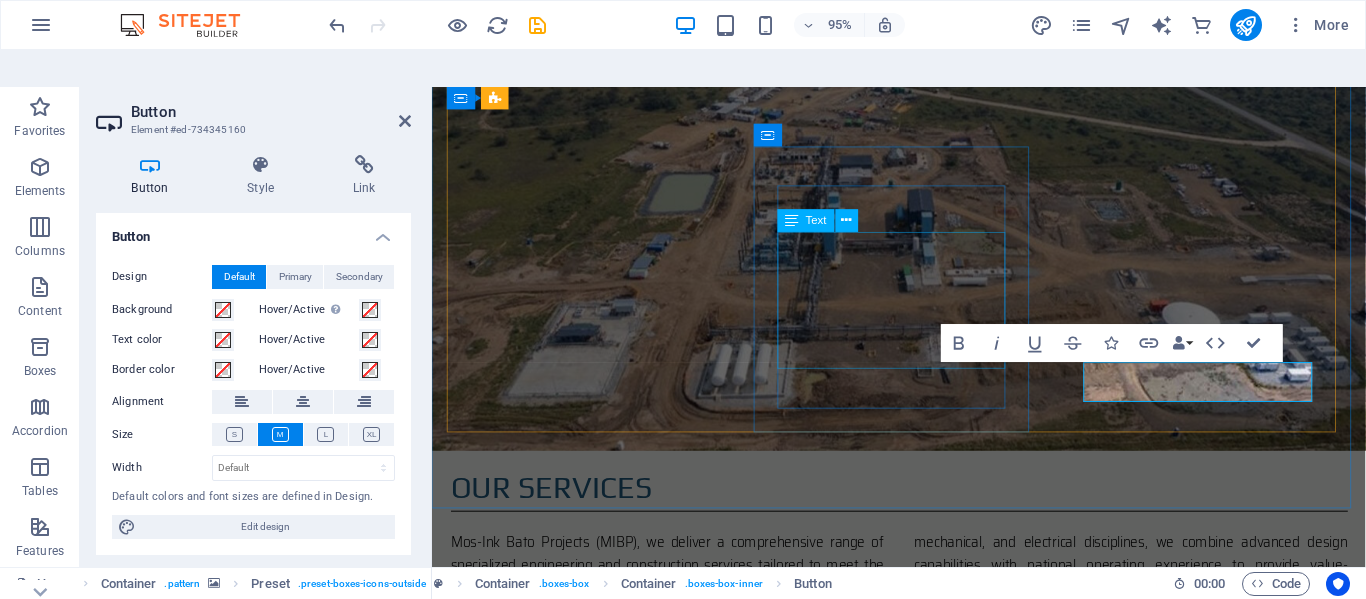 scroll, scrollTop: 1622, scrollLeft: 0, axis: vertical 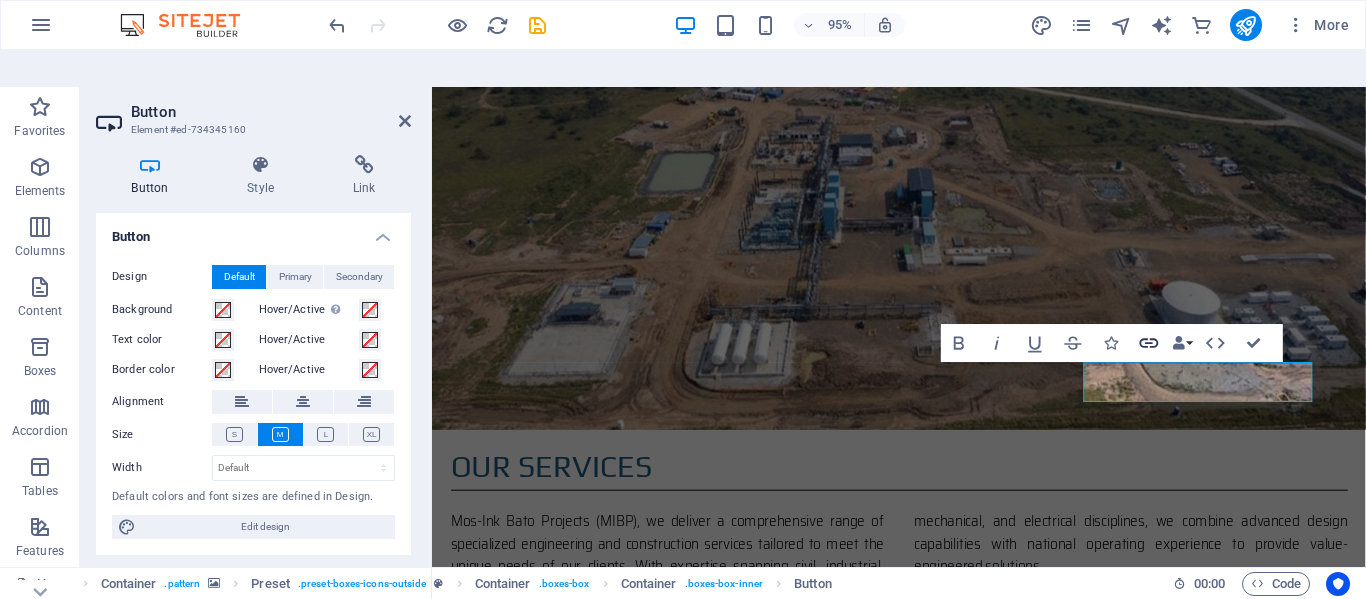 click 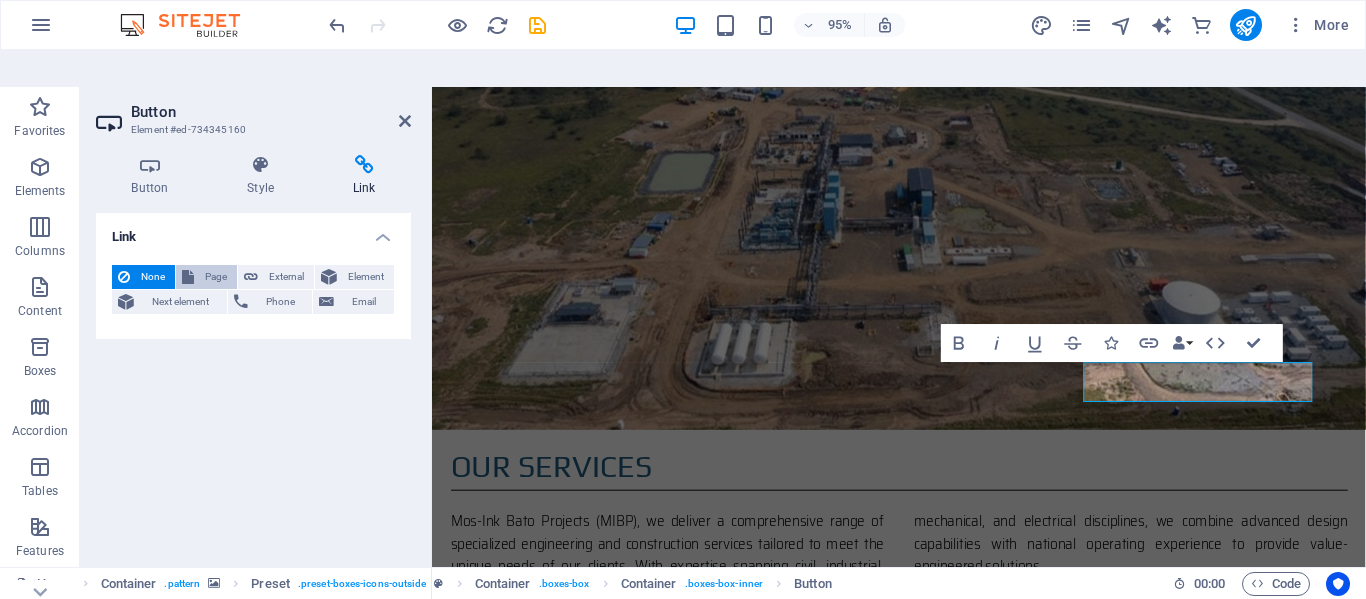 click on "Page" at bounding box center [215, 277] 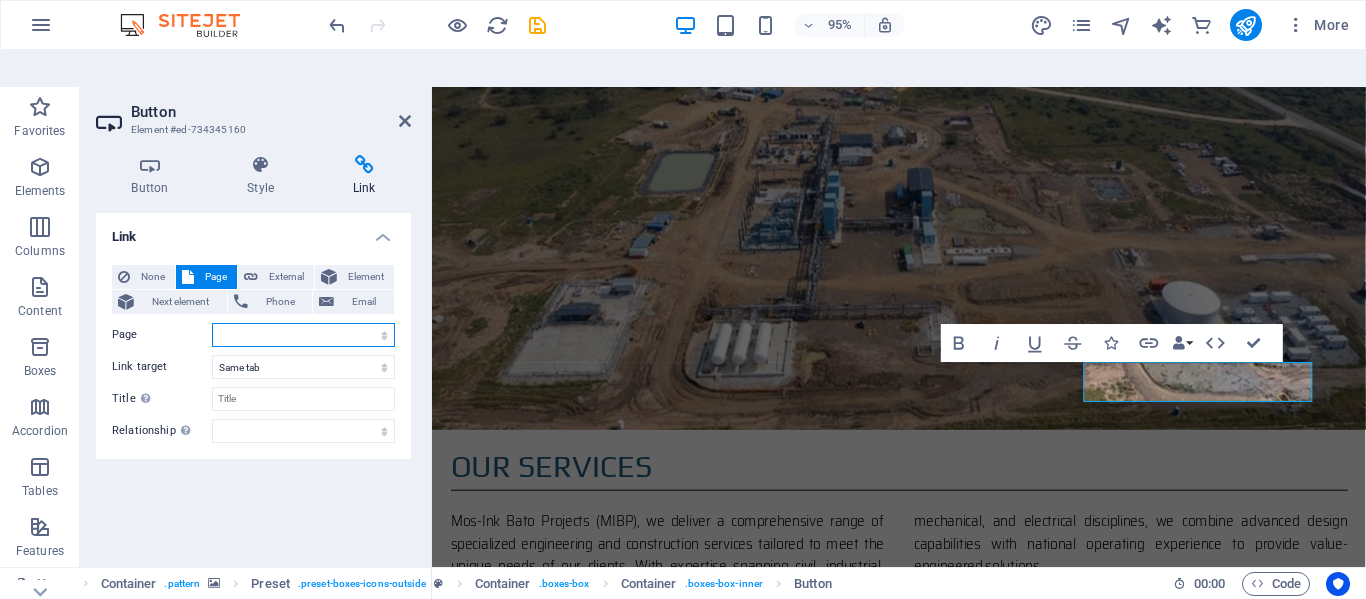 click on "Home Subpage Legal Notice Privacy Equipment For Hire Services About us Civil Mechanical Electrical Consulting Environmental" at bounding box center (303, 335) 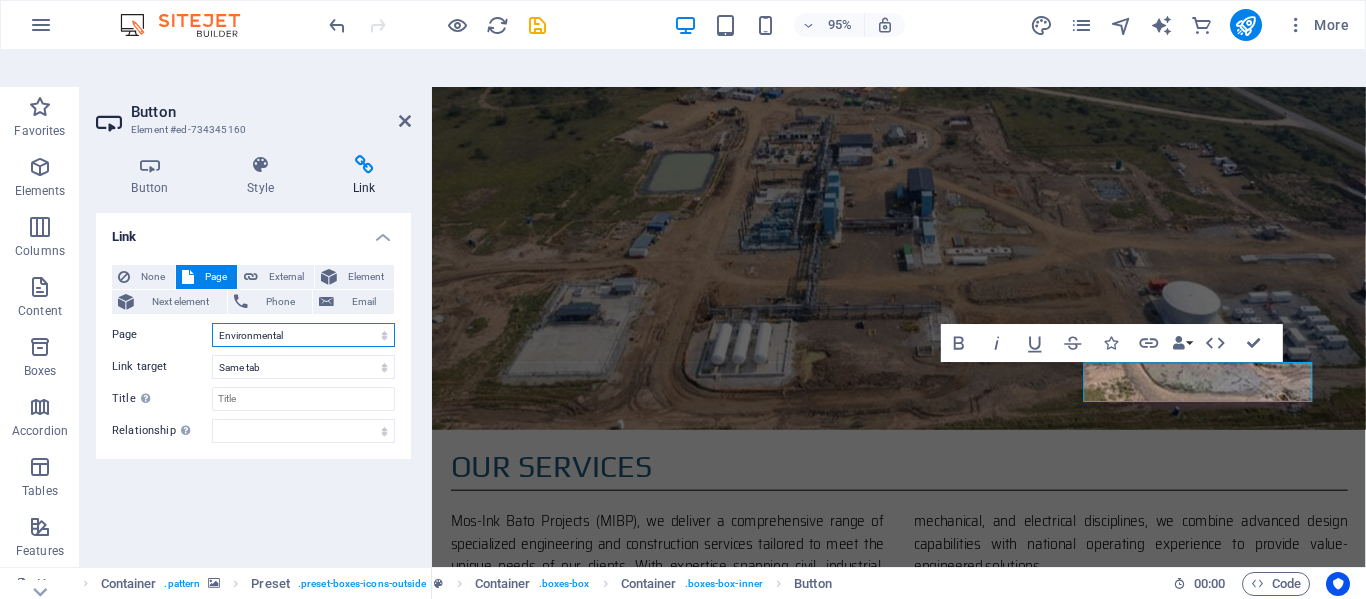 click on "Home Subpage Legal Notice Privacy Equipment For Hire Services About us Civil Mechanical Electrical Consulting Environmental" at bounding box center (303, 335) 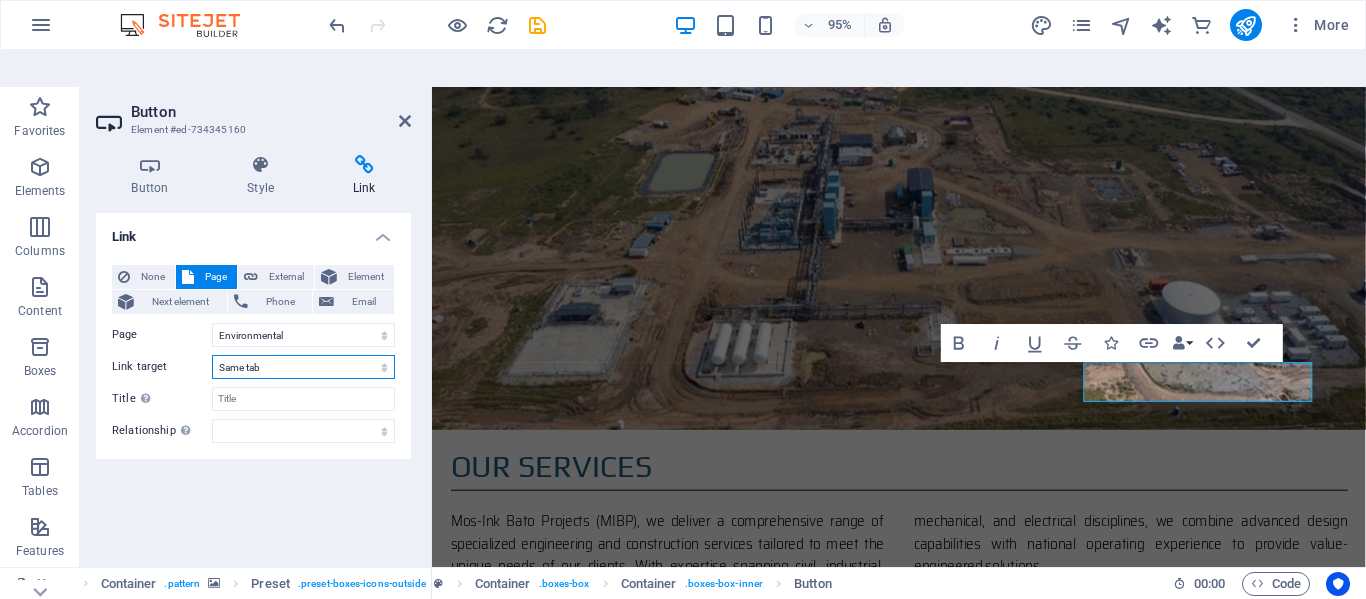click on "New tab Same tab Overlay" at bounding box center (303, 367) 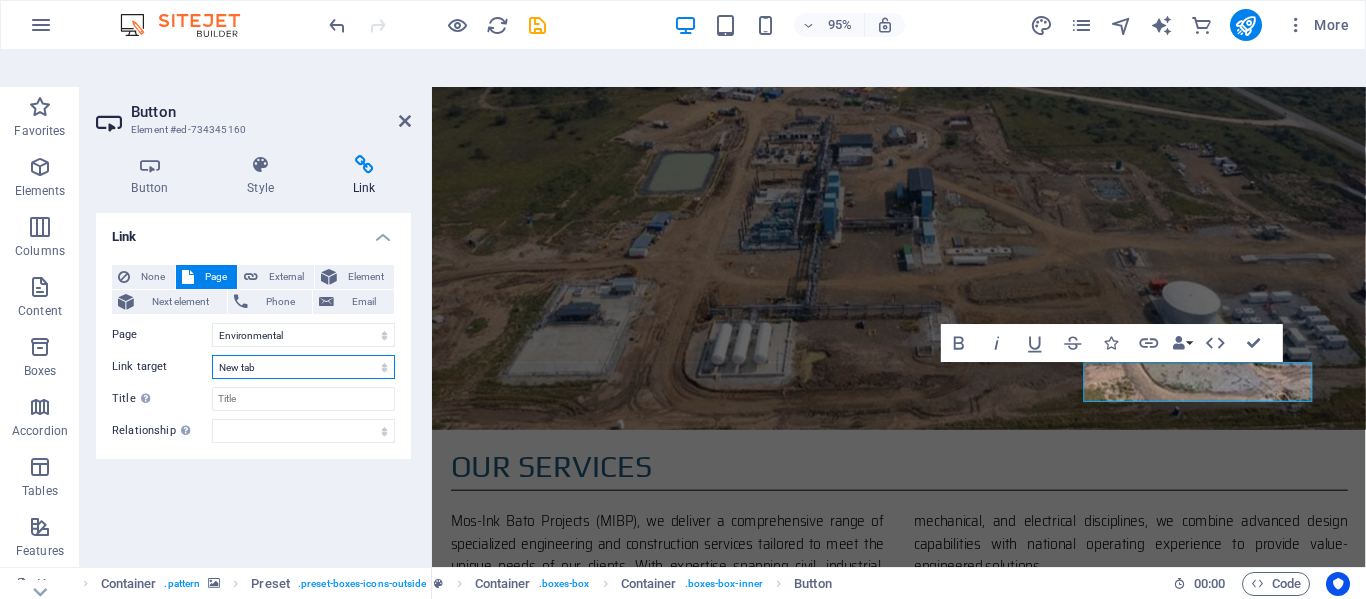 click on "New tab Same tab Overlay" at bounding box center [303, 367] 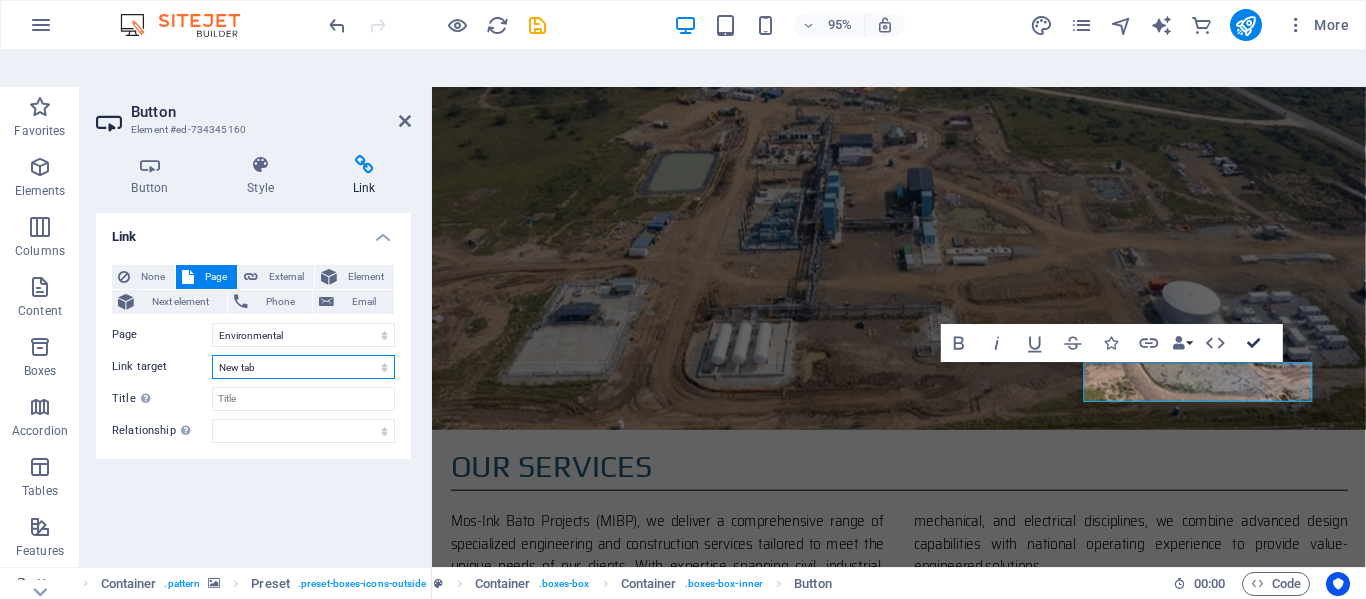 drag, startPoint x: 1248, startPoint y: 304, endPoint x: 1167, endPoint y: 254, distance: 95.189285 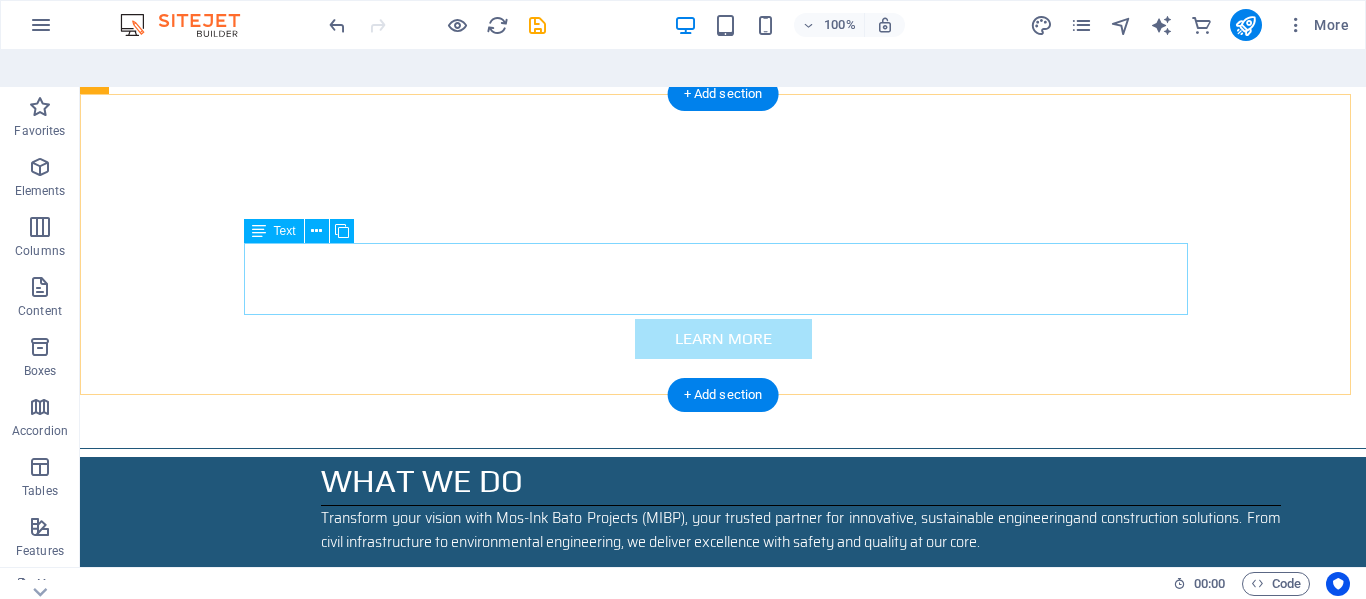 scroll, scrollTop: 622, scrollLeft: 0, axis: vertical 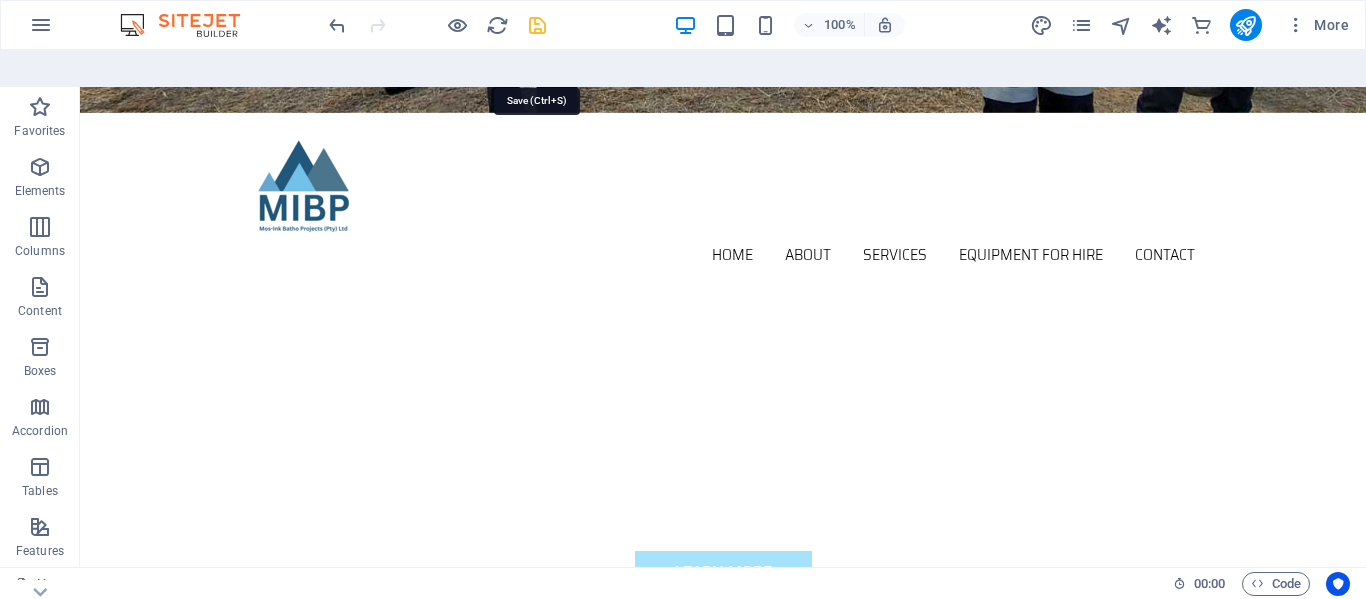 click at bounding box center [537, 25] 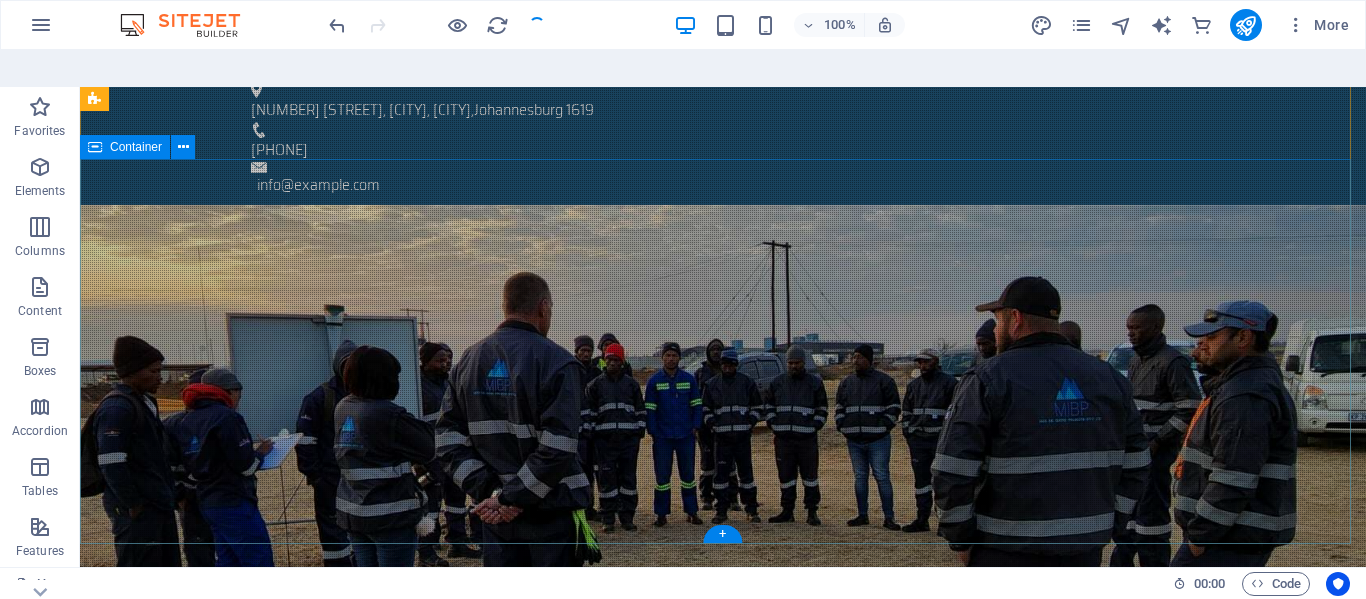 scroll, scrollTop: 0, scrollLeft: 0, axis: both 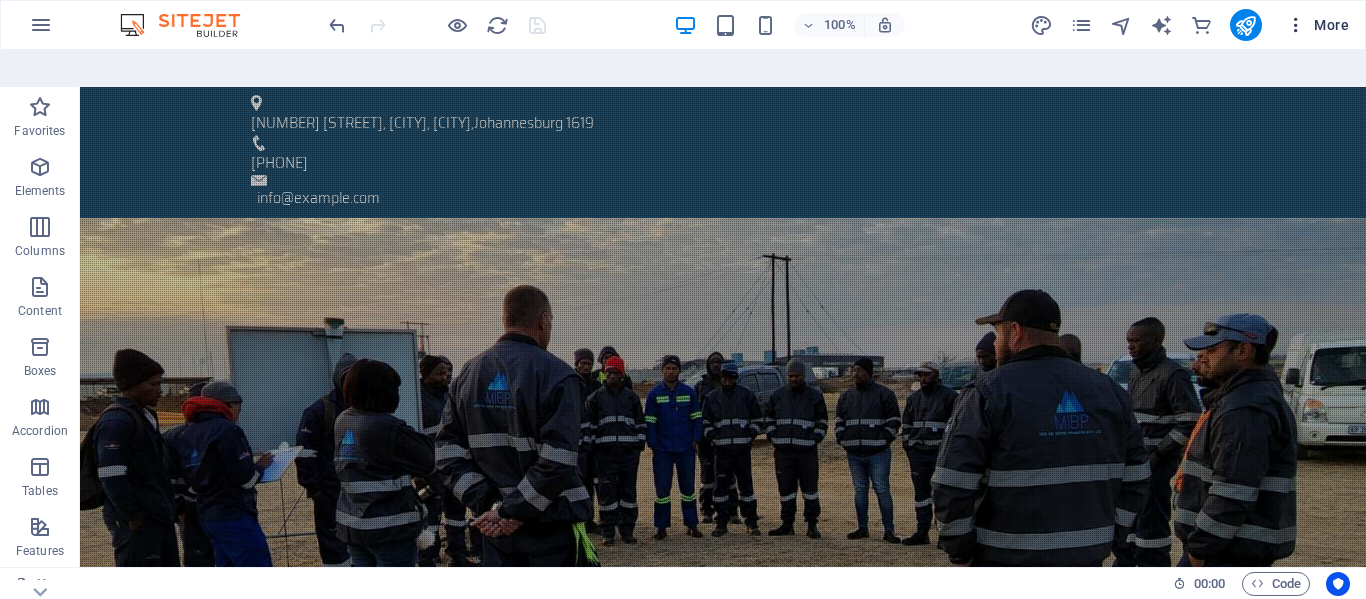 click at bounding box center (1296, 25) 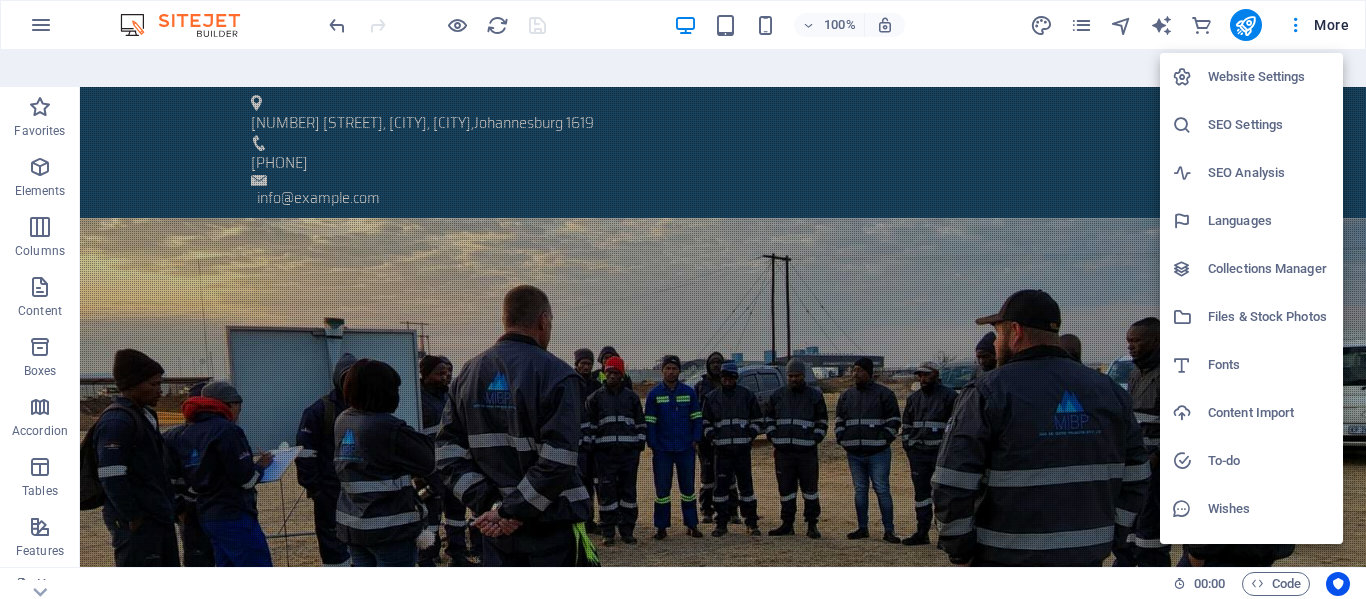 click at bounding box center (683, 299) 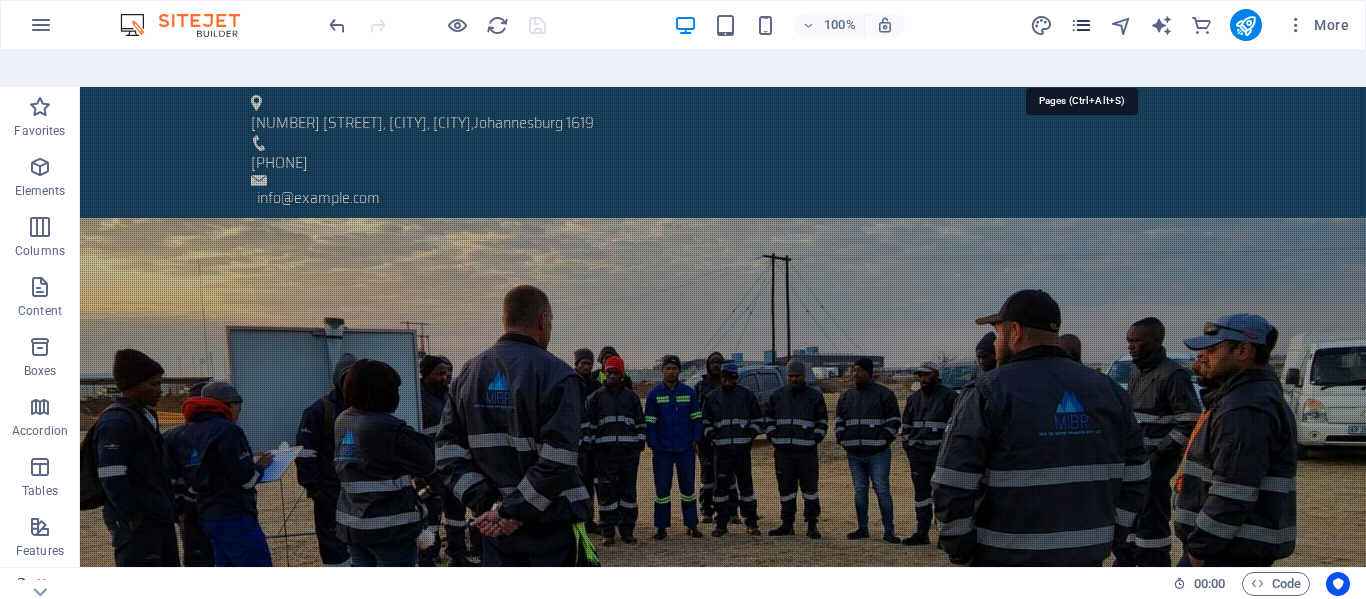 click at bounding box center [1081, 25] 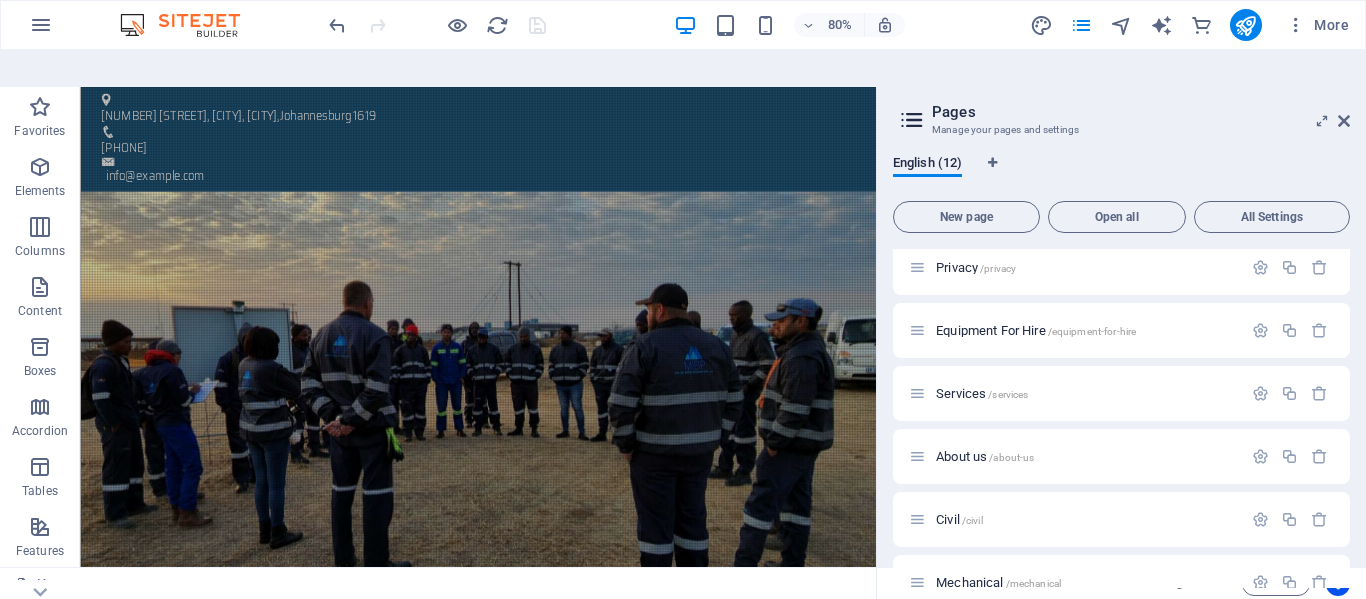 scroll, scrollTop: 200, scrollLeft: 0, axis: vertical 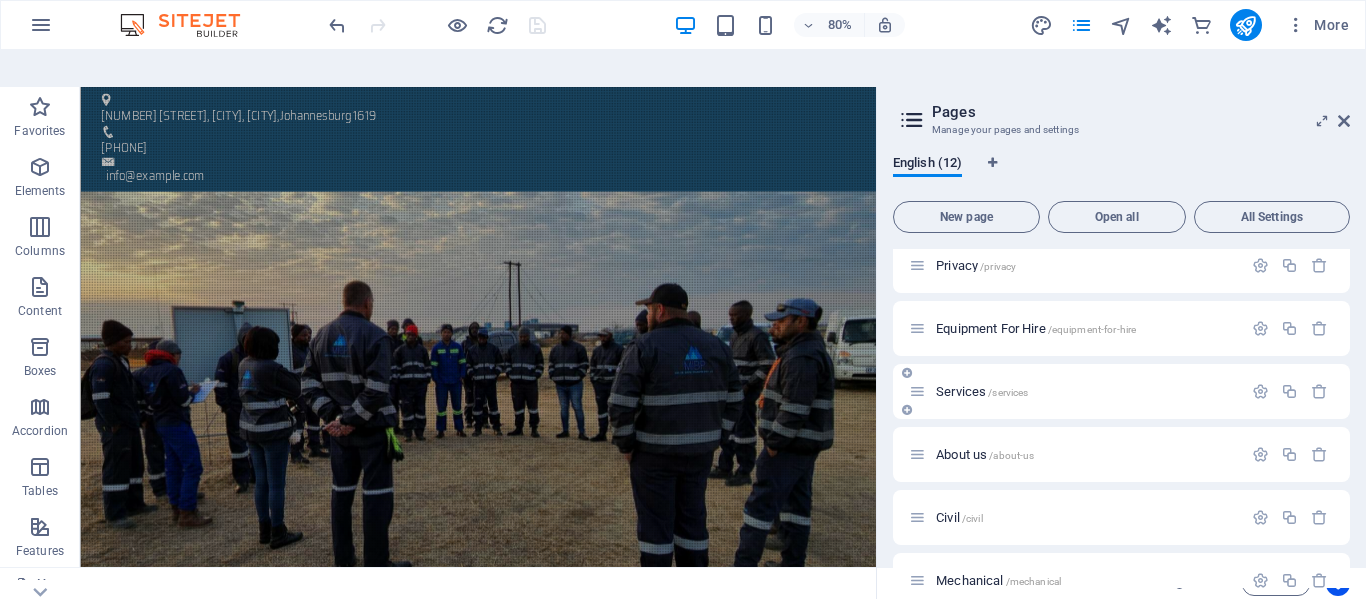 click on "Services /services" at bounding box center (982, 391) 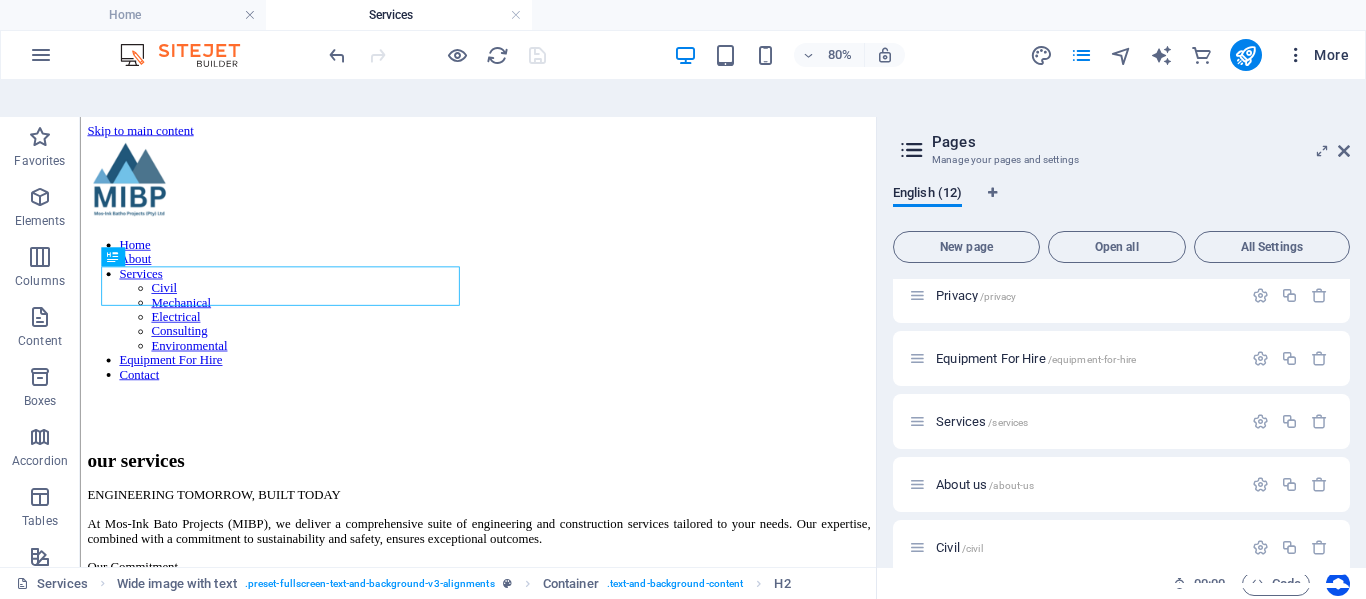 scroll, scrollTop: 0, scrollLeft: 0, axis: both 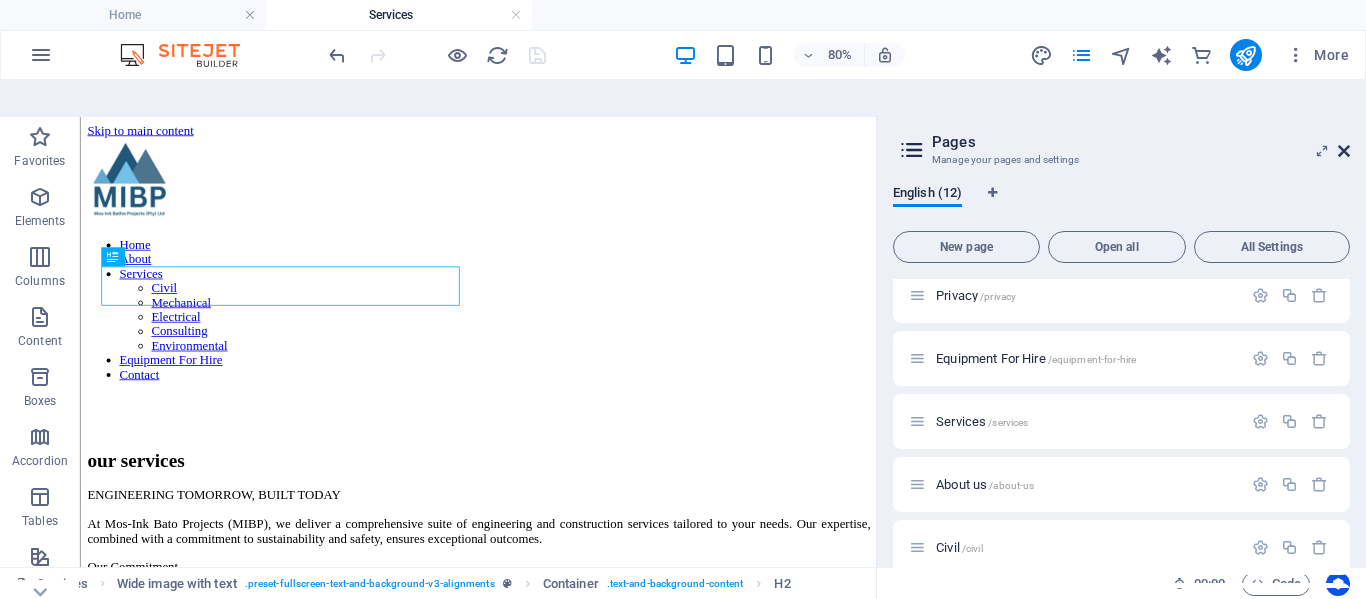 click at bounding box center [1344, 151] 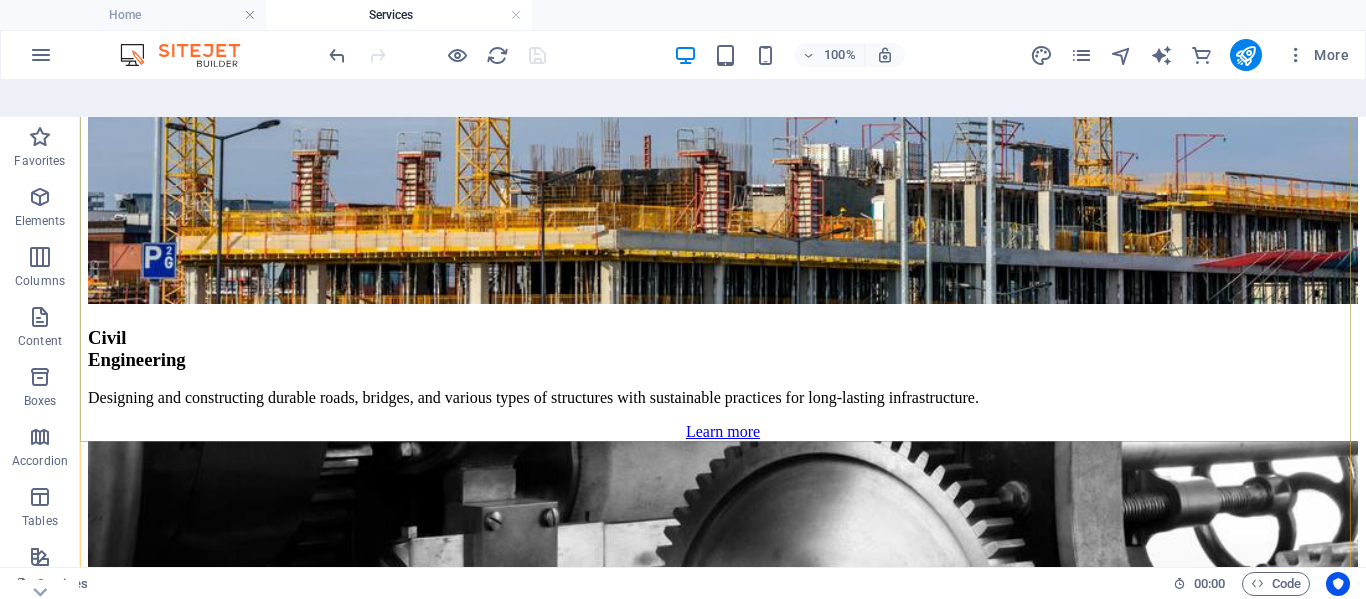 scroll, scrollTop: 1797, scrollLeft: 0, axis: vertical 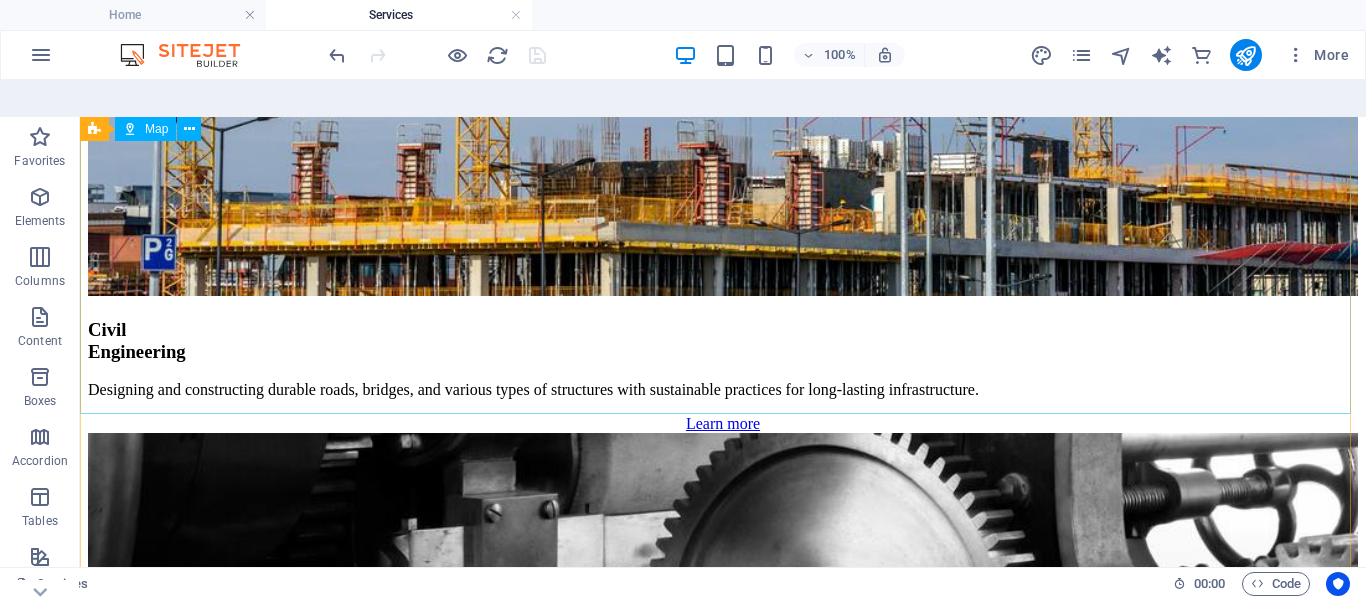 click at bounding box center [723, 5627] 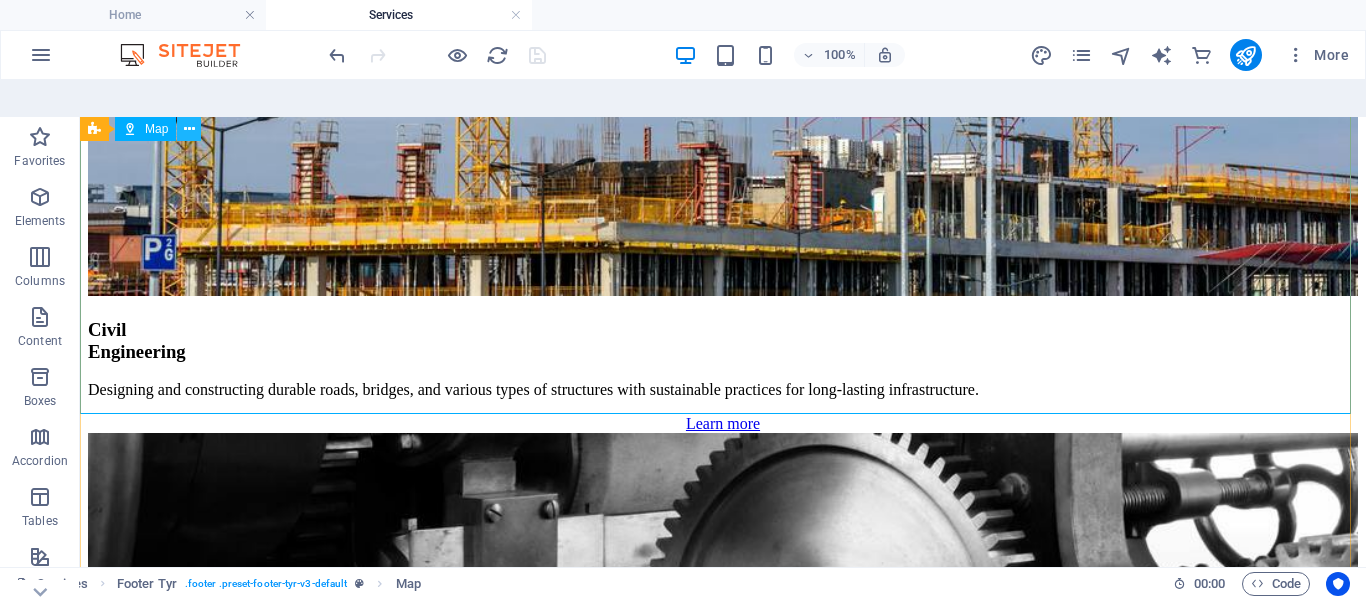 click at bounding box center [189, 129] 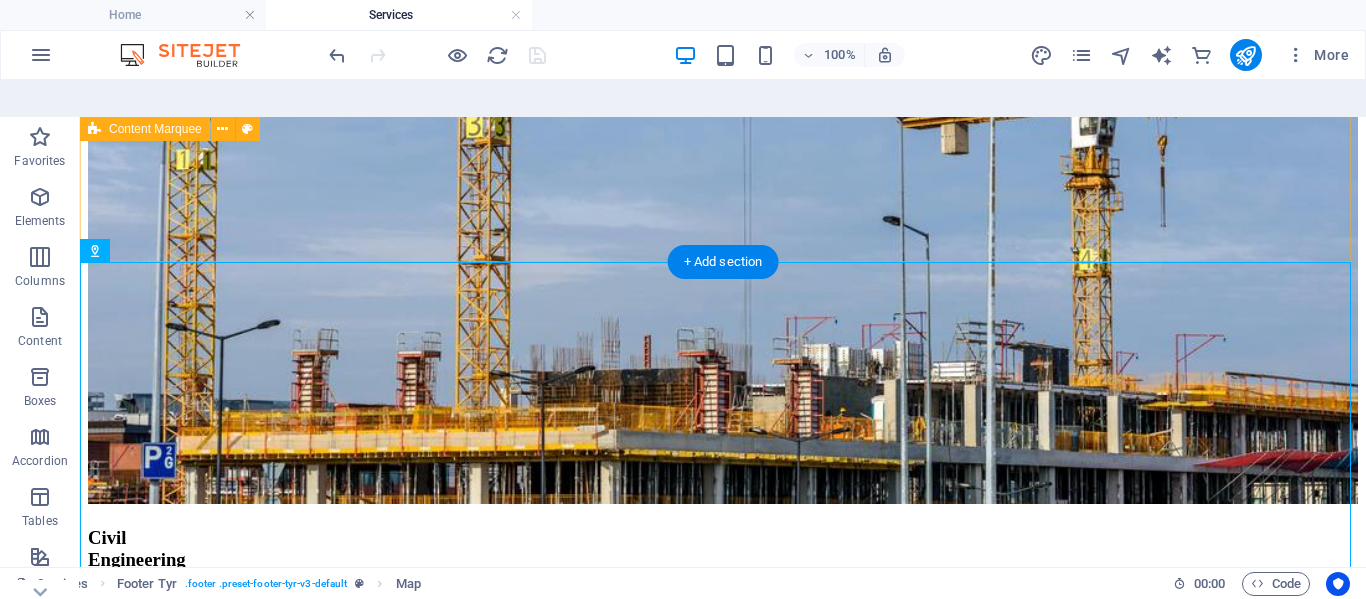 scroll, scrollTop: 1689, scrollLeft: 0, axis: vertical 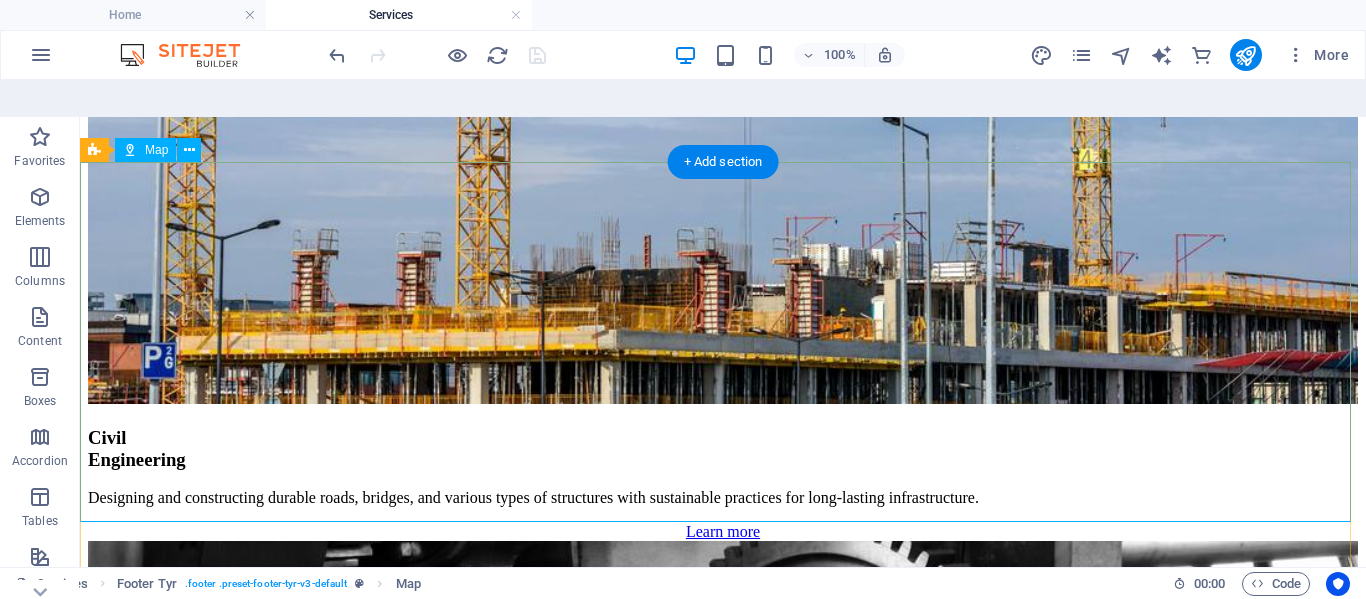 click at bounding box center (723, 5735) 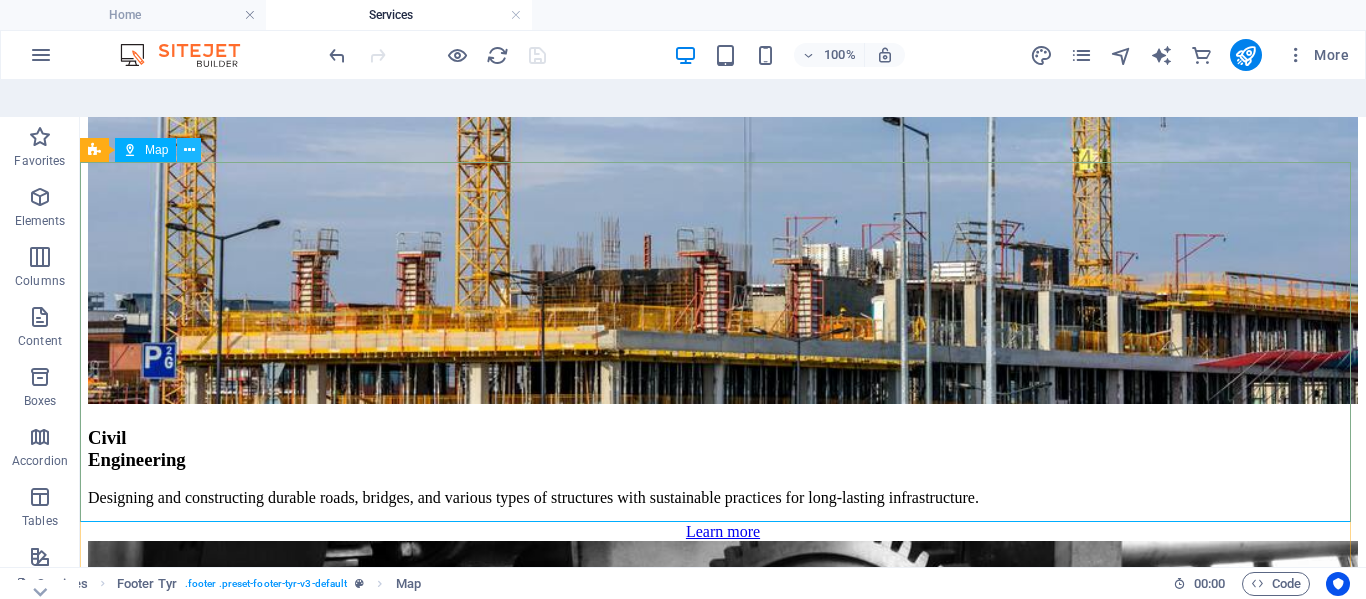 click at bounding box center [189, 150] 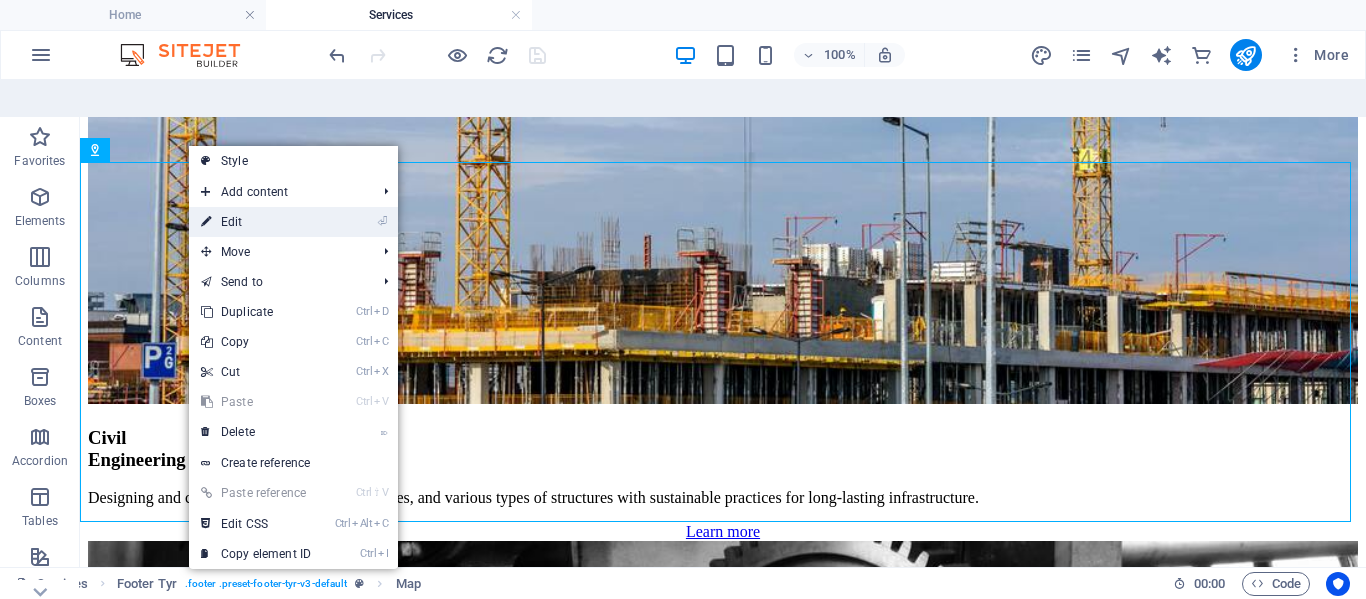 click on "⏎  Edit" at bounding box center [256, 222] 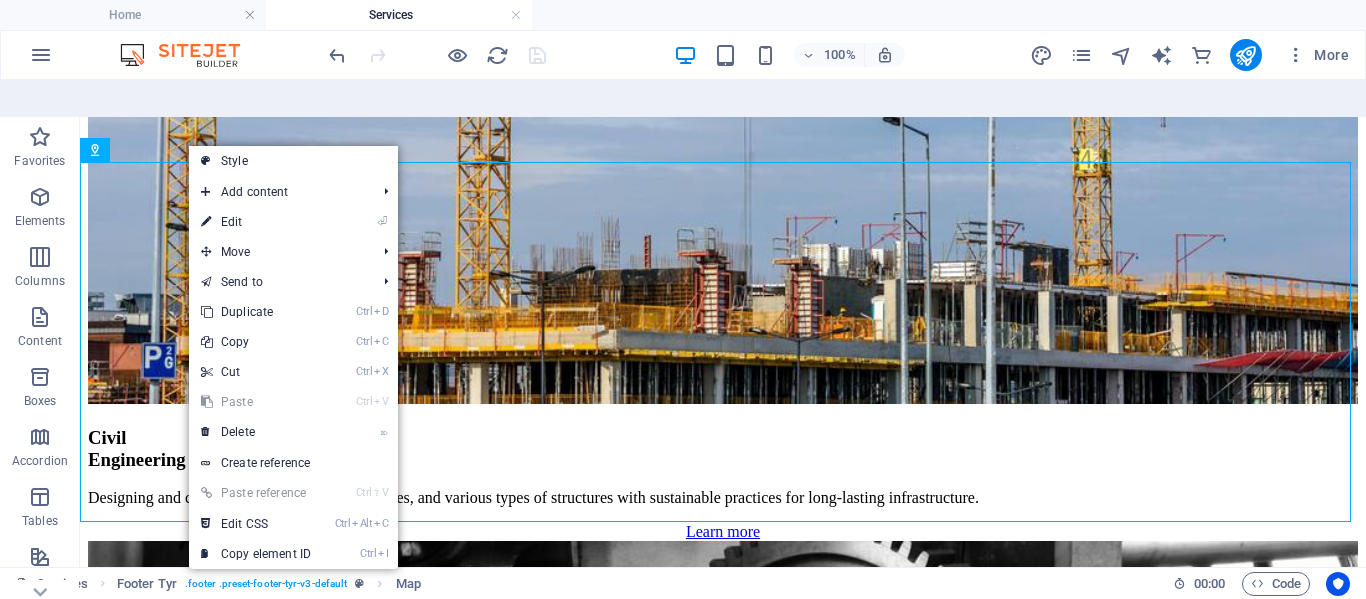 select on "1" 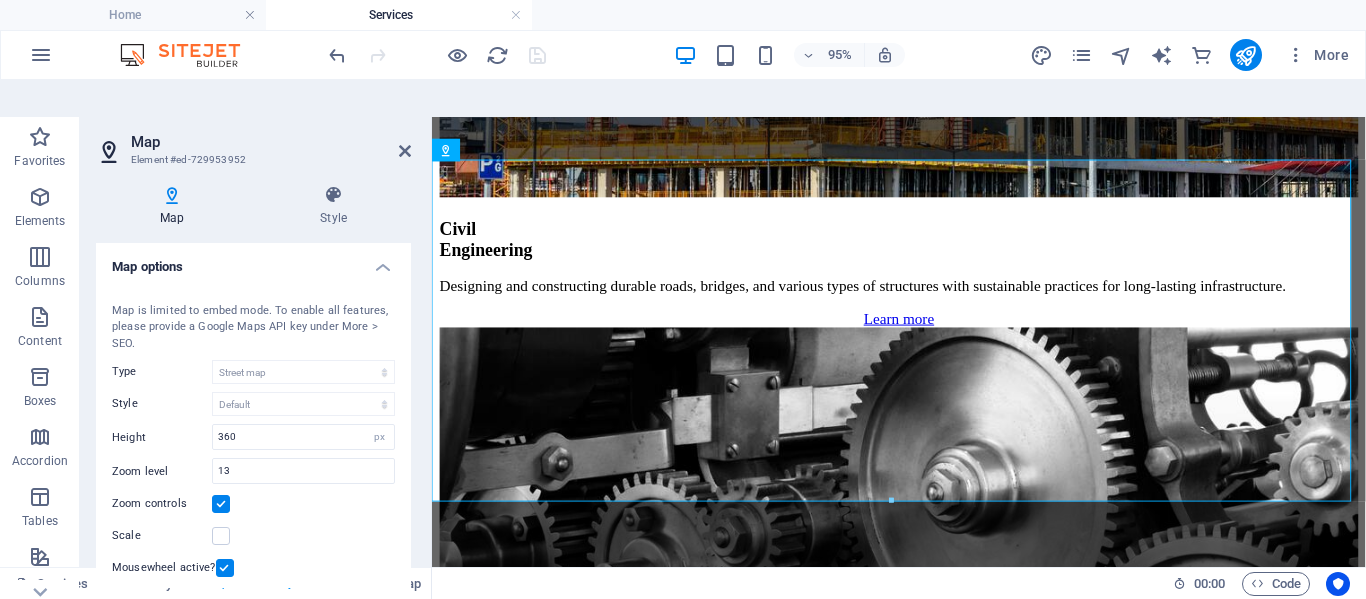 scroll, scrollTop: 1687, scrollLeft: 0, axis: vertical 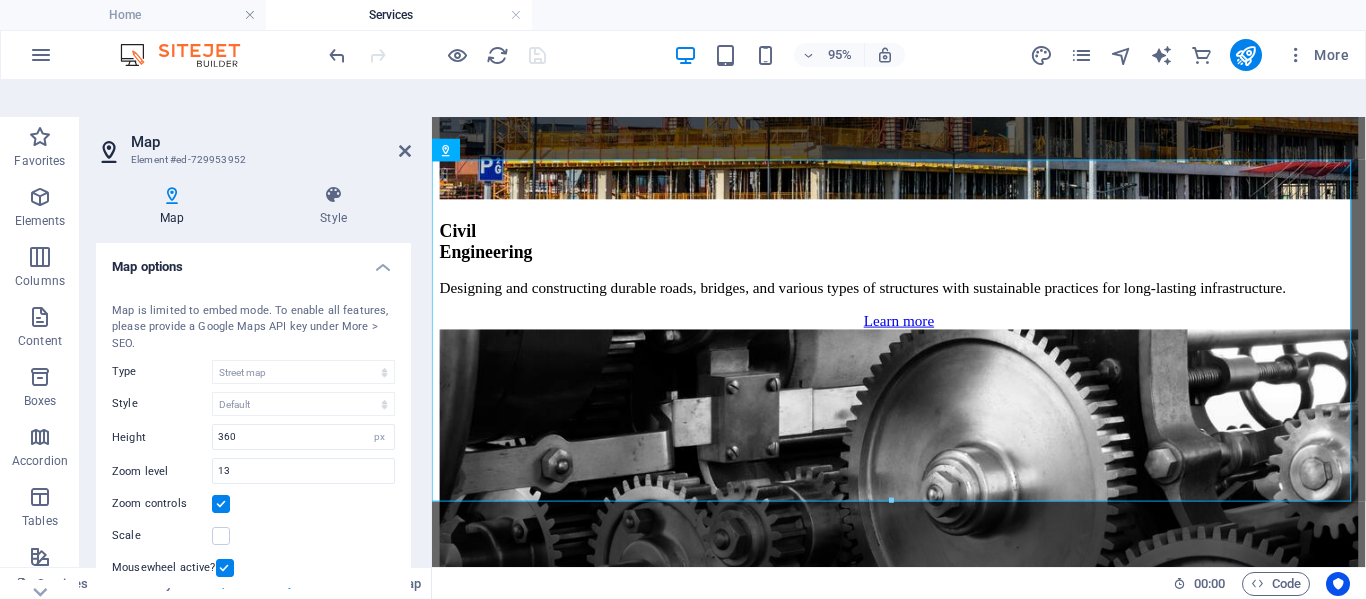 click on "Map" at bounding box center (176, 206) 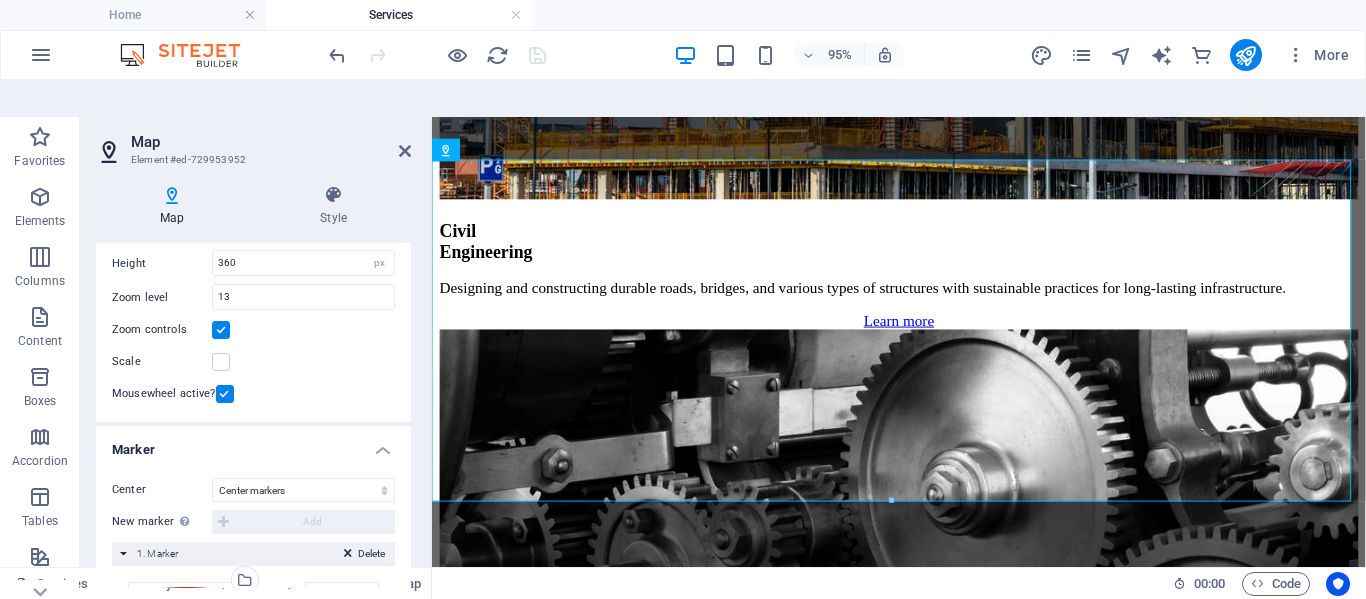 scroll, scrollTop: 0, scrollLeft: 0, axis: both 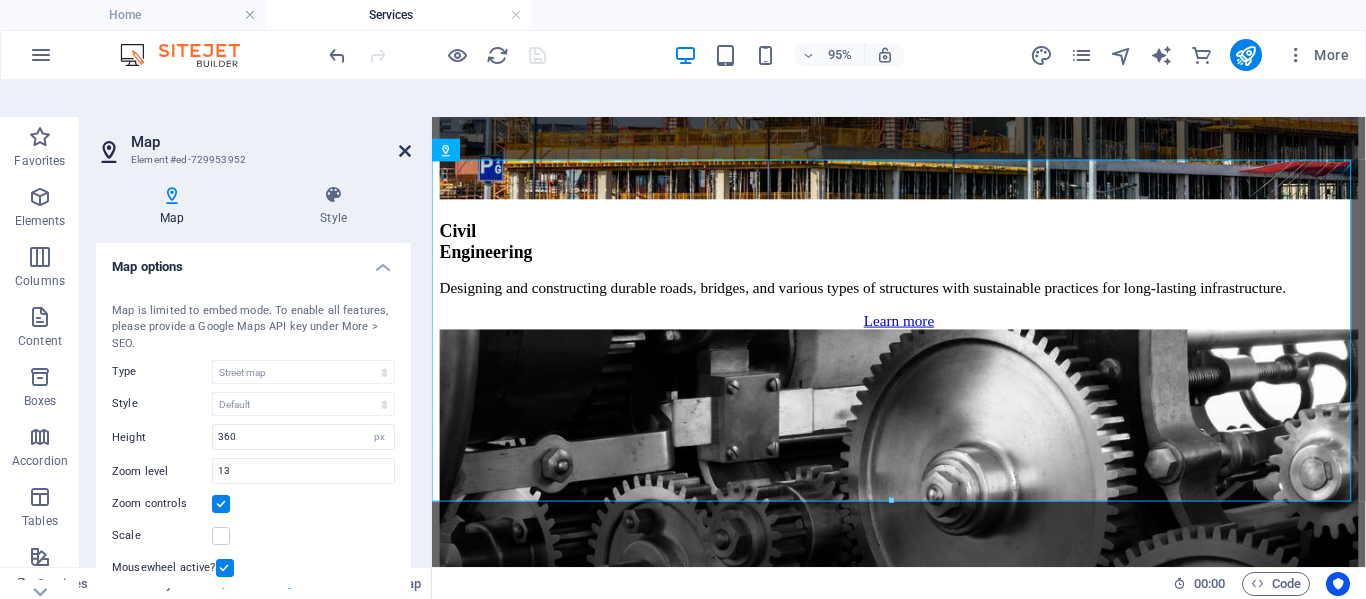 click at bounding box center (405, 151) 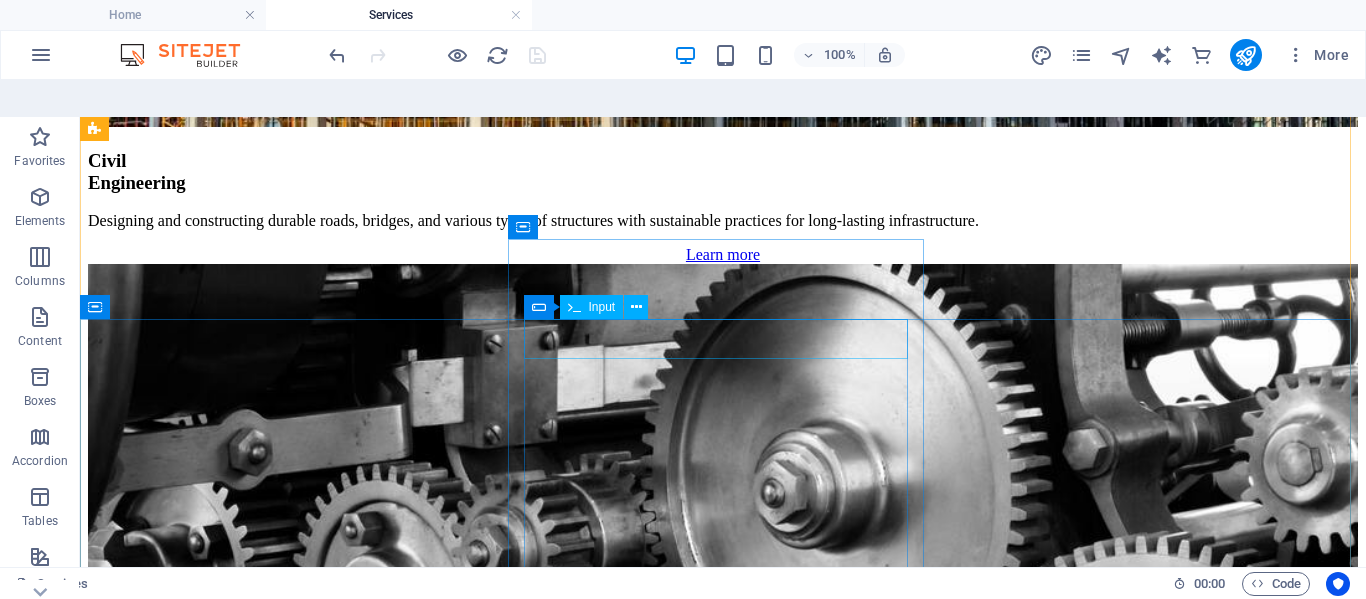 scroll, scrollTop: 1992, scrollLeft: 0, axis: vertical 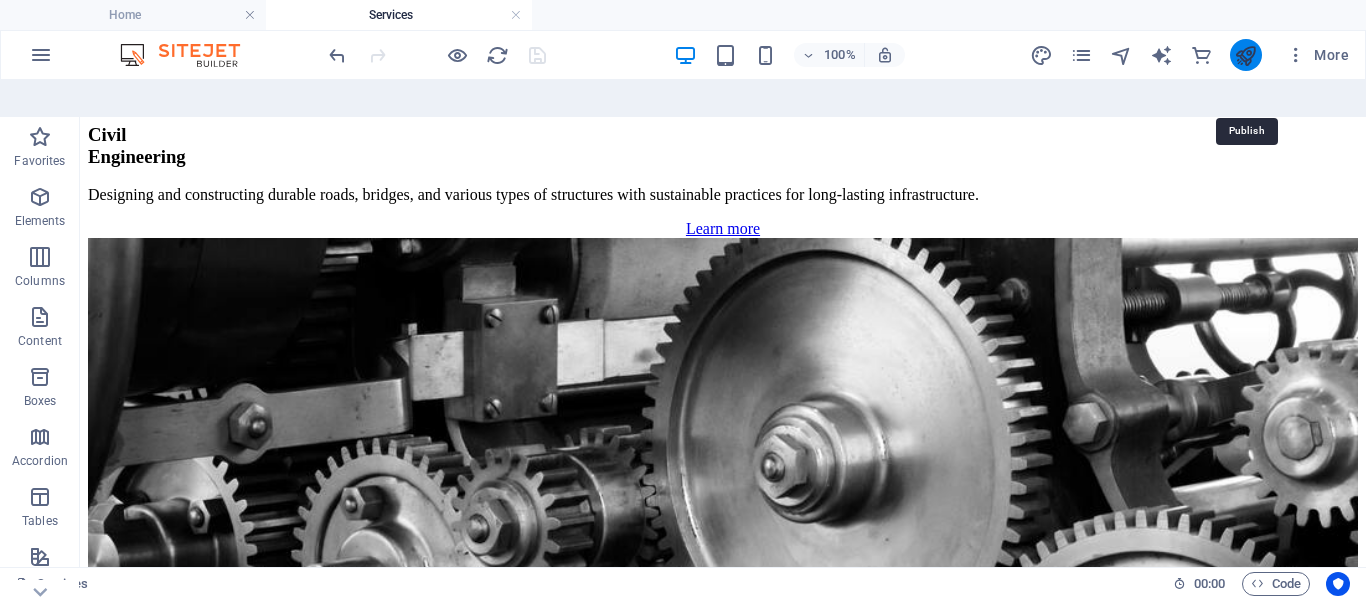 click at bounding box center (1245, 55) 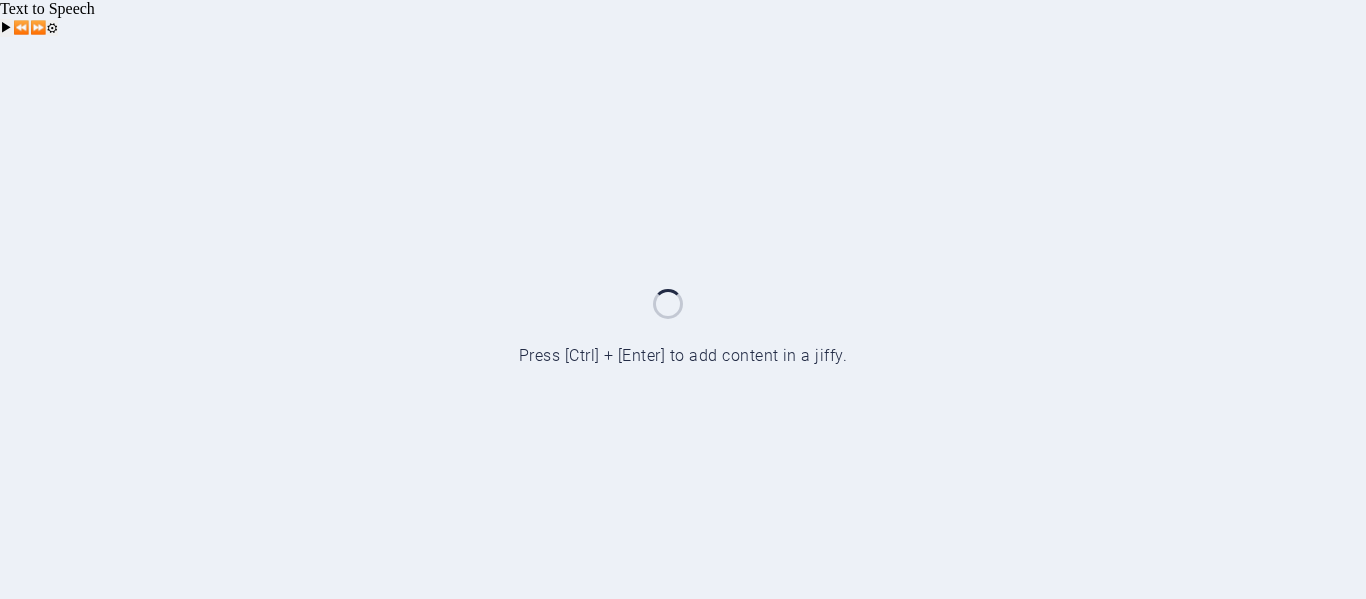 scroll, scrollTop: 0, scrollLeft: 0, axis: both 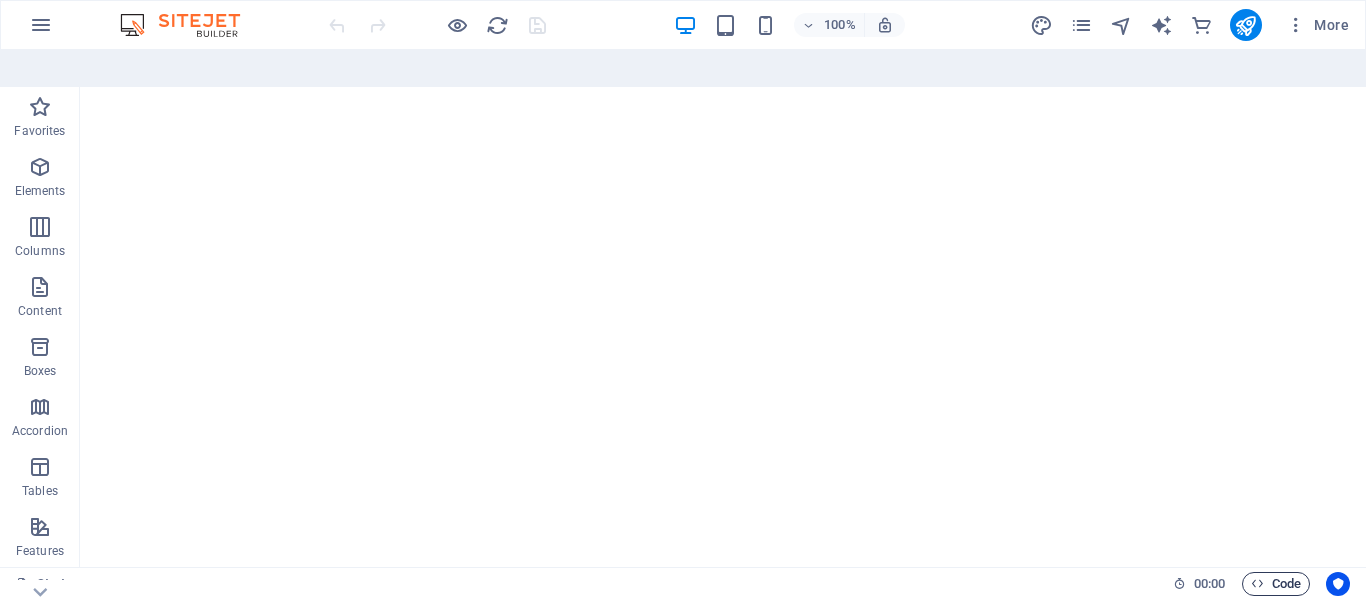 click on "Code" at bounding box center (1276, 584) 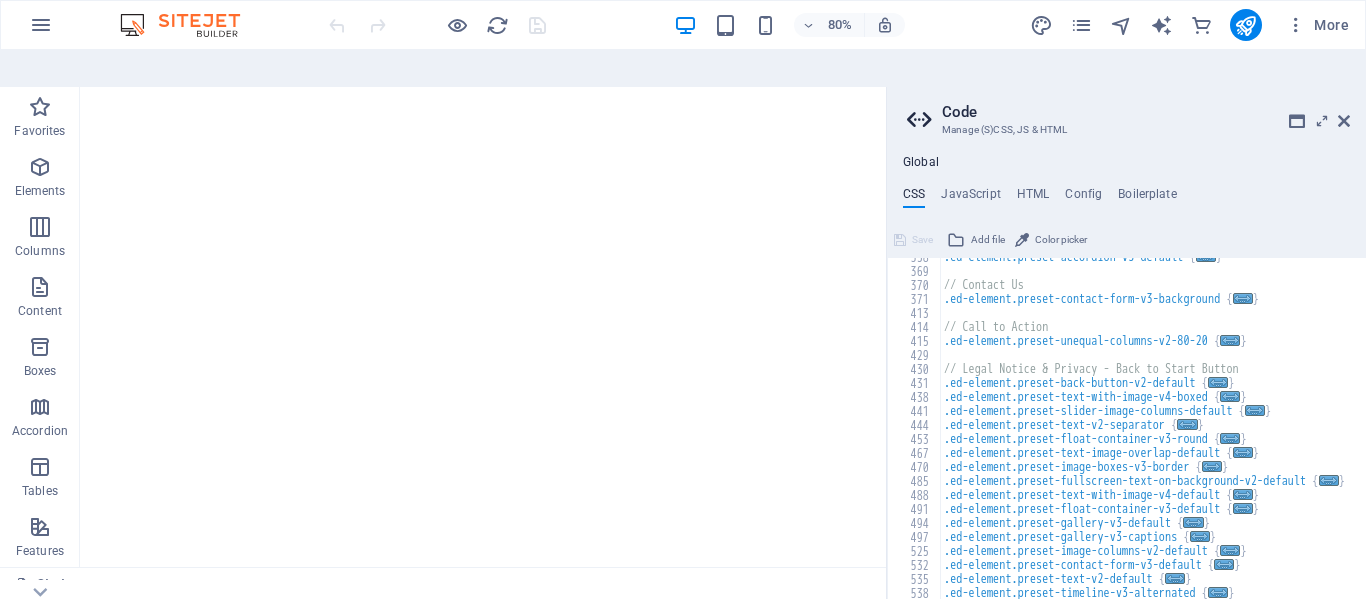 scroll, scrollTop: 677, scrollLeft: 0, axis: vertical 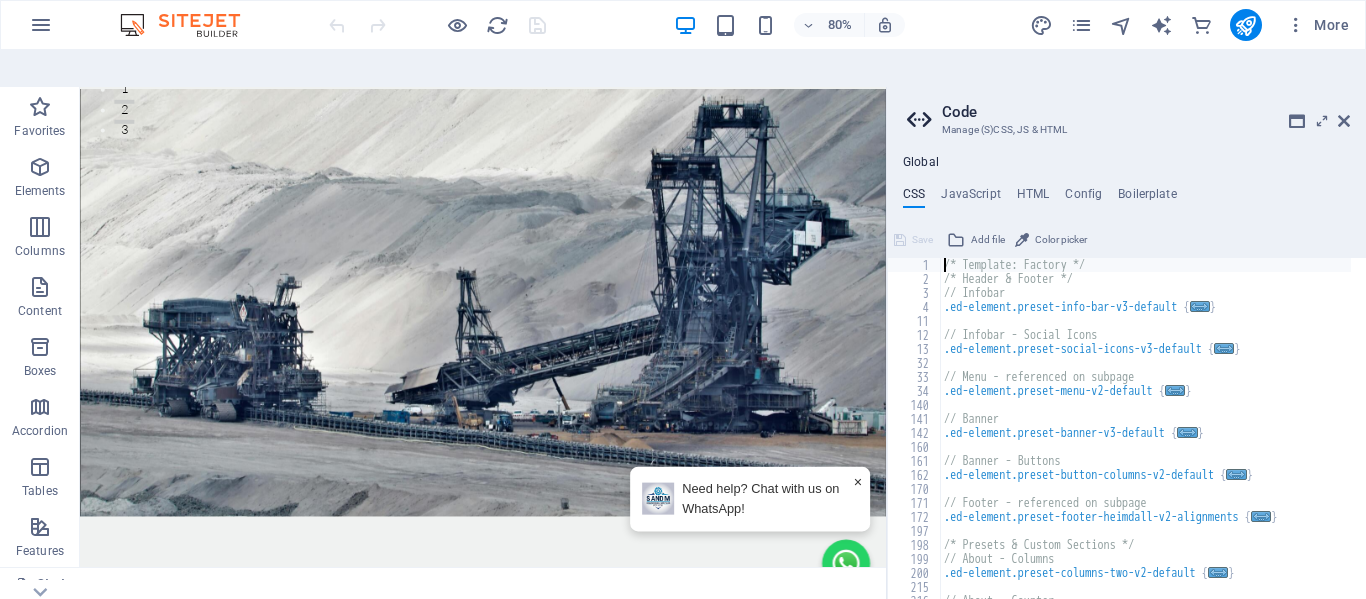 click on "Global" at bounding box center (921, 163) 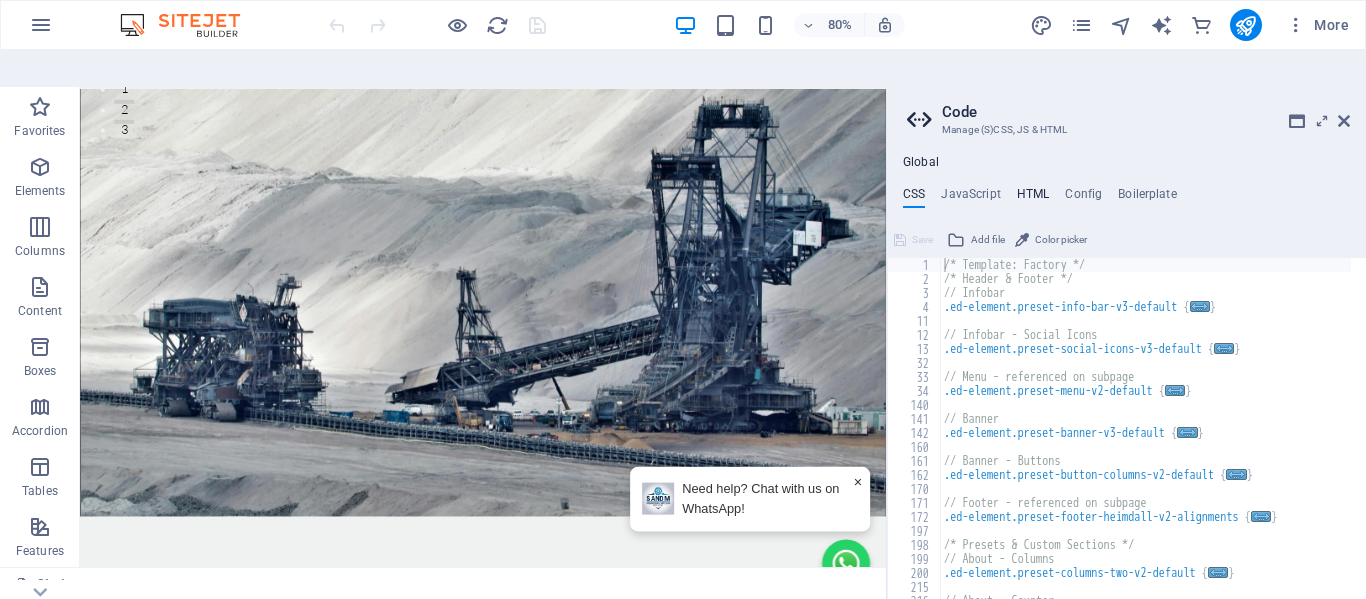 click on "HTML" at bounding box center (1033, 198) 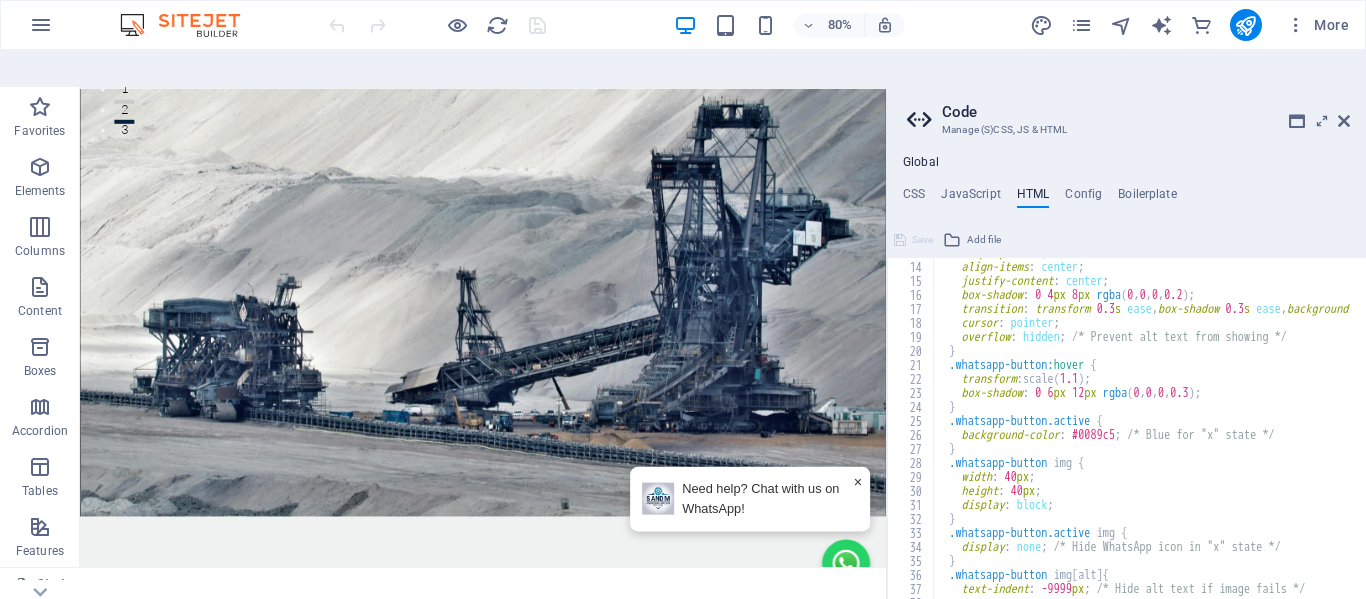 scroll, scrollTop: 0, scrollLeft: 0, axis: both 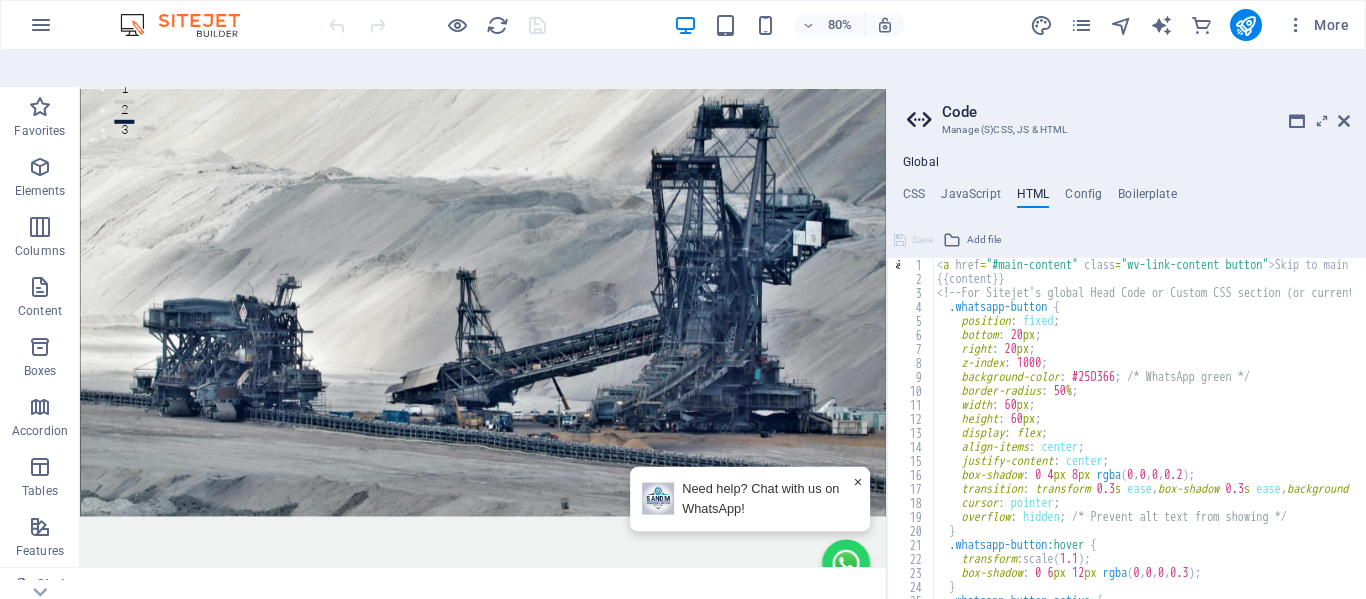 click on "< a   href = "#main-content"   class = "wv-link-content button" > Skip to main content </ a > {{content}} <!--  For Sitejet's global Head Code or Custom CSS section (or current HTML block if it’s a global template)  --> < style >    .whatsapp-button   {      position :   fixed ;      bottom :   20 px ;      right :   20 px ;      z-index :   1000 ;      background-color :   #25D366 ;   /* WhatsApp green */      border-radius :   50 % ;      width :   60 px ;      height :   60 px ;      display :   flex ;      align-items :   center ;      justify-content :   center ;      box-shadow :   0   4 px   8 px   rgba ( 0 ,  0 ,  0 ,  0.2 ) ;      transition :   transform   0.3 s   ease ,  box-shadow   0.3 s   ease ,  background-color   0.3 s   ease ;      cursor :   pointer ;      overflow :   hidden ;   /* Prevent alt text from showing */    }    .whatsapp-button :hover   {      transform :  scale( 1.1 ) ;      box-shadow :   0   6 px   12 px   rgba ( 0 ,  0 ,  0 ,  0.3 ) ;    }    .whatsapp-button.active   {" at bounding box center [1678, 437] 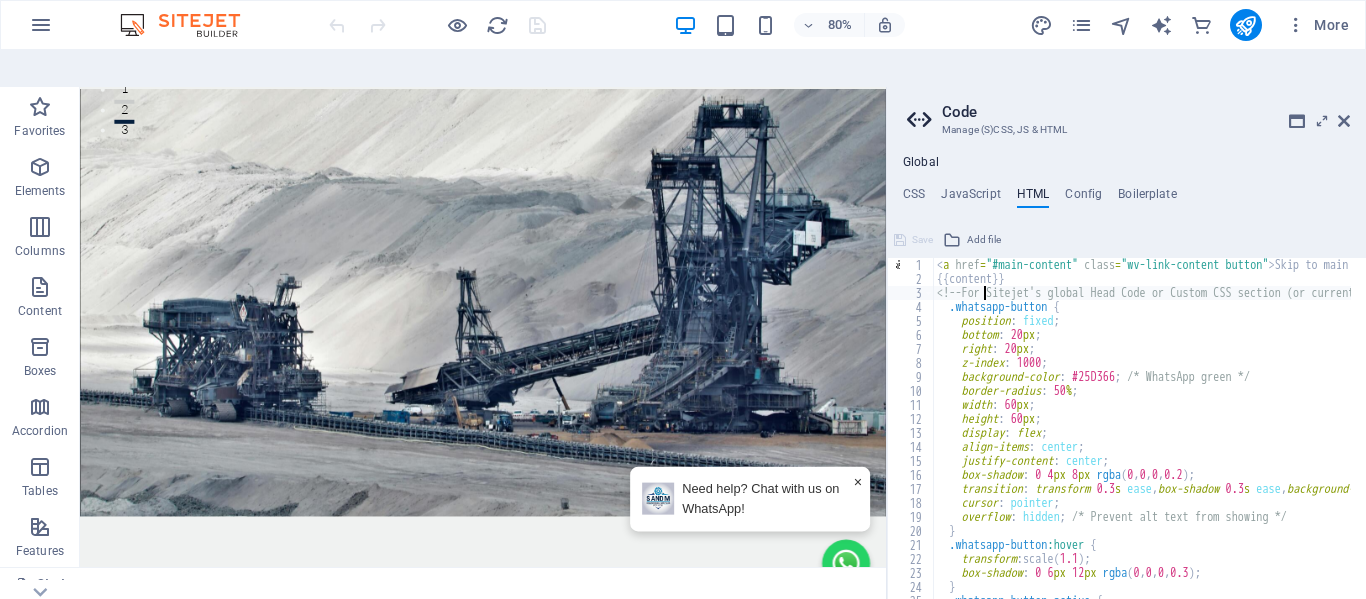 type on "}
</script>" 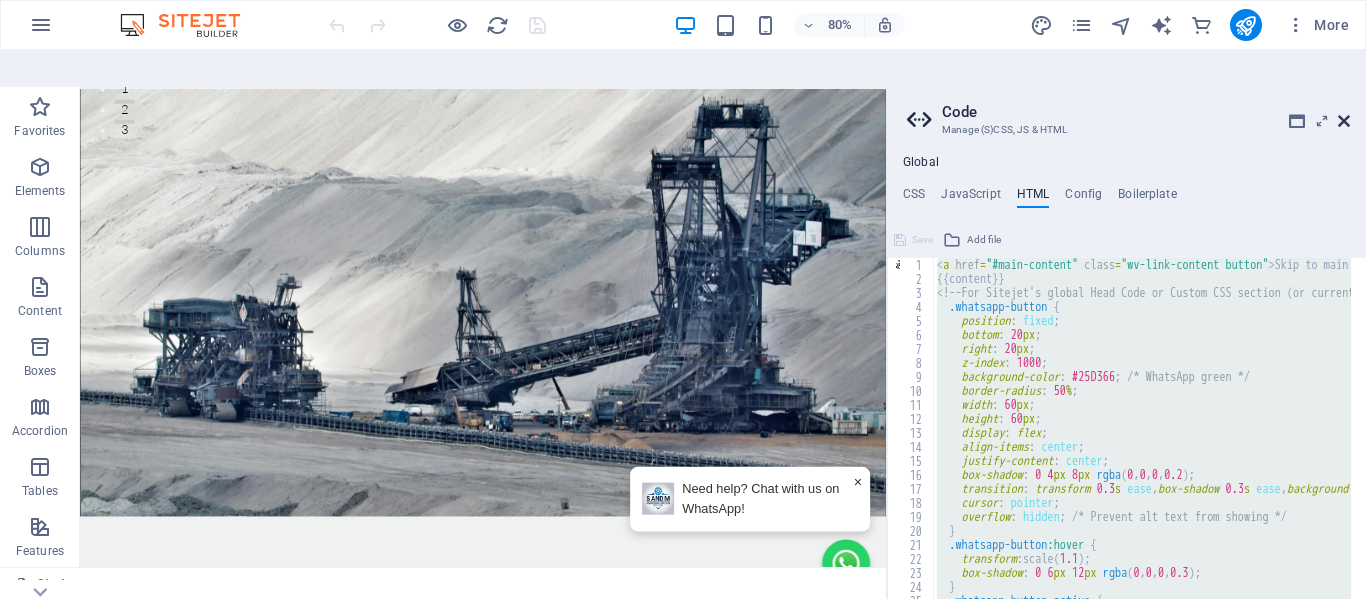 click at bounding box center [1344, 121] 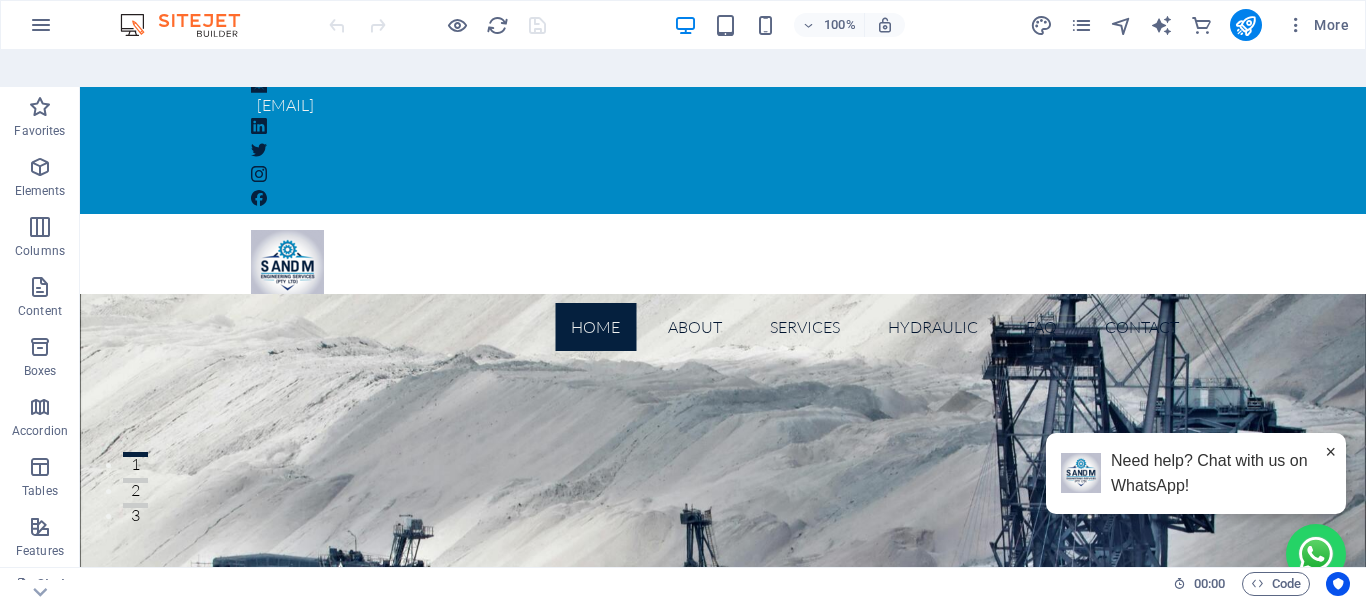 scroll, scrollTop: 0, scrollLeft: 0, axis: both 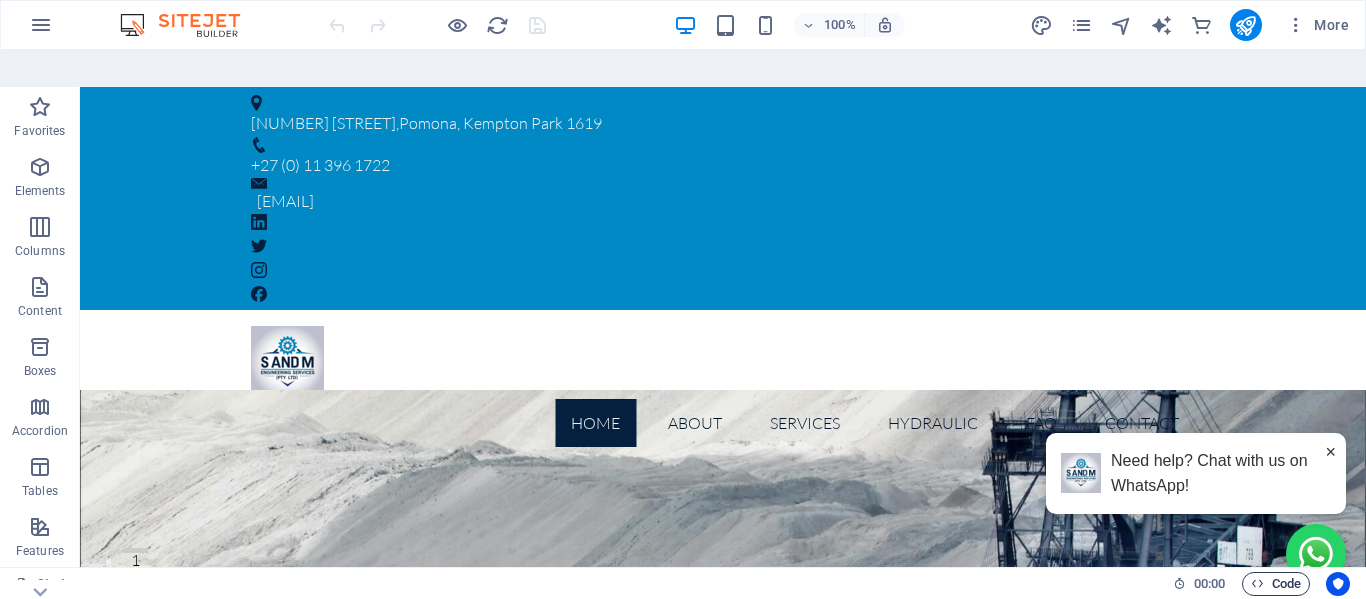 click on "Code" at bounding box center (1276, 584) 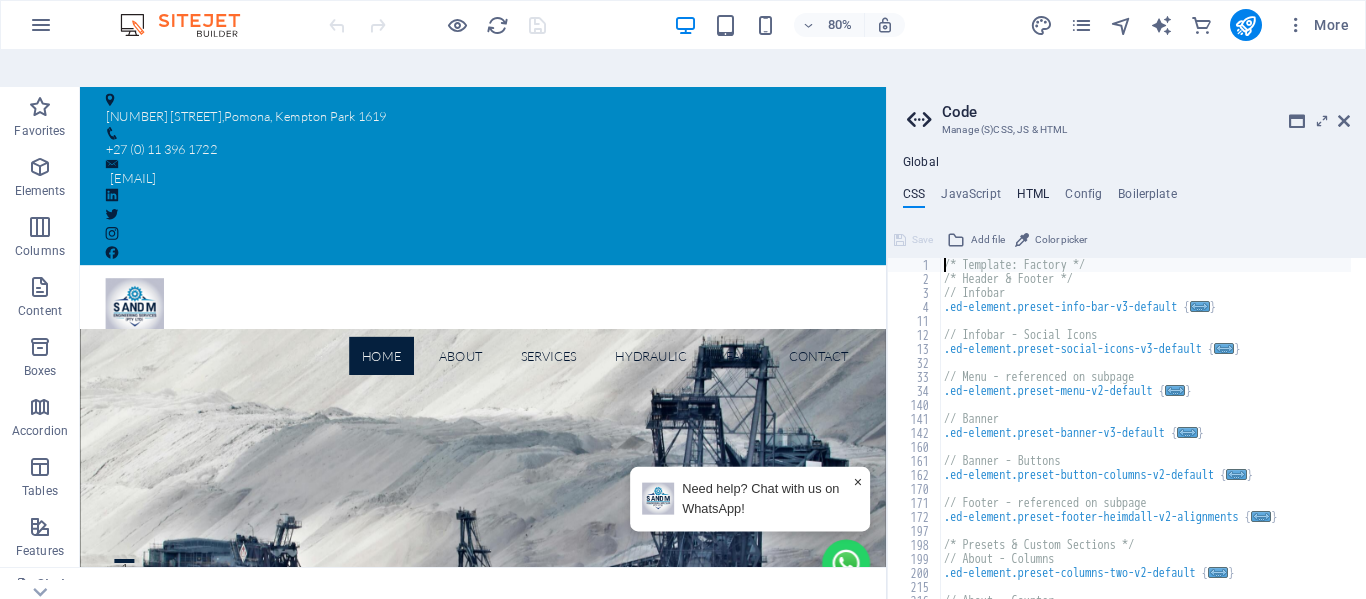 click on "HTML" at bounding box center (1033, 198) 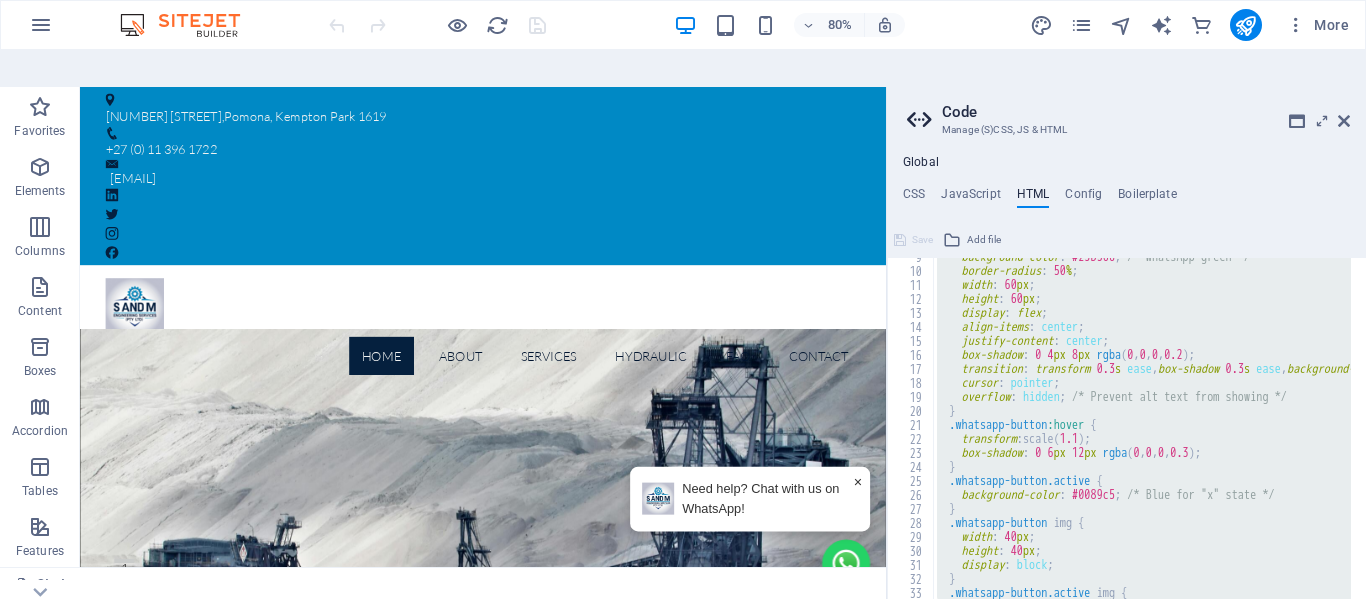 scroll, scrollTop: 0, scrollLeft: 0, axis: both 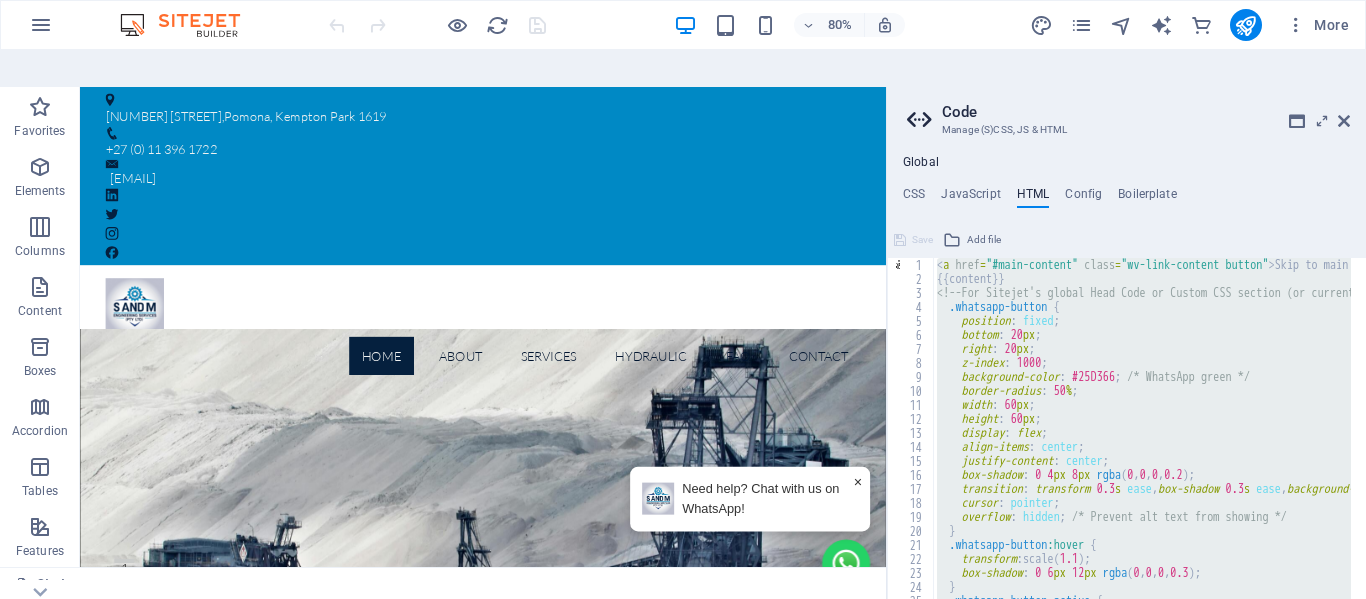 click on "< a   href = "#main-content"   class = "wv-link-content button" > Skip to main content </ a > {{content}} <!--  For Sitejet's global Head Code or Custom CSS section (or current HTML block if it’s a global template)  --> < style >    .whatsapp-button   {      position :   fixed ;      bottom :   20 px ;      right :   20 px ;      z-index :   1000 ;      background-color :   #25D366 ;   /* WhatsApp green */      border-radius :   50 % ;      width :   60 px ;      height :   60 px ;      display :   flex ;      align-items :   center ;      justify-content :   center ;      box-shadow :   0   4 px   8 px   rgba ( 0 ,  0 ,  0 ,  0.2 ) ;      transition :   transform   0.3 s   ease ,  box-shadow   0.3 s   ease ,  background-color   0.3 s   ease ;      cursor :   pointer ;      overflow :   hidden ;   /* Prevent alt text from showing */    }    .whatsapp-button :hover   {      transform :  scale( 1.1 ) ;      box-shadow :   0   6 px   12 px   rgba ( 0 ,  0 ,  0 ,  0.3 ) ;    }    .whatsapp-button.active   {" at bounding box center (1142, 431) 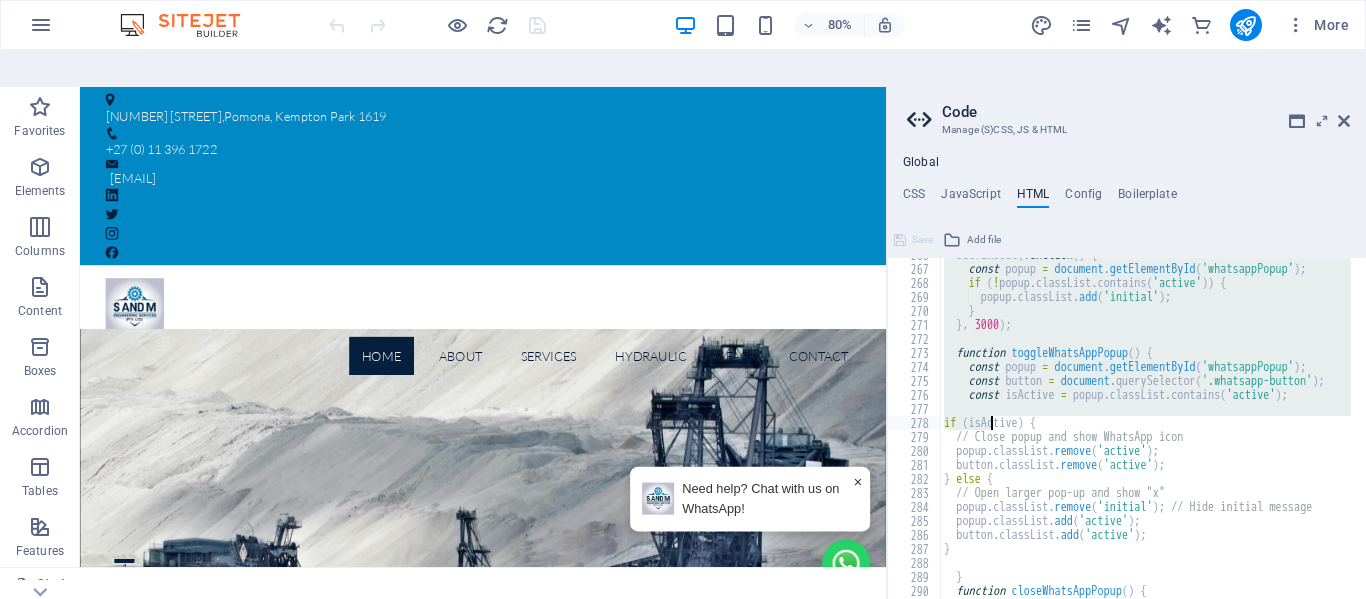 scroll, scrollTop: 3981, scrollLeft: 0, axis: vertical 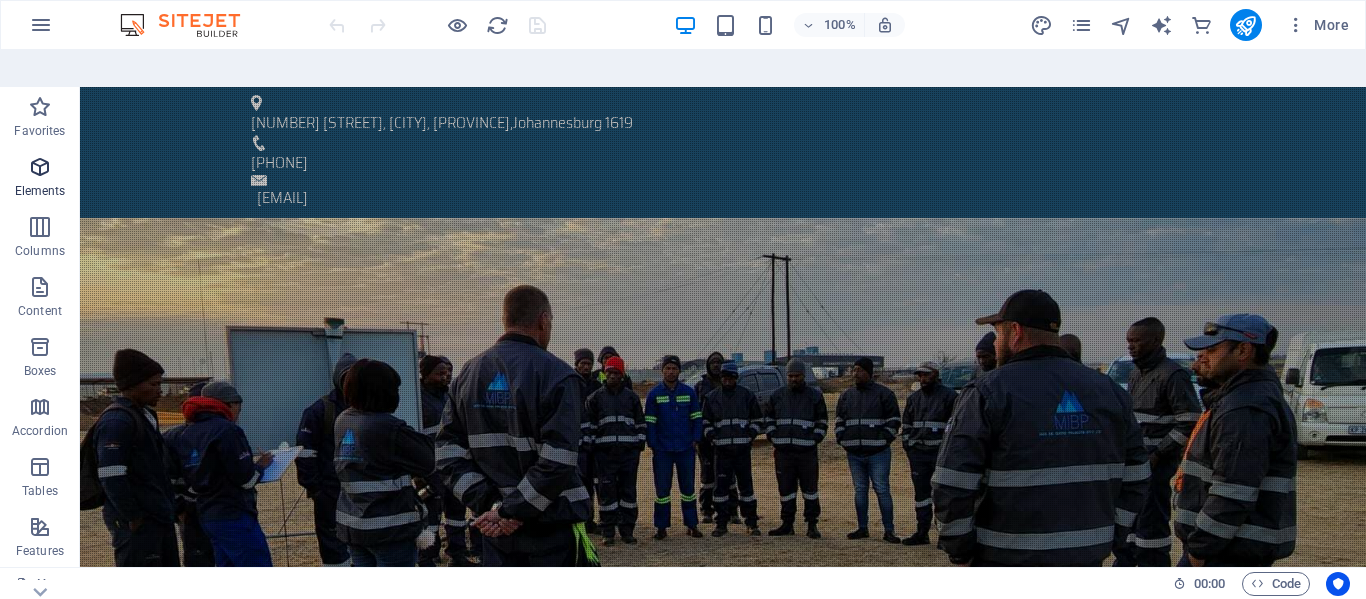 click on "Elements" at bounding box center (40, 191) 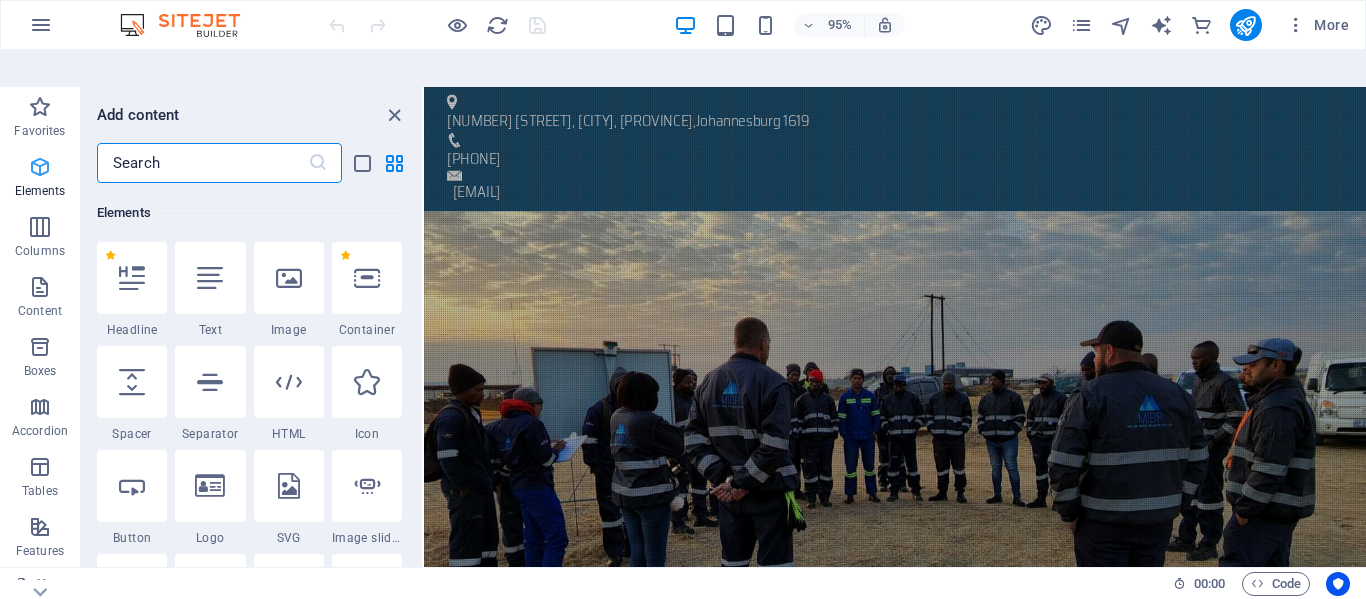 scroll, scrollTop: 213, scrollLeft: 0, axis: vertical 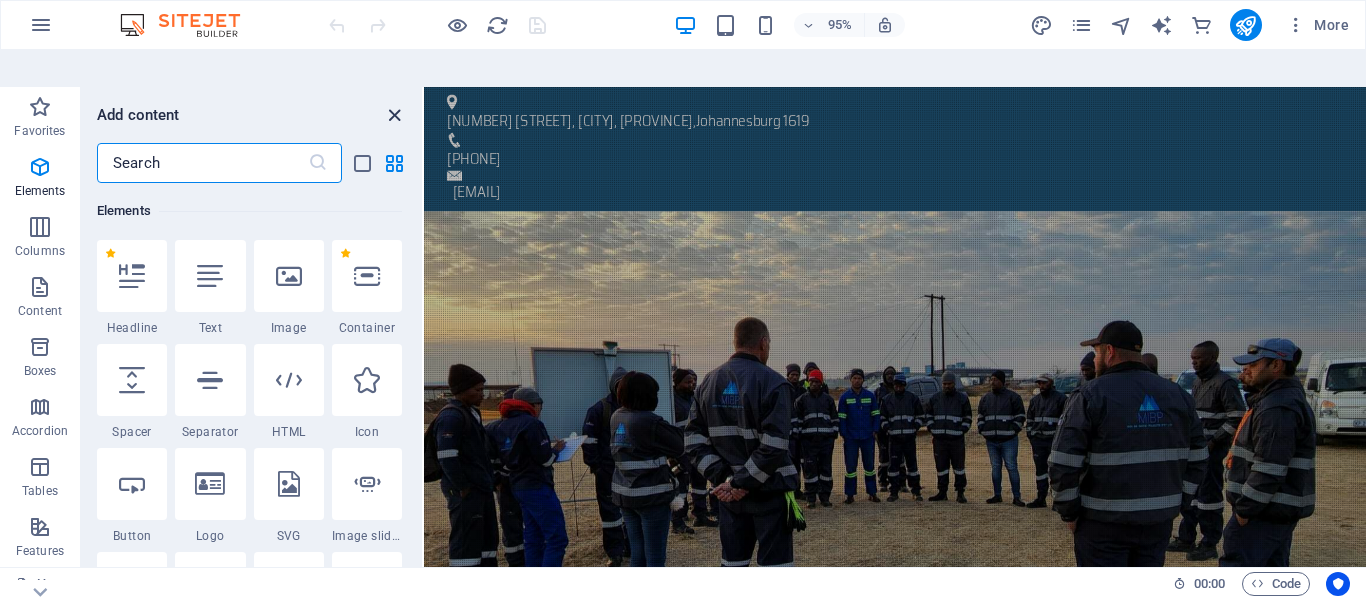 click at bounding box center [394, 115] 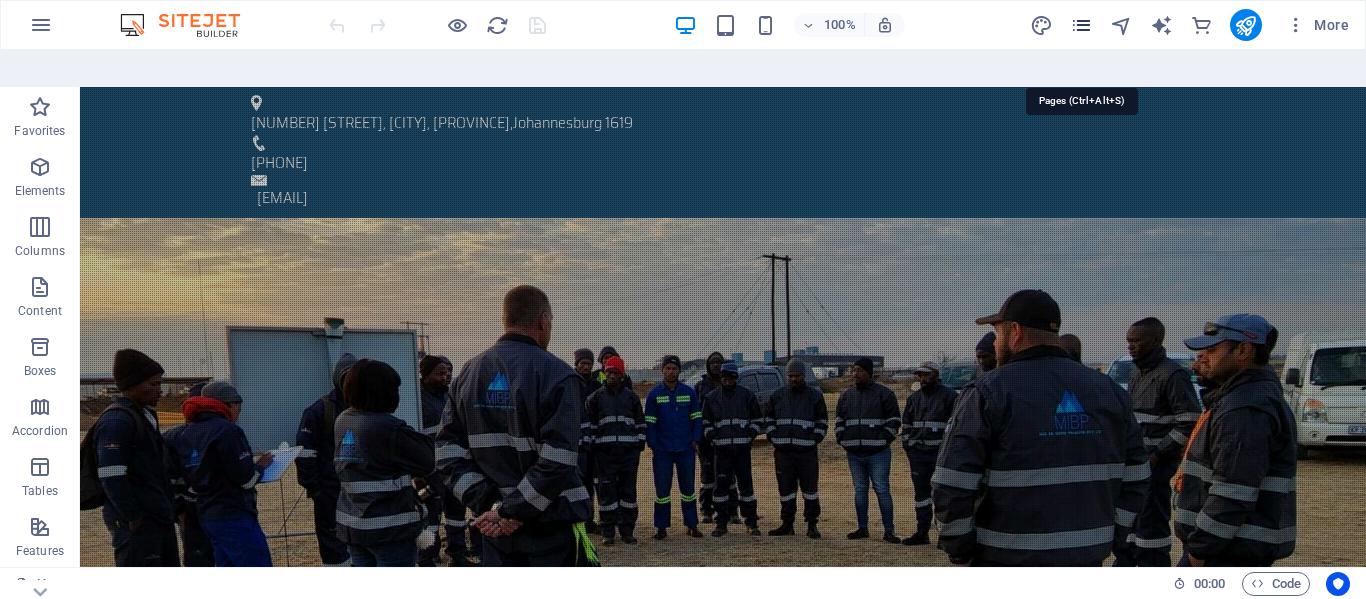 click at bounding box center [1081, 25] 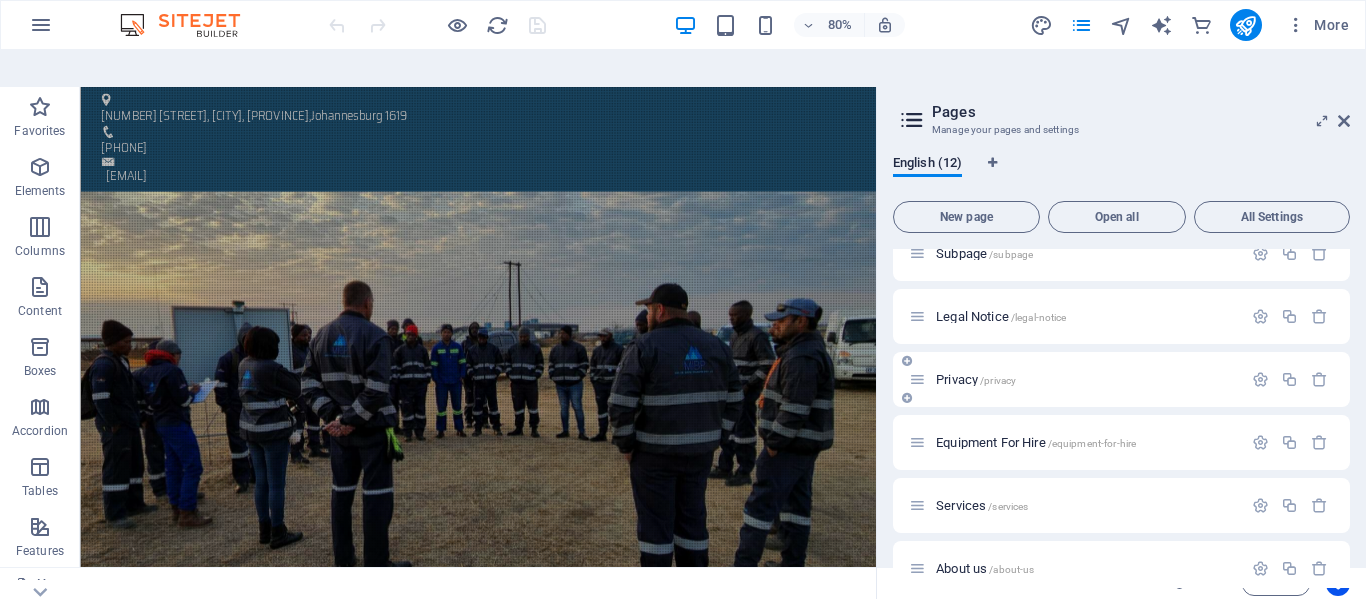 scroll, scrollTop: 0, scrollLeft: 0, axis: both 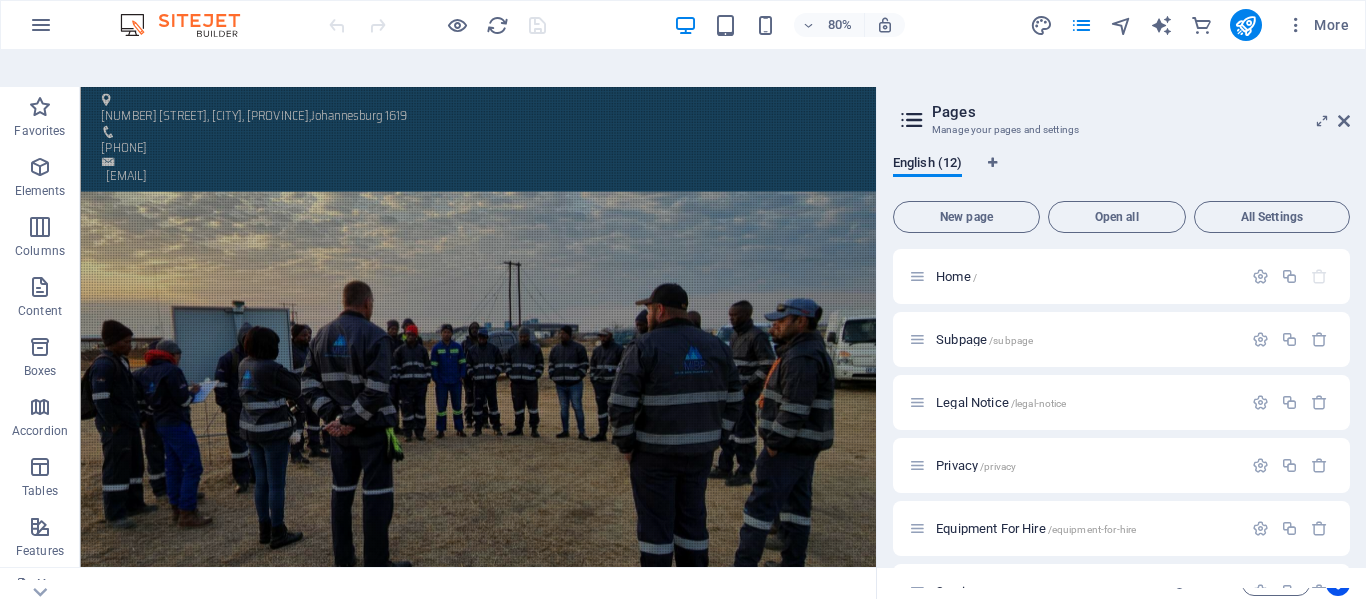 click at bounding box center [912, 120] 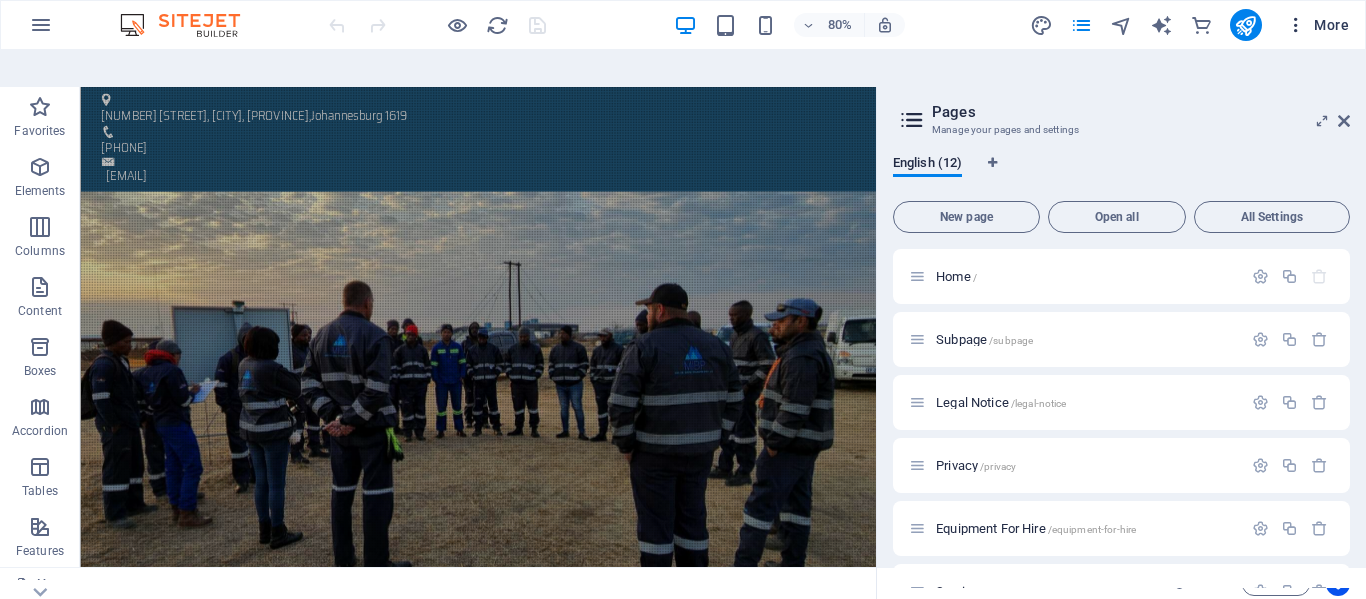 click at bounding box center (1296, 25) 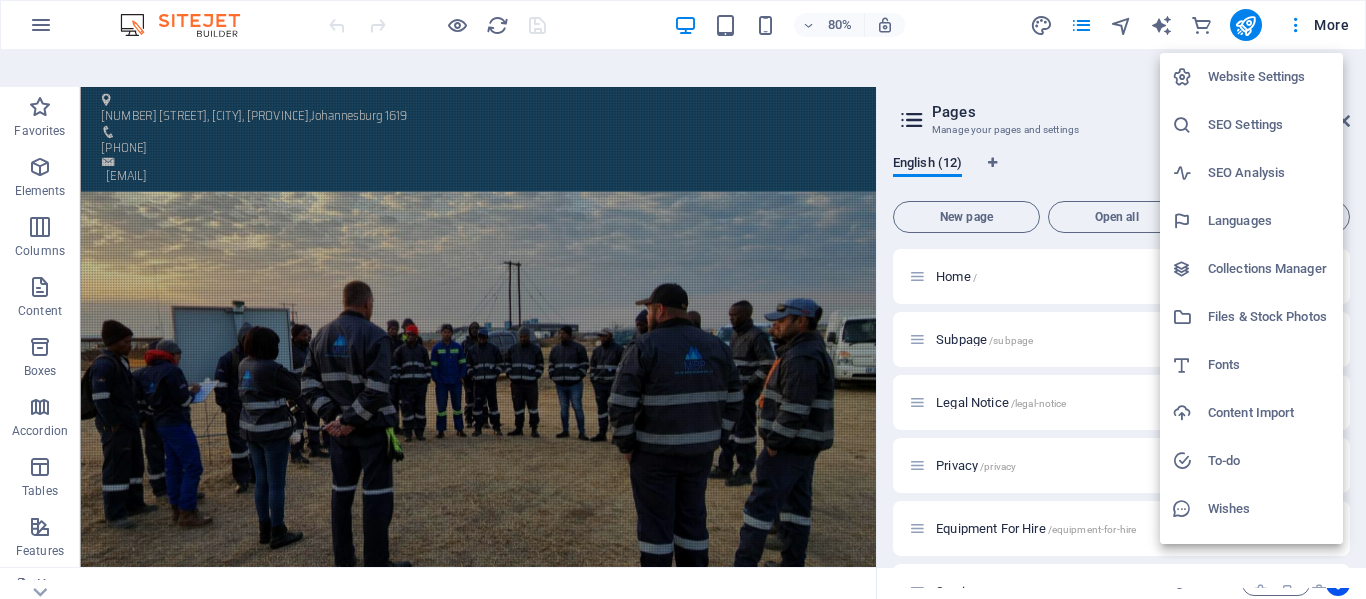 click on "Files & Stock Photos" at bounding box center (1269, 317) 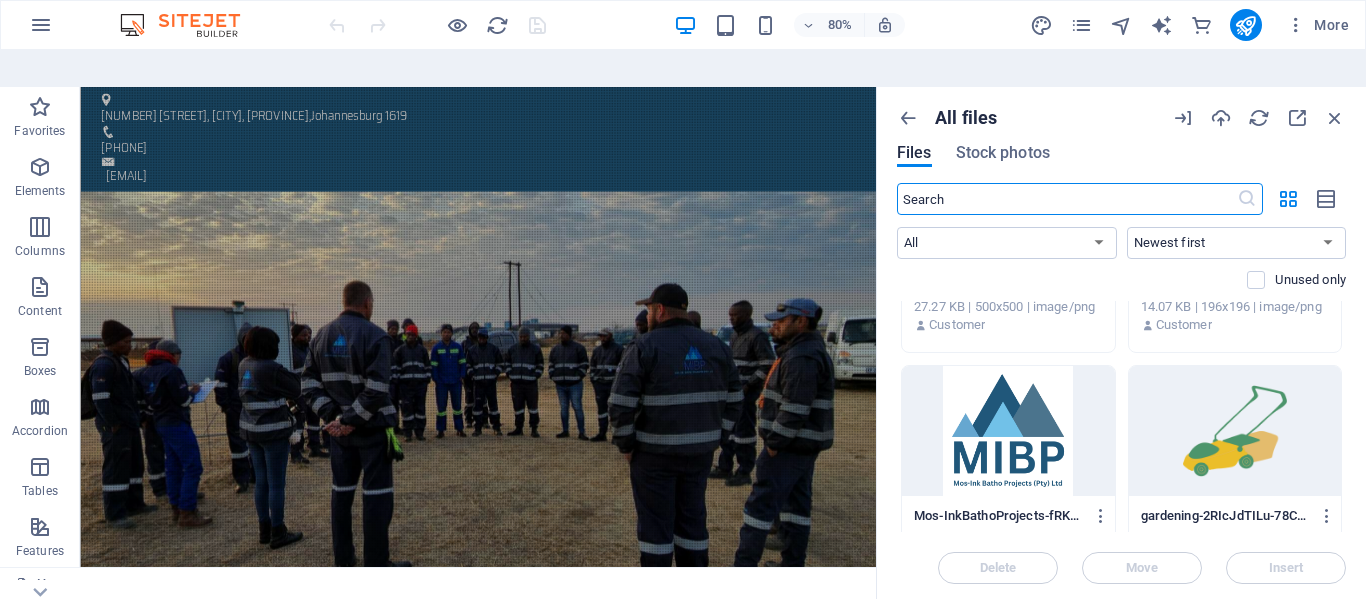 scroll, scrollTop: 300, scrollLeft: 0, axis: vertical 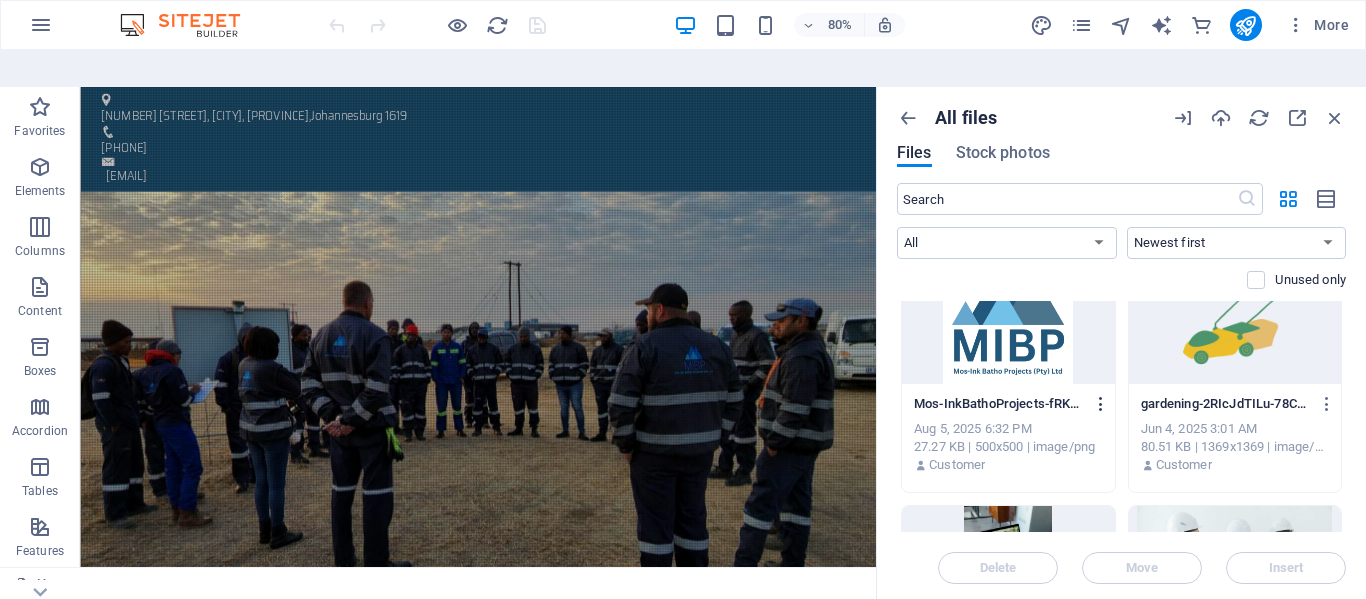 click at bounding box center [1101, 404] 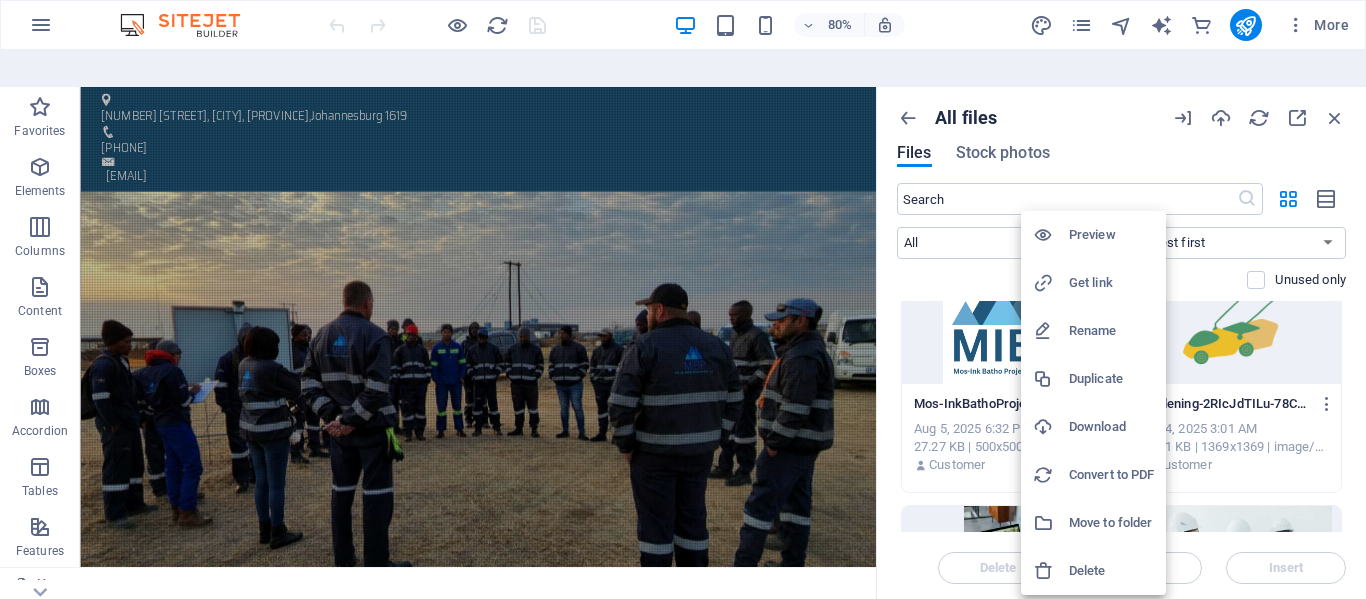 click on "Get link" at bounding box center (1111, 283) 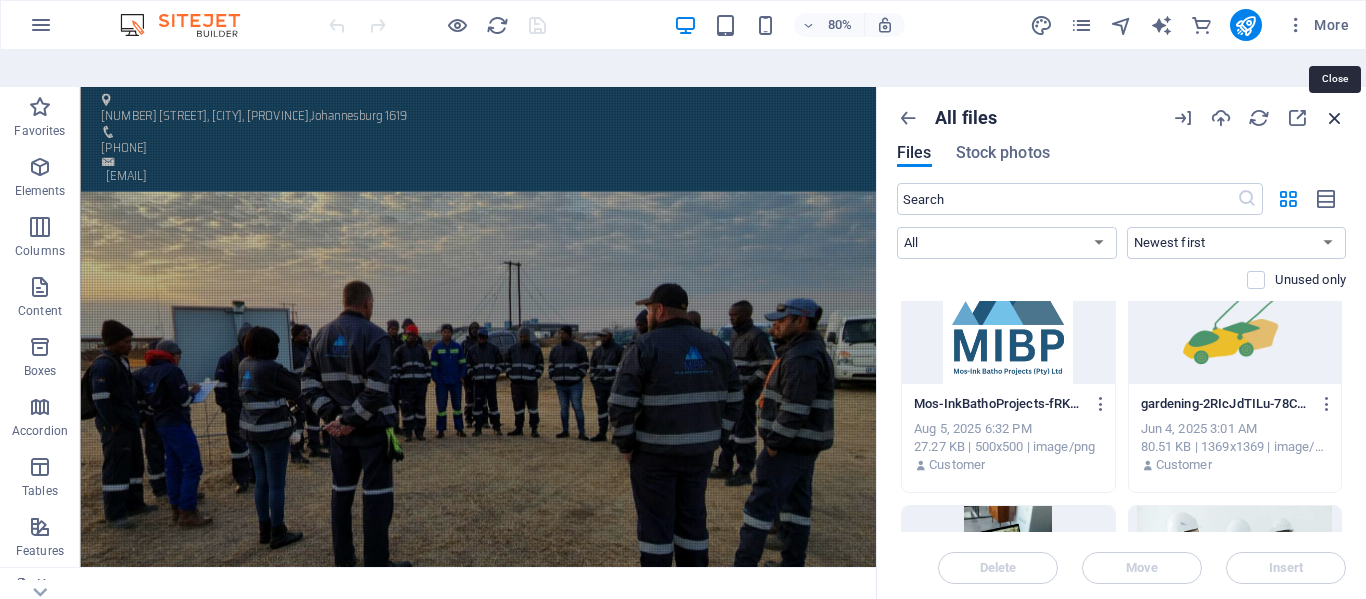 click at bounding box center (1335, 118) 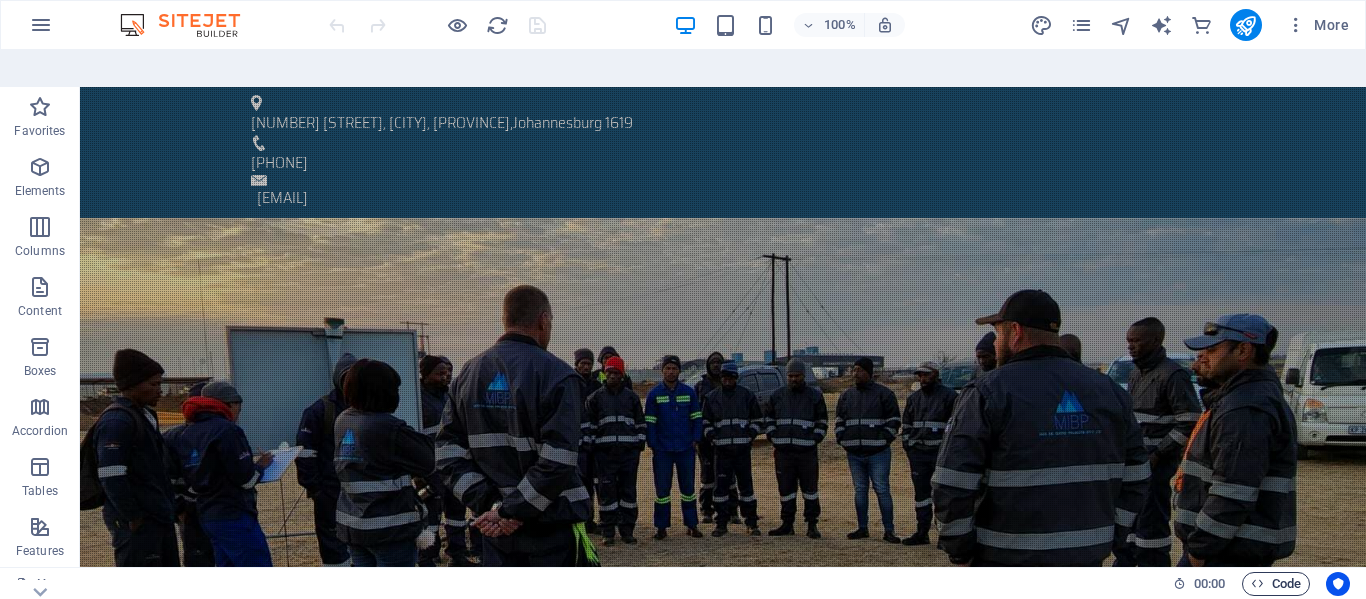 click on "Code" at bounding box center [1276, 584] 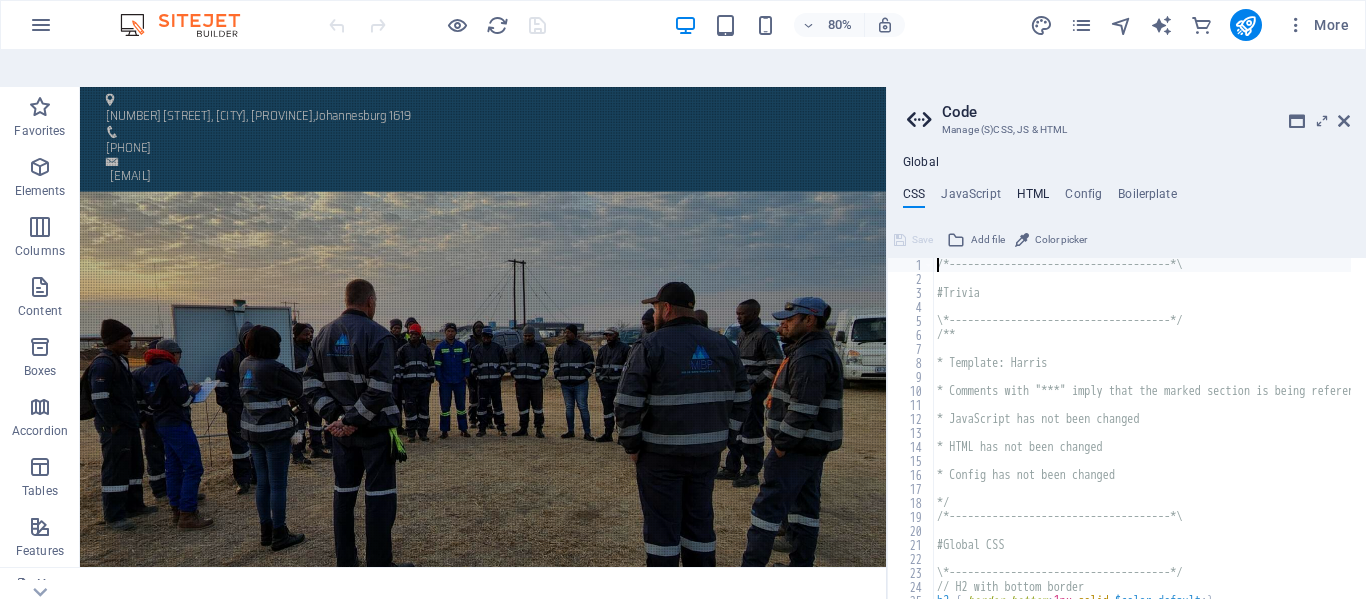 click on "HTML" at bounding box center [1033, 198] 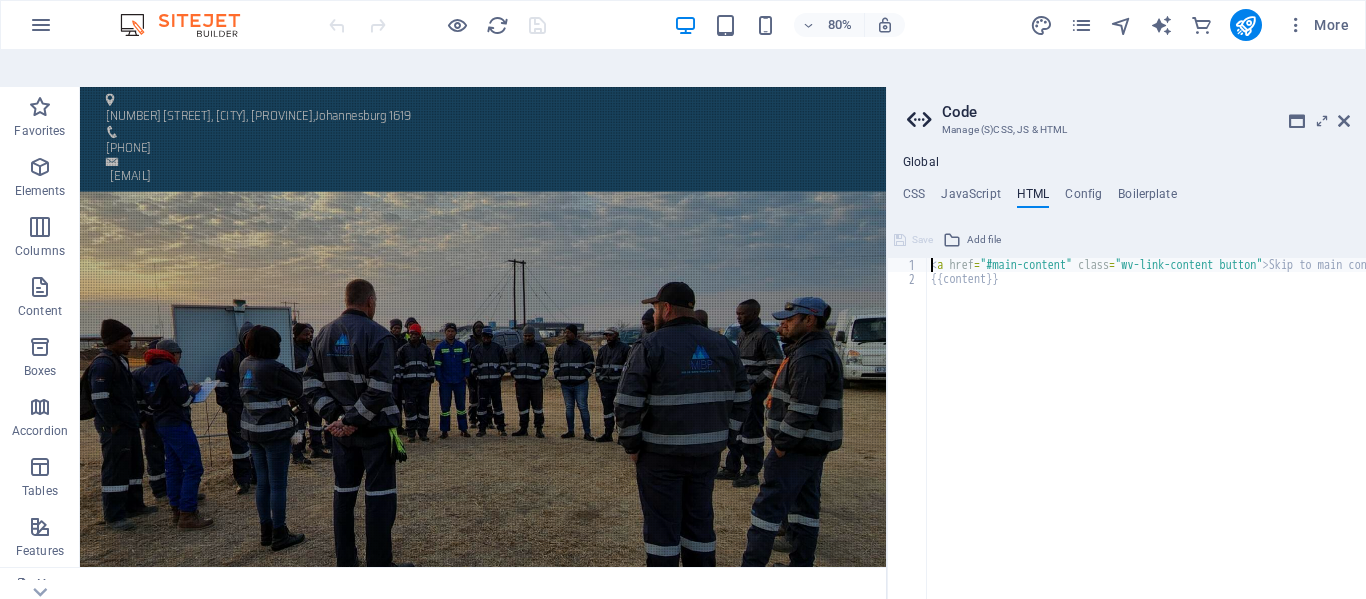 click on "< a   href = "#main-content"   class = "wv-link-content button" > Skip to main content </ a > {{content}}" at bounding box center (1197, 437) 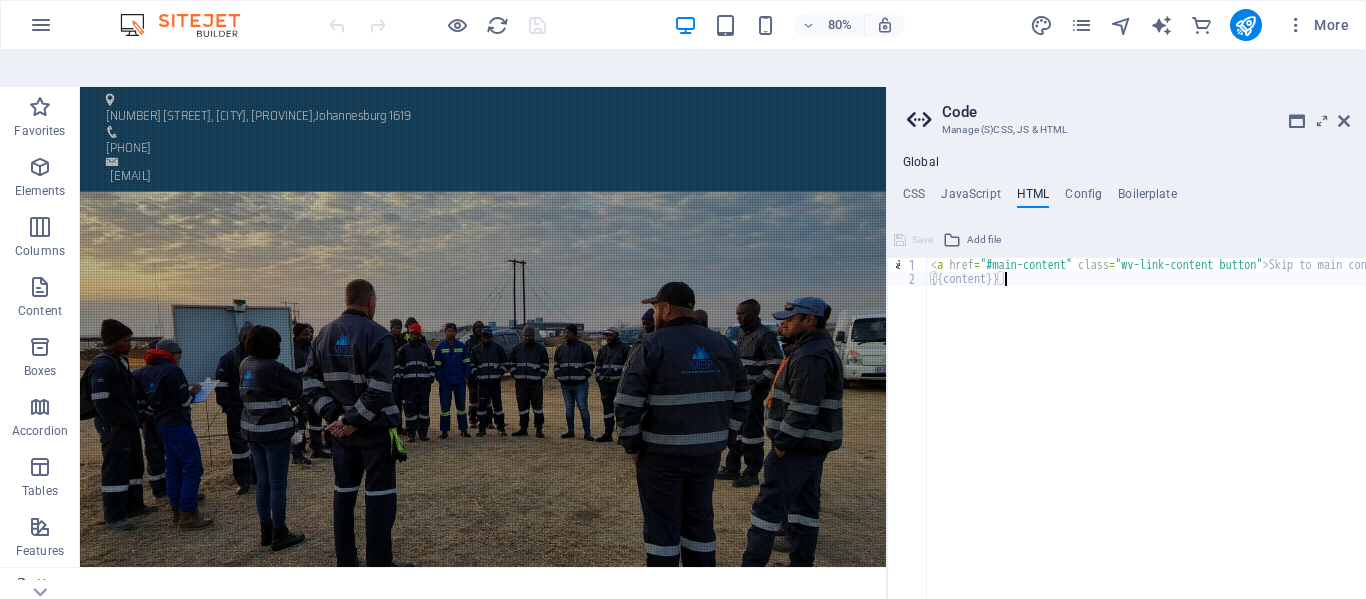 paste on "</style>" 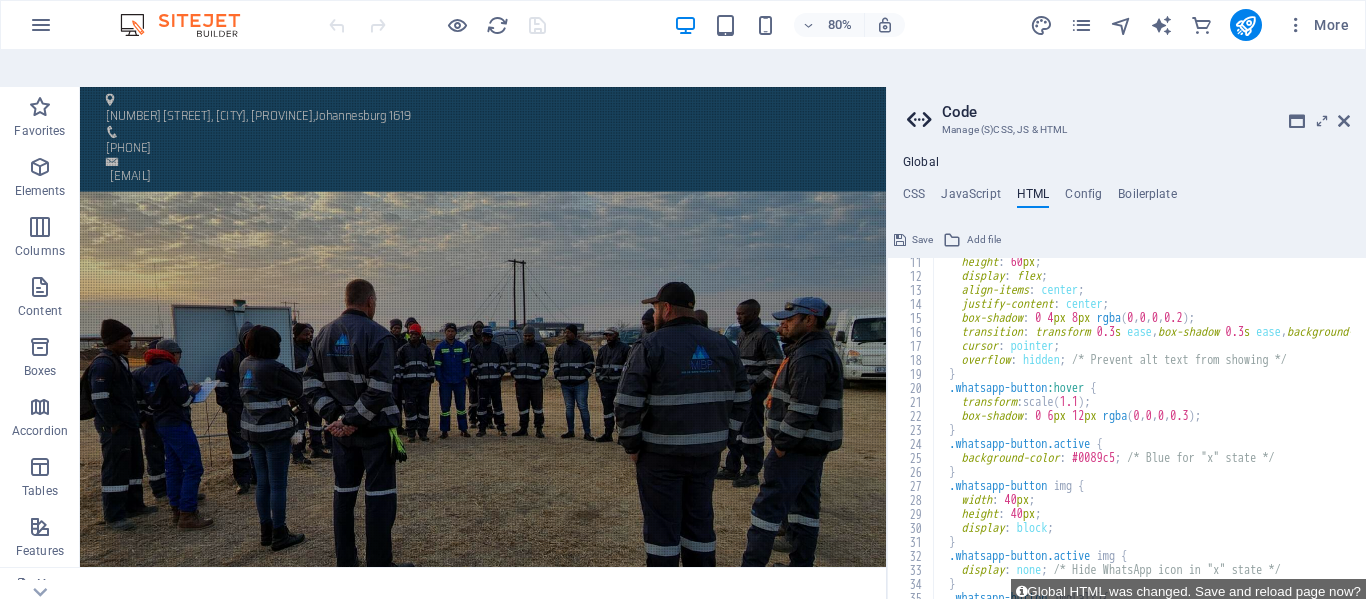 scroll, scrollTop: 0, scrollLeft: 0, axis: both 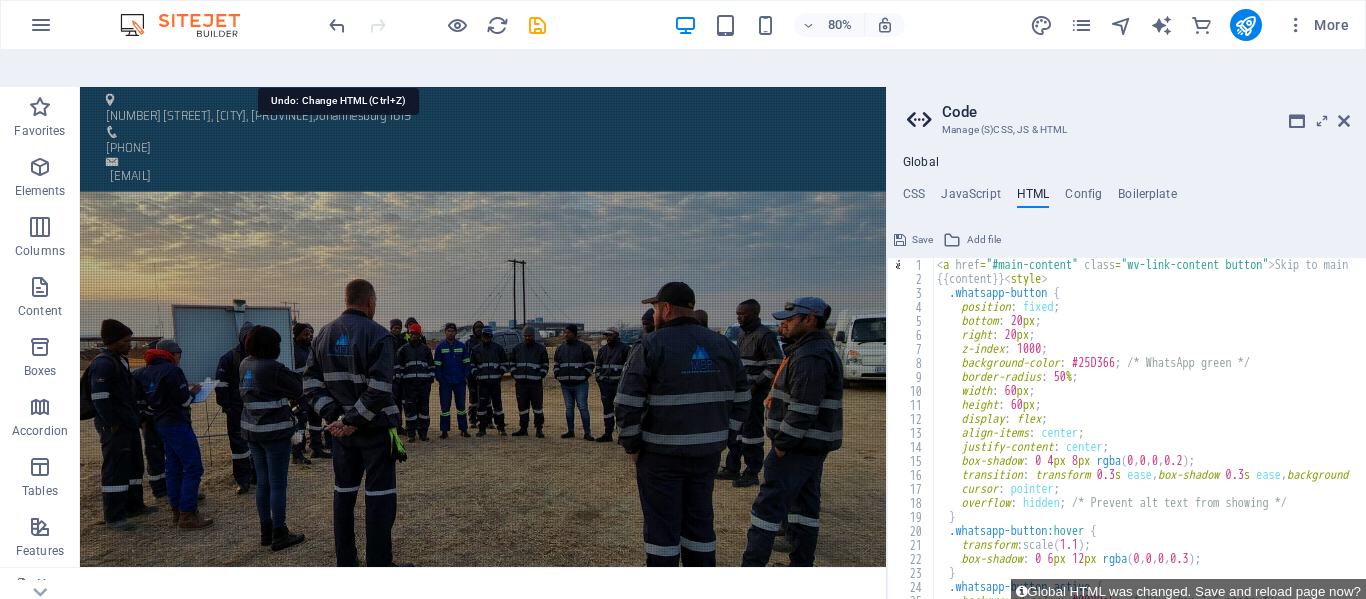 click at bounding box center (337, 25) 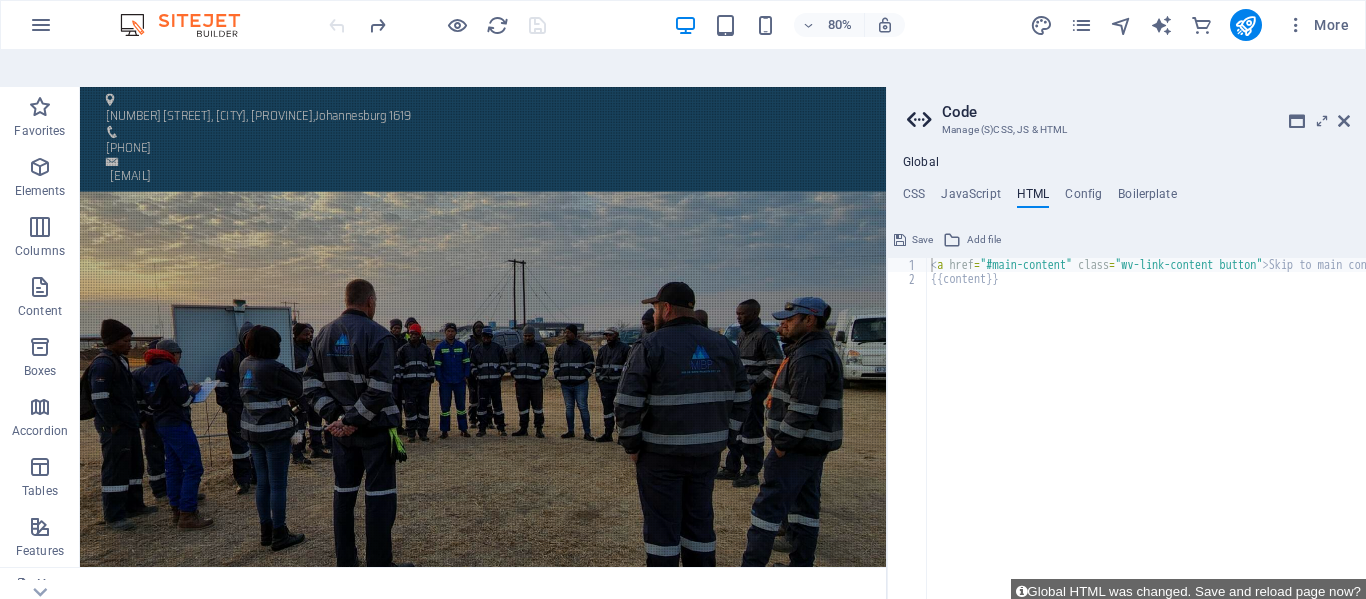 type on "{{content}}" 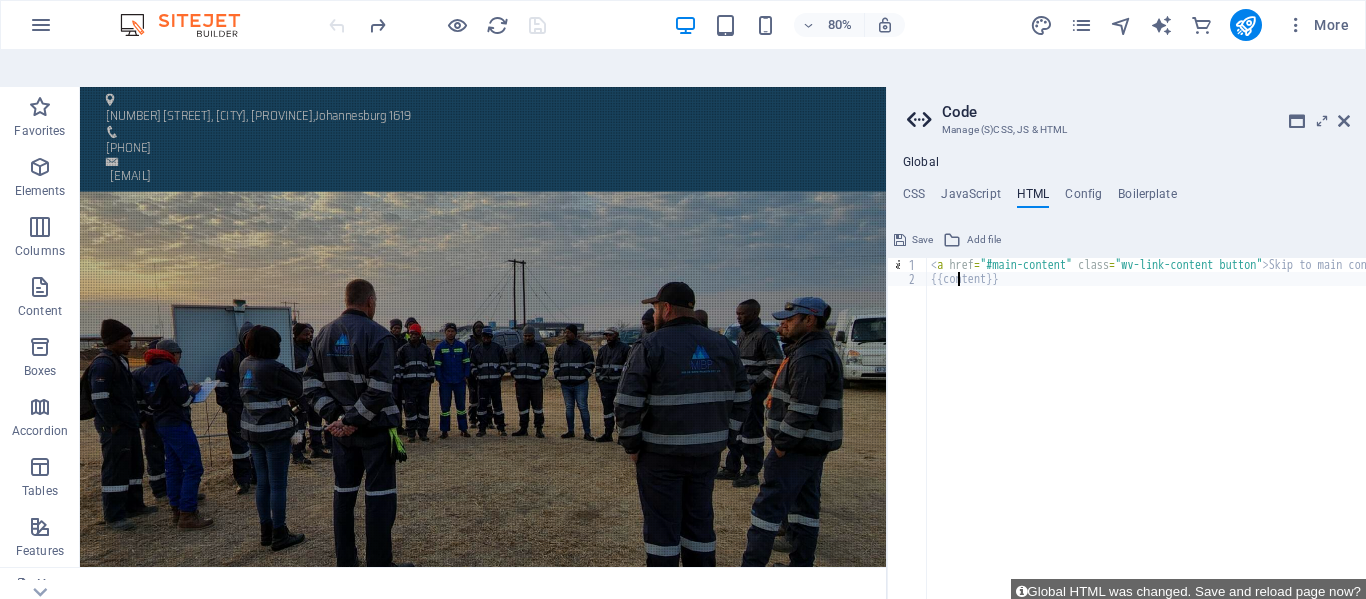 click on "< a   href = "#main-content"   class = "wv-link-content button" > Skip to main content </ a > {{content}}" at bounding box center (1197, 437) 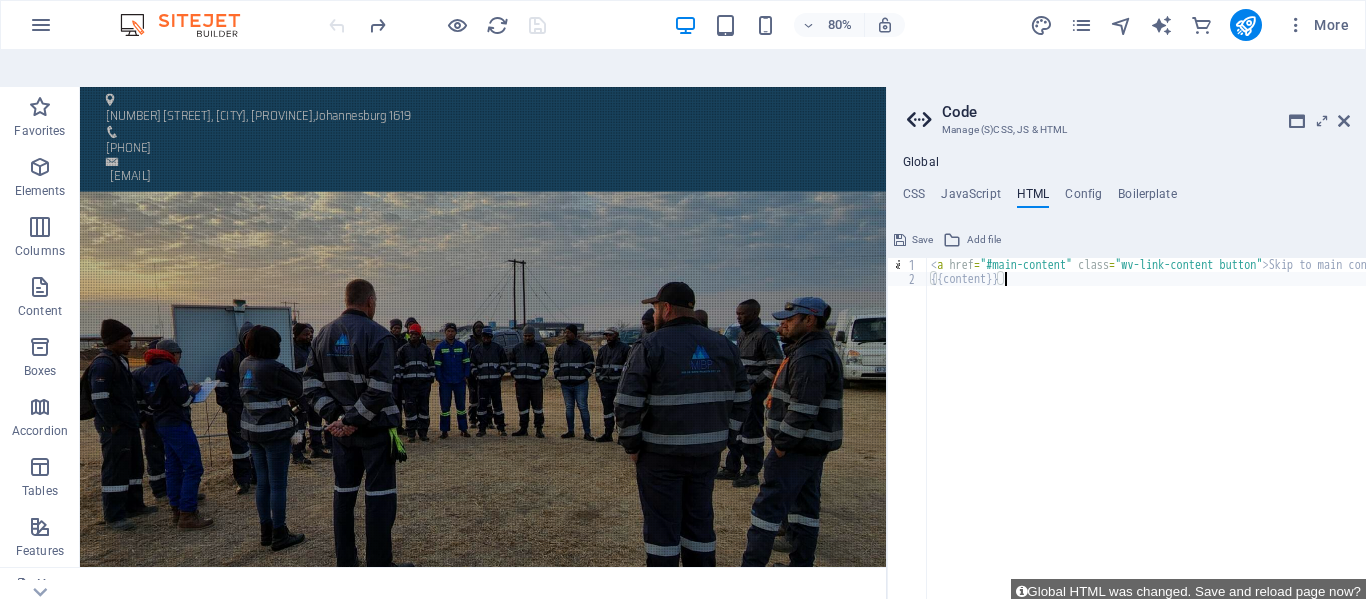 click on "< a   href = "#main-content"   class = "wv-link-content button" > Skip to main content </ a > {{content}}" at bounding box center (1197, 437) 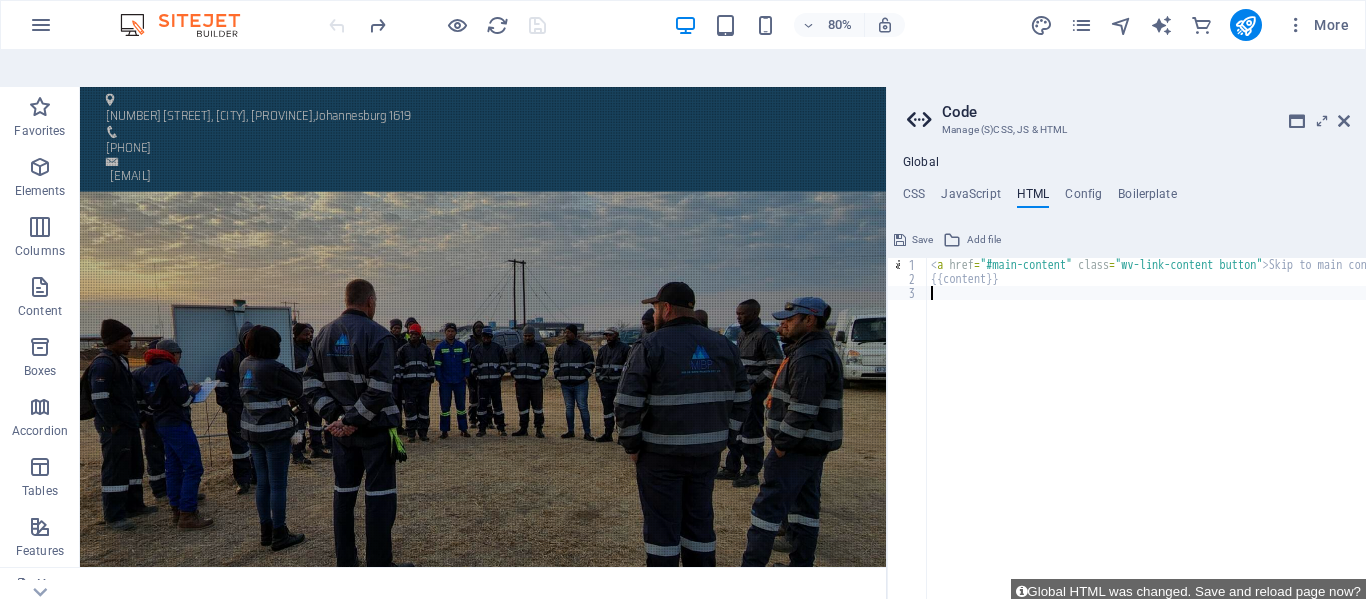 paste on "</style>" 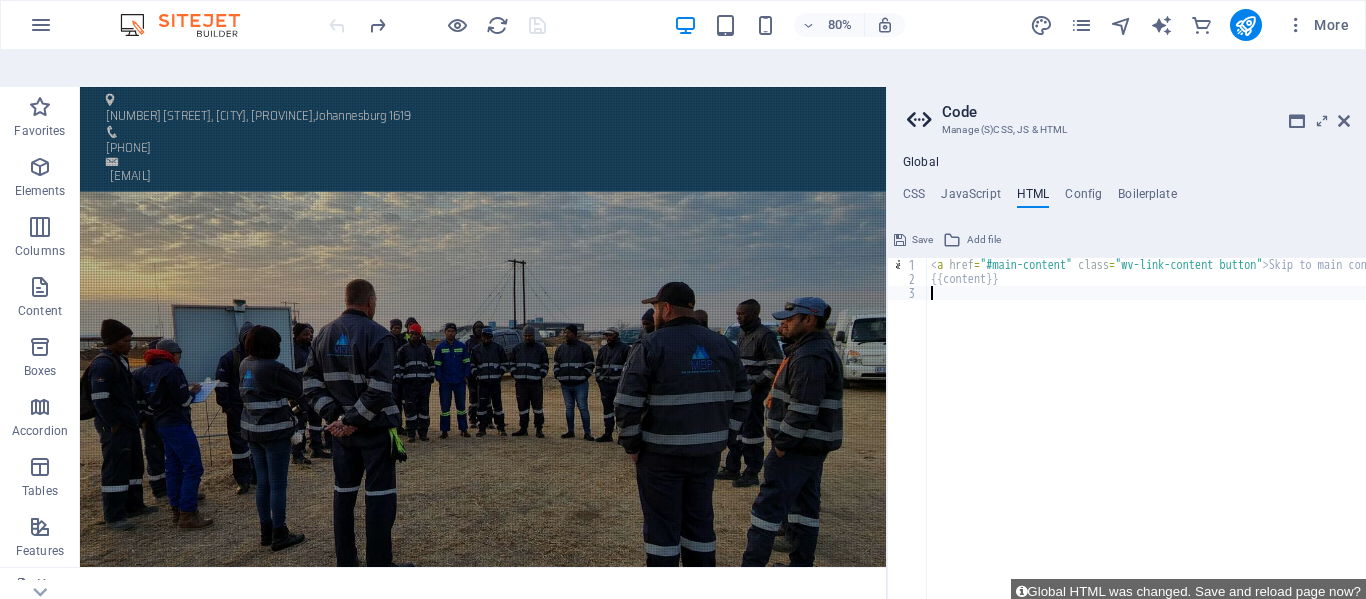 scroll, scrollTop: 2917, scrollLeft: 0, axis: vertical 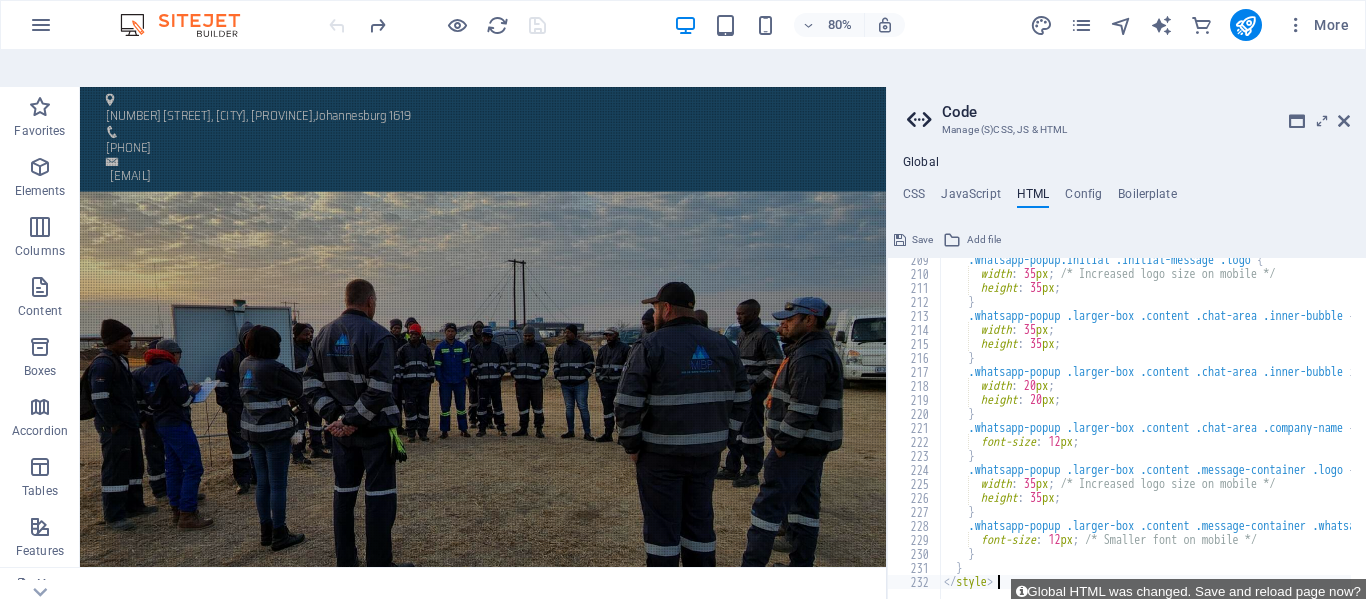 type on "</style>" 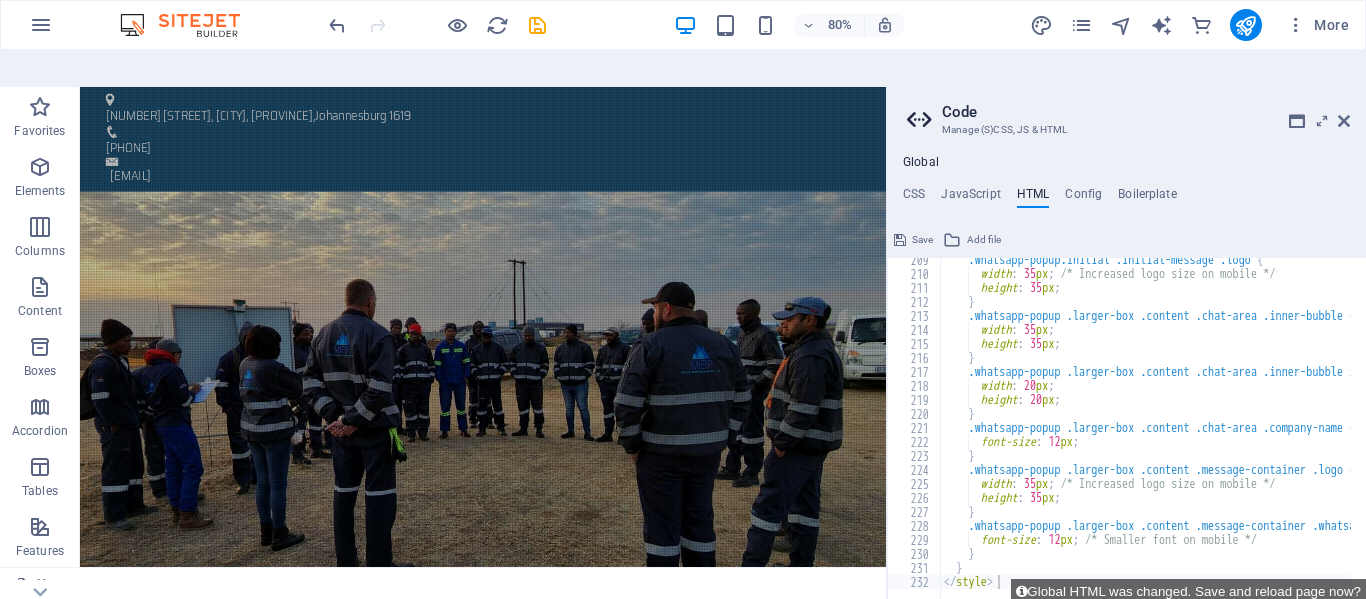 click on "Code" at bounding box center [1276, 584] 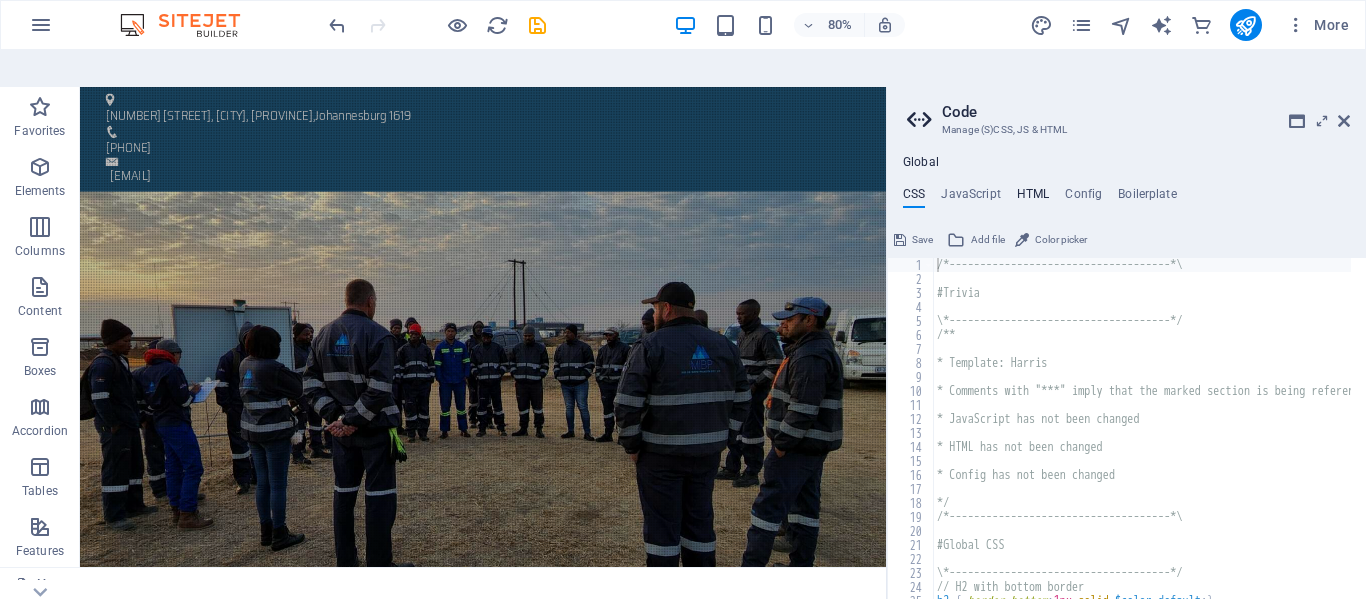 click on "HTML" at bounding box center (1033, 198) 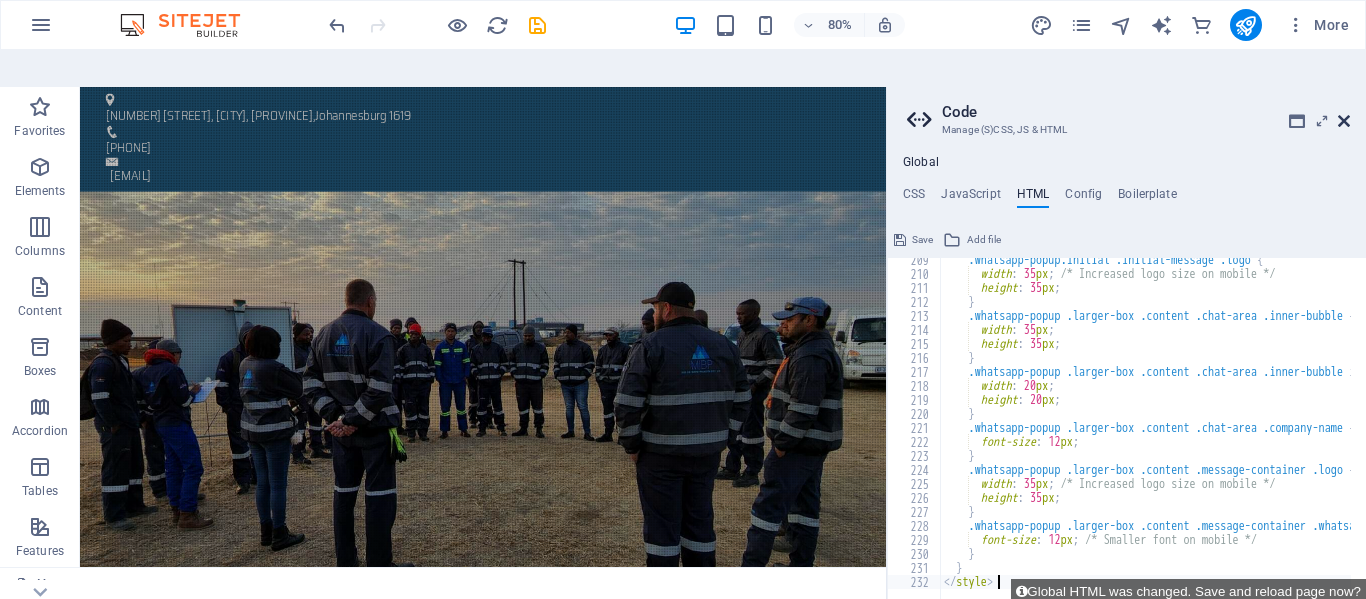 click at bounding box center (1344, 121) 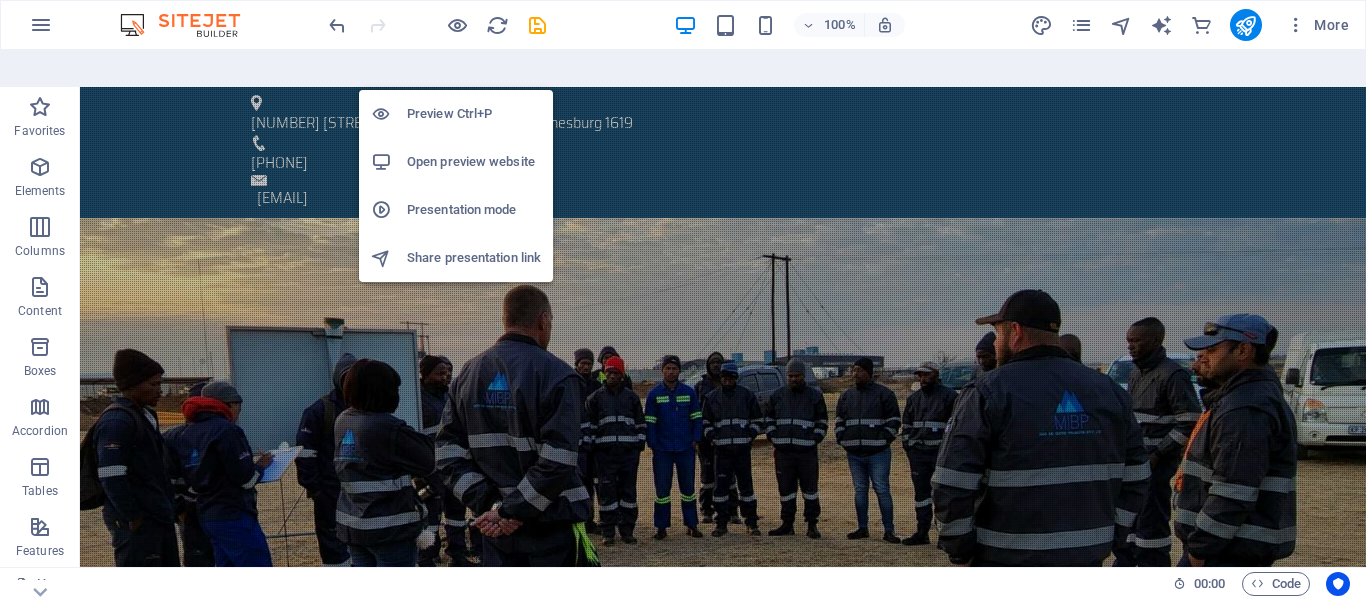 click on "Preview Ctrl+P" at bounding box center (474, 114) 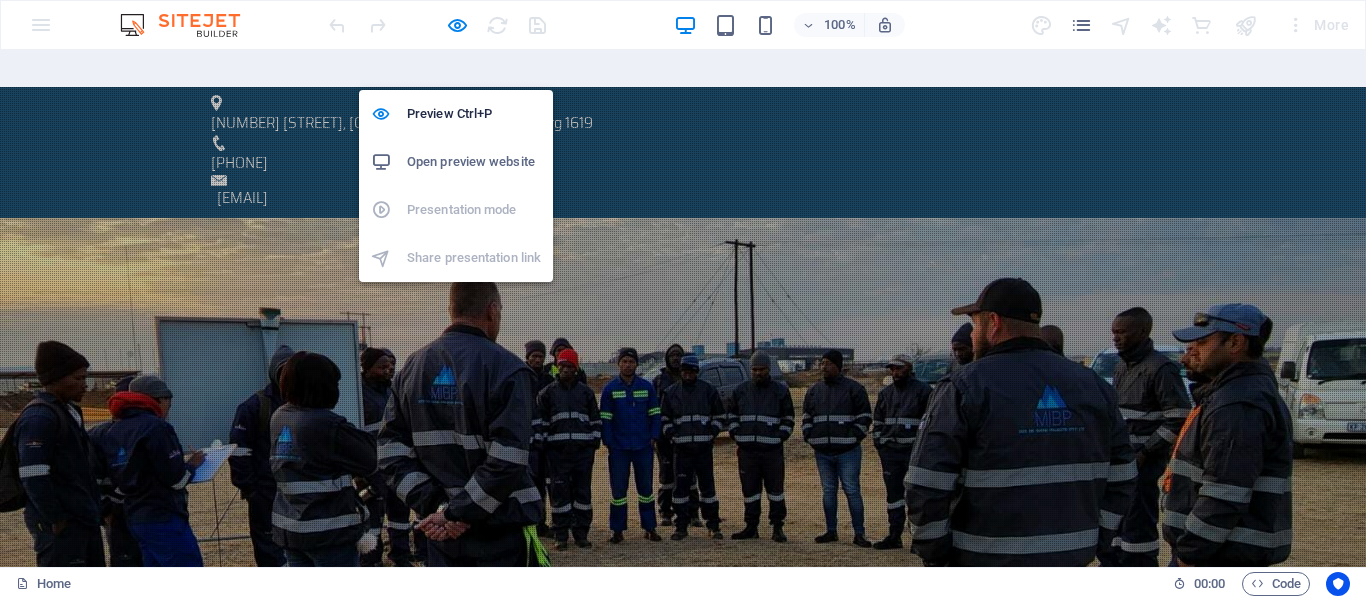 click on "Open preview website" at bounding box center [474, 162] 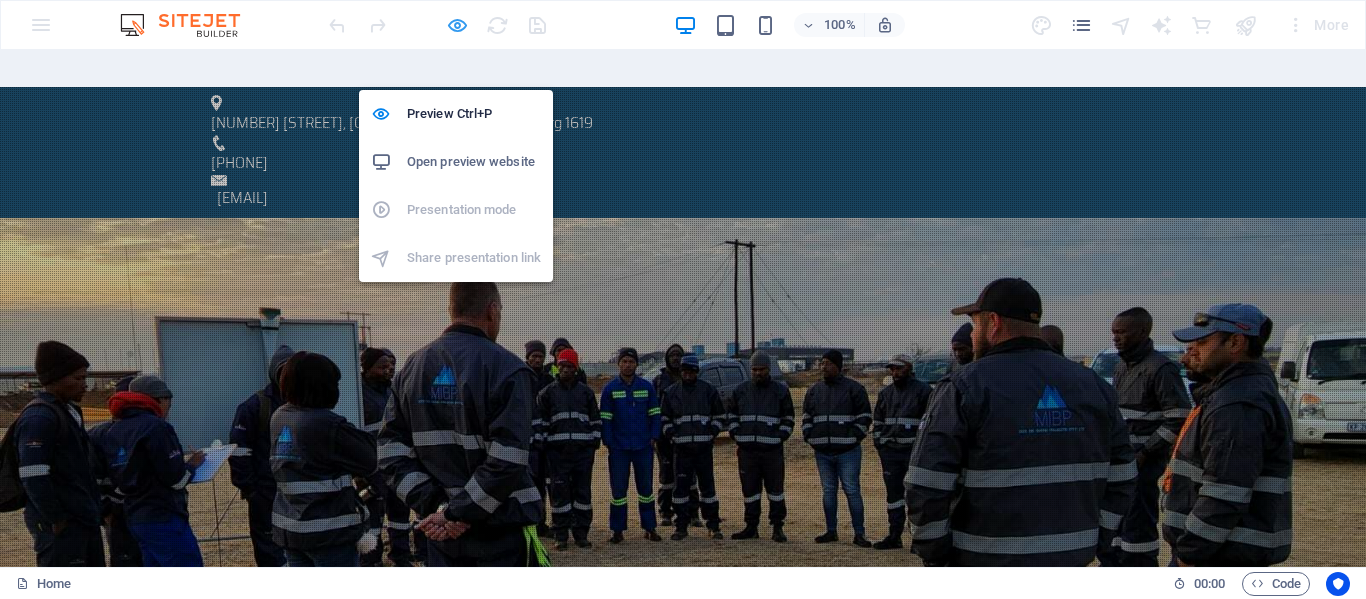 click at bounding box center [457, 25] 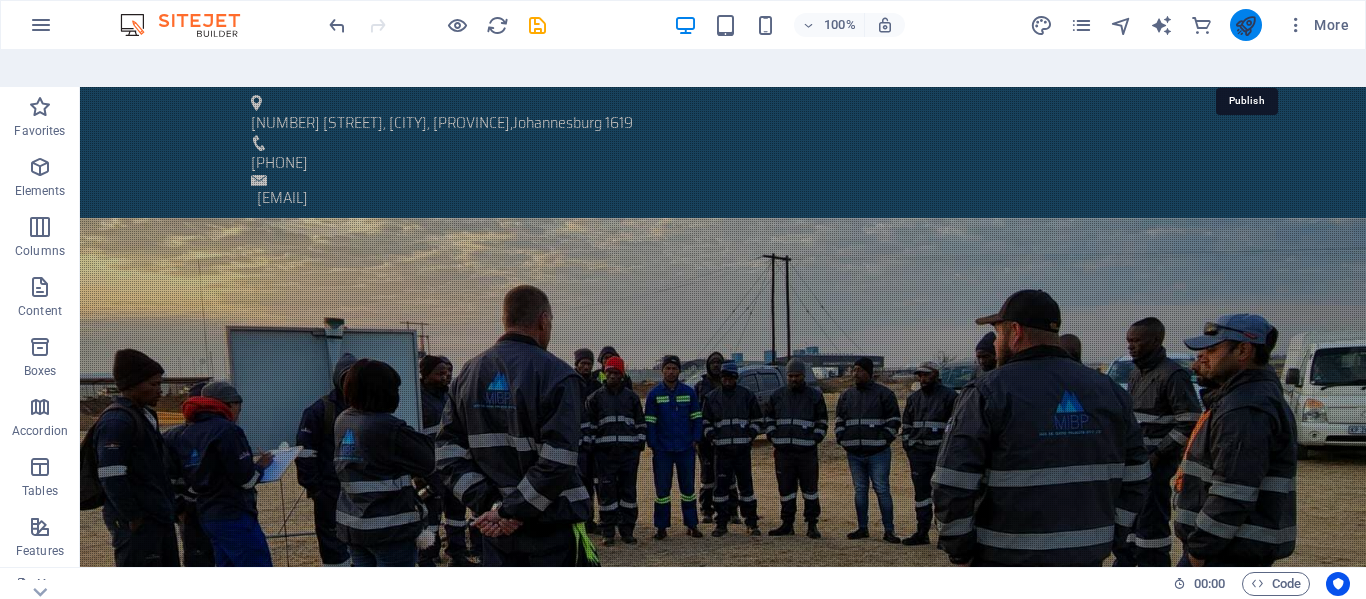 click at bounding box center [1245, 25] 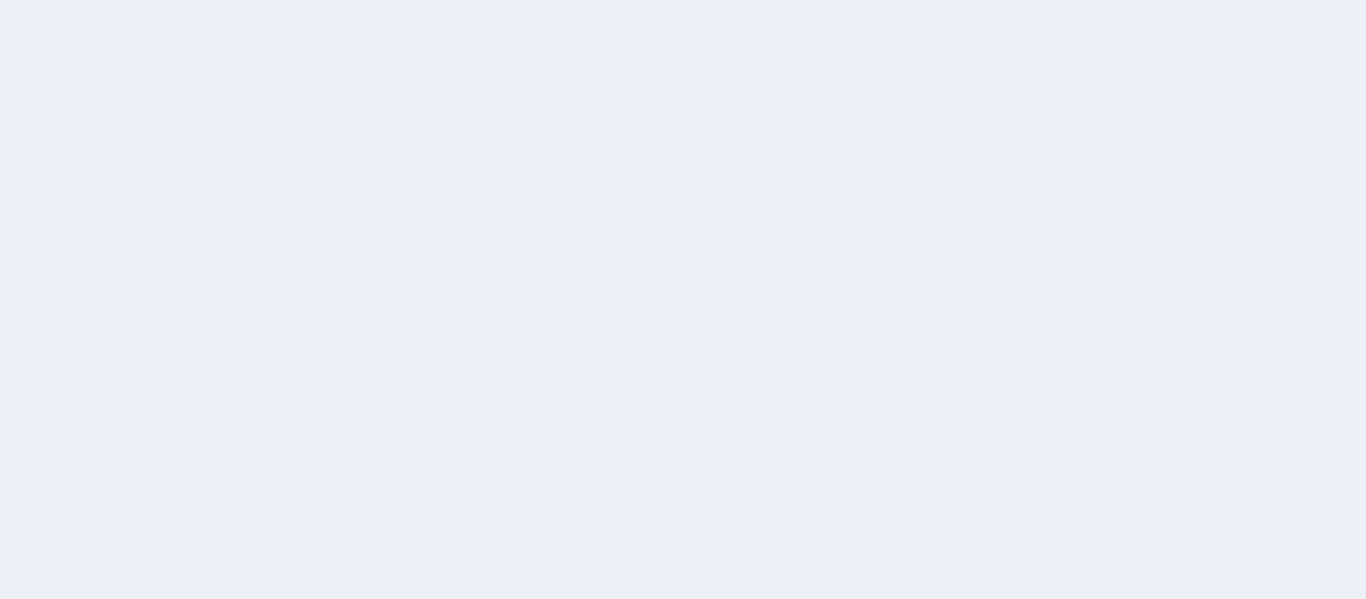 scroll, scrollTop: 0, scrollLeft: 0, axis: both 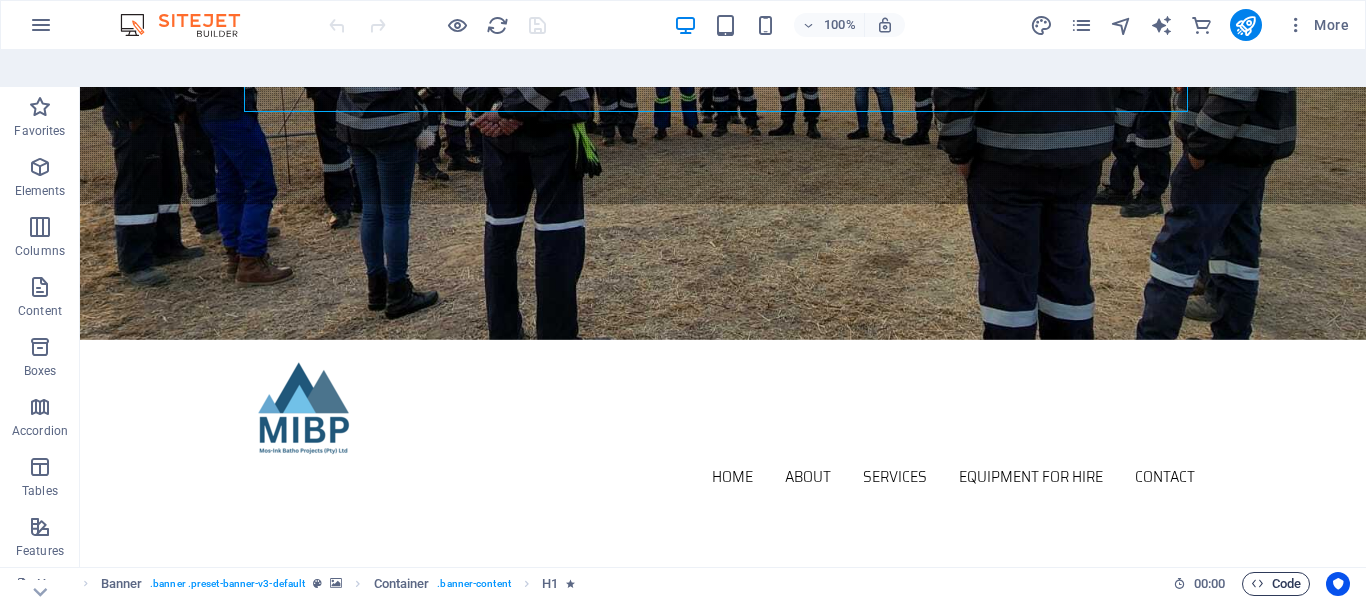 click on "Code" at bounding box center [1276, 584] 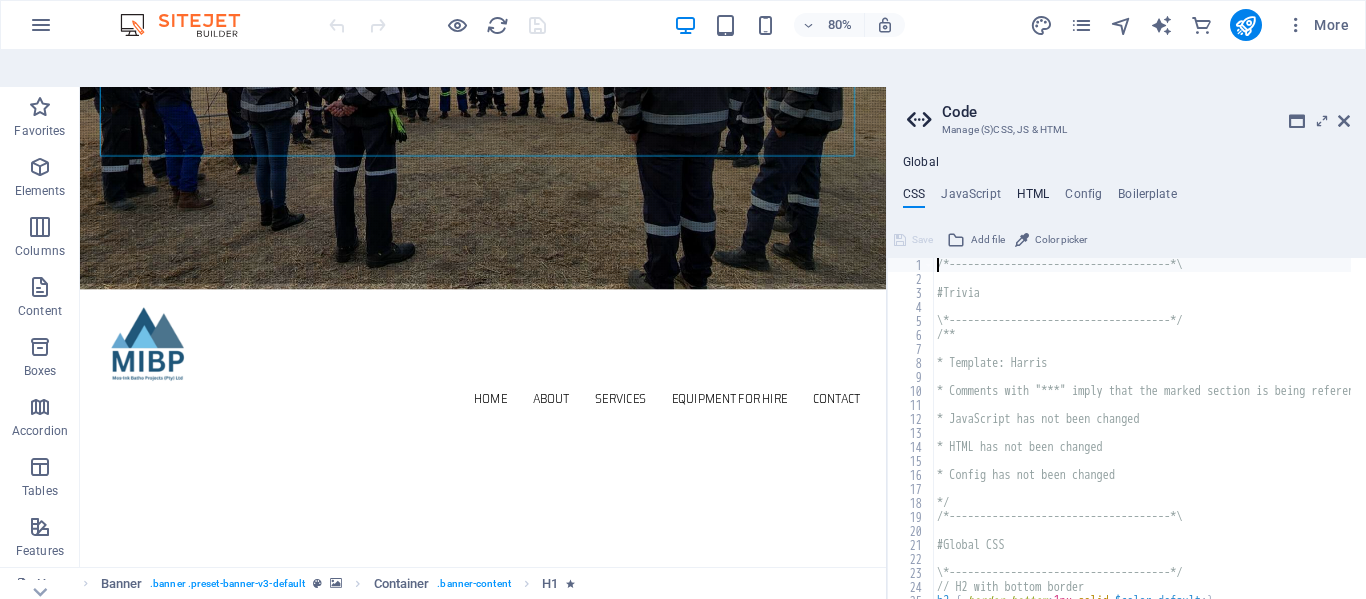 click on "HTML" at bounding box center (1033, 198) 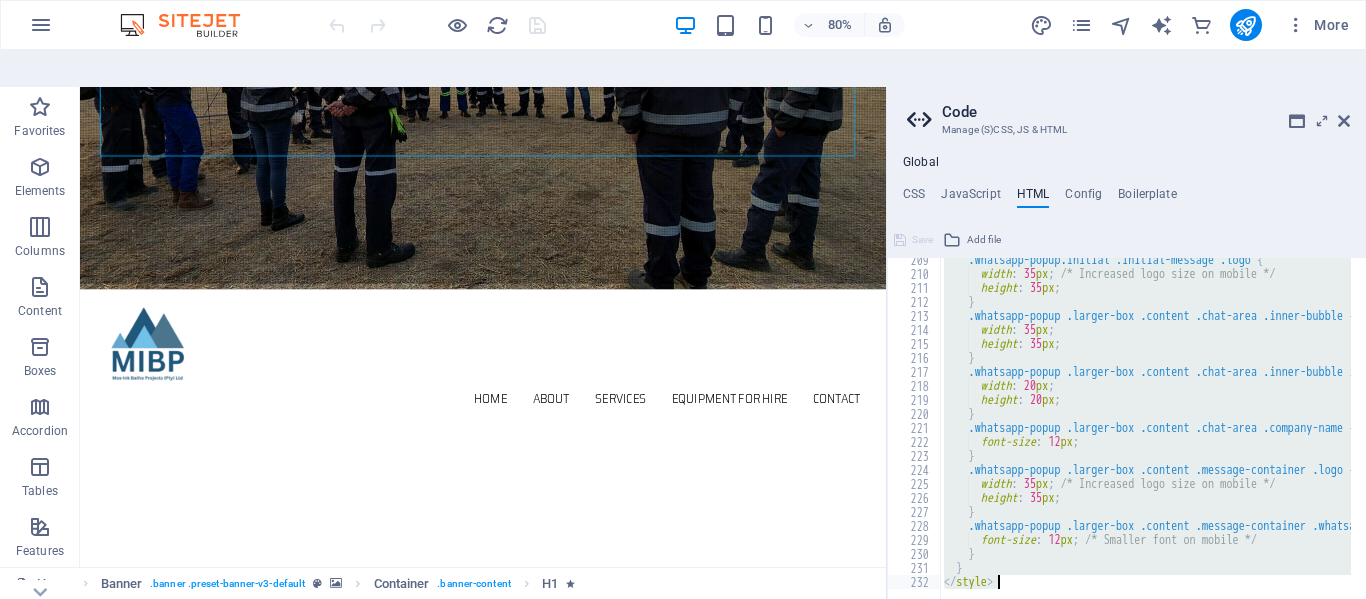 scroll, scrollTop: 2917, scrollLeft: 0, axis: vertical 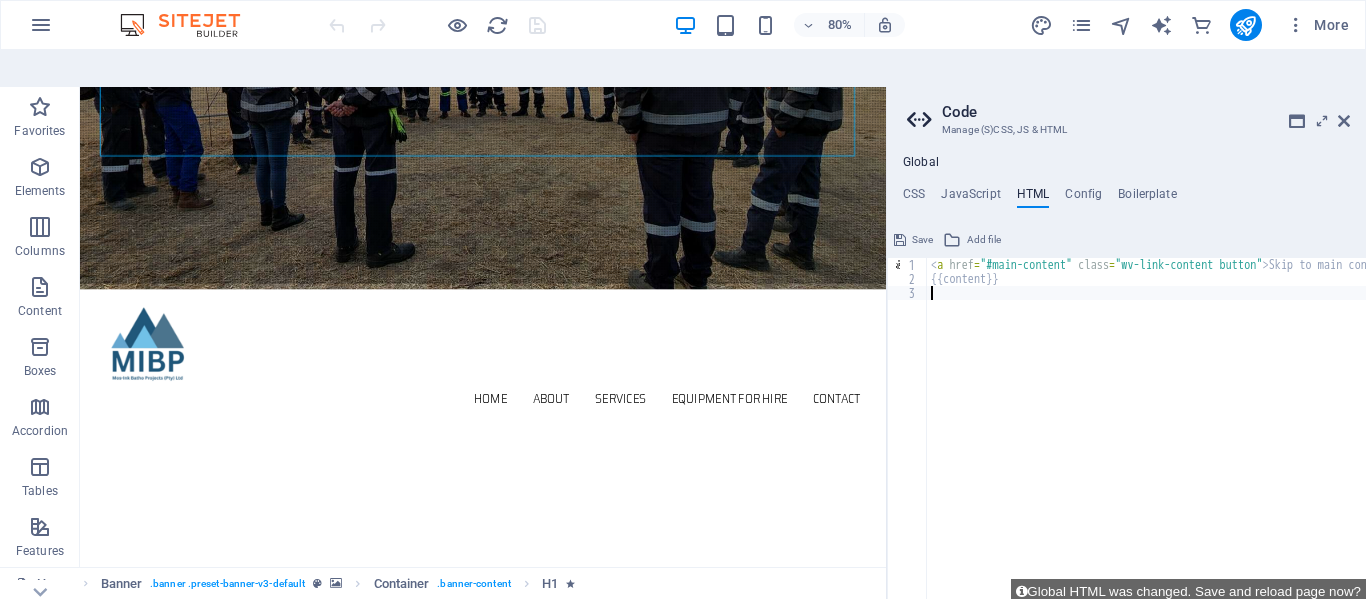 paste on "</script>" 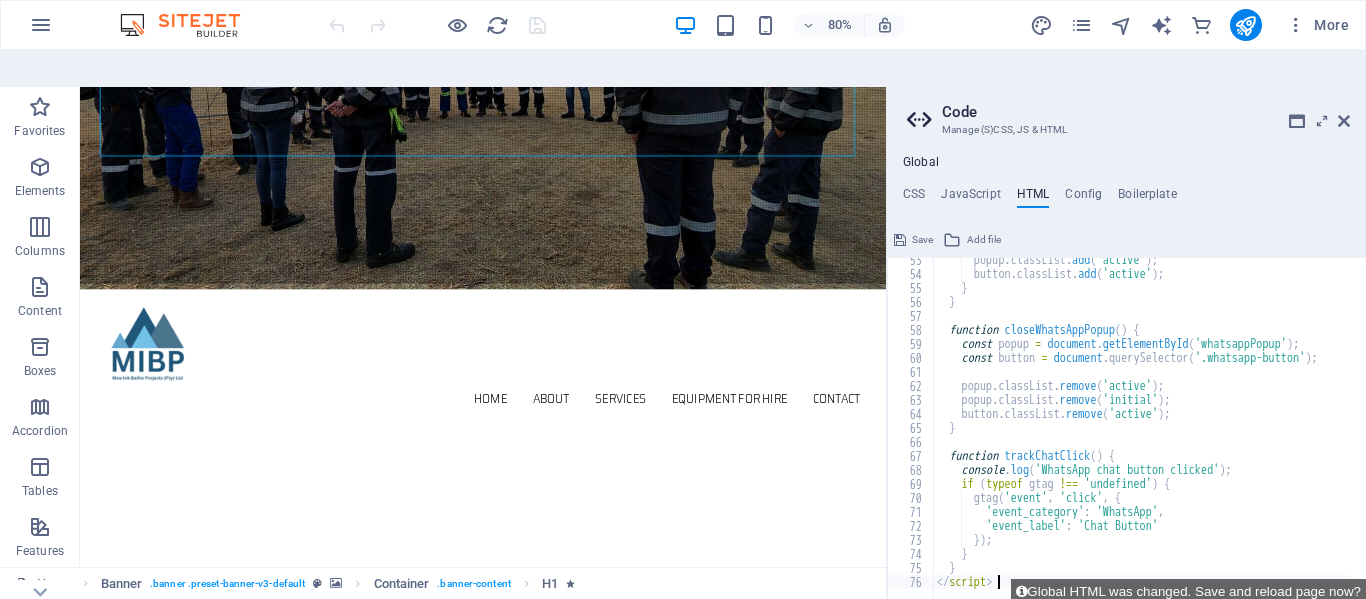 click on "Code" at bounding box center (1276, 584) 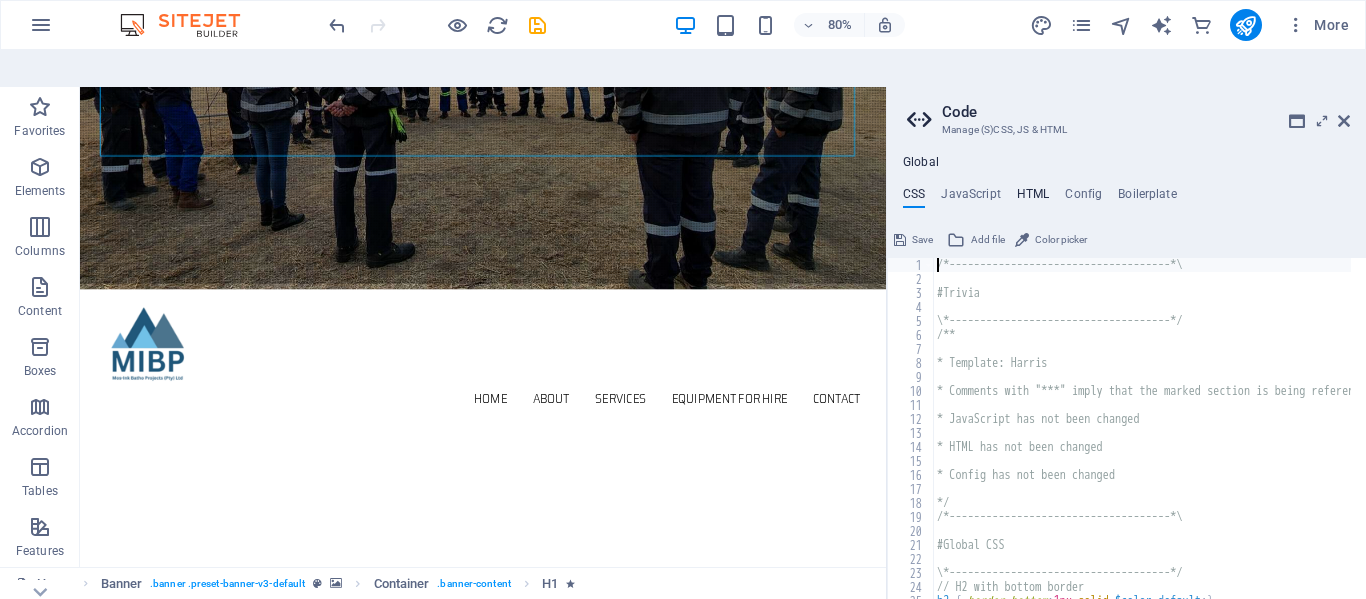 click on "HTML" at bounding box center [1033, 198] 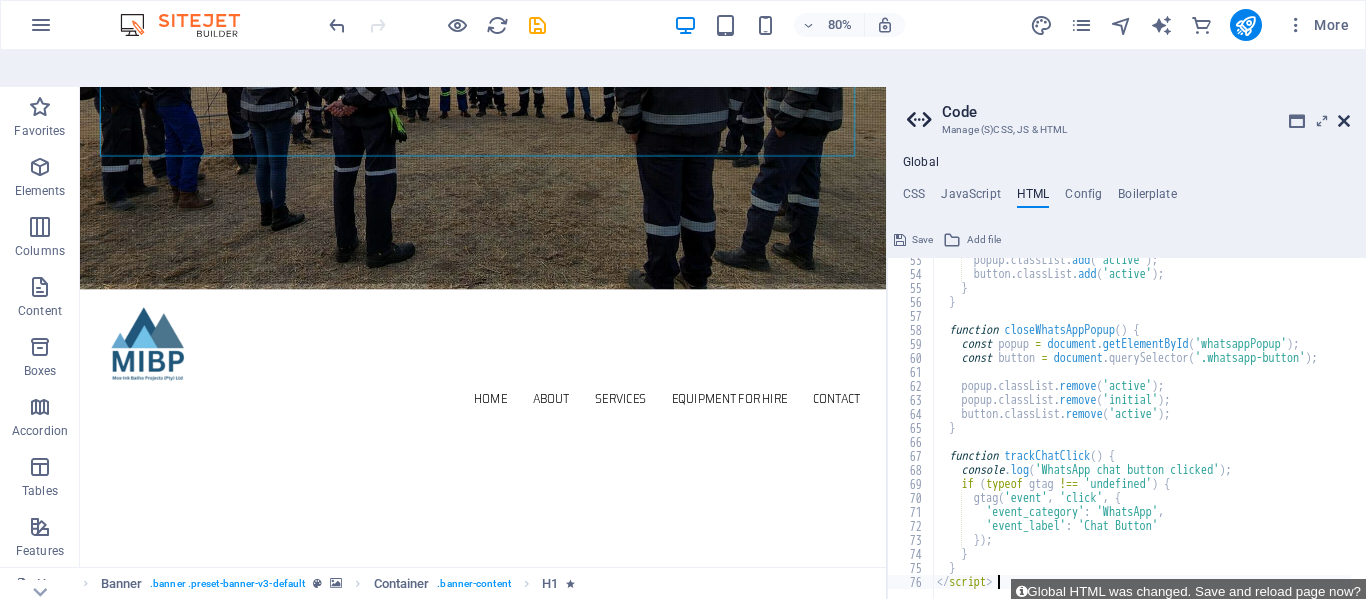 click at bounding box center [1344, 121] 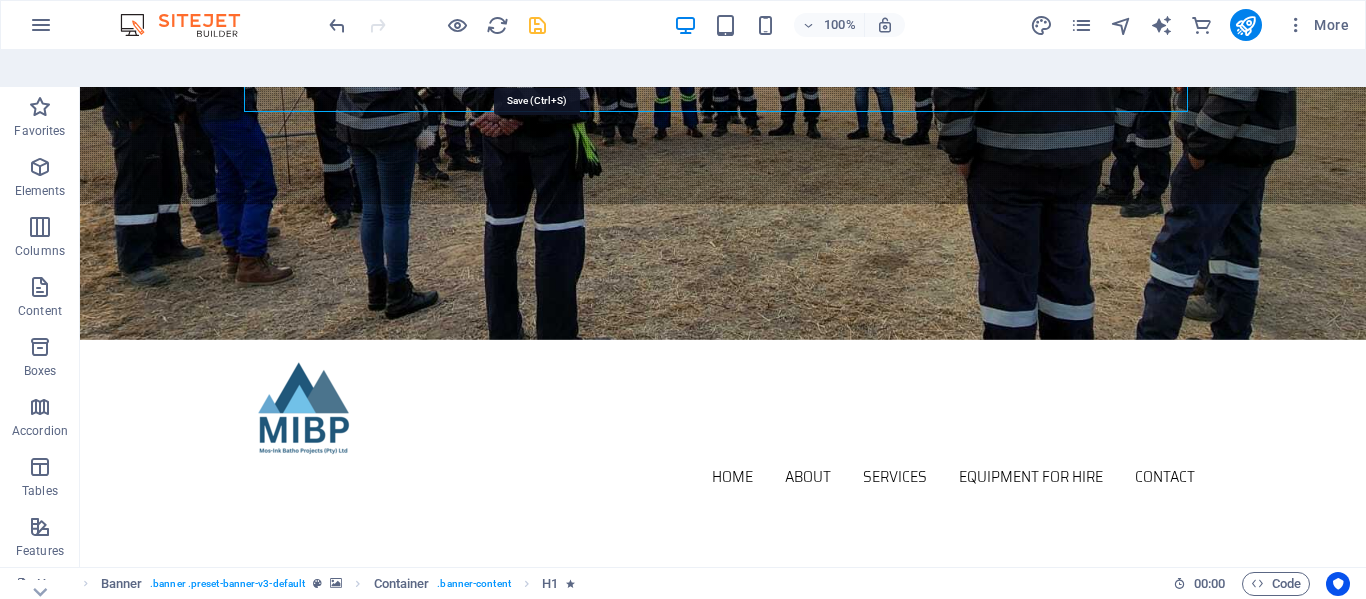 click at bounding box center [537, 25] 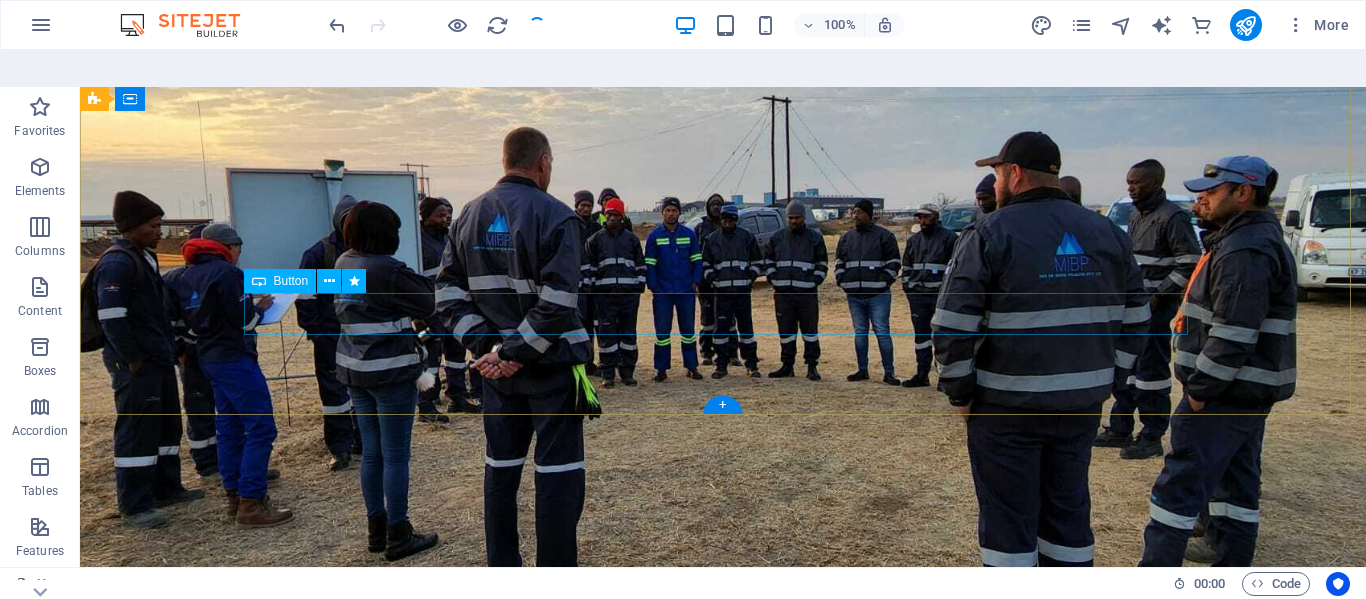 scroll, scrollTop: 0, scrollLeft: 0, axis: both 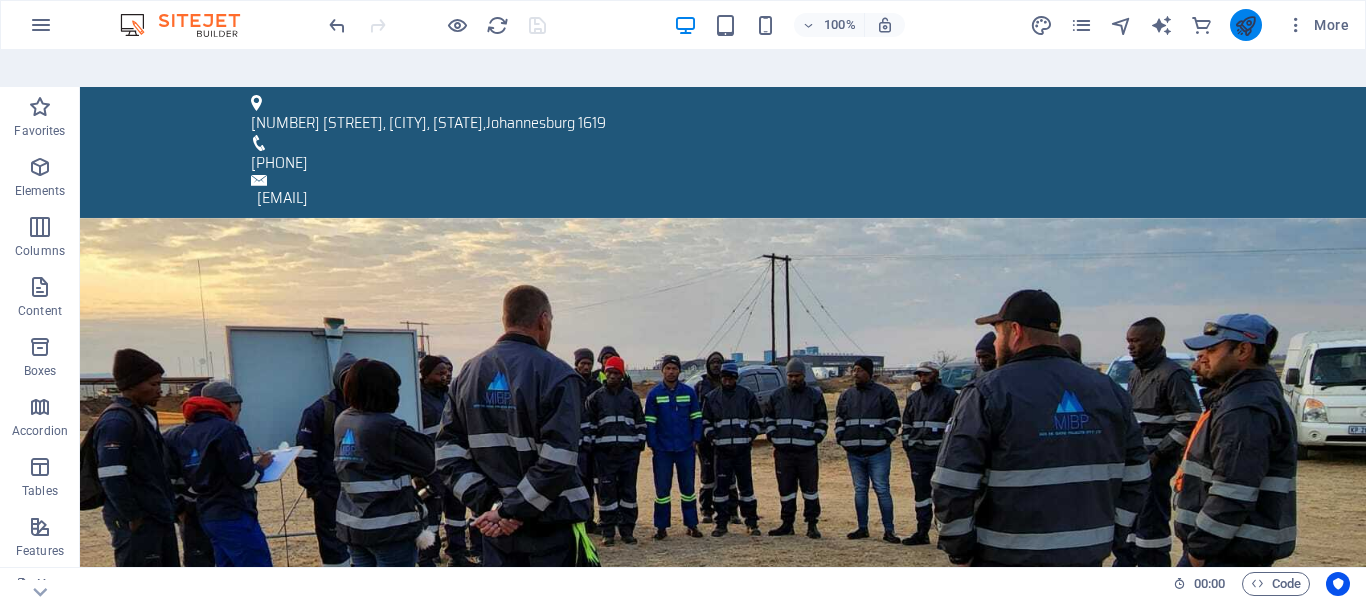 click at bounding box center (1246, 25) 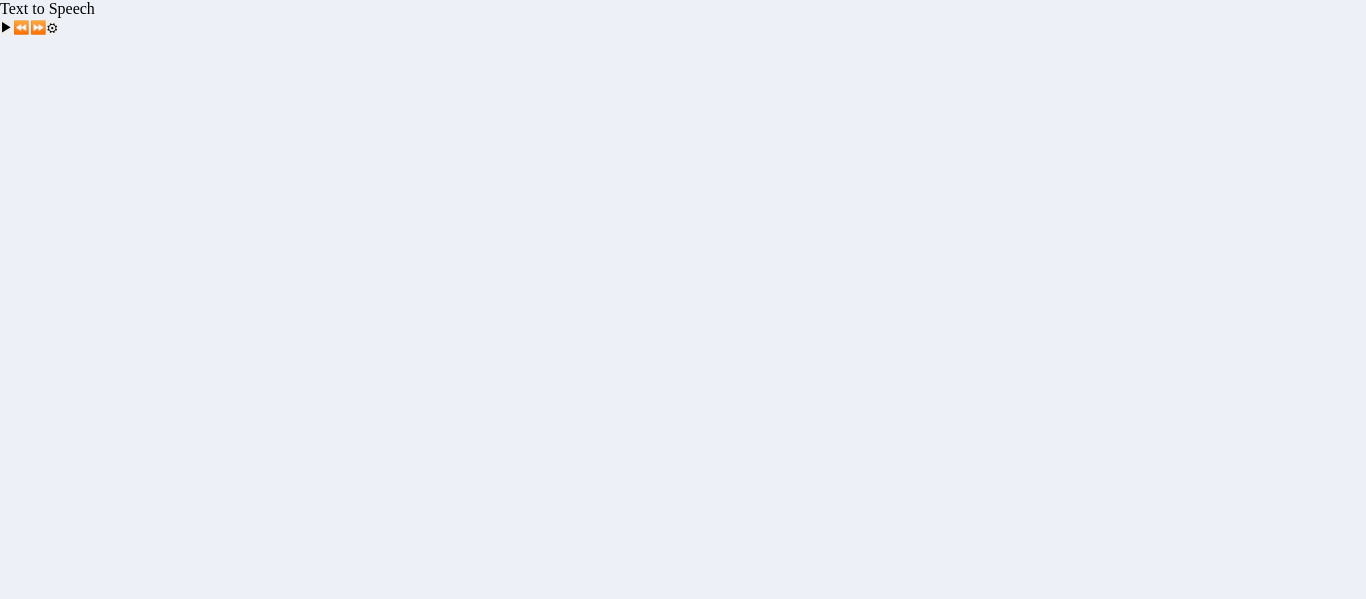 scroll, scrollTop: 0, scrollLeft: 0, axis: both 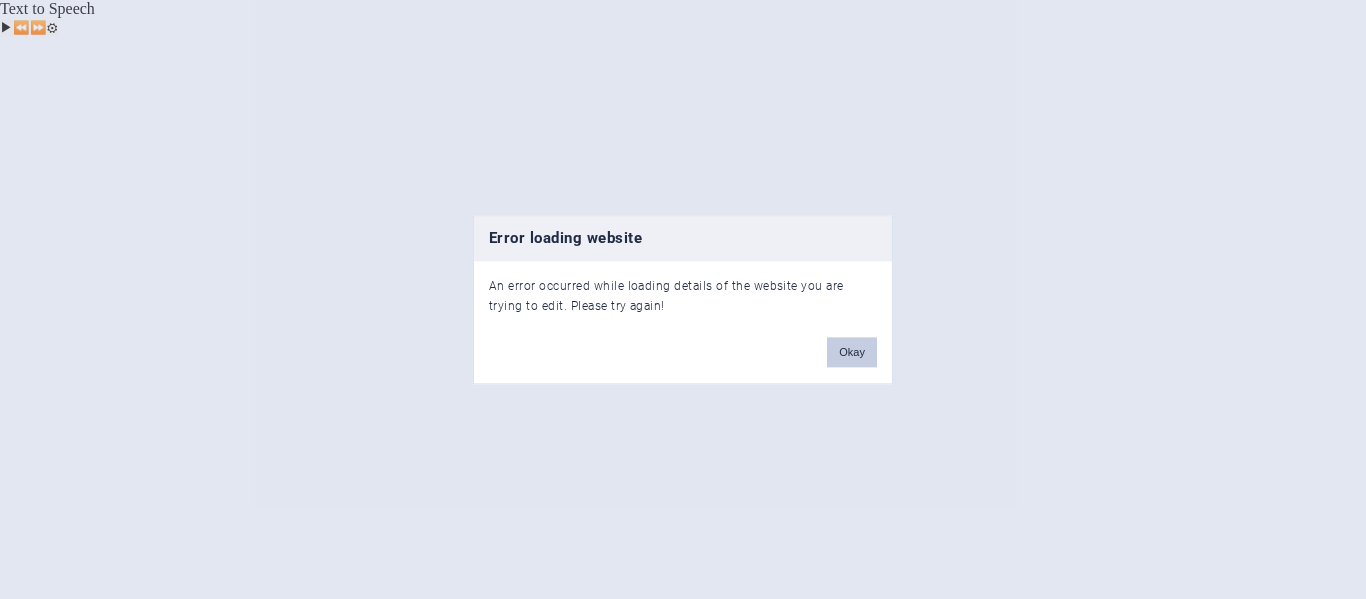 click on "Okay" at bounding box center (852, 352) 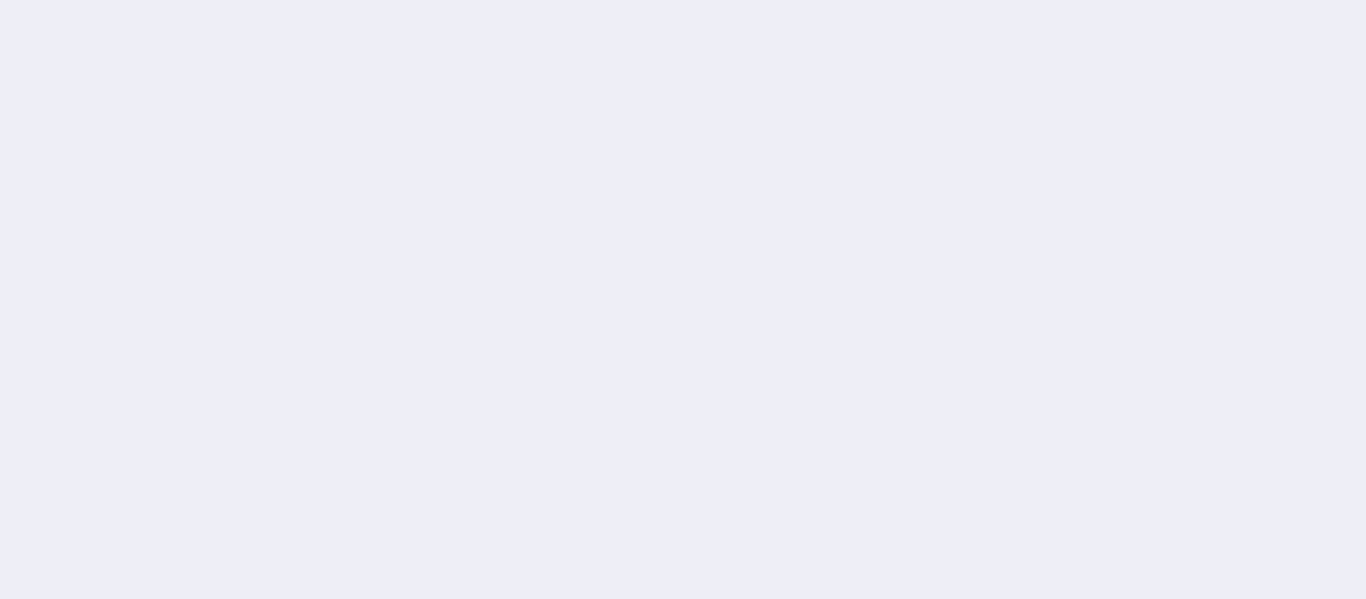 scroll, scrollTop: 0, scrollLeft: 0, axis: both 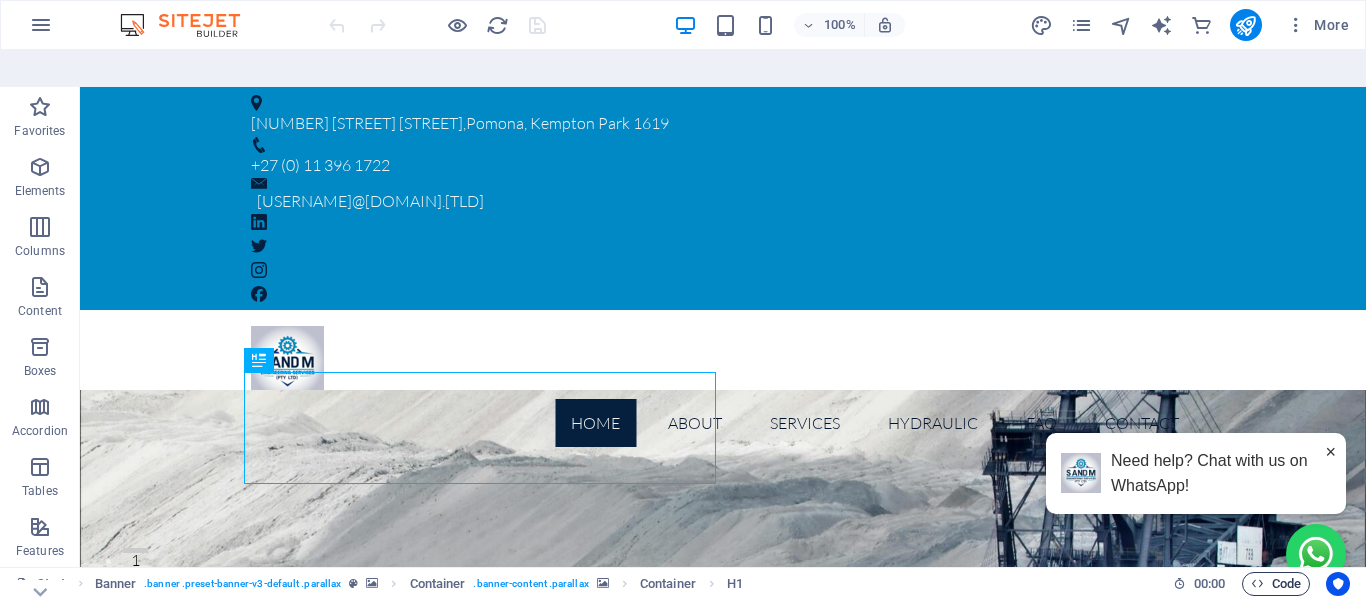 click at bounding box center (1257, 583) 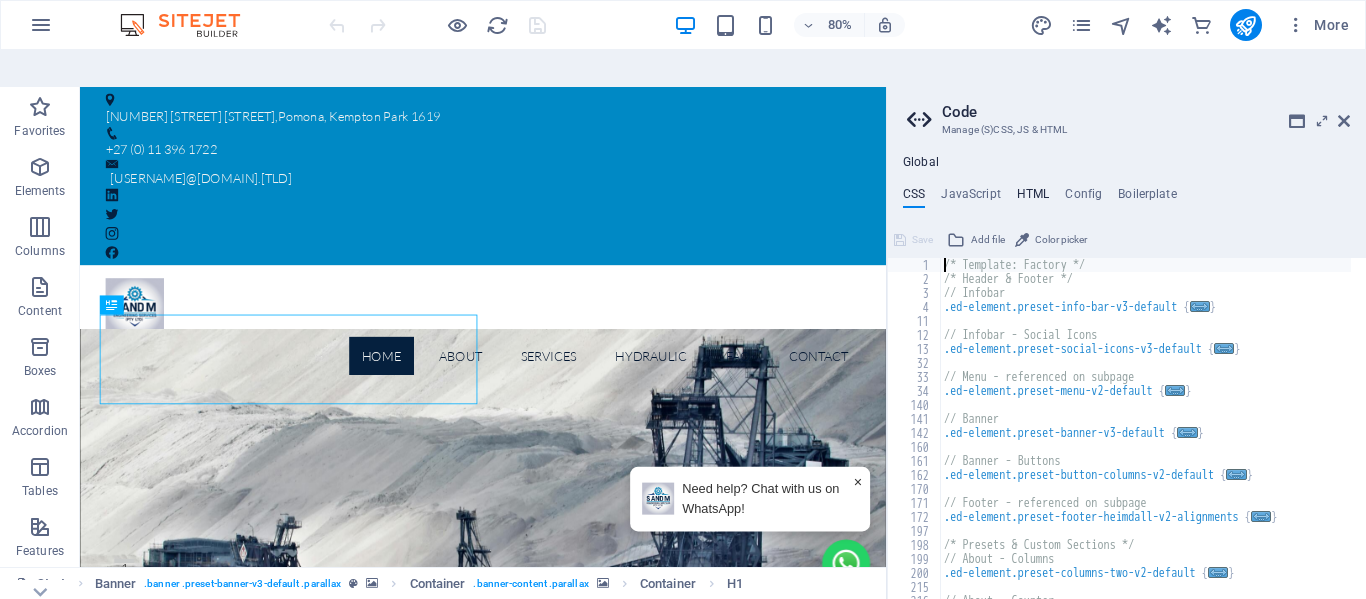 click on "HTML" at bounding box center [1033, 198] 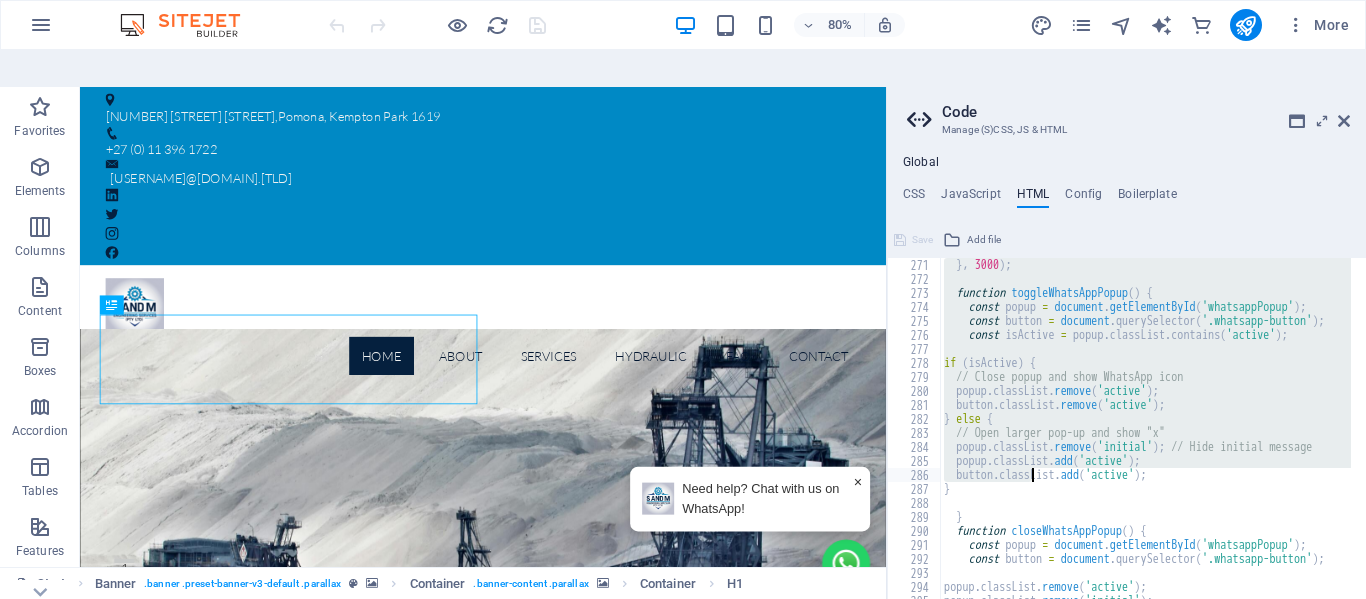 scroll, scrollTop: 3981, scrollLeft: 0, axis: vertical 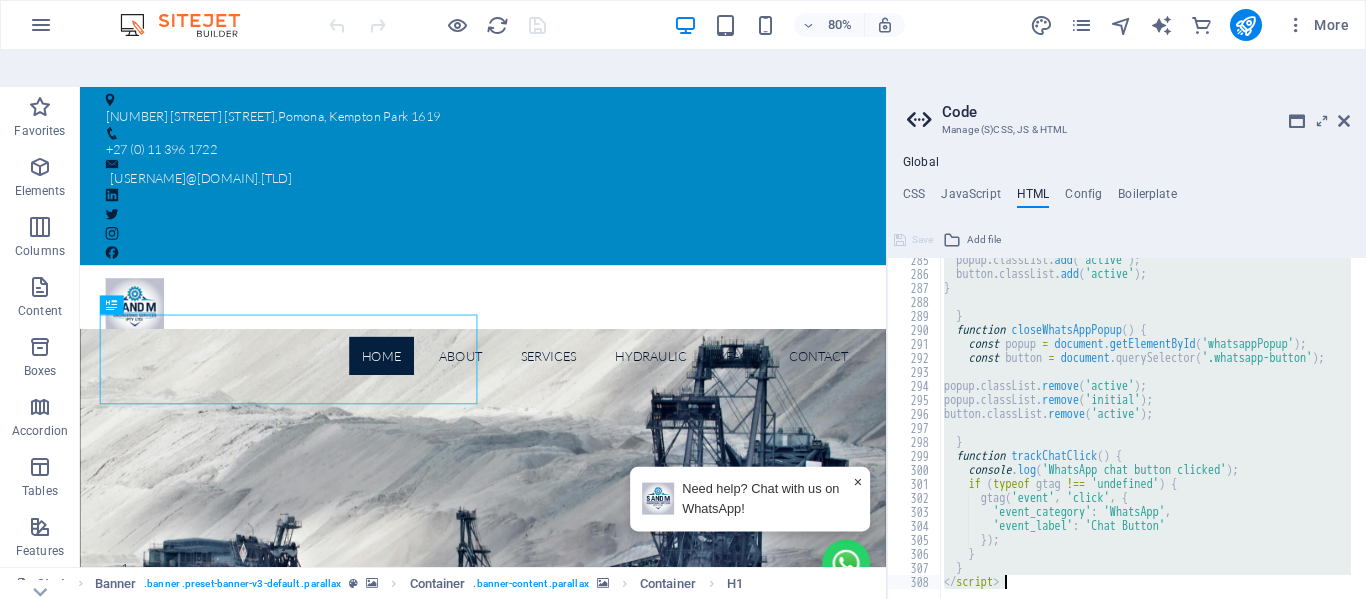 drag, startPoint x: 937, startPoint y: 251, endPoint x: 1126, endPoint y: 573, distance: 373.36978 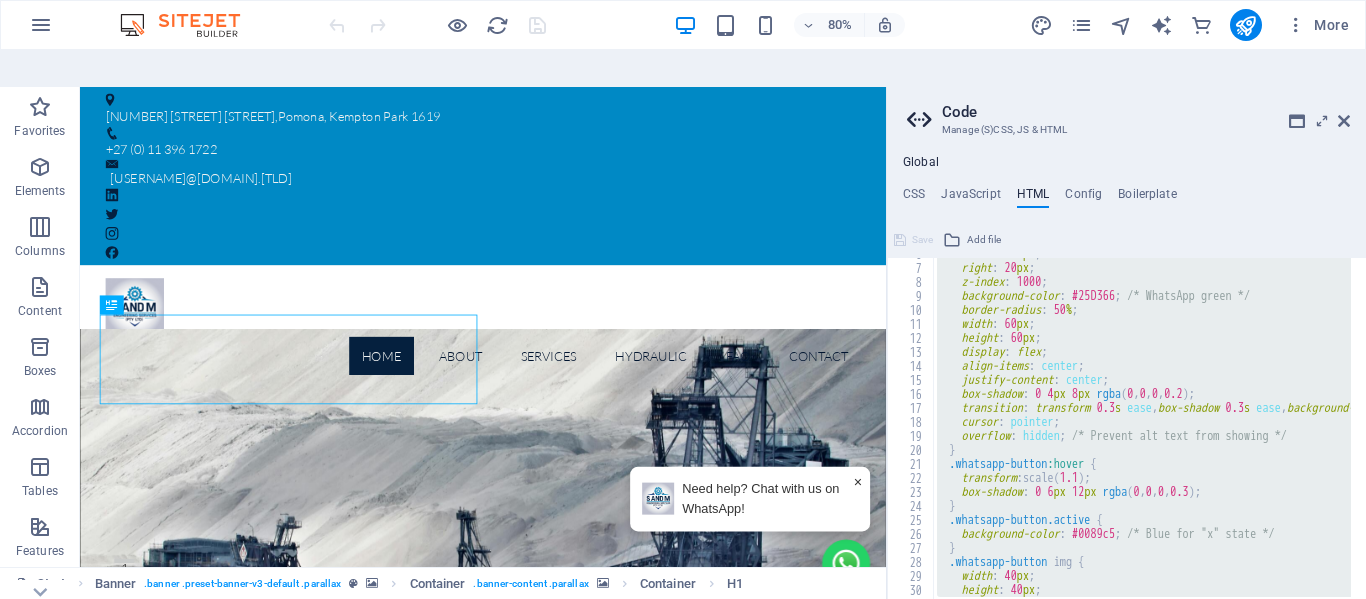 scroll, scrollTop: 0, scrollLeft: 0, axis: both 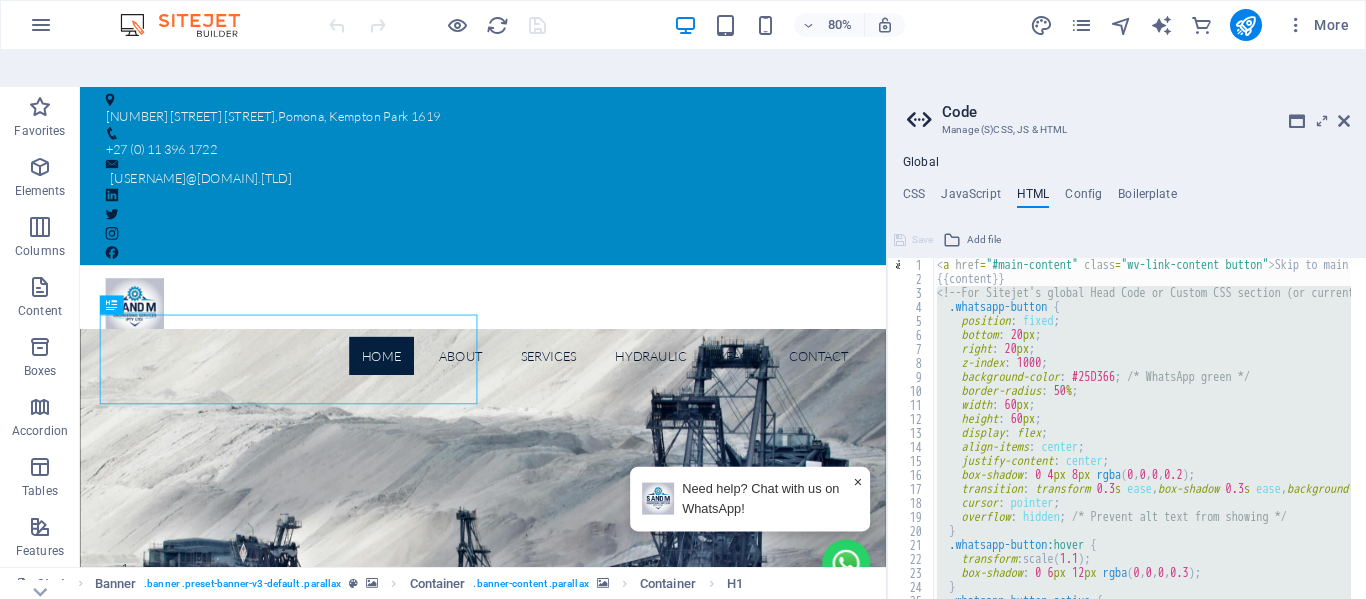 click on "< a   href = "#main-content"   class = "wv-link-content button" > Skip to main content </ a > {{content}} <!--  For Sitejet's global Head Code or Custom CSS section (or current HTML block if it’s a global template)  --> < style >    .whatsapp-button   {      position :   fixed ;      bottom :   20 px ;      right :   20 px ;      z-index :   1000 ;      background-color :   #25D366 ;   /* WhatsApp green */      border-radius :   50 % ;      width :   60 px ;      height :   60 px ;      display :   flex ;      align-items :   center ;      justify-content :   center ;      box-shadow :   0   4 px   8 px   rgba ( 0 ,  0 ,  0 ,  0.2 ) ;      transition :   transform   0.3 s   ease ,  box-shadow   0.3 s   ease ,  background-color   0.3 s   ease ;      cursor :   pointer ;      overflow :   hidden ;   /* Prevent alt text from showing */    }    .whatsapp-button :hover   {      transform :  scale( 1.1 ) ;      box-shadow :   0   6 px   12 px   rgba ( 0 ,  0 ,  0 ,  0.3 ) ;    }    .whatsapp-button.active   {" at bounding box center (1142, 431) 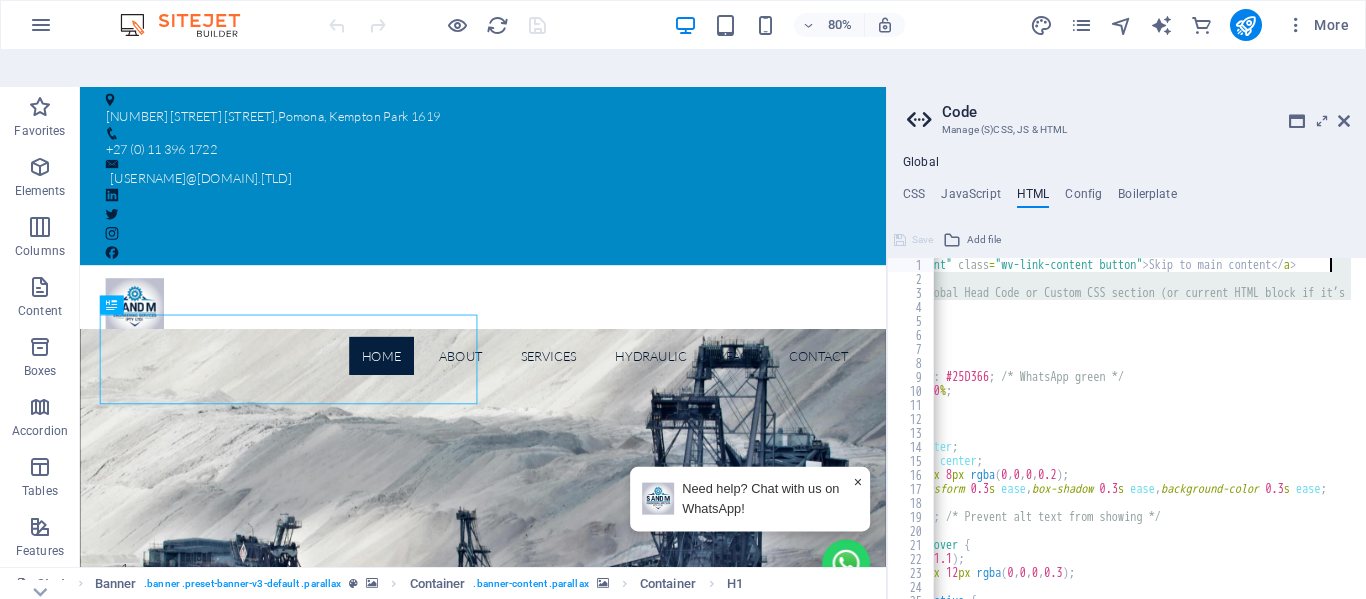 scroll, scrollTop: 0, scrollLeft: 0, axis: both 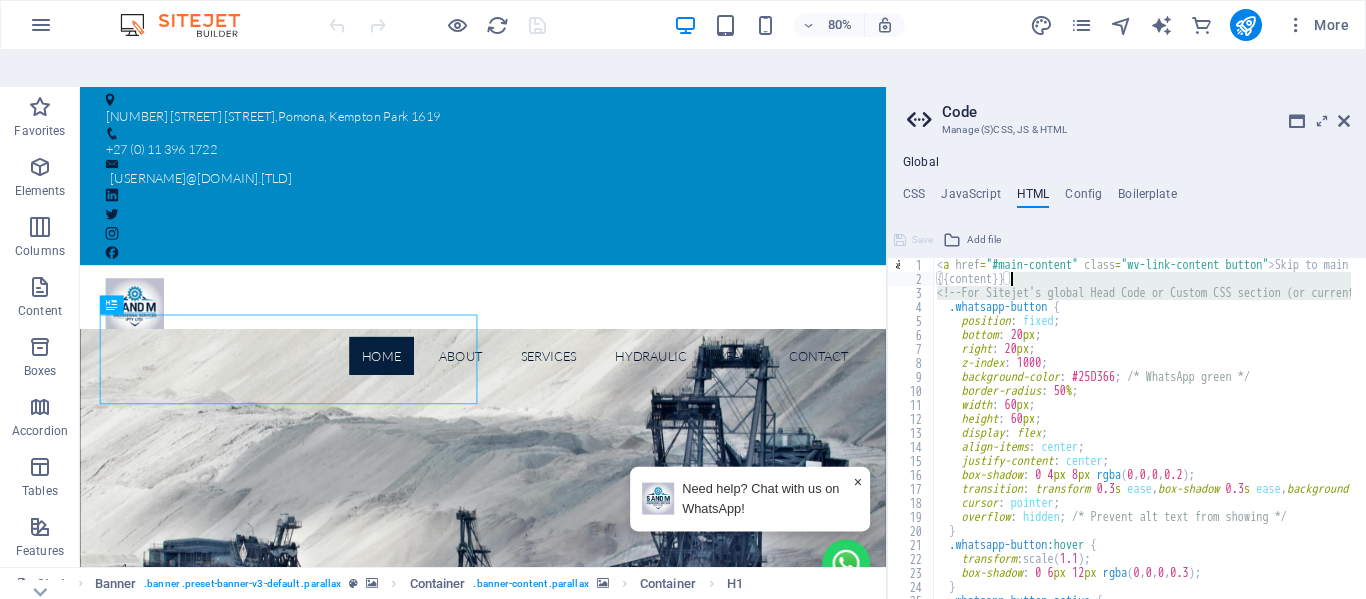 type on "<!-- For Sitejet's global Head Code or Custom CSS section (or current HTML block if it’s a global template) --><style>" 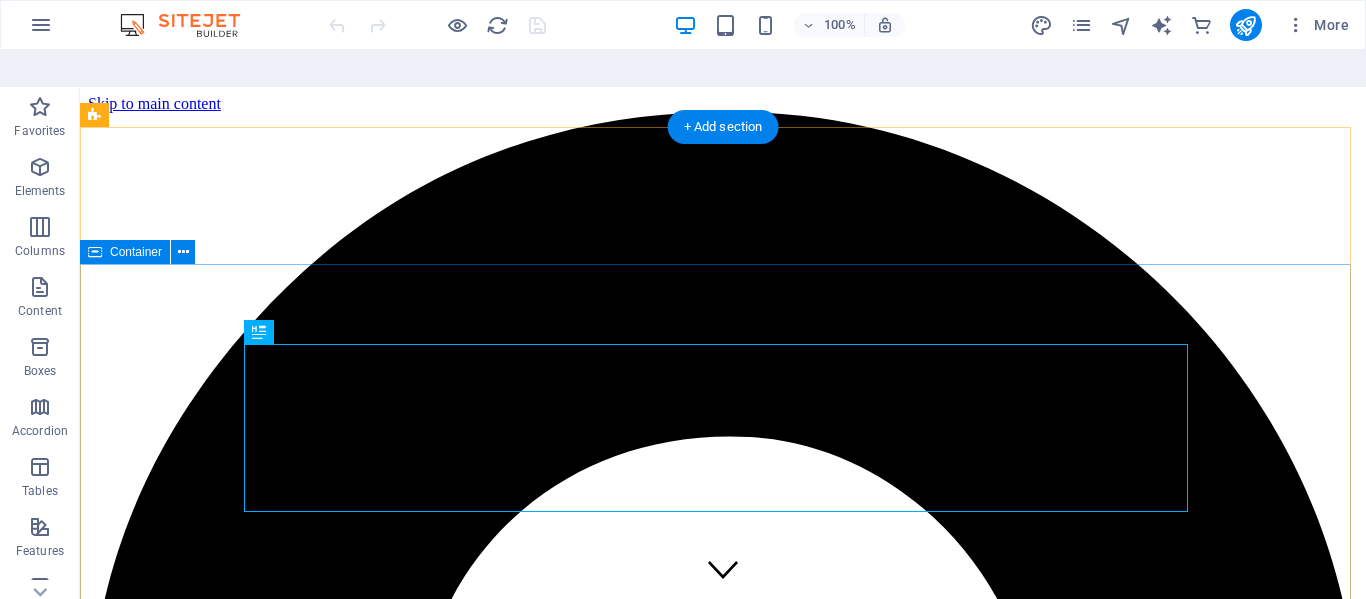 scroll, scrollTop: 0, scrollLeft: 0, axis: both 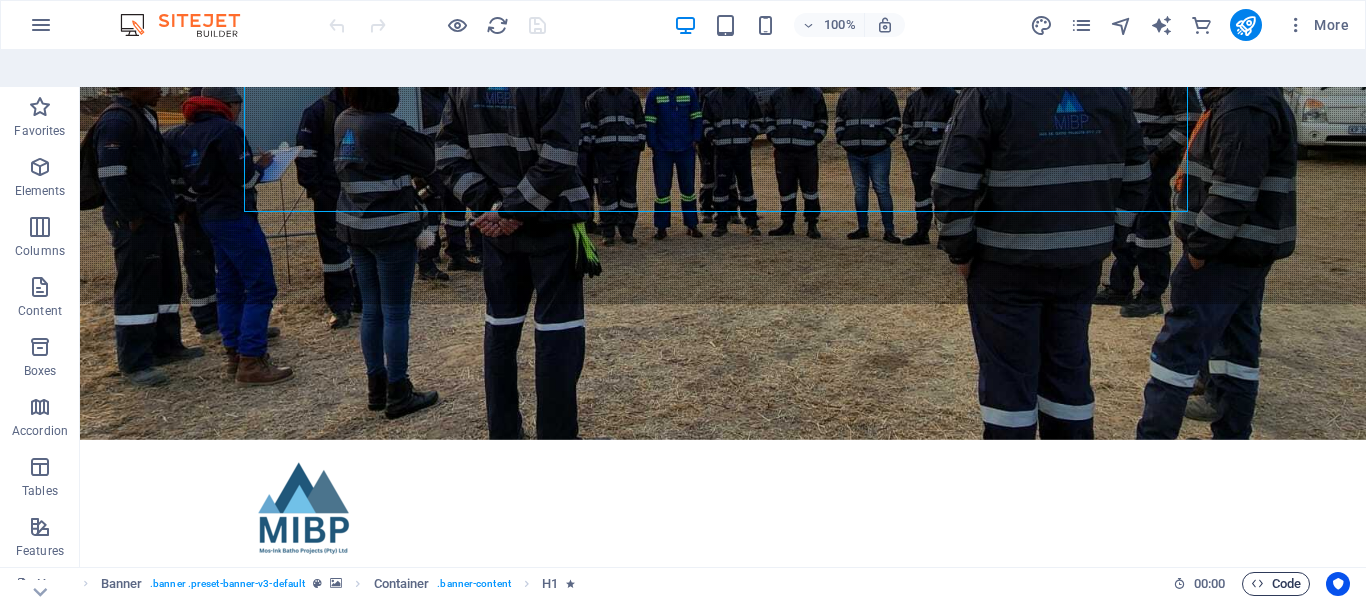 click on "Code" at bounding box center [1276, 584] 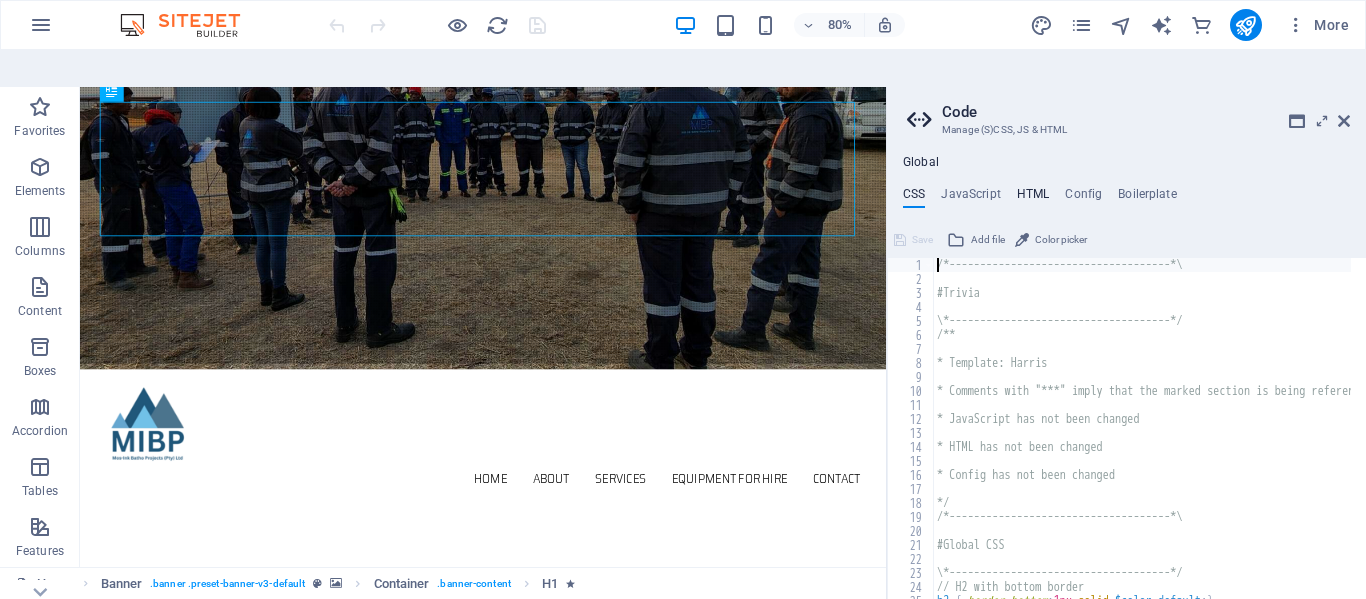 click on "HTML" at bounding box center [1033, 198] 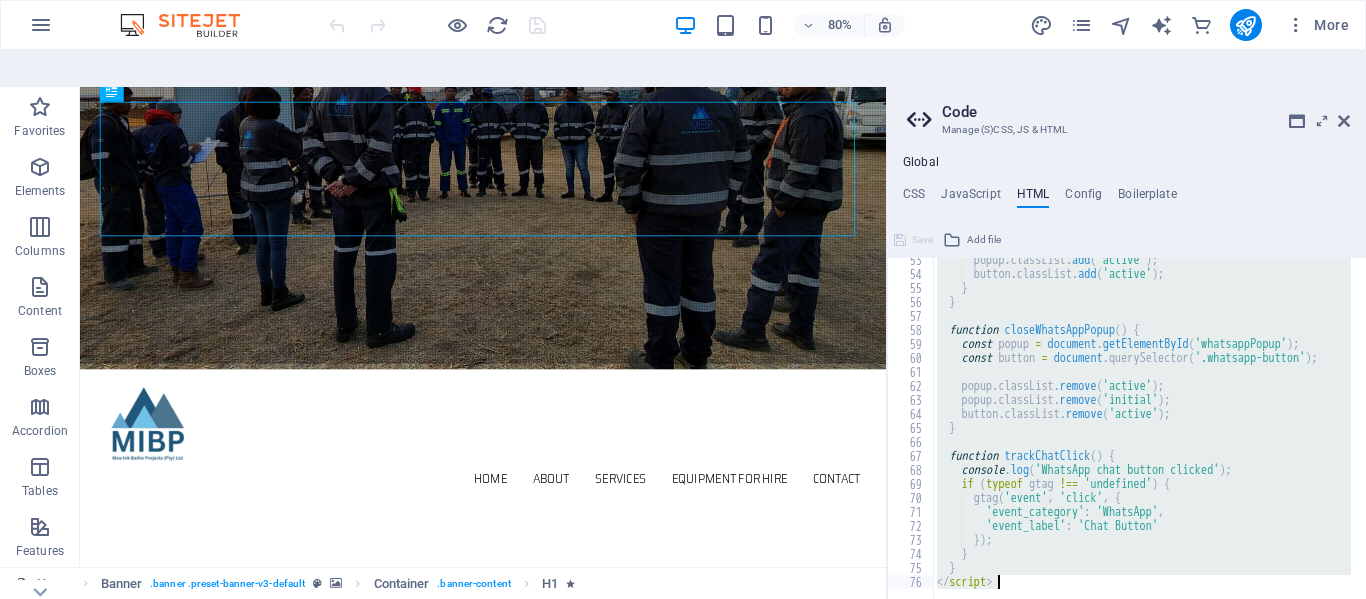 scroll, scrollTop: 733, scrollLeft: 0, axis: vertical 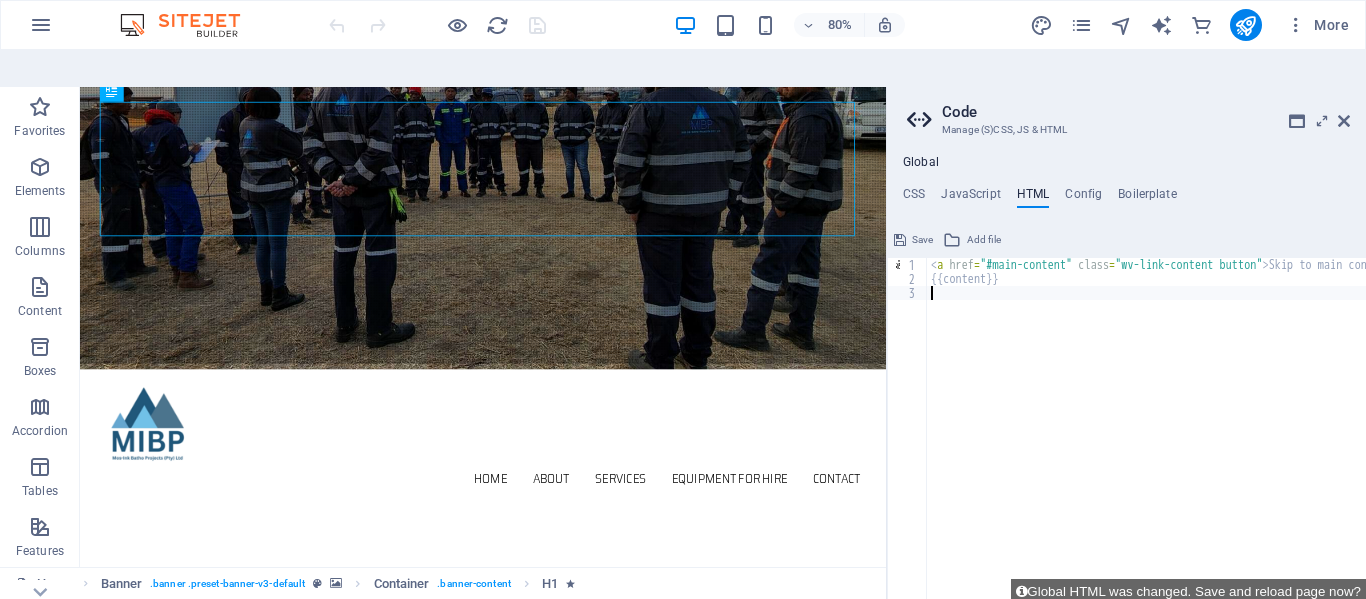 paste on "</script>" 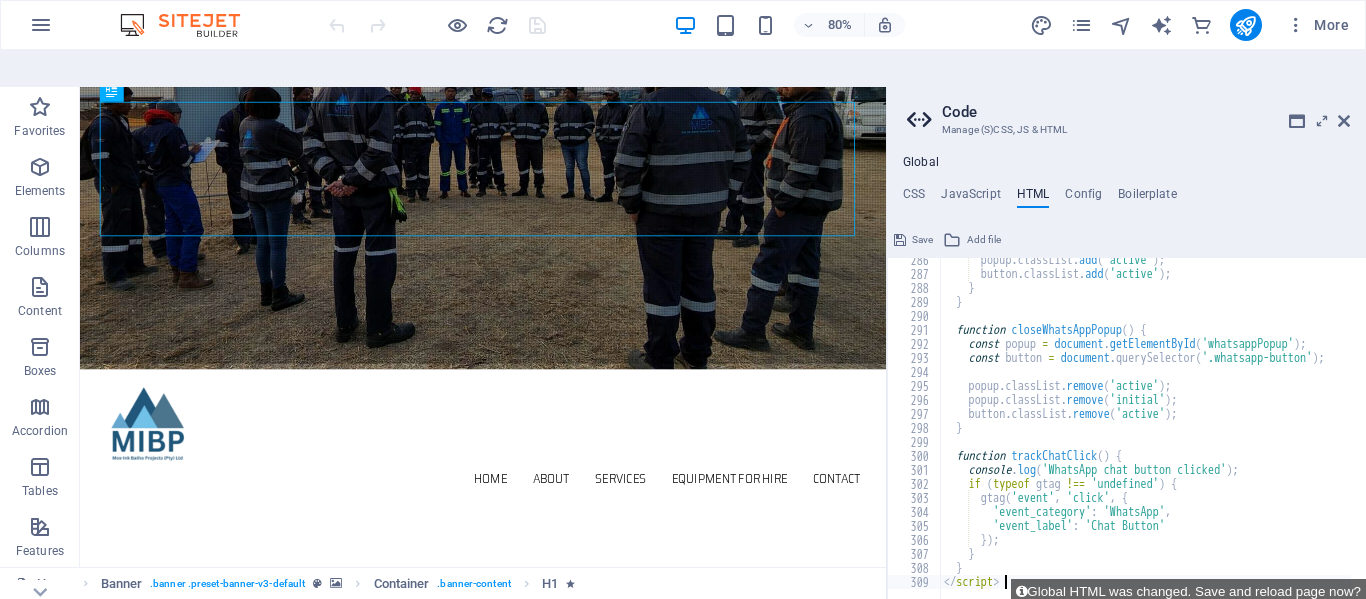 click on "80% More" at bounding box center [841, 25] 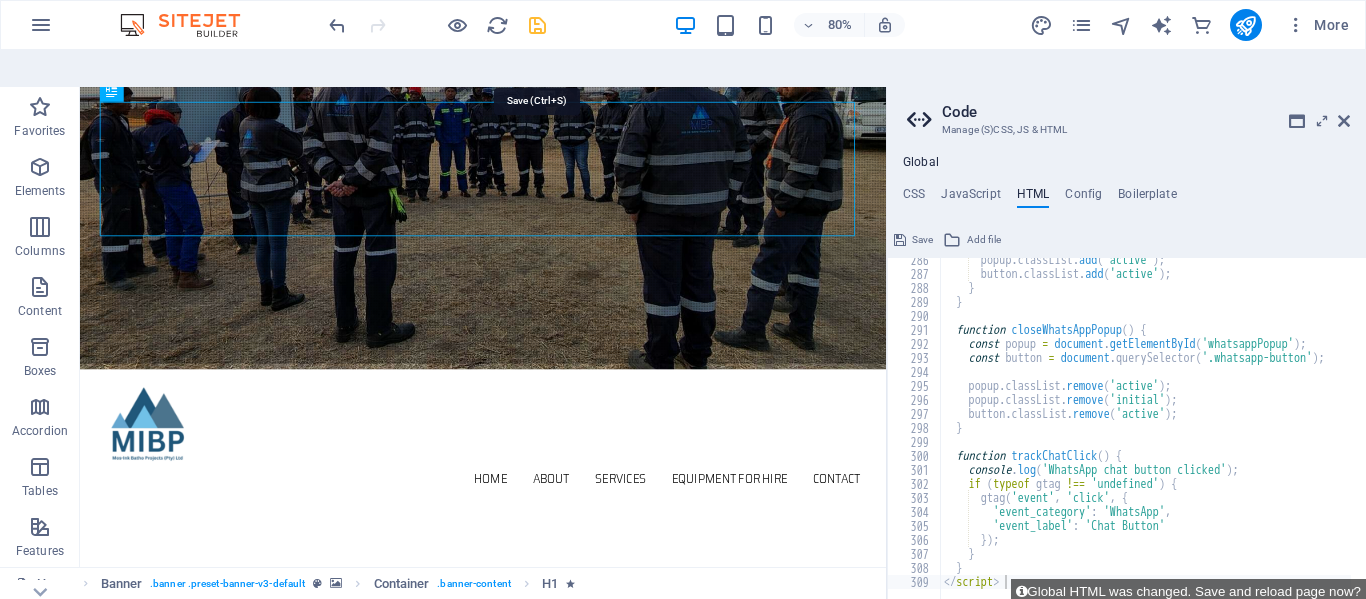 click at bounding box center (537, 25) 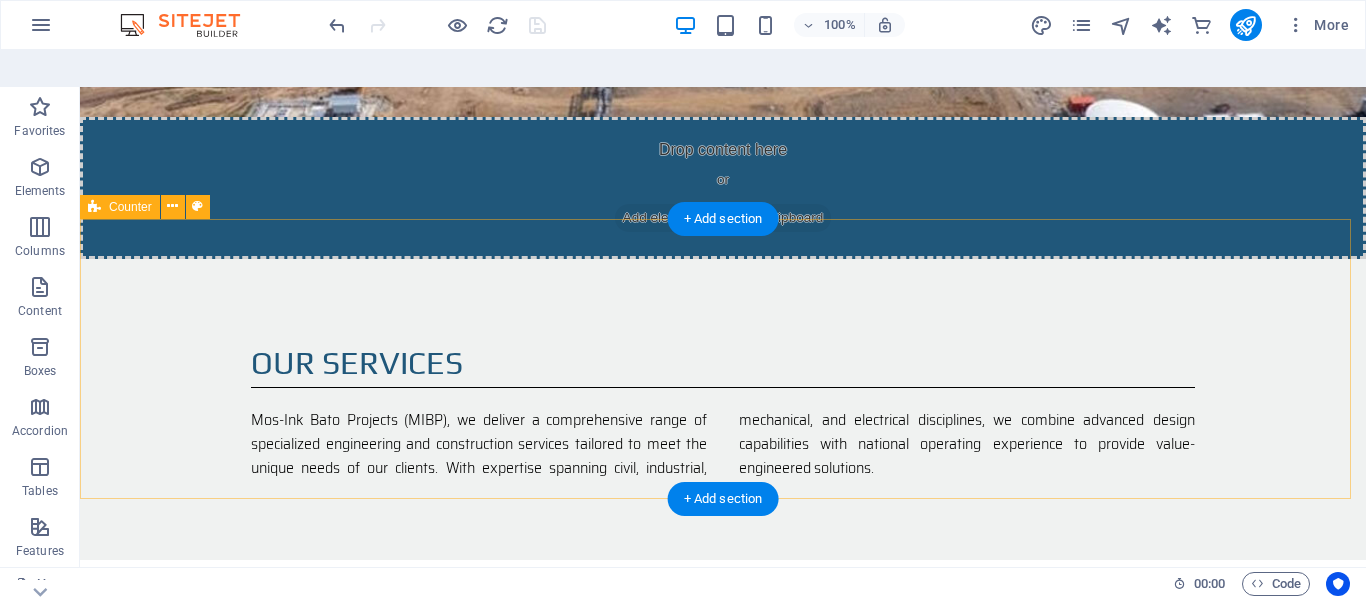 scroll, scrollTop: 1399, scrollLeft: 0, axis: vertical 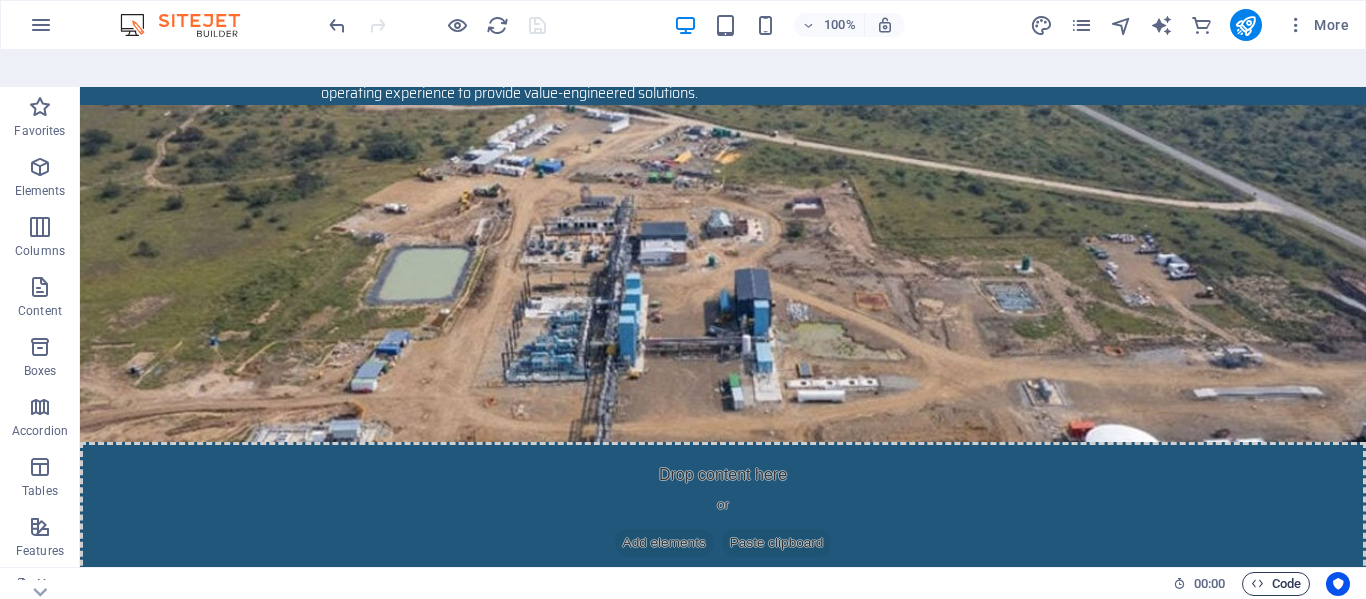 click on "Code" at bounding box center (1276, 584) 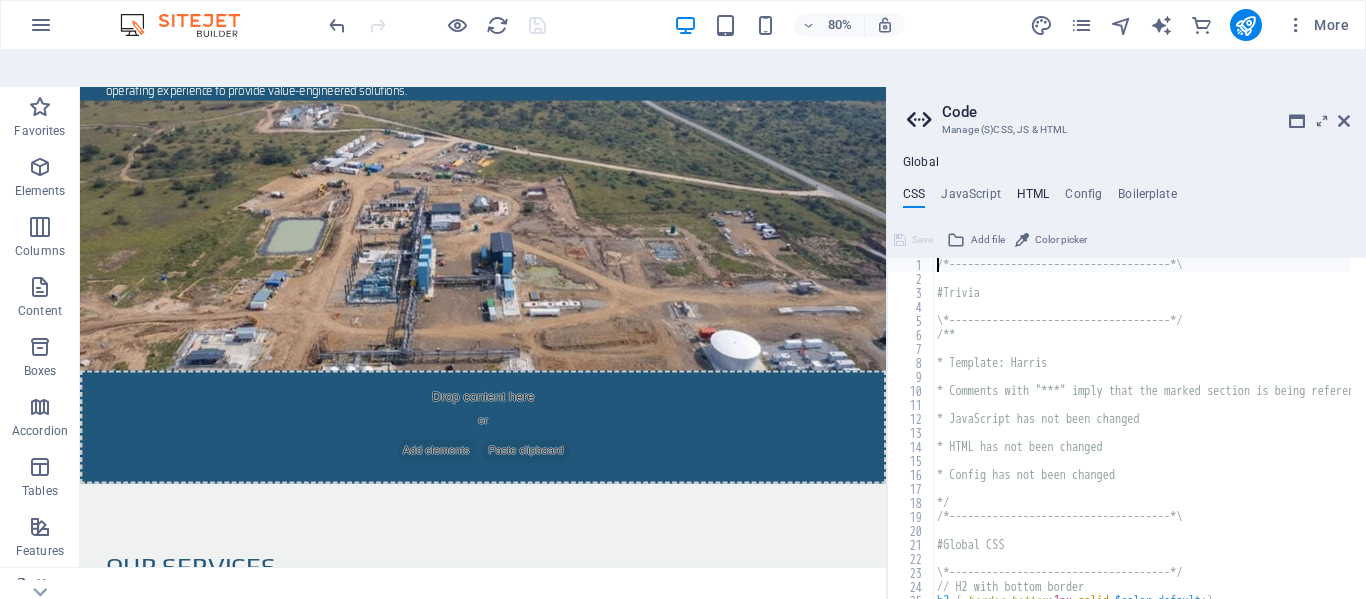 click on "HTML" at bounding box center [1033, 198] 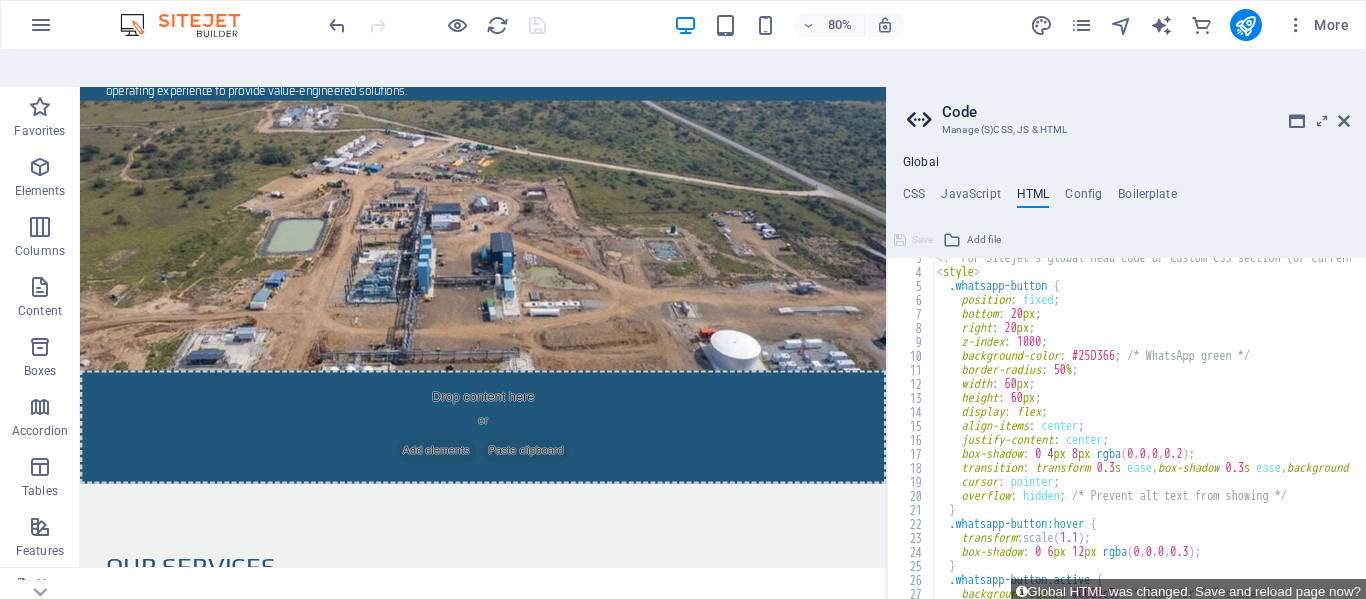 scroll, scrollTop: 0, scrollLeft: 0, axis: both 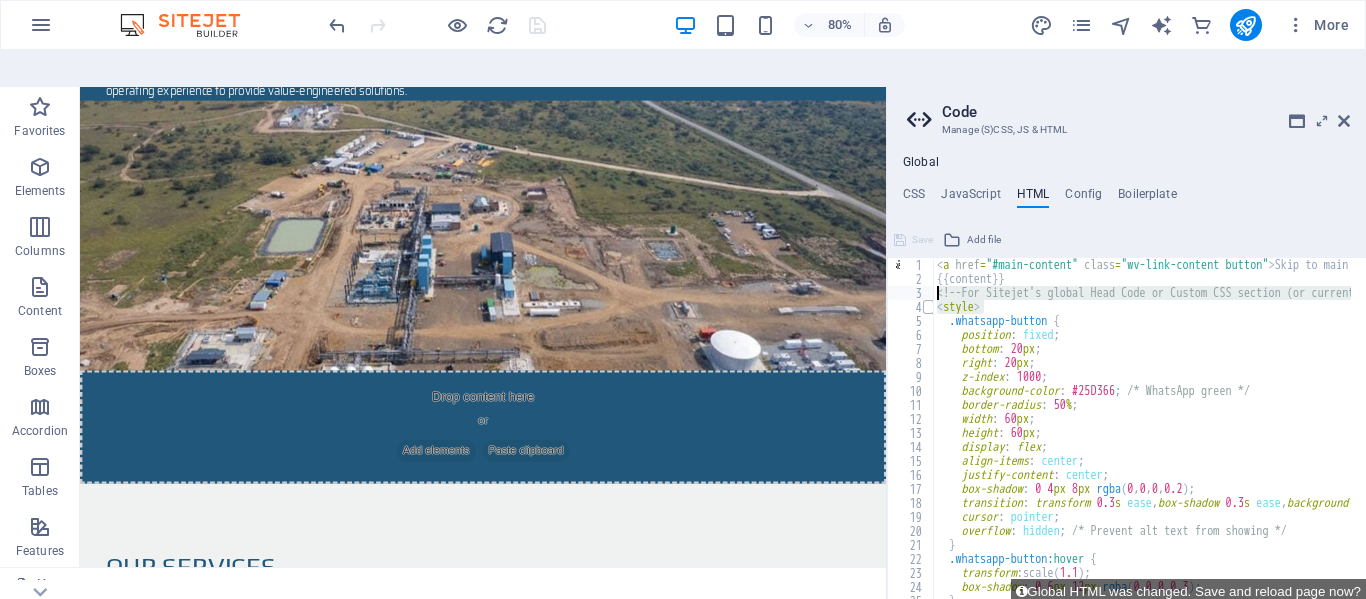 drag, startPoint x: 992, startPoint y: 274, endPoint x: 924, endPoint y: 263, distance: 68.88396 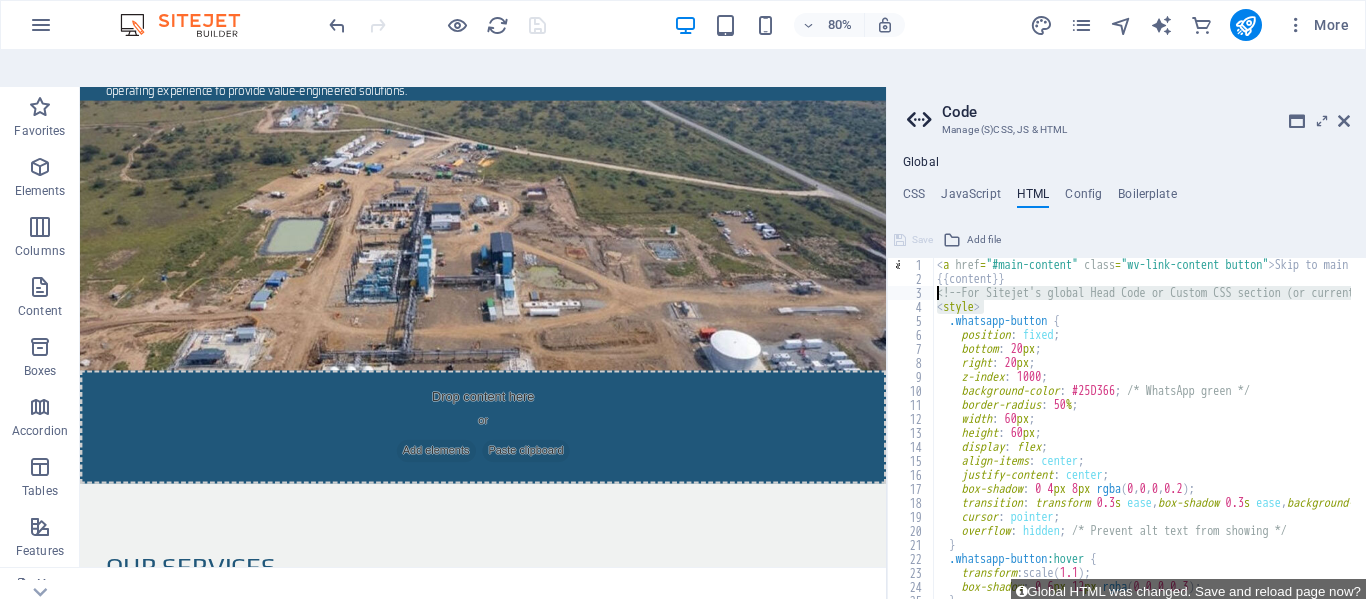 click on "< a   href = "#main-content"   class = "wv-link-content button" > Skip to main content </ a > {{content}} <!--  For Sitejet's global Head Code or Custom CSS section (or current HTML block if it’s a global template)  --> < style >    .whatsapp-button   {      position :   fixed ;      bottom :   20 px ;      right :   20 px ;      z-index :   1000 ;      background-color :   #25D366 ;   /* WhatsApp green */      border-radius :   50 % ;      width :   60 px ;      height :   60 px ;      display :   flex ;      align-items :   center ;      justify-content :   center ;      box-shadow :   0   4 px   8 px   rgba ( 0 ,  0 ,  0 ,  0.2 ) ;      transition :   transform   0.3 s   ease ,  box-shadow   0.3 s   ease ,  background-color   0.3 s   ease ;      cursor :   pointer ;      overflow :   hidden ;   /* Prevent alt text from showing */    }    .whatsapp-button :hover   {      transform :  scale( 1.1 ) ;      box-shadow :   0   6 px   12 px   rgba ( 0 ,  0 ,  0 ,  0.3 ) ;    }" at bounding box center [1142, 431] 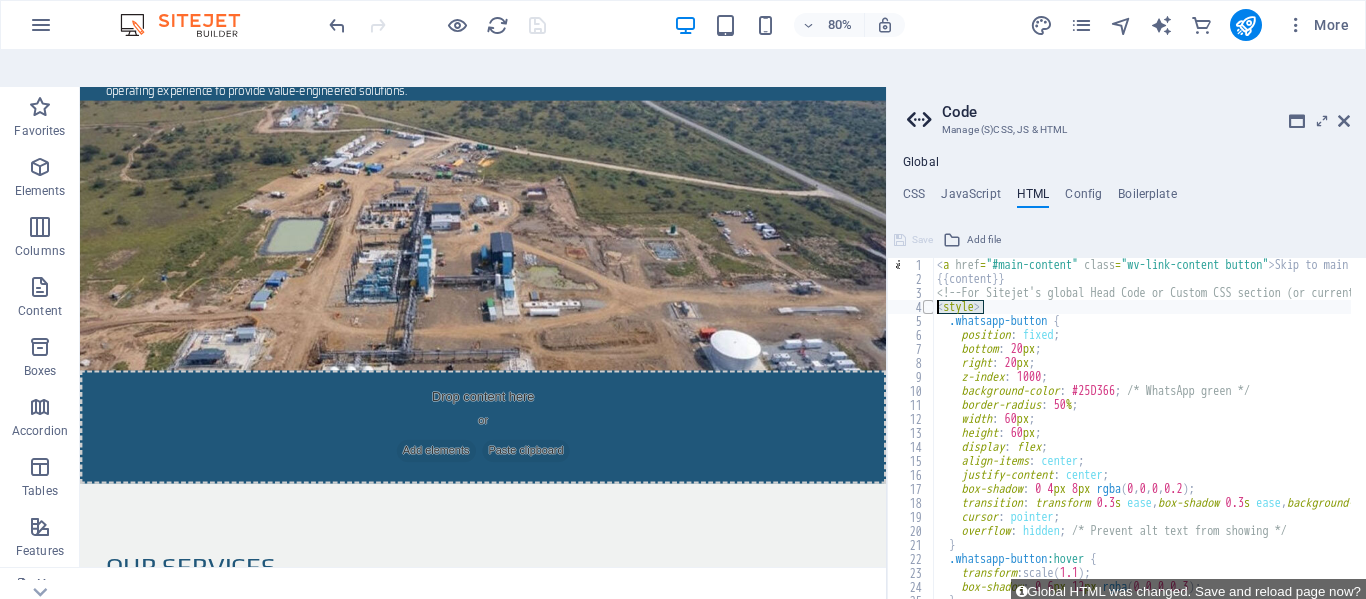 drag, startPoint x: 998, startPoint y: 273, endPoint x: 926, endPoint y: 269, distance: 72.11102 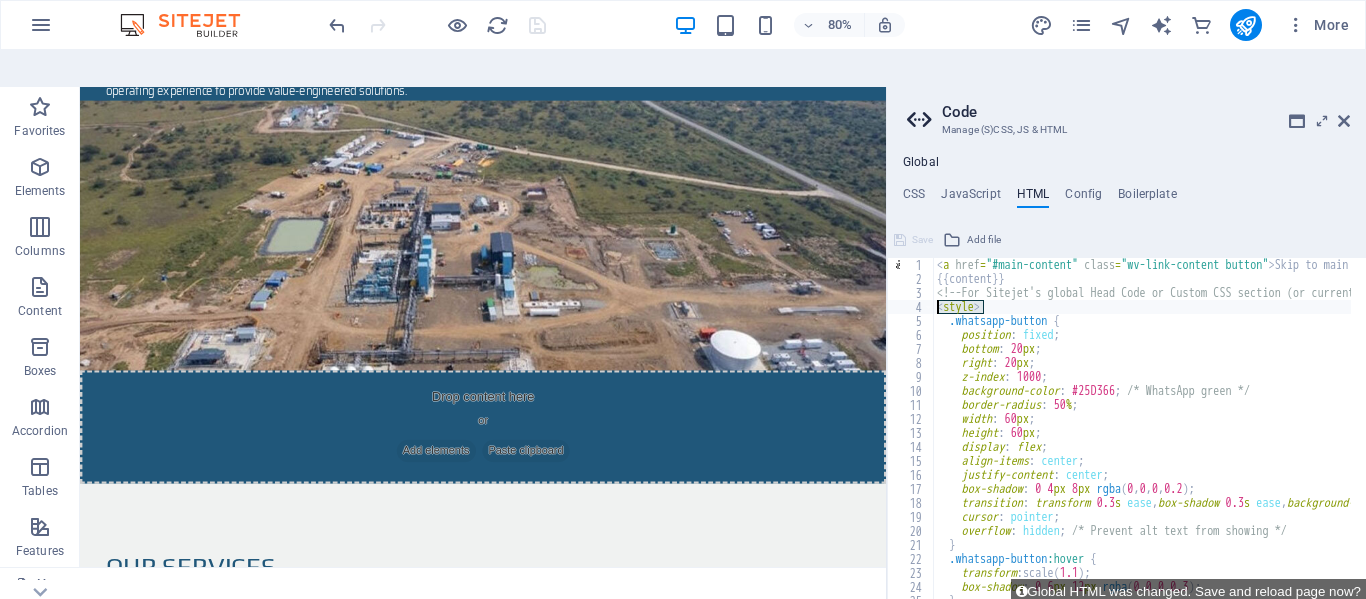 click on "< a   href = "#main-content"   class = "wv-link-content button" > Skip to main content </ a > {{content}} <!--  For Sitejet's global Head Code or Custom CSS section (or current HTML block if it’s a global template)  --> < style >    .whatsapp-button   {      position :   fixed ;      bottom :   20 px ;      right :   20 px ;      z-index :   1000 ;      background-color :   #25D366 ;   /* WhatsApp green */      border-radius :   50 % ;      width :   60 px ;      height :   60 px ;      display :   flex ;      align-items :   center ;      justify-content :   center ;      box-shadow :   0   4 px   8 px   rgba ( 0 ,  0 ,  0 ,  0.2 ) ;      transition :   transform   0.3 s   ease ,  box-shadow   0.3 s   ease ,  background-color   0.3 s   ease ;      cursor :   pointer ;      overflow :   hidden ;   /* Prevent alt text from showing */    }    .whatsapp-button :hover   {      transform :  scale( 1.1 ) ;      box-shadow :   0   6 px   12 px   rgba ( 0 ,  0 ,  0 ,  0.3 ) ;    }" at bounding box center (1142, 431) 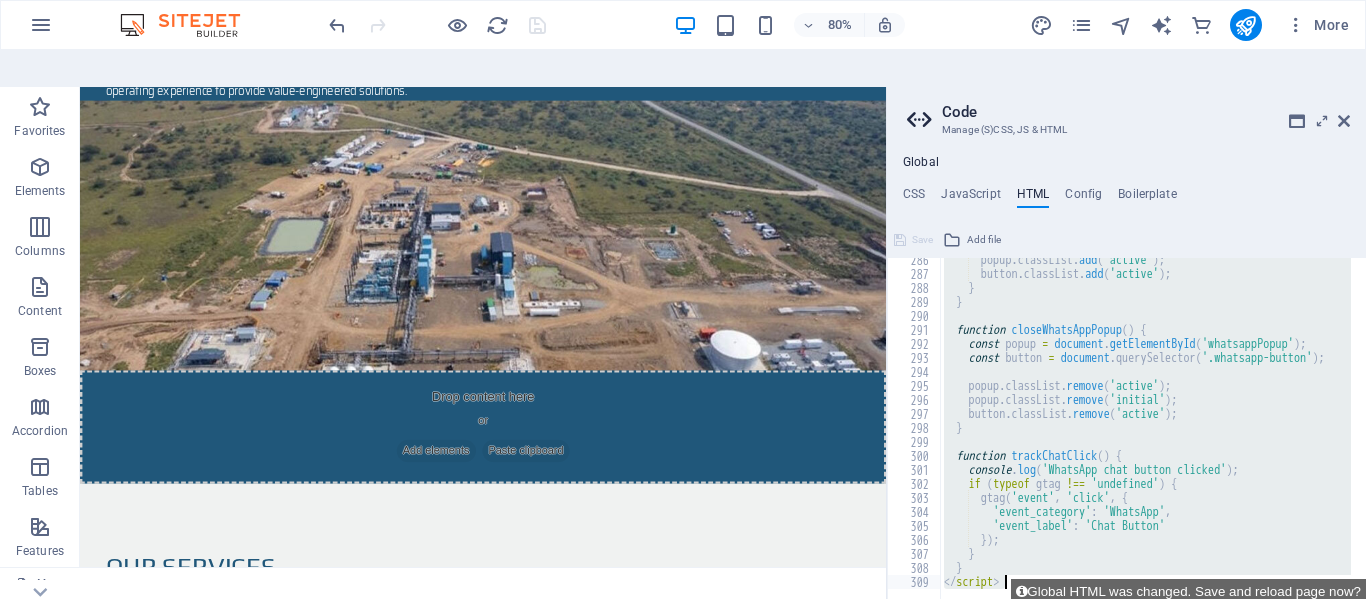 scroll, scrollTop: 3995, scrollLeft: 0, axis: vertical 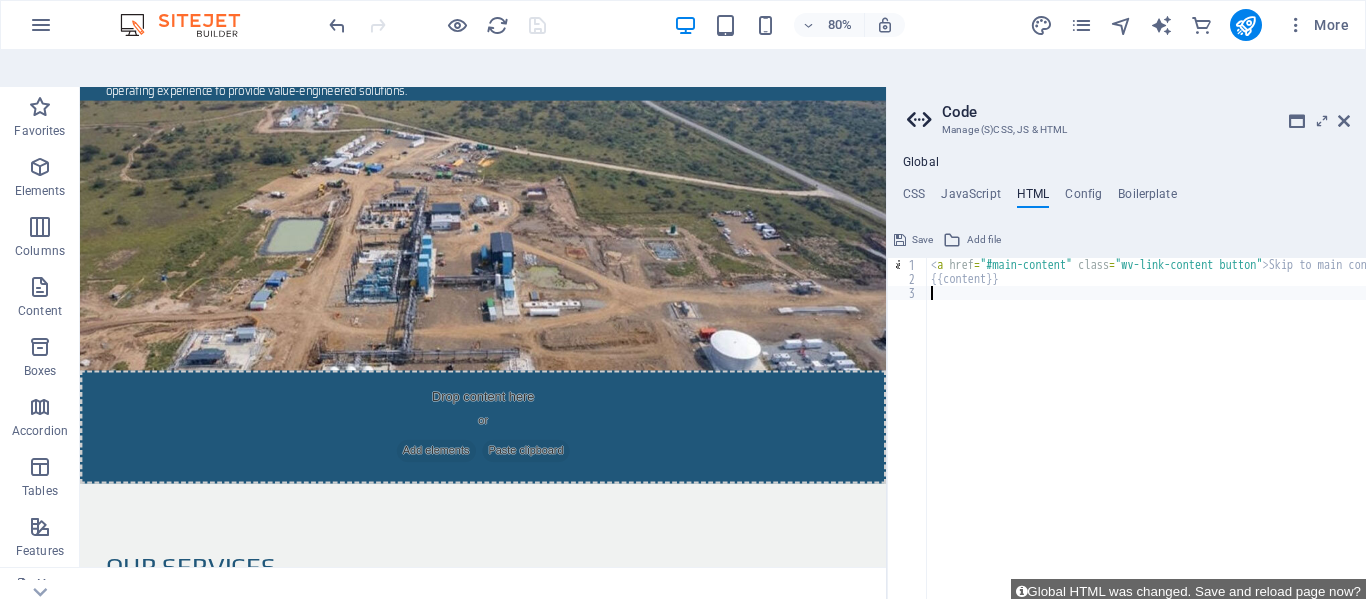 paste on "</script>" 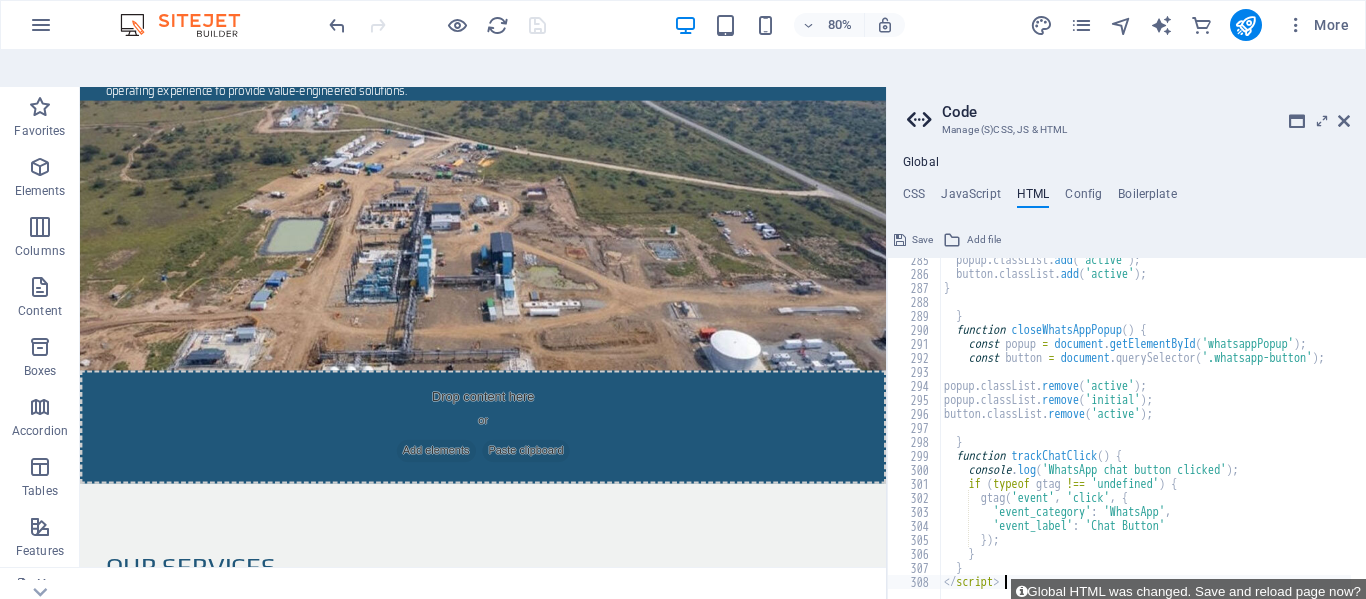 click on "Home" at bounding box center (586, 584) 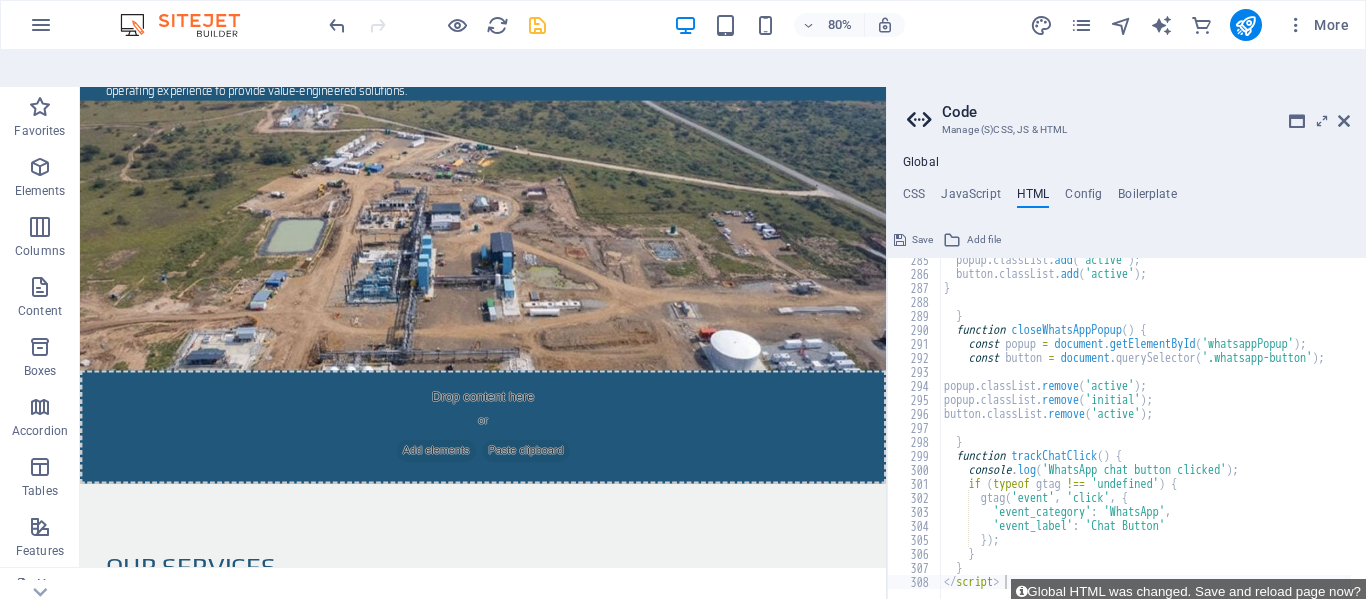 click on "Code" at bounding box center (1276, 584) 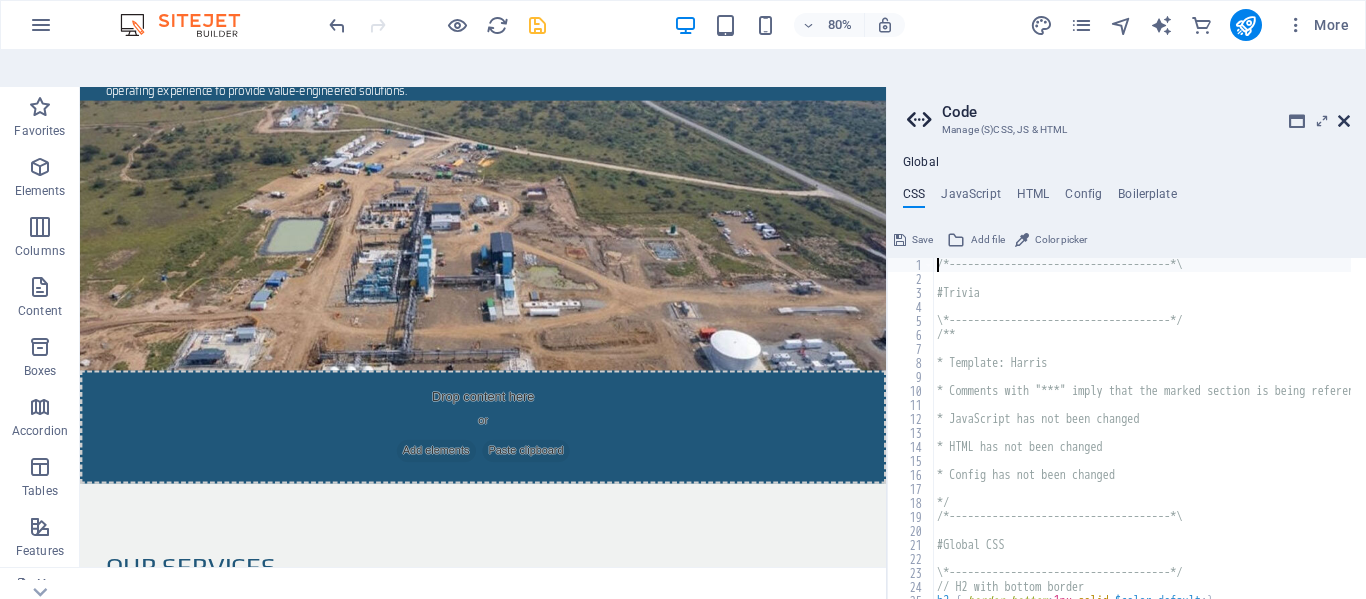 click at bounding box center [1344, 121] 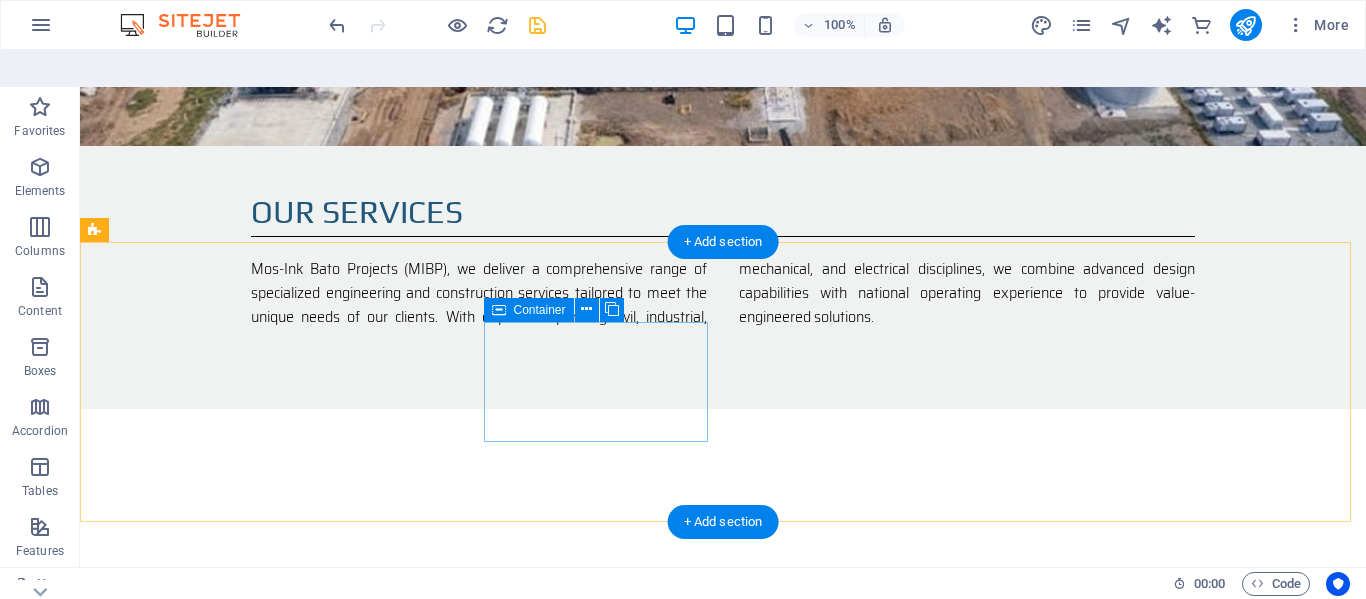 scroll, scrollTop: 1975, scrollLeft: 0, axis: vertical 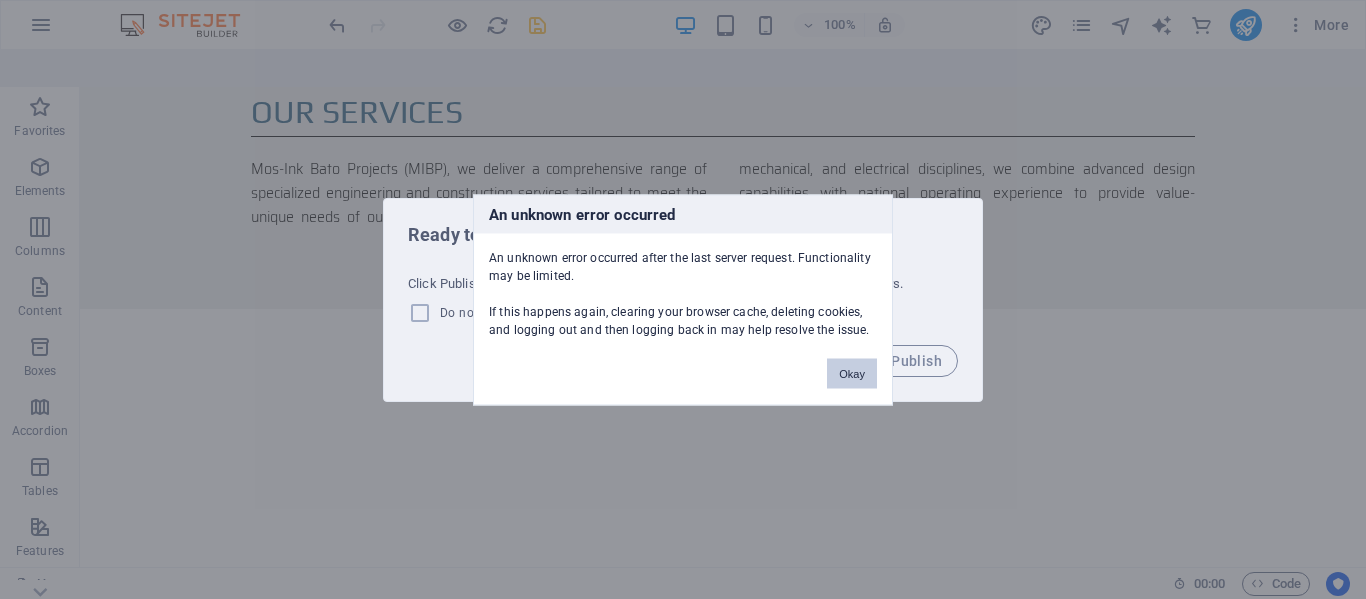 click on "Okay" at bounding box center (852, 373) 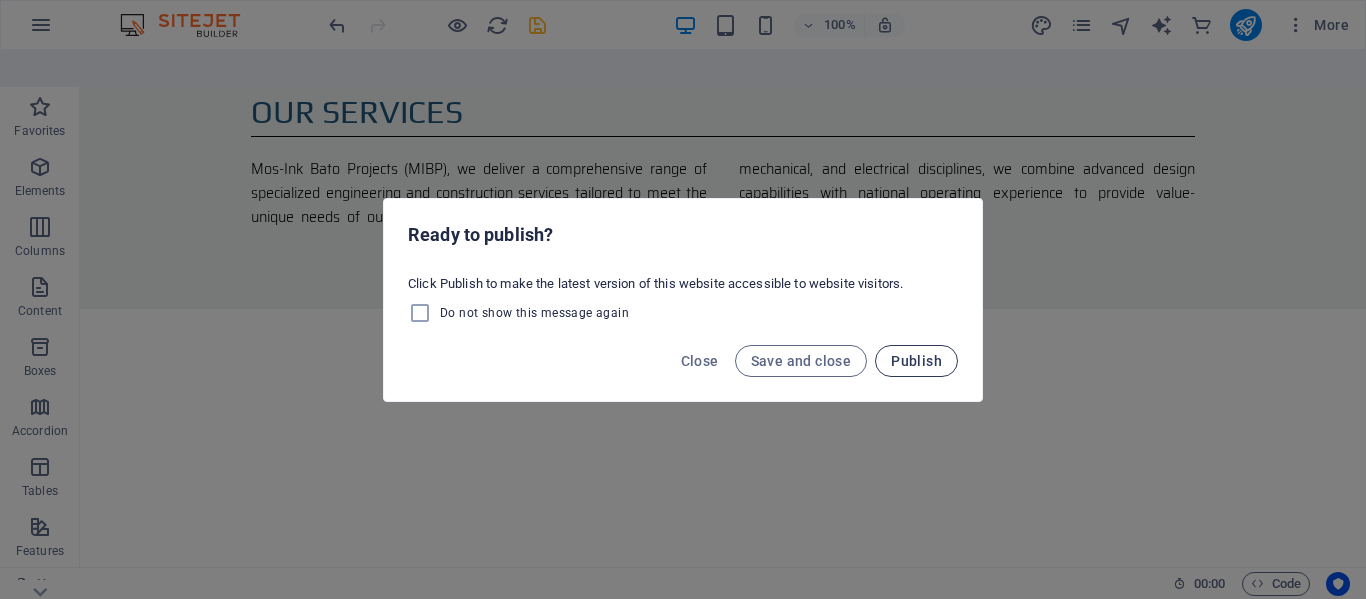 click on "Publish" at bounding box center [916, 361] 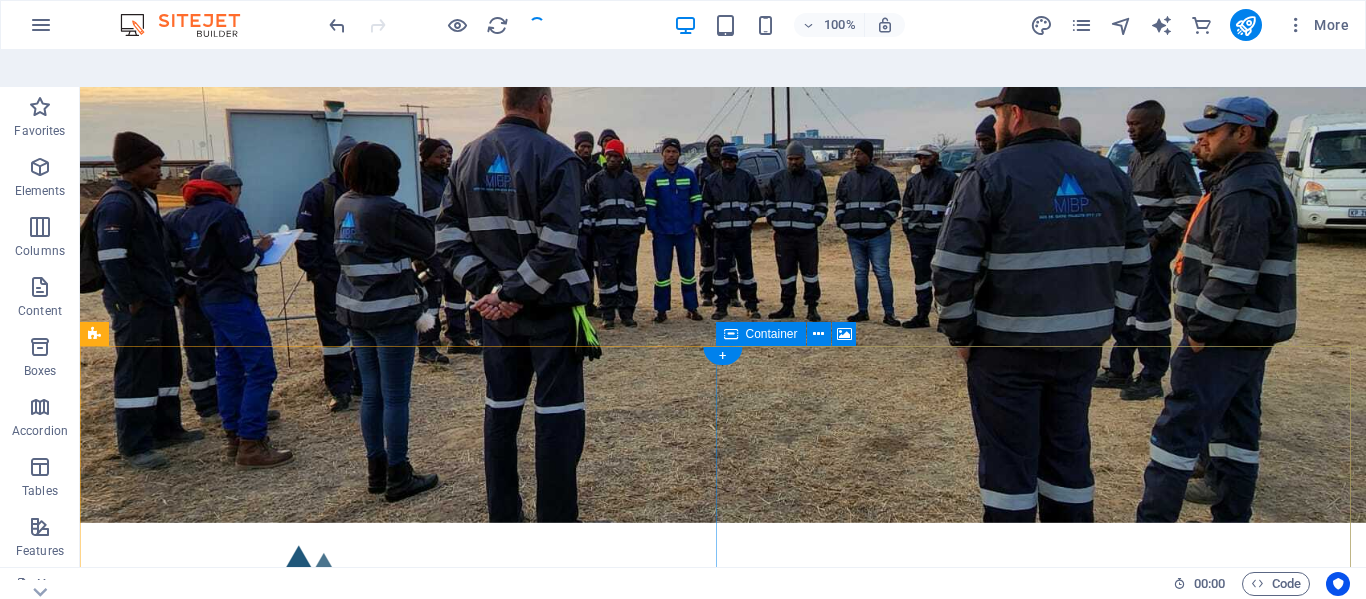 scroll, scrollTop: 0, scrollLeft: 0, axis: both 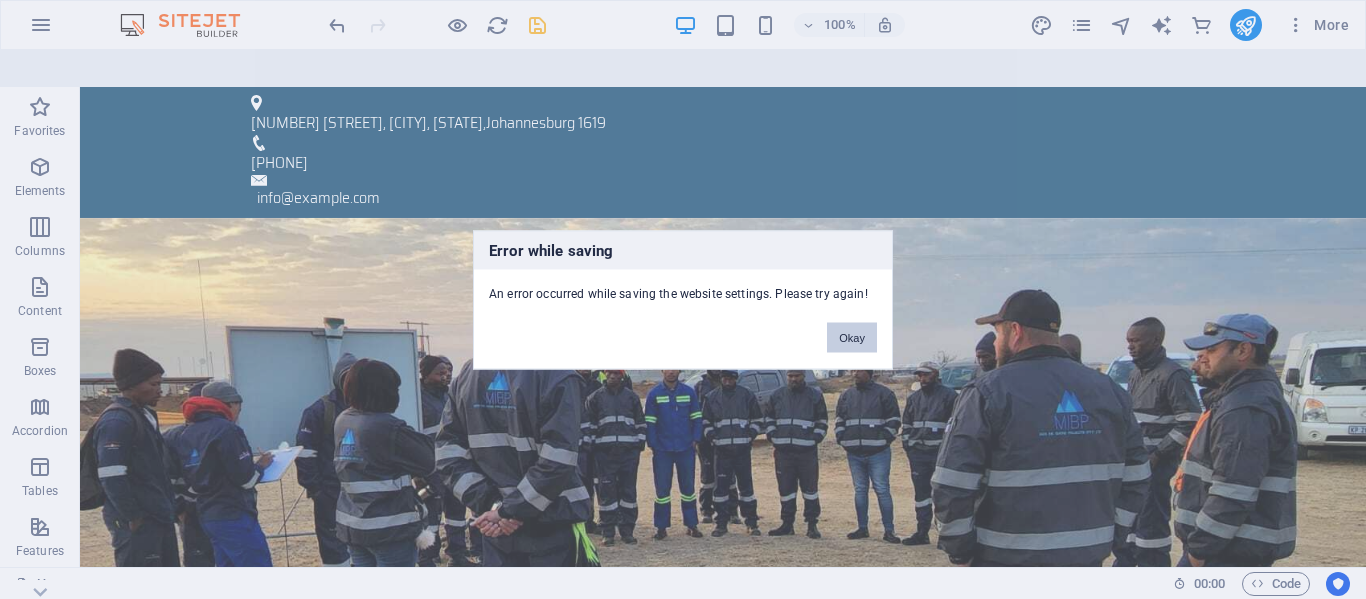 click on "Okay" at bounding box center (852, 337) 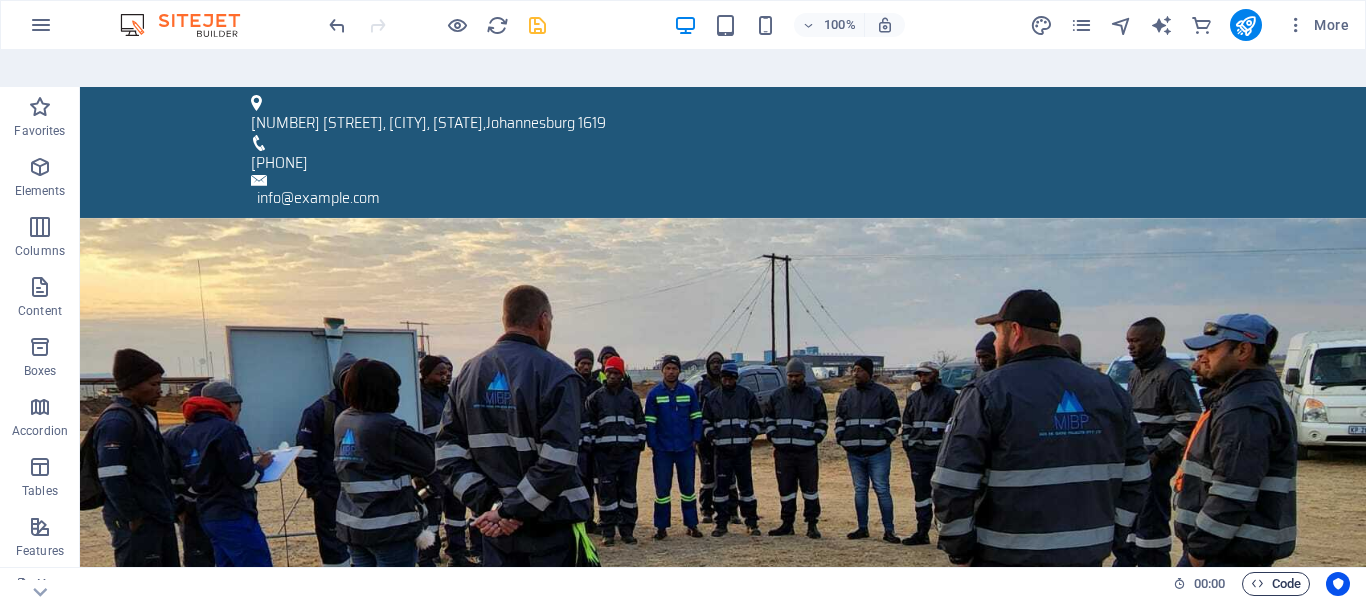 click on "Code" at bounding box center [1276, 584] 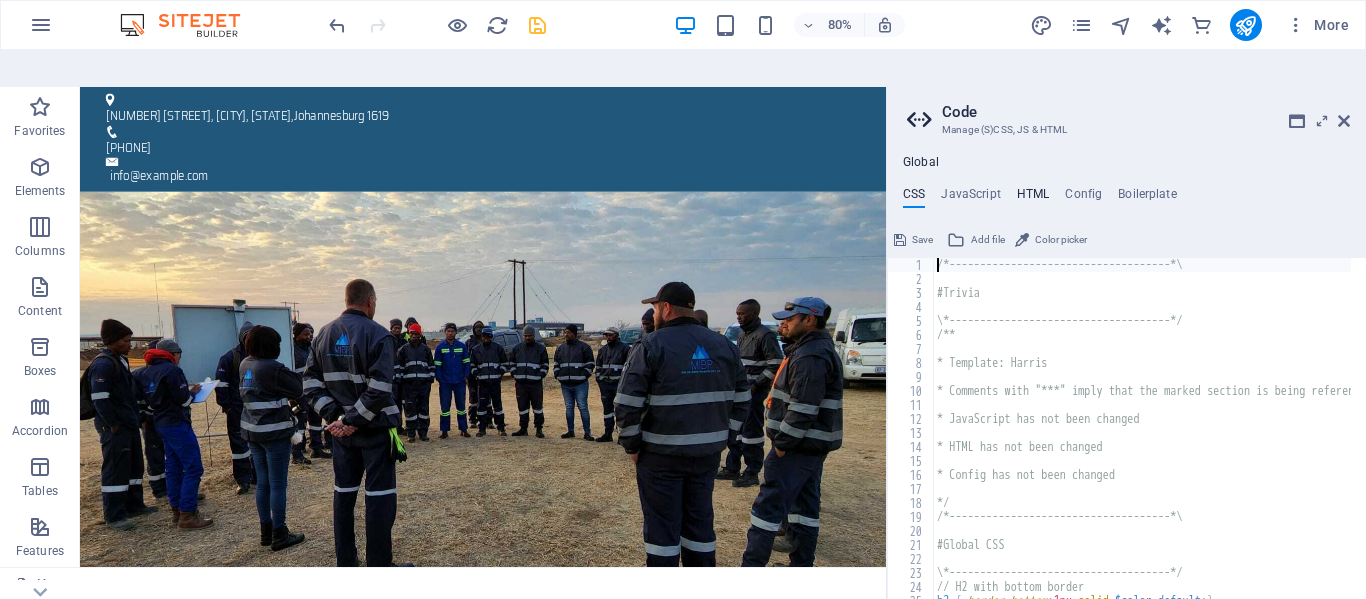 click on "HTML" at bounding box center [1033, 198] 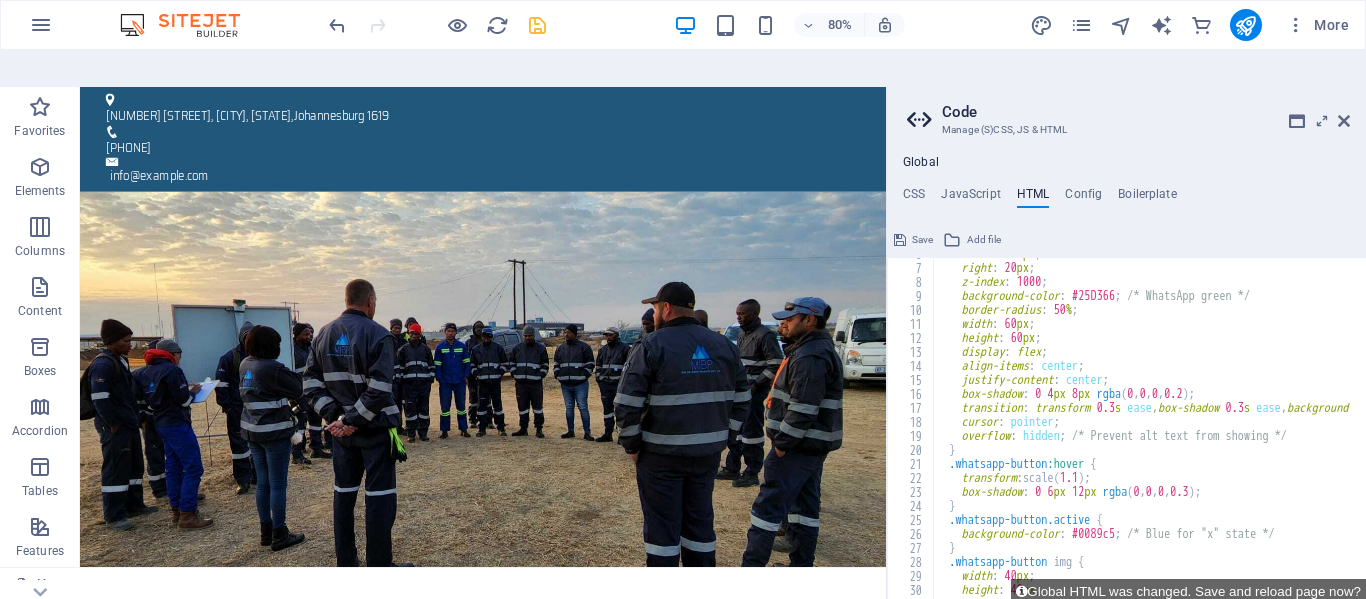 scroll, scrollTop: 0, scrollLeft: 0, axis: both 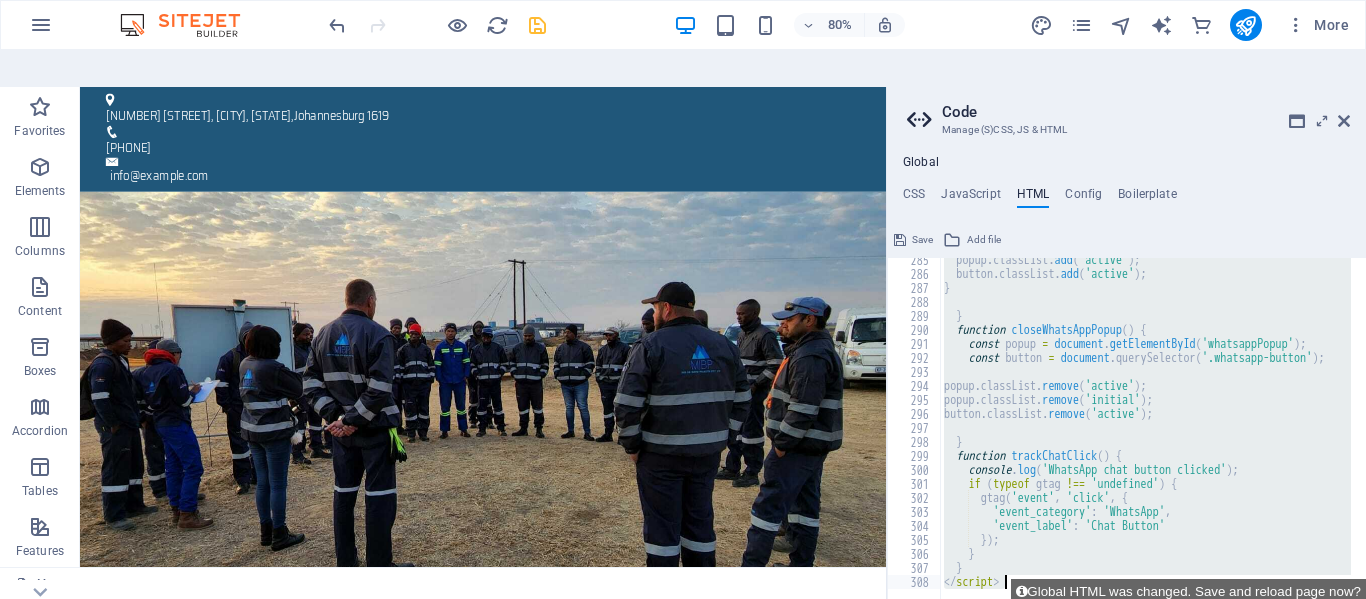 drag, startPoint x: 937, startPoint y: 260, endPoint x: 1260, endPoint y: 646, distance: 503.31403 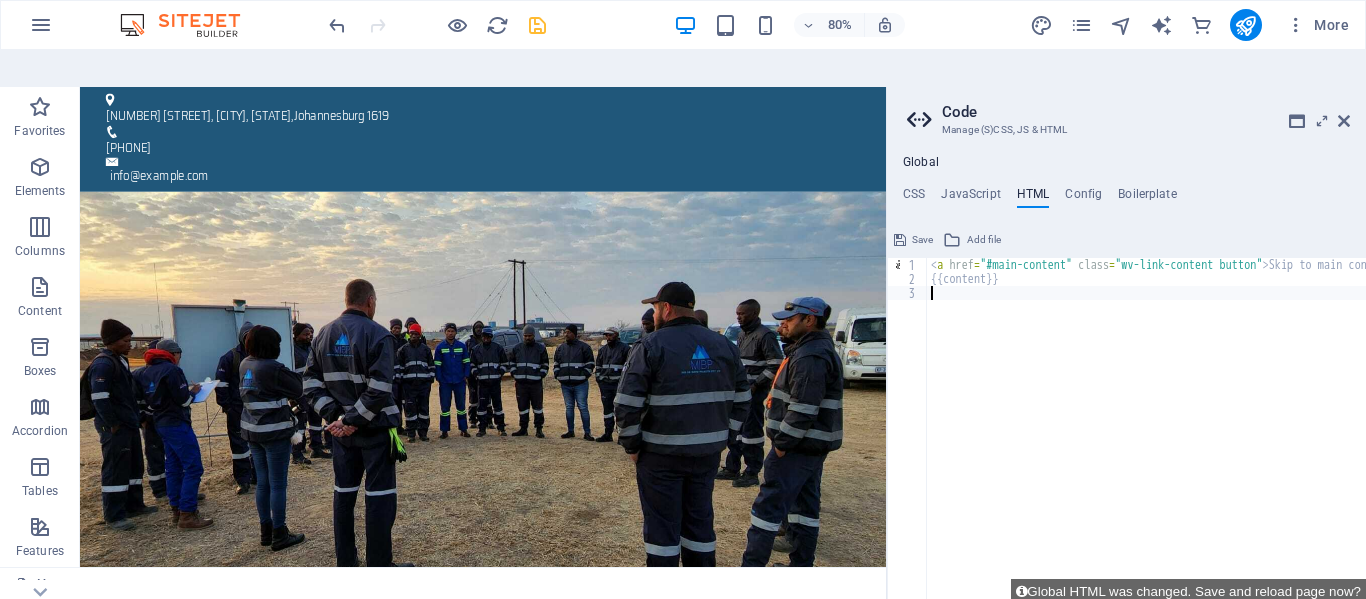 paste on "</script>" 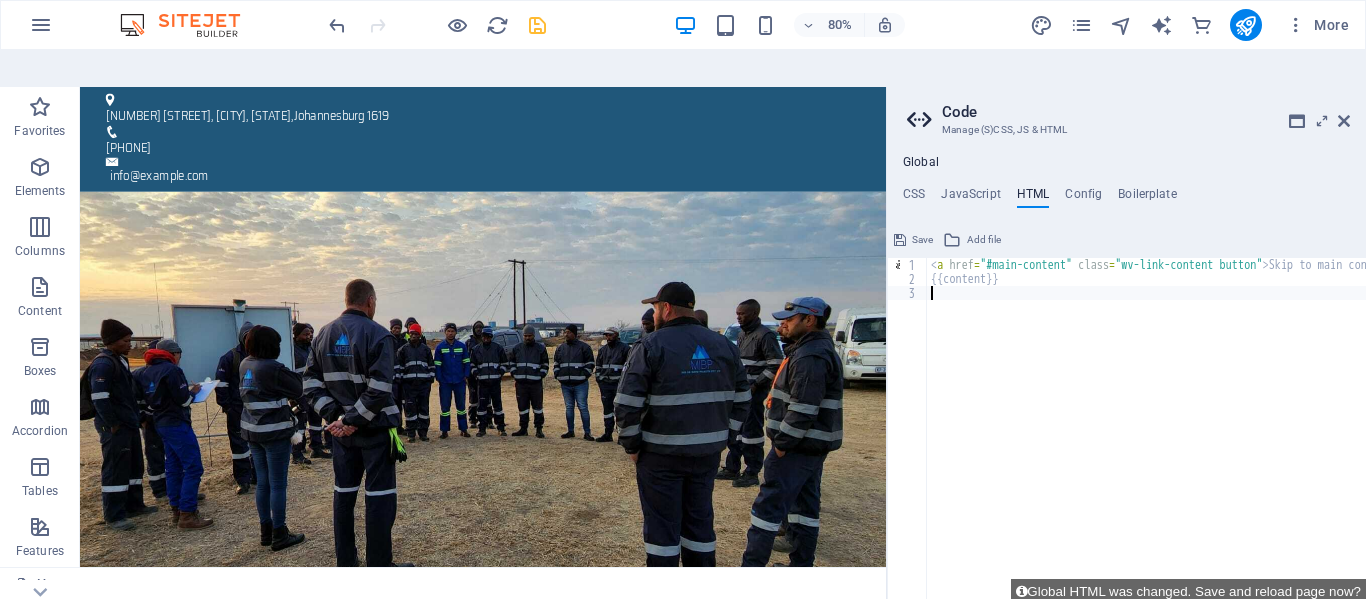type on "</script>" 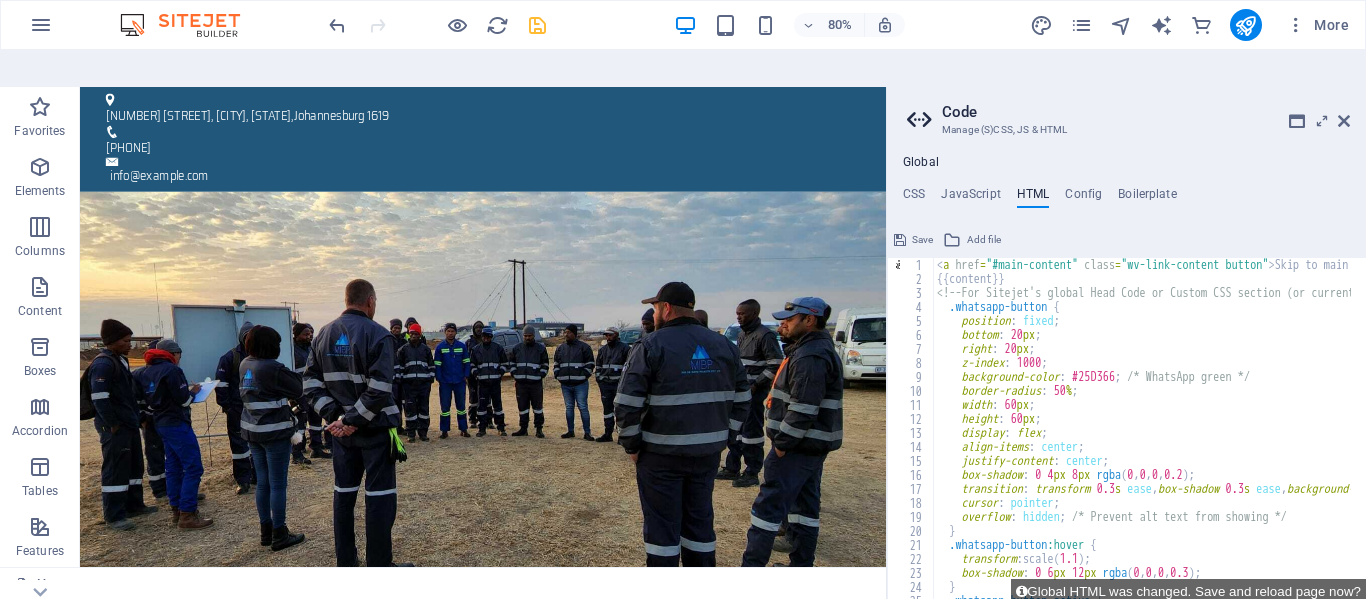 scroll, scrollTop: 0, scrollLeft: 0, axis: both 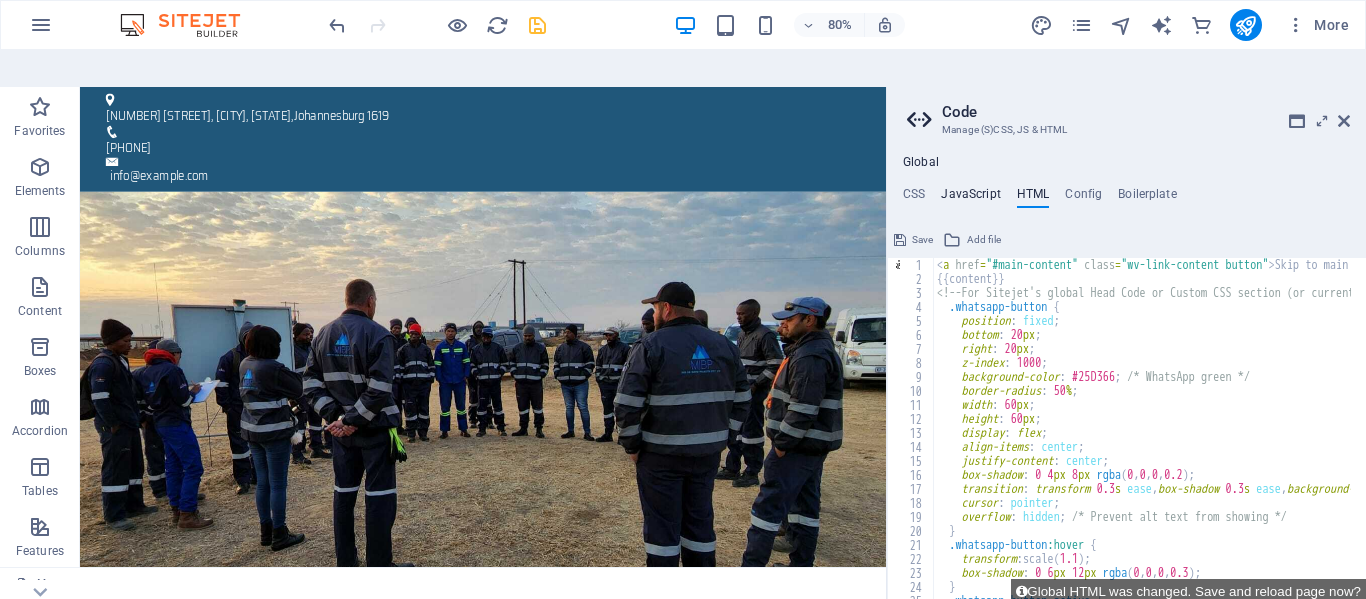 click on "JavaScript" at bounding box center (970, 198) 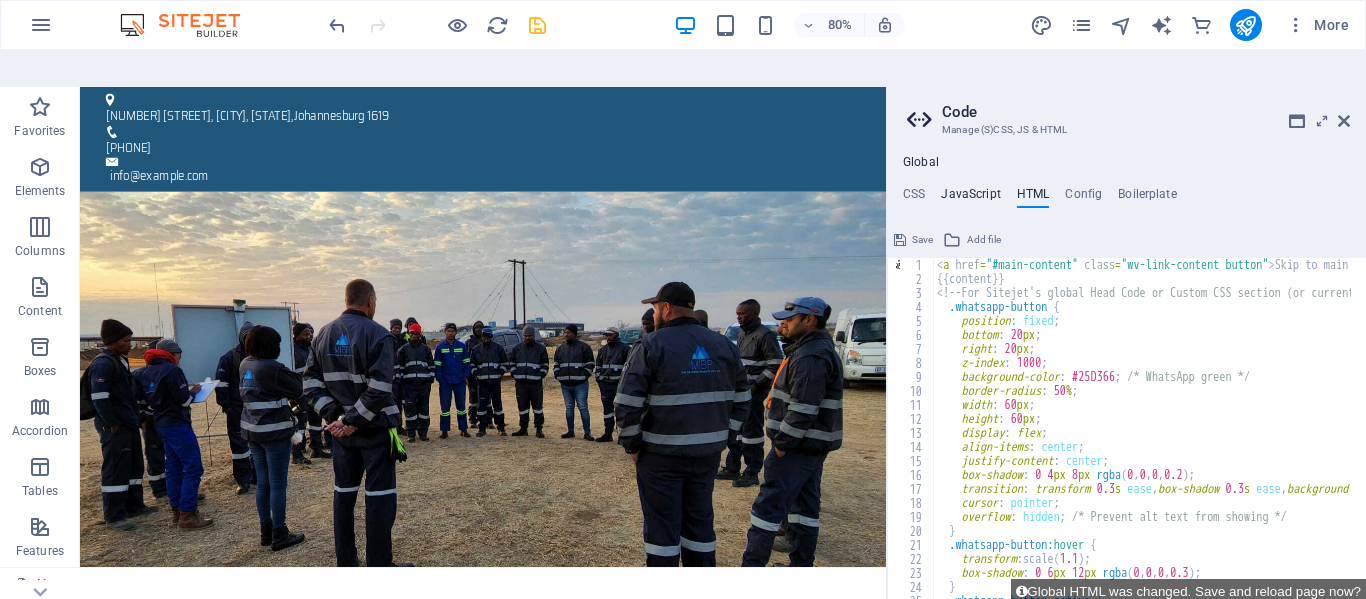 type on "/* JS for preset "Menu V2" */" 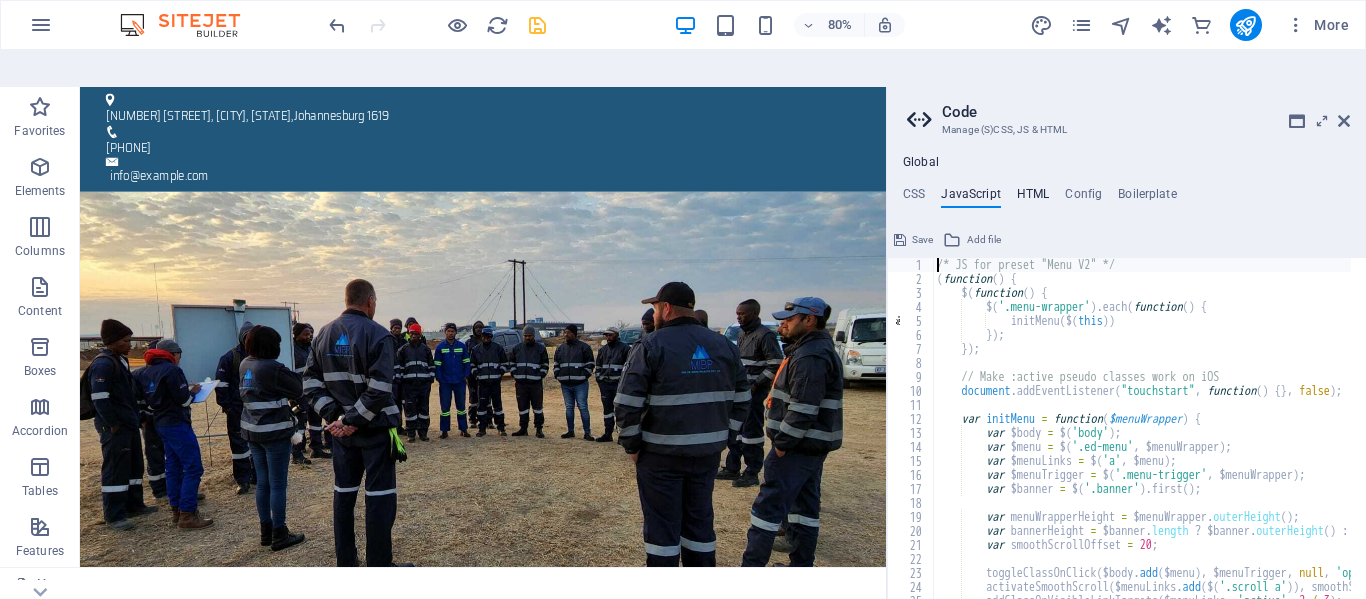 click on "HTML" at bounding box center [1033, 198] 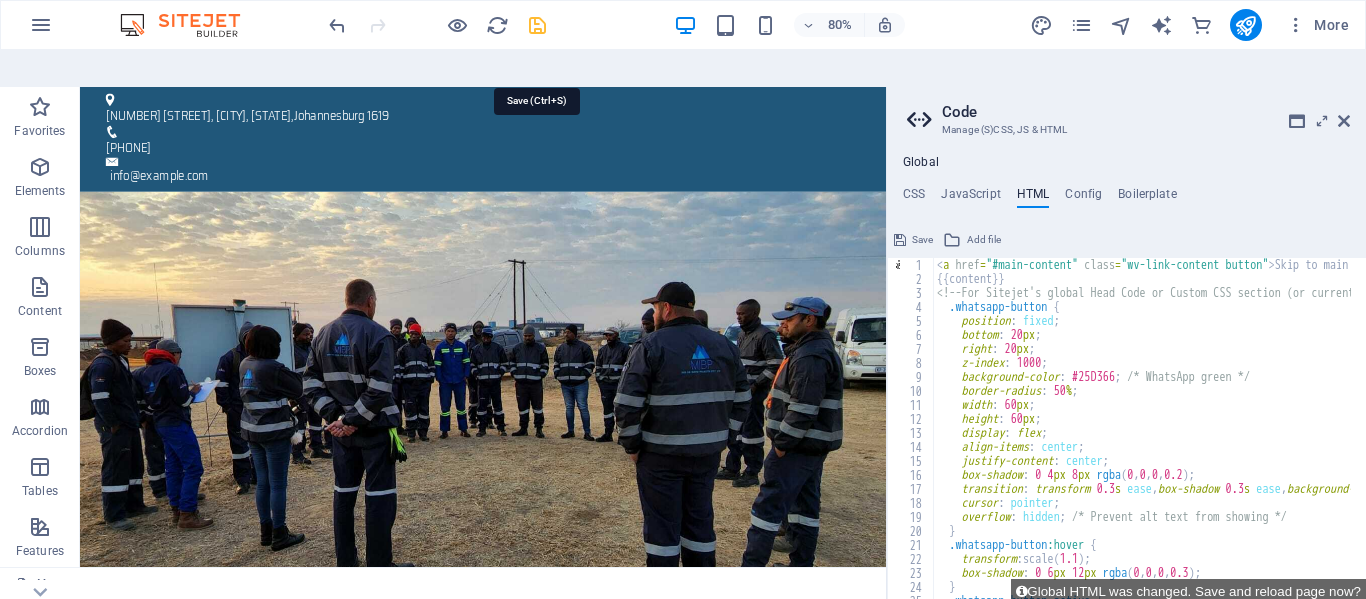 click at bounding box center (537, 25) 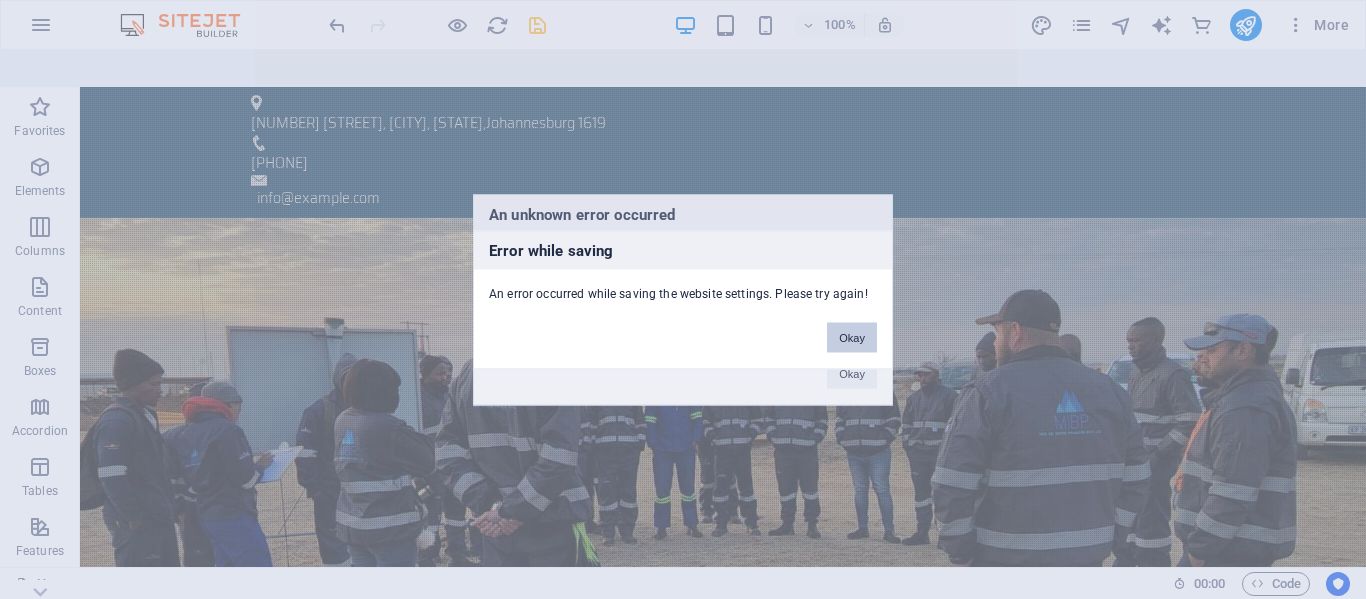 click on "Okay" at bounding box center (852, 337) 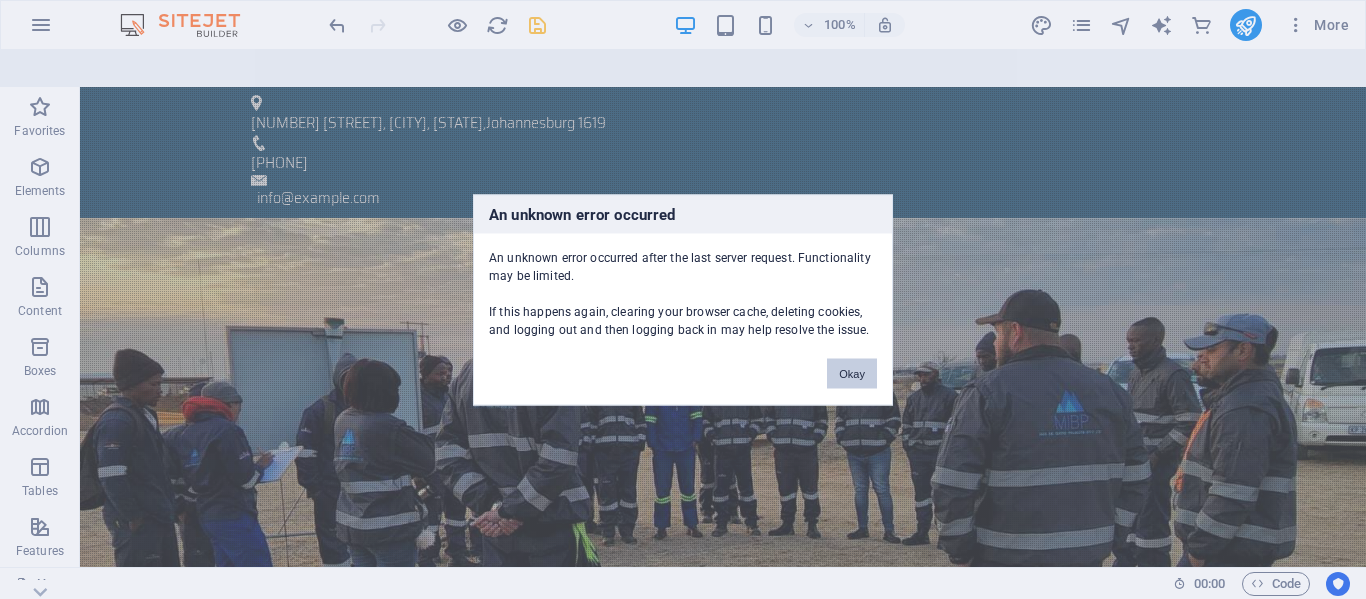 click on "Okay" at bounding box center [852, 373] 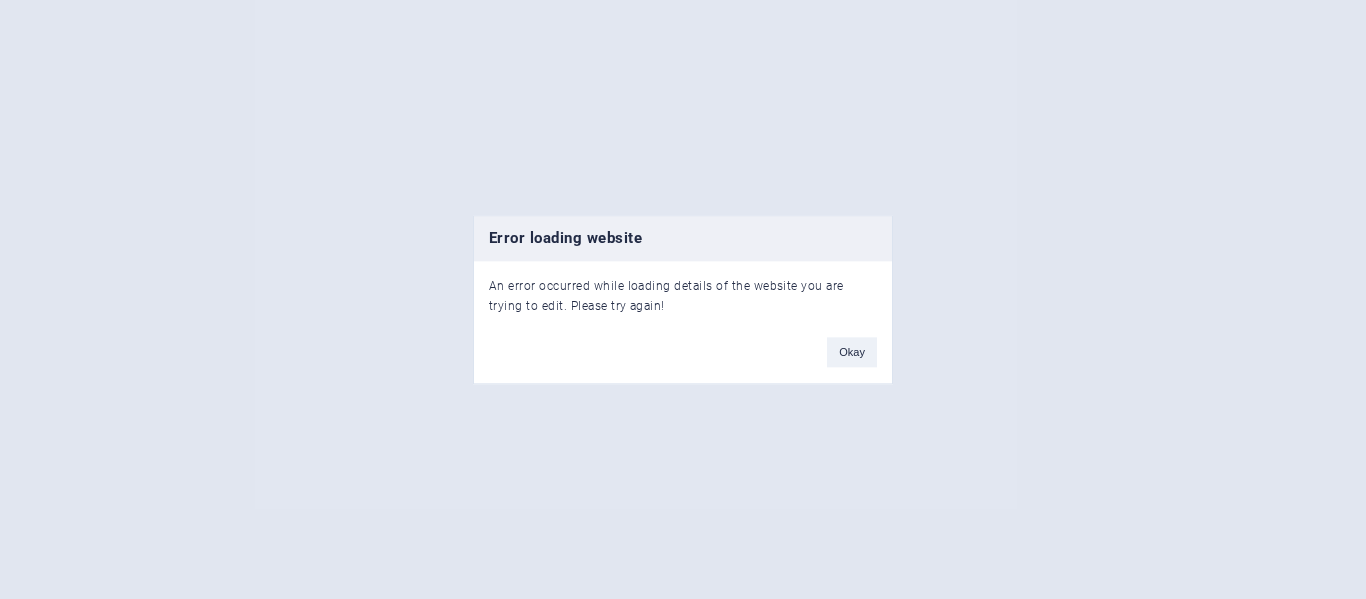 scroll, scrollTop: 0, scrollLeft: 0, axis: both 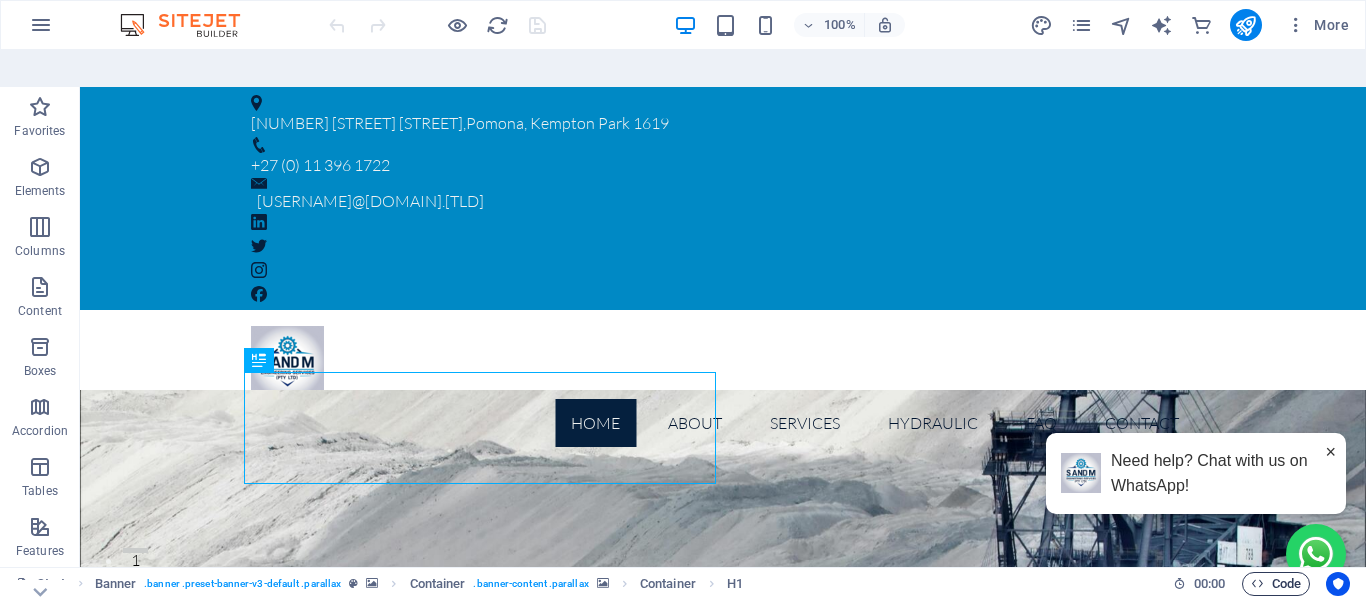 click on "Code" at bounding box center (1276, 584) 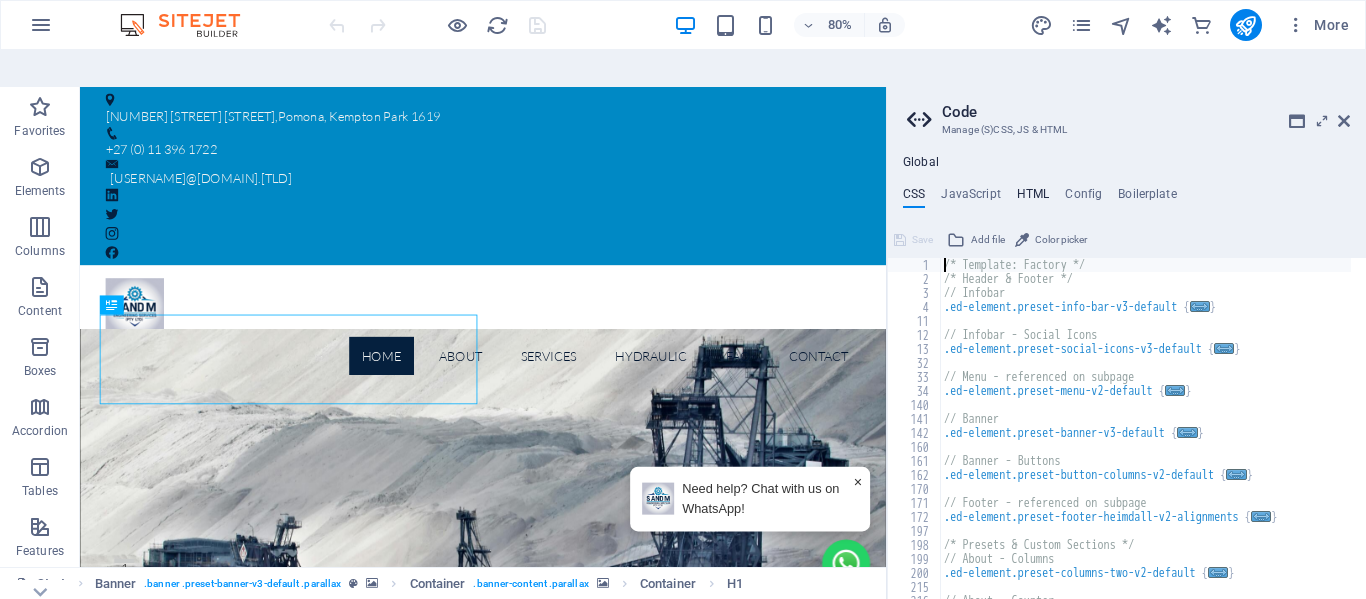 click on "HTML" at bounding box center (1033, 198) 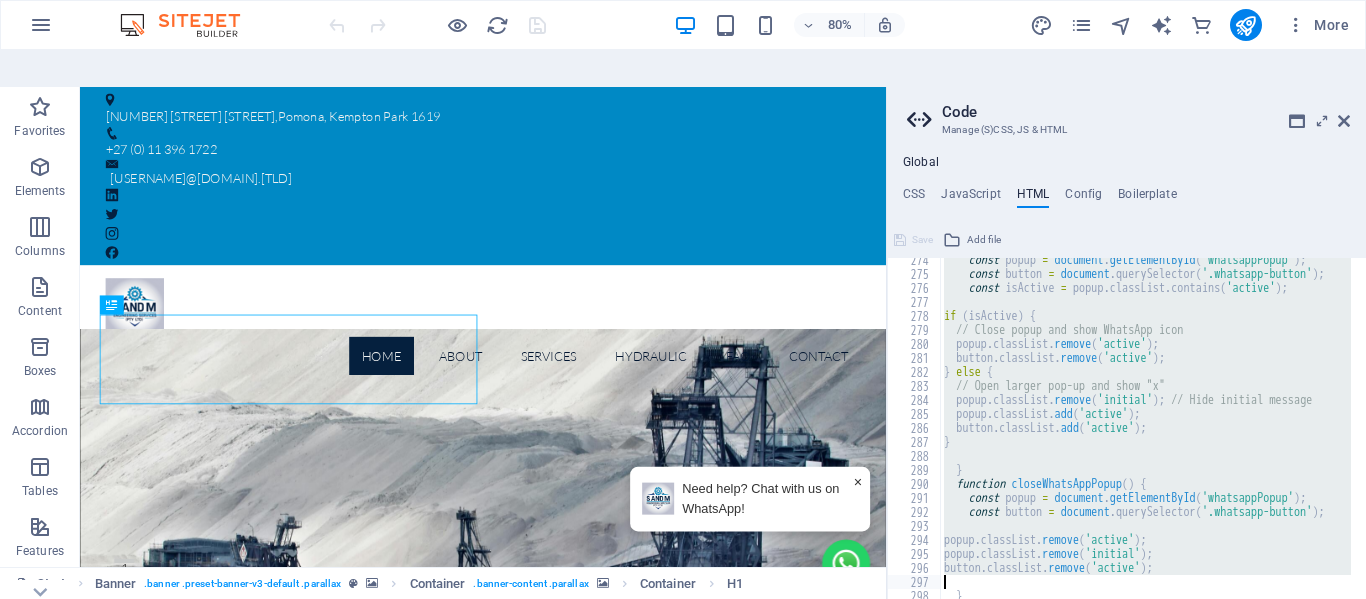 scroll, scrollTop: 3981, scrollLeft: 0, axis: vertical 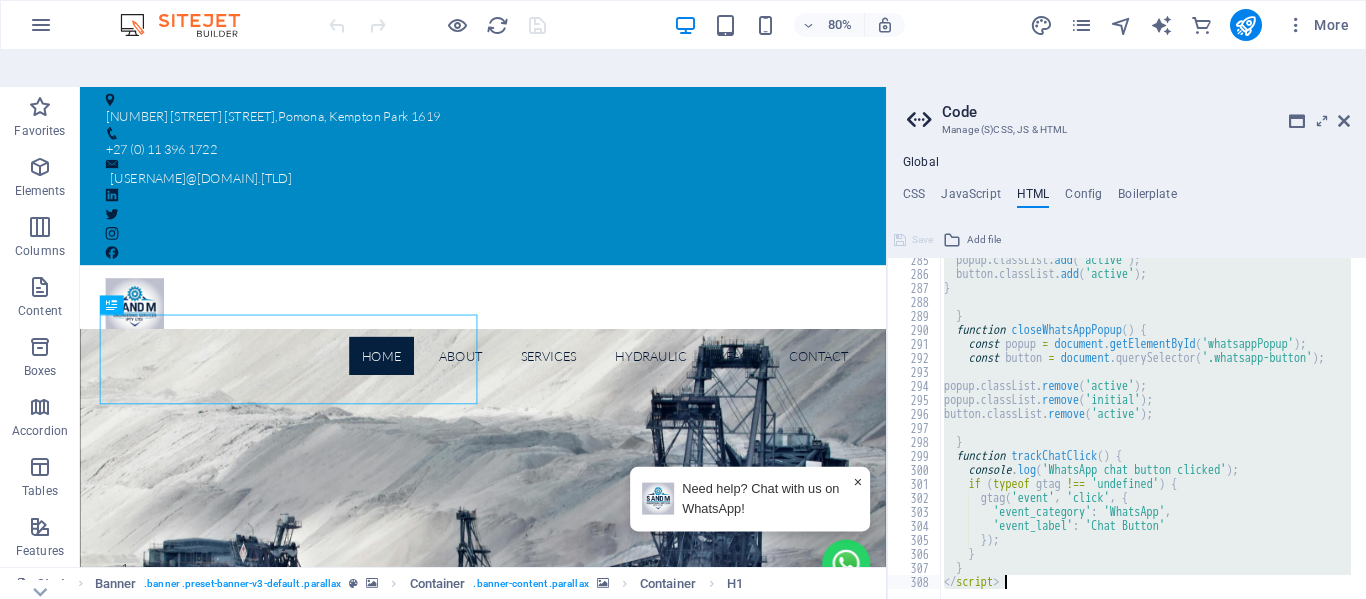 drag, startPoint x: 935, startPoint y: 258, endPoint x: 1165, endPoint y: 646, distance: 451.04767 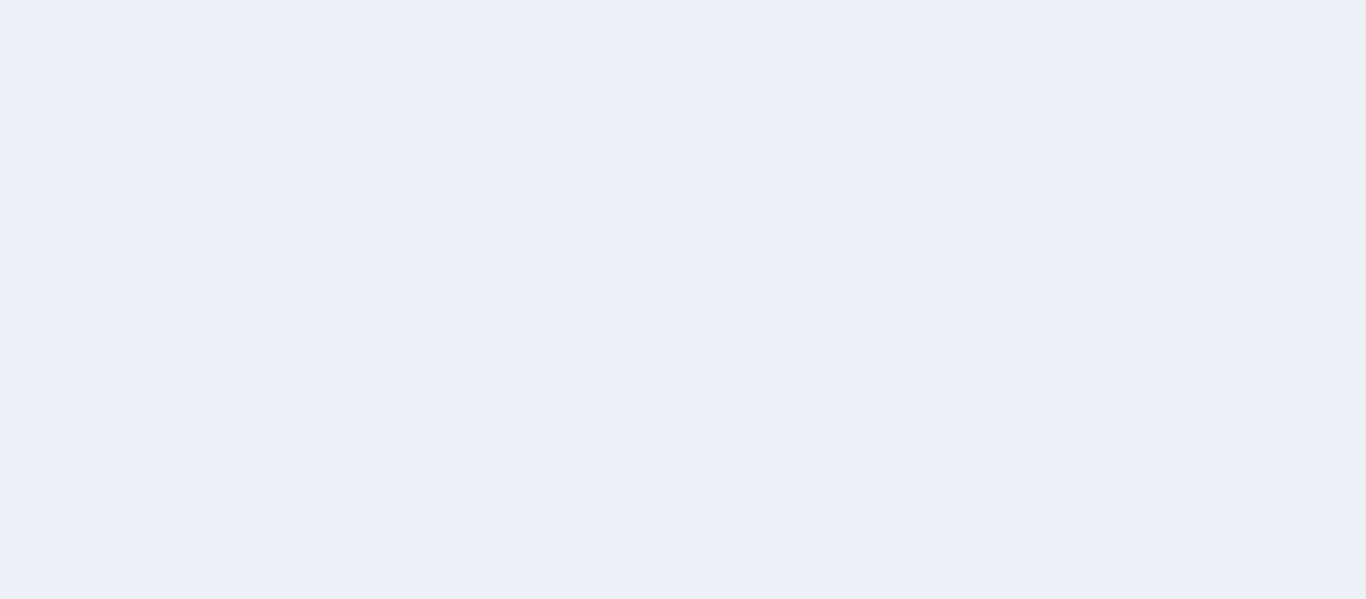 scroll, scrollTop: 0, scrollLeft: 0, axis: both 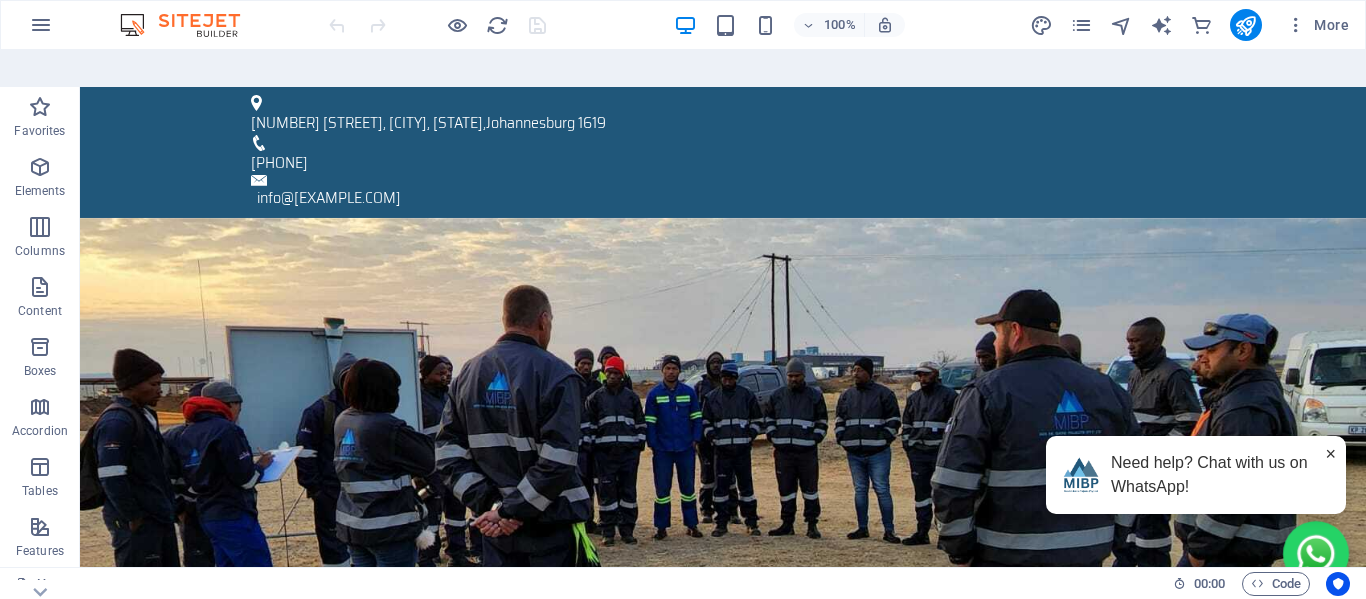click at bounding box center (1316, 554) 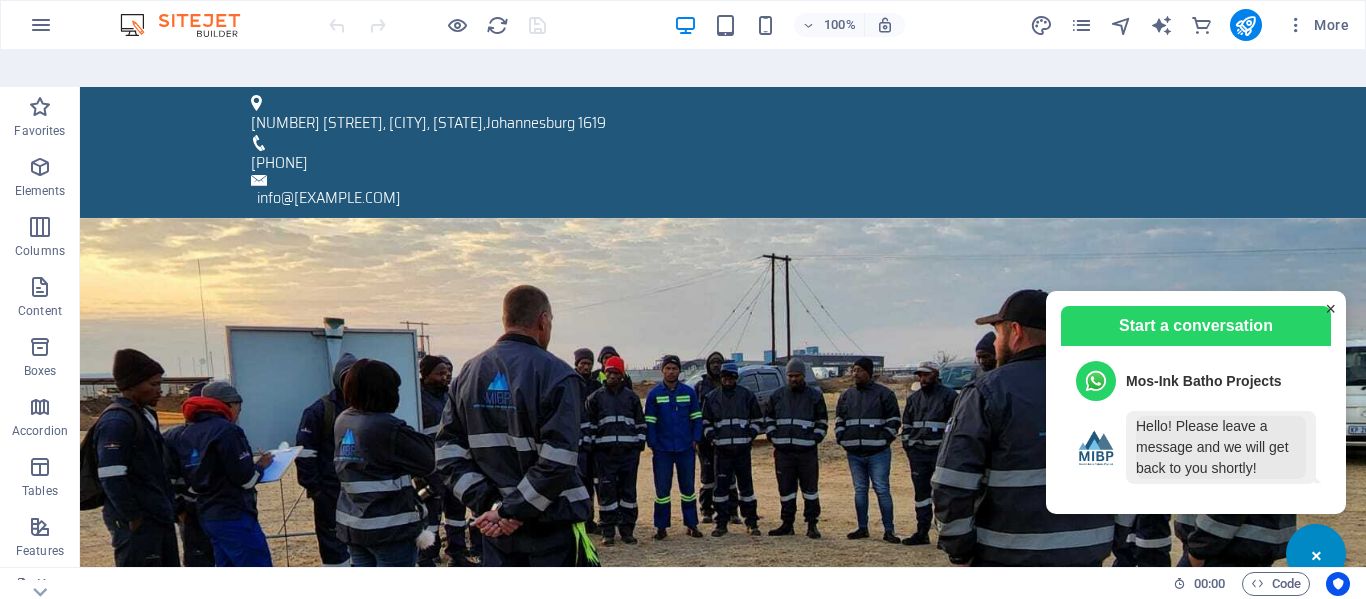 click on "Hello! Please leave a message and we will get back to you shortly!" at bounding box center (1221, 447) 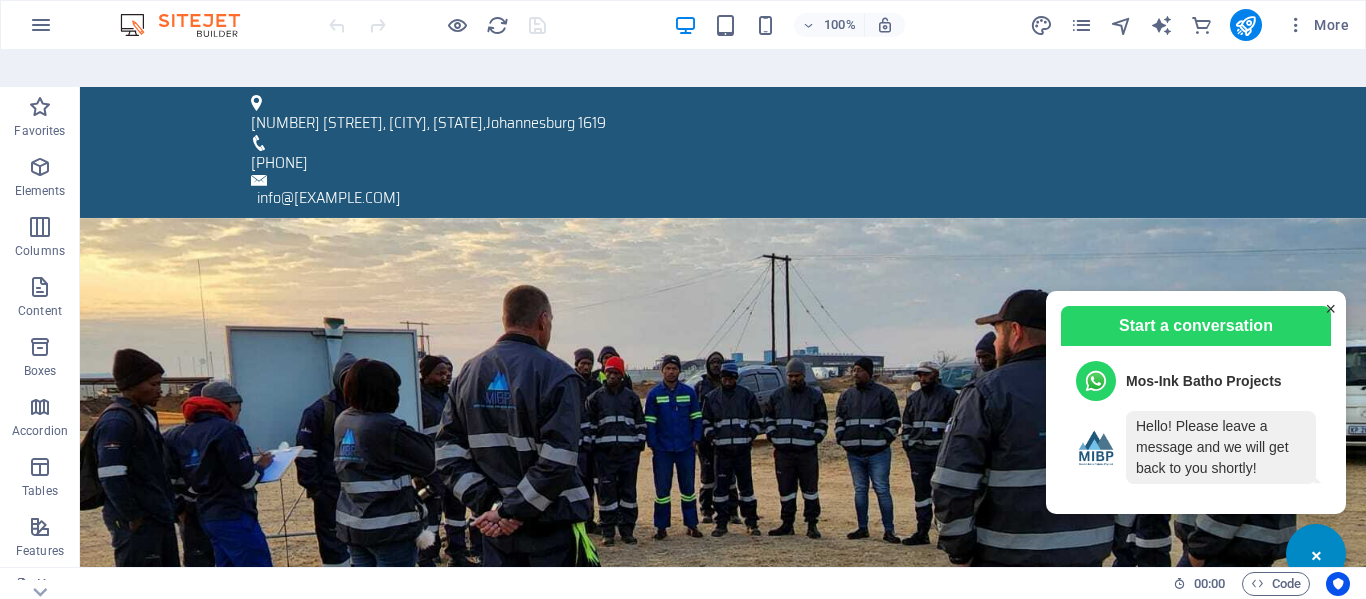 click on "×" at bounding box center [1330, 309] 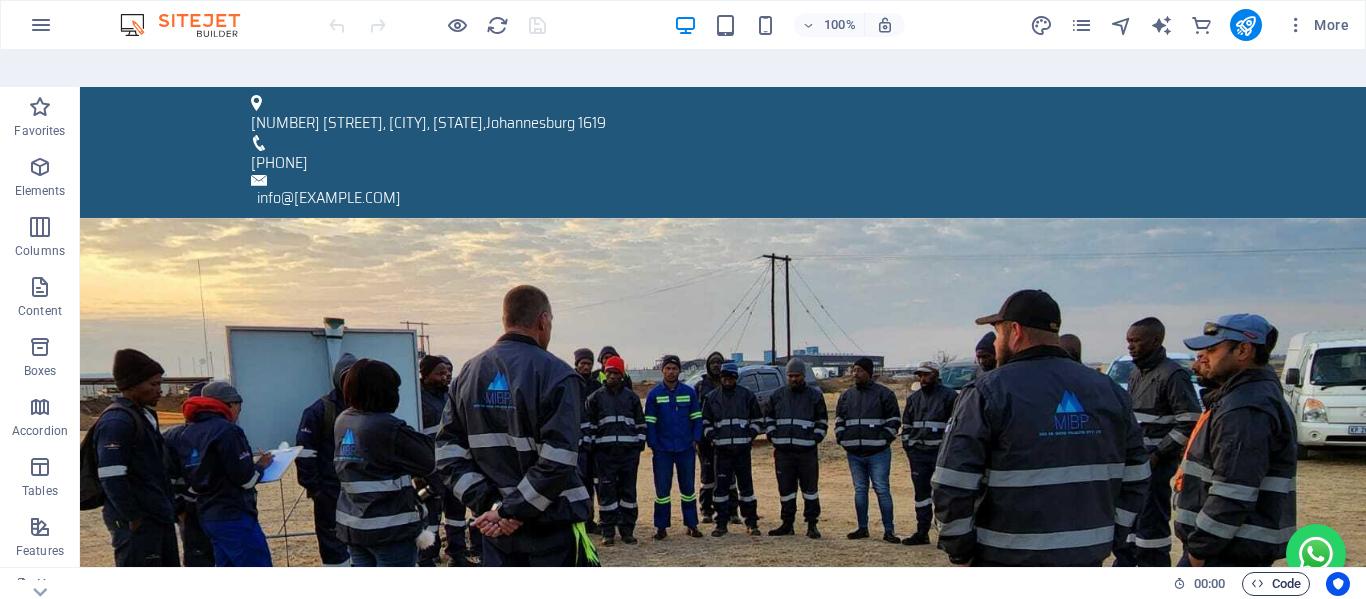click on "Code" at bounding box center (1276, 584) 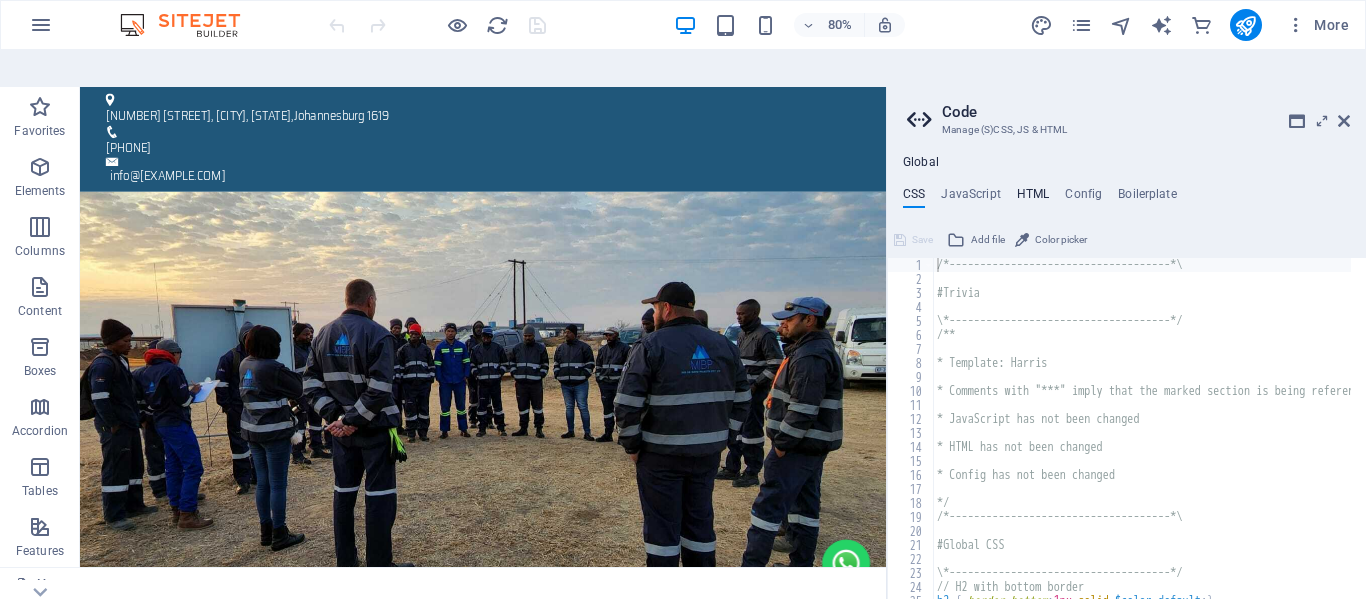 click on "HTML" at bounding box center (1033, 198) 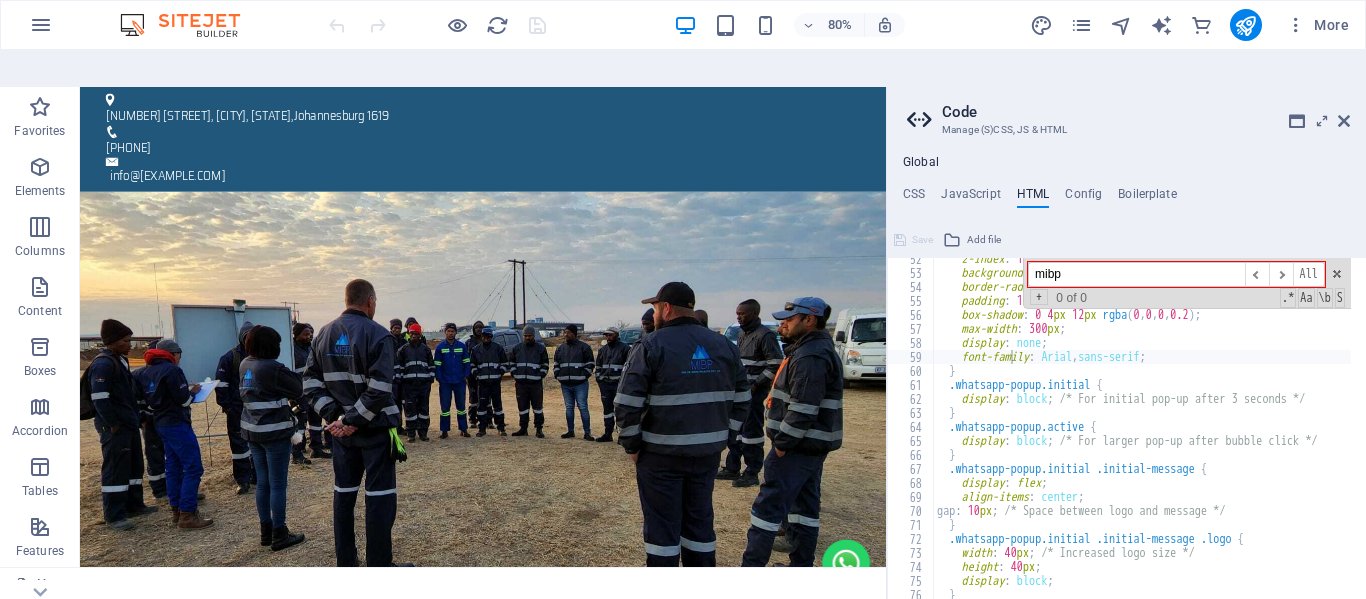 scroll, scrollTop: 601, scrollLeft: 0, axis: vertical 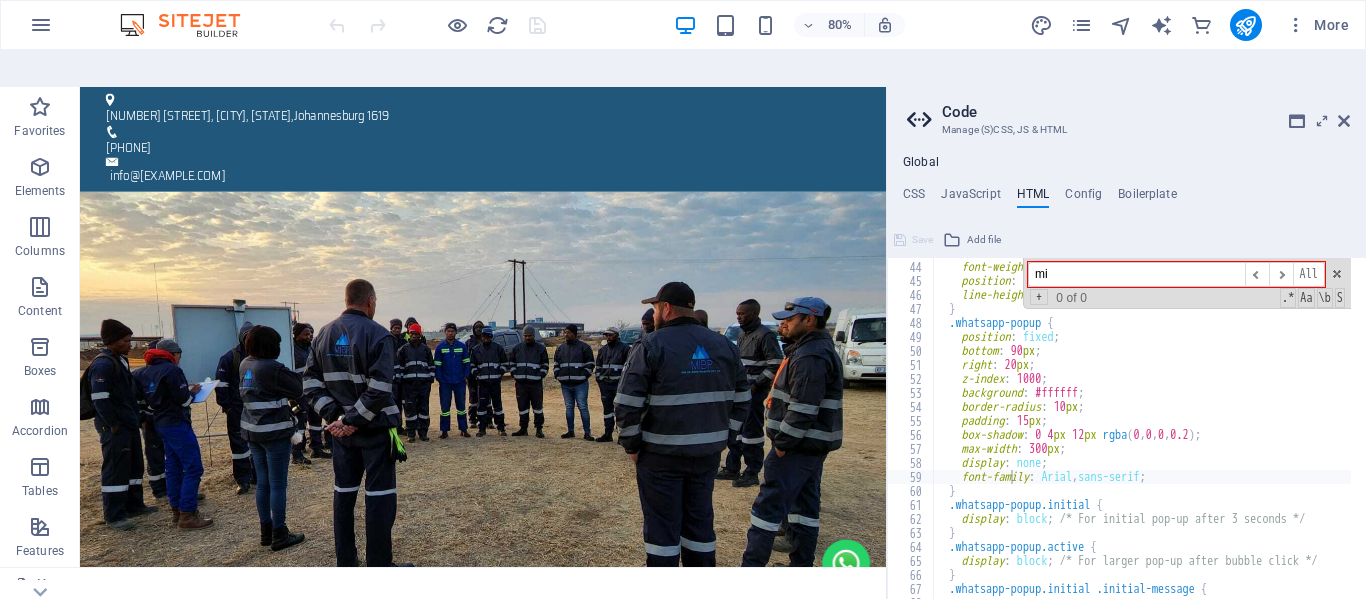 type on "m" 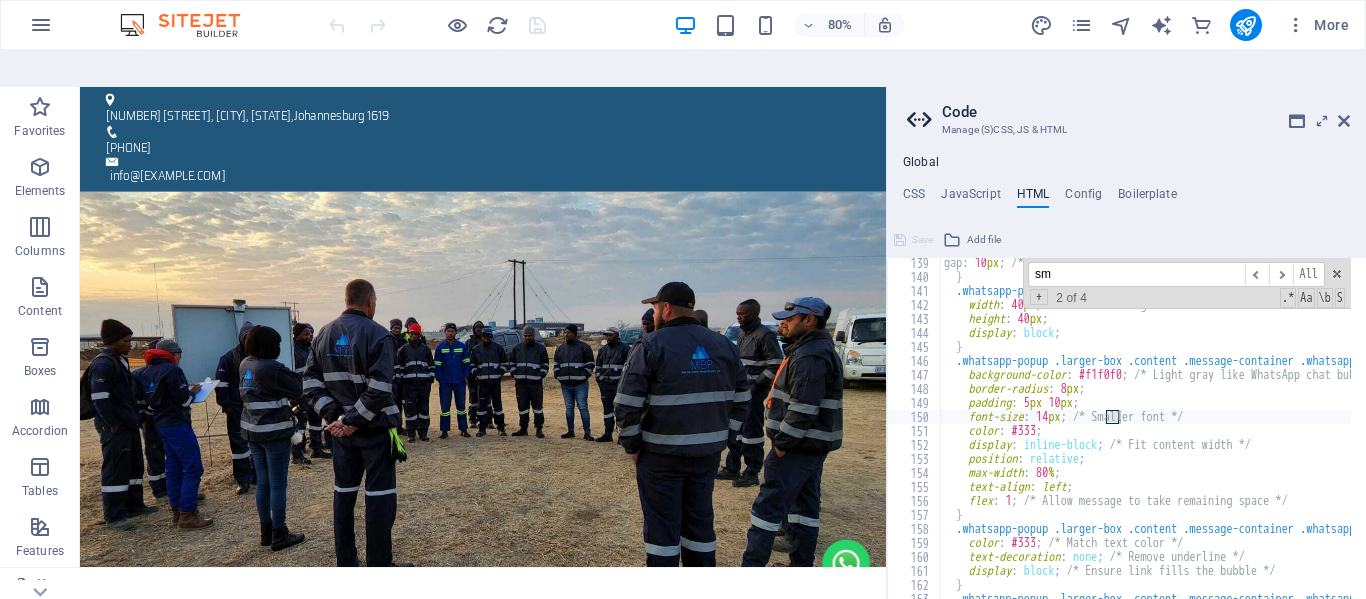 scroll, scrollTop: 1935, scrollLeft: 0, axis: vertical 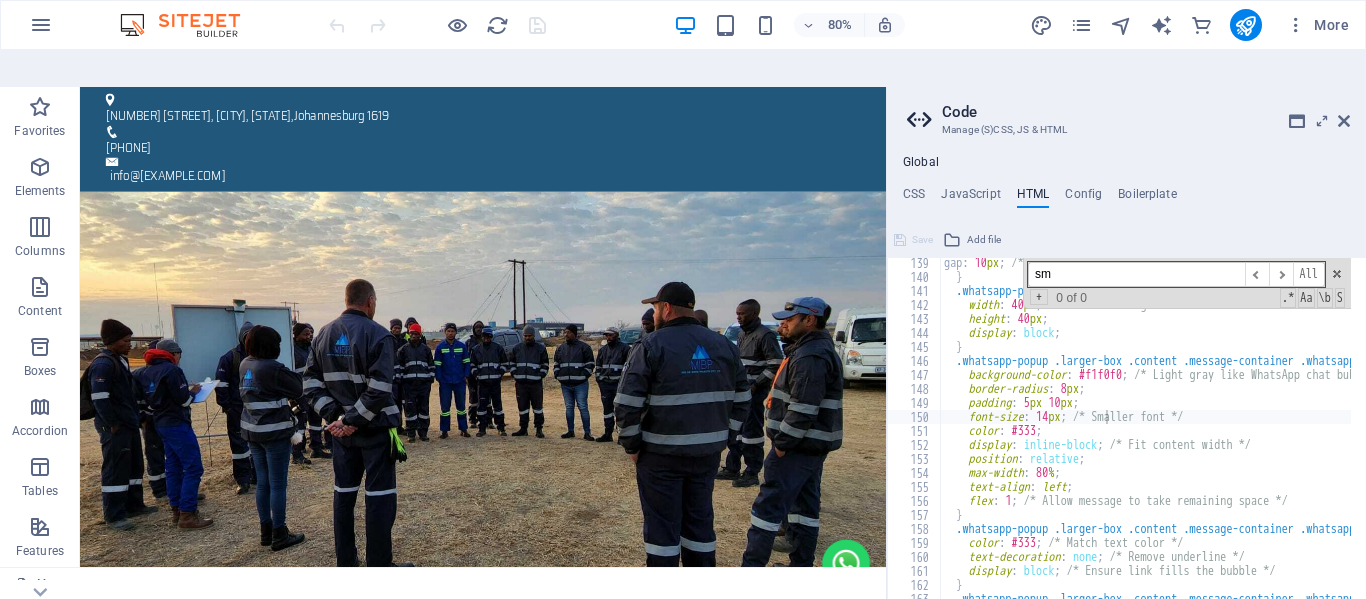 type on "s" 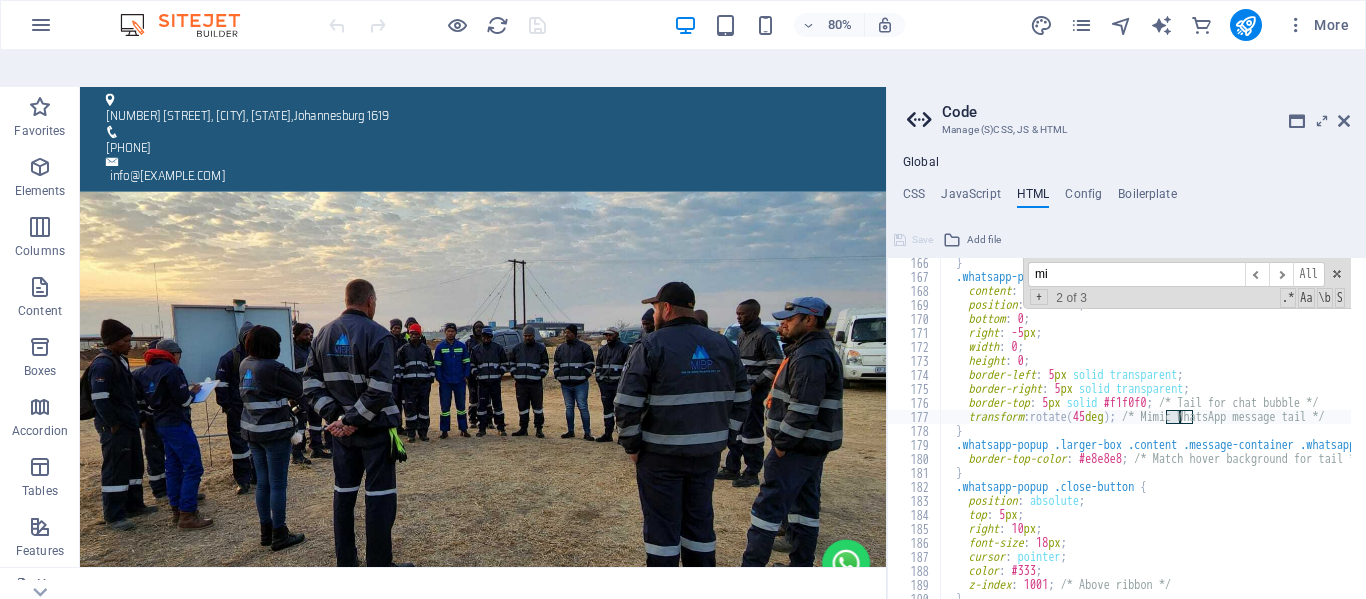 scroll, scrollTop: 2313, scrollLeft: 0, axis: vertical 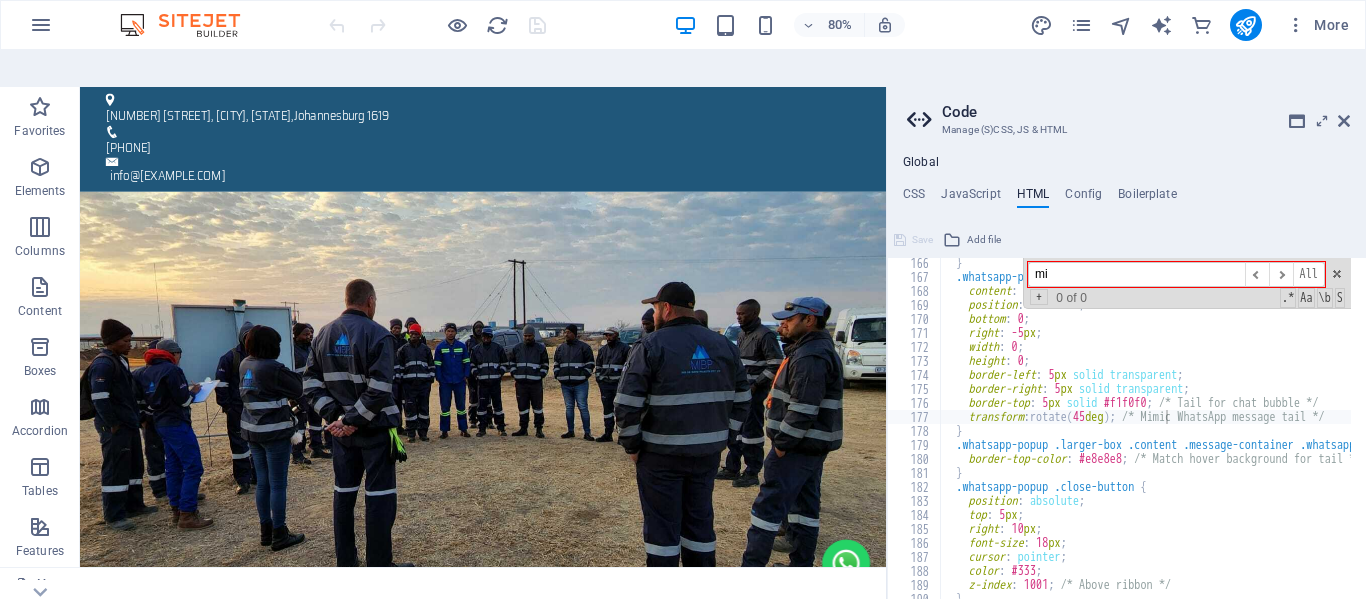 type on "m" 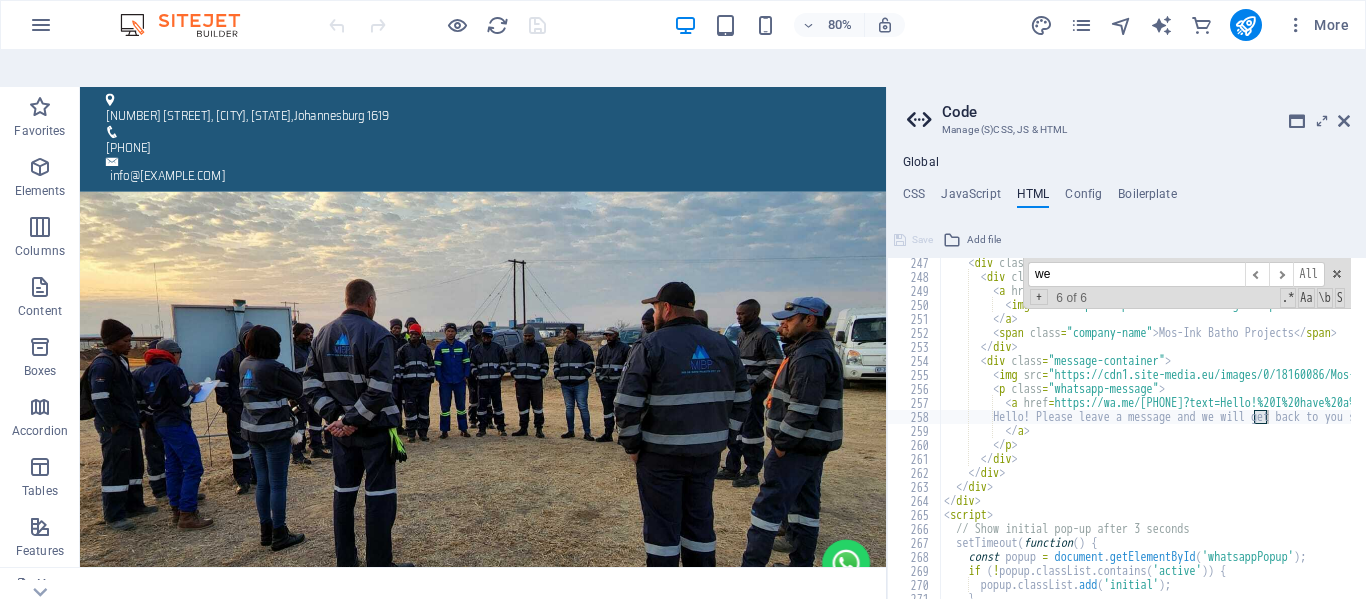 scroll, scrollTop: 3447, scrollLeft: 0, axis: vertical 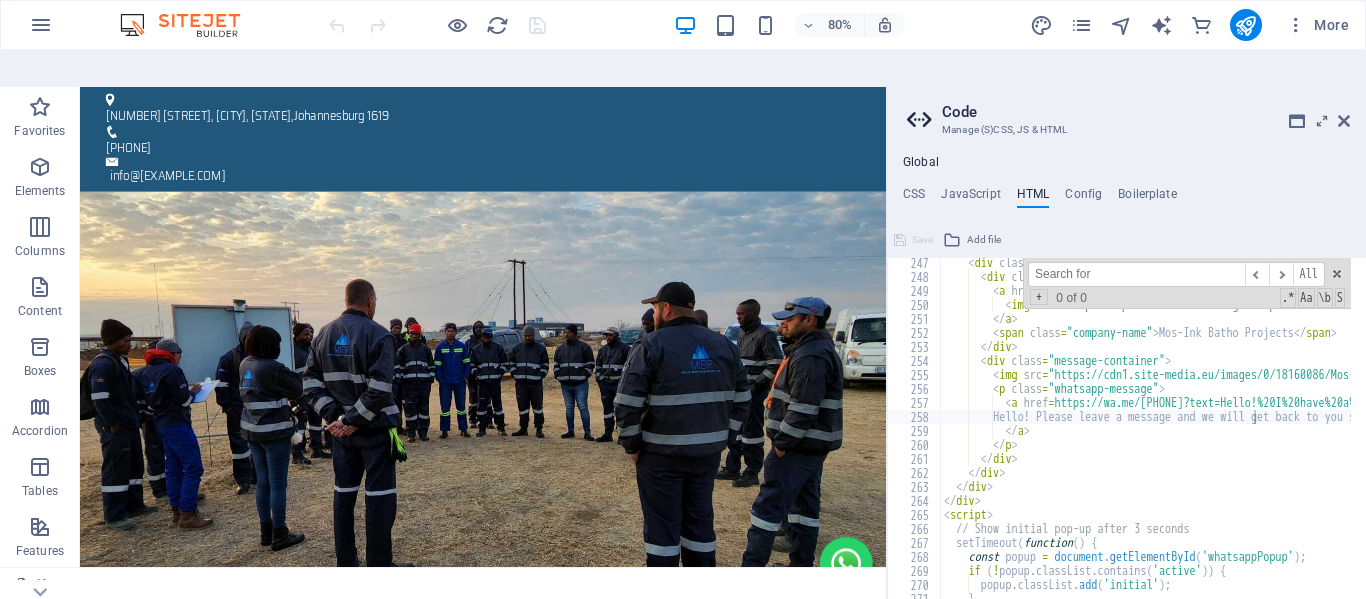 click at bounding box center [1038, 683] 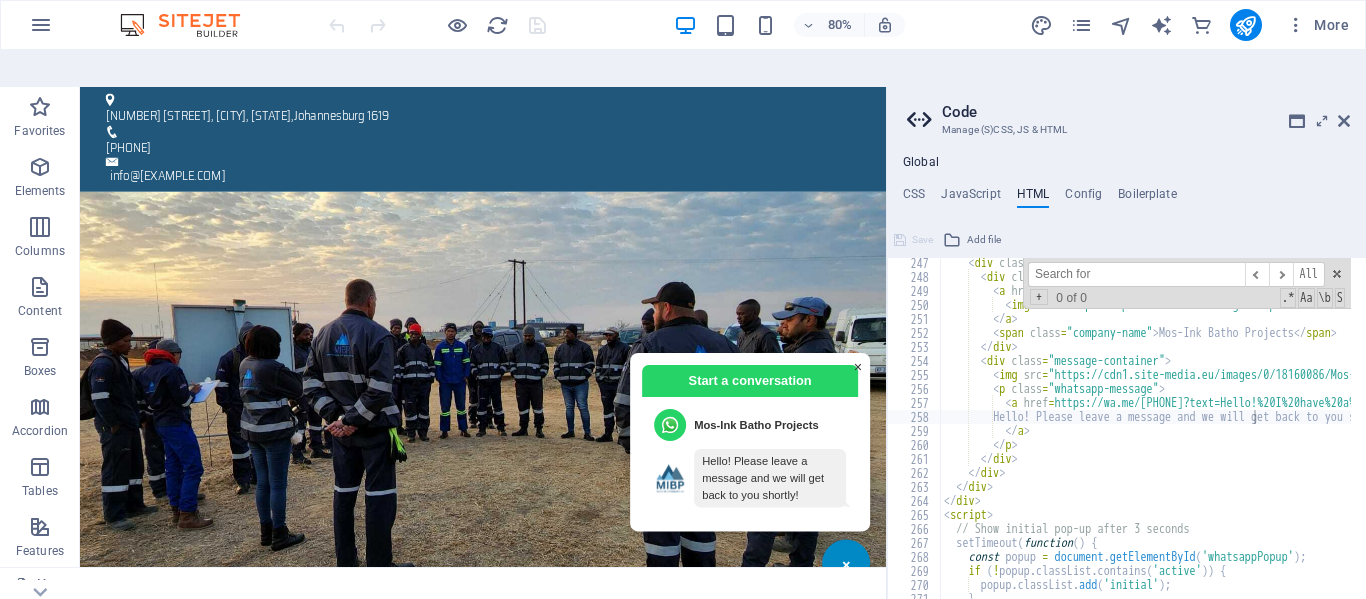 click at bounding box center (1136, 274) 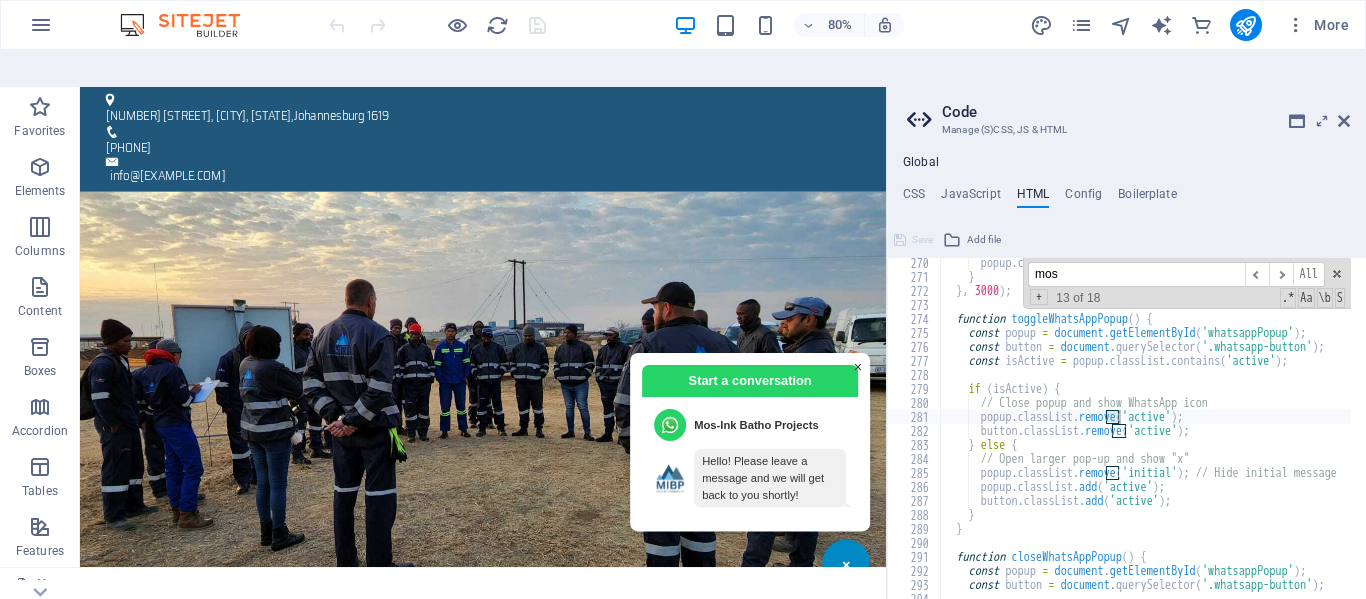 scroll, scrollTop: 3209, scrollLeft: 0, axis: vertical 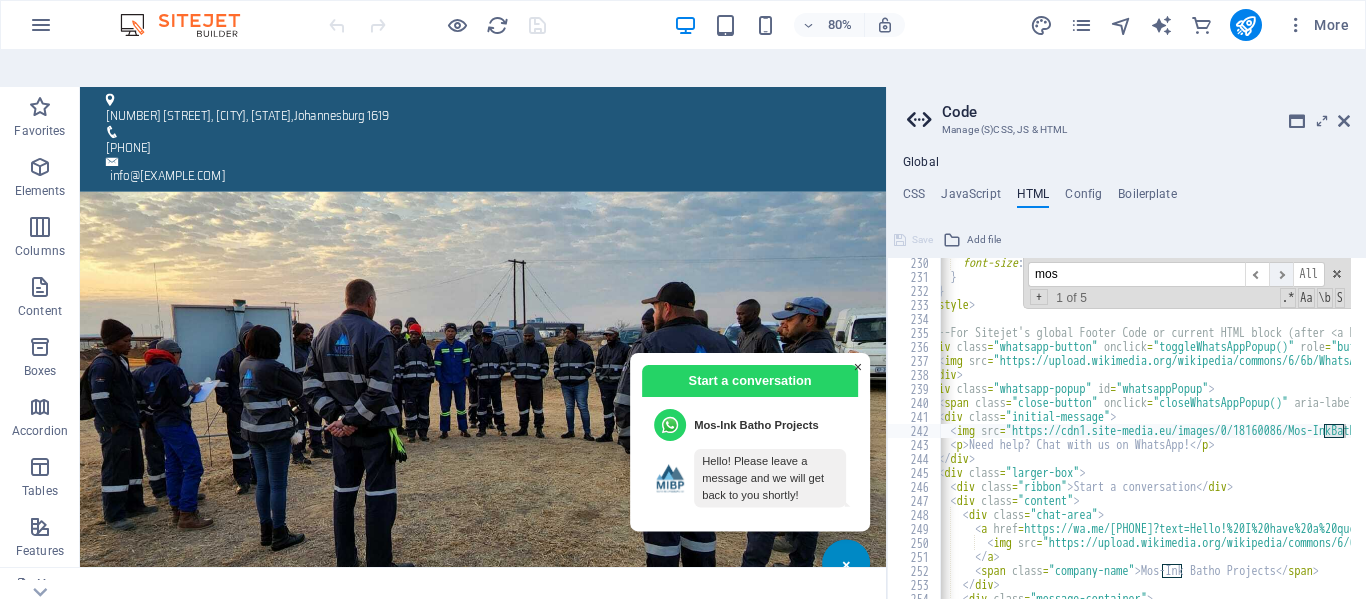 type on "mos" 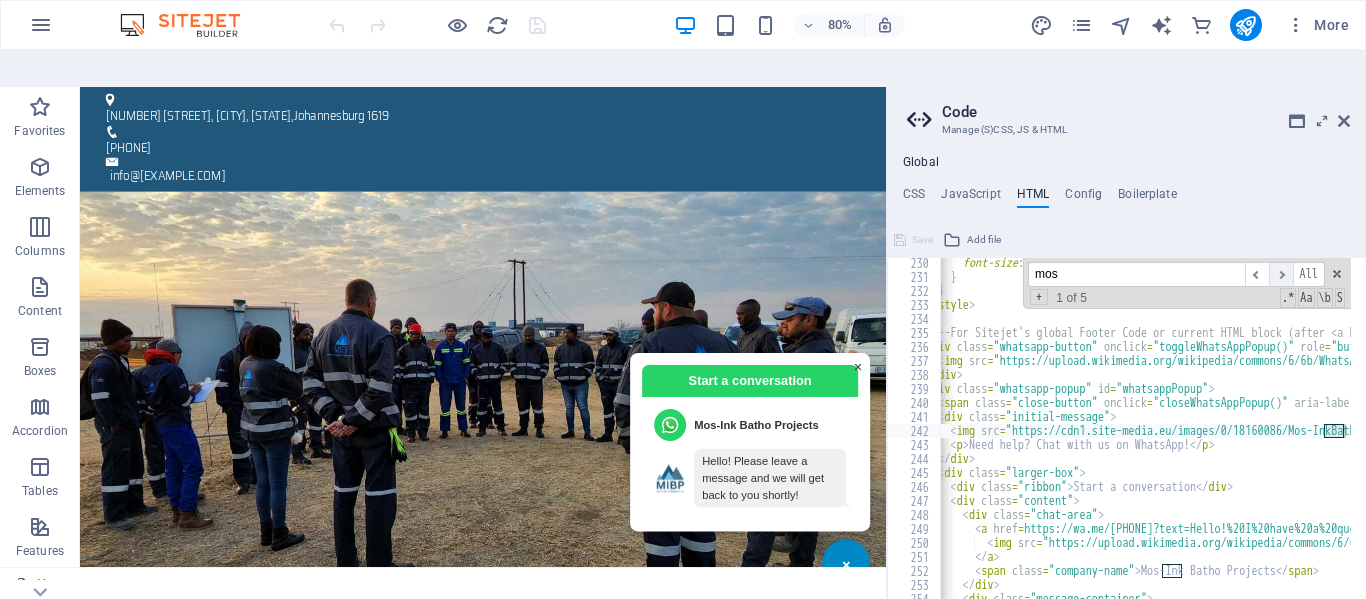 click on "​" at bounding box center [1281, 274] 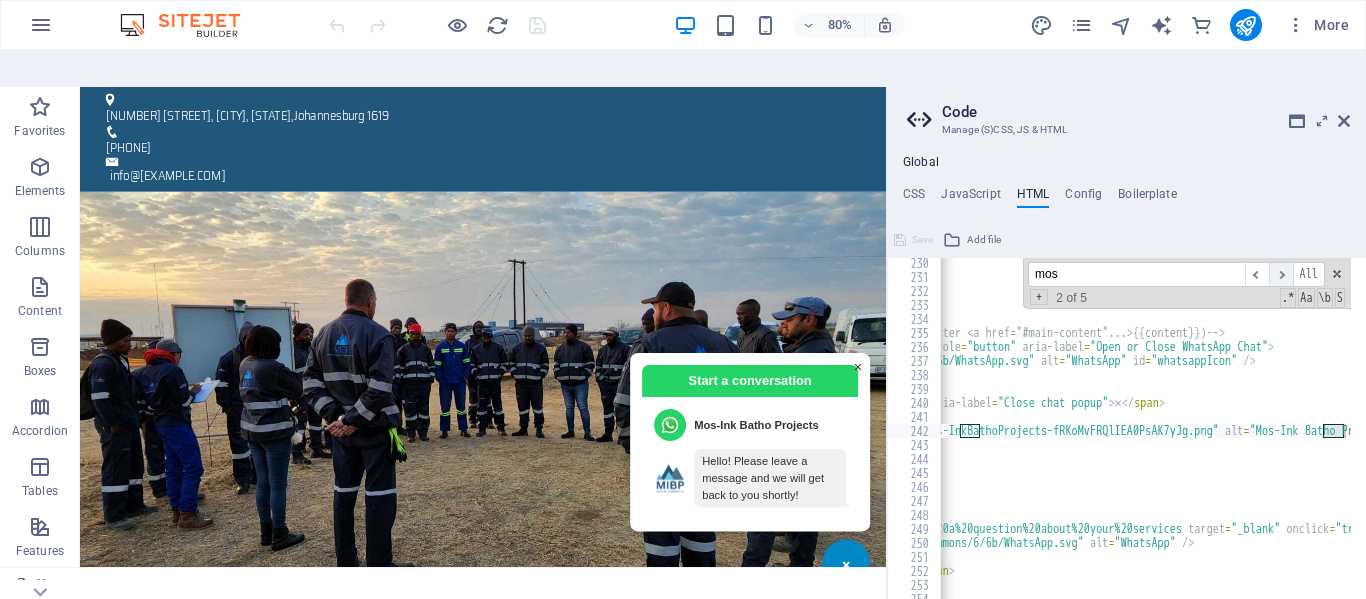 click on "​" at bounding box center (1281, 274) 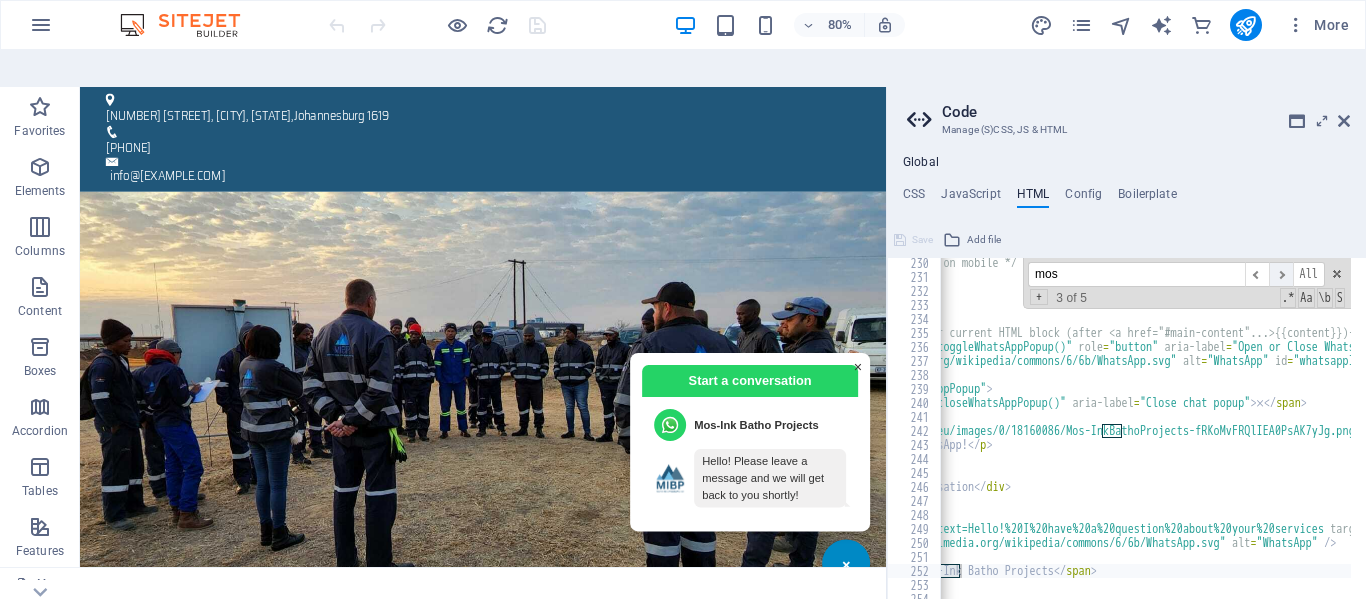 scroll, scrollTop: 0, scrollLeft: 240, axis: horizontal 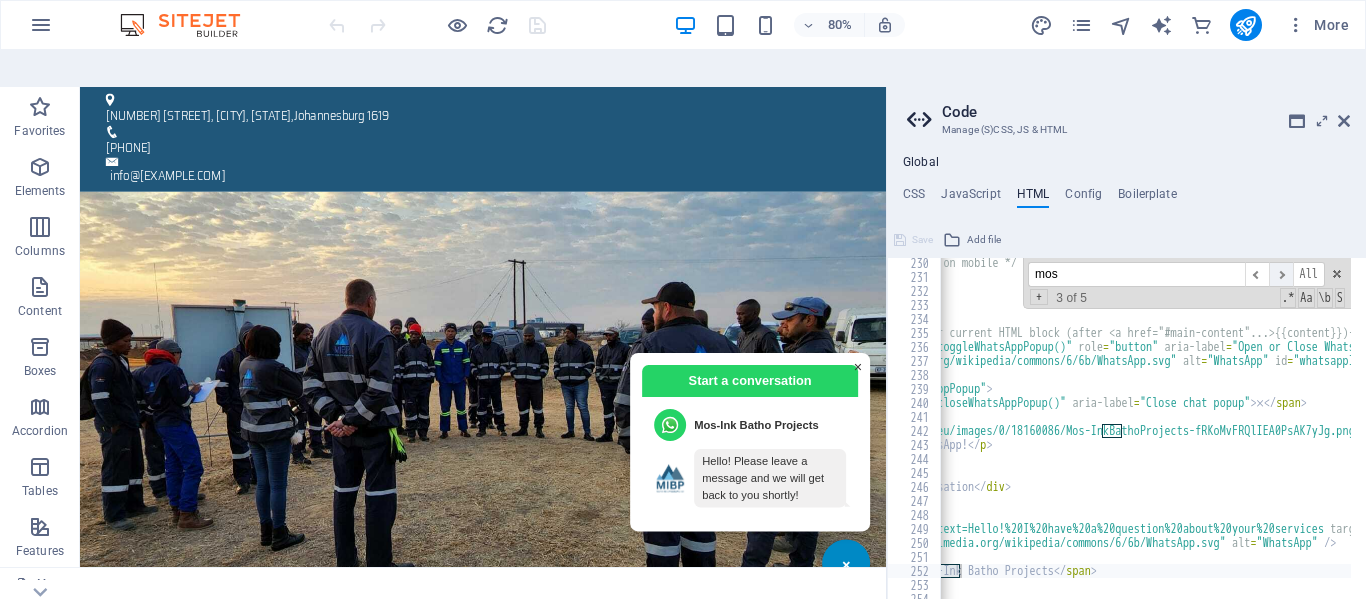 click on "​" at bounding box center (1281, 274) 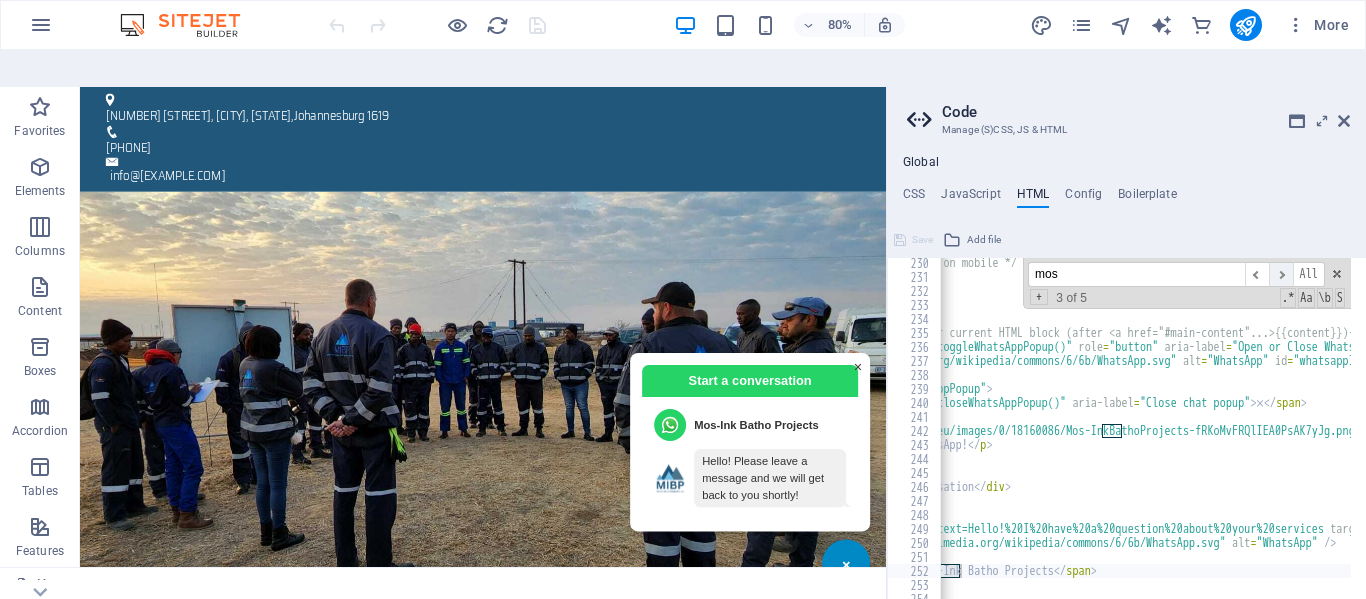 scroll, scrollTop: 3405, scrollLeft: 0, axis: vertical 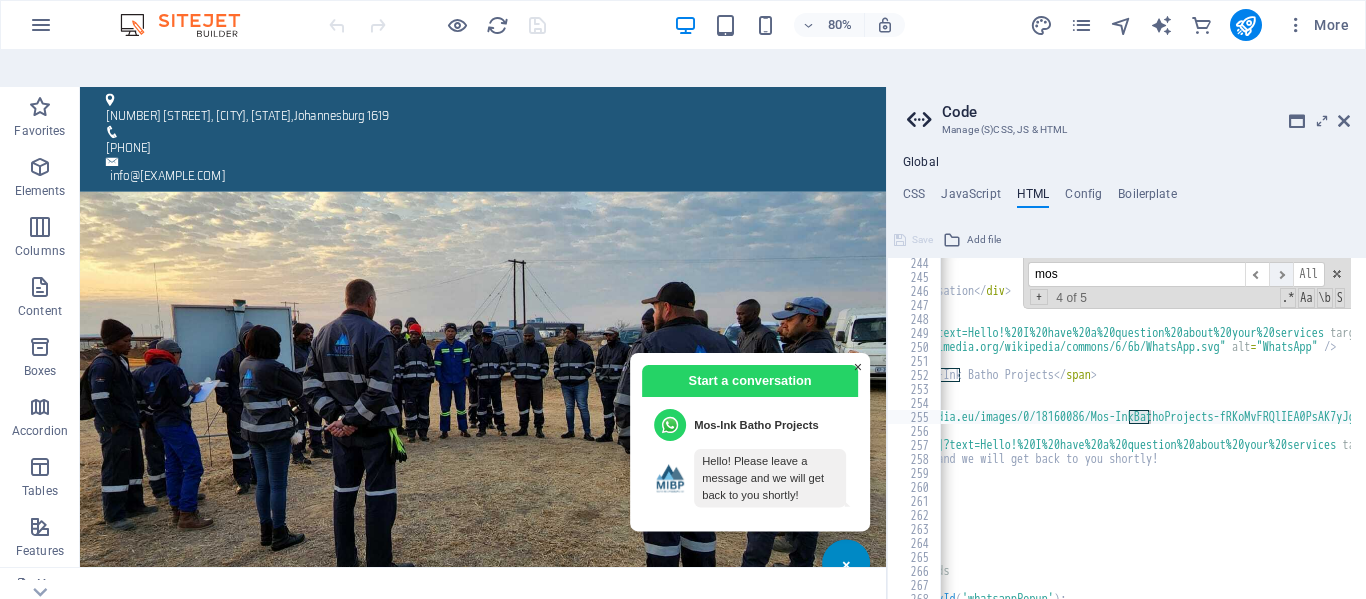 click on "​" at bounding box center [1281, 274] 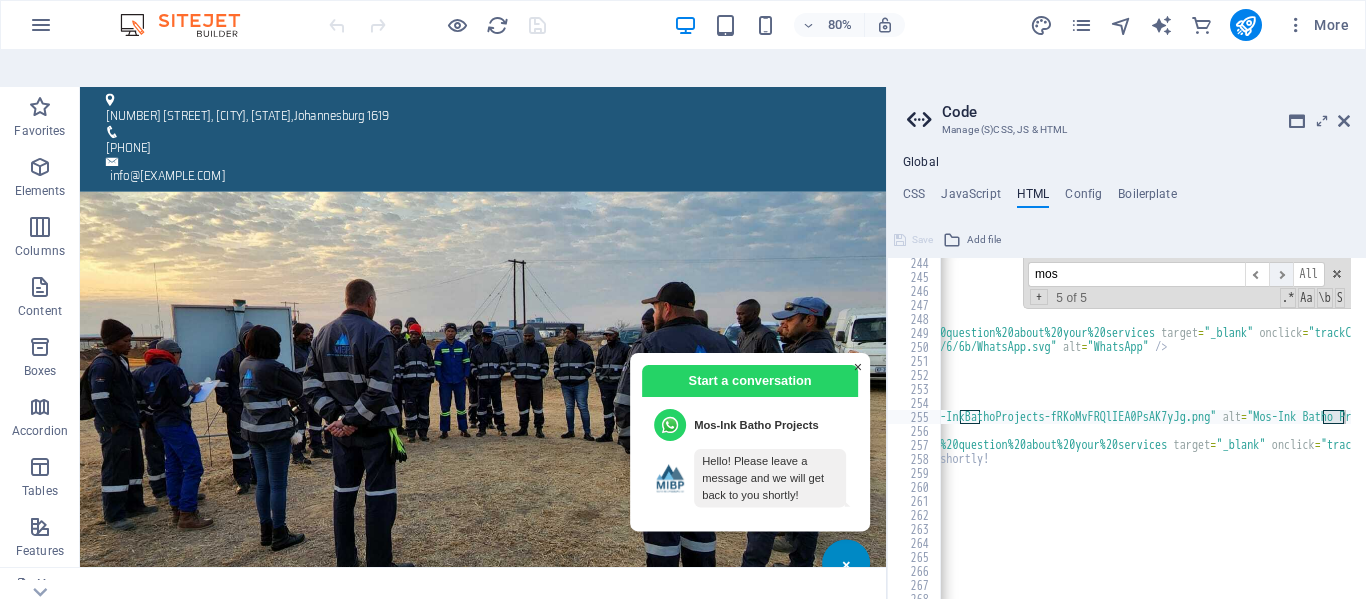 scroll, scrollTop: 0, scrollLeft: 409, axis: horizontal 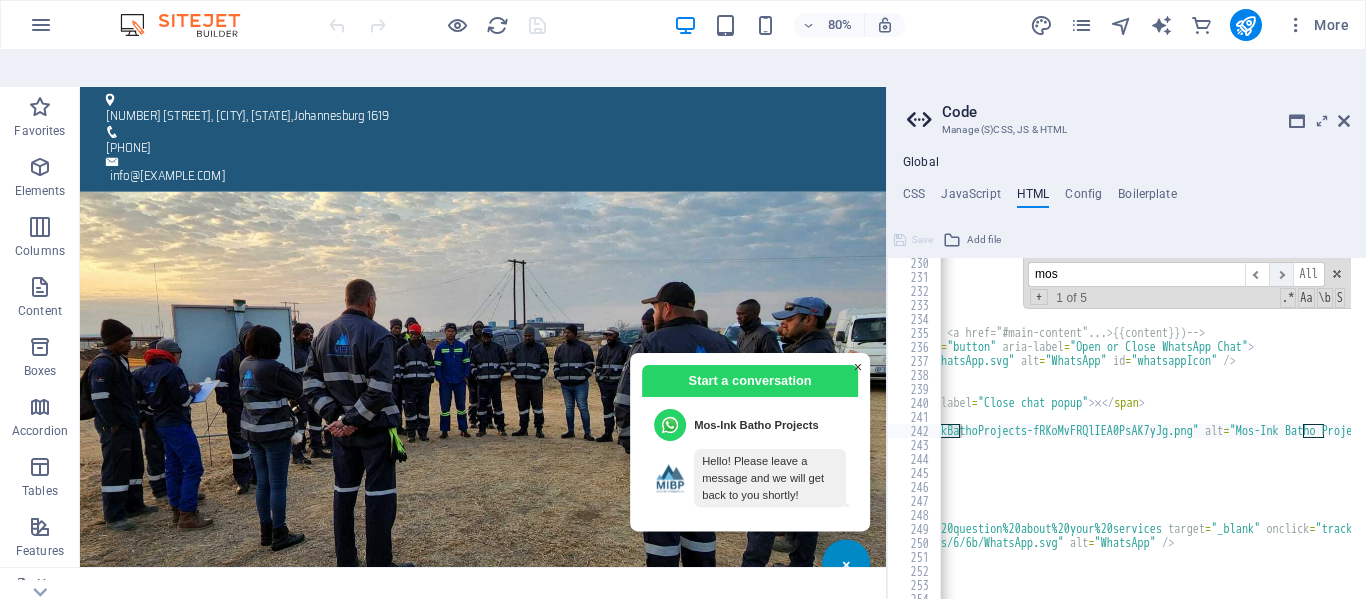 click on "​" at bounding box center [1281, 274] 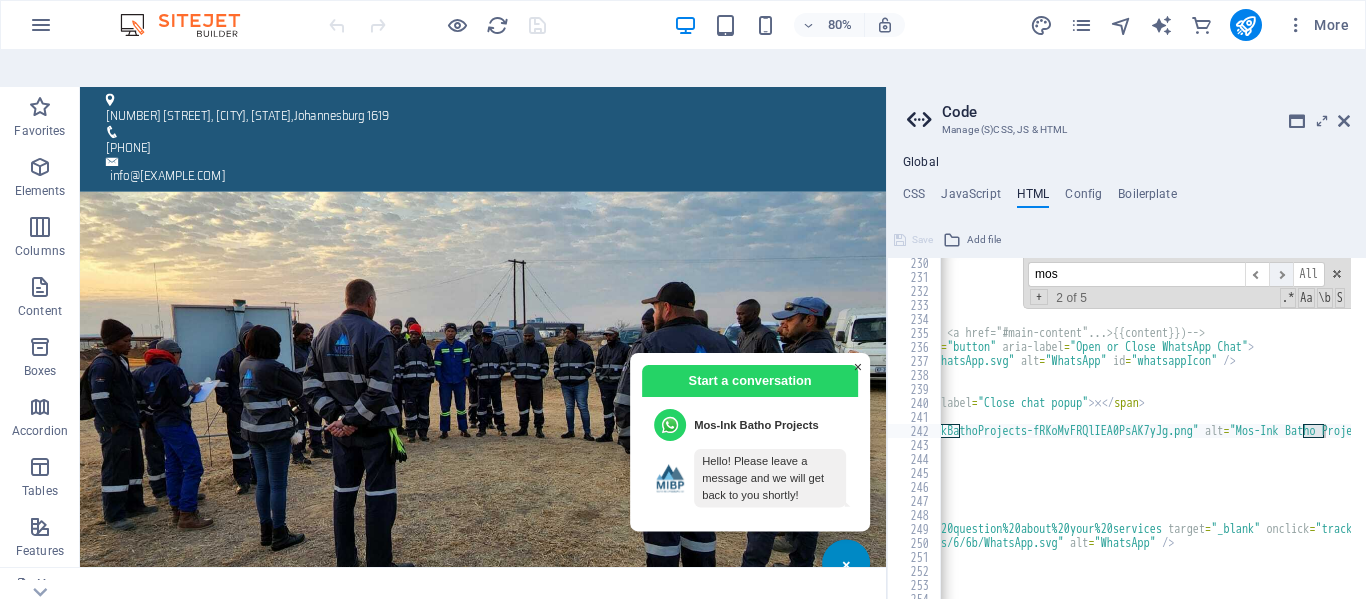 click on "​" at bounding box center (1281, 274) 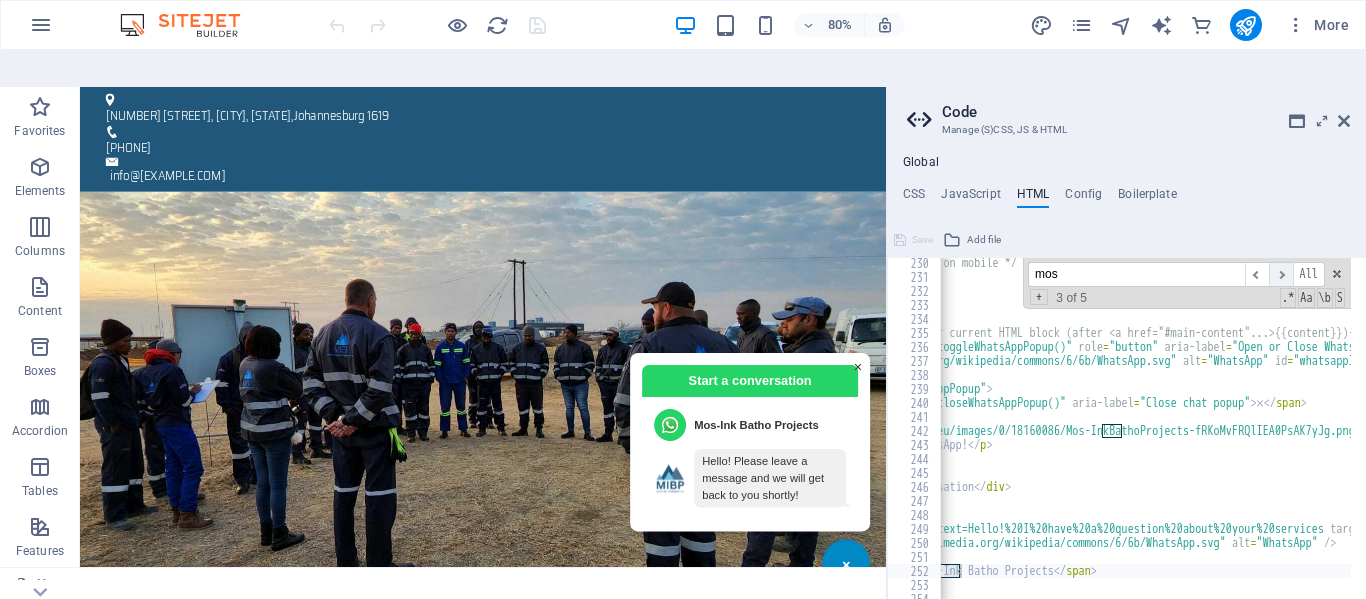 scroll, scrollTop: 0, scrollLeft: 240, axis: horizontal 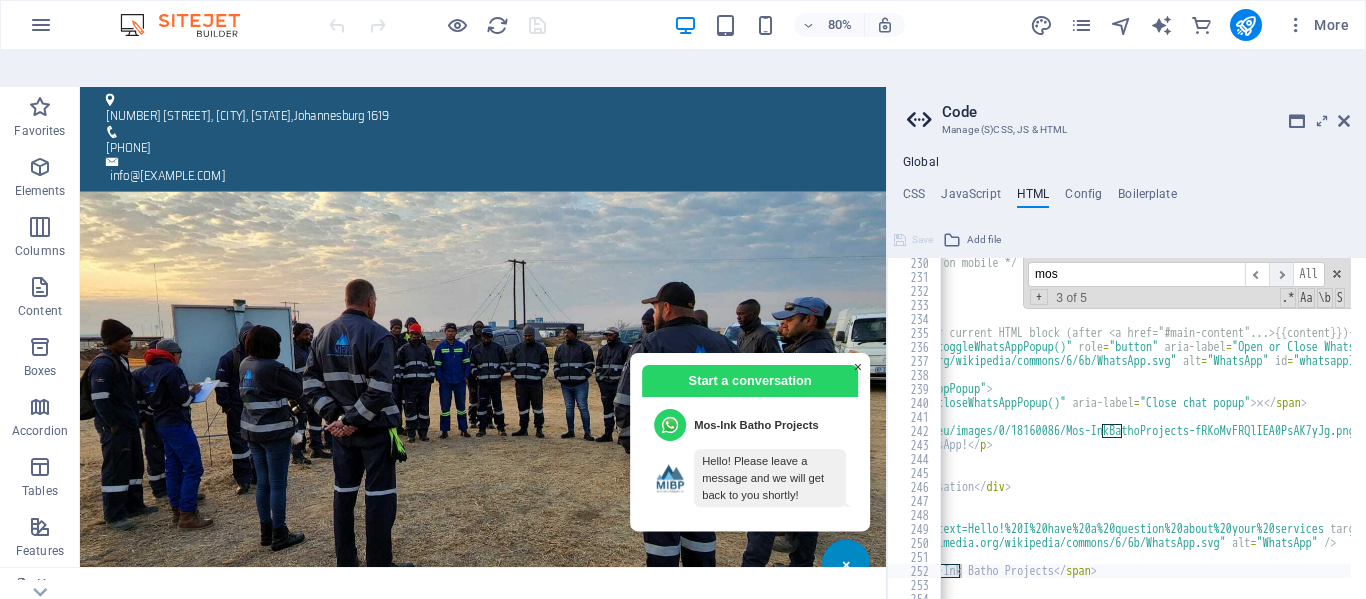 click on "​" at bounding box center [1281, 274] 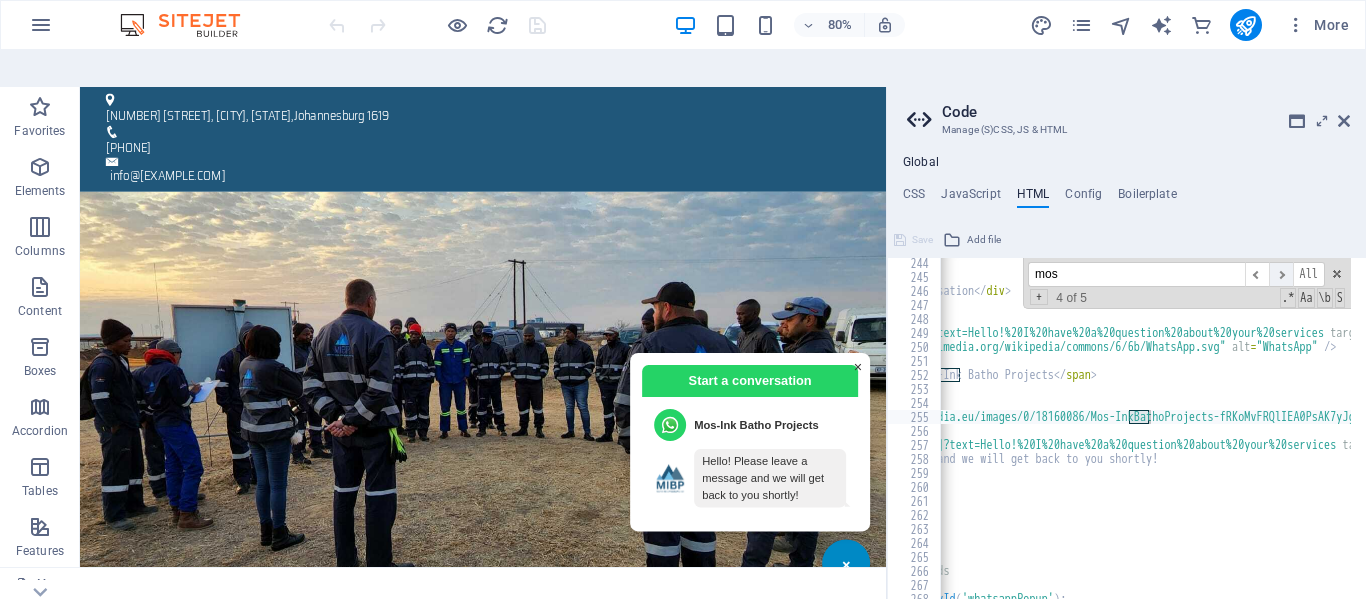 scroll, scrollTop: 3405, scrollLeft: 0, axis: vertical 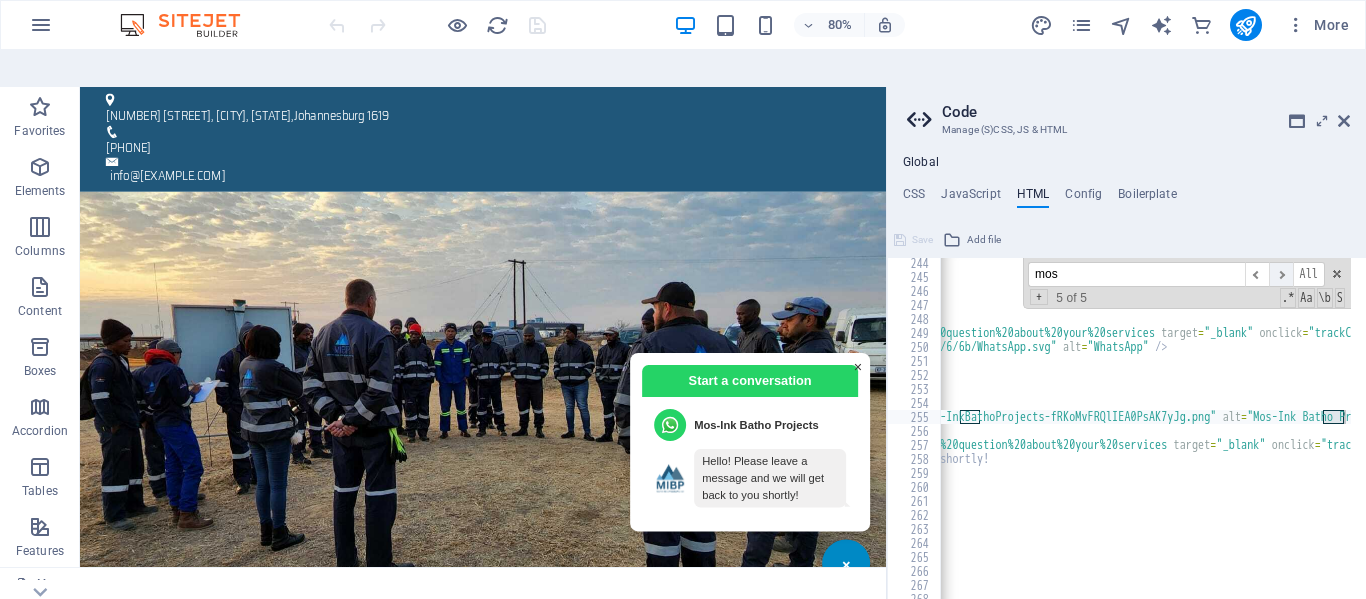 click on "​" at bounding box center (1281, 274) 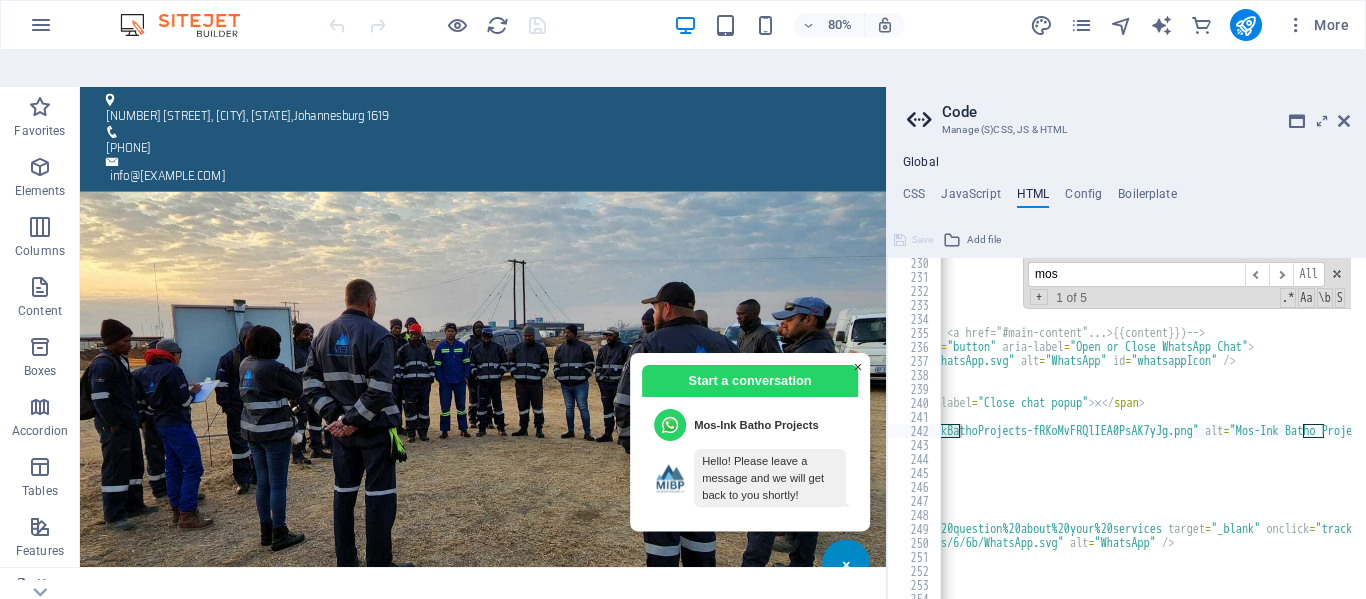 click on "HTML" at bounding box center [1033, 198] 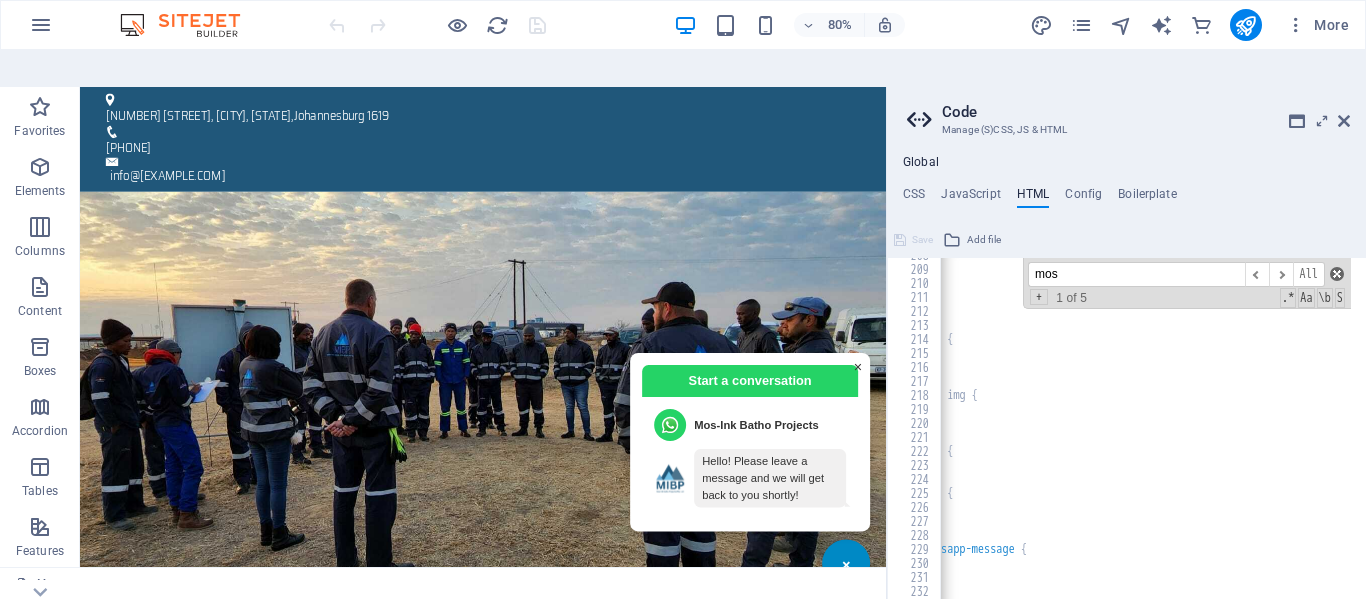 click at bounding box center [1337, 274] 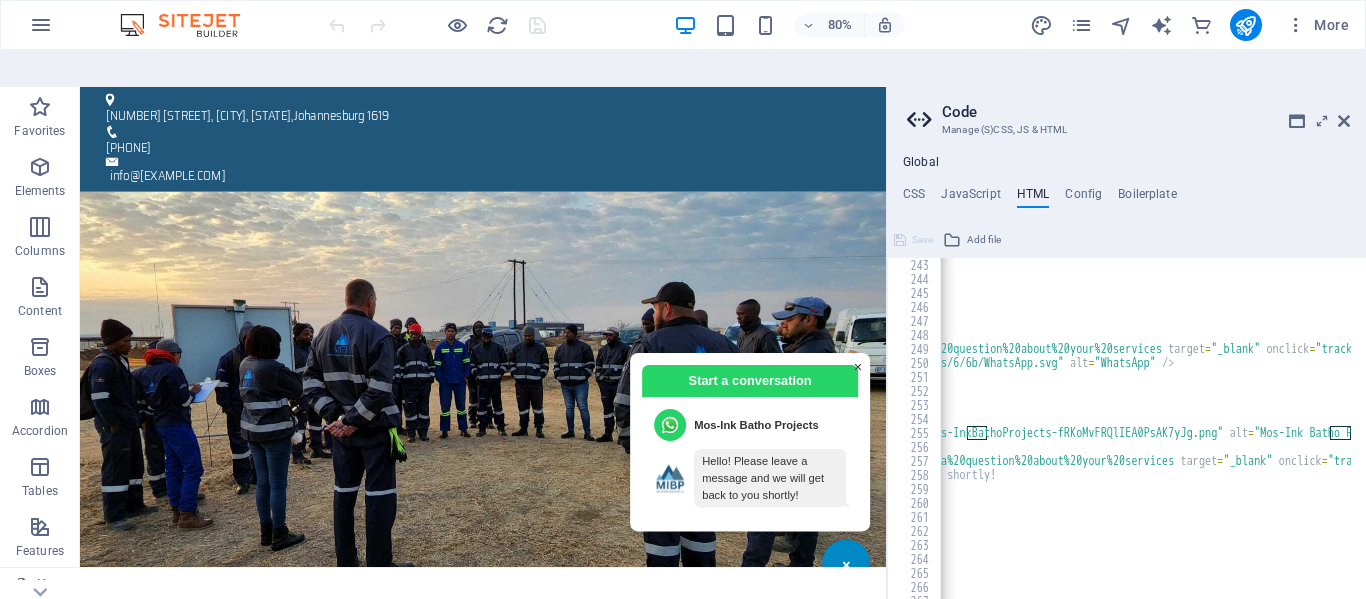 scroll, scrollTop: 3389, scrollLeft: 0, axis: vertical 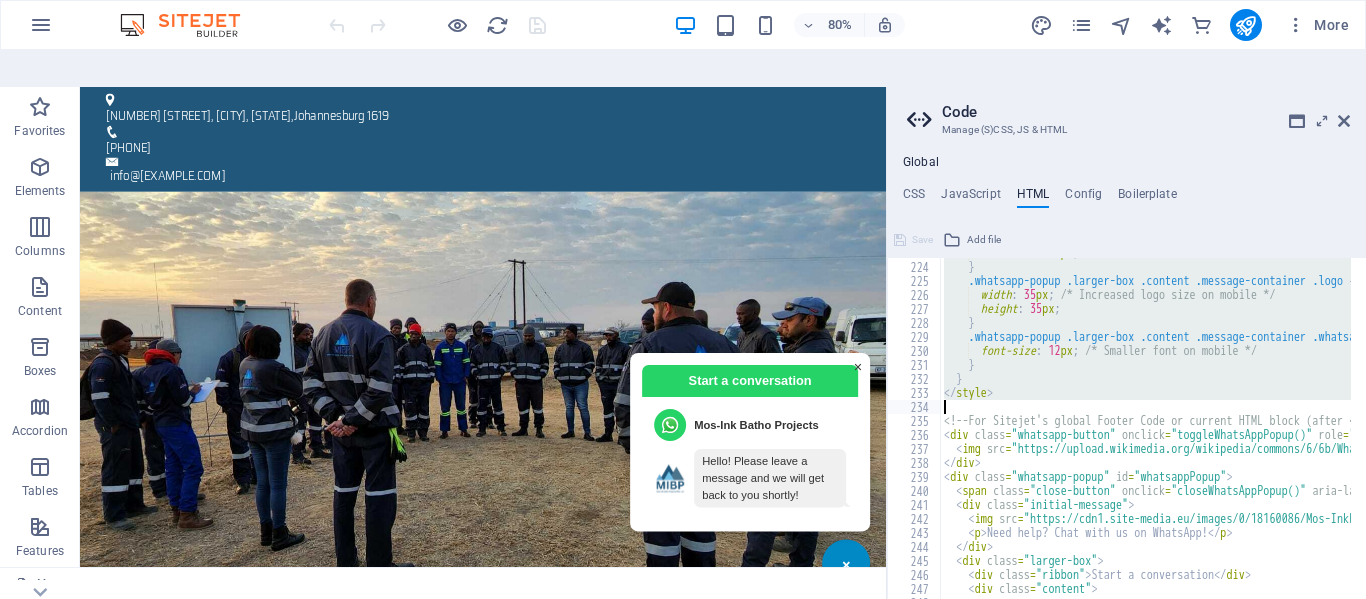 drag, startPoint x: 938, startPoint y: 259, endPoint x: 1007, endPoint y: 372, distance: 132.40091 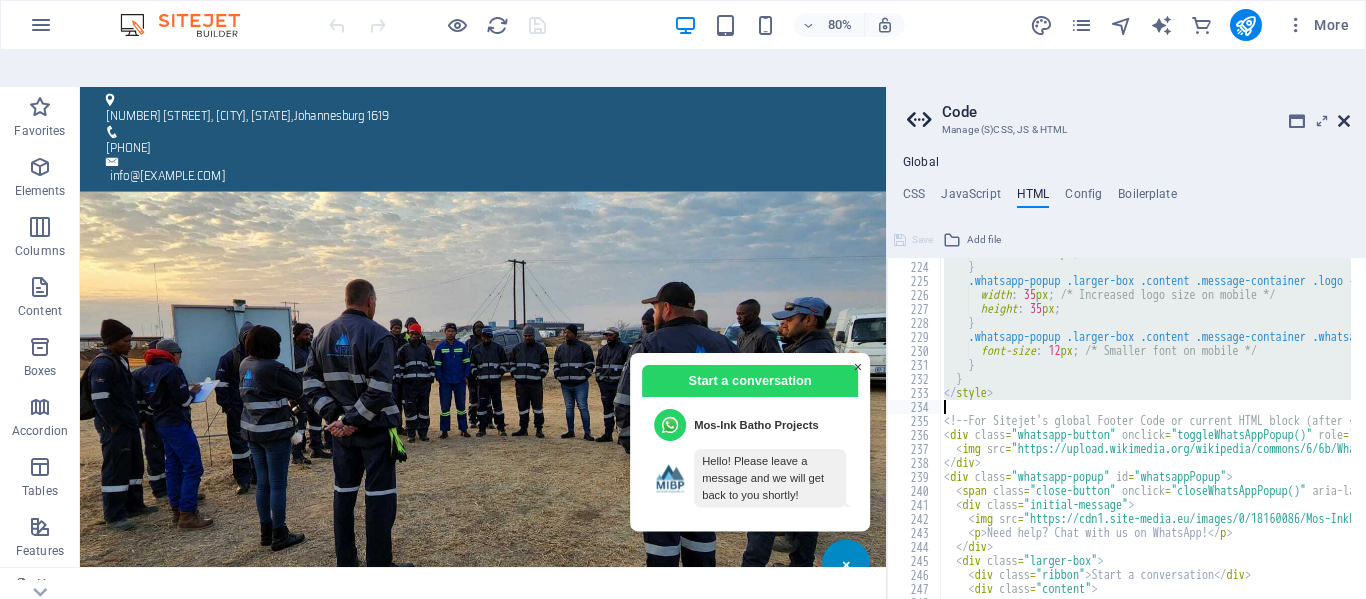 click at bounding box center [1344, 121] 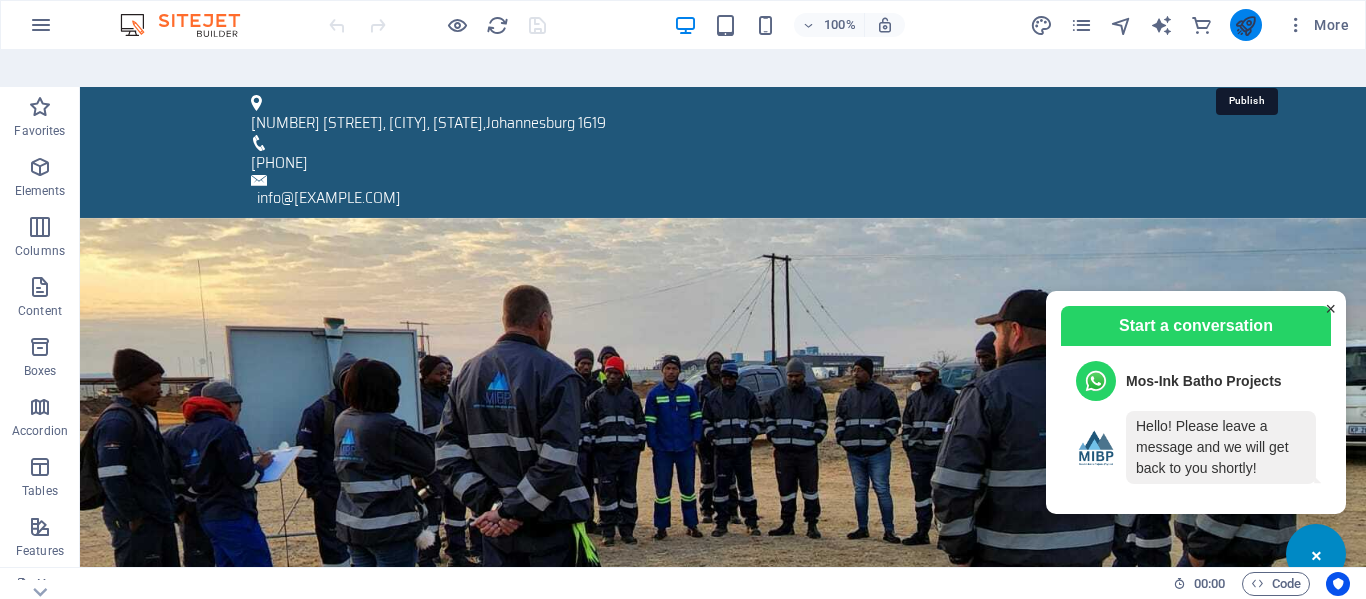 click at bounding box center (1245, 25) 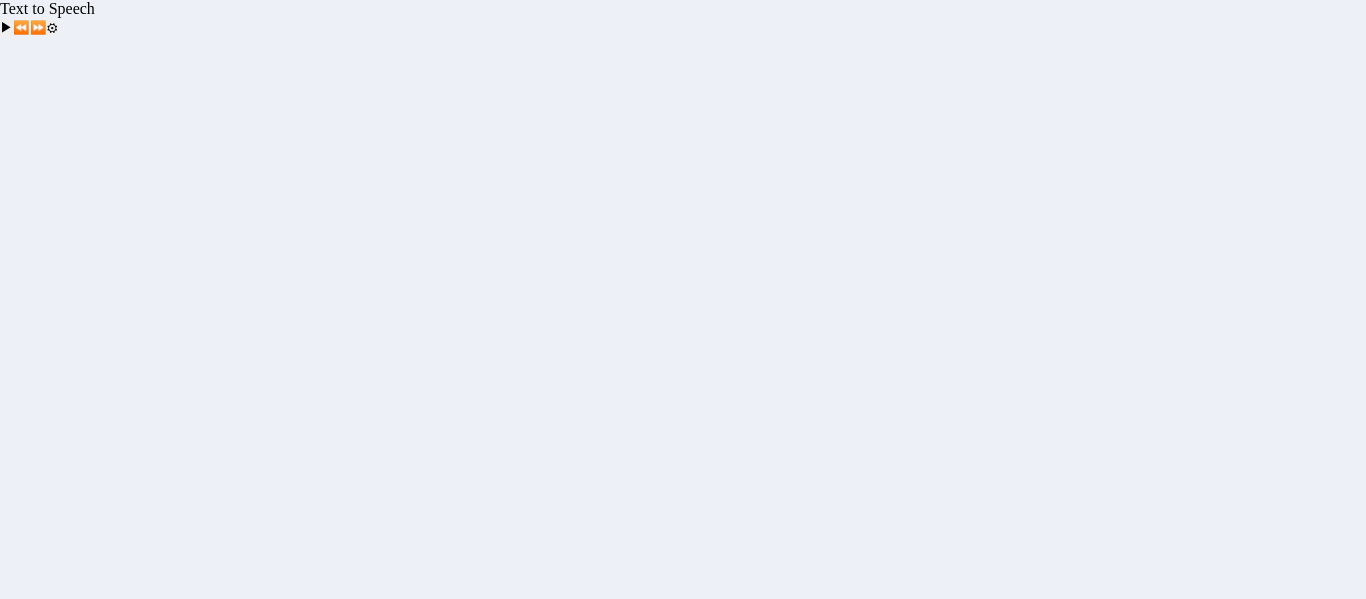 scroll, scrollTop: 0, scrollLeft: 0, axis: both 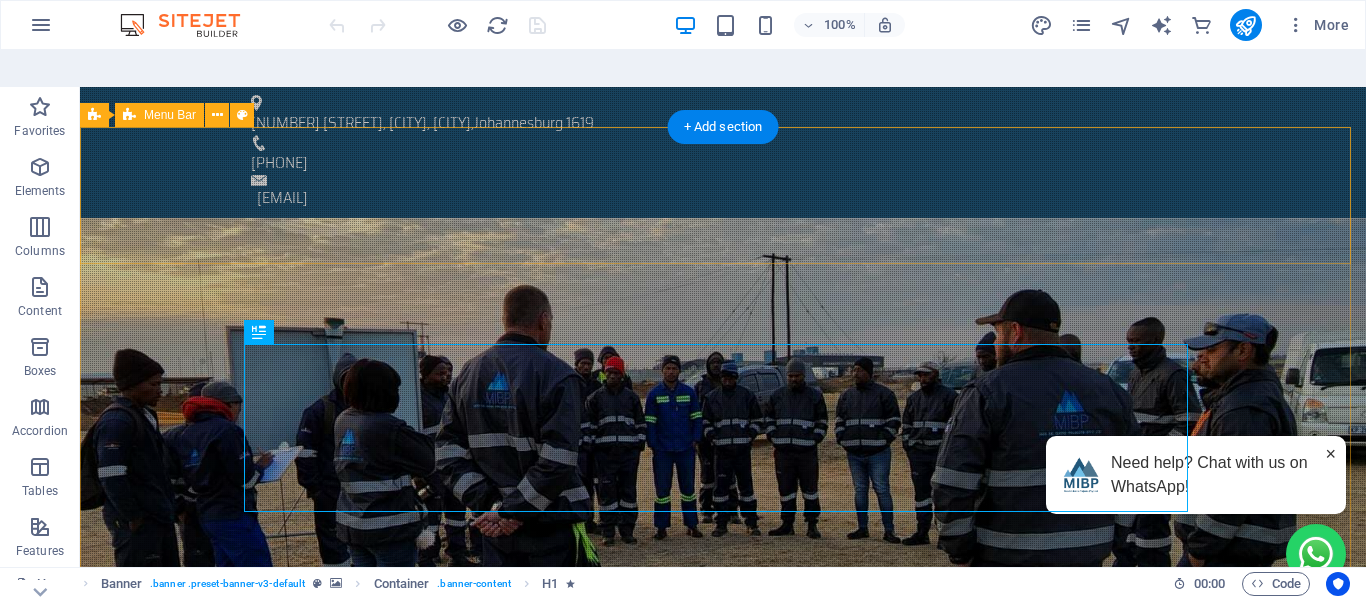 click on "Home About Services Civil Mechanical Electrical Consulting Environmental Equipment For Hire Contact" at bounding box center (723, 824) 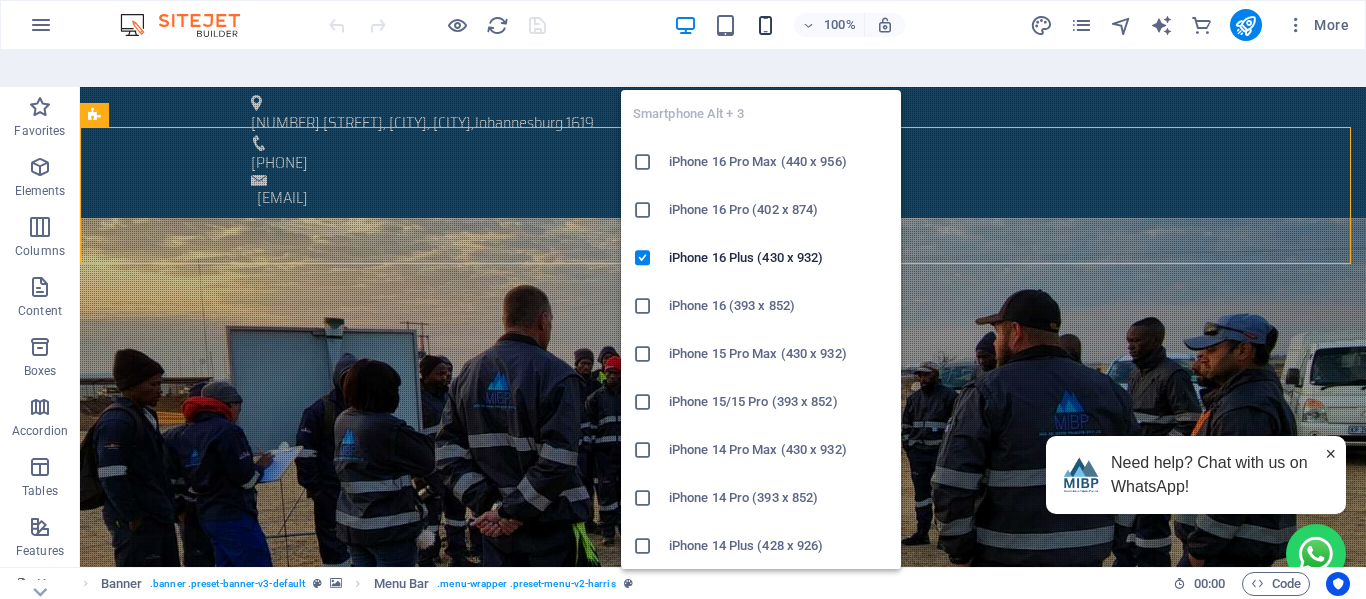 click at bounding box center (765, 25) 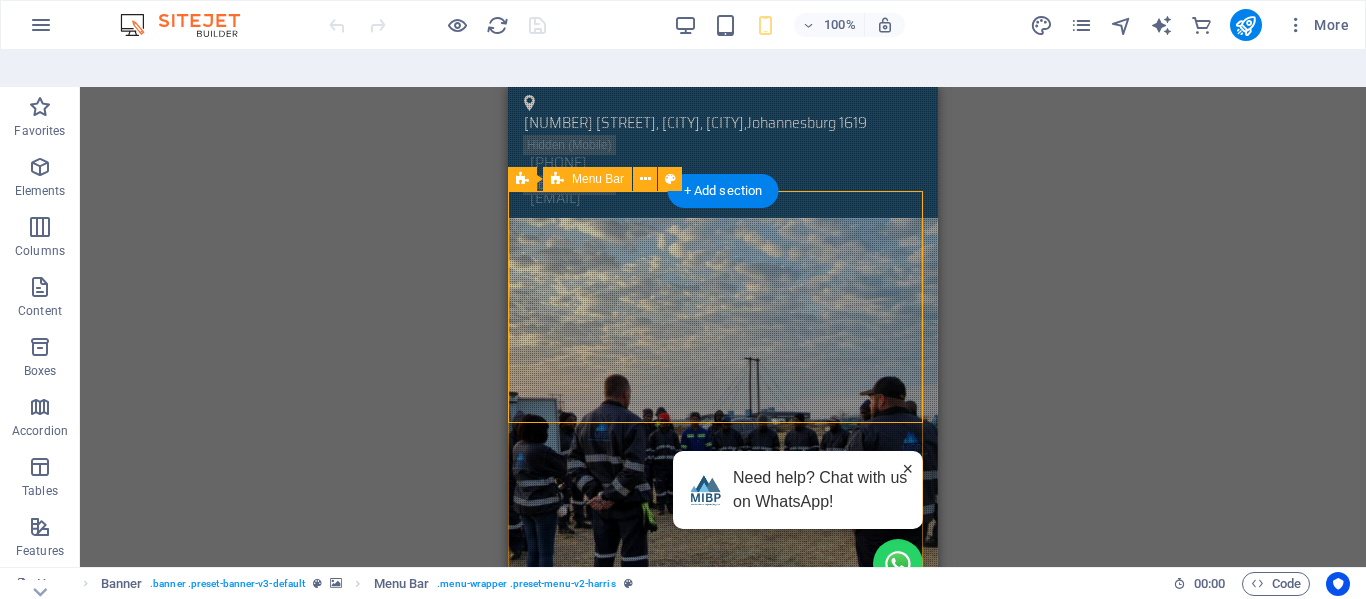 click on "Home About Services Civil Mechanical Electrical Consulting Environmental Equipment For Hire Contact" at bounding box center (723, 868) 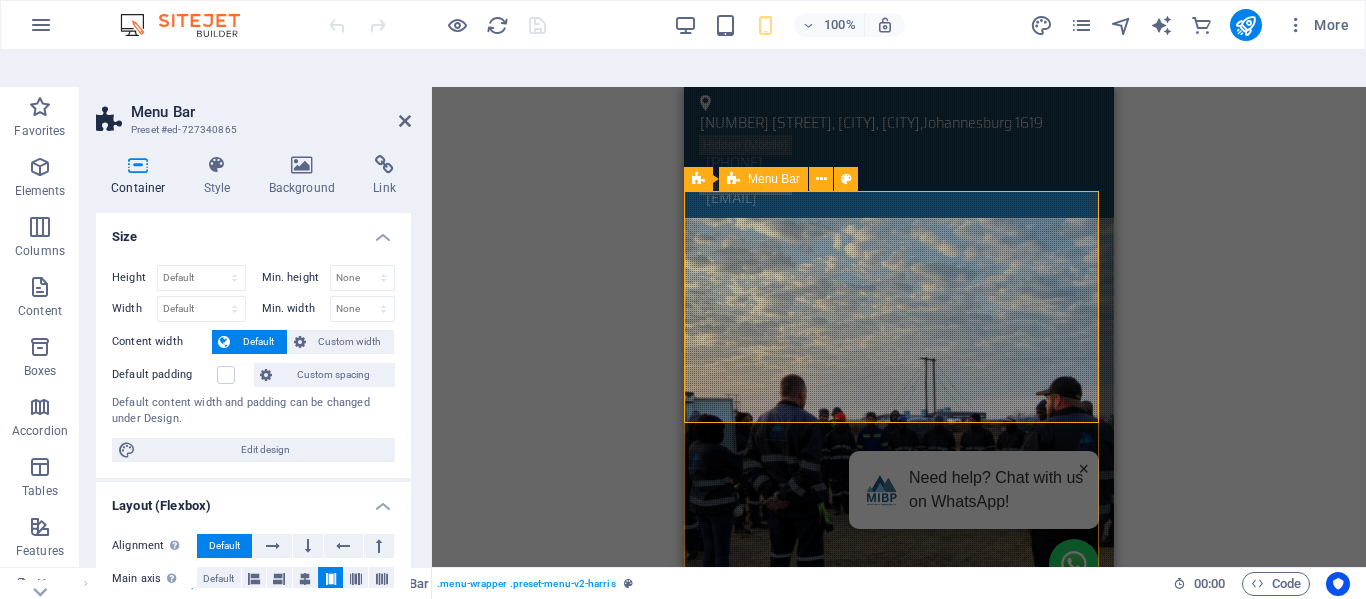 click on "Home About Services Civil Mechanical Electrical Consulting Environmental Equipment For Hire Contact" at bounding box center (899, 868) 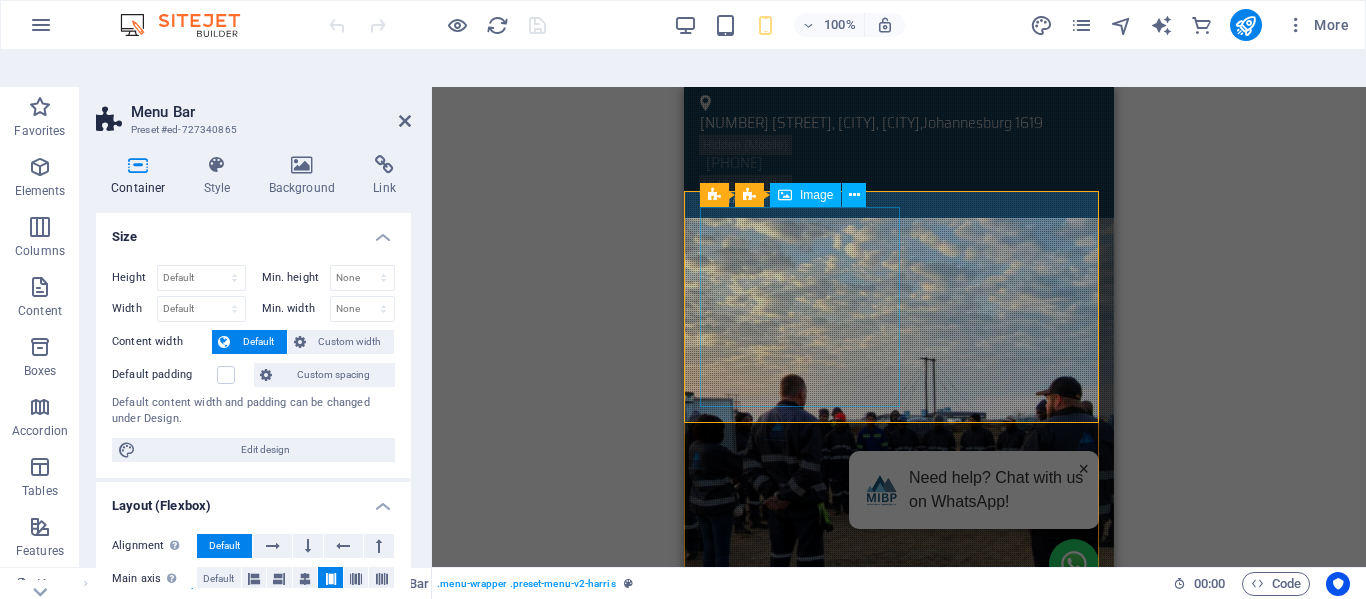 click at bounding box center (899, 856) 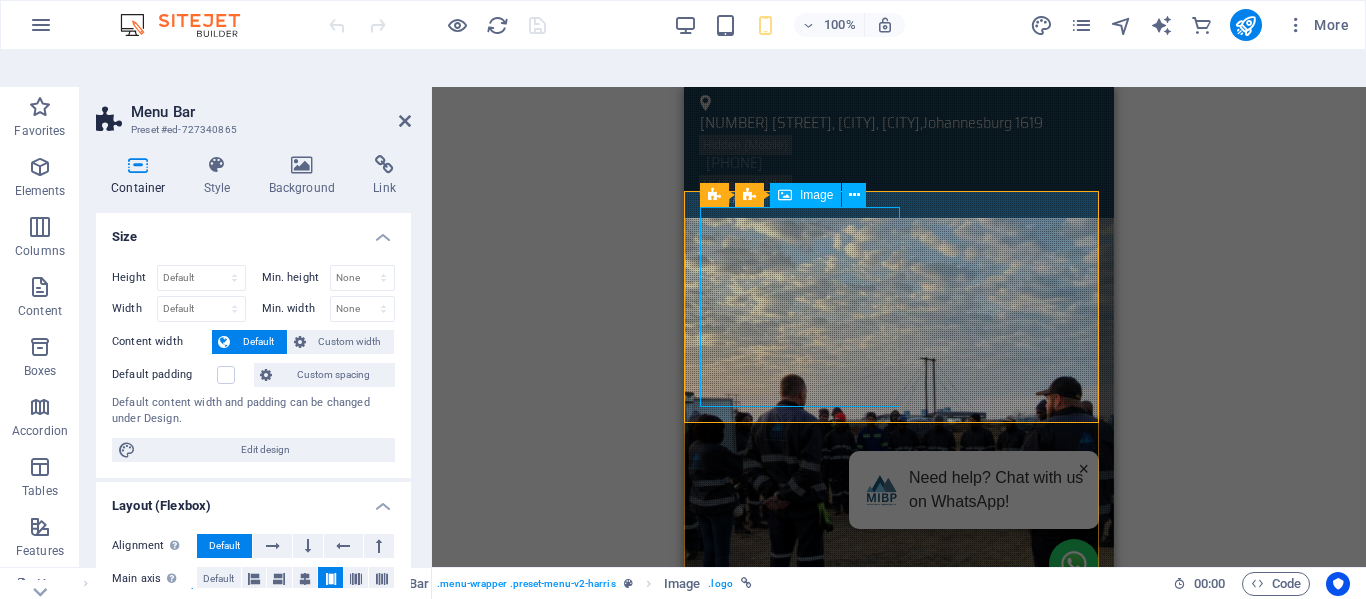 click at bounding box center [899, 856] 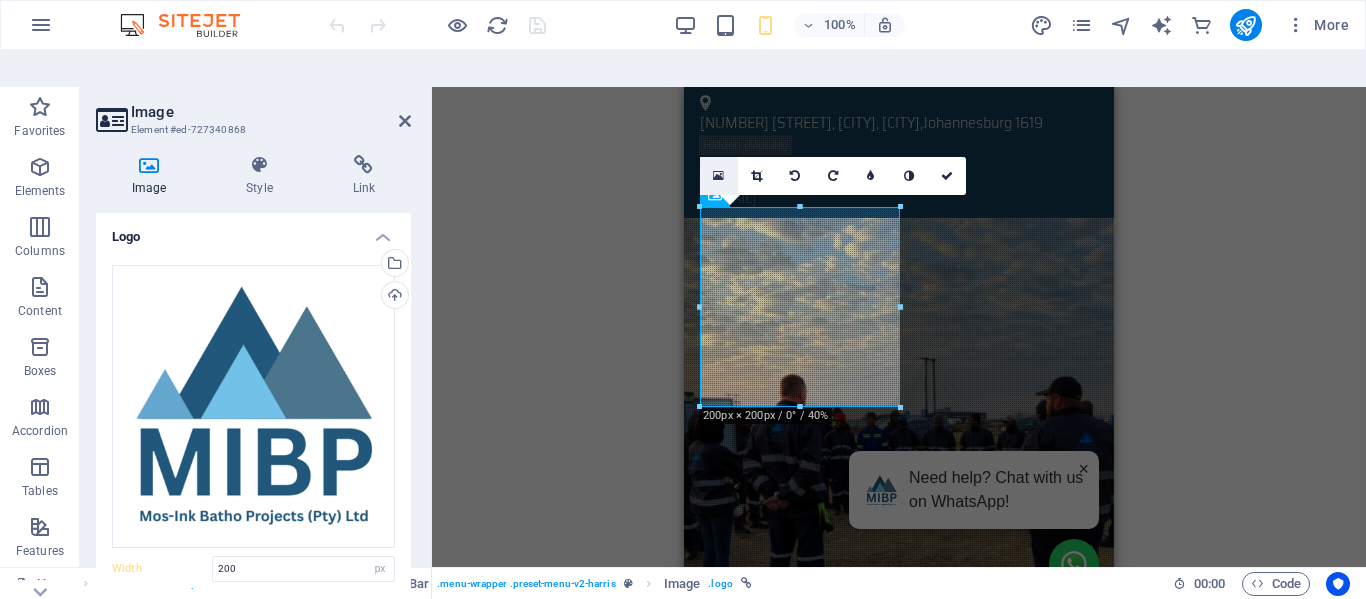 click at bounding box center [718, 176] 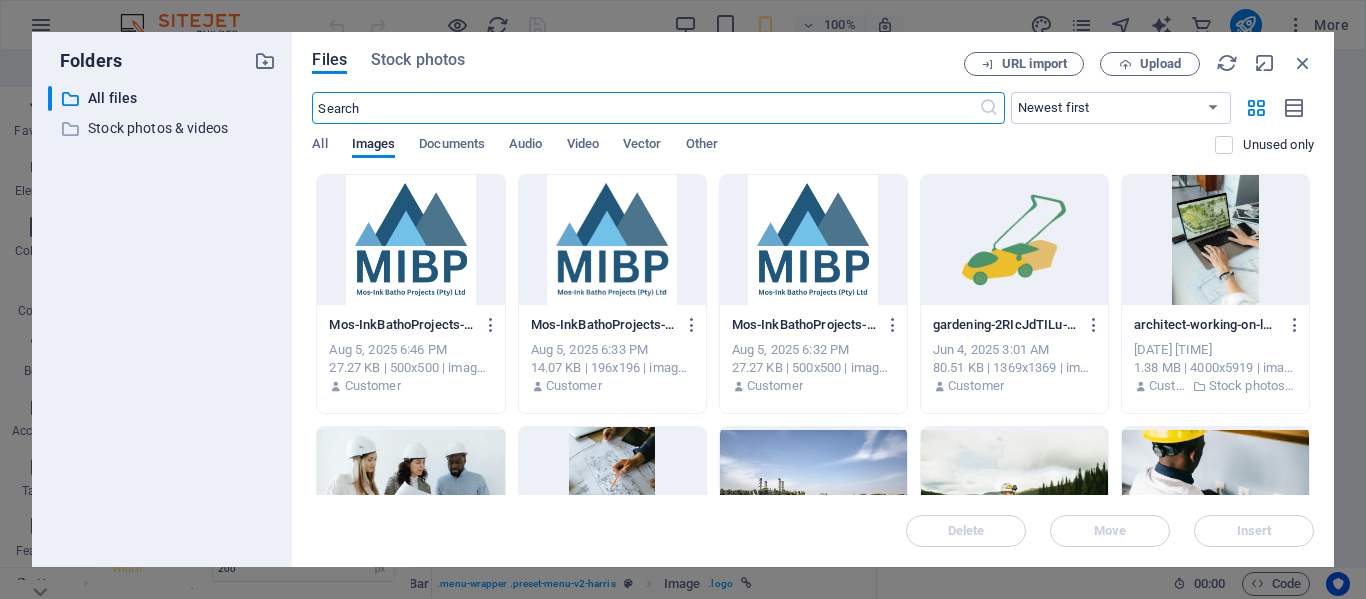 click at bounding box center (813, 240) 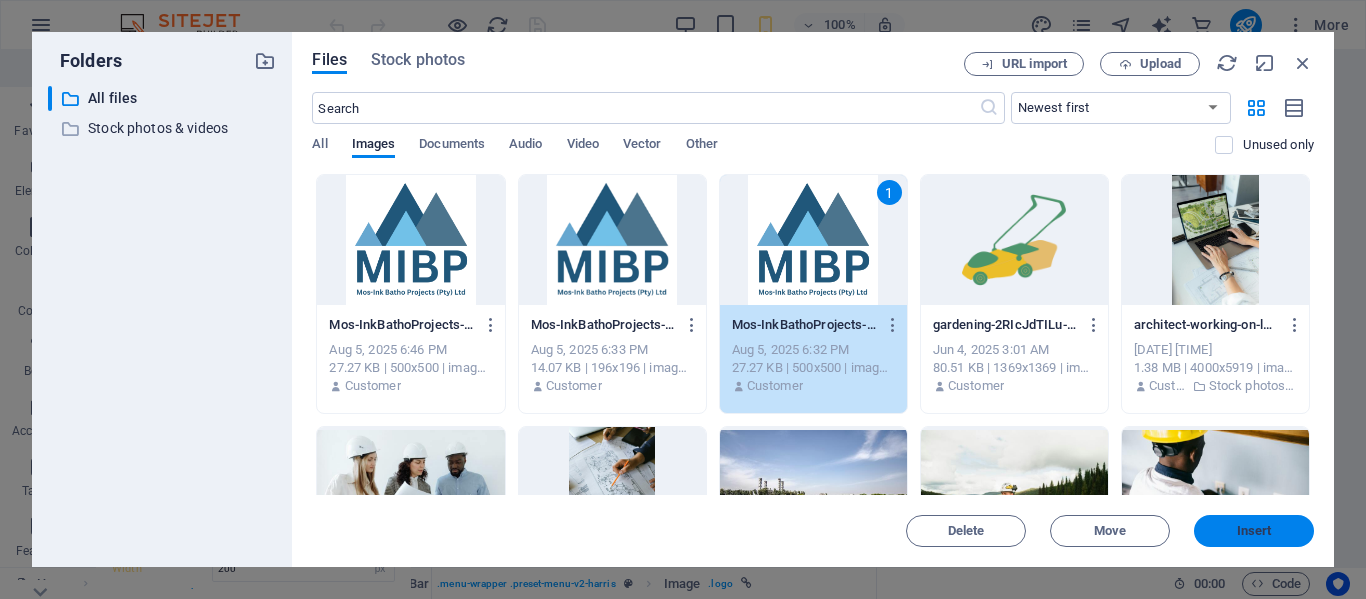 click on "Insert" at bounding box center (1254, 531) 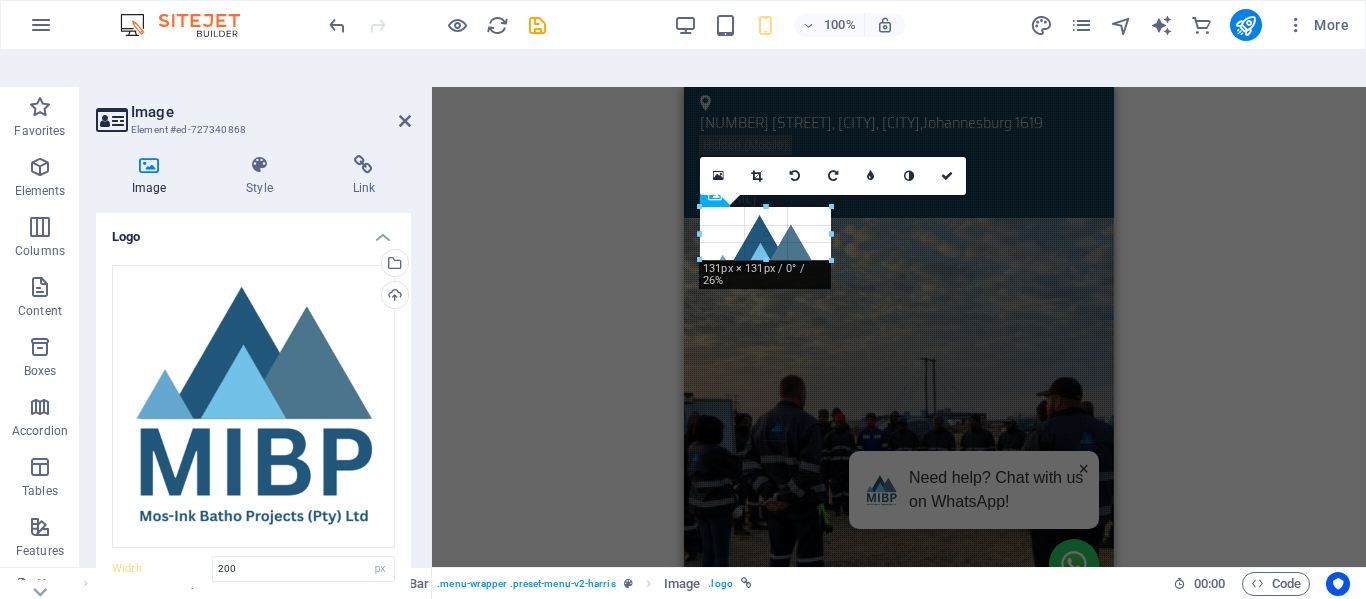 drag, startPoint x: 905, startPoint y: 372, endPoint x: 758, endPoint y: 11, distance: 389.78198 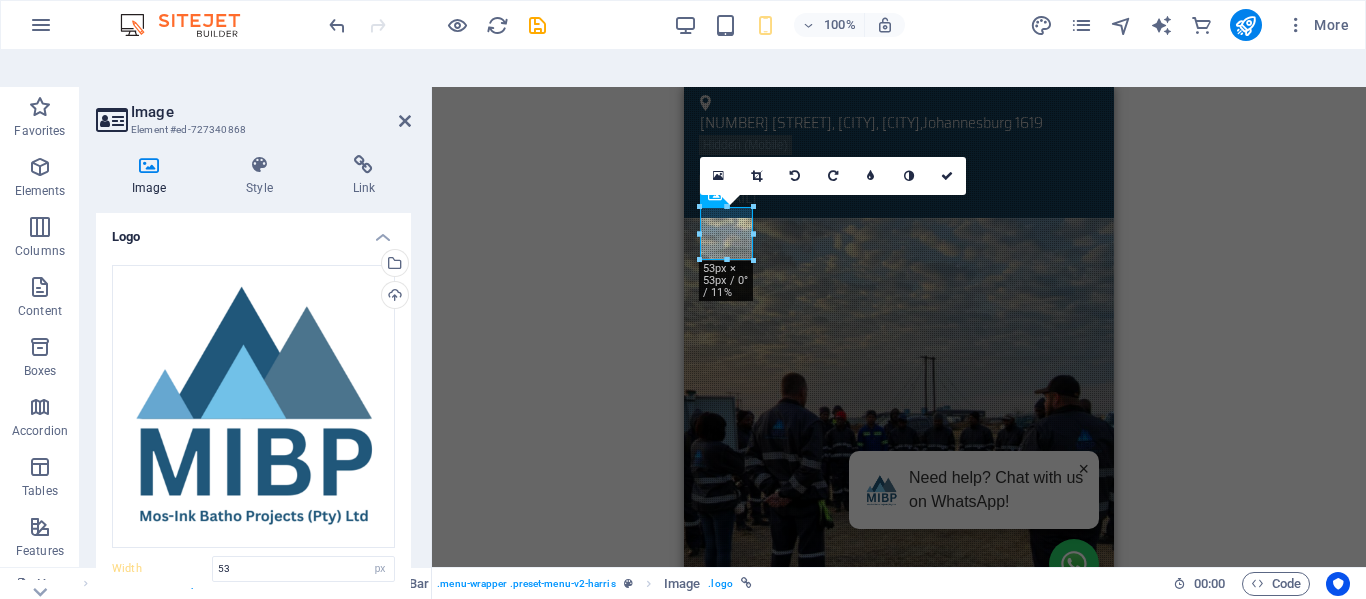 click on "H1   Banner   Container   Menu   Banner   Menu Bar   Menu Bar   Banner   Image   Info Bar   Container   Info Bar   Text   Container   Container   Container   Text   Container   Container   Container   Text 180 170 160 150 140 130 120 110 100 90 80 70 60 50 40 30 20 10 0 -10 -20 -30 -40 -50 -60 -70 -80 -90 -100 -110 -120 -130 -140 -150 -160 -170 53px × 53px / 0° / 11% 16:10 16:9 4:3 1:1 1:2 0" at bounding box center [899, 345] 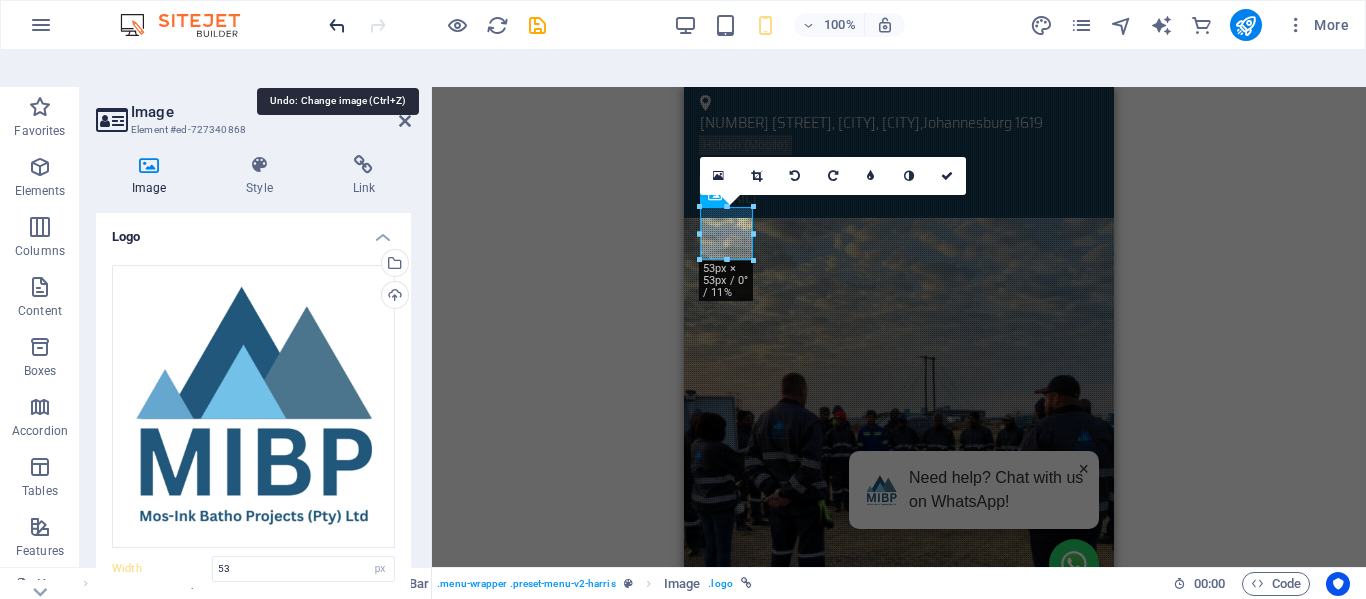 click at bounding box center (337, 25) 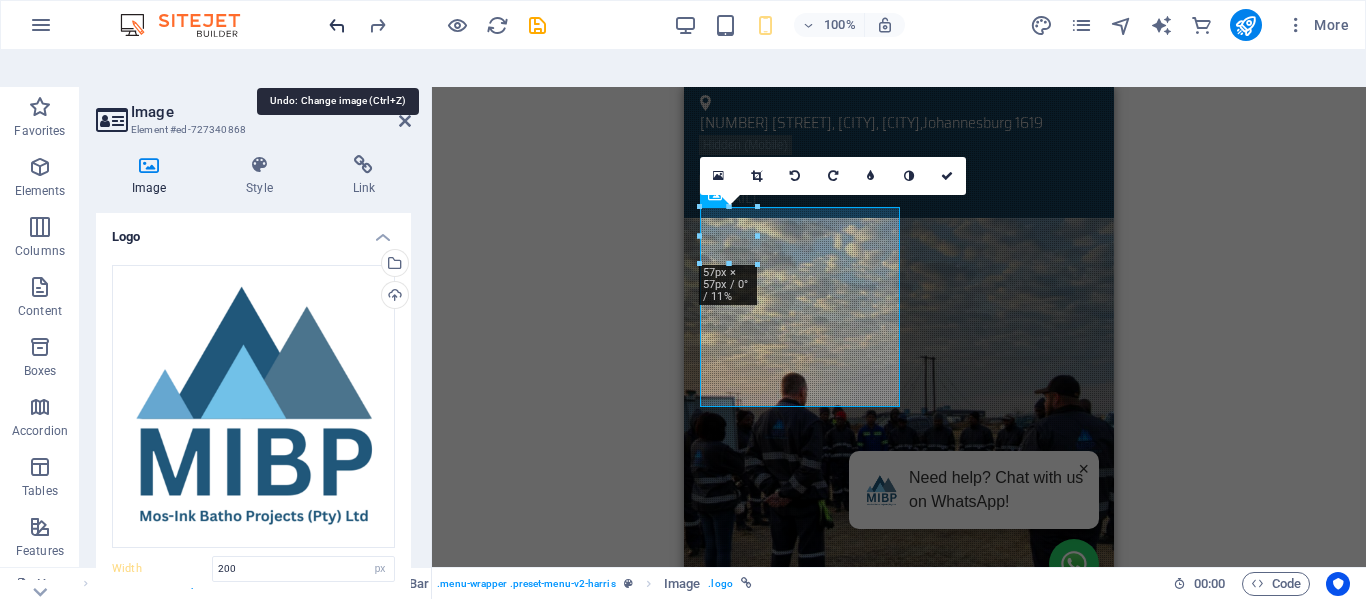 click at bounding box center (337, 25) 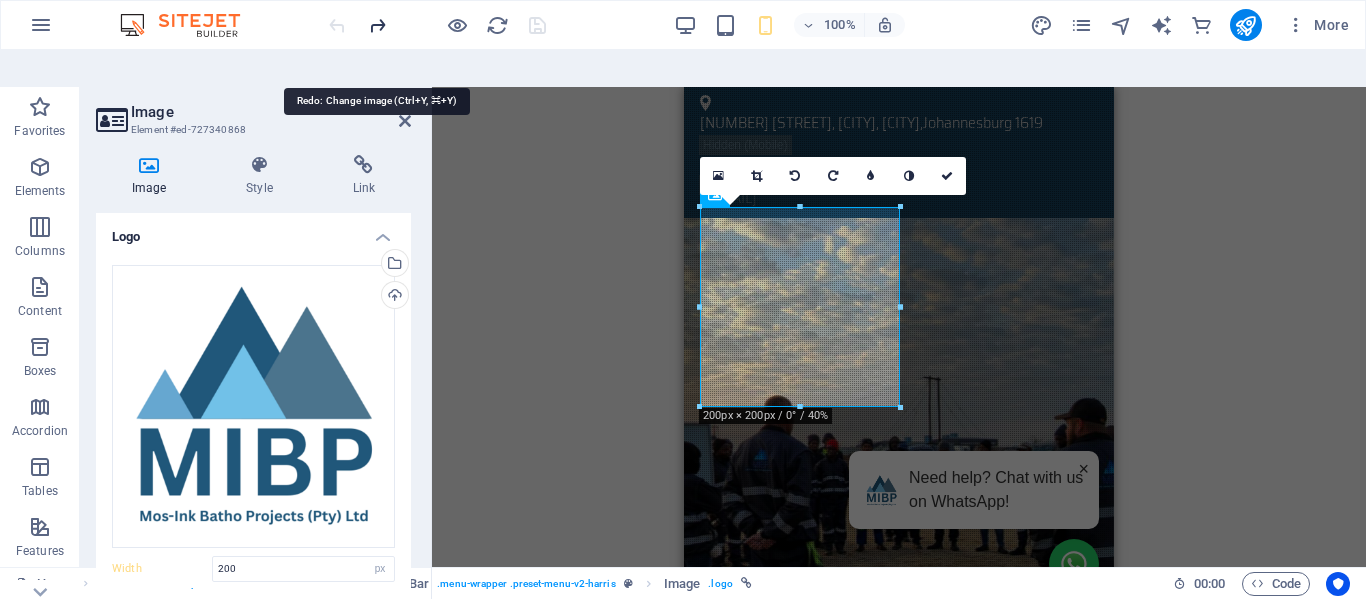 click at bounding box center [377, 25] 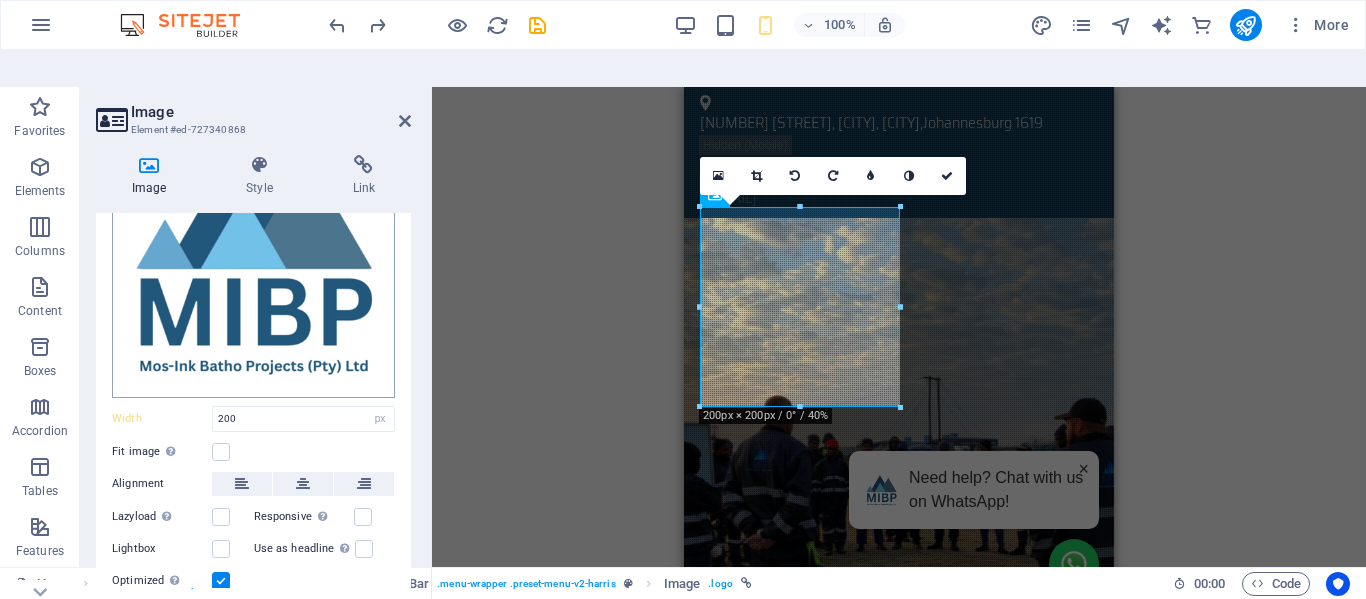 scroll, scrollTop: 200, scrollLeft: 0, axis: vertical 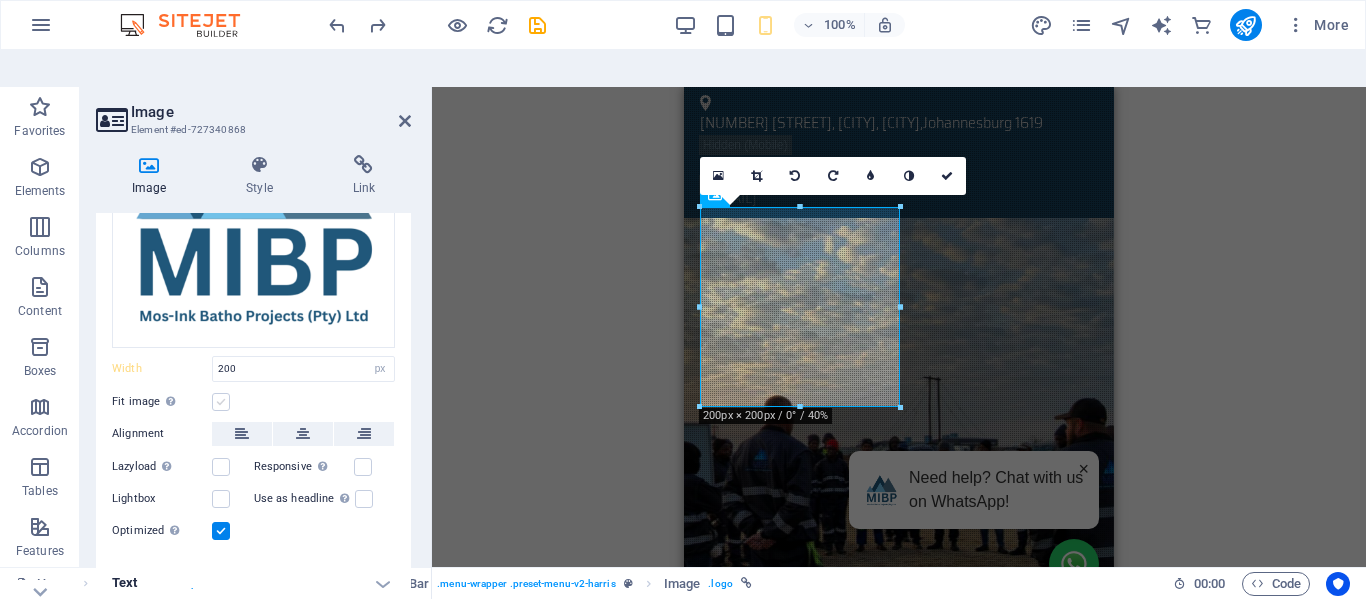 click at bounding box center (221, 402) 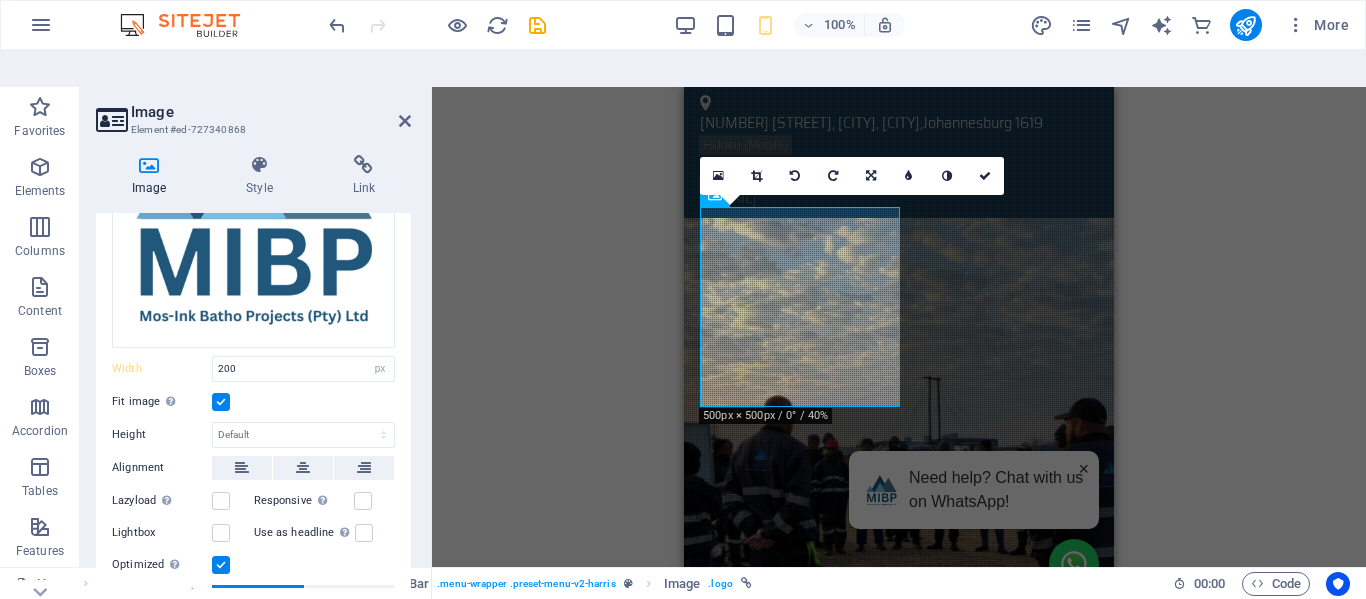 click at bounding box center [221, 402] 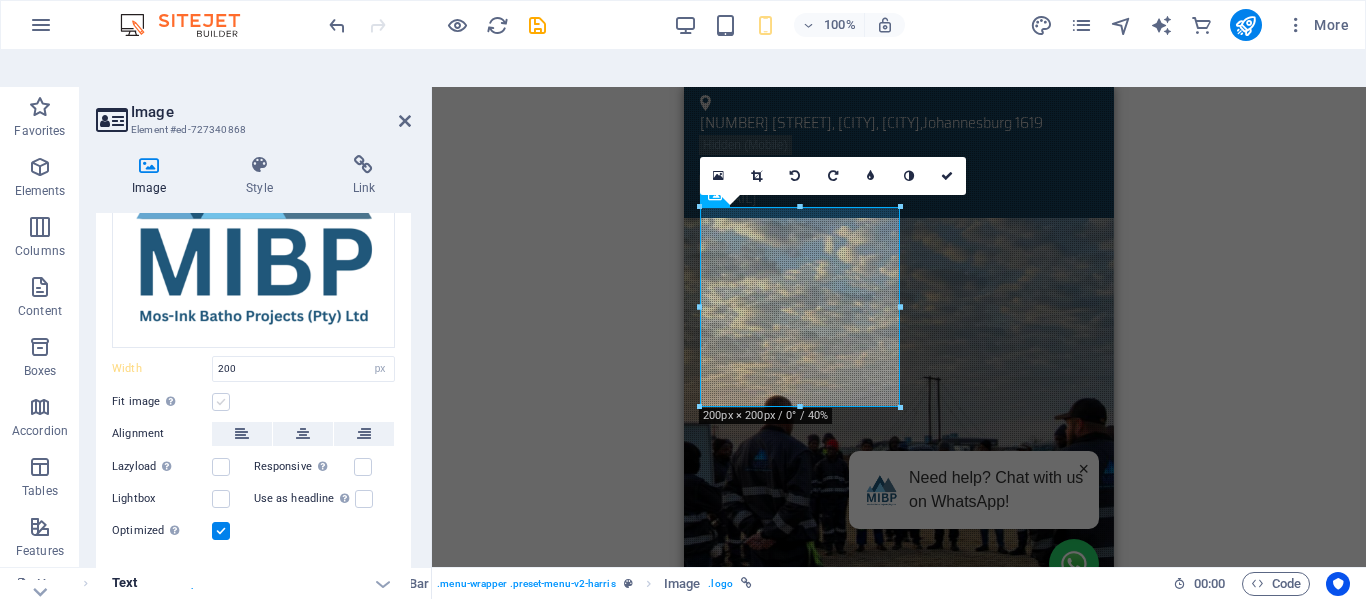 click at bounding box center [221, 402] 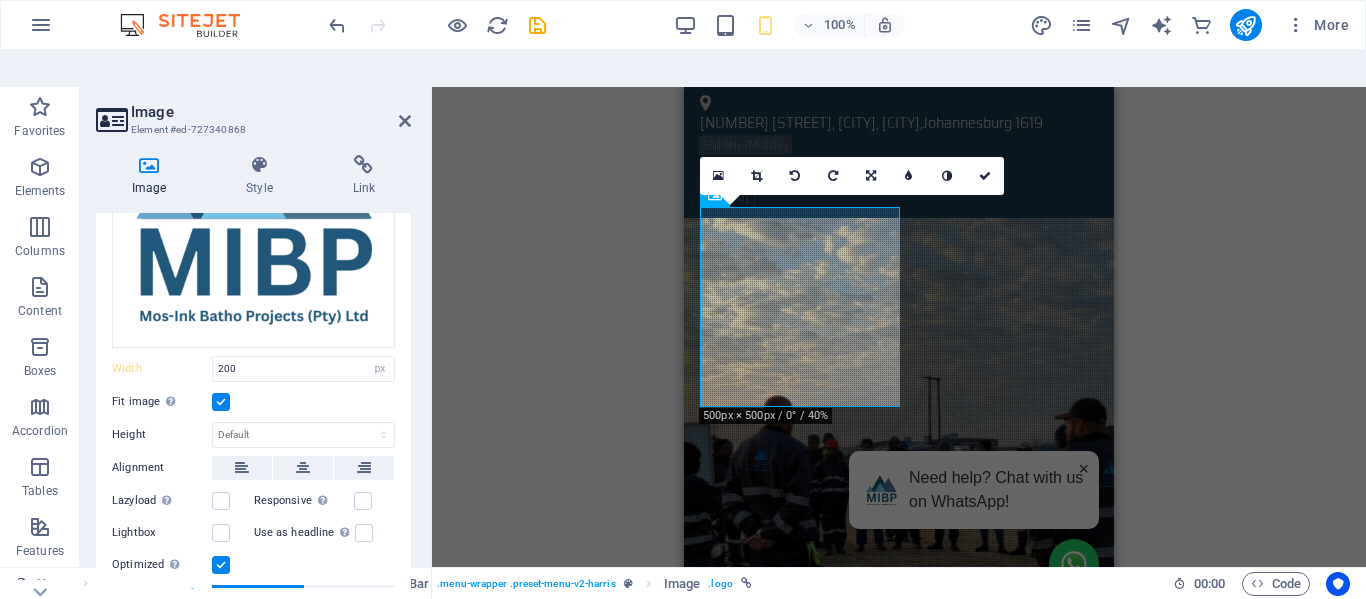 click at bounding box center (221, 402) 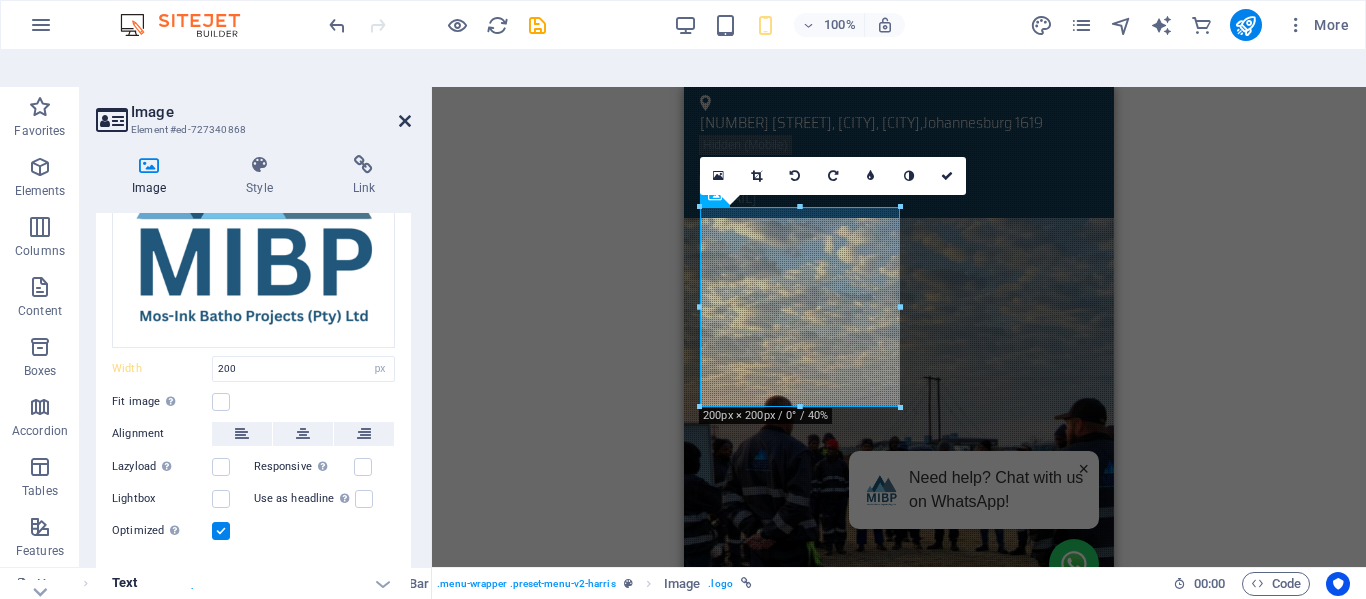 click at bounding box center (405, 121) 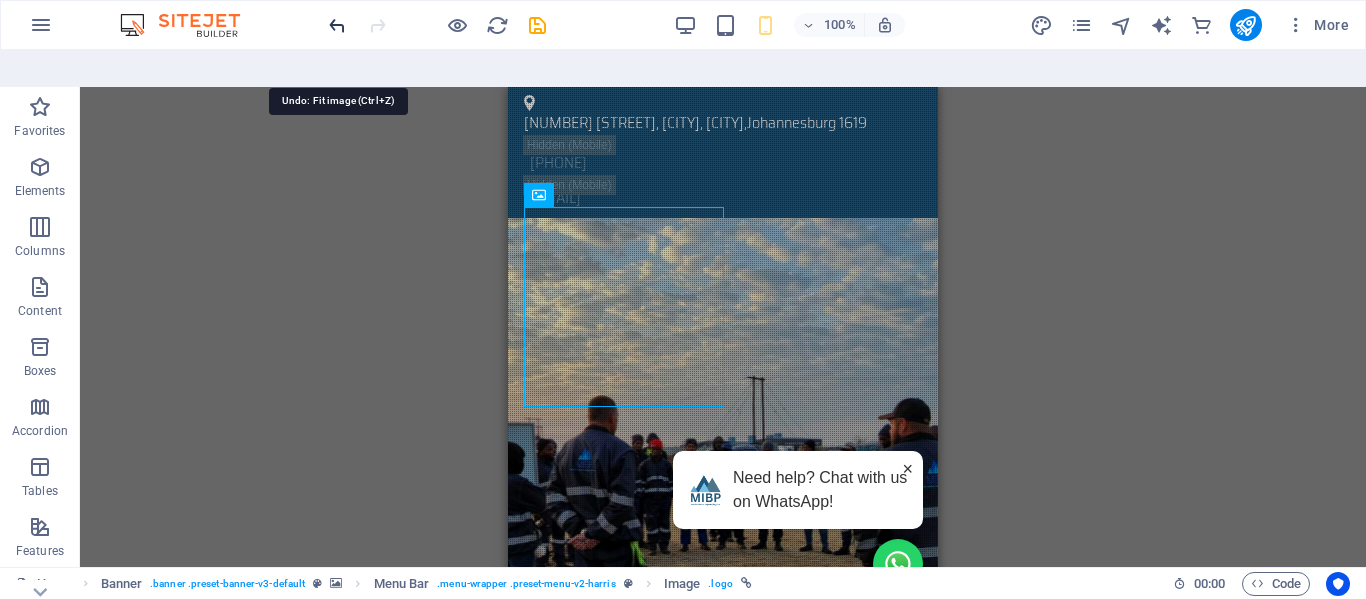 click at bounding box center [337, 25] 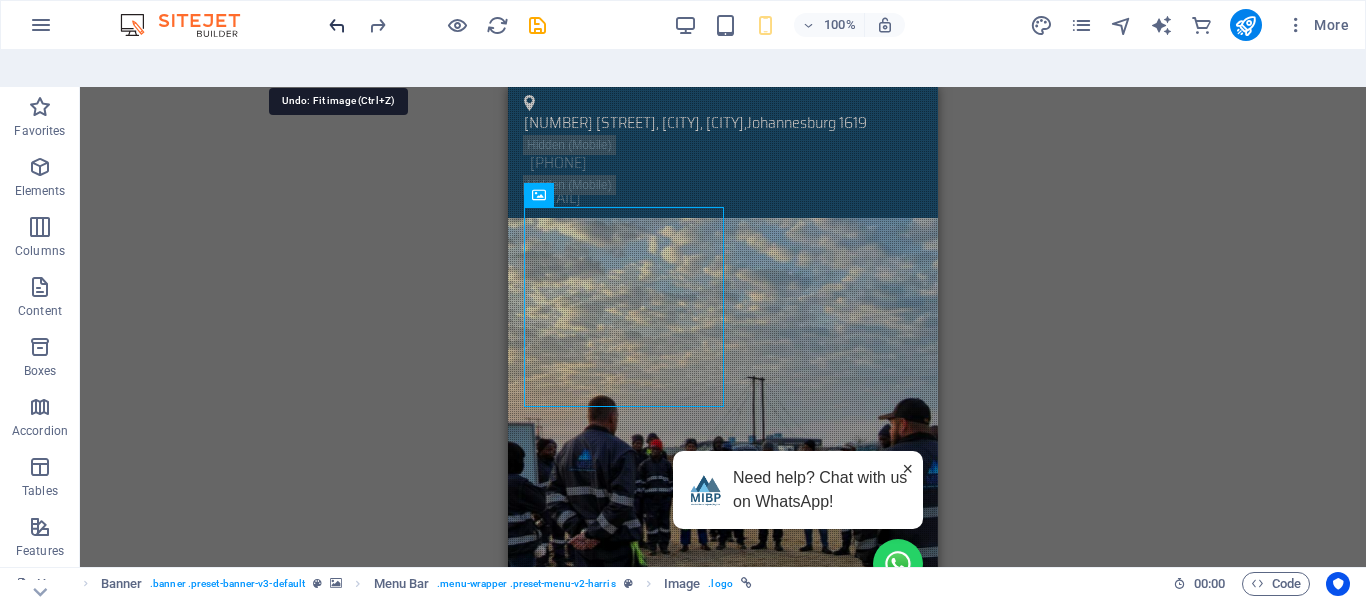 click at bounding box center [337, 25] 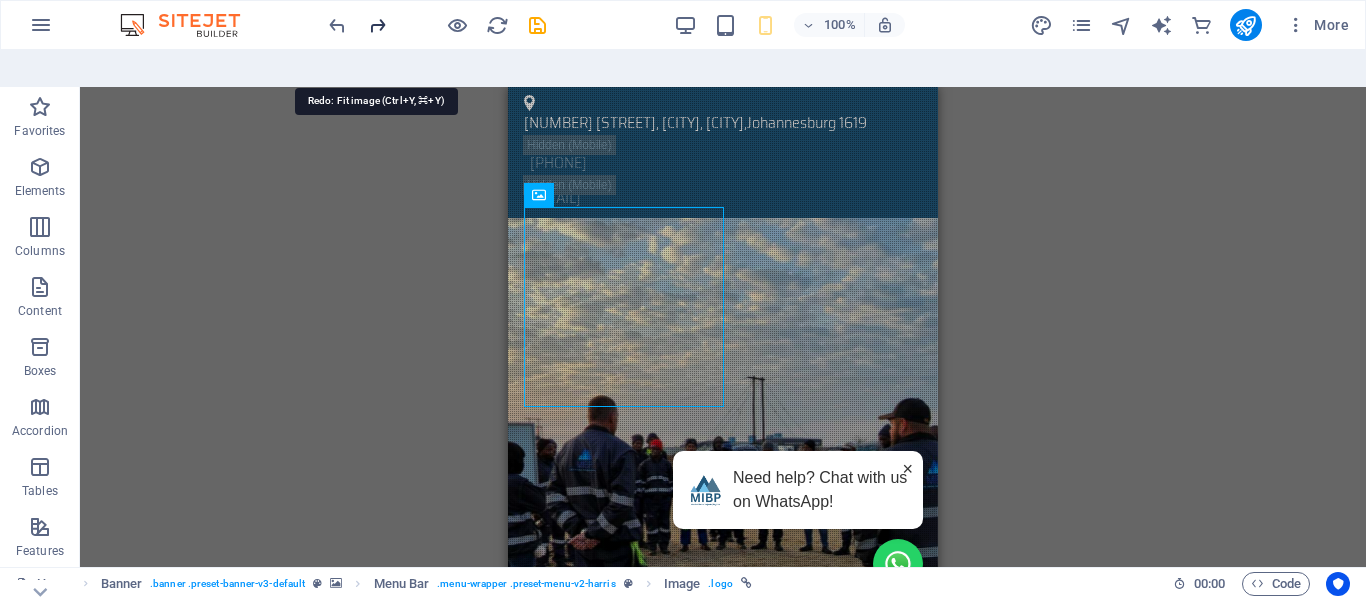 click at bounding box center [377, 25] 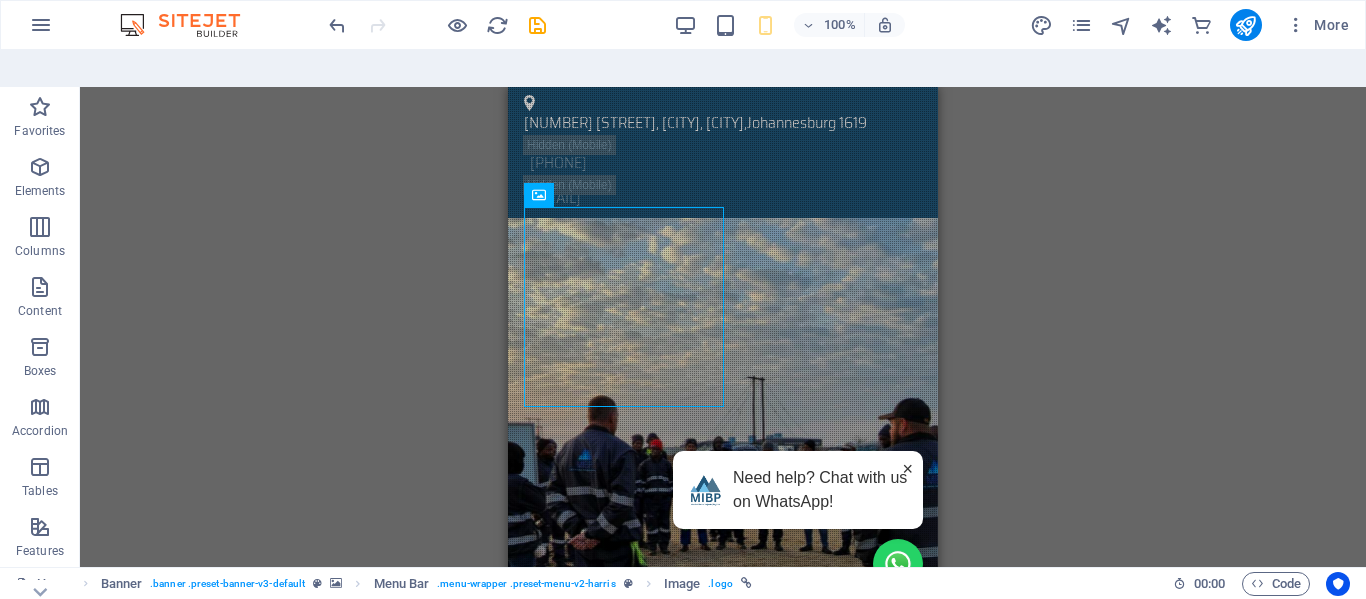 click at bounding box center (437, 25) 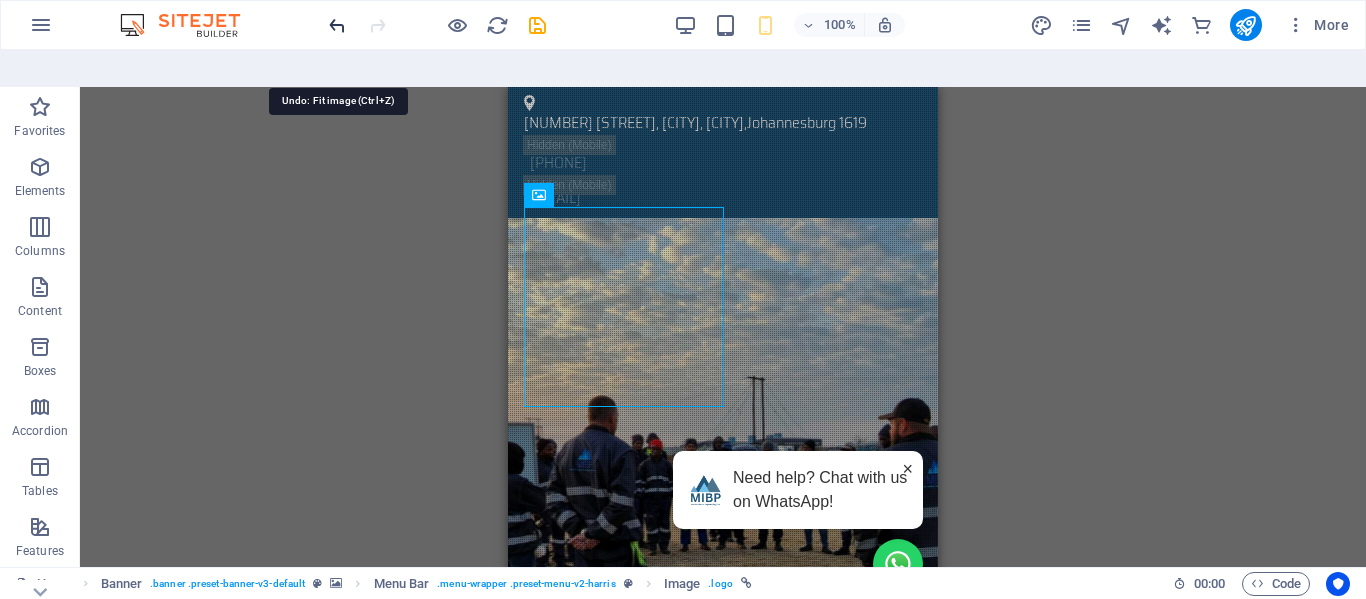 click at bounding box center (337, 25) 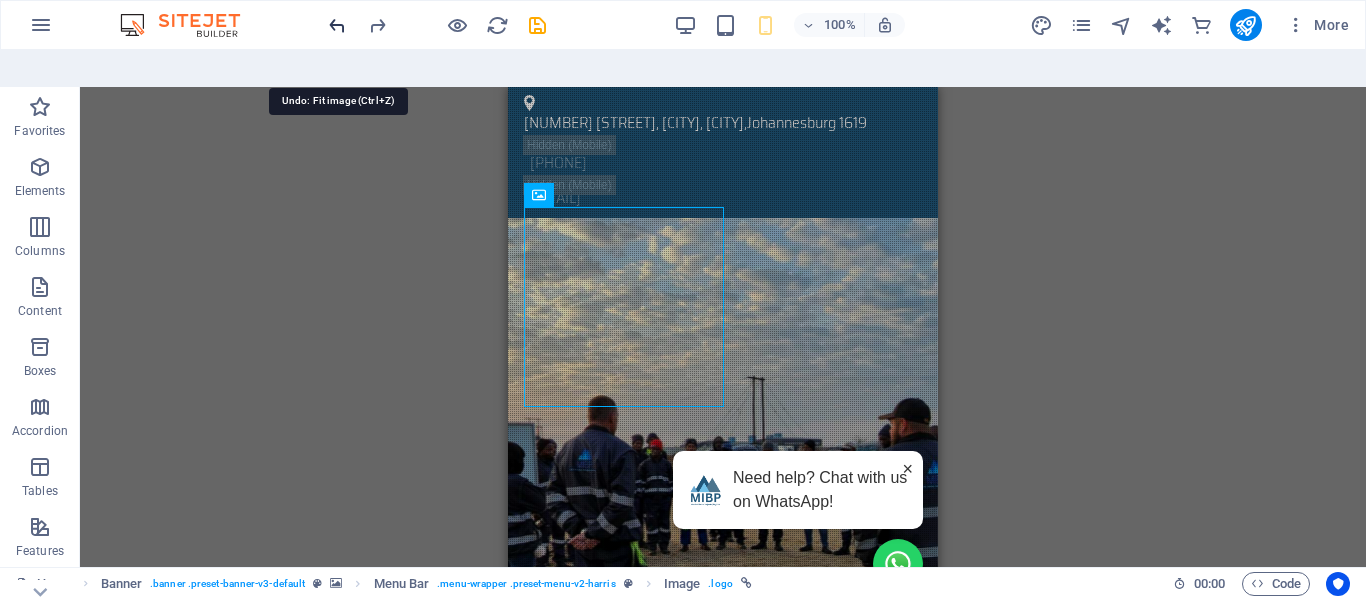 click at bounding box center (337, 25) 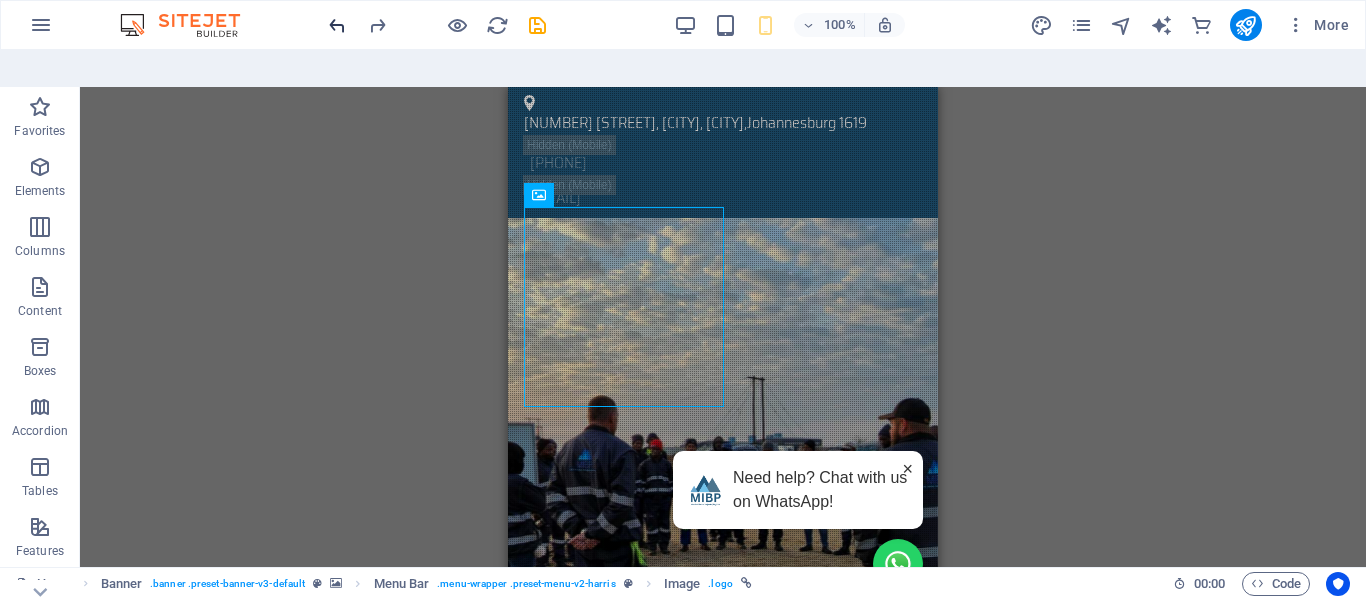 click at bounding box center [337, 25] 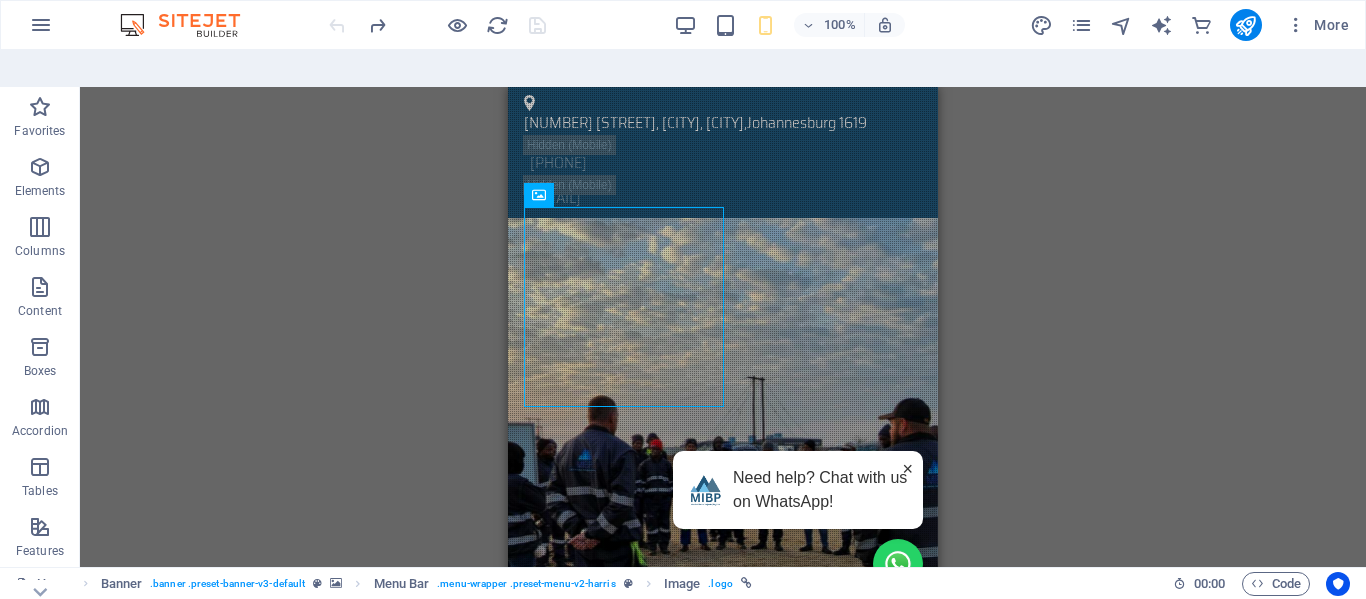 click on "H1   Banner   Container   Menu   Banner   Menu Bar   Banner   Image   Info Bar   Container   Info Bar   Text   Container   Container   Container   Text   Menu Bar   Container   Container   Container   Text" at bounding box center (723, 345) 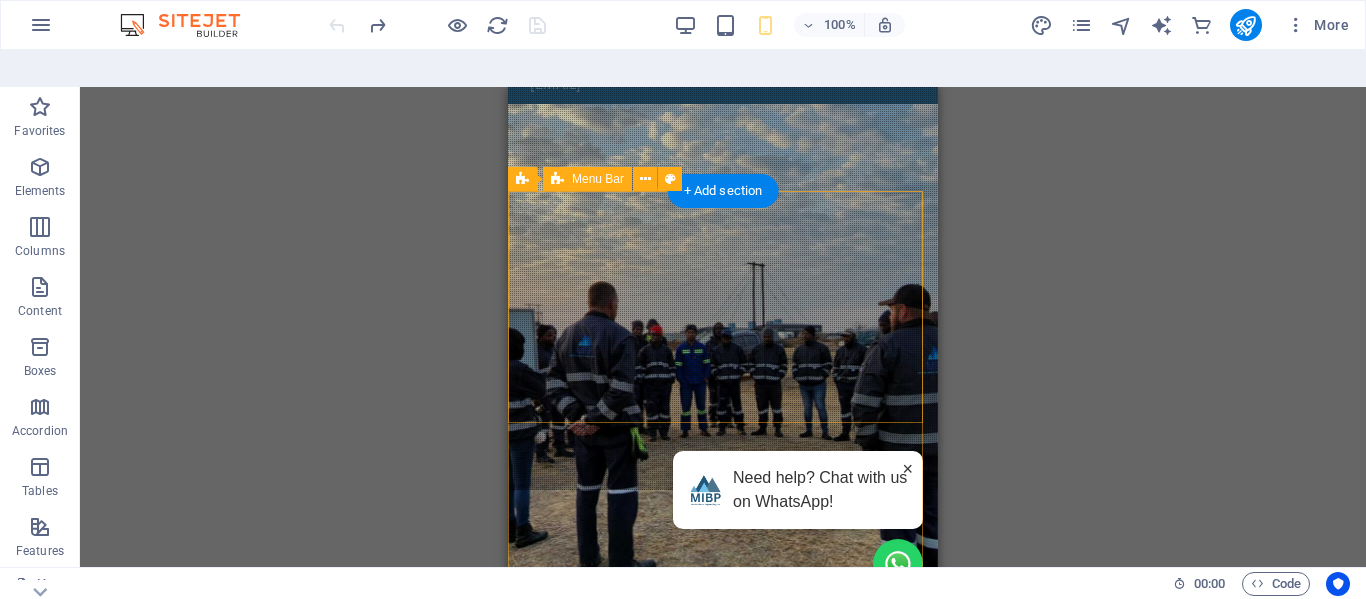 scroll, scrollTop: 0, scrollLeft: 0, axis: both 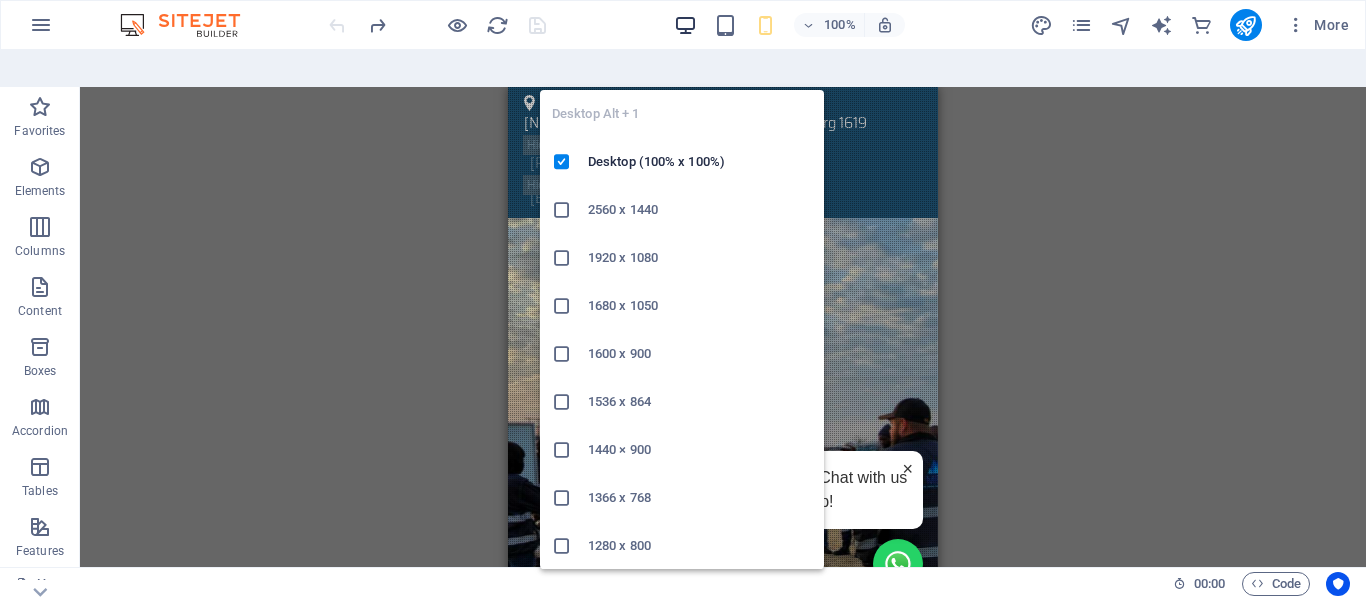 click at bounding box center (685, 25) 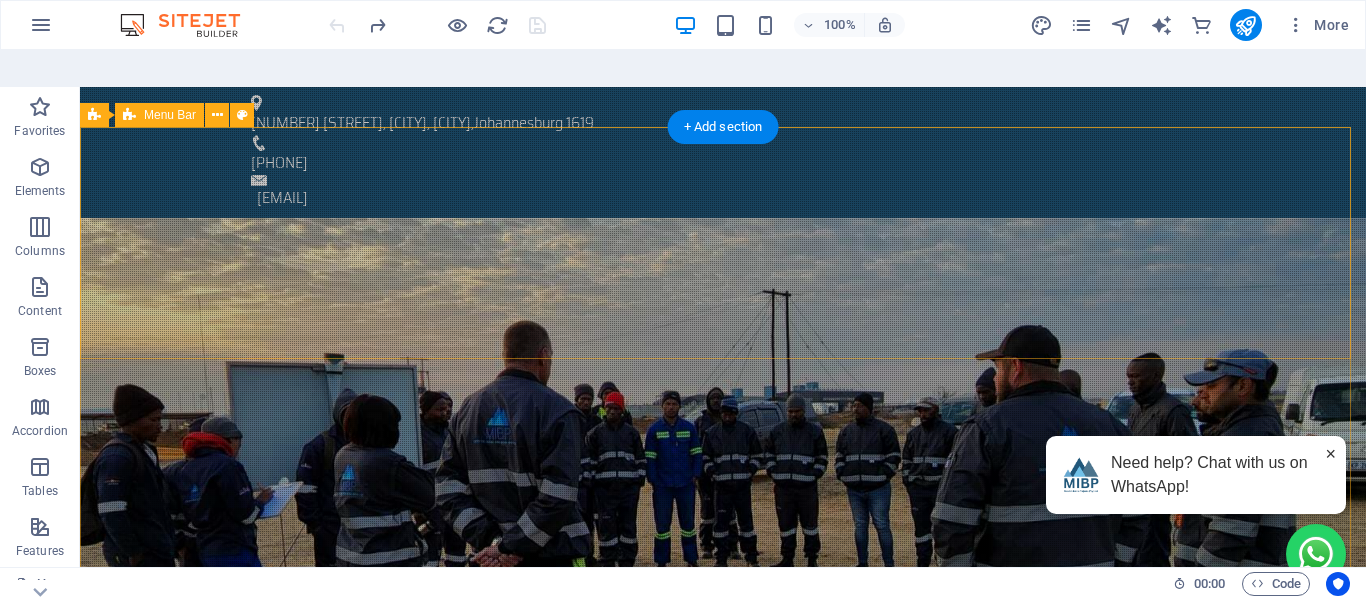 click on "Home About Services Civil Mechanical Electrical Consulting Environmental Equipment For Hire Contact" at bounding box center [723, 943] 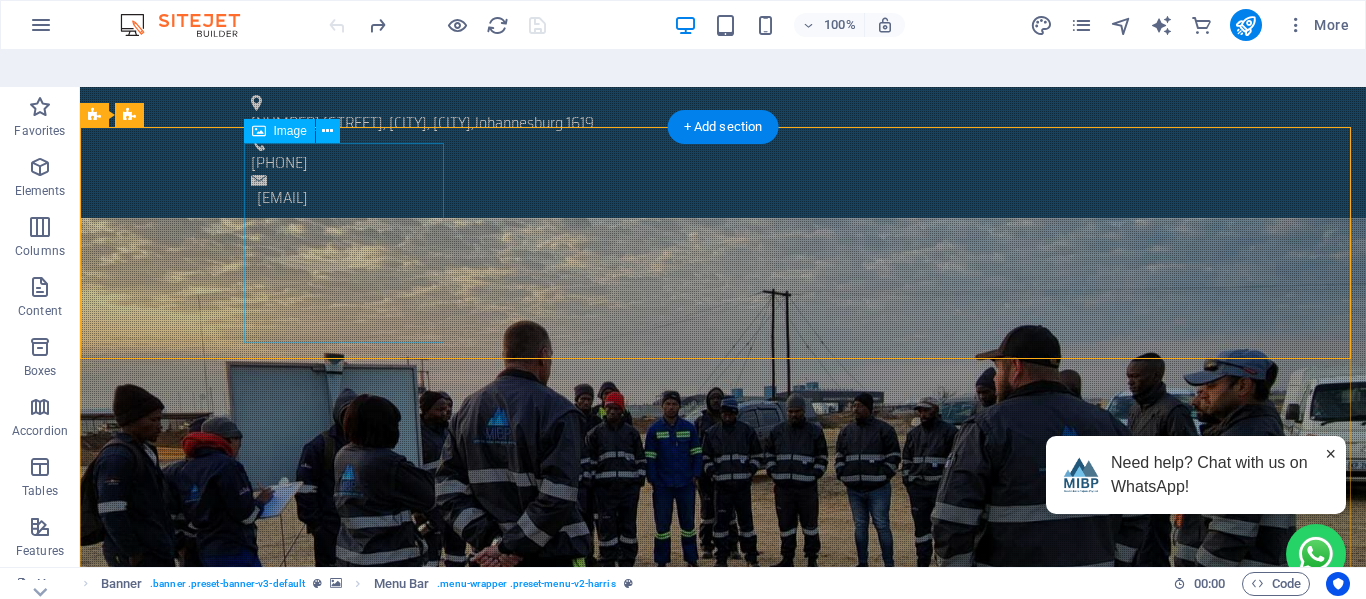 click at bounding box center [723, 927] 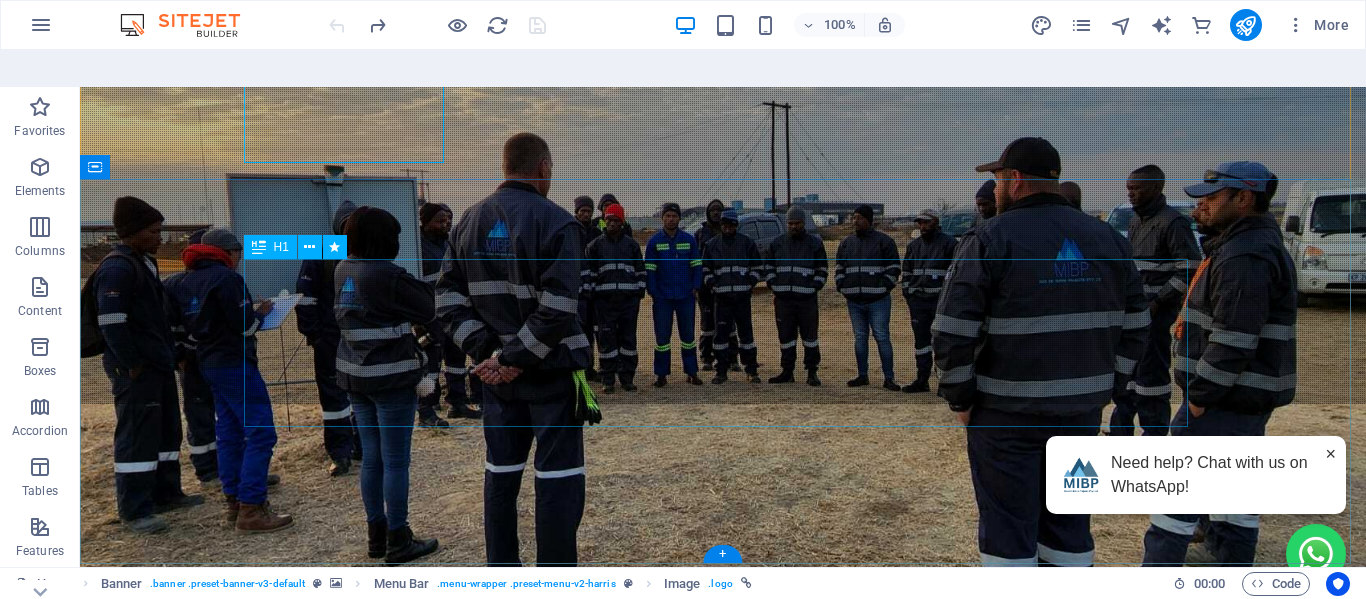 scroll, scrollTop: 0, scrollLeft: 0, axis: both 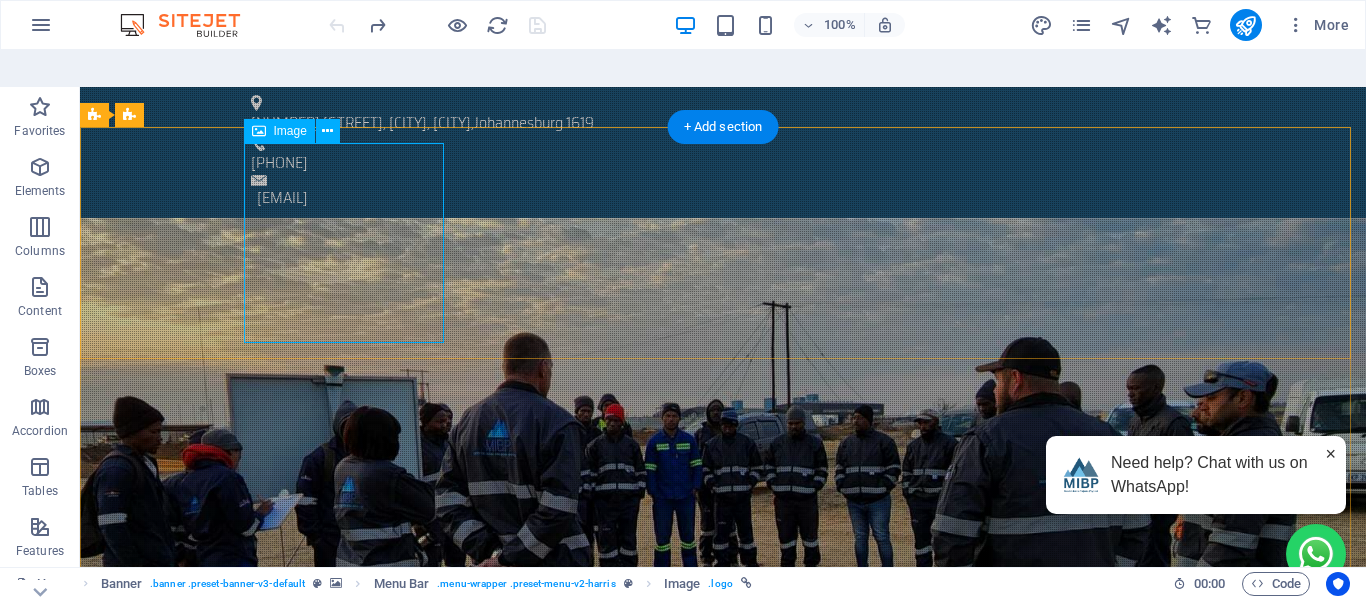 click at bounding box center (723, 951) 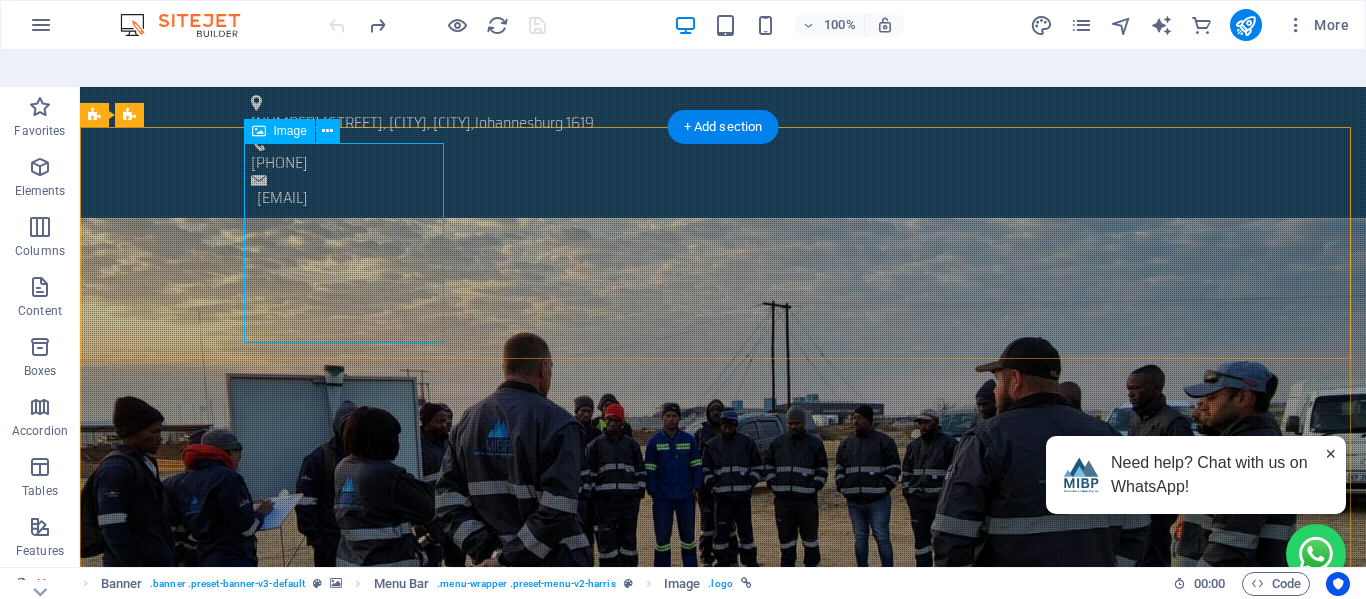 click at bounding box center (723, 951) 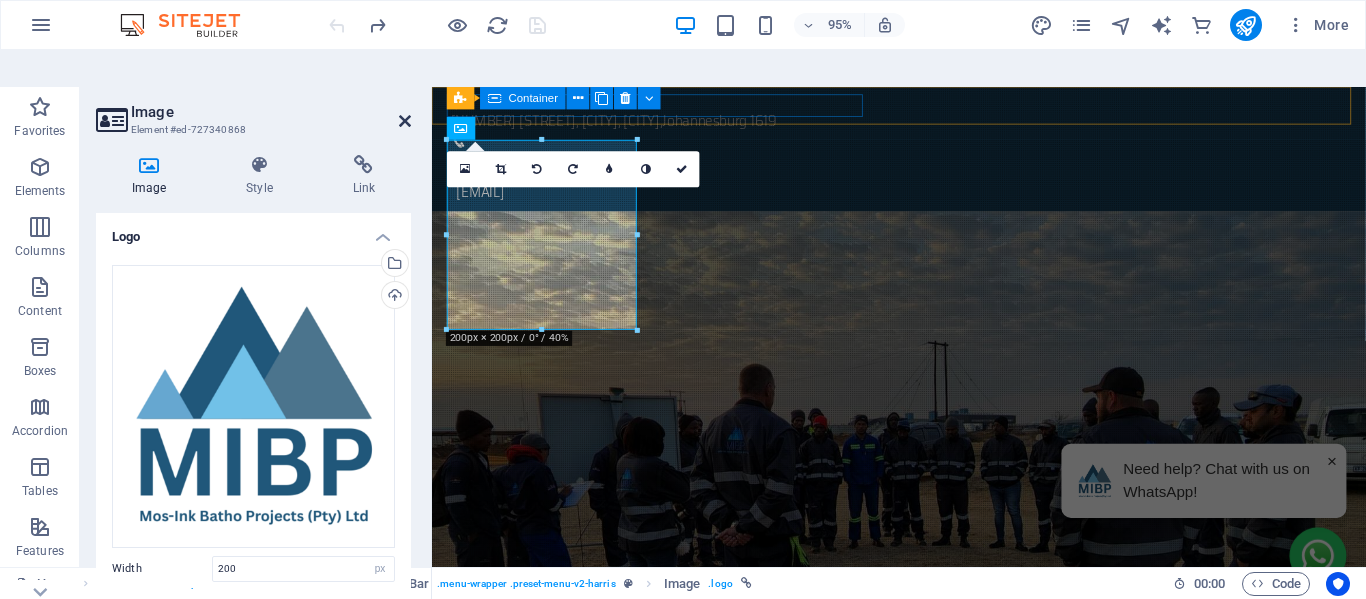 click at bounding box center [405, 121] 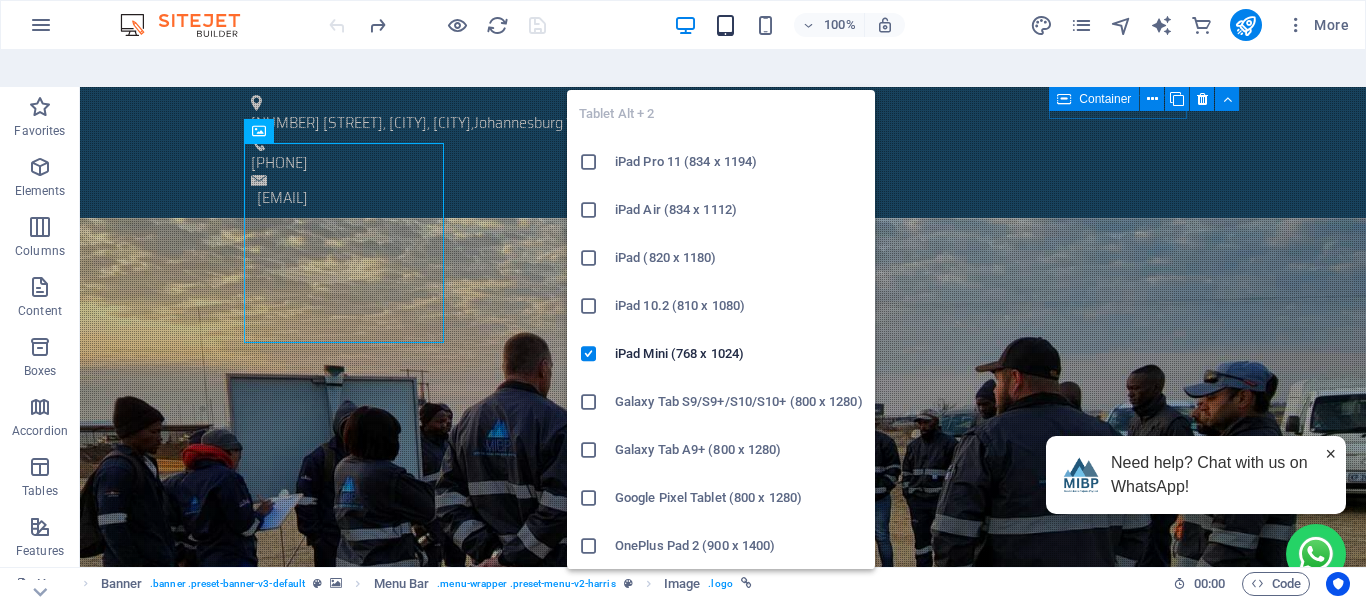 click at bounding box center [725, 25] 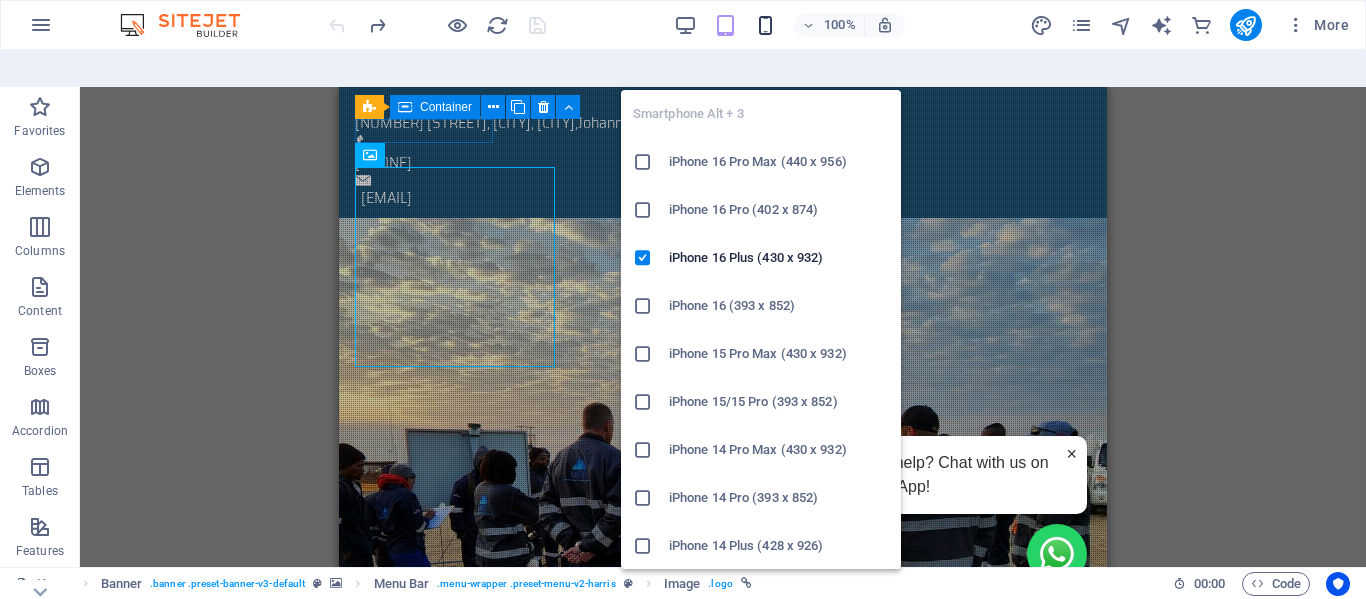 click at bounding box center (765, 25) 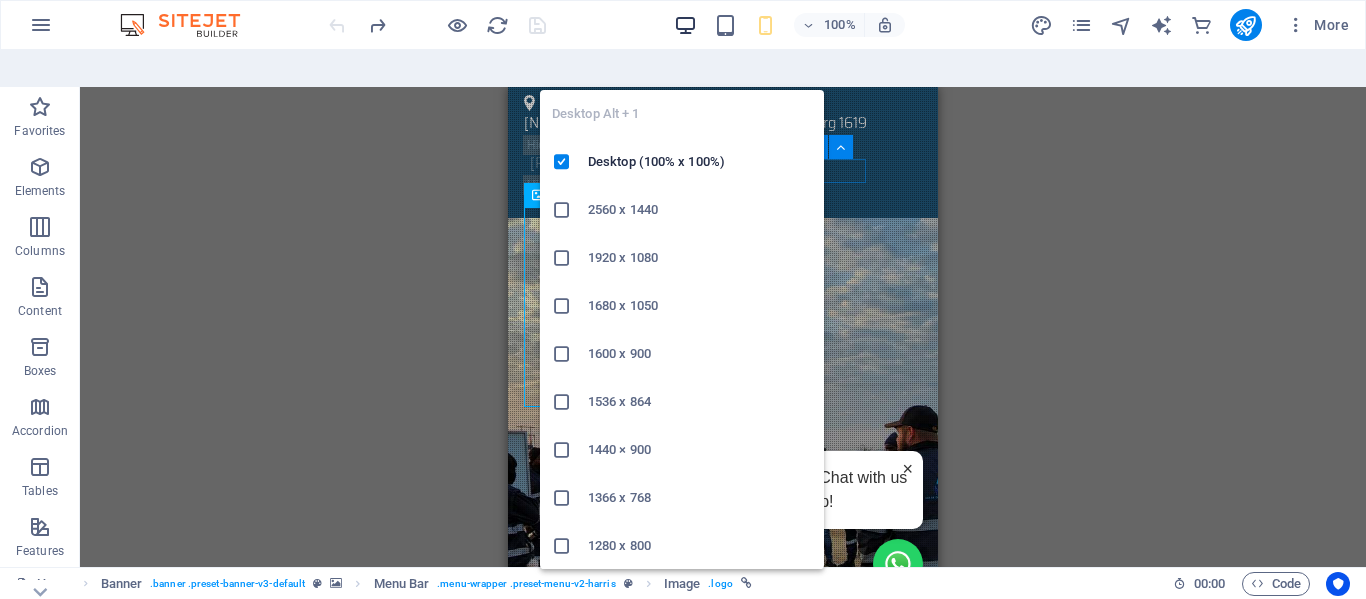 click at bounding box center [685, 25] 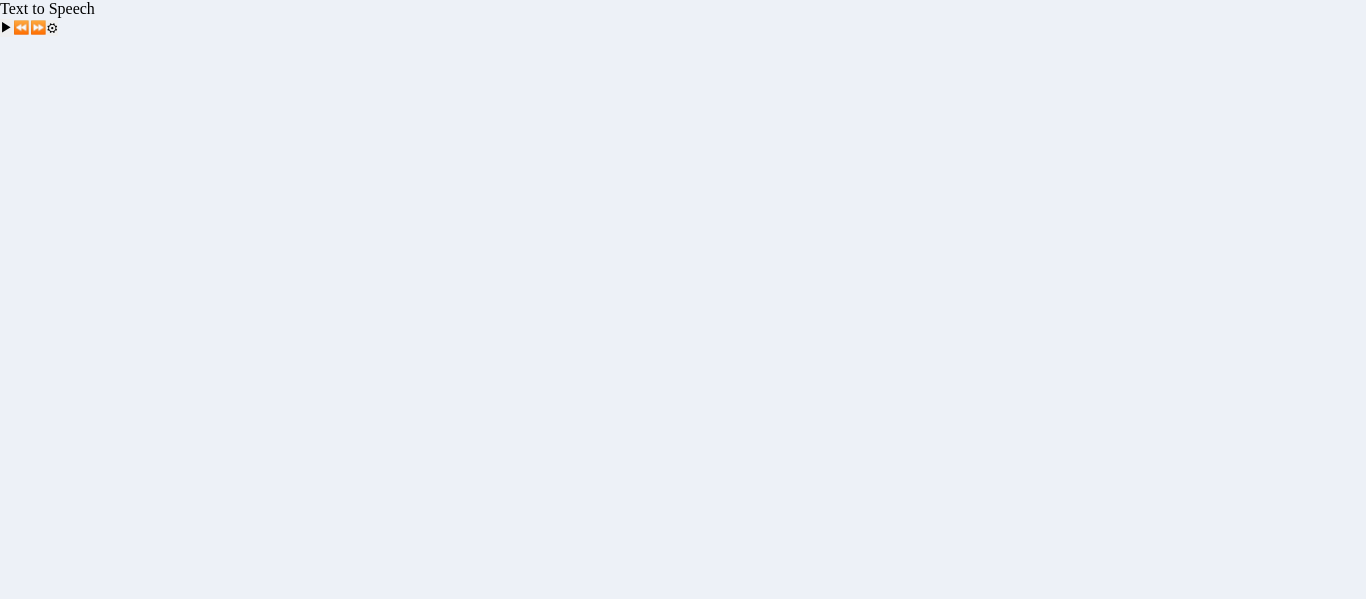 scroll, scrollTop: 0, scrollLeft: 0, axis: both 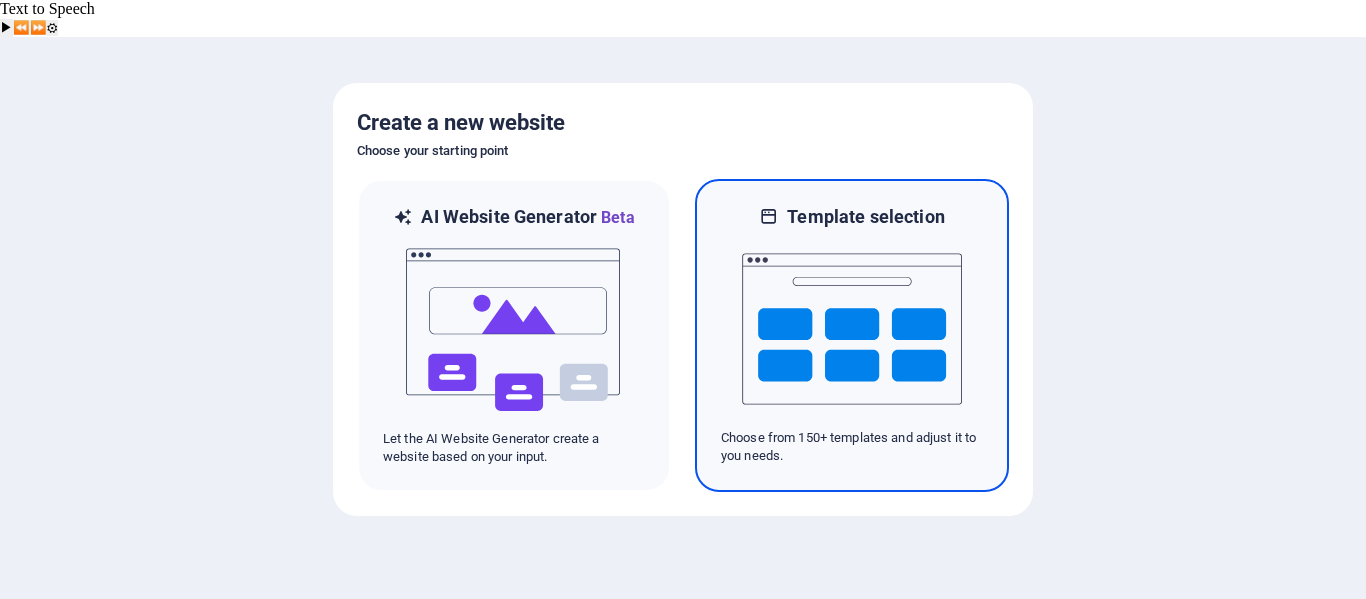 click at bounding box center [852, 329] 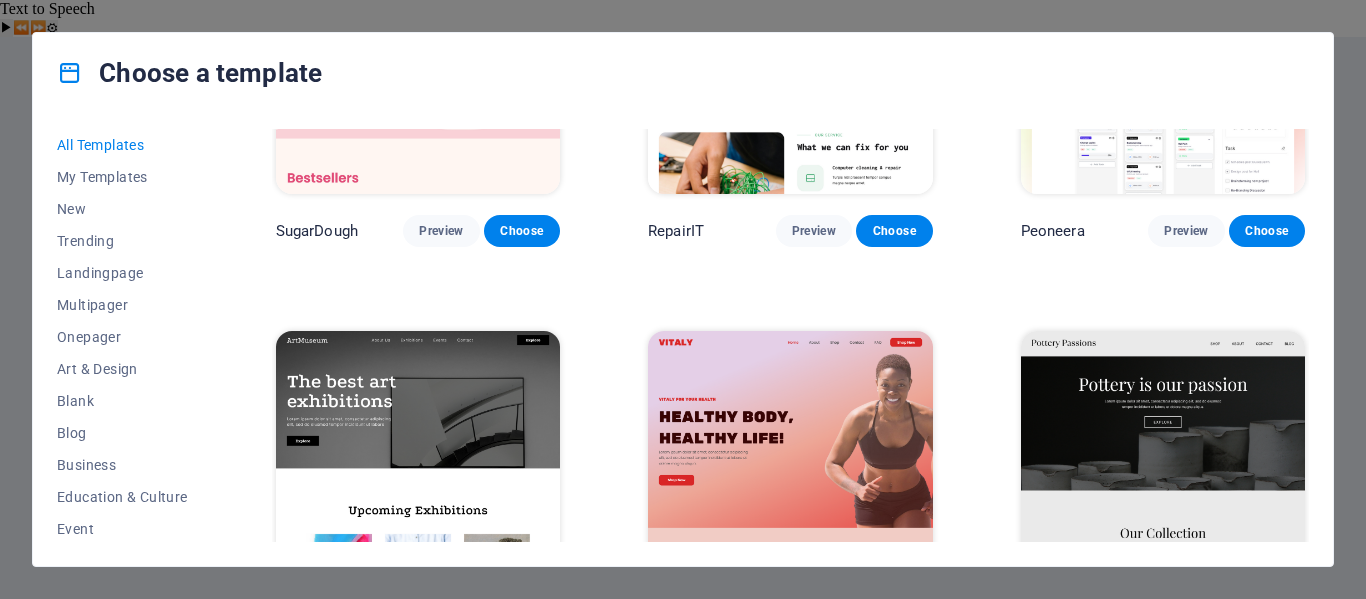 scroll, scrollTop: 0, scrollLeft: 0, axis: both 